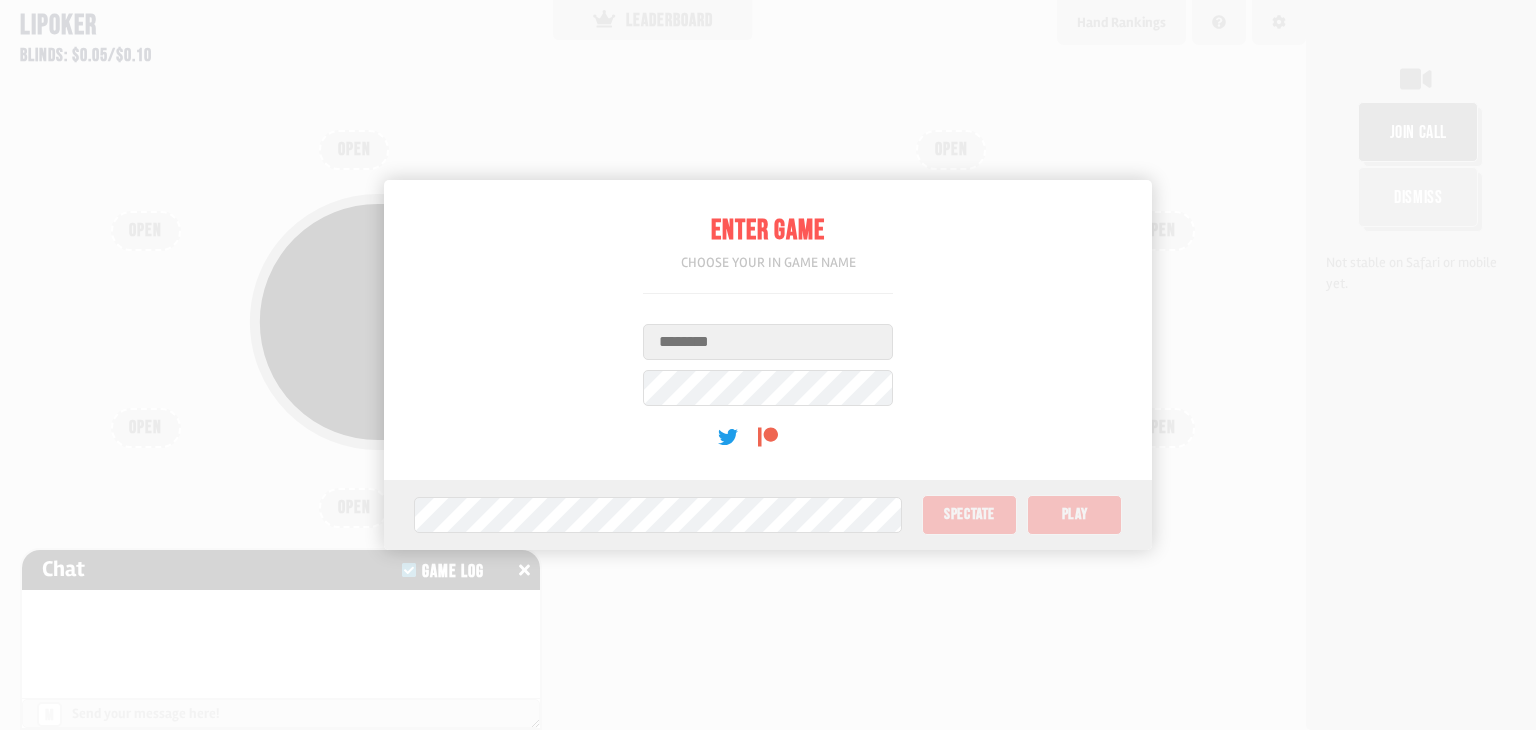 scroll, scrollTop: 0, scrollLeft: 0, axis: both 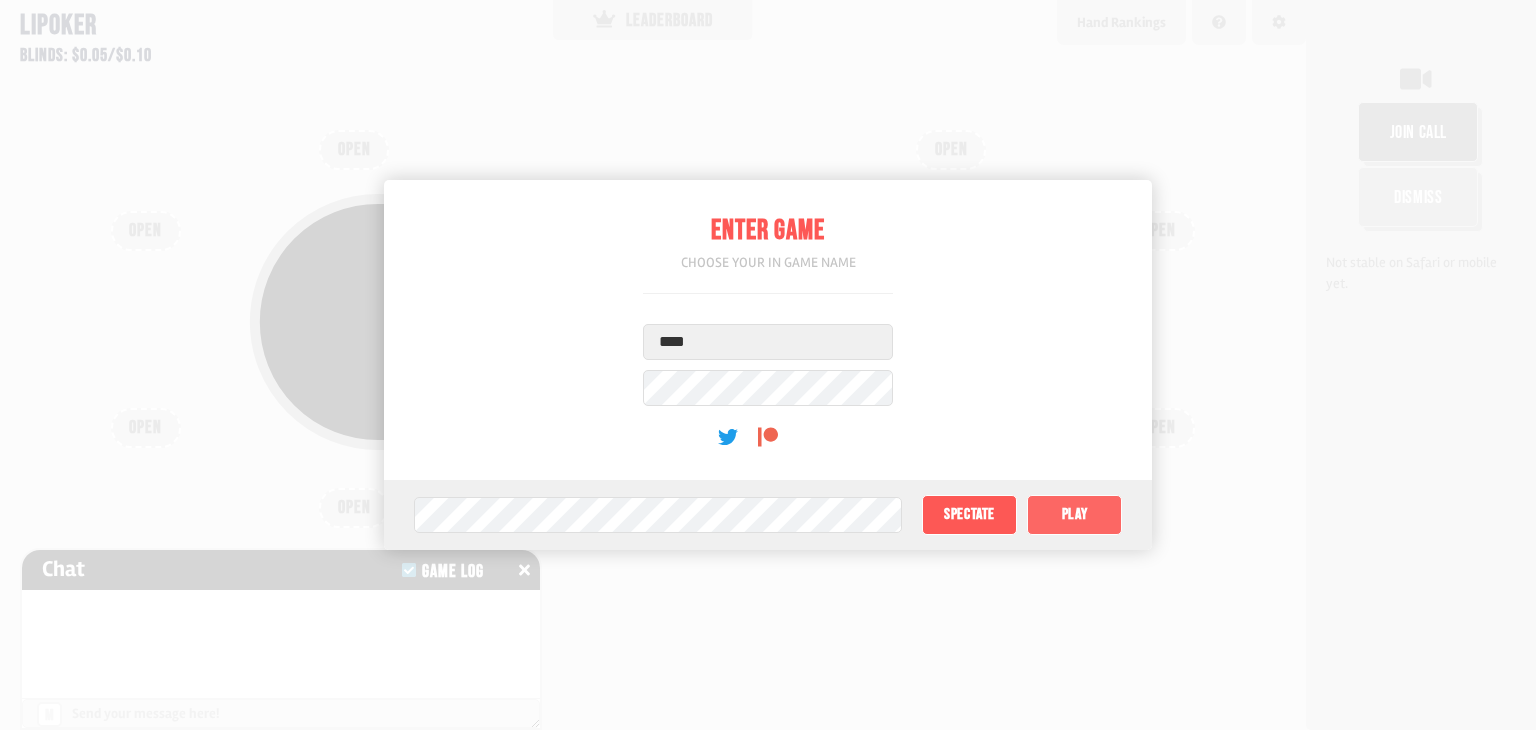 click on "Play" at bounding box center [1074, 515] 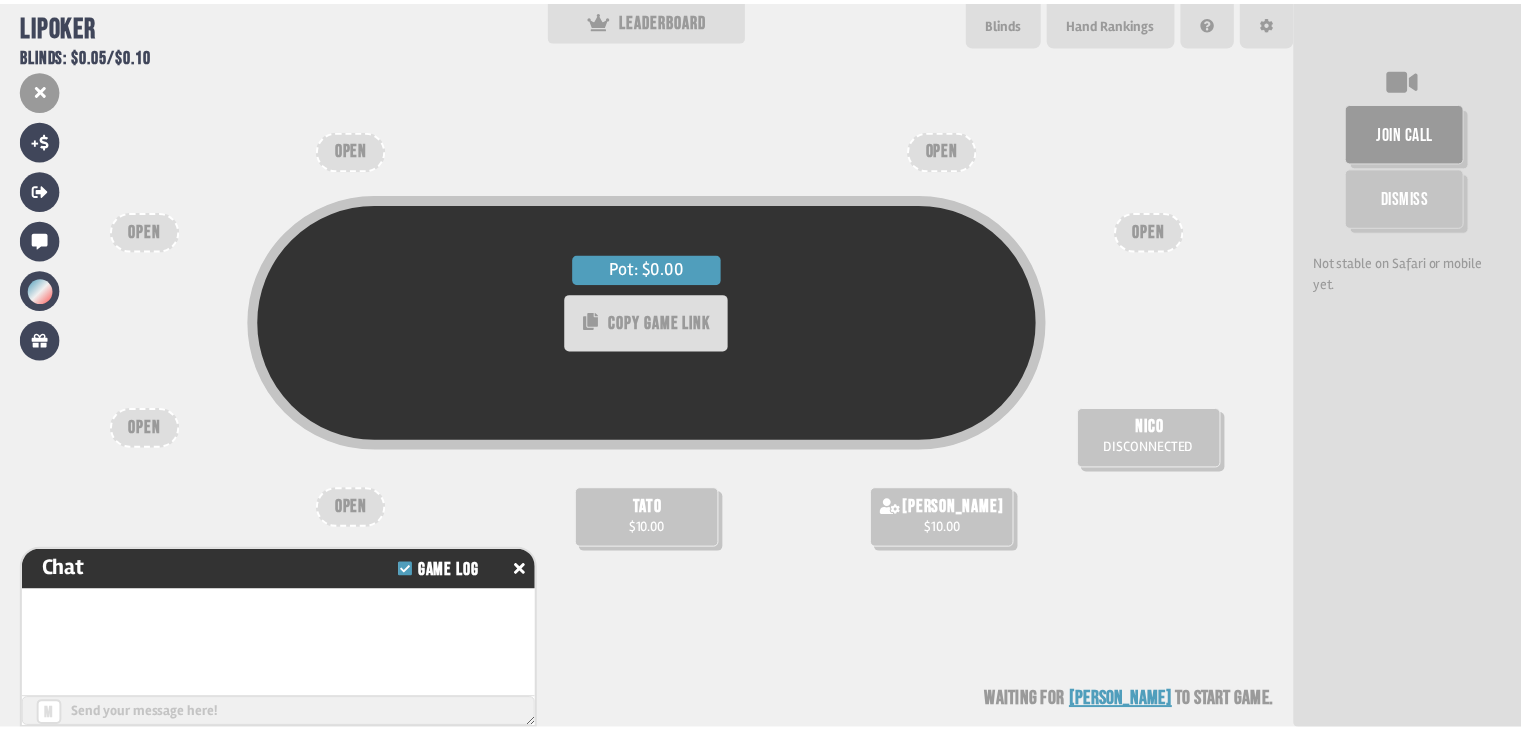 scroll, scrollTop: 24, scrollLeft: 0, axis: vertical 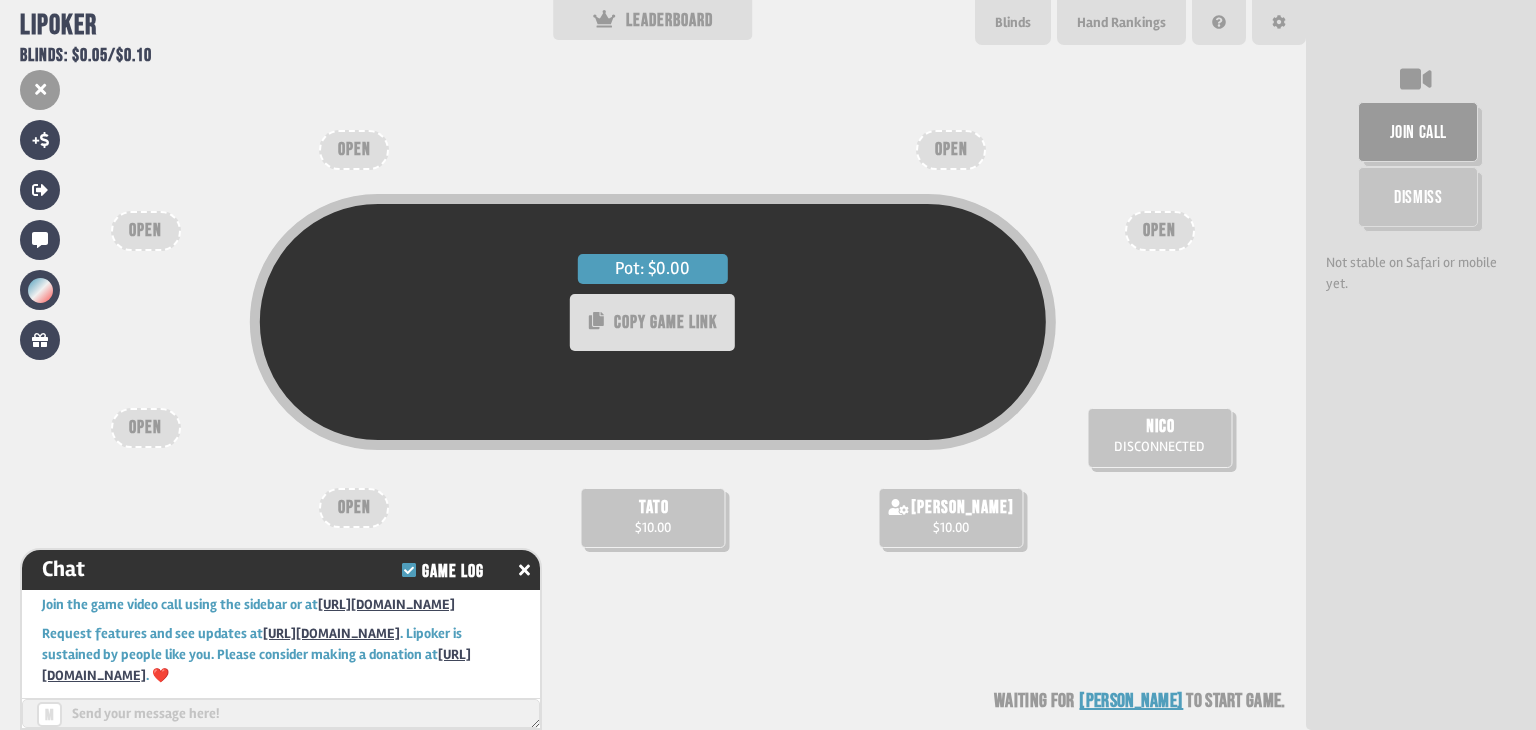 click on "join call" at bounding box center [1418, 132] 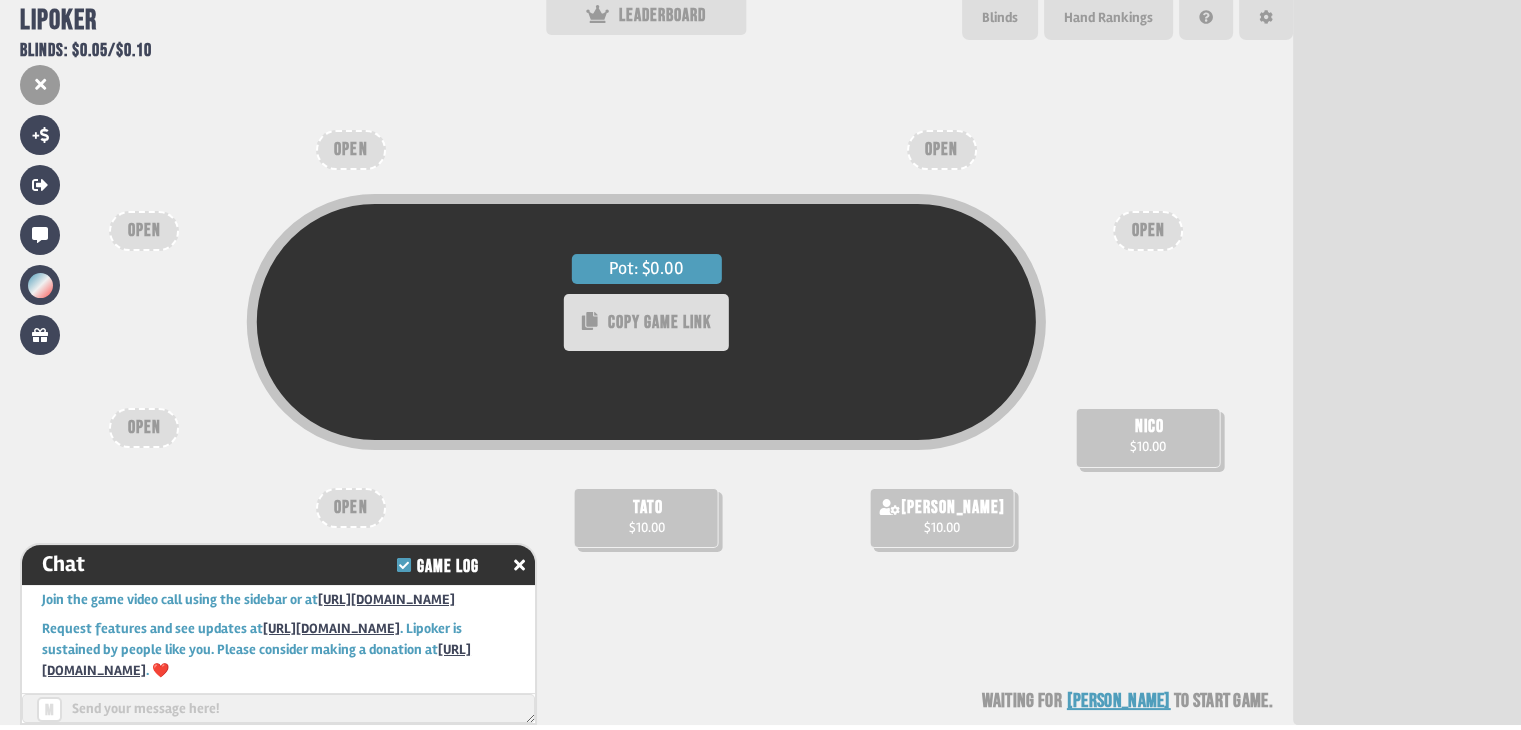 scroll, scrollTop: 6, scrollLeft: 0, axis: vertical 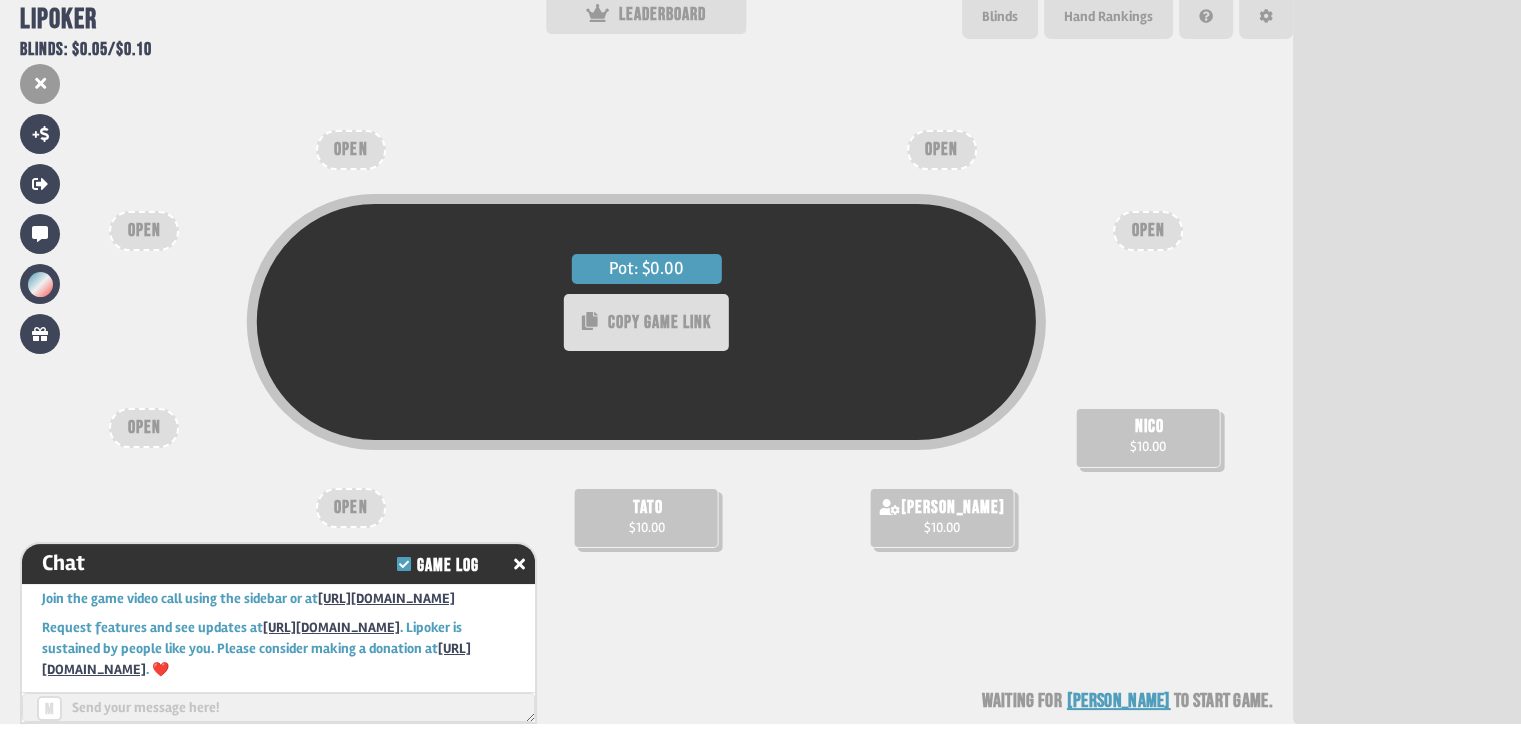 click on "Pot: $0.00   COPY GAME LINK tato $10.00  [PERSON_NAME] $10.00  [PERSON_NAME] $10.00  OPEN OPEN OPEN OPEN OPEN OPEN Waiting for  [PERSON_NAME]  to   start game" at bounding box center (646, 365) 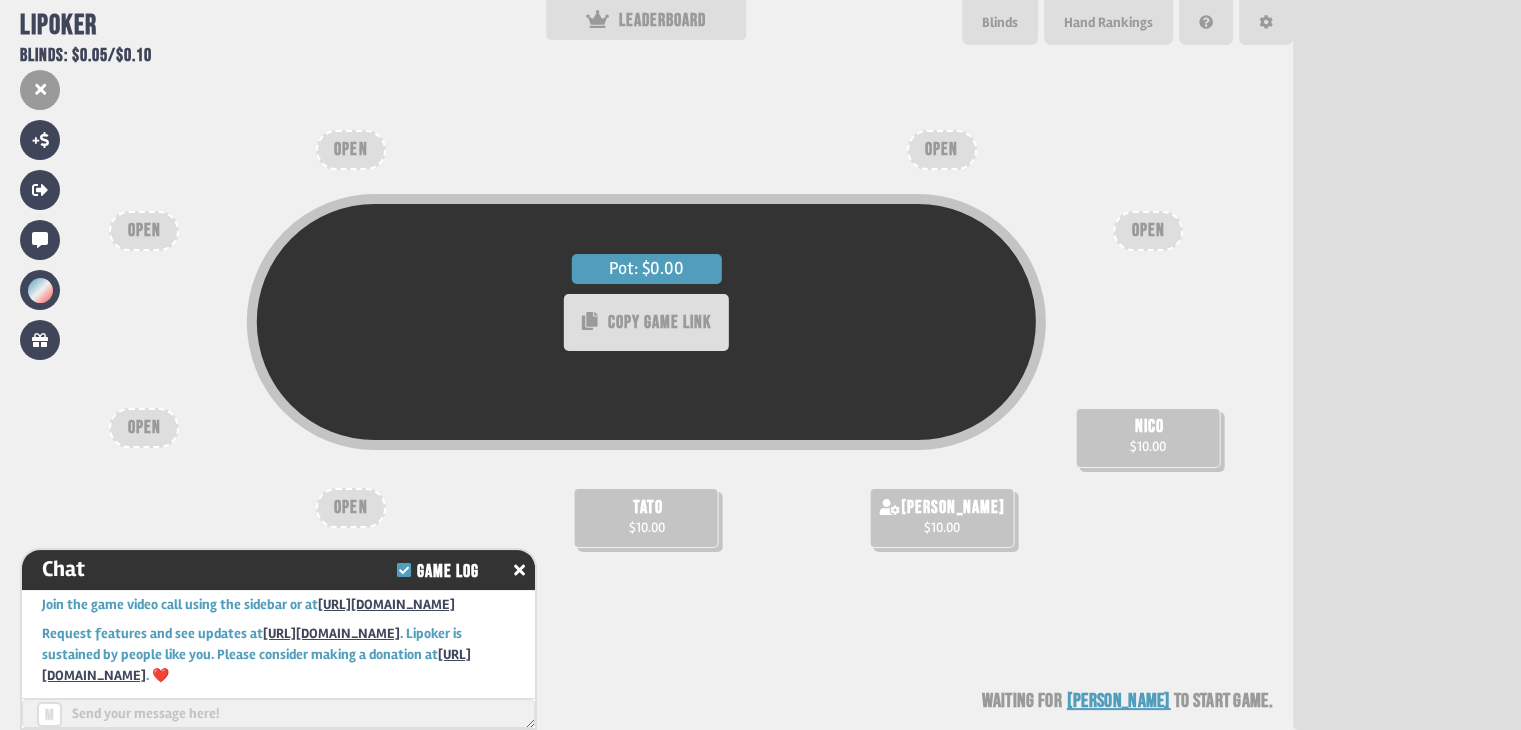 scroll, scrollTop: 0, scrollLeft: 0, axis: both 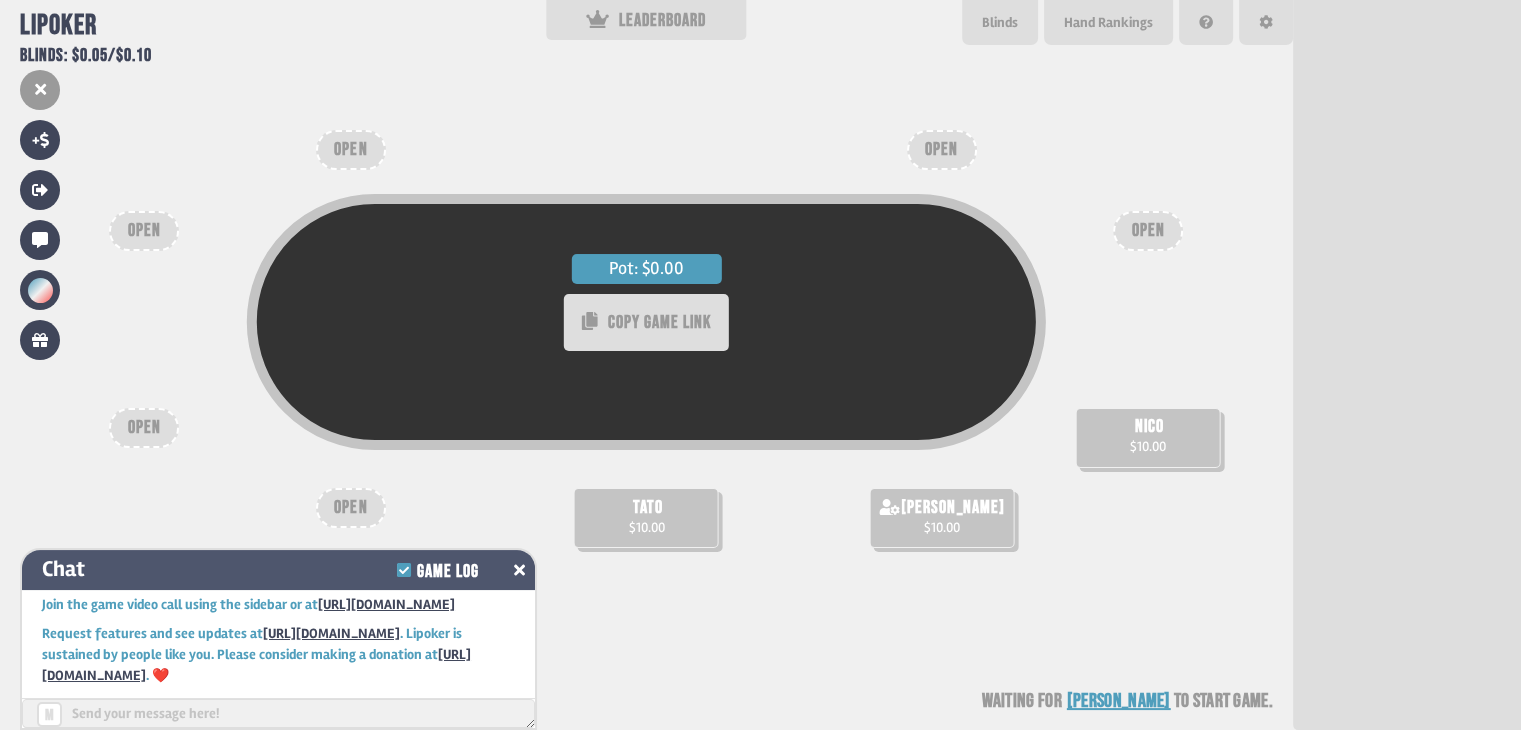 click 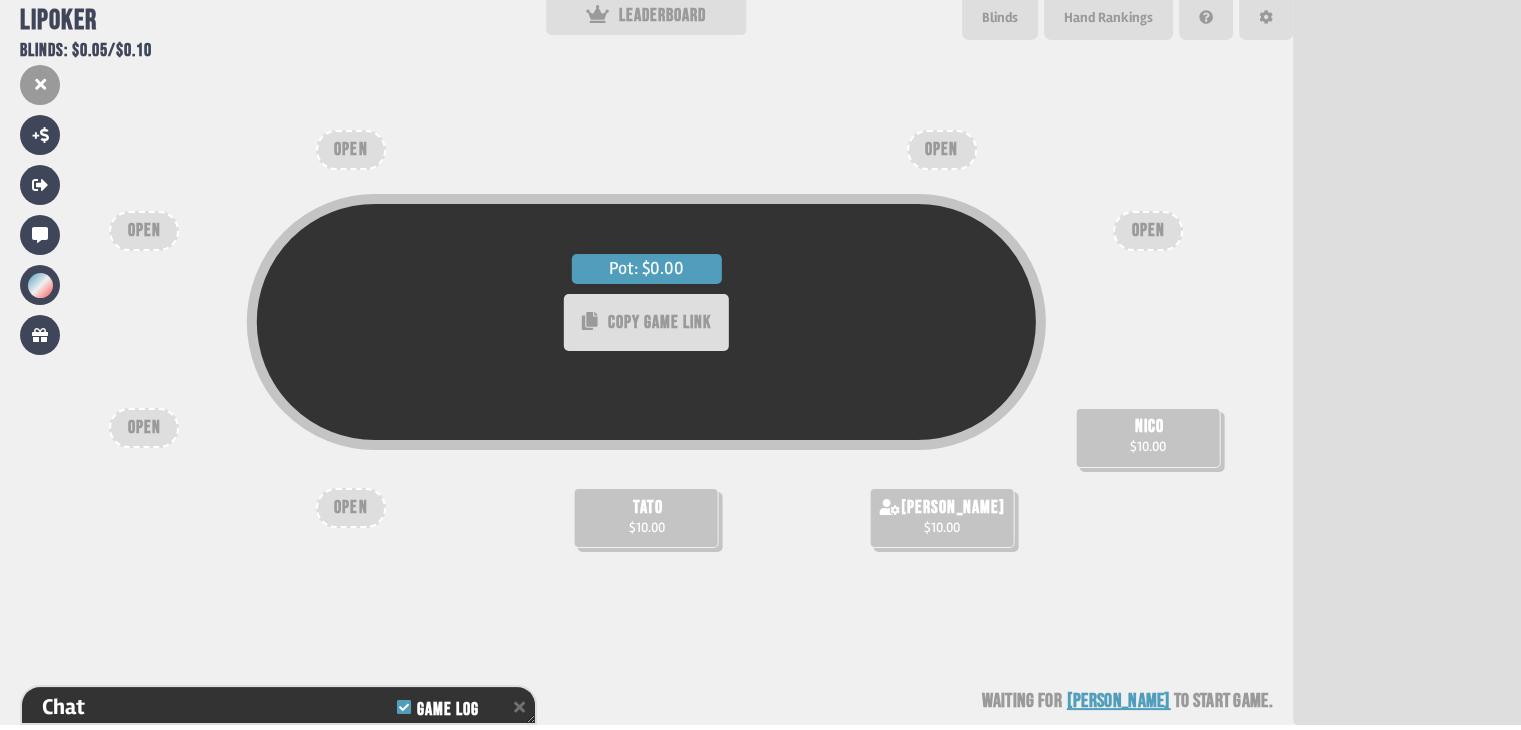 scroll, scrollTop: 6, scrollLeft: 0, axis: vertical 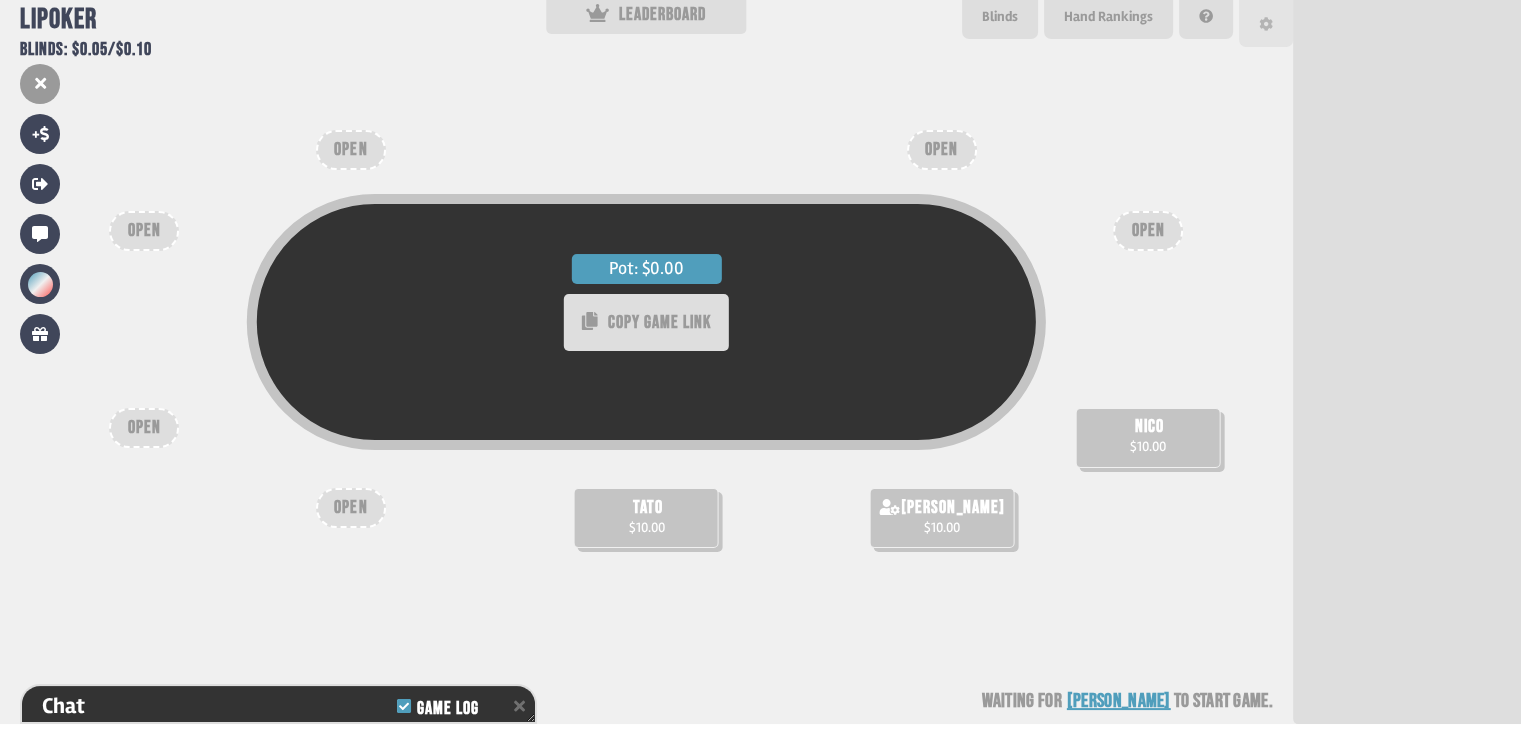 click at bounding box center (1266, 20) 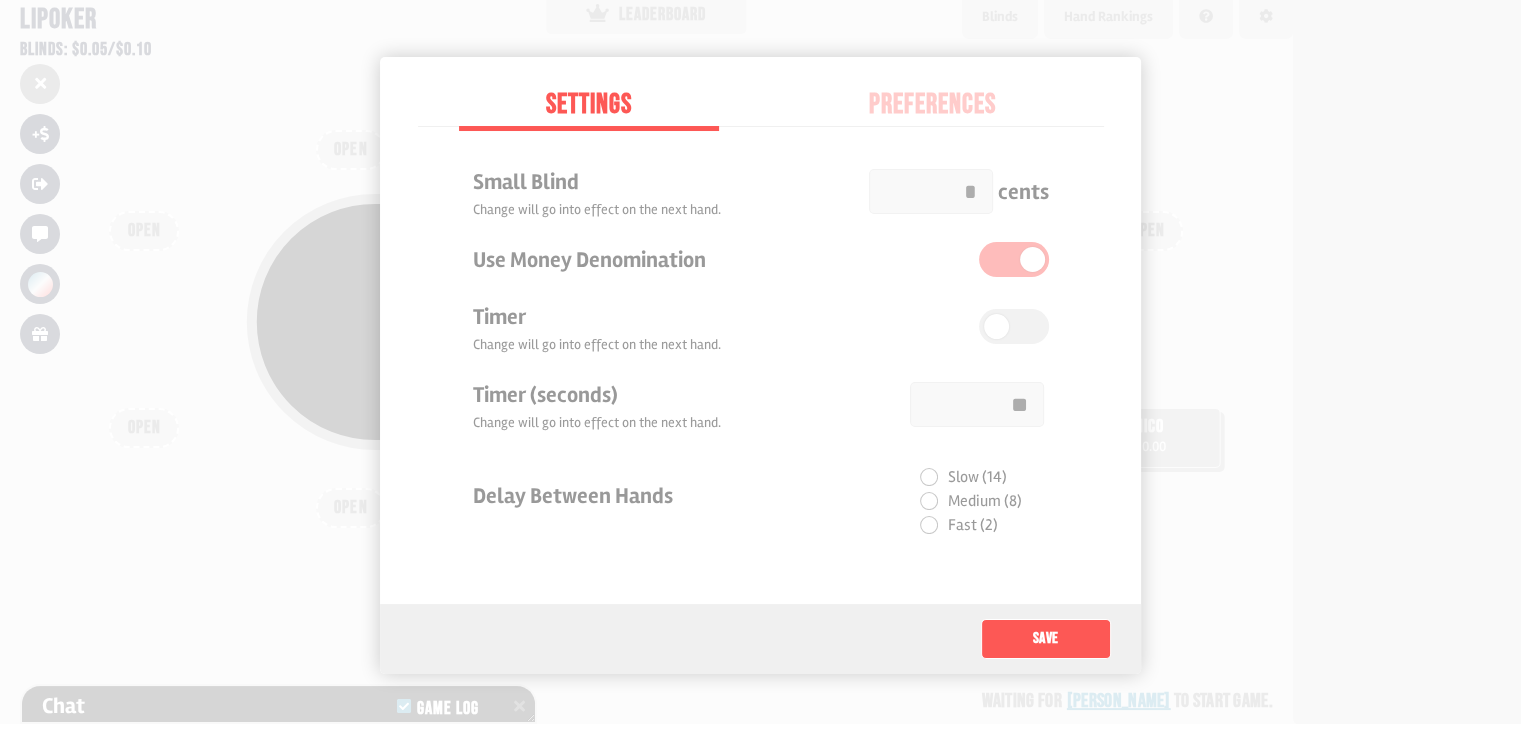 click at bounding box center [760, 365] 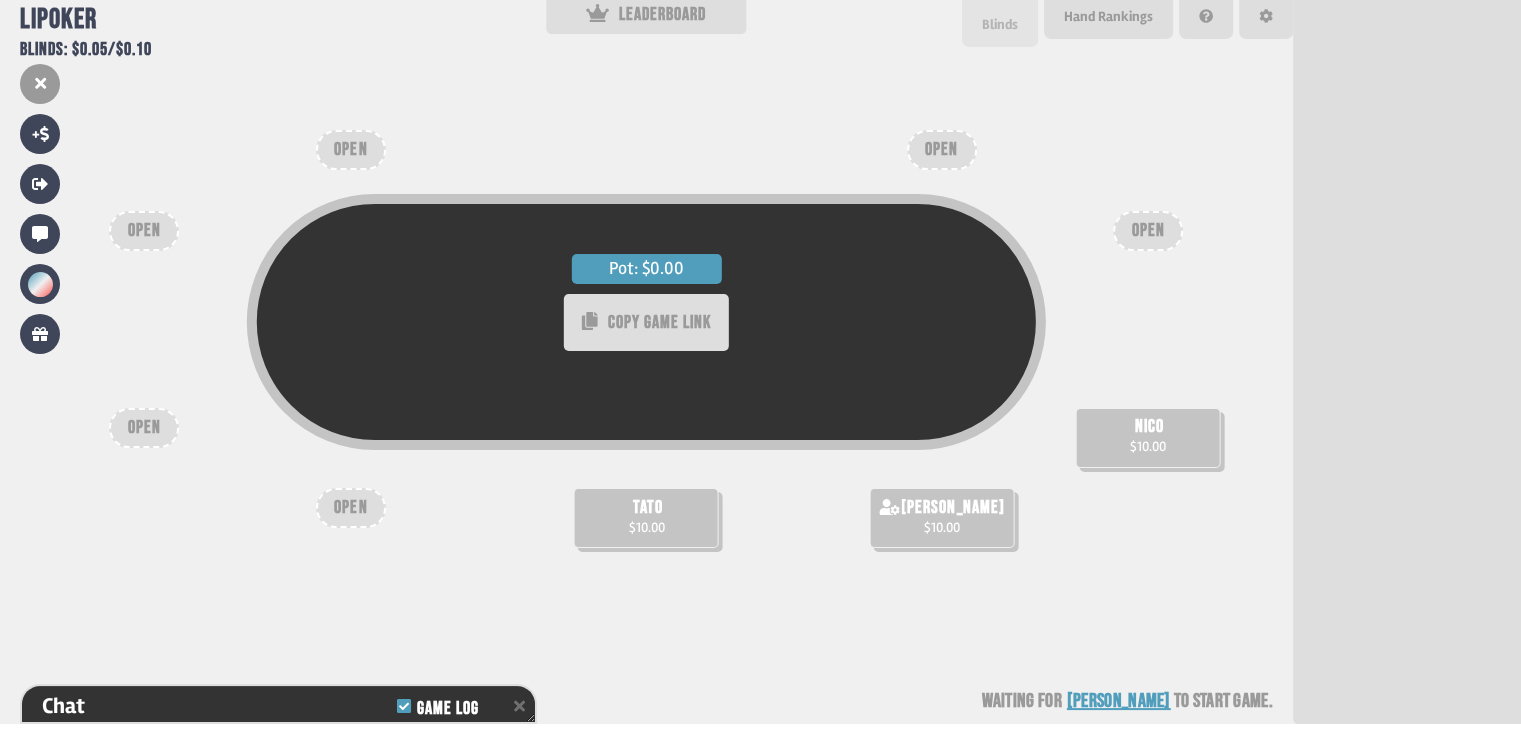 click on "Blinds" at bounding box center (1000, 24) 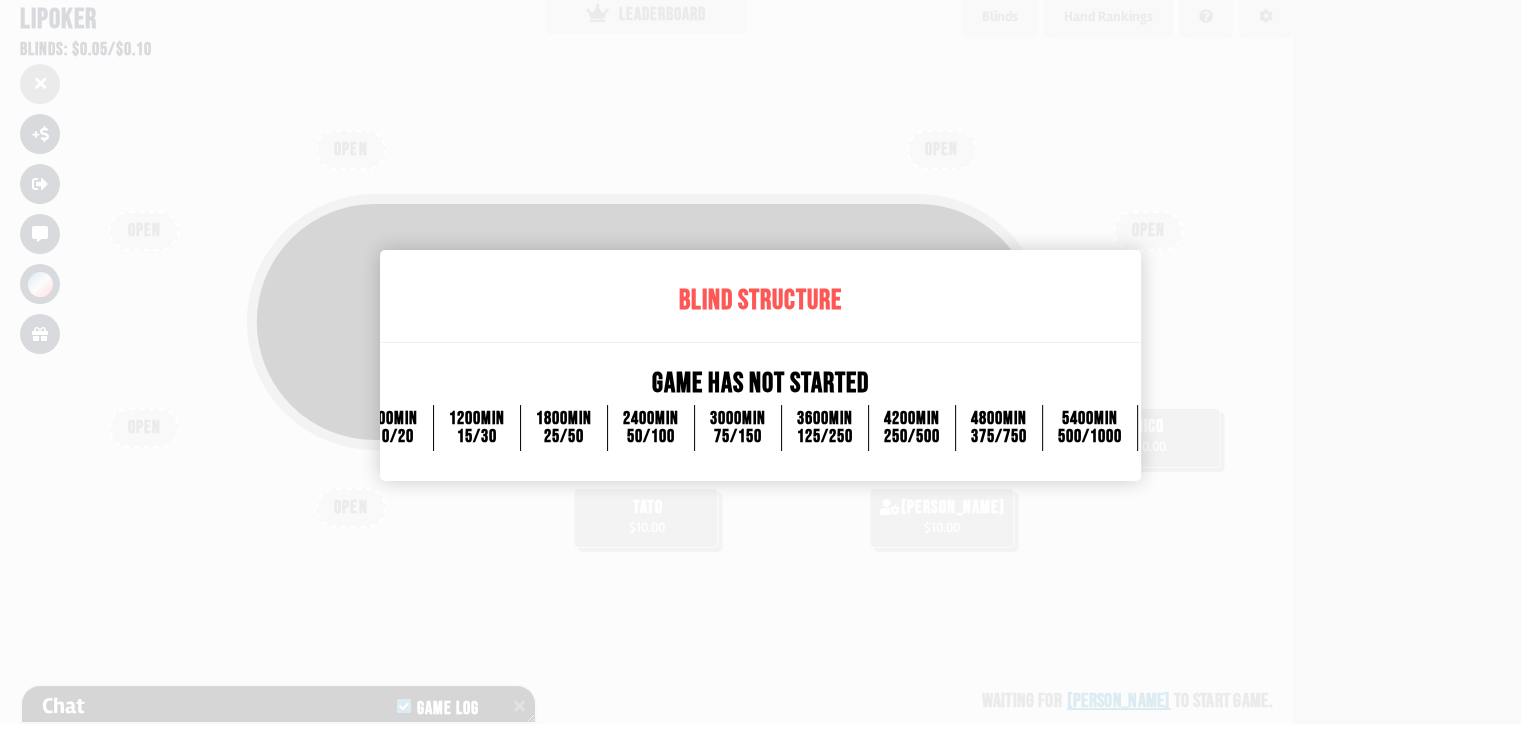 click on "600  min" at bounding box center (394, 419) 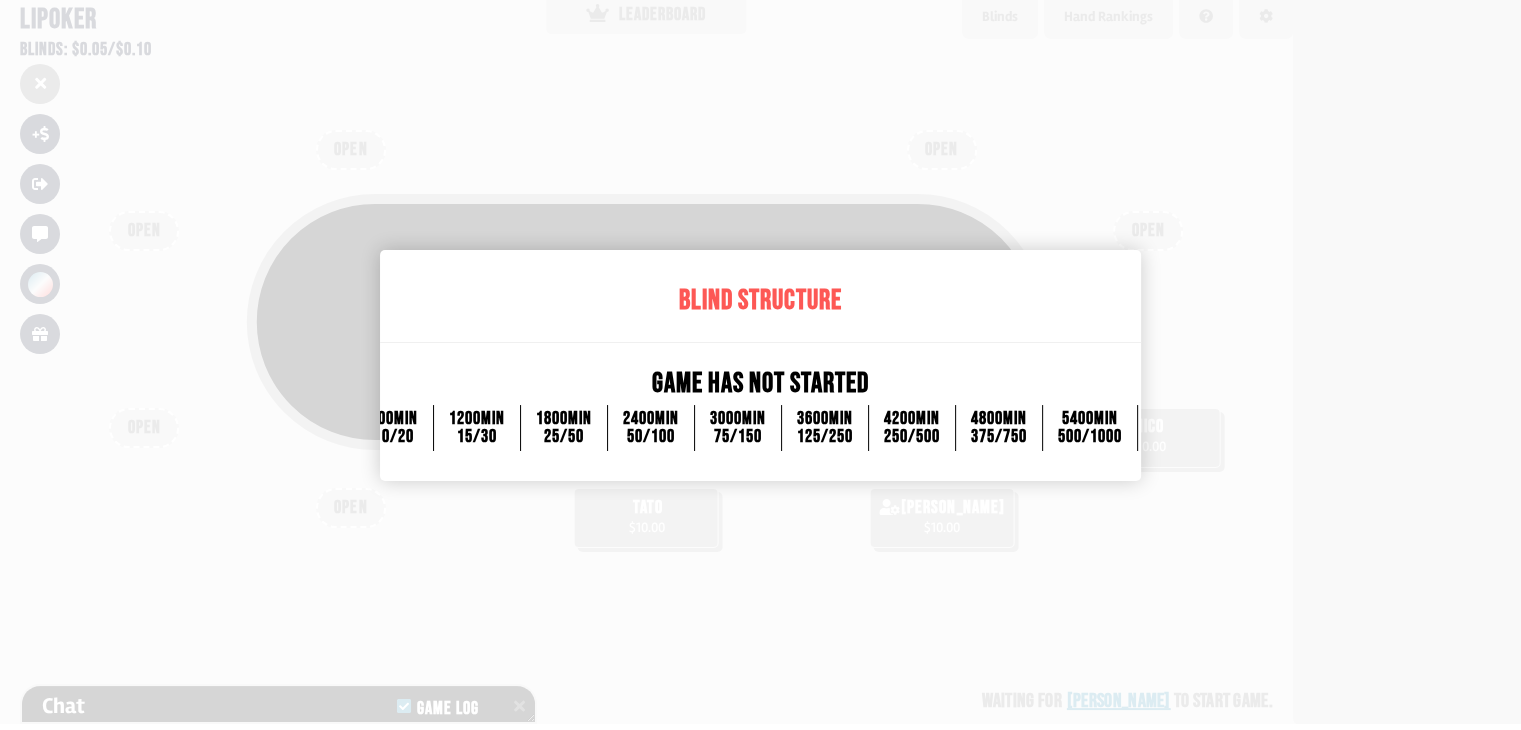 click at bounding box center [760, 365] 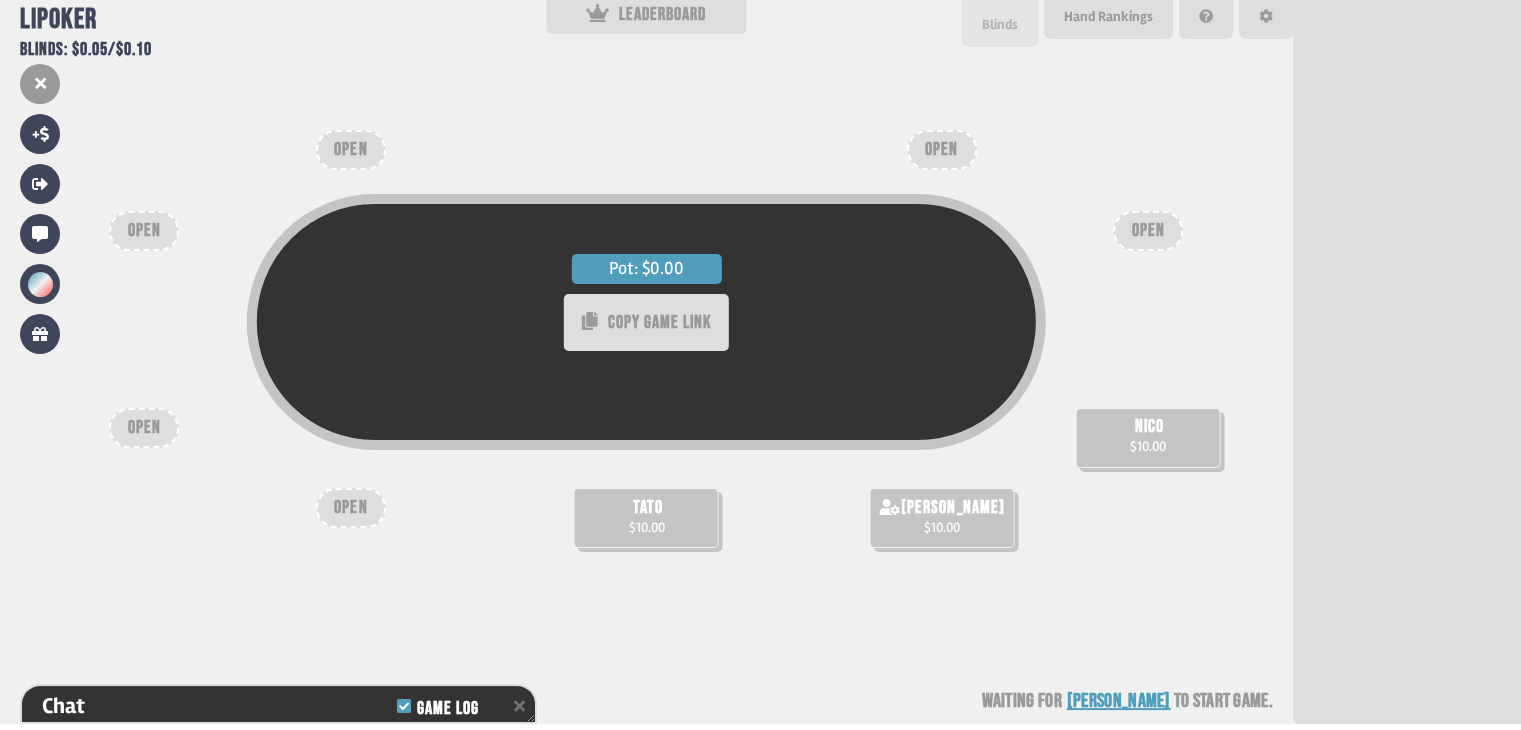 click on "Blinds" at bounding box center (1000, 20) 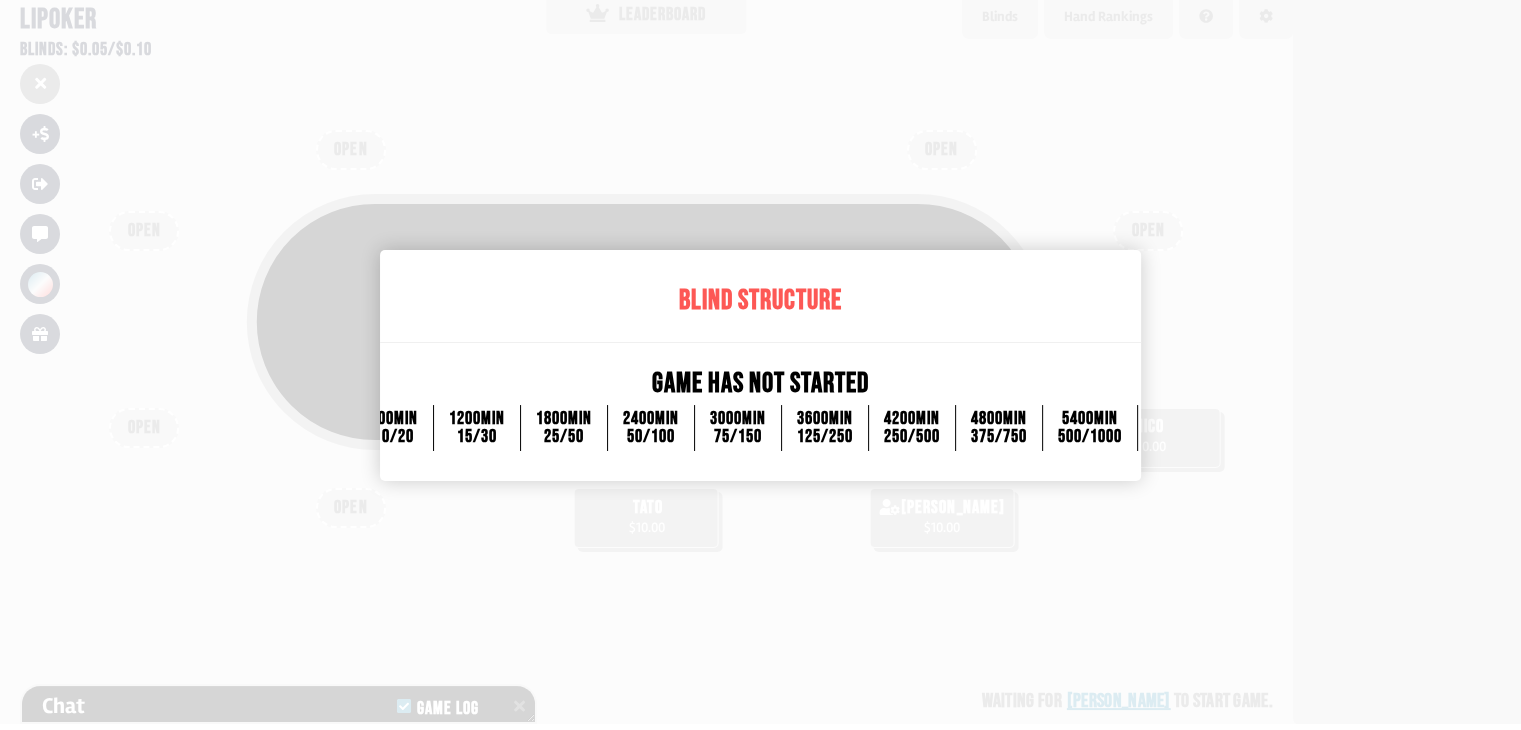 click on "Blind Structure" at bounding box center [760, 301] 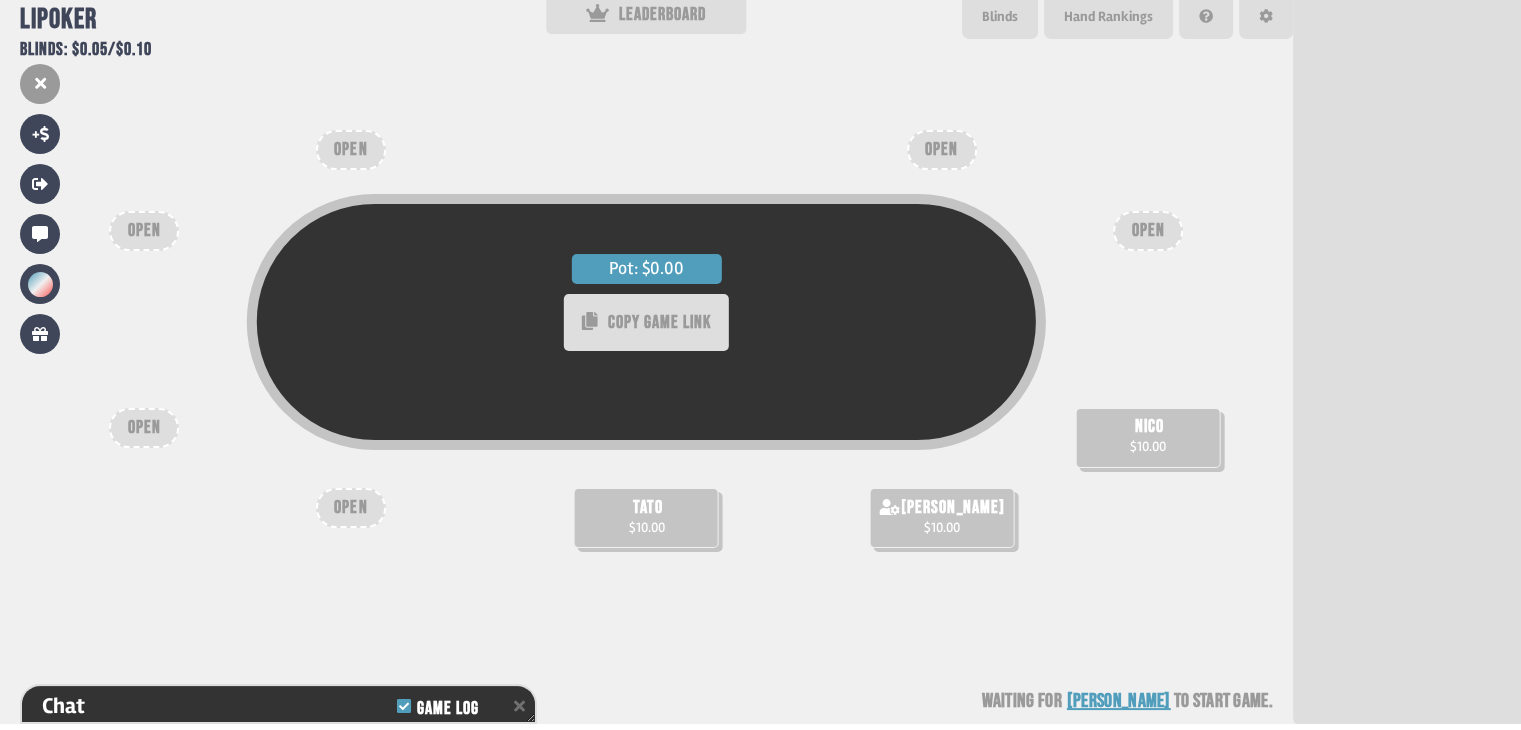 click on "Pot: $0.00   COPY GAME LINK tato $10.00  [PERSON_NAME] $10.00  [PERSON_NAME] $10.00  OPEN OPEN OPEN OPEN OPEN OPEN Waiting for  [PERSON_NAME]  to   start game" at bounding box center [646, 365] 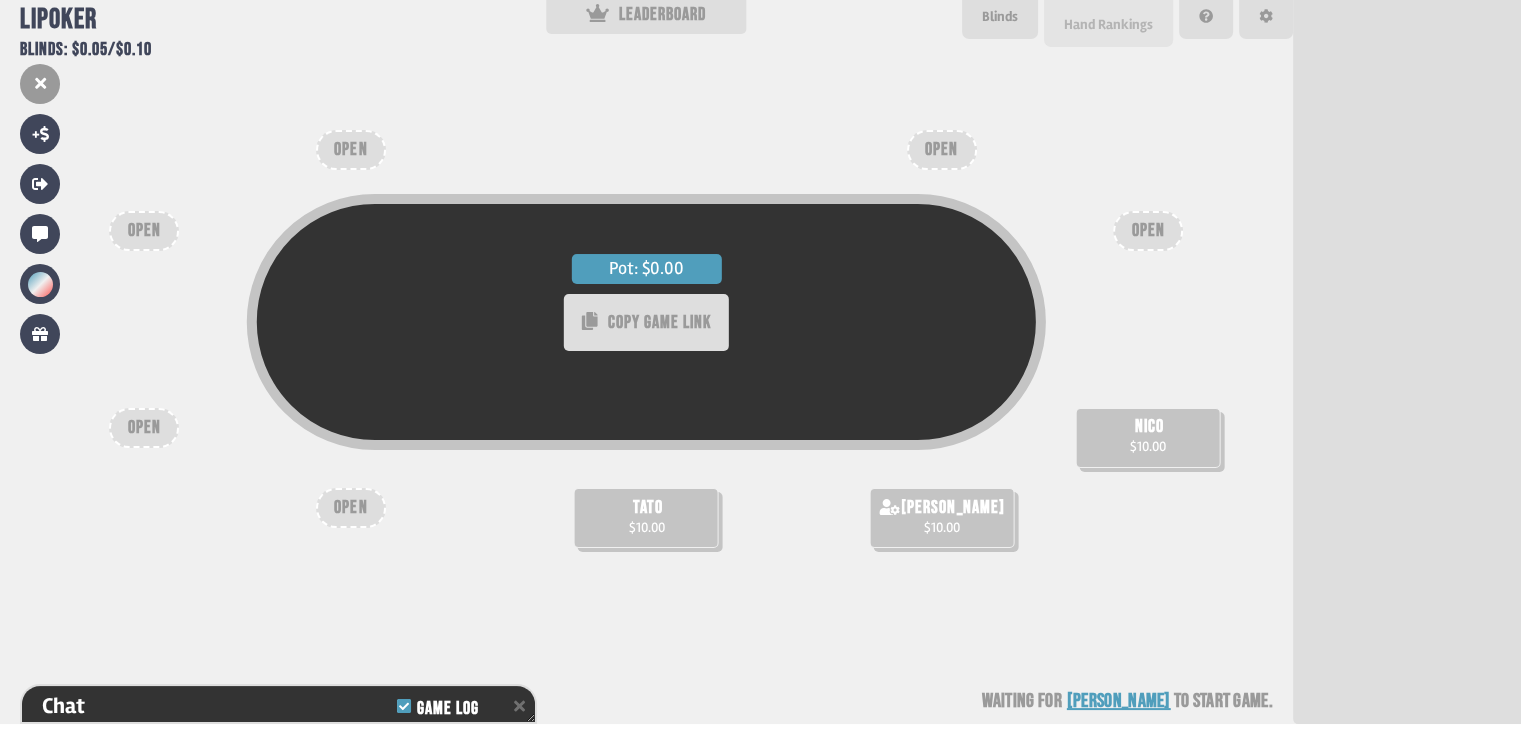 click on "Hand Rankings" at bounding box center (1108, 24) 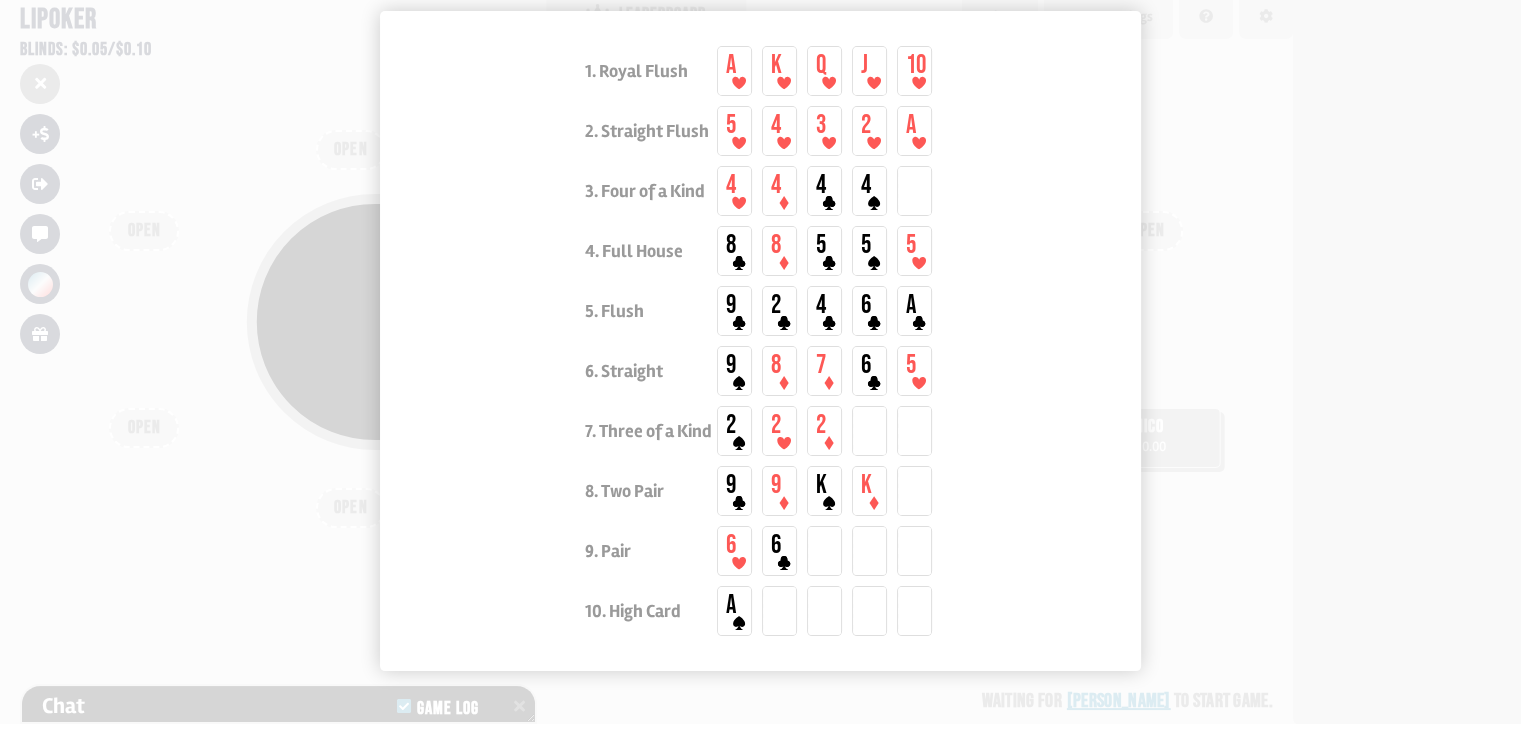 scroll, scrollTop: 200, scrollLeft: 0, axis: vertical 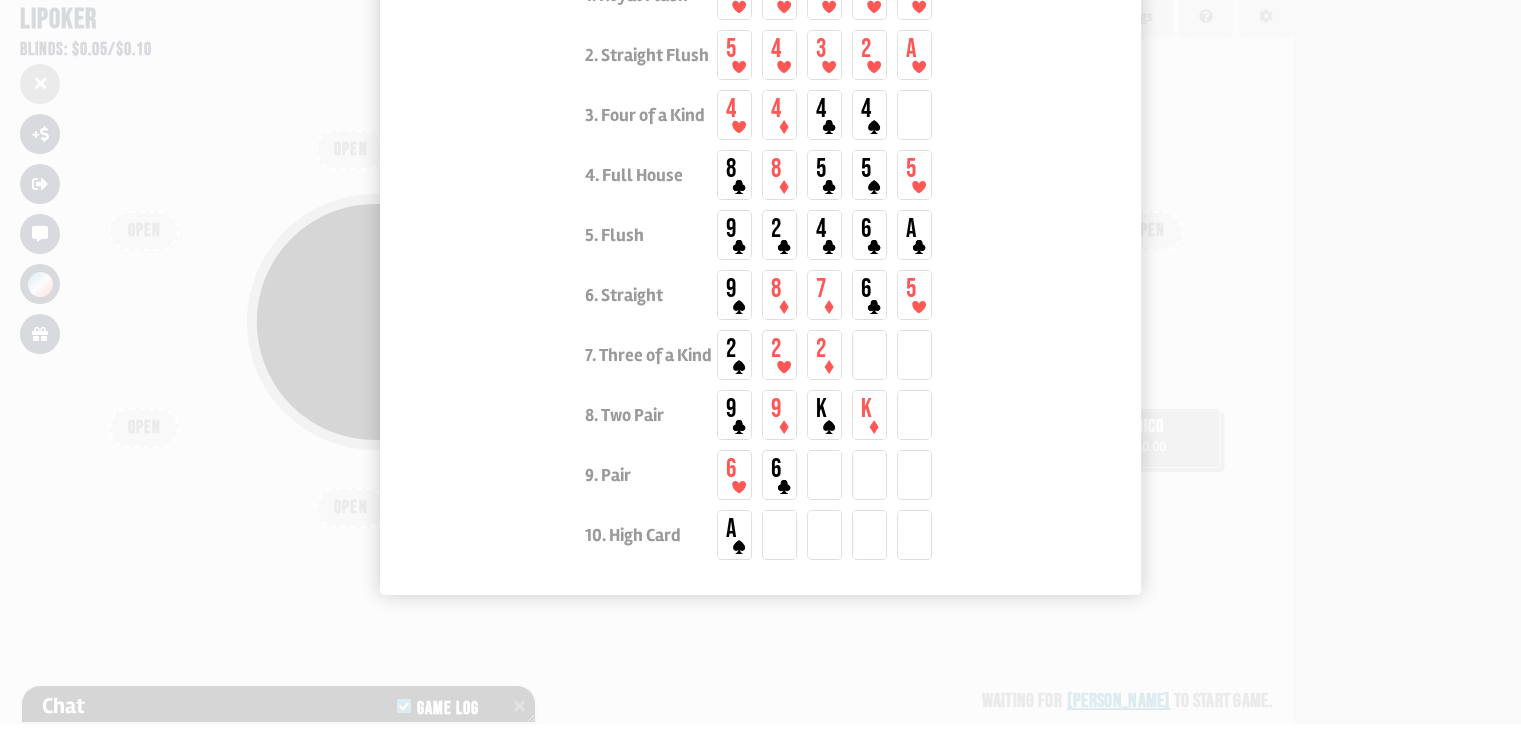 click at bounding box center (760, 365) 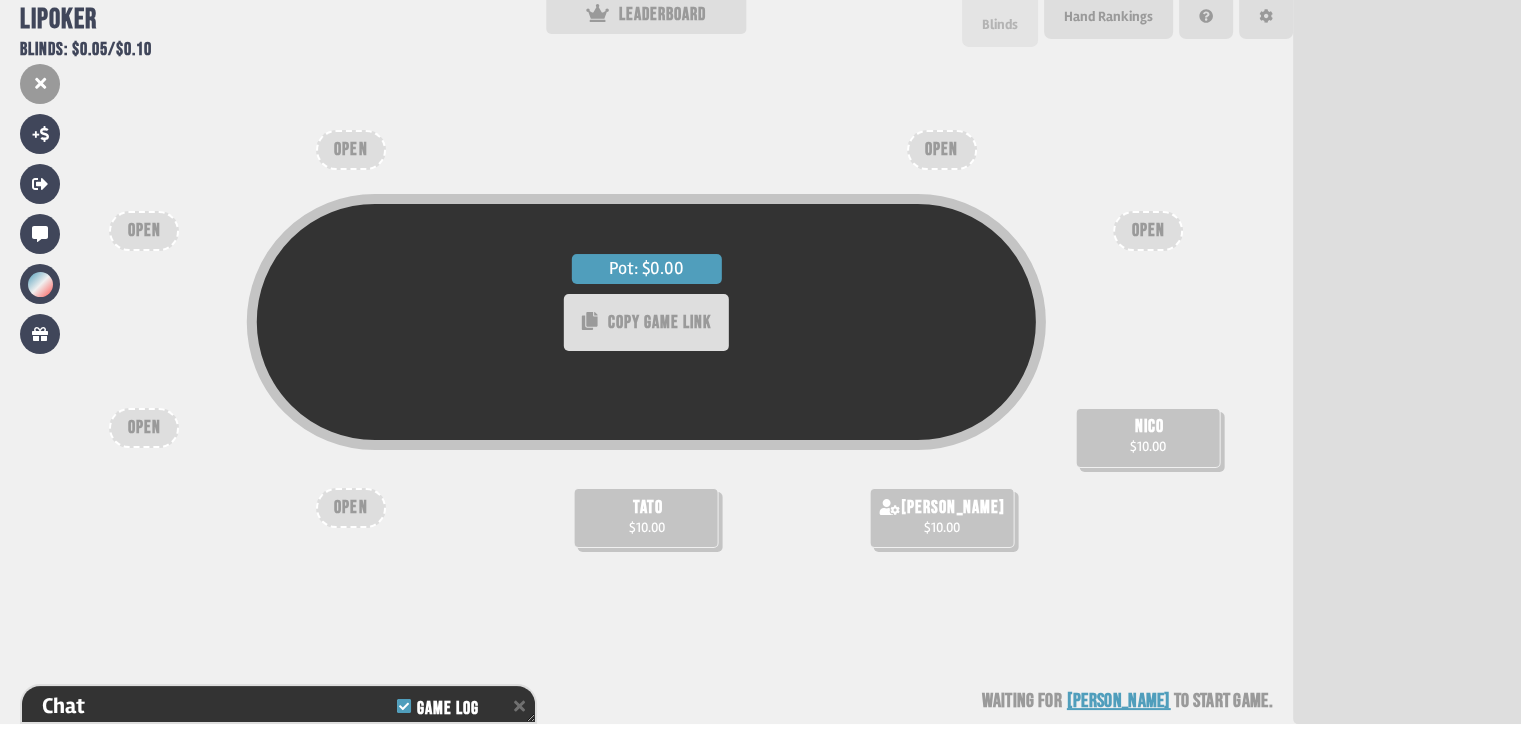 click on "Blinds" at bounding box center [1000, 24] 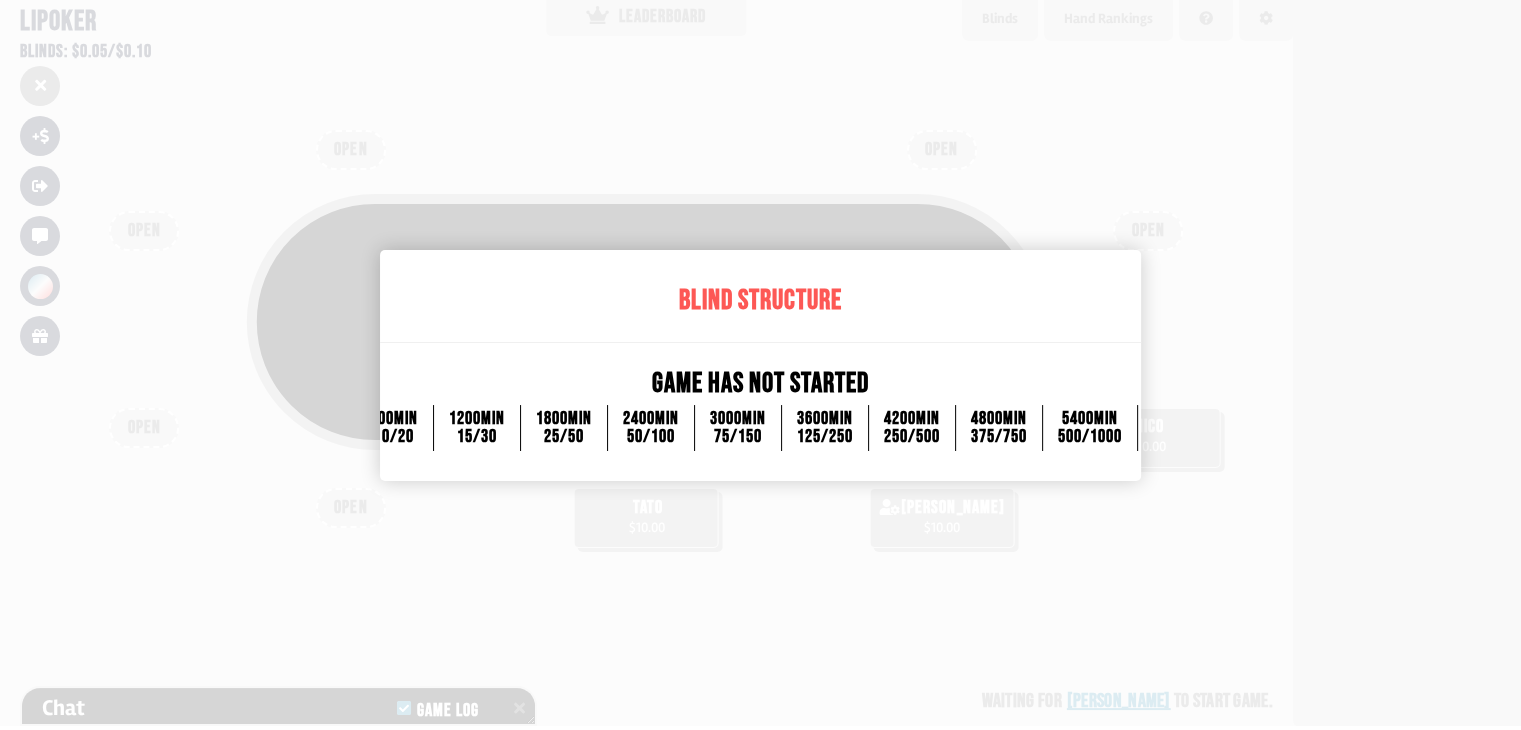 scroll, scrollTop: 6, scrollLeft: 0, axis: vertical 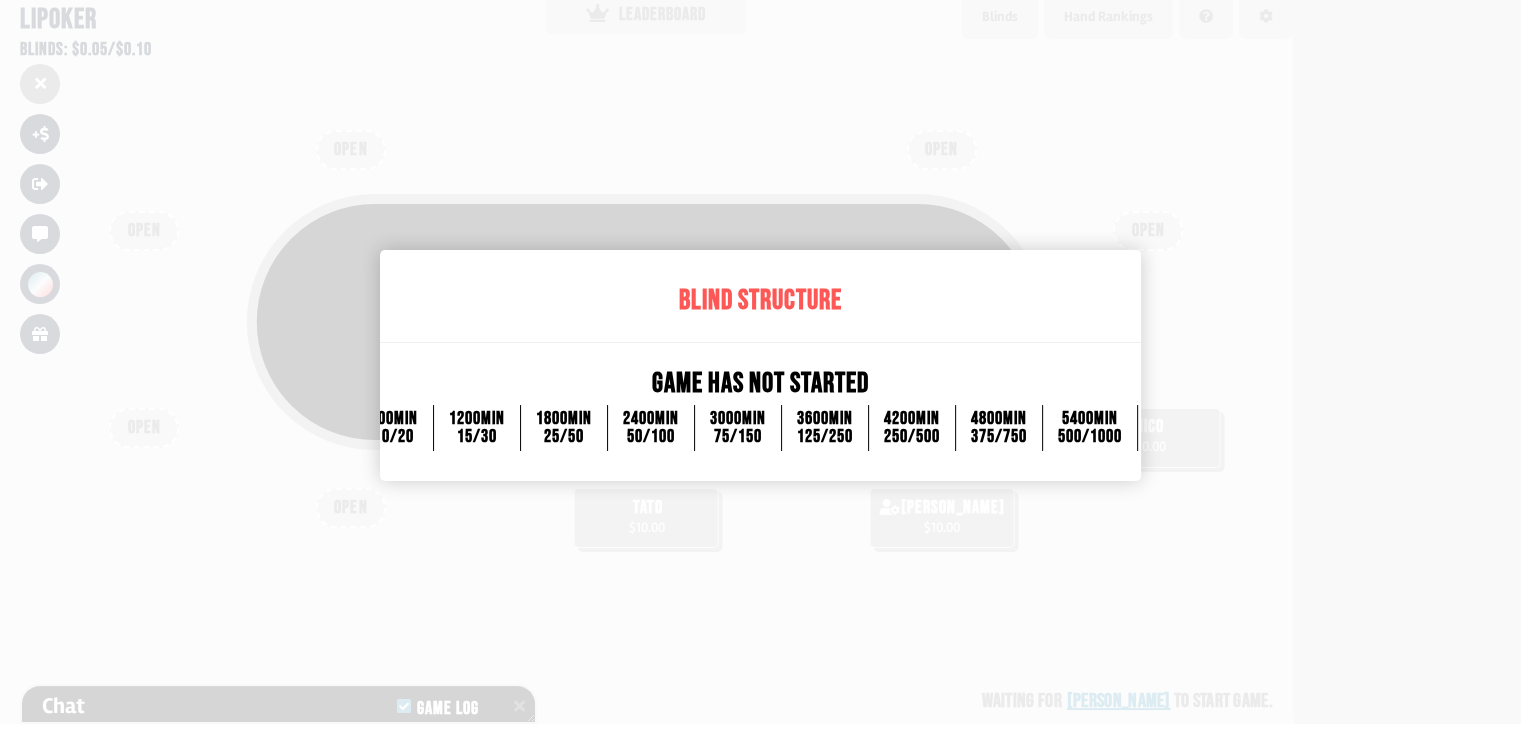 click at bounding box center [760, 365] 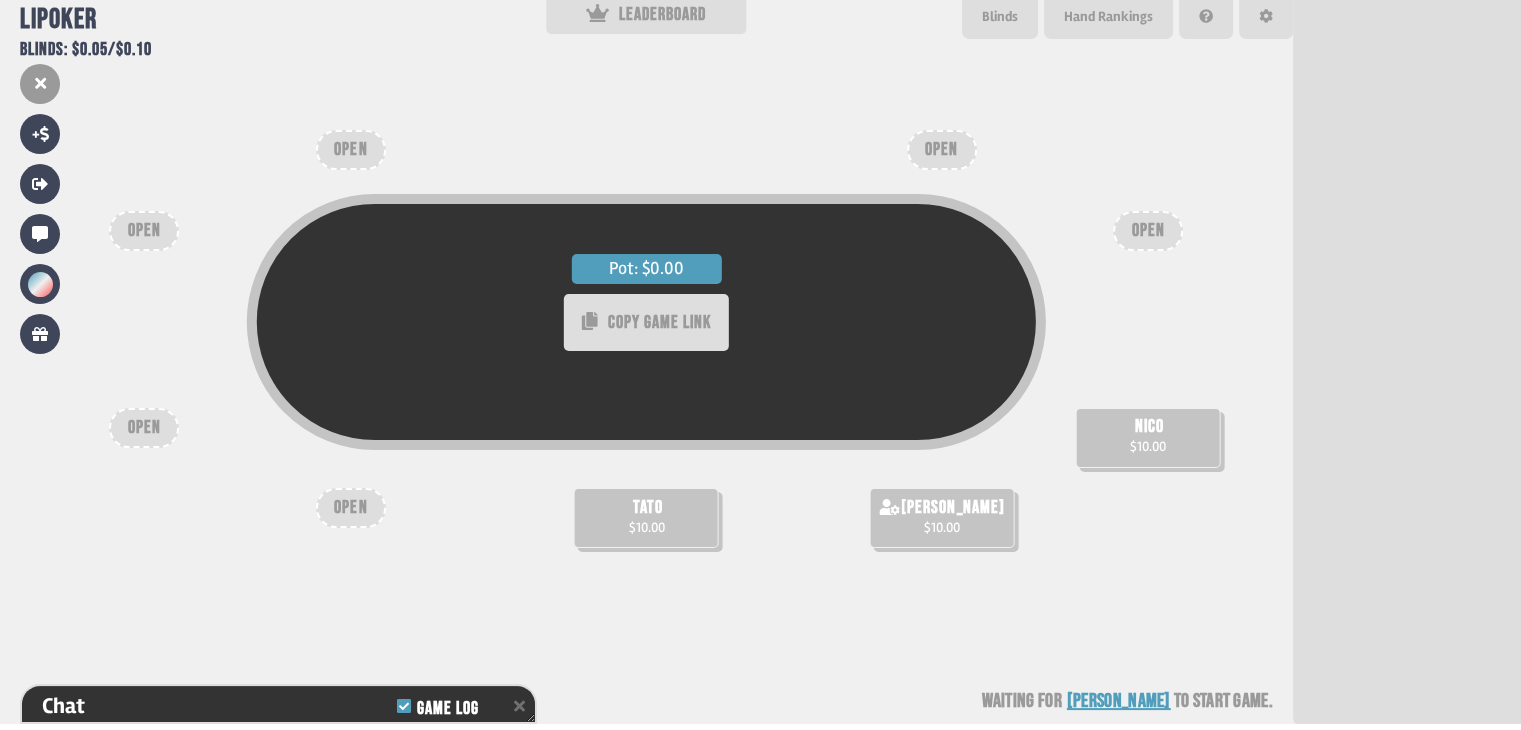 click on "Support us on   Patreon !" at bounding box center (760, 701) 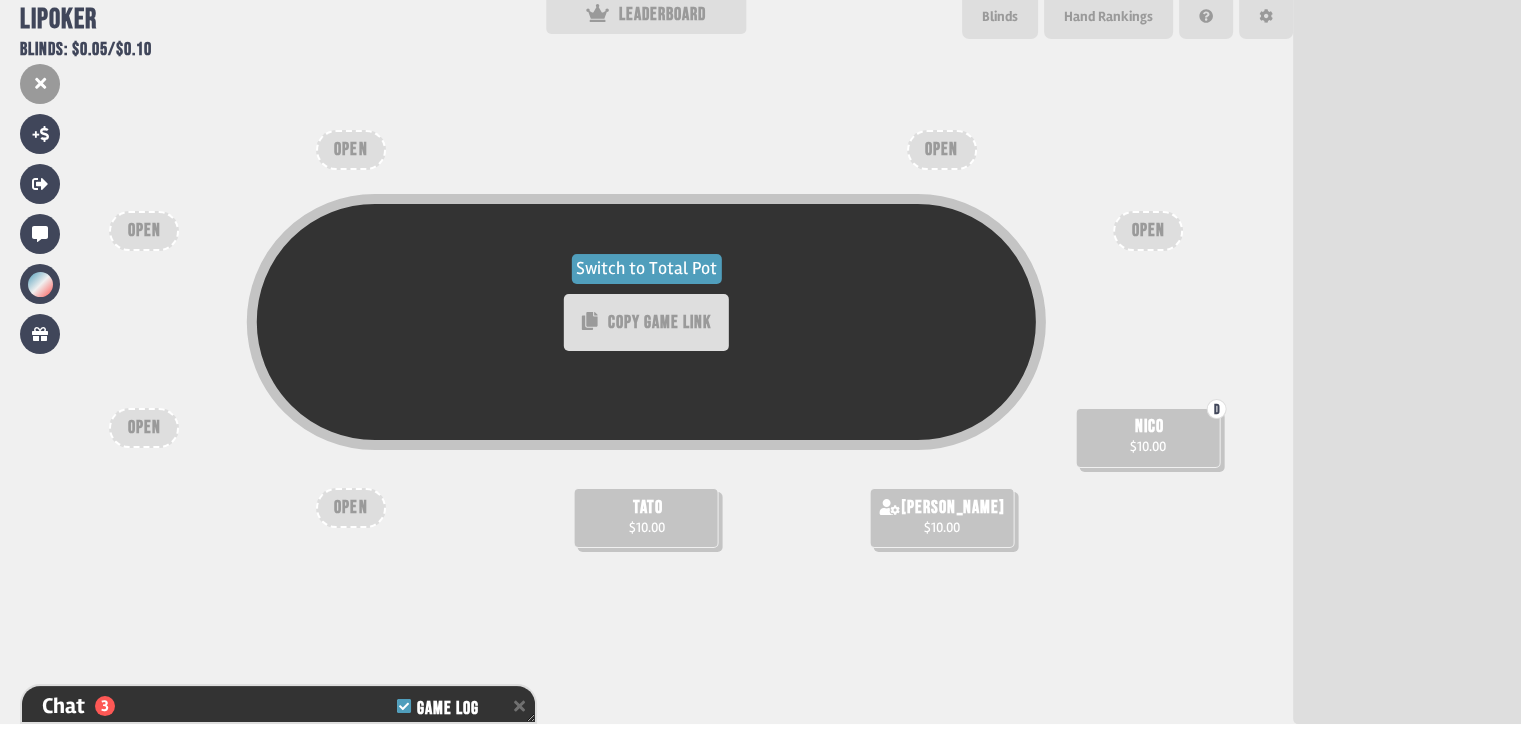 scroll, scrollTop: 198, scrollLeft: 0, axis: vertical 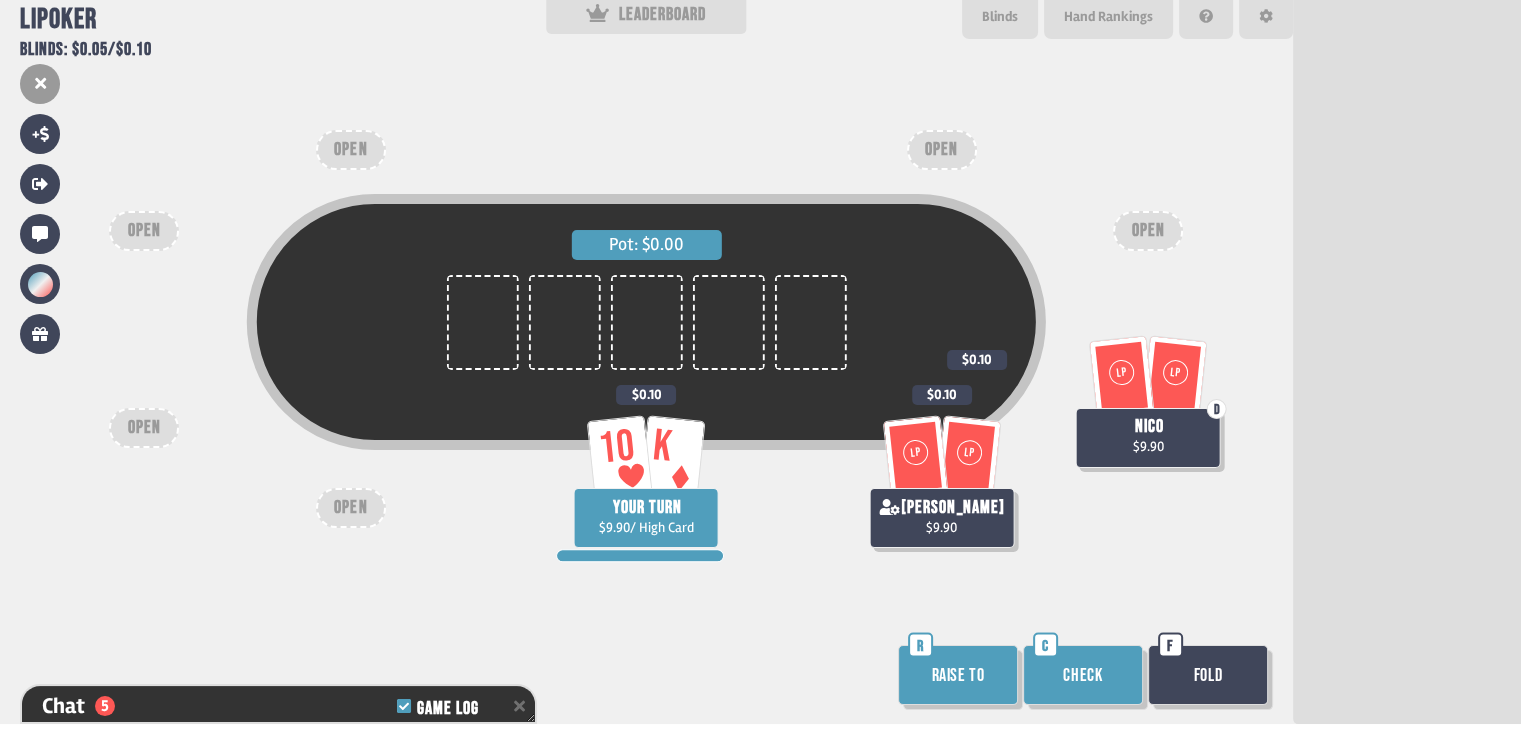 click on "Raise to" at bounding box center [958, 675] 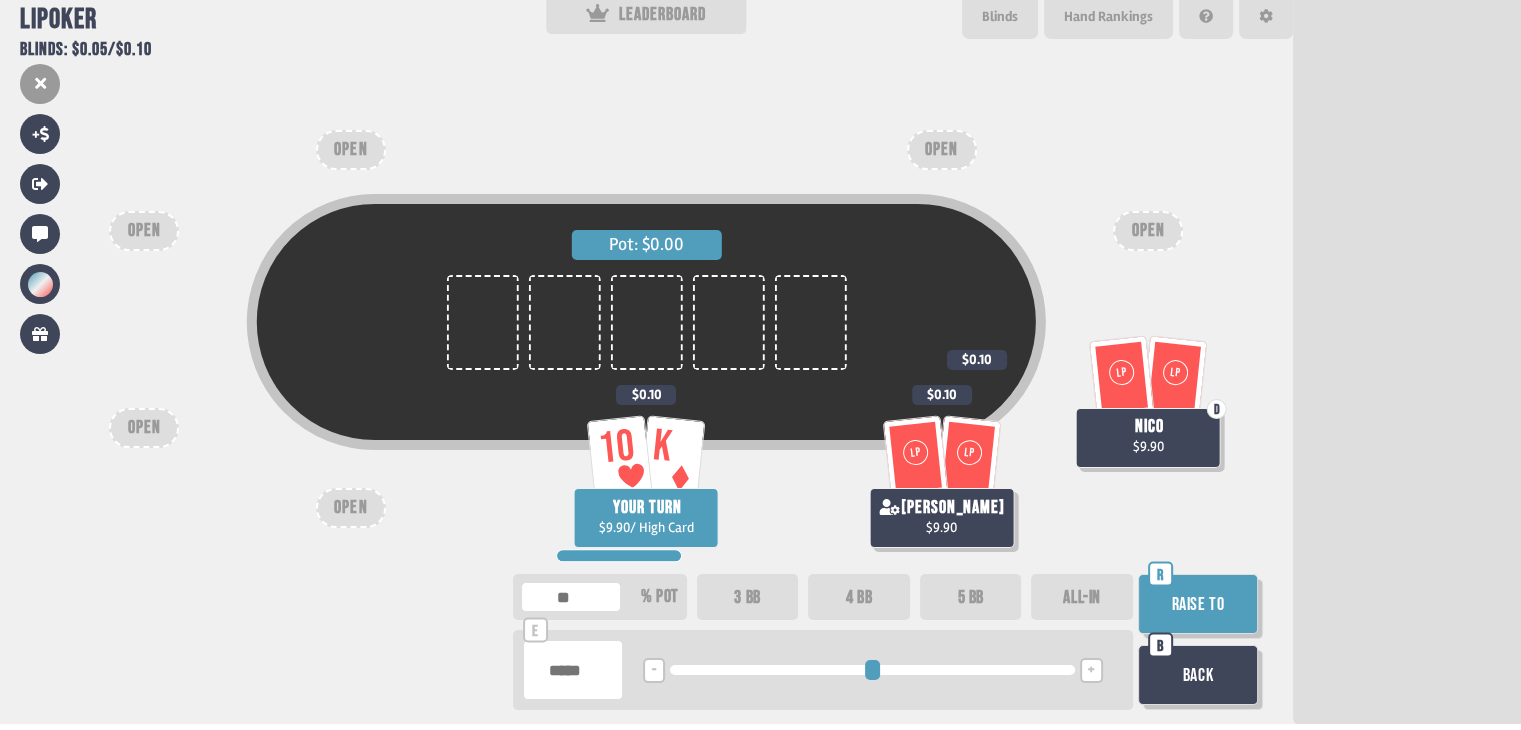 click on "Raise to" at bounding box center (1198, 604) 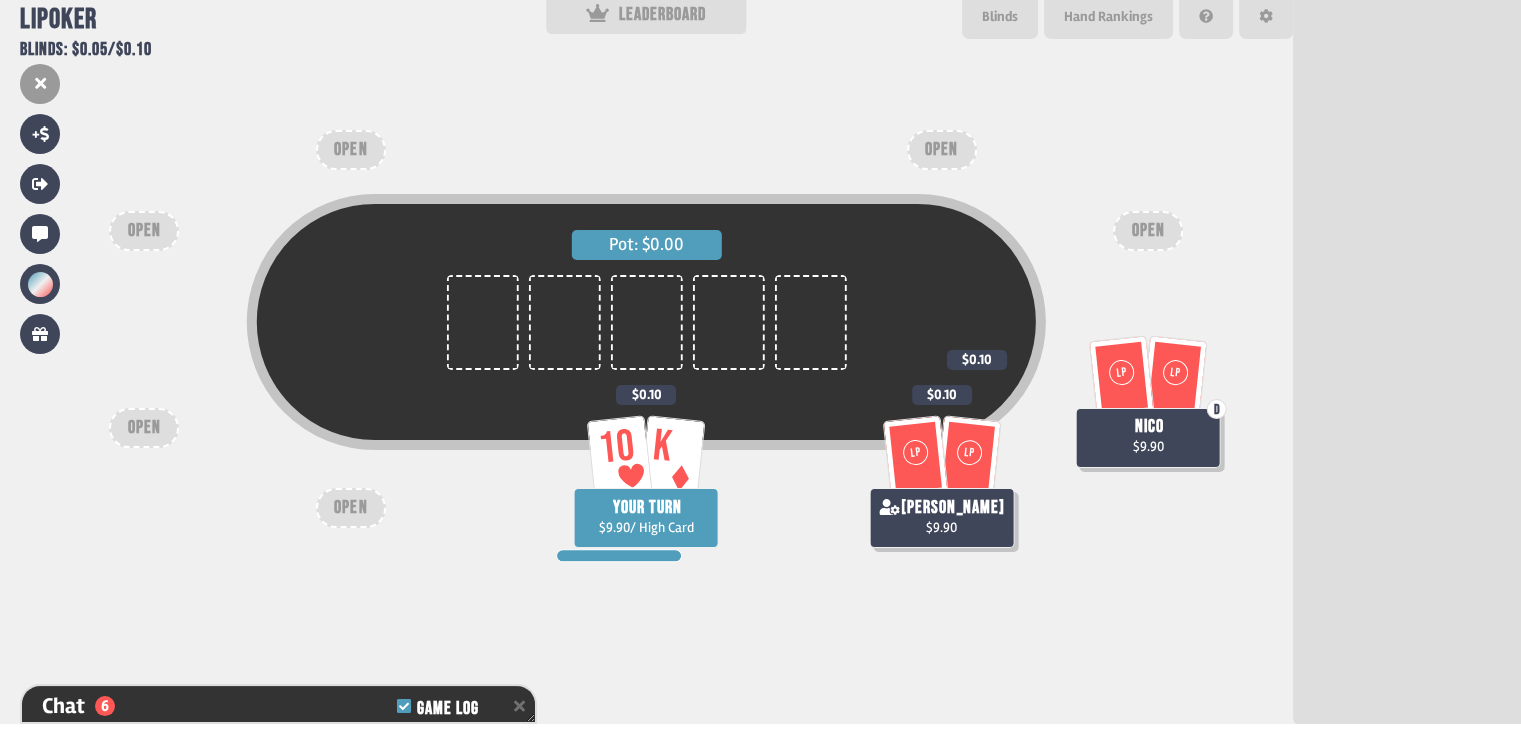scroll, scrollTop: 303, scrollLeft: 0, axis: vertical 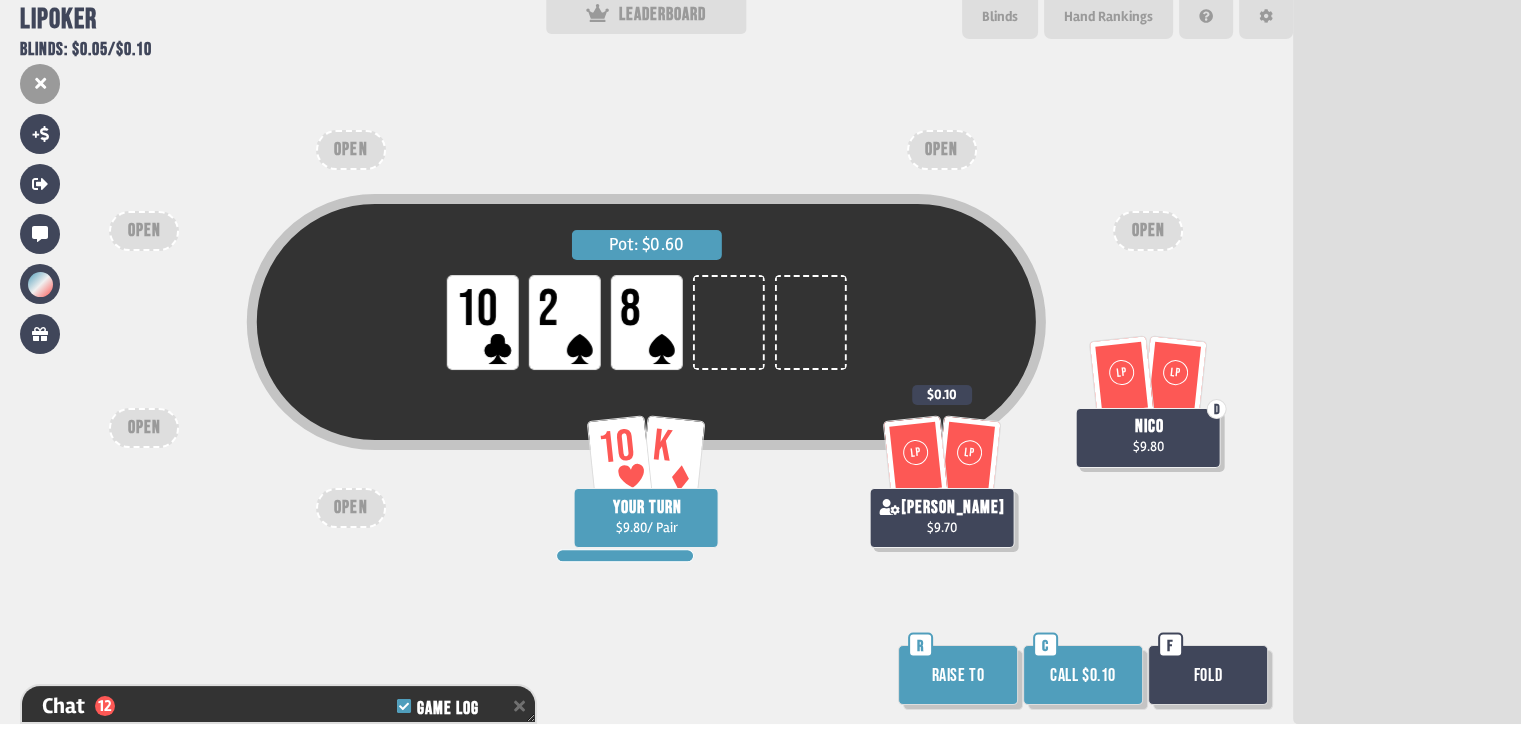 click on "Raise to" at bounding box center [958, 675] 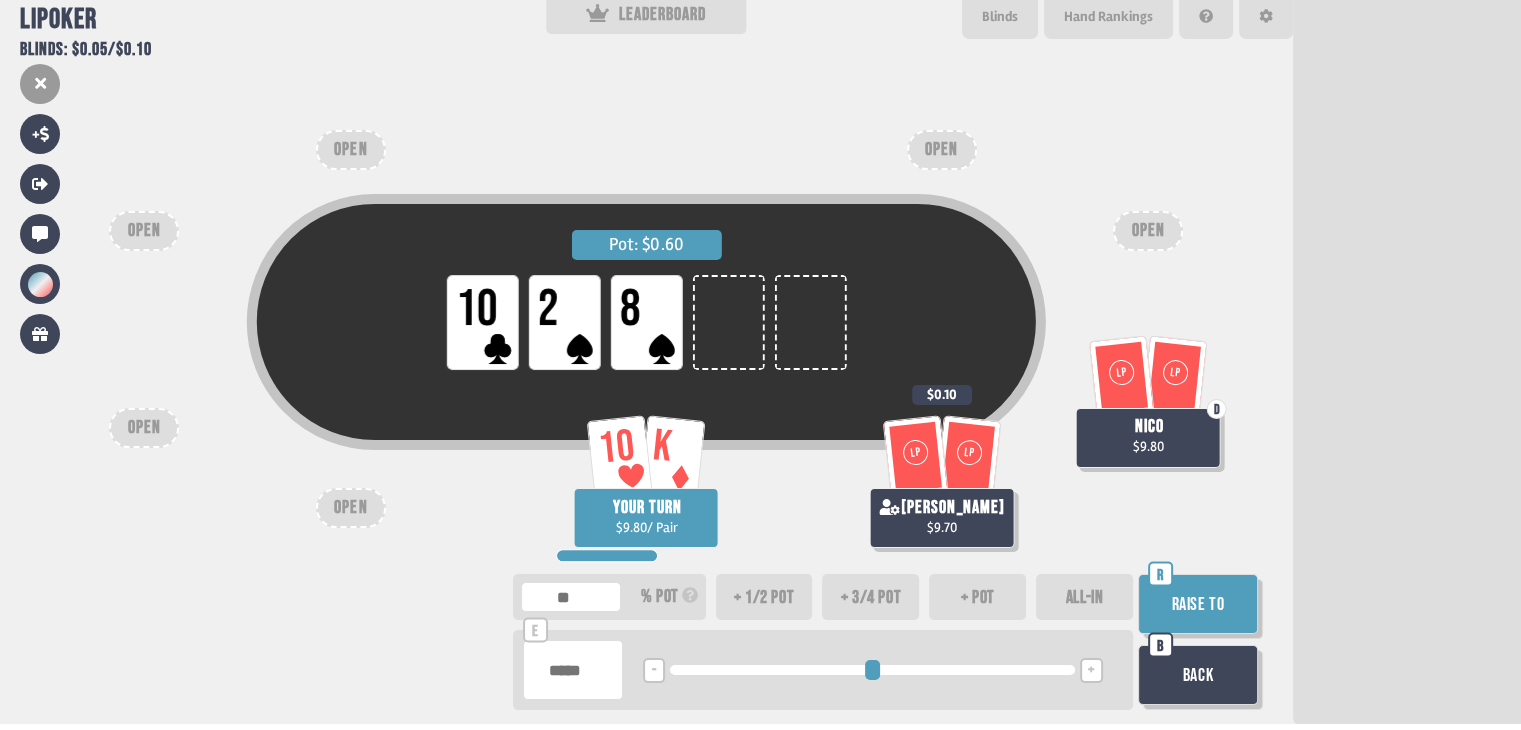 click on "Raise to" at bounding box center [1198, 604] 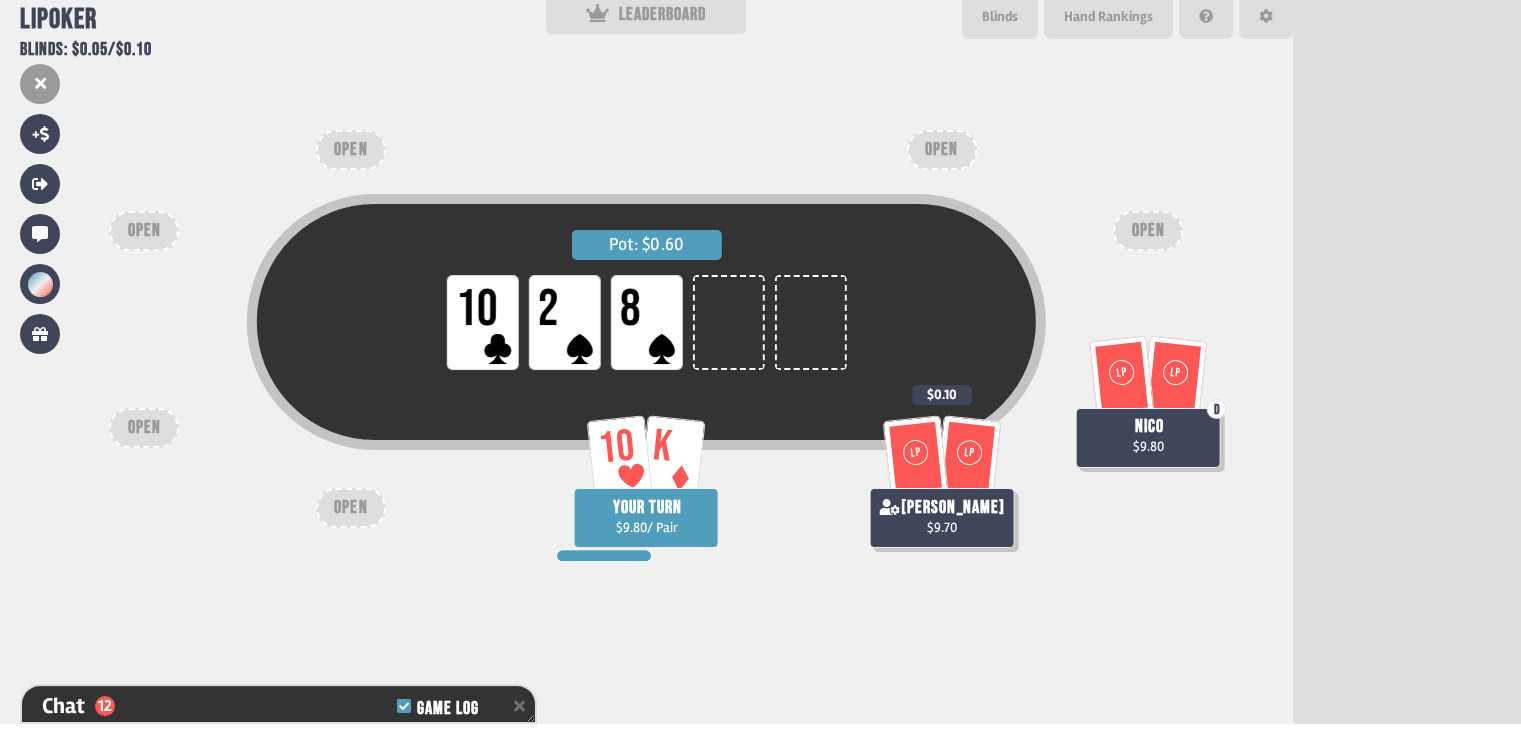 scroll, scrollTop: 476, scrollLeft: 0, axis: vertical 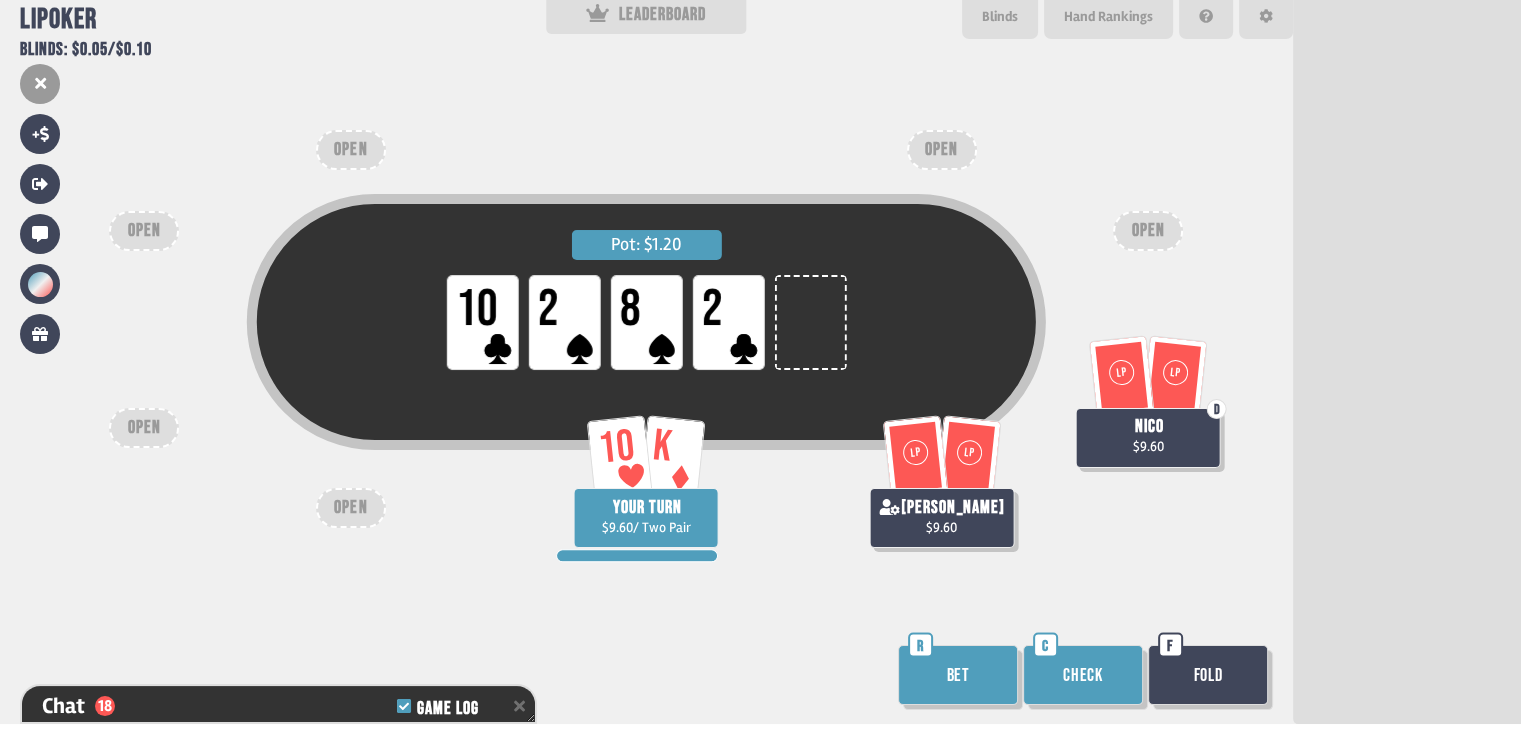 click on "Bet" at bounding box center [958, 675] 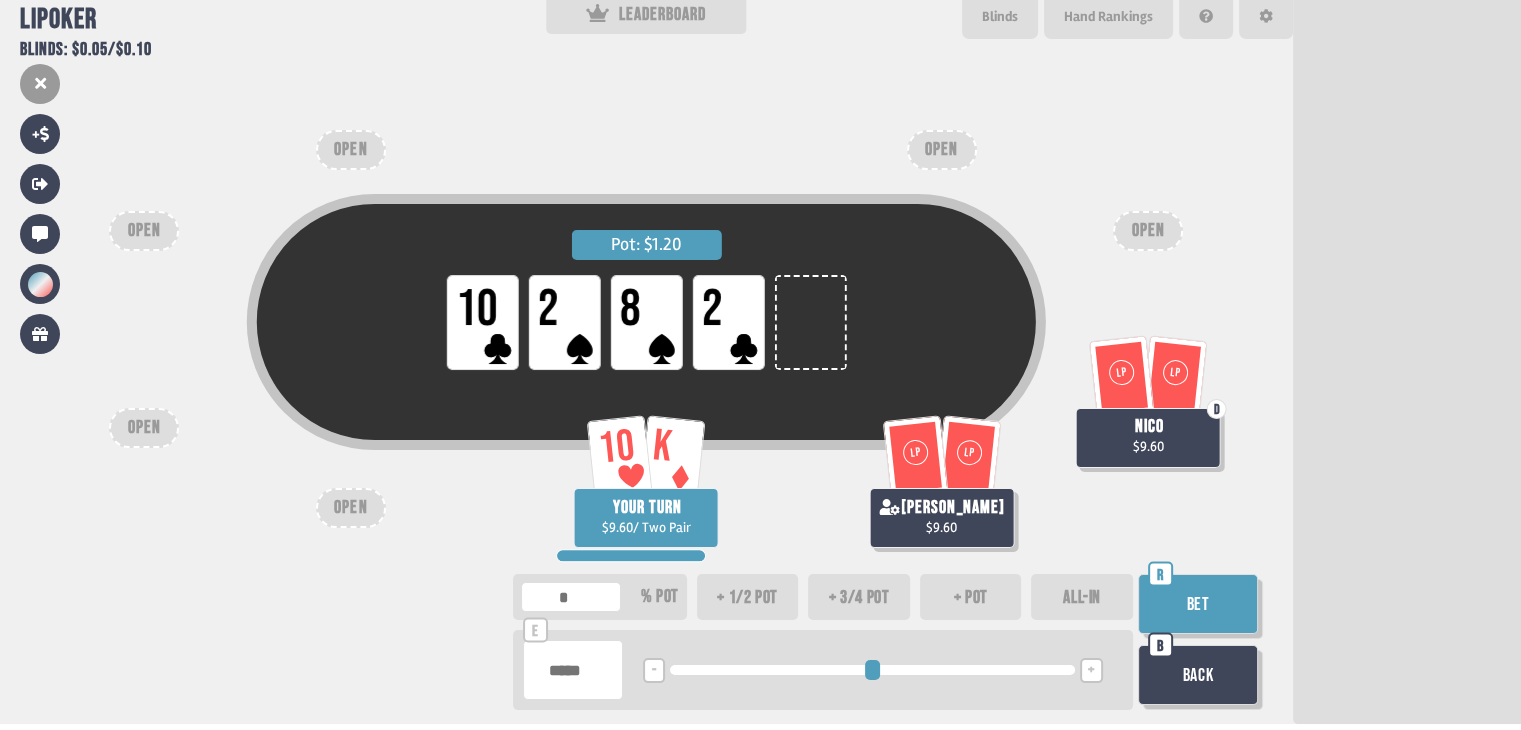 type on "**" 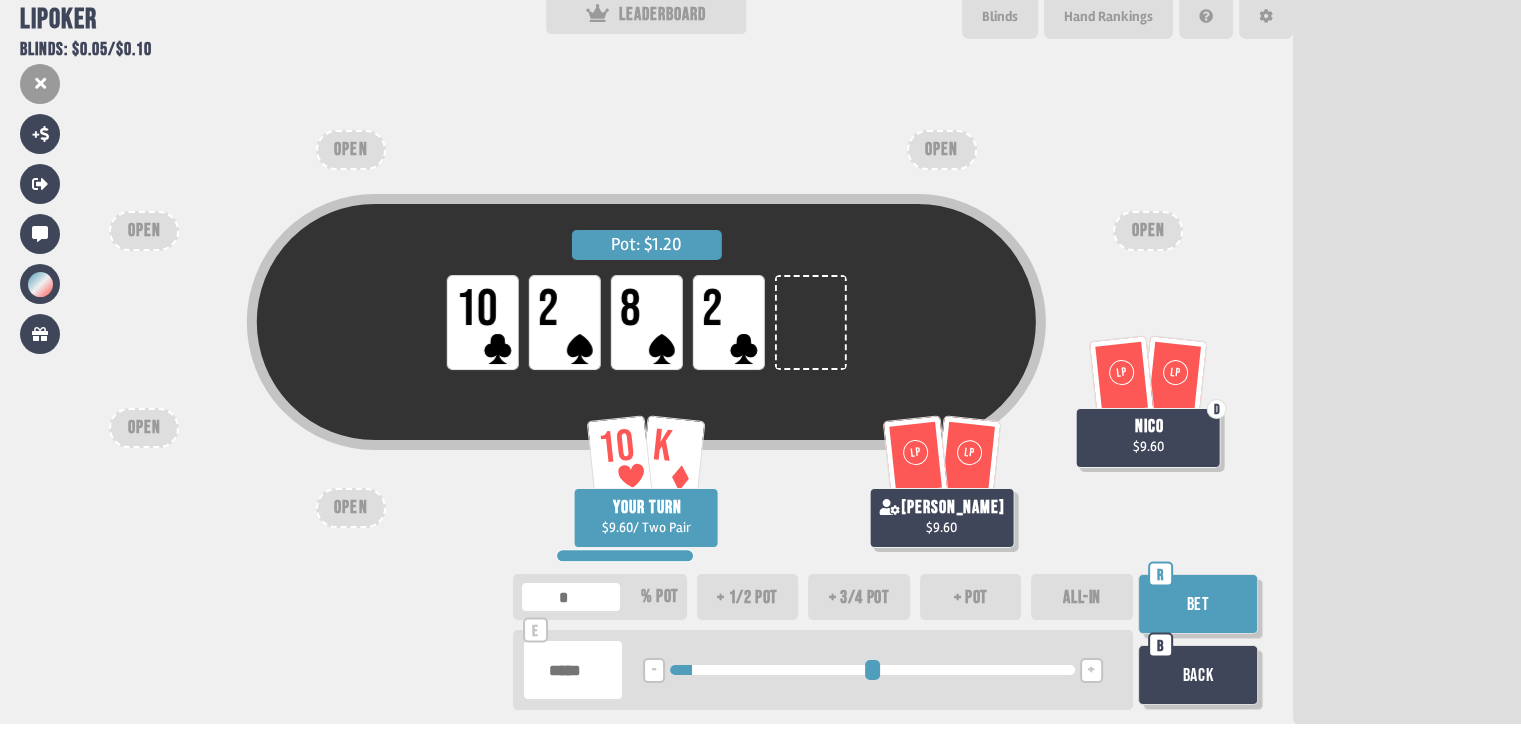 type on "**" 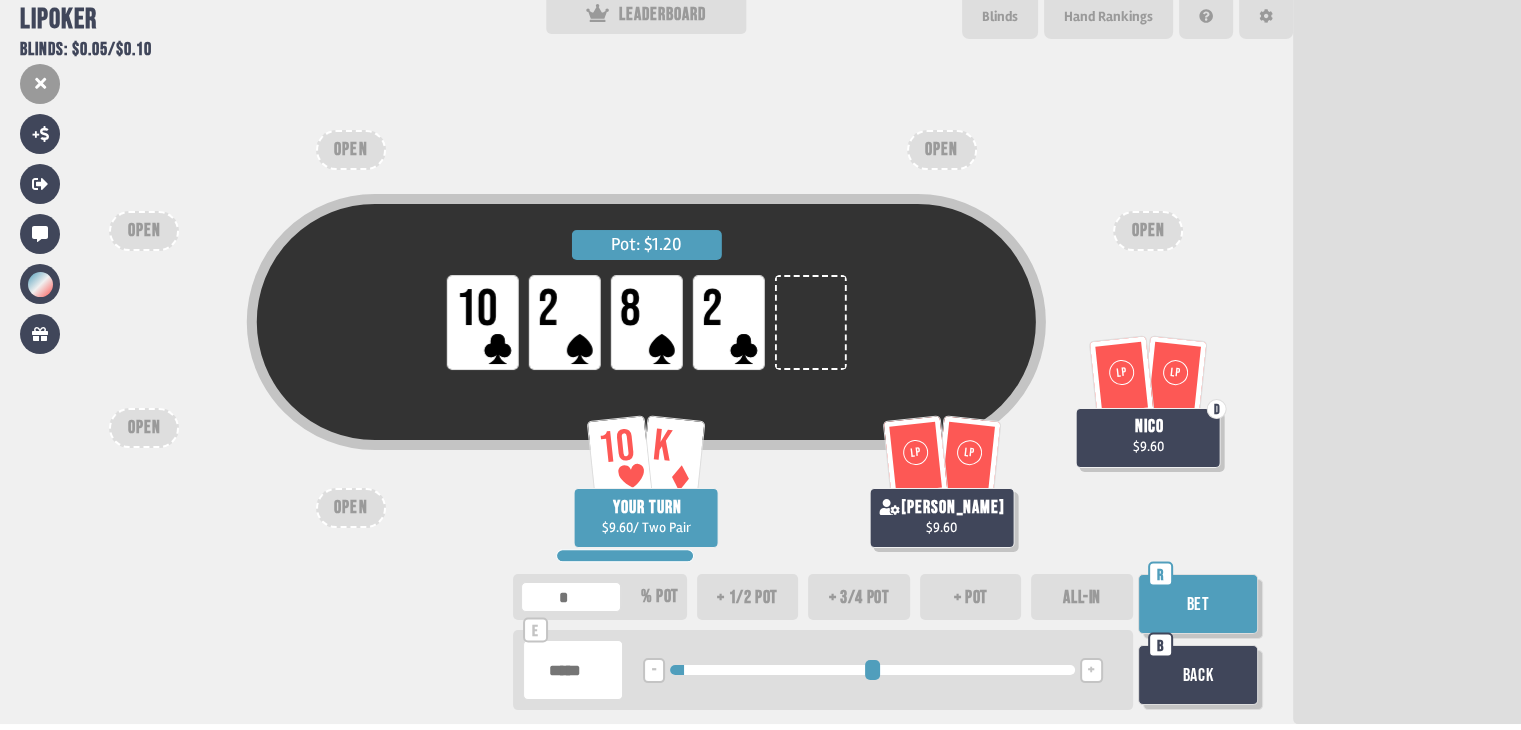 type on "**" 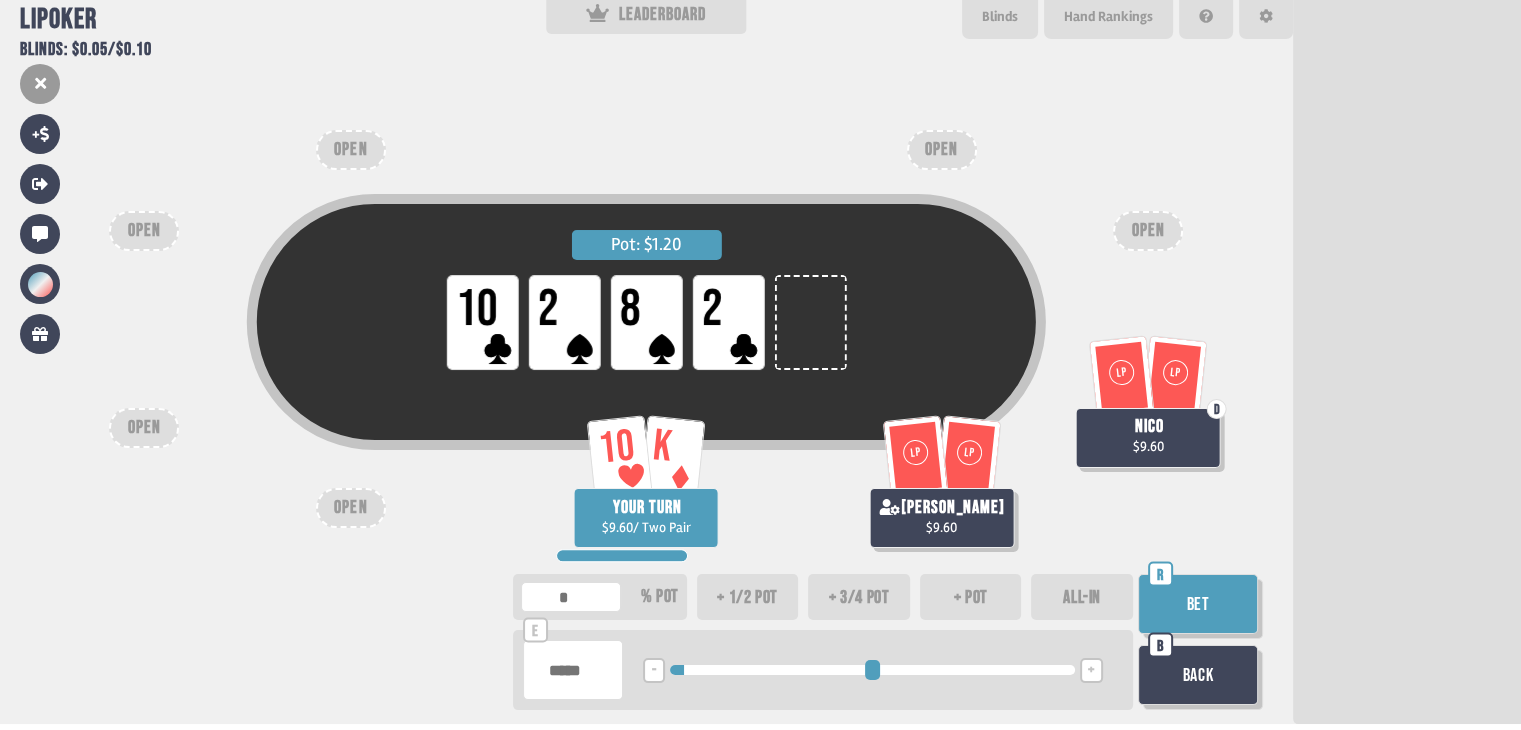 type on "**" 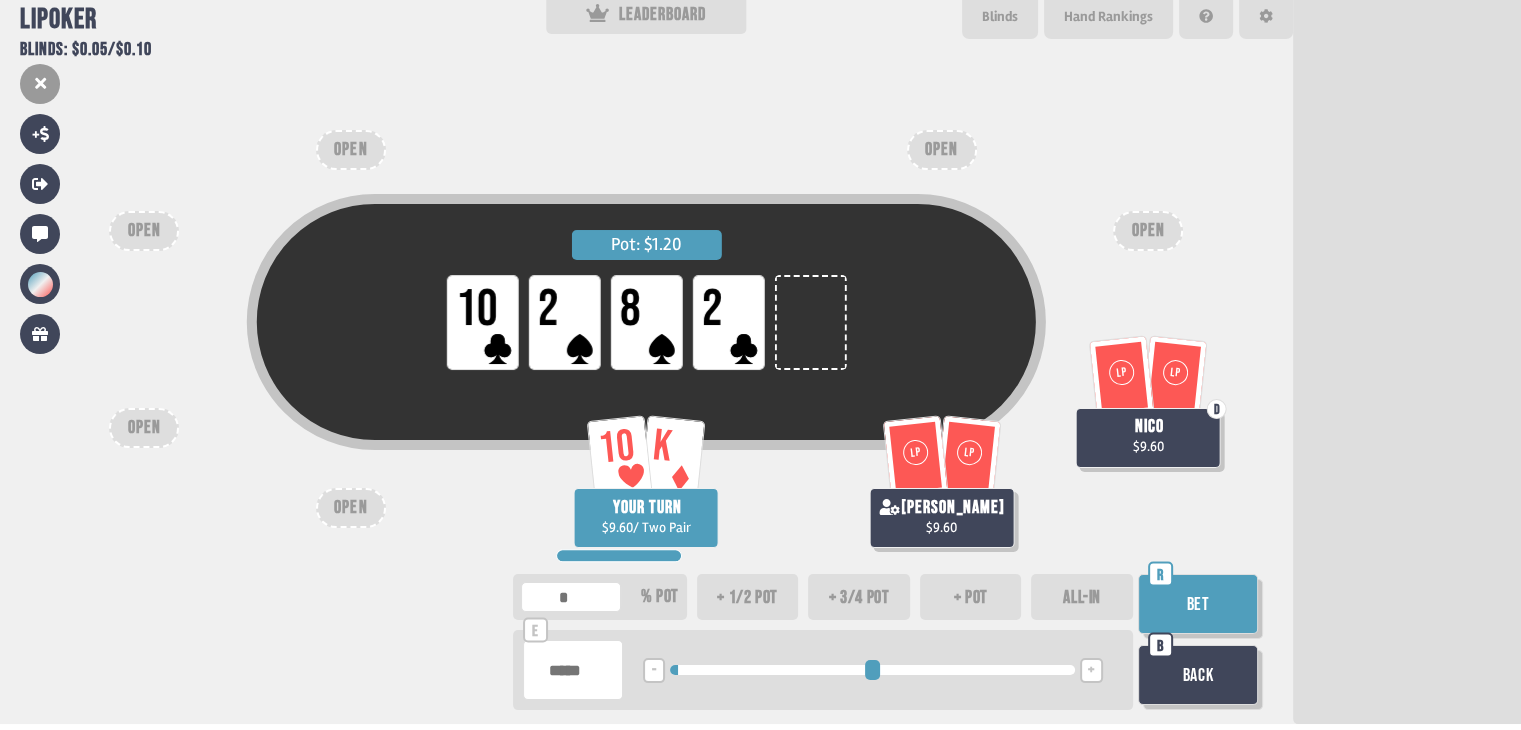 type on "**" 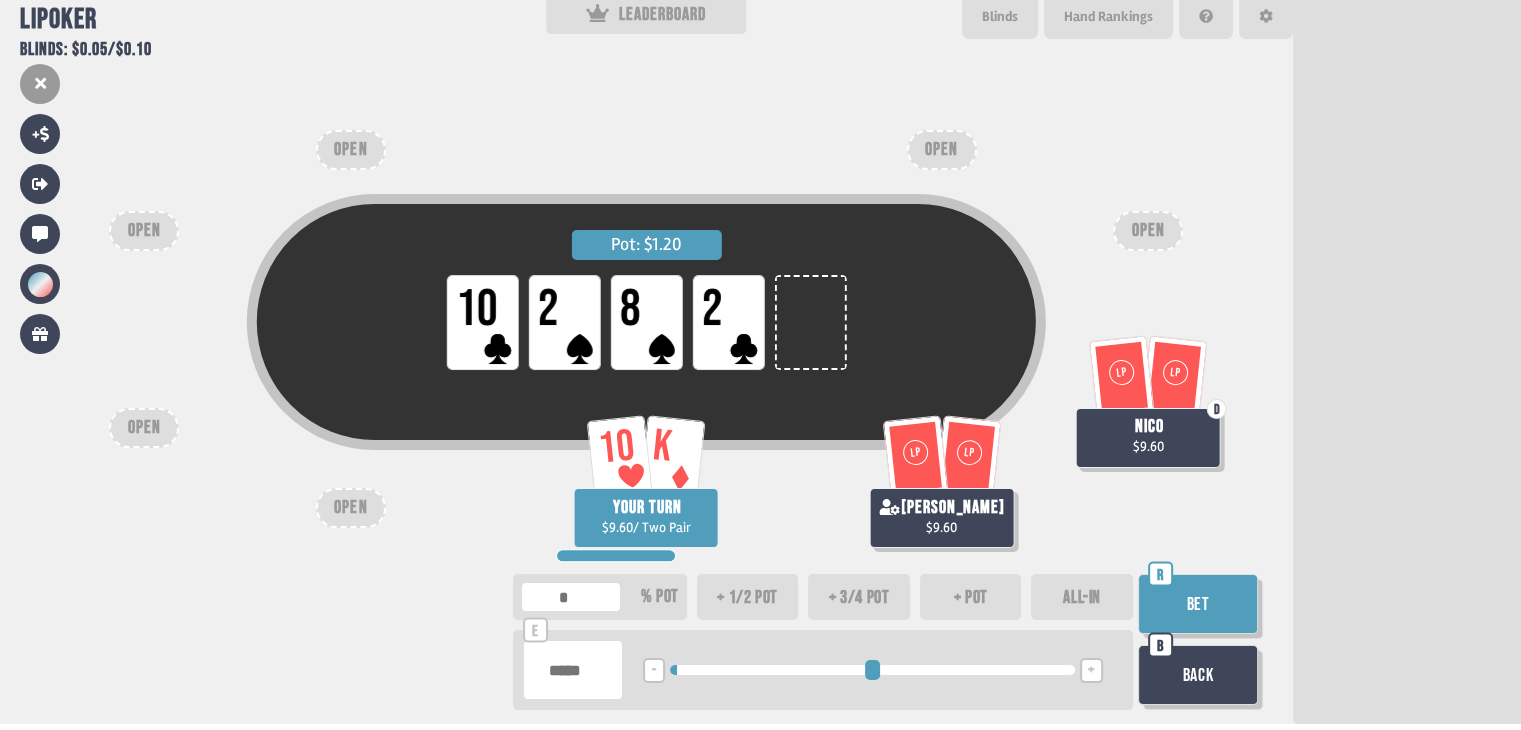 type on "**" 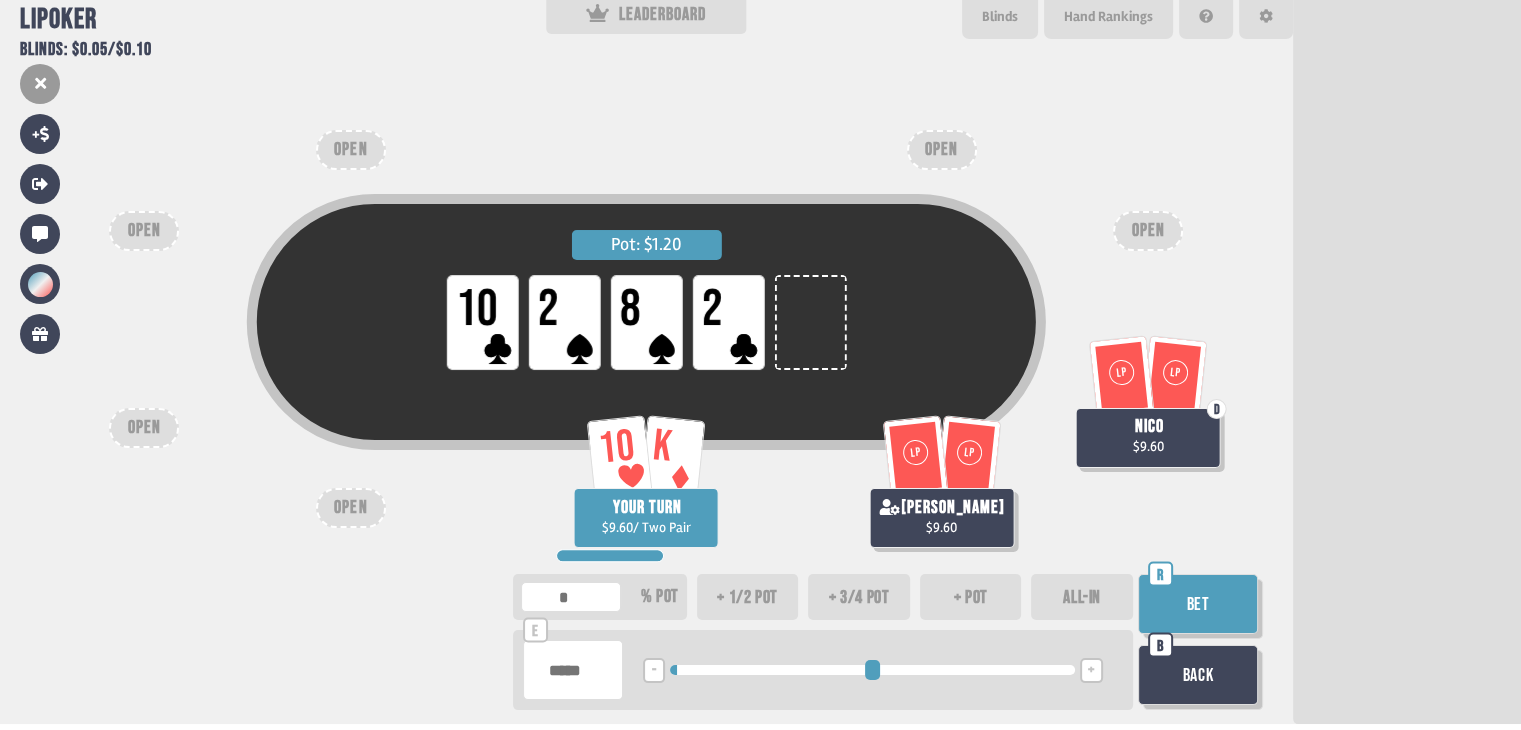 click on "Bet" at bounding box center (1198, 604) 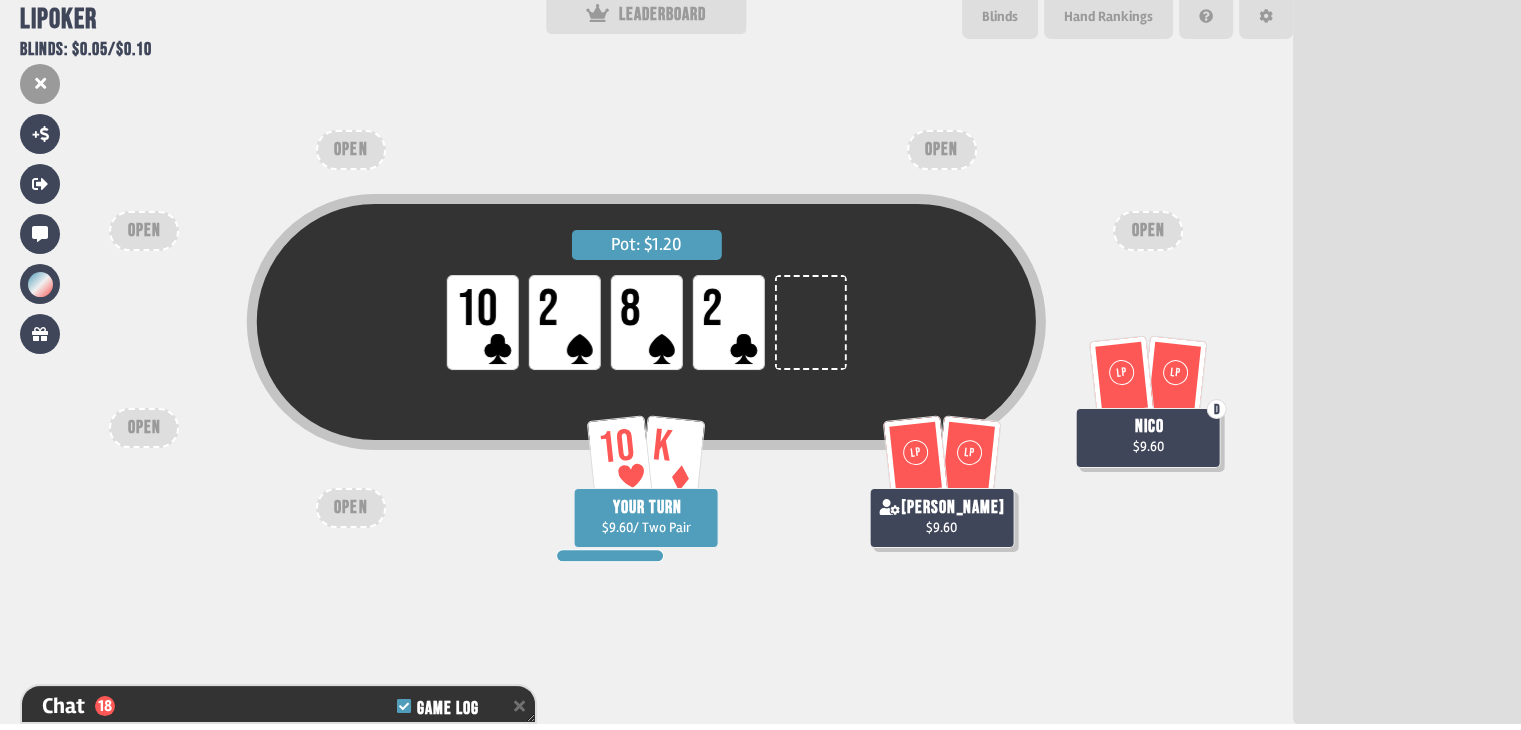 scroll, scrollTop: 651, scrollLeft: 0, axis: vertical 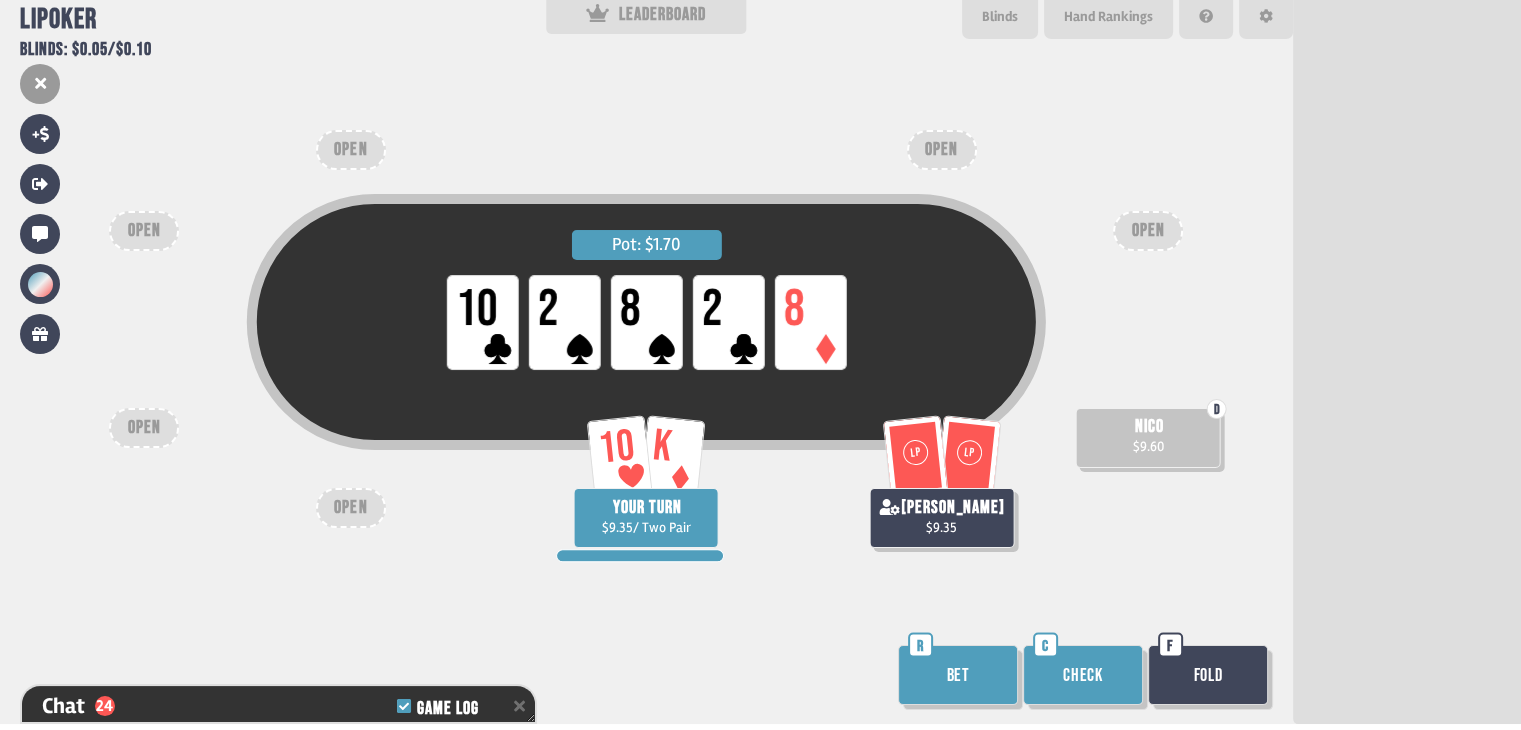 click on "Bet" at bounding box center (958, 675) 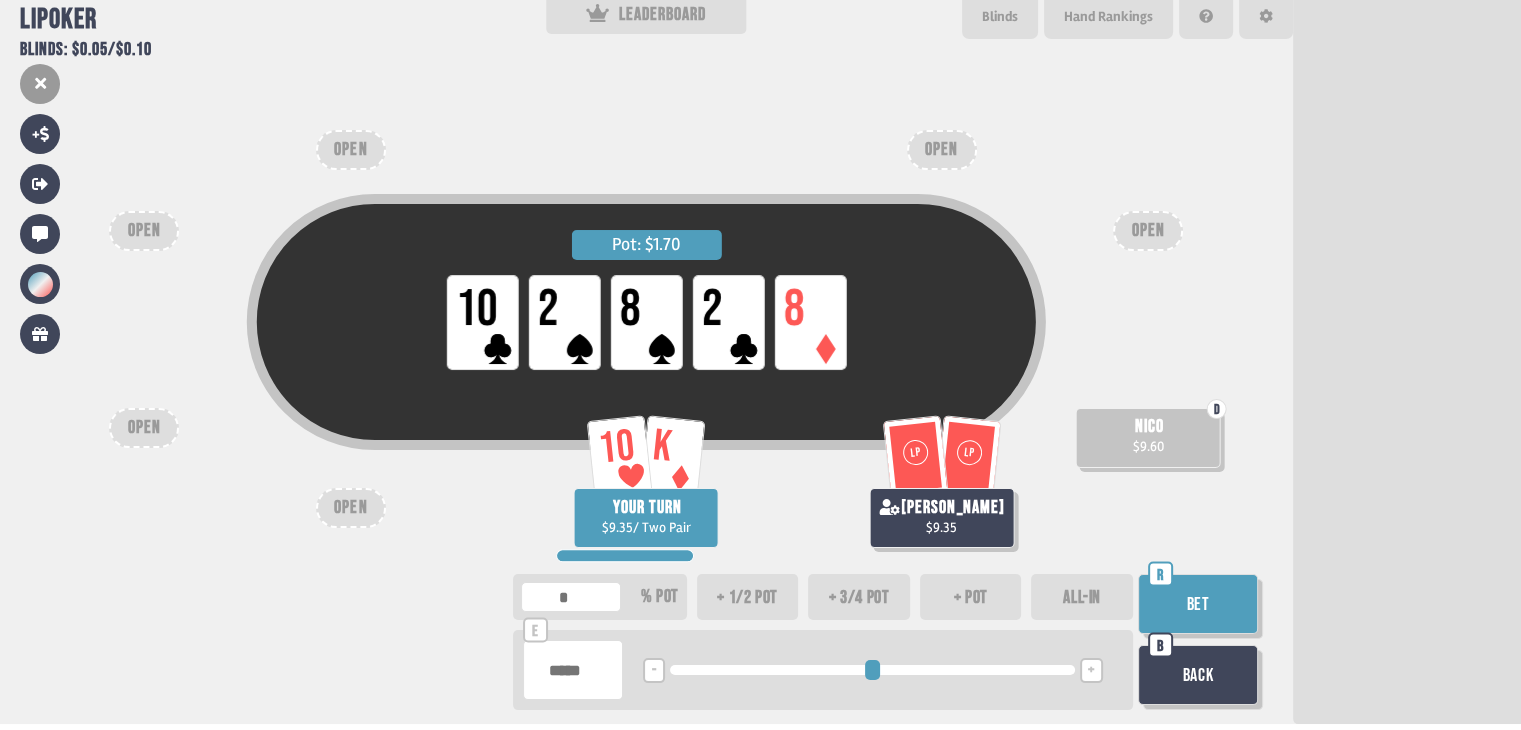 type on "**" 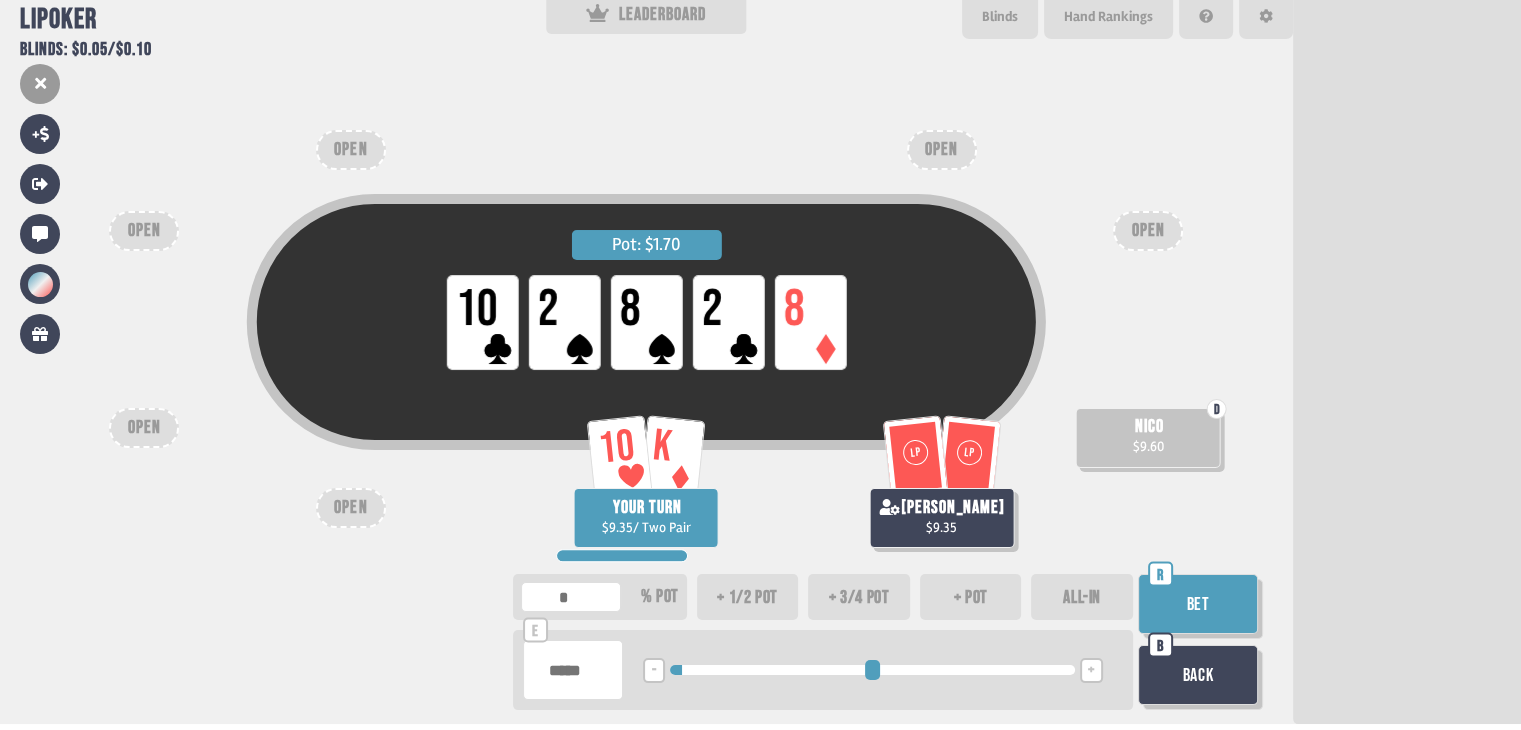 type on "**" 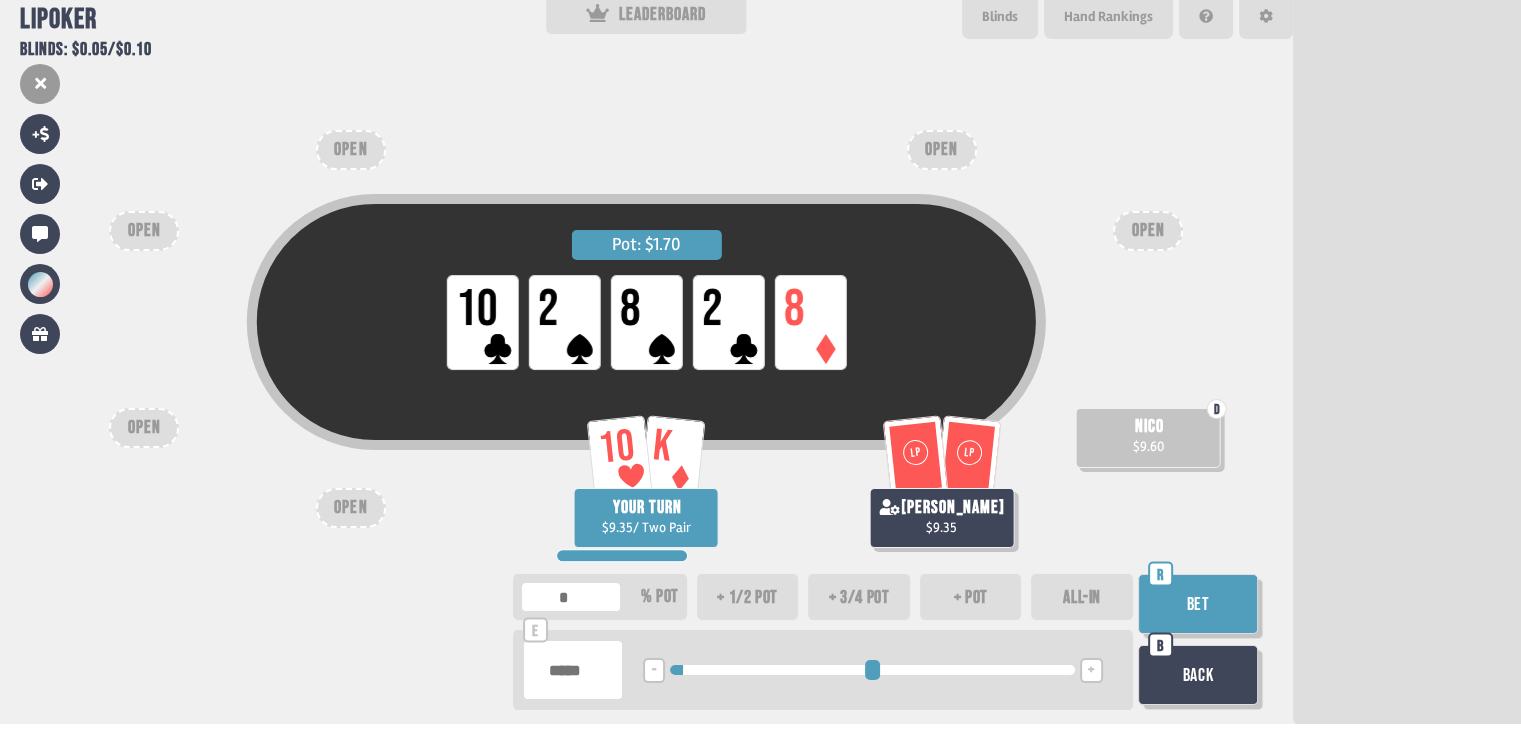 type on "**" 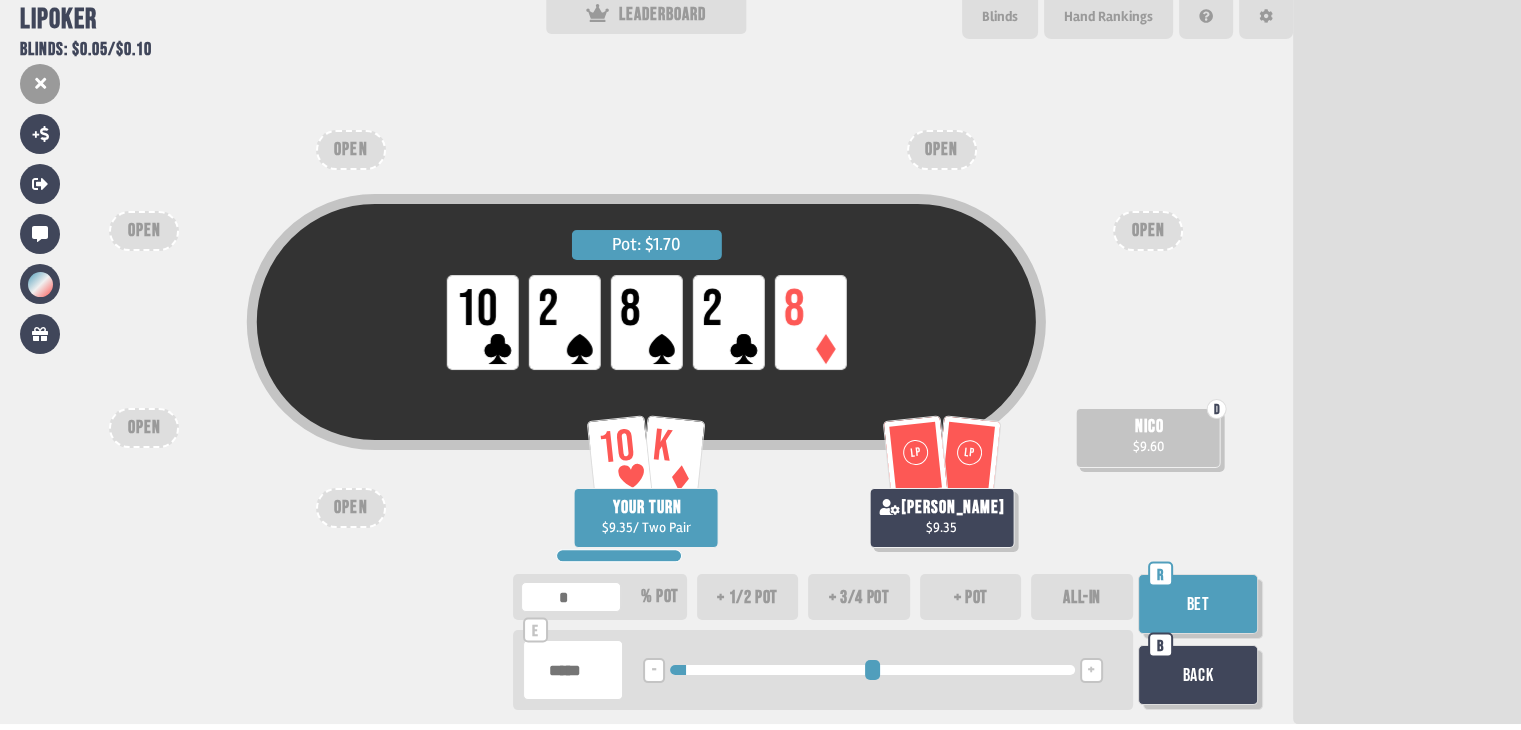 type on "**" 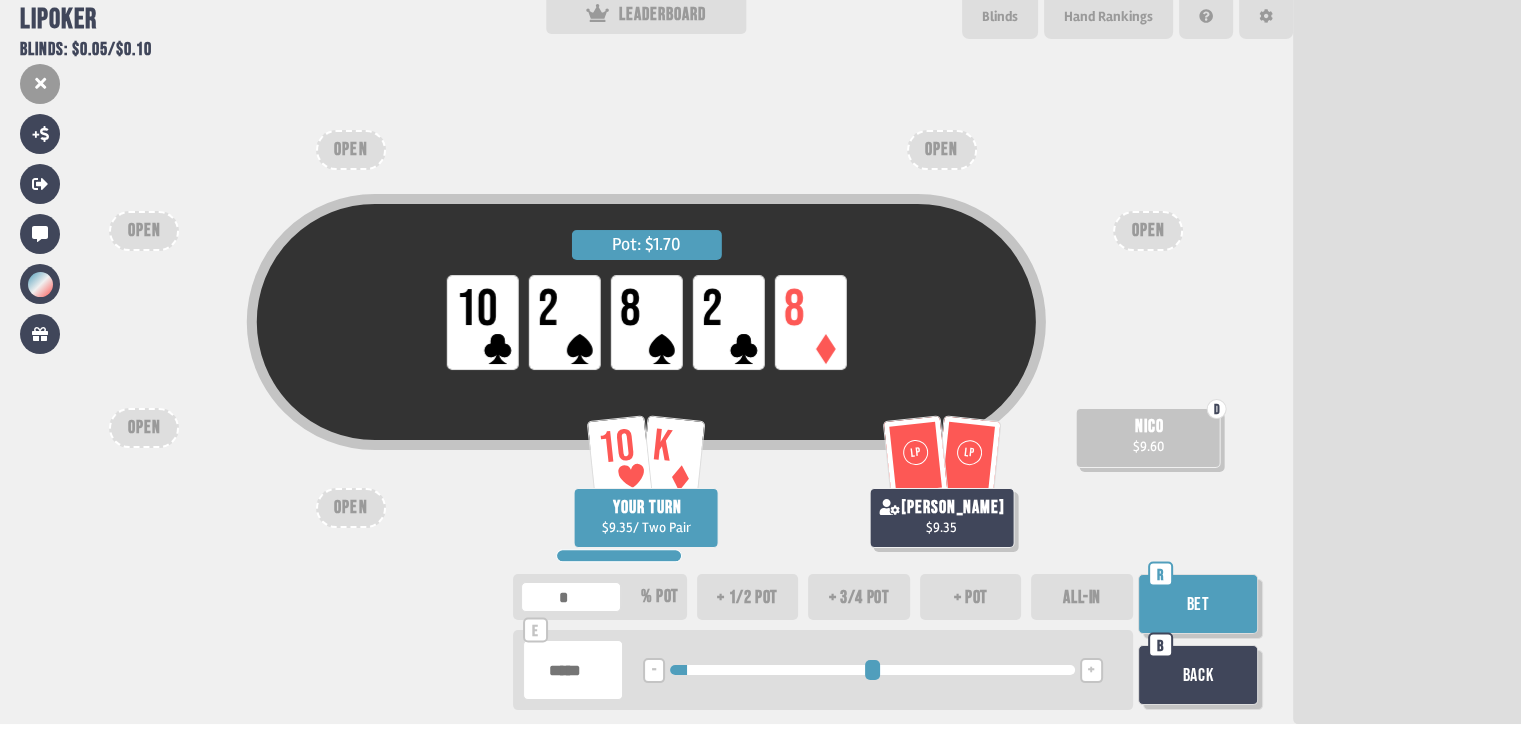 type on "**" 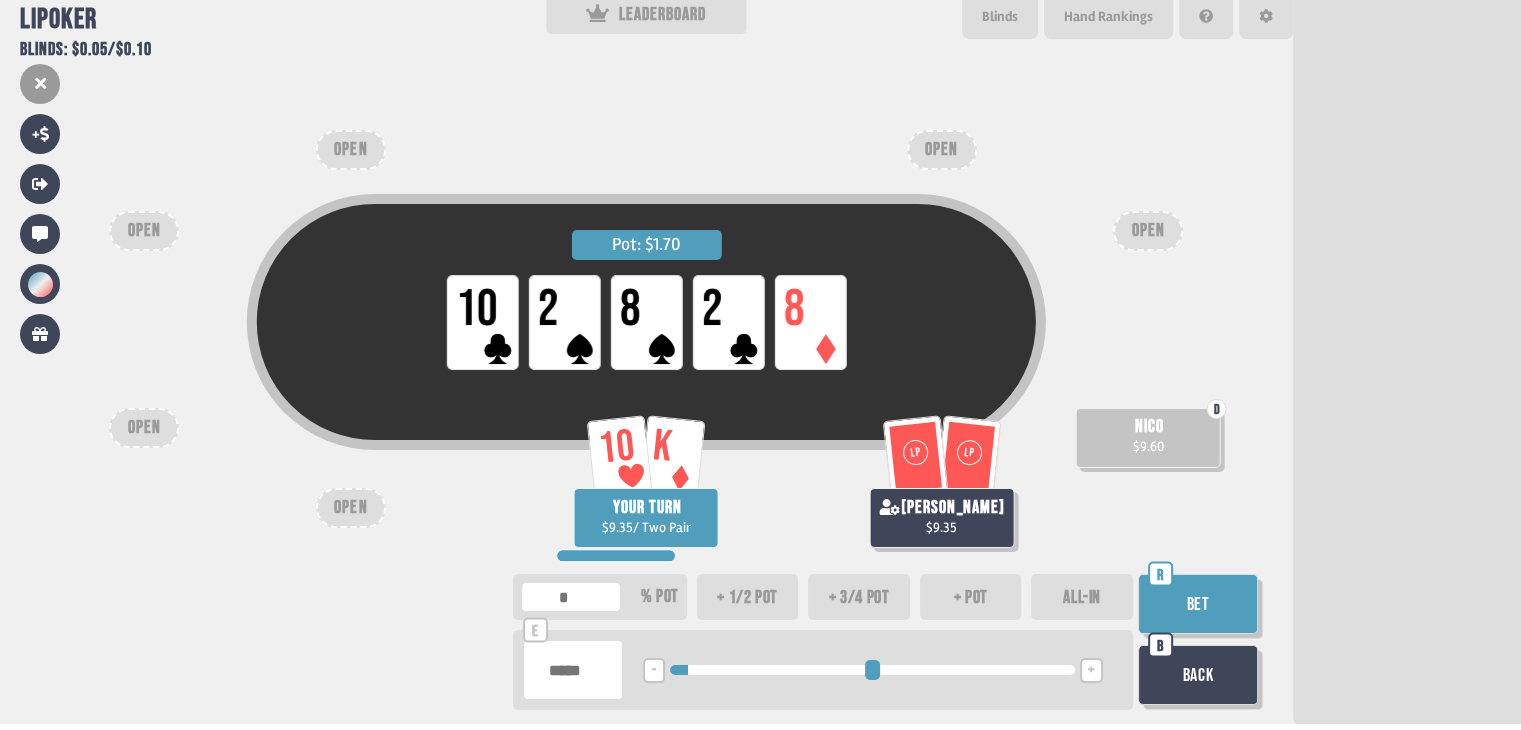 drag, startPoint x: 681, startPoint y: 666, endPoint x: 695, endPoint y: 665, distance: 14.035668 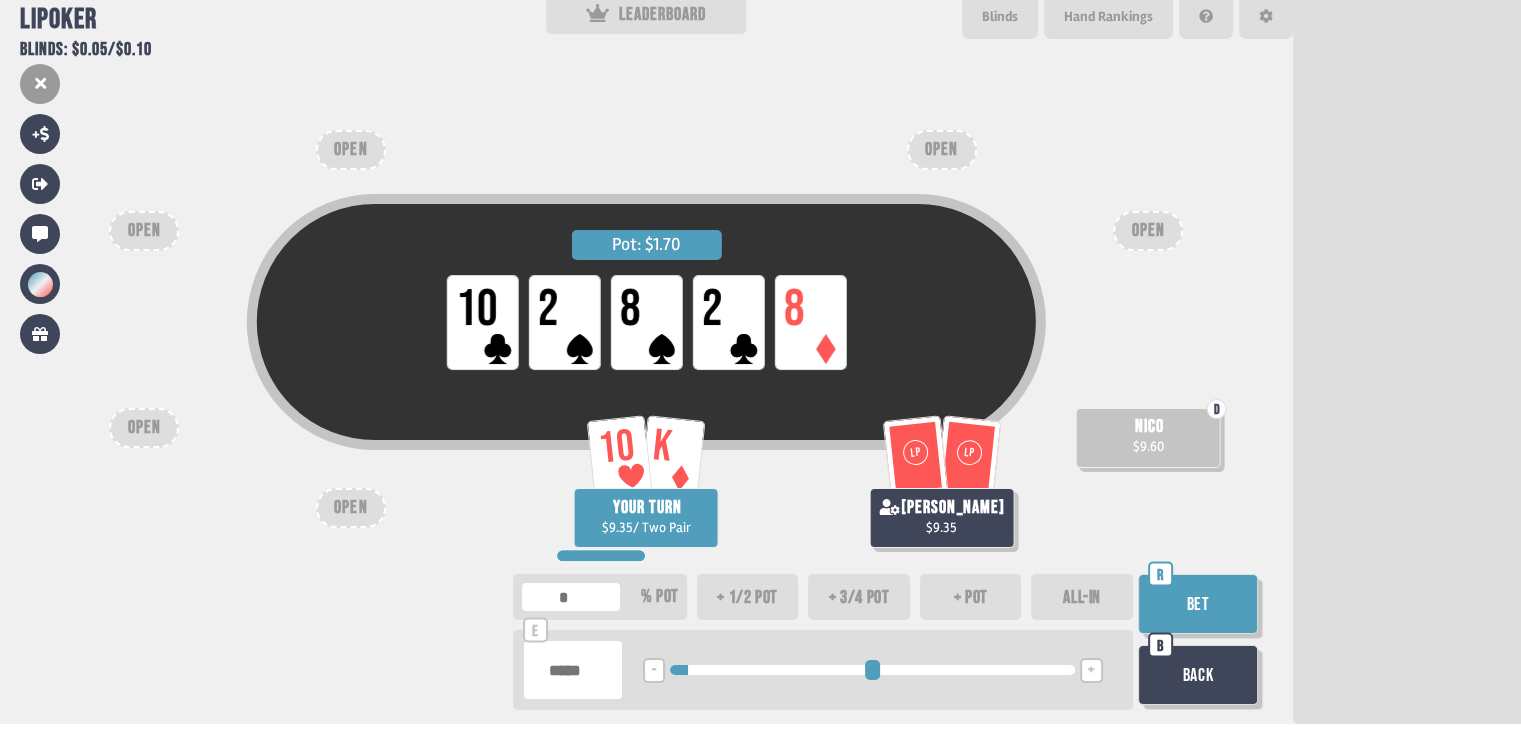 type on "**" 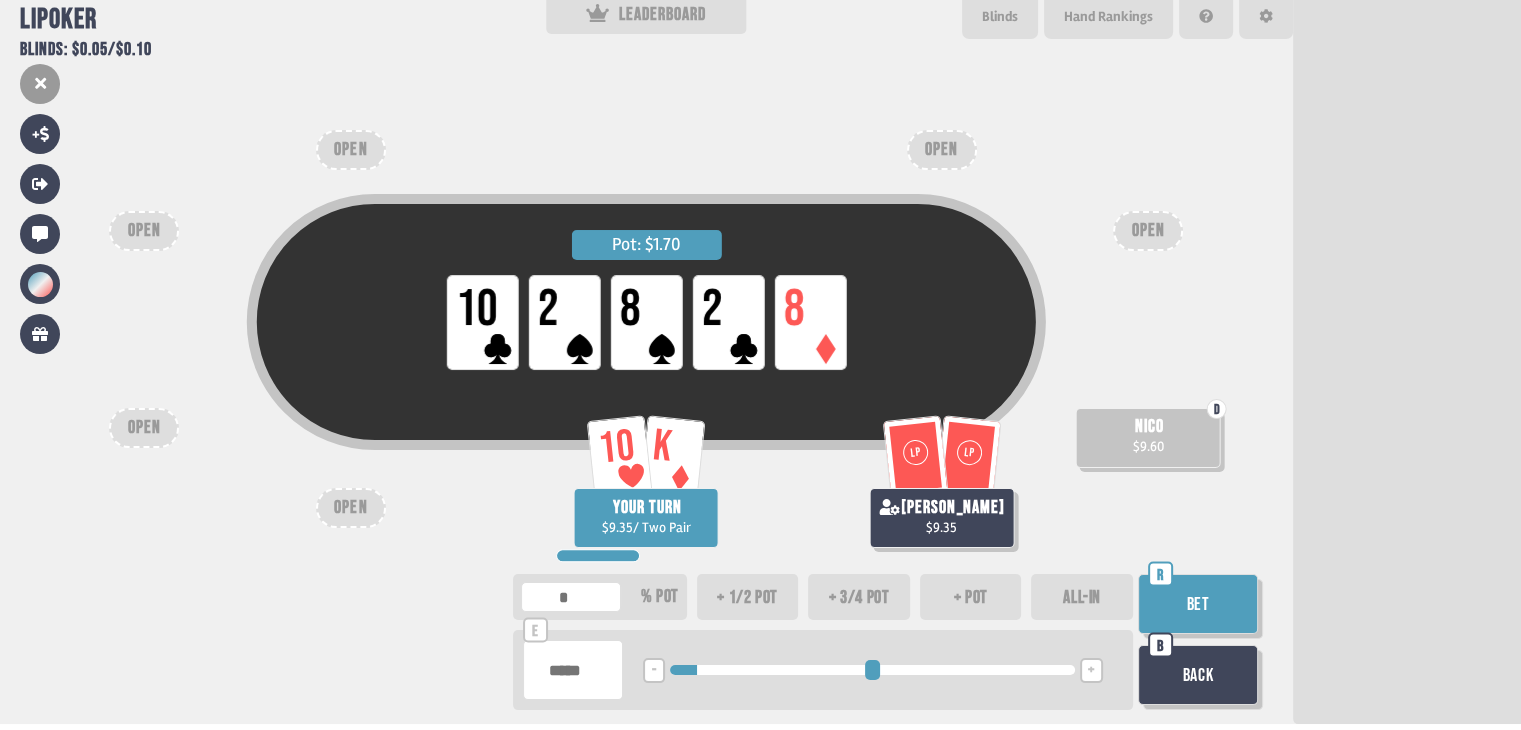 type on "**" 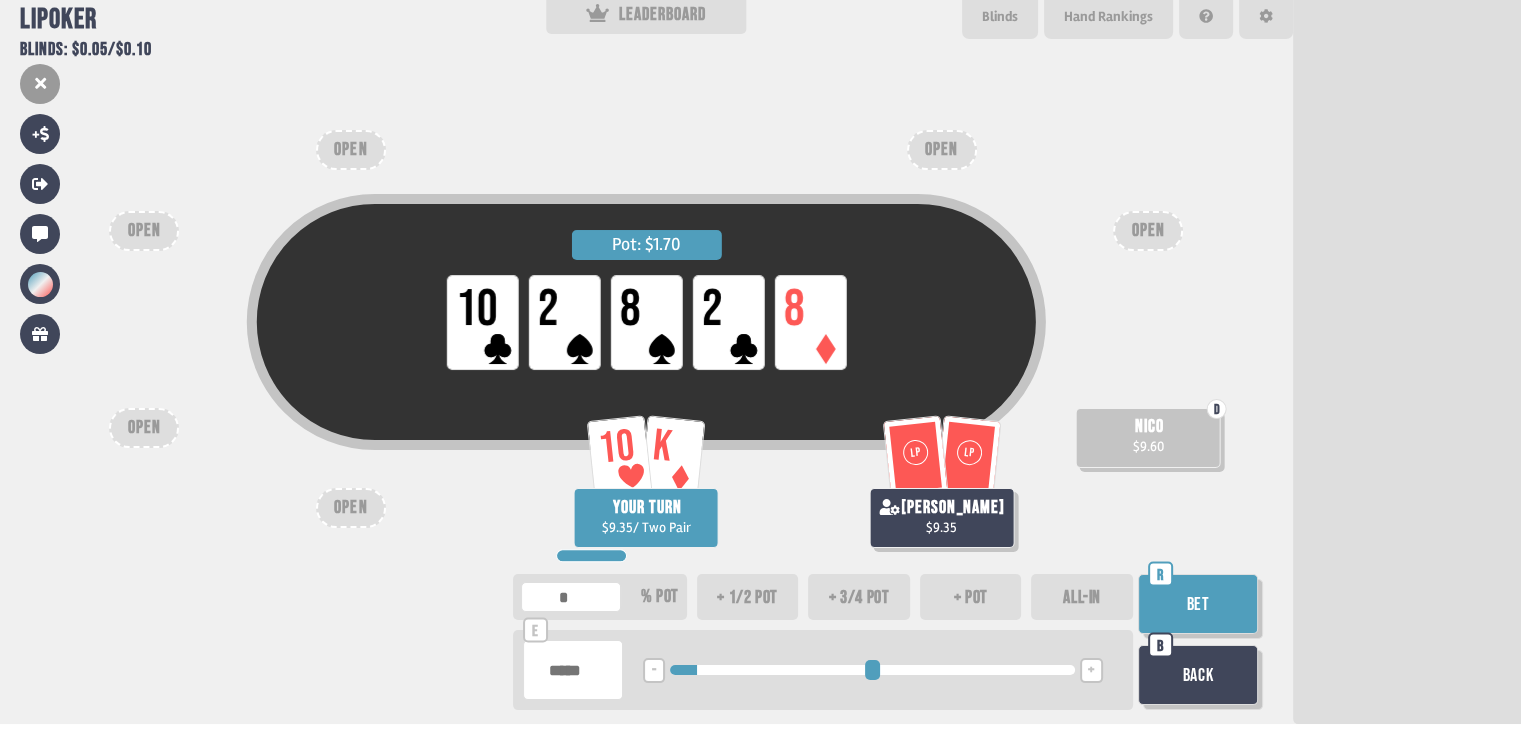 click on "Bet" at bounding box center (1198, 604) 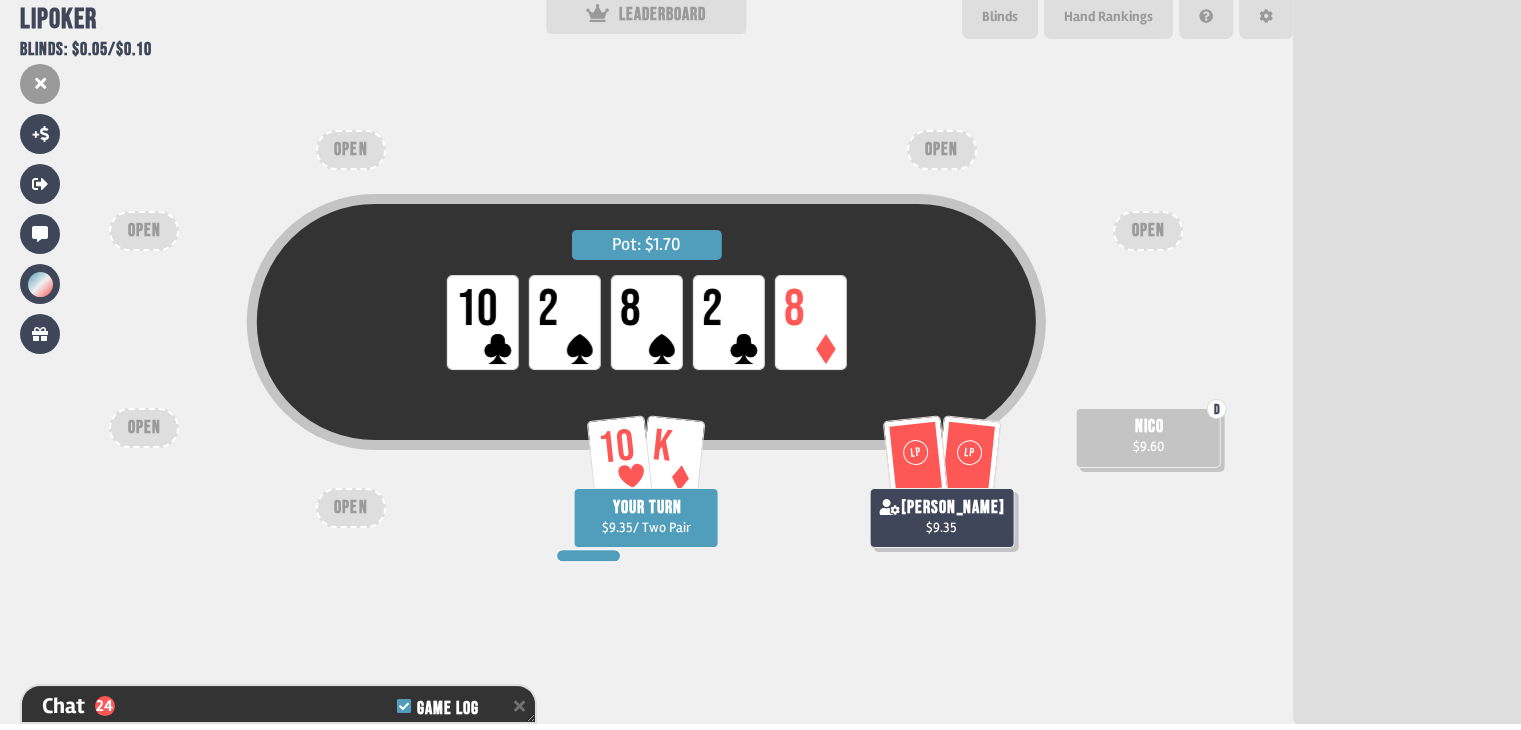 scroll, scrollTop: 824, scrollLeft: 0, axis: vertical 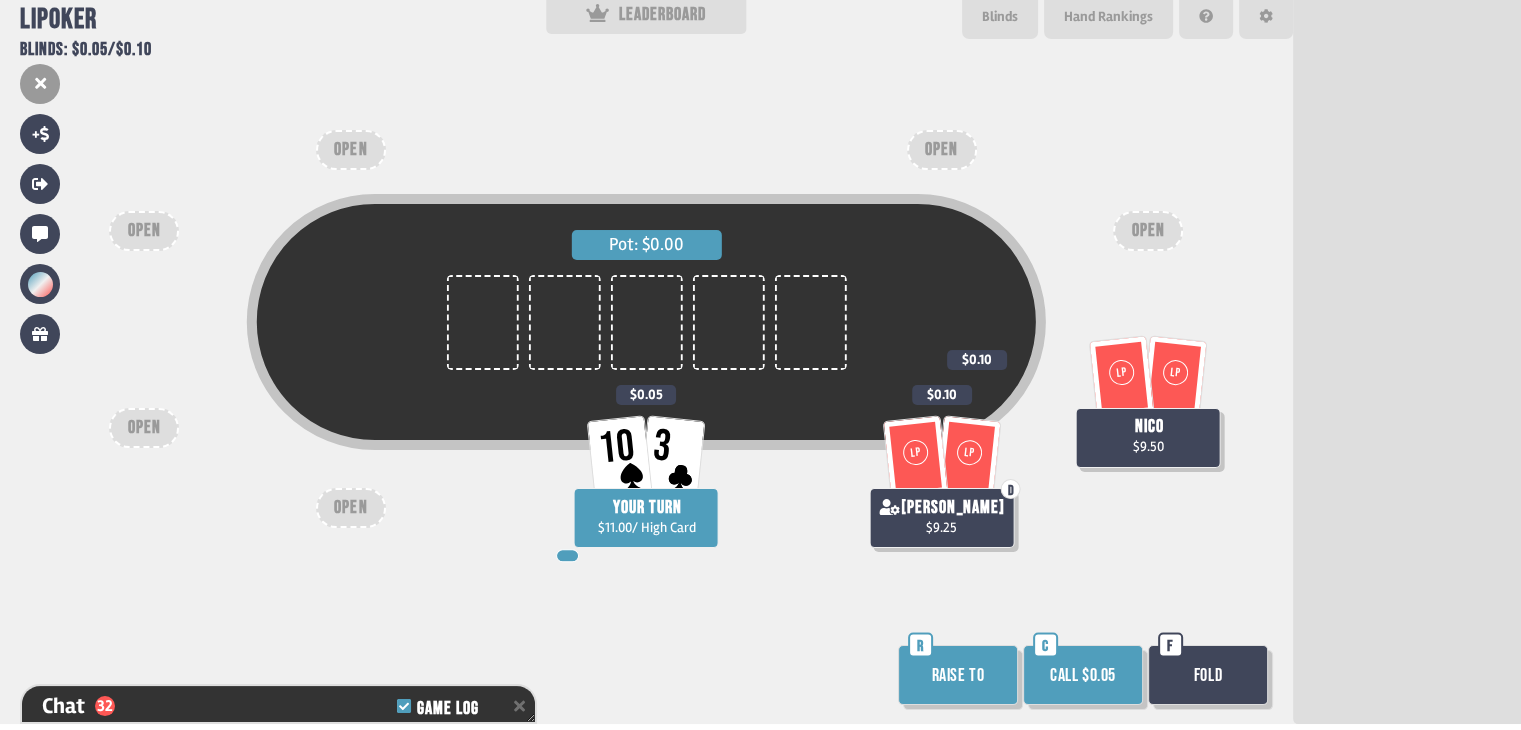 click on "Call $0.05" at bounding box center (1083, 675) 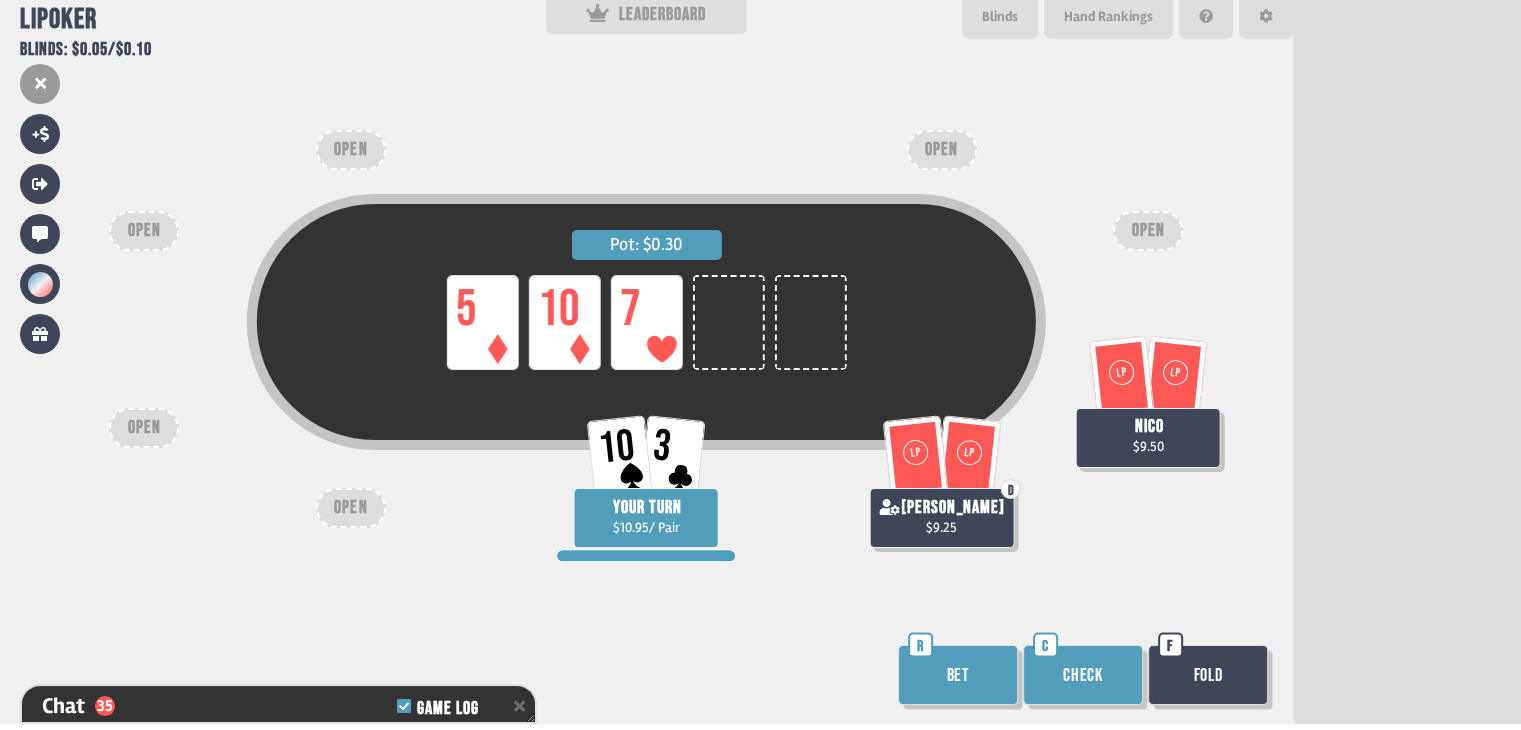 click on "Check" at bounding box center [1083, 675] 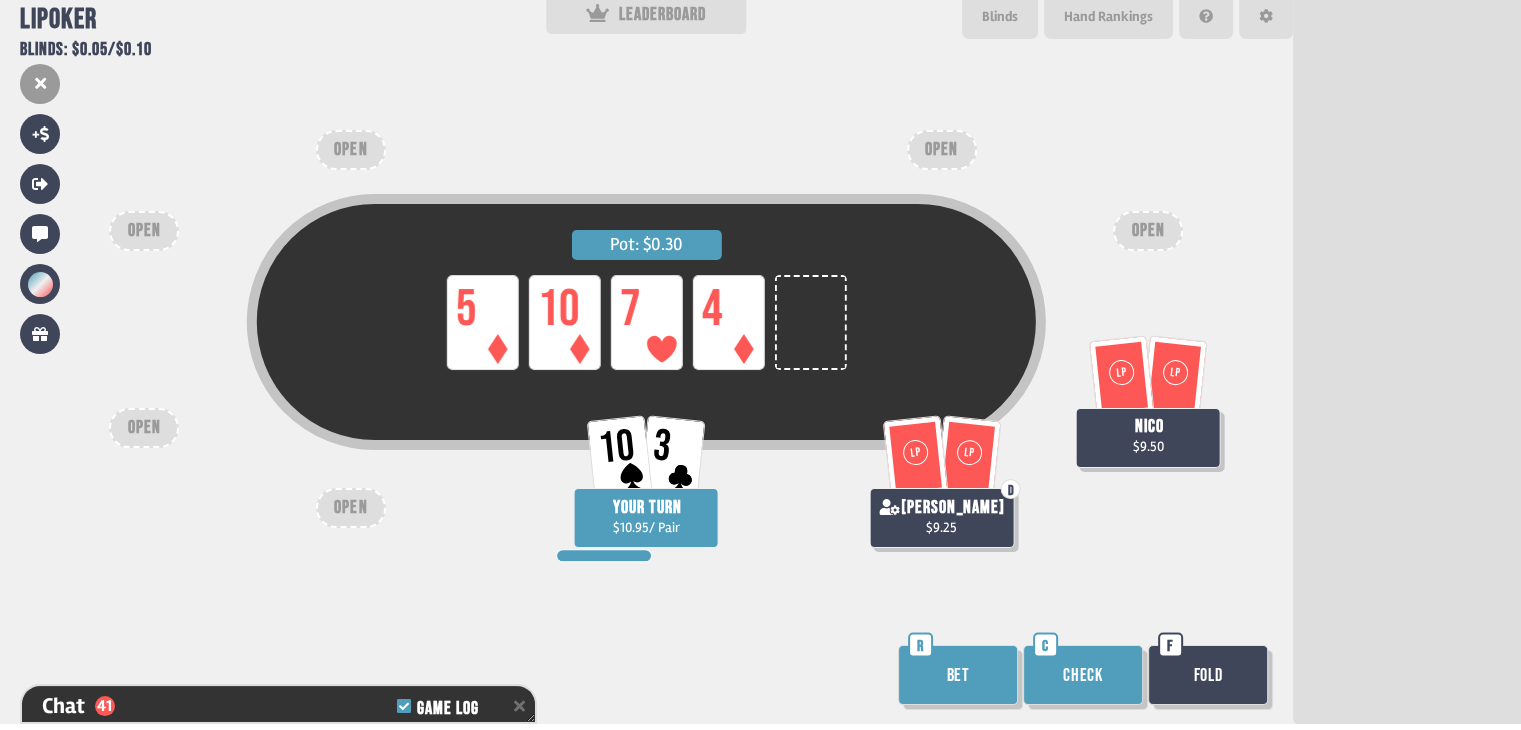 click on "Check" at bounding box center (1083, 675) 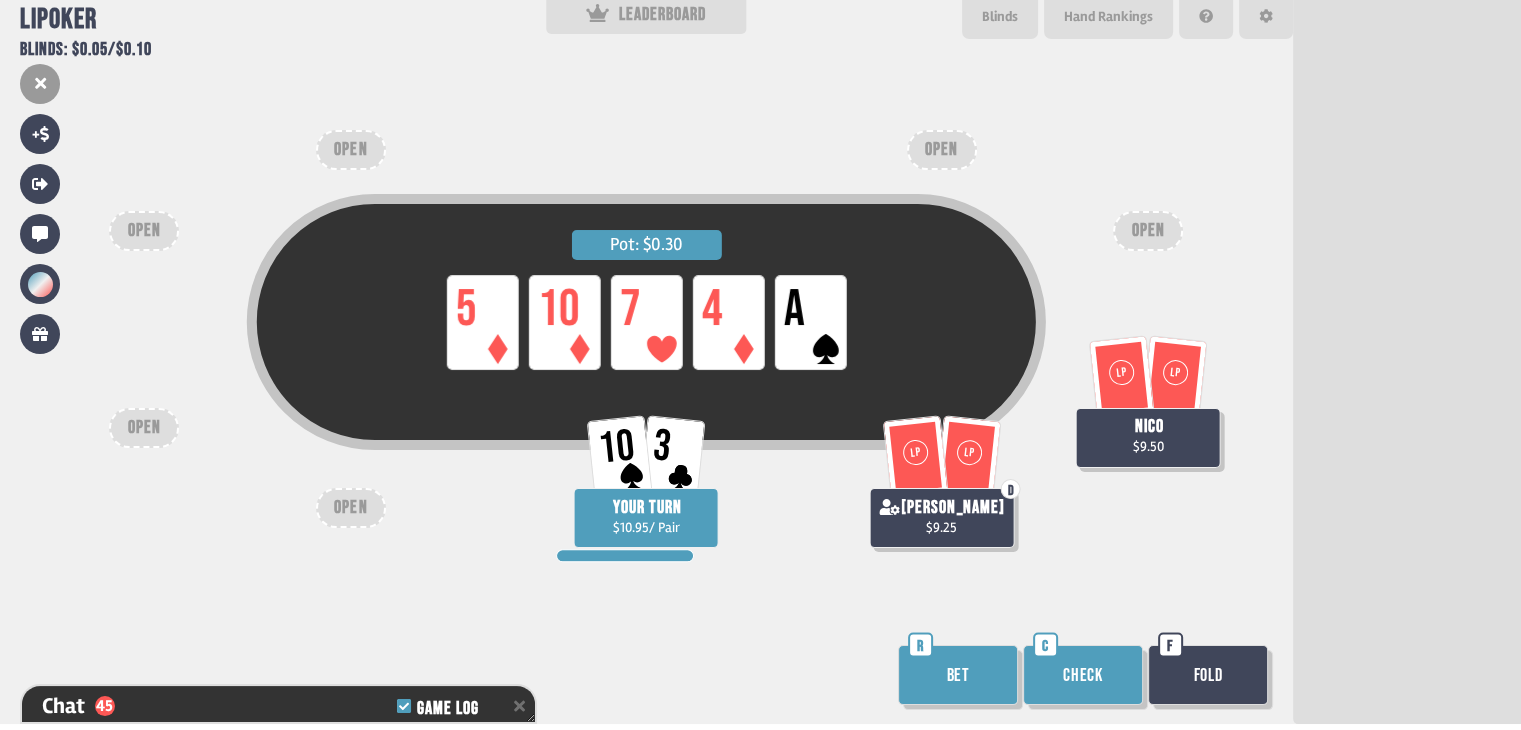 click on "Check" at bounding box center (1083, 675) 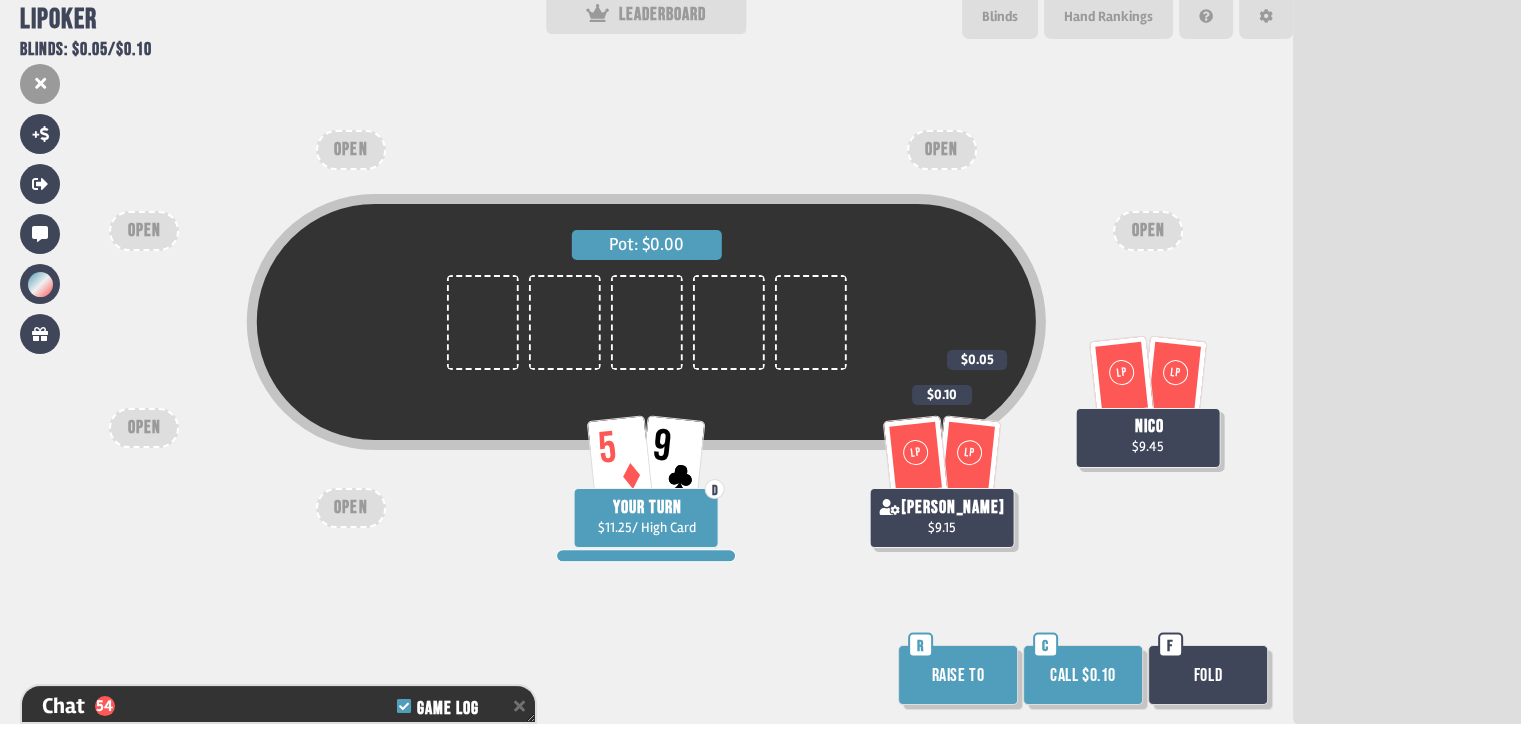 click on "Call $0.10" at bounding box center [1083, 675] 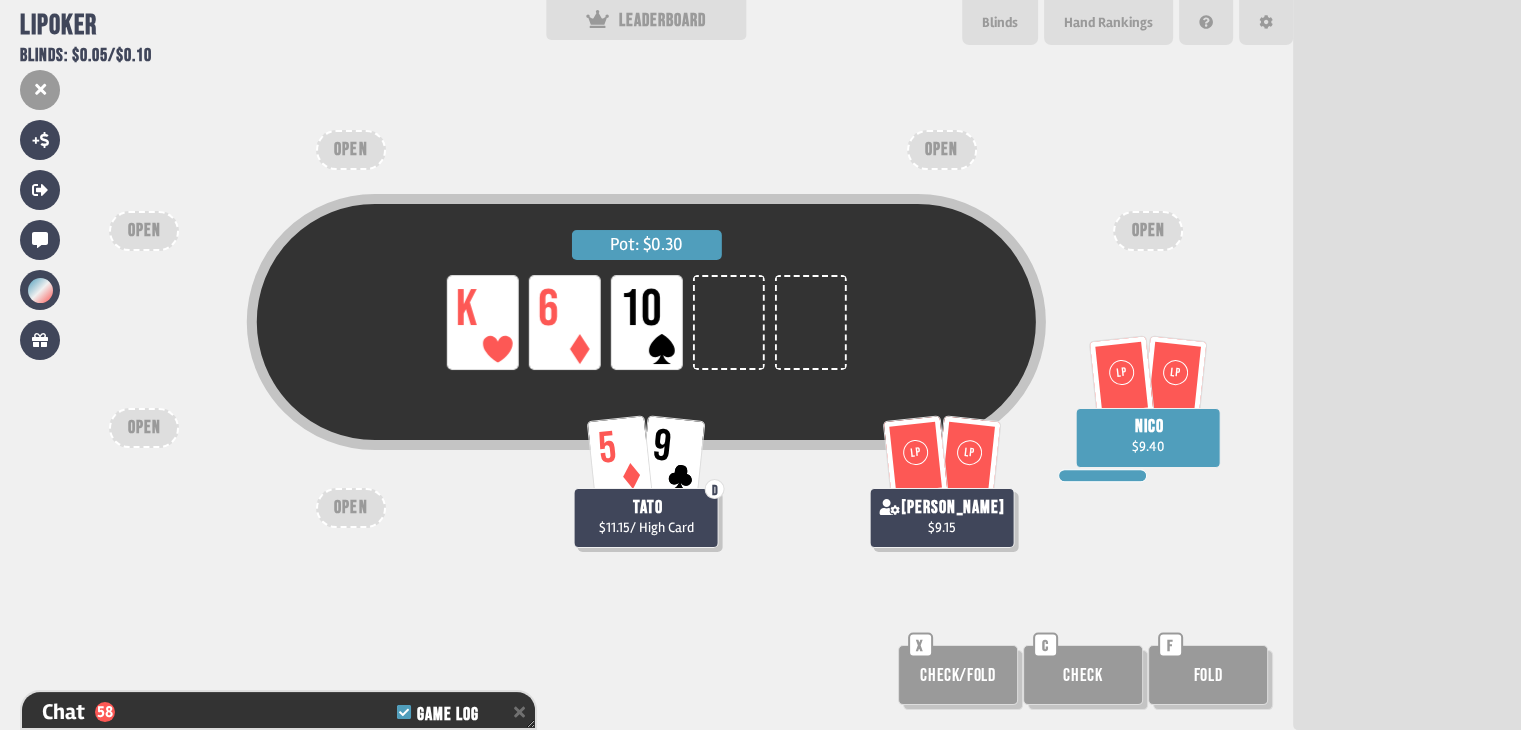 scroll, scrollTop: 0, scrollLeft: 0, axis: both 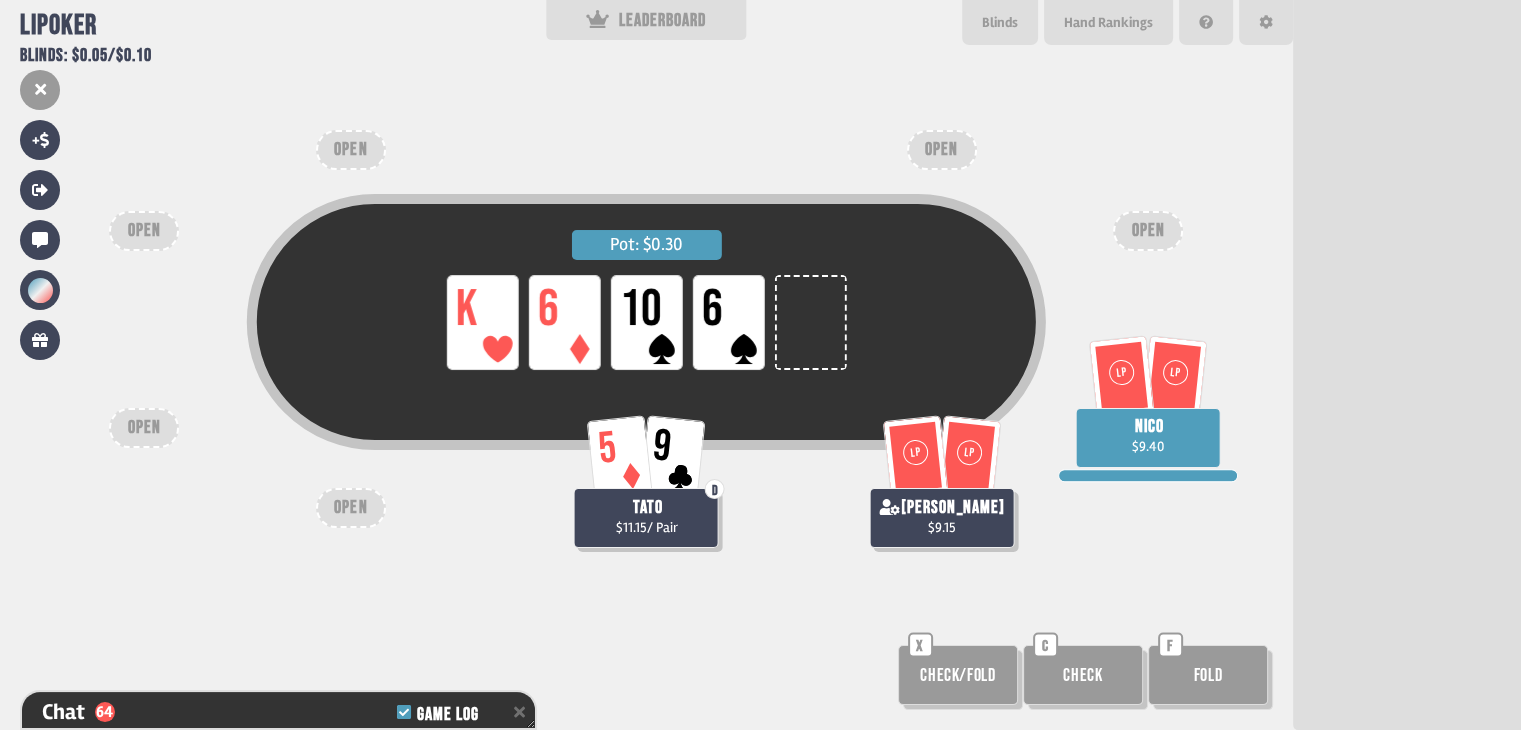 click on "Check" at bounding box center [1083, 675] 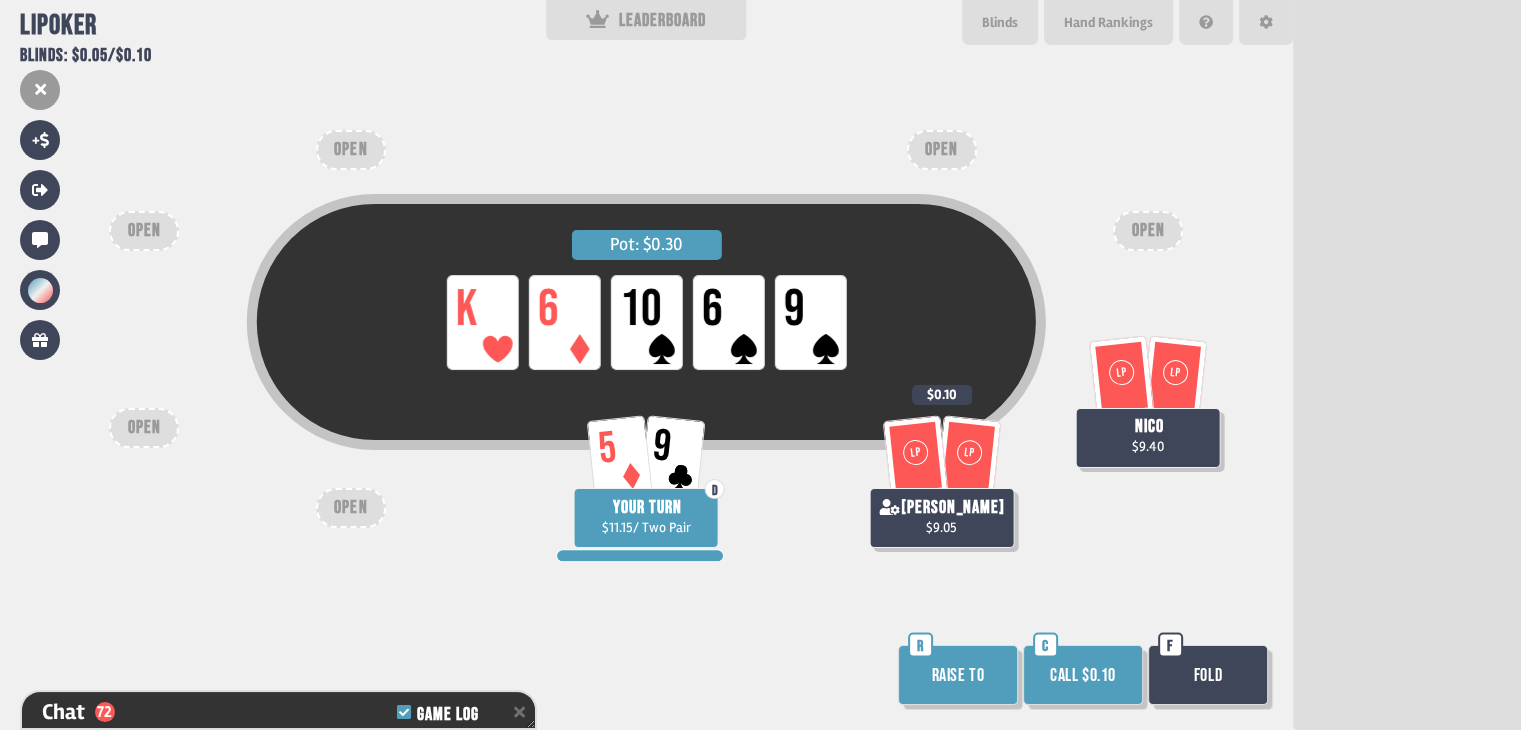 click on "Raise to" at bounding box center [958, 675] 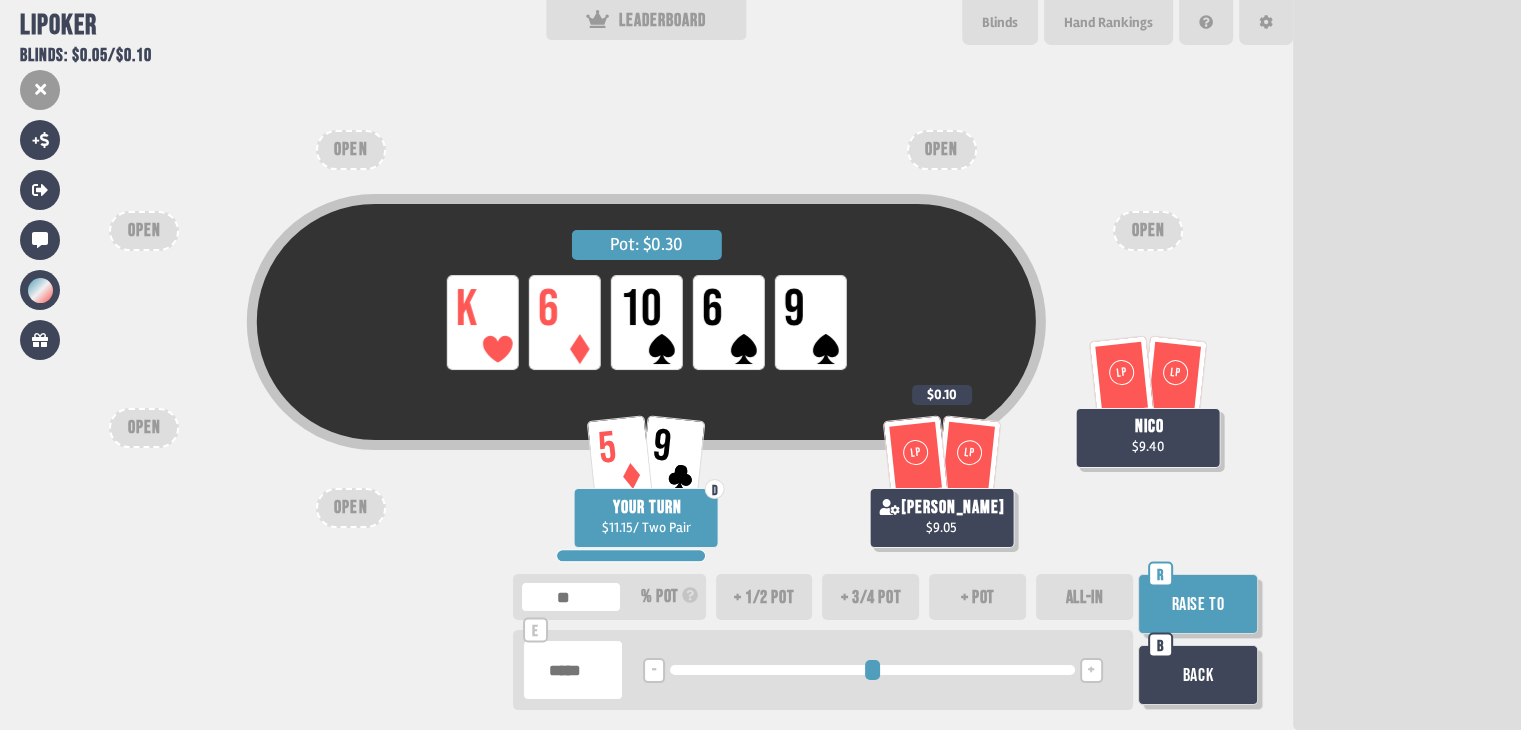 click on "+" at bounding box center (1091, 670) 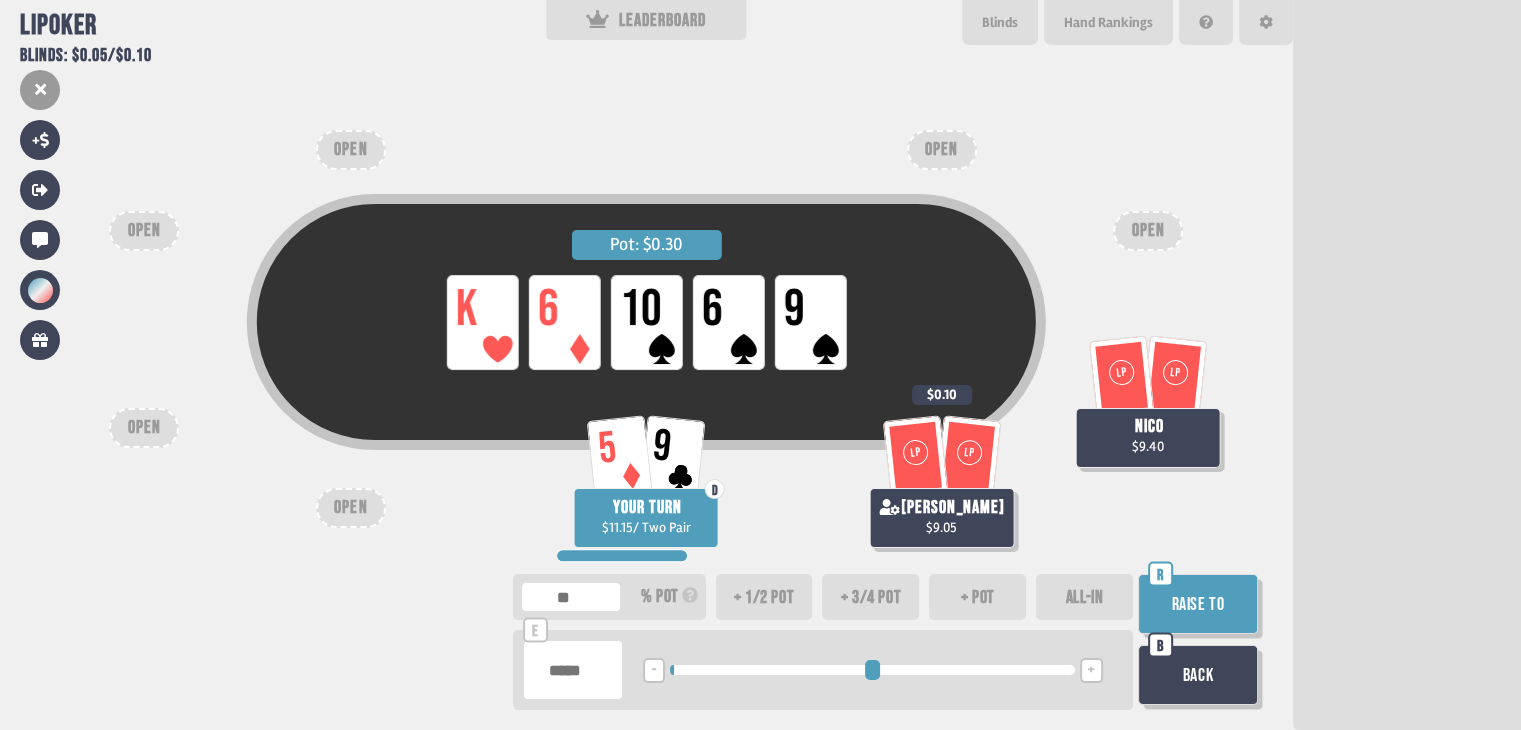 click on "Raise to" at bounding box center (1198, 604) 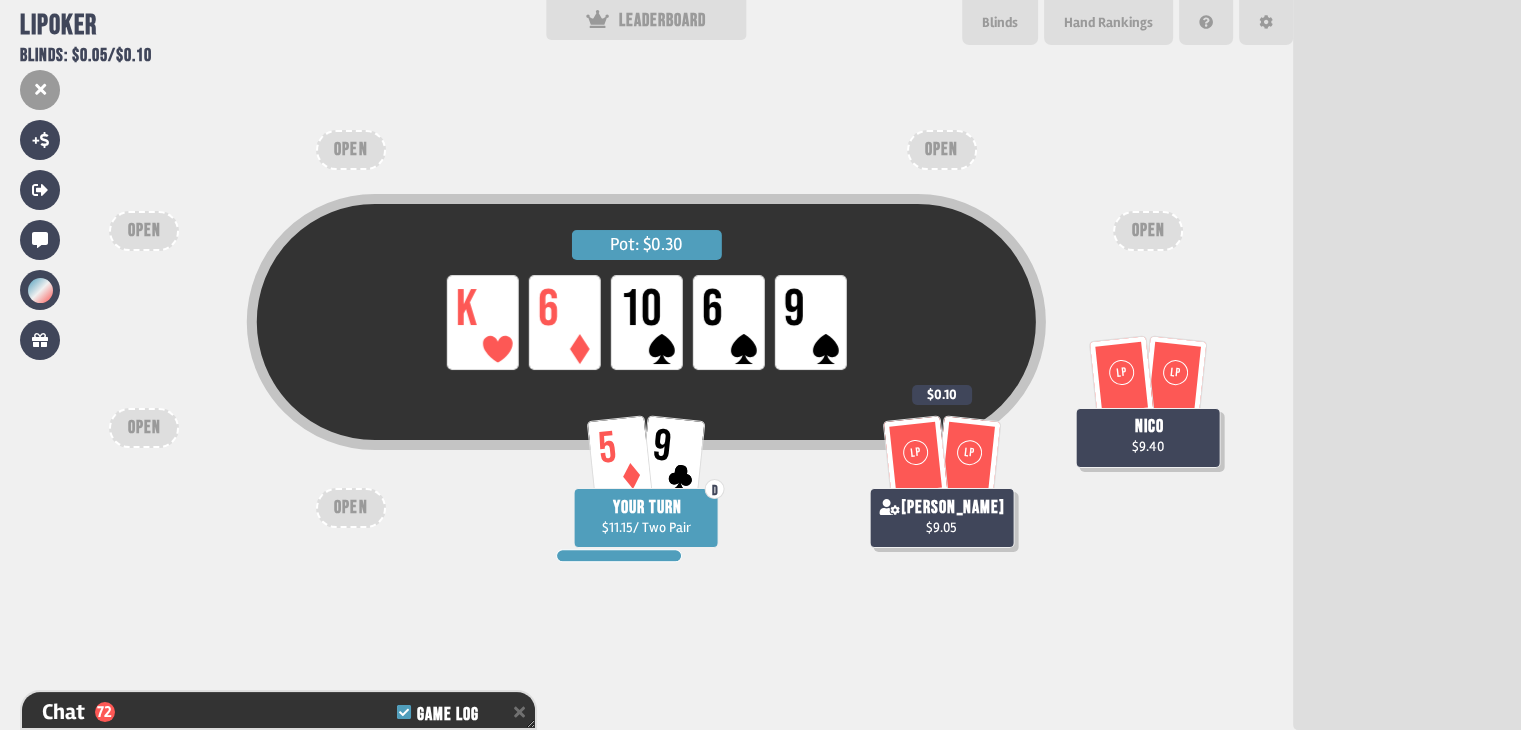 scroll, scrollTop: 2216, scrollLeft: 0, axis: vertical 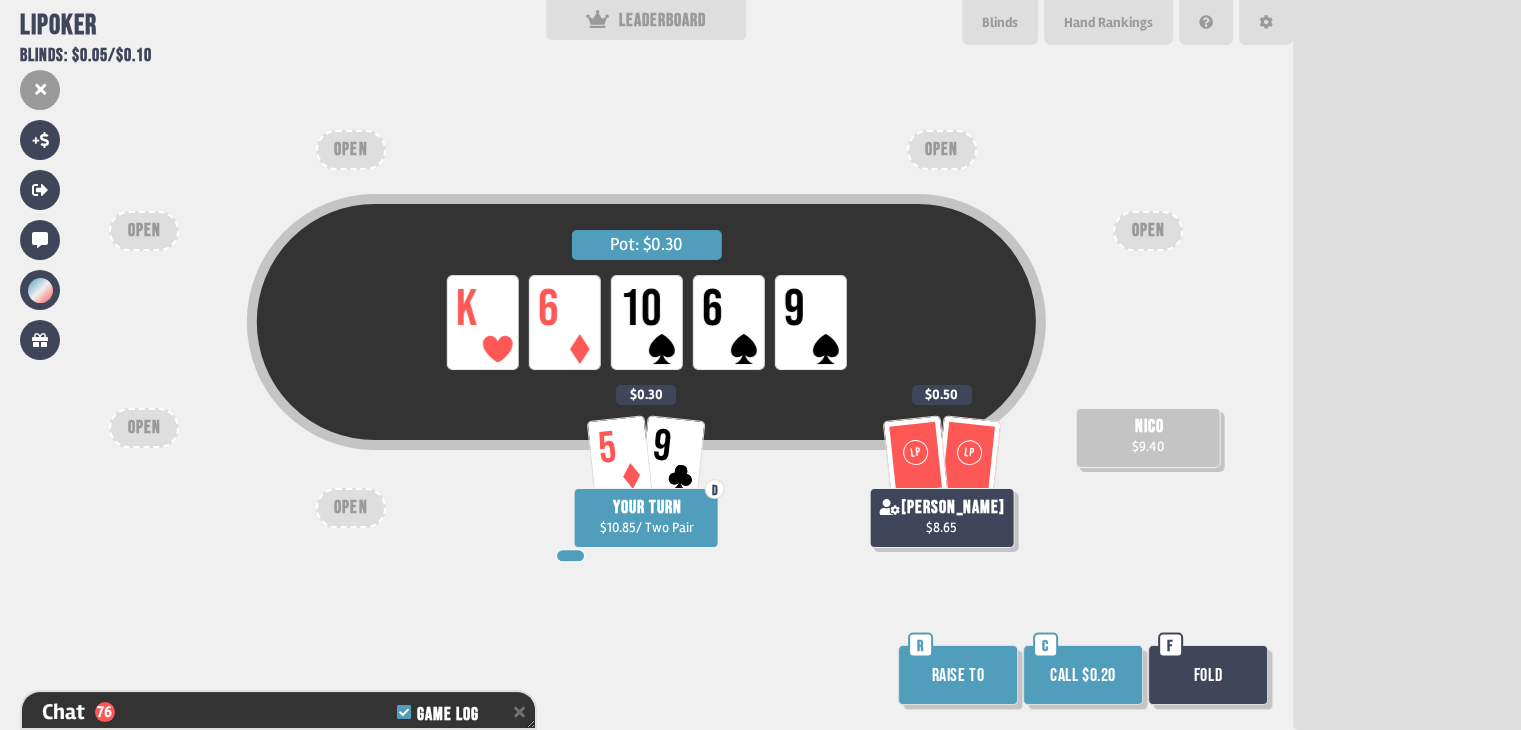 click on "Call $0.20" at bounding box center [1083, 675] 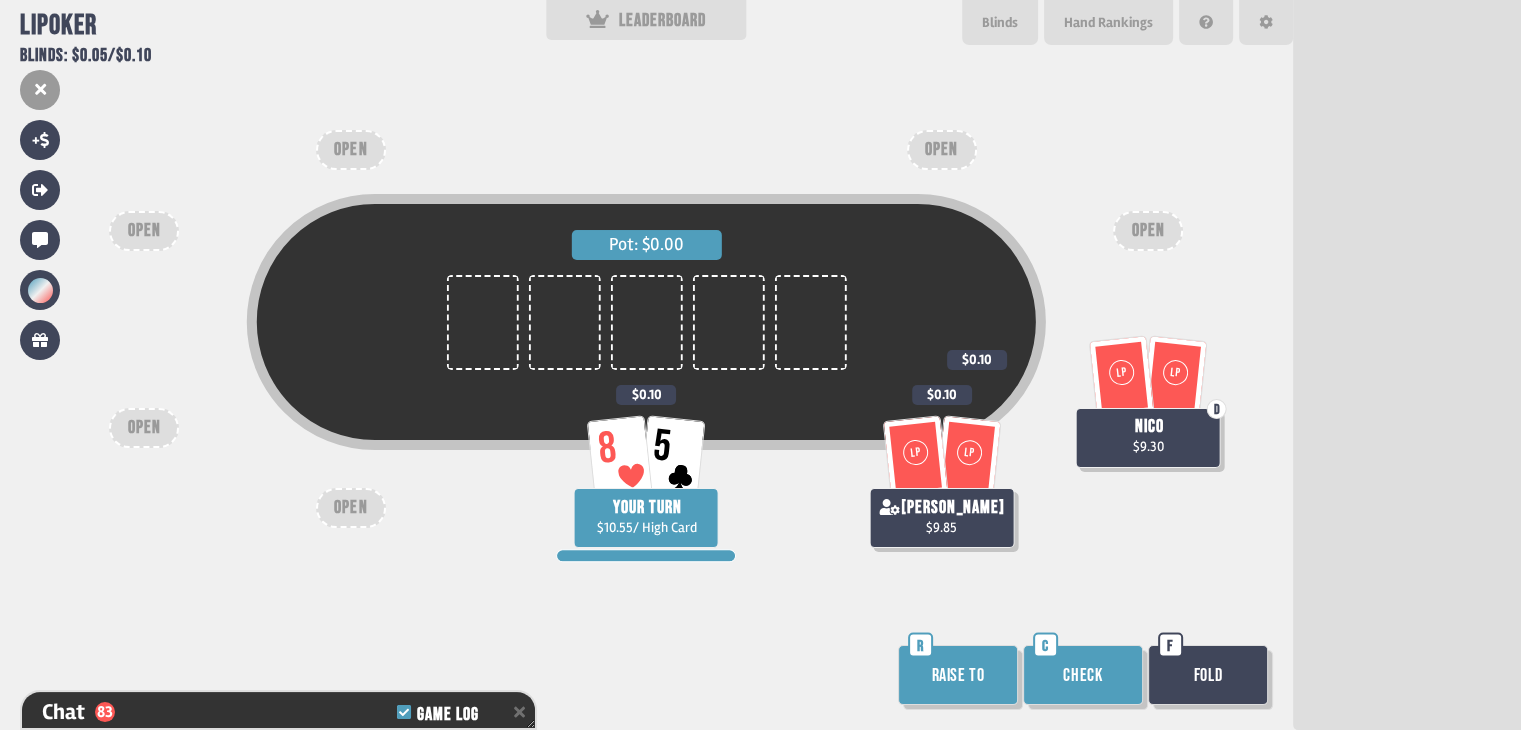 click on "Check" at bounding box center (1083, 675) 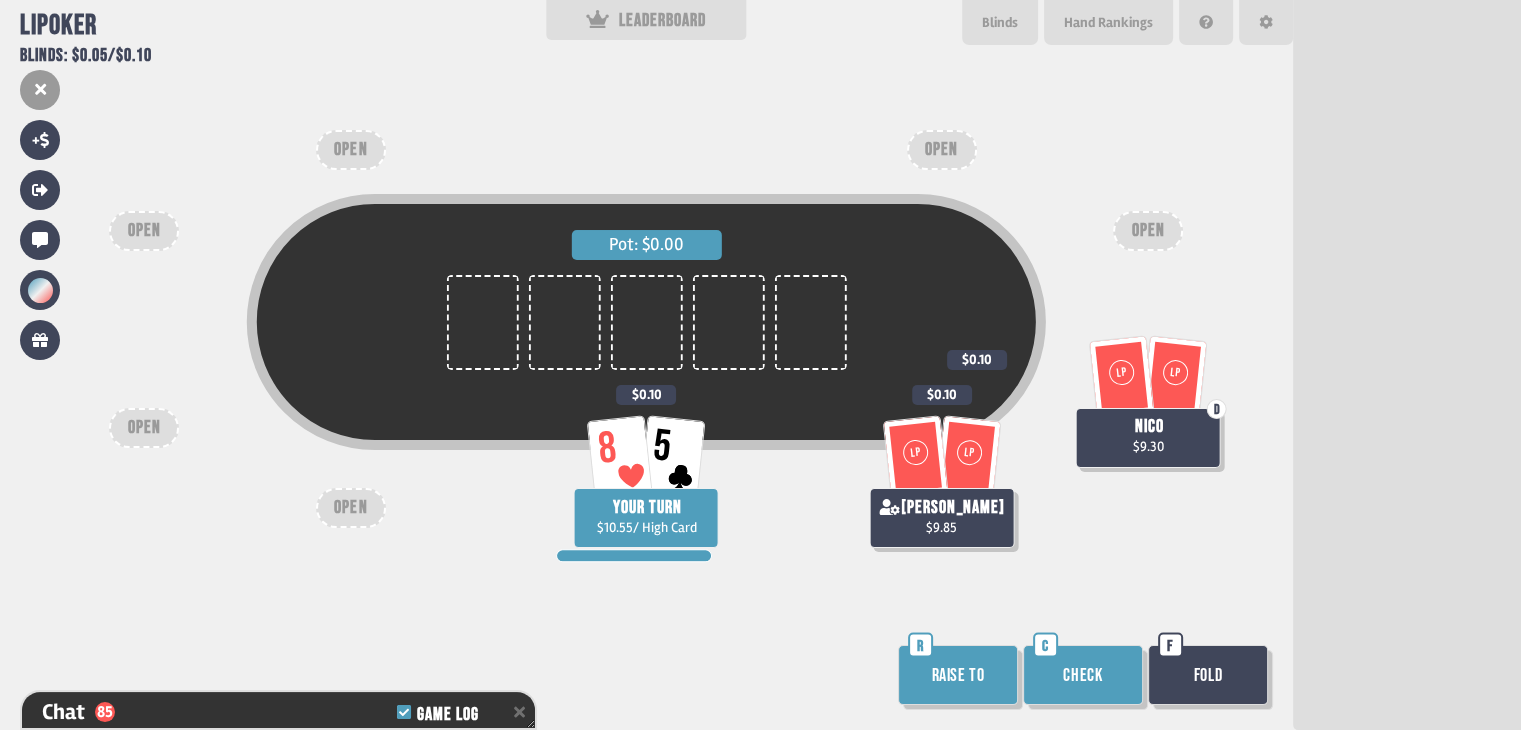 click on "Check" at bounding box center (1083, 675) 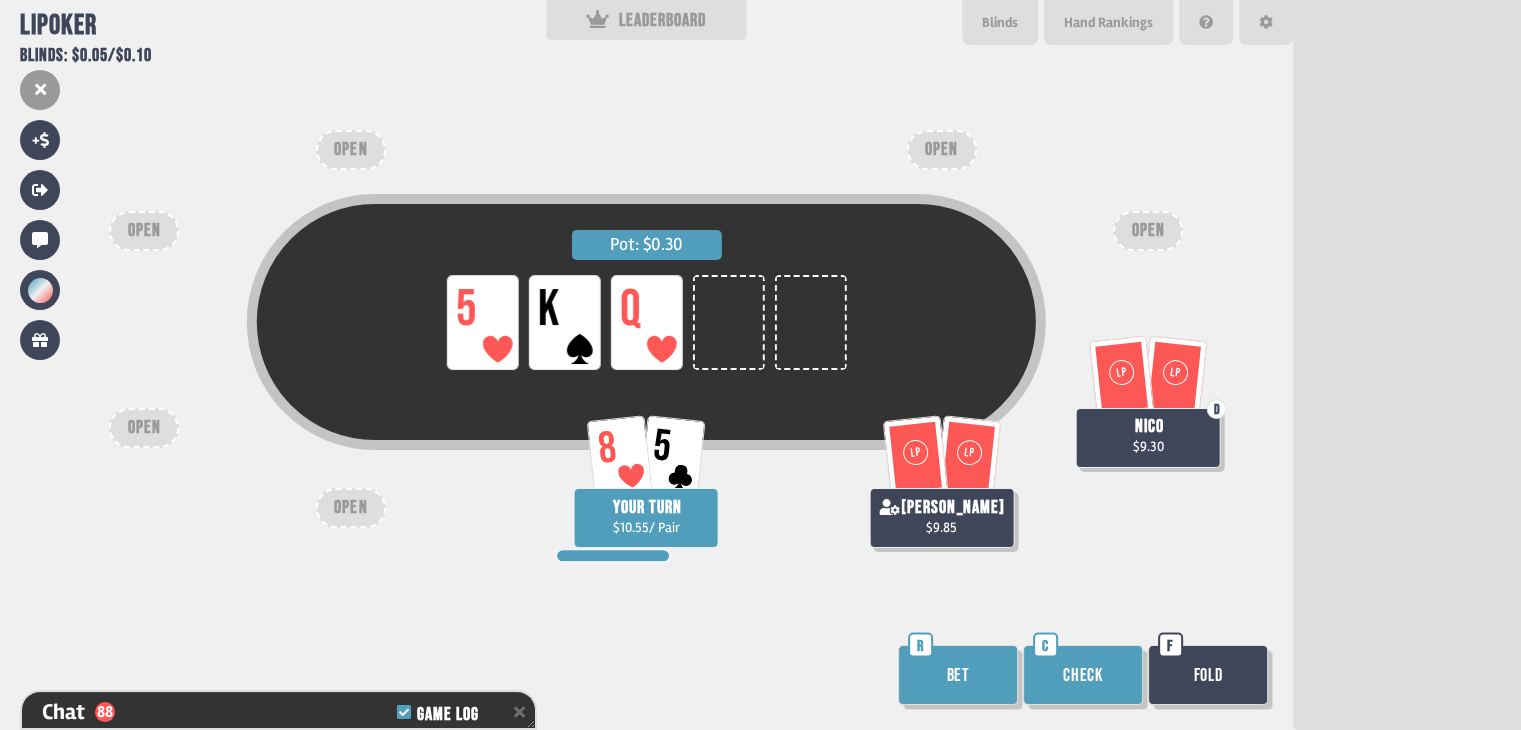 click on "Check" at bounding box center [1083, 675] 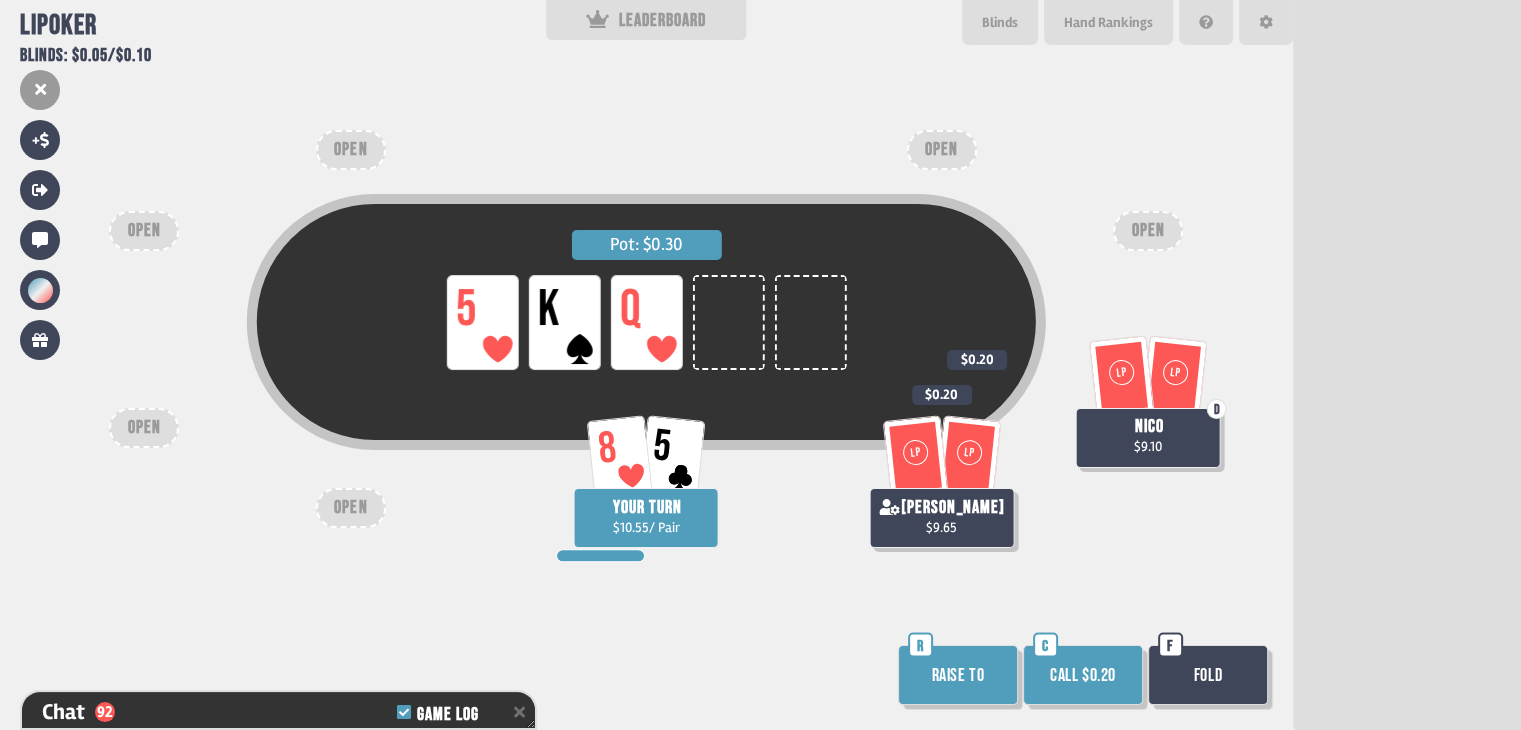 click on "Call $0.20" at bounding box center (1083, 675) 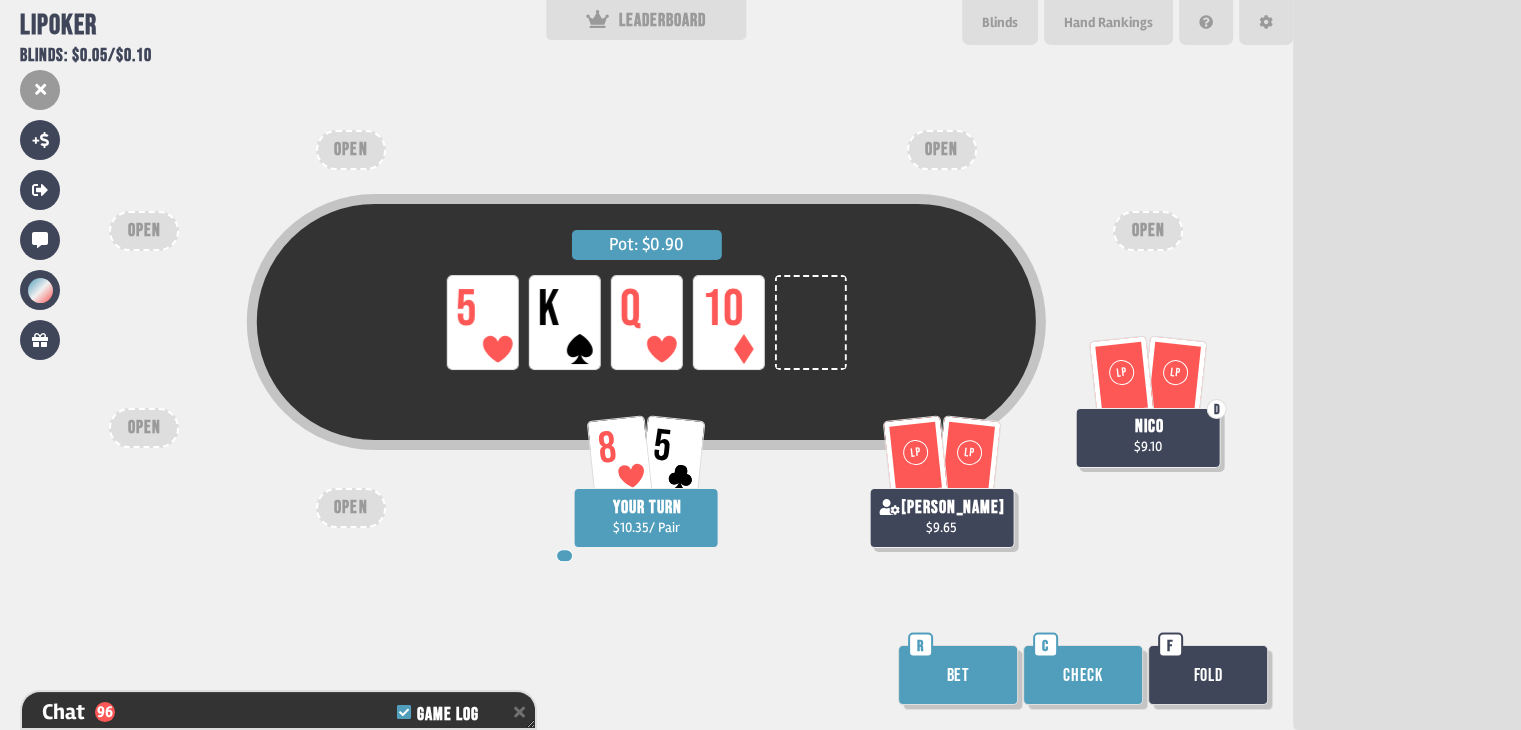 click on "Check" at bounding box center (1083, 675) 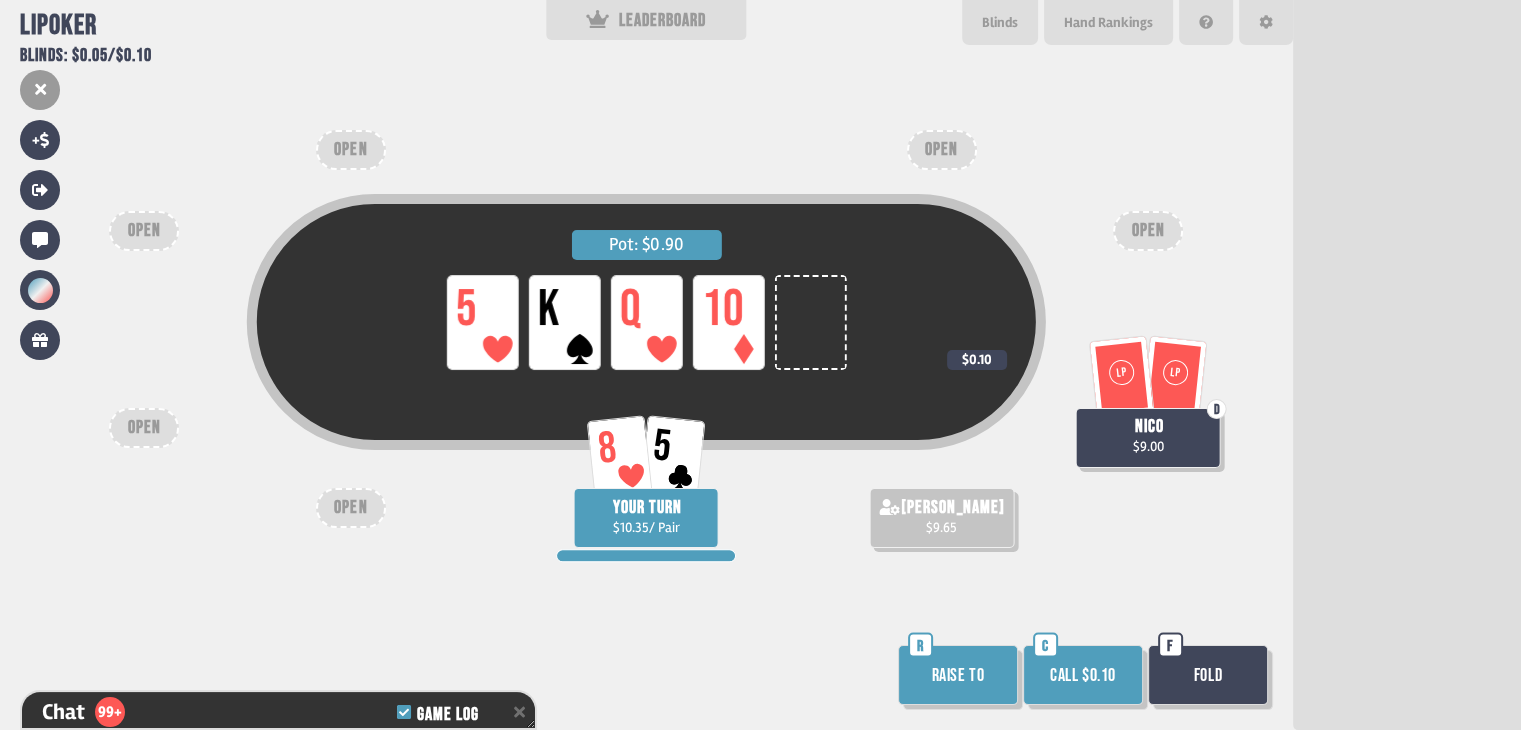 click on "Call $0.10" at bounding box center (1083, 675) 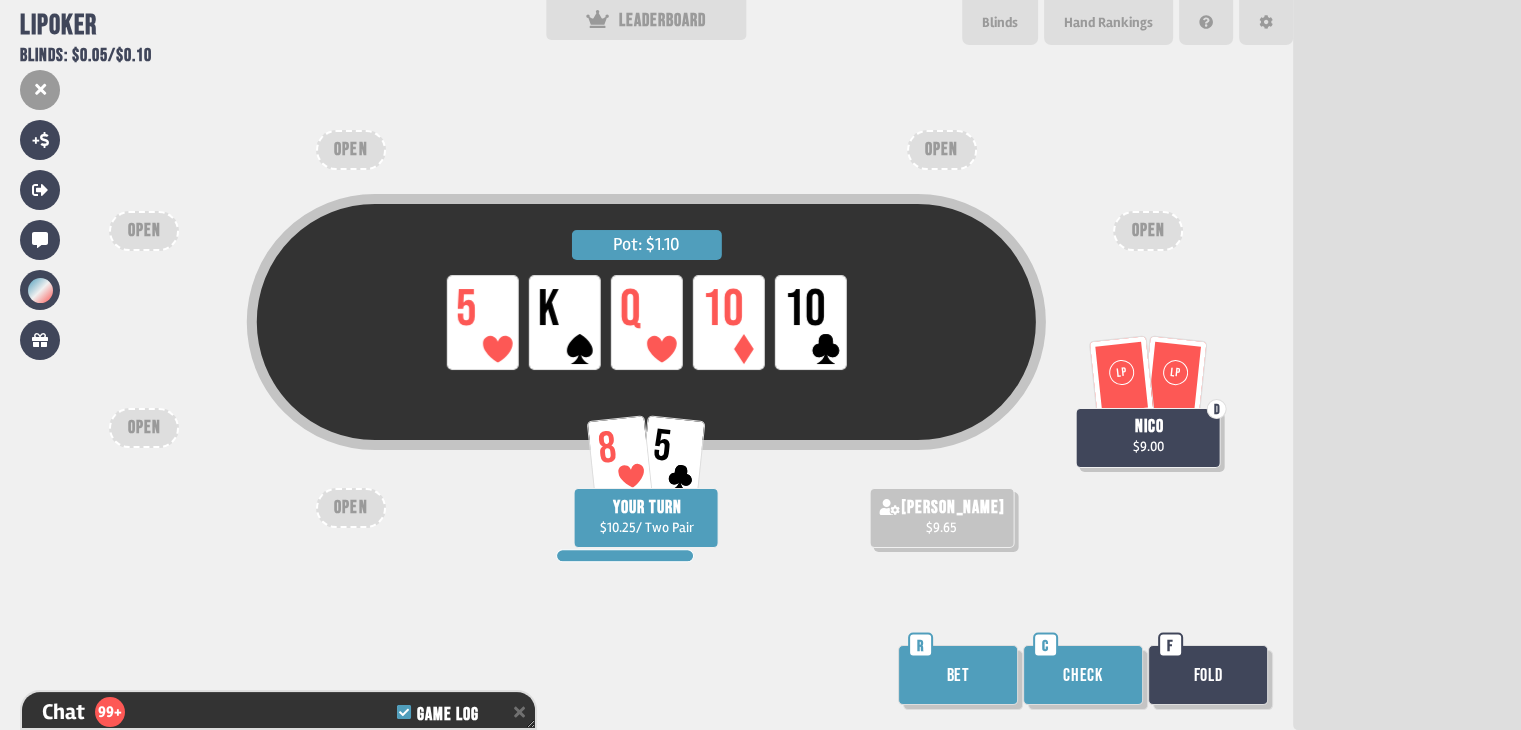 click on "Check" at bounding box center (1083, 675) 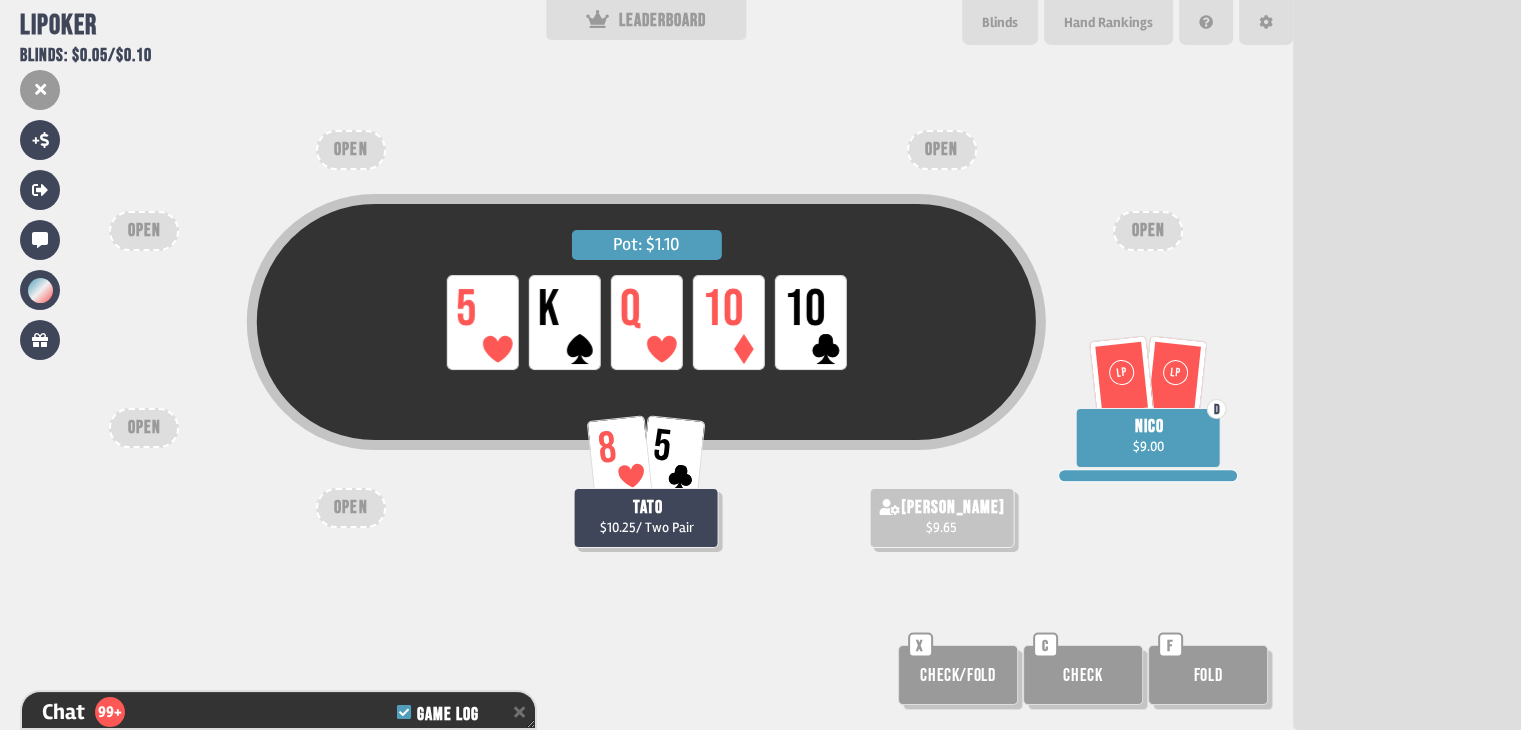 click on "Check/Fold" at bounding box center [958, 675] 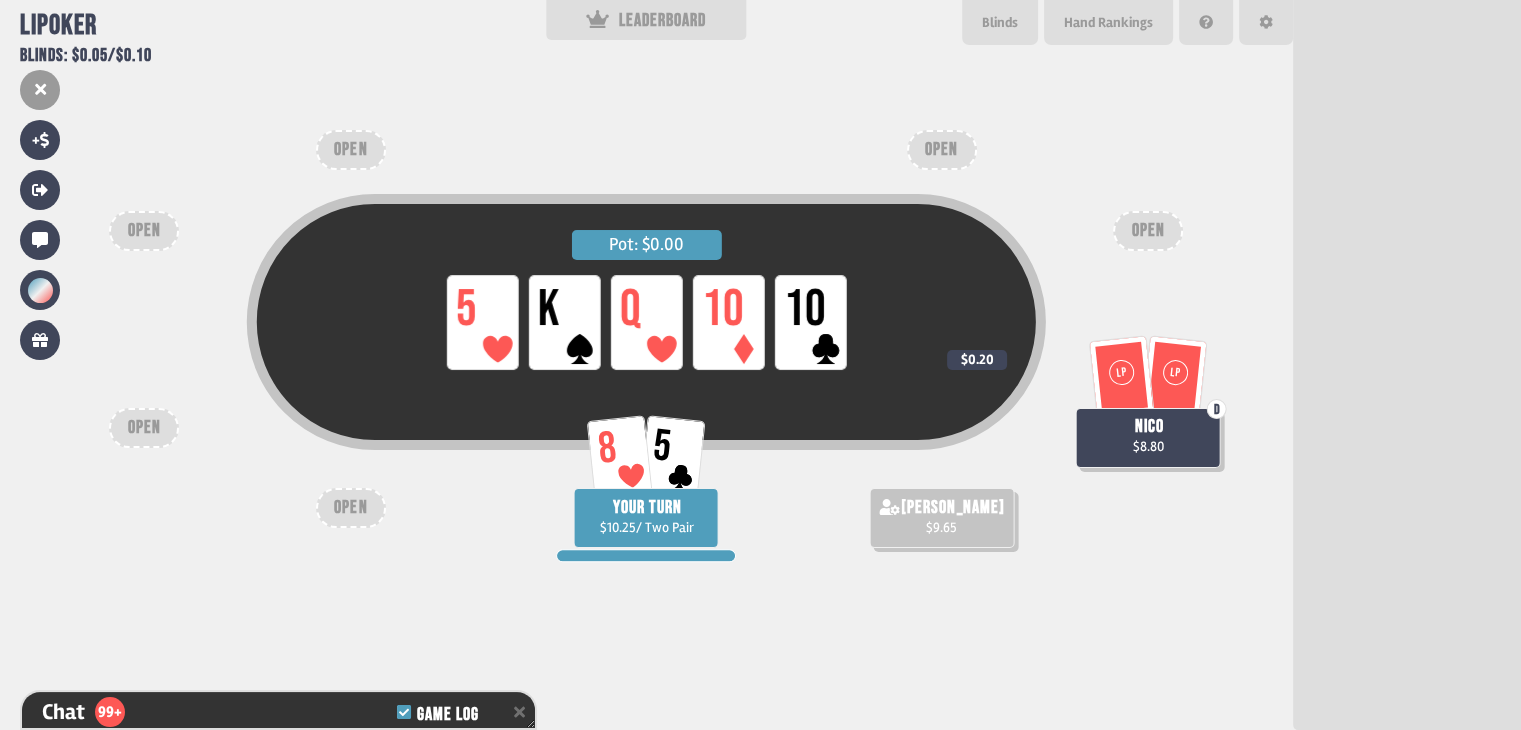 scroll, scrollTop: 200, scrollLeft: 0, axis: vertical 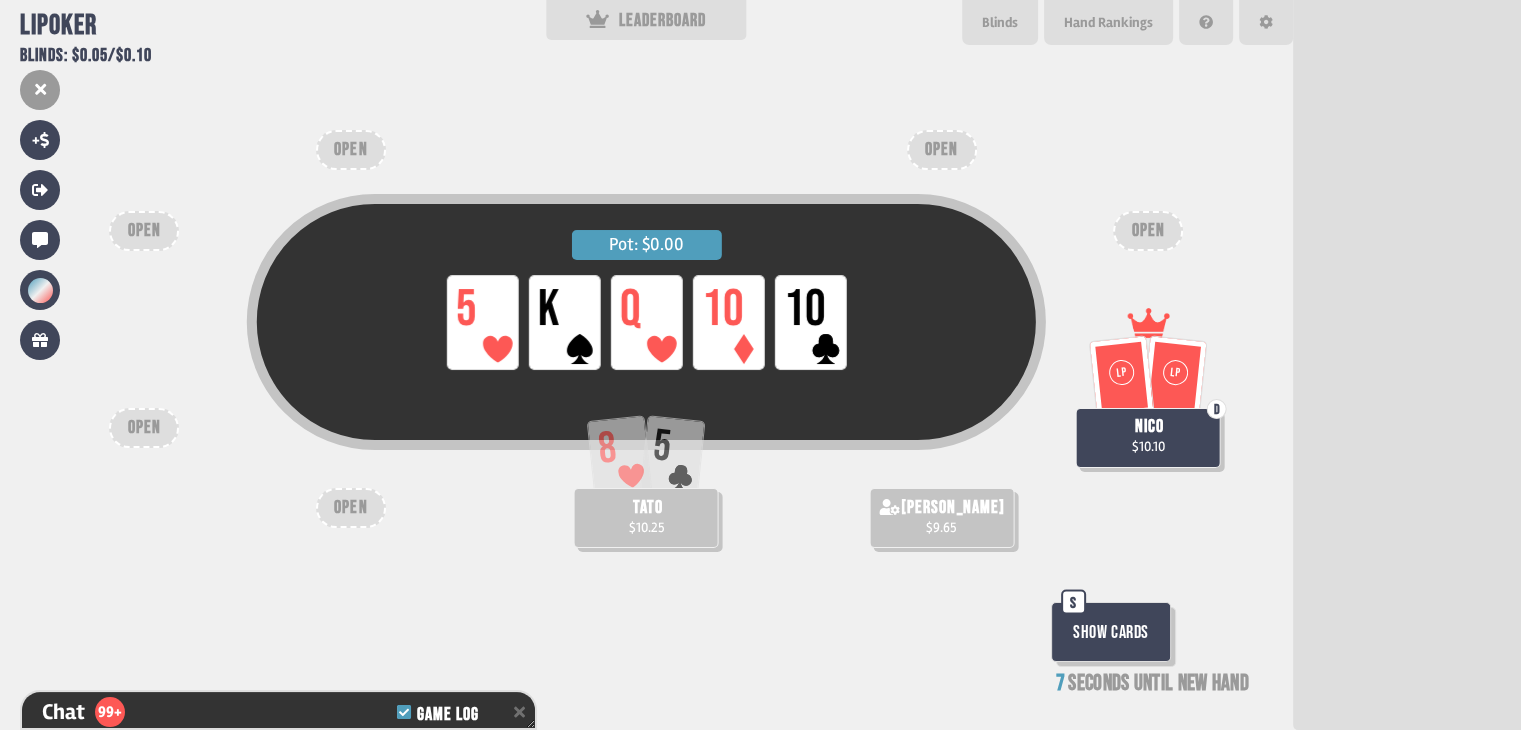 type on "**" 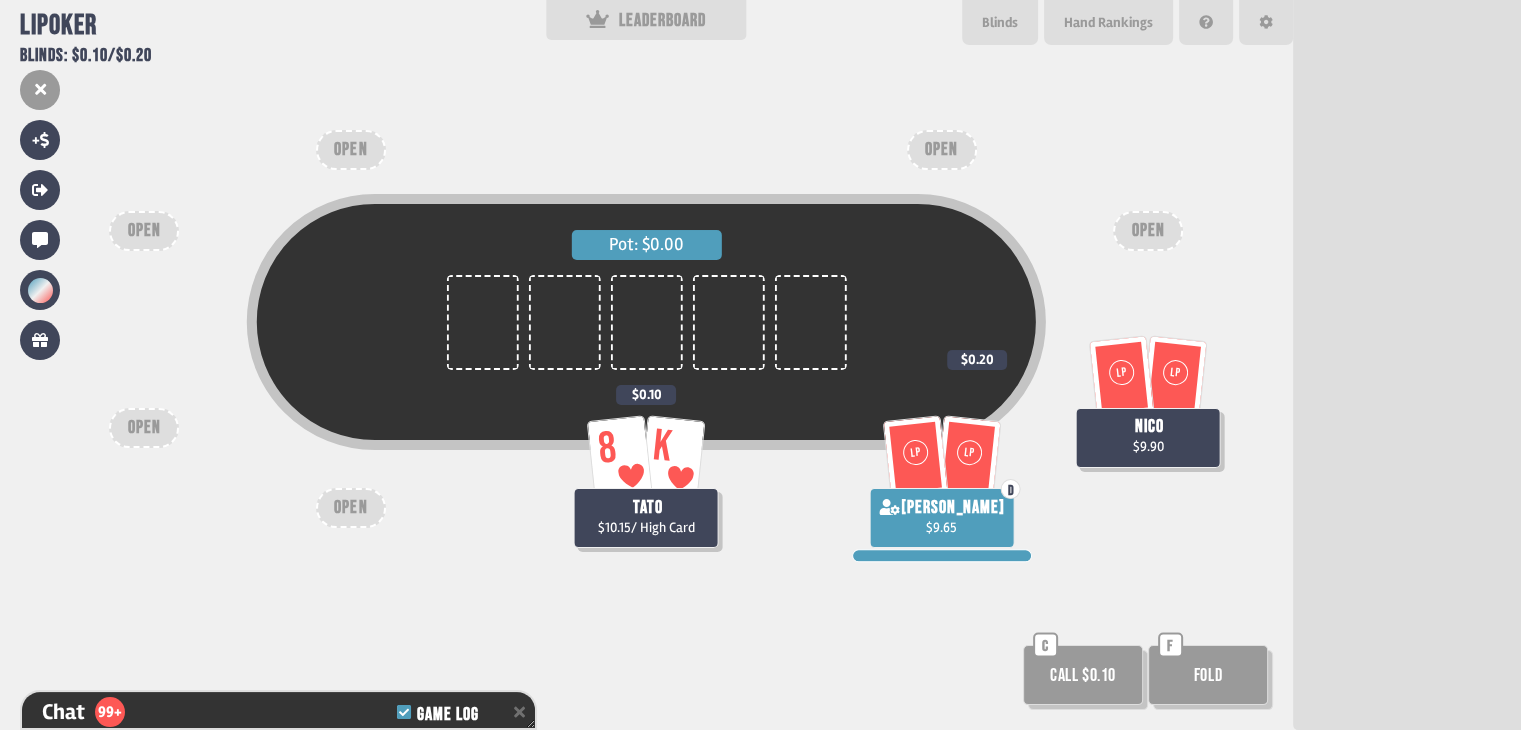 scroll, scrollTop: 198, scrollLeft: 0, axis: vertical 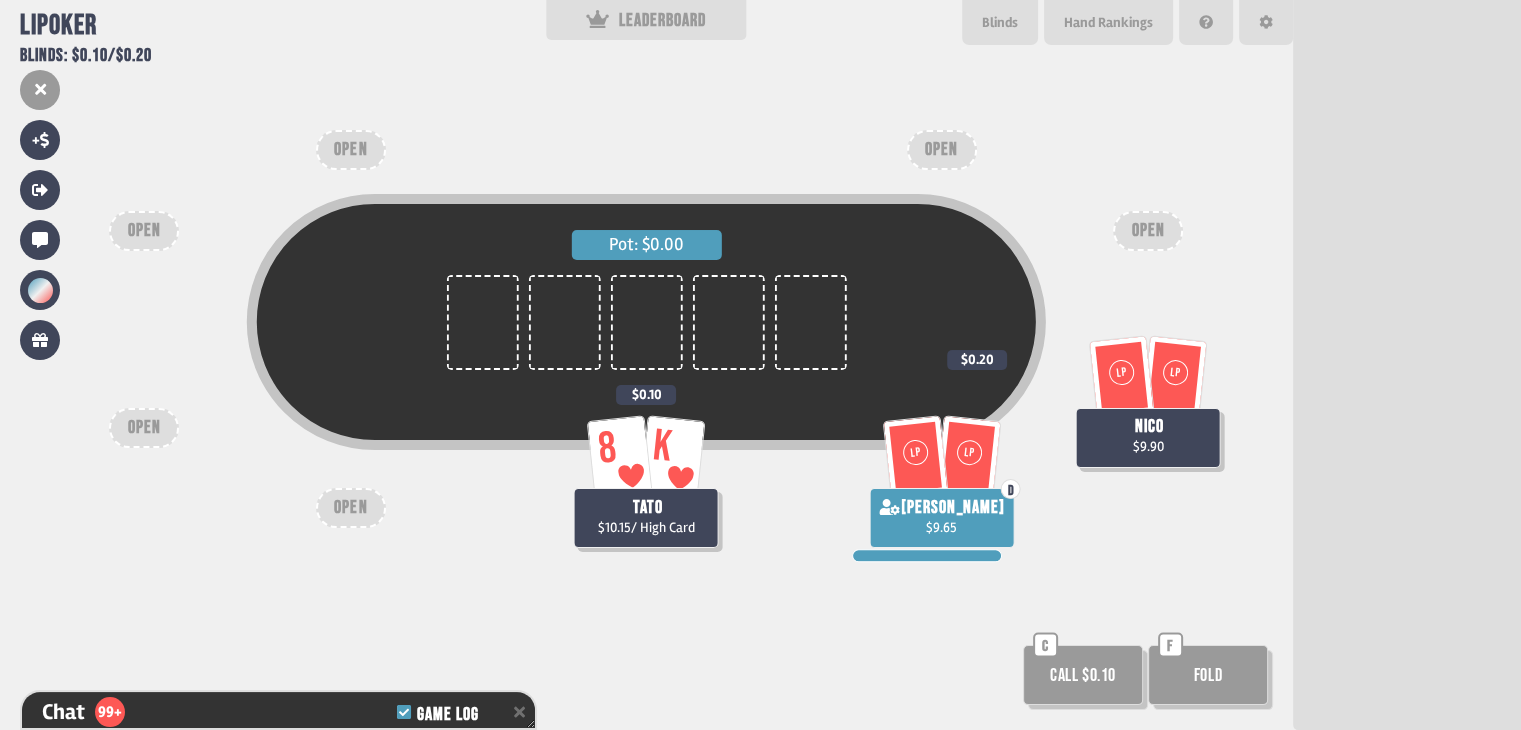 click on "Call $0.10" at bounding box center [1083, 675] 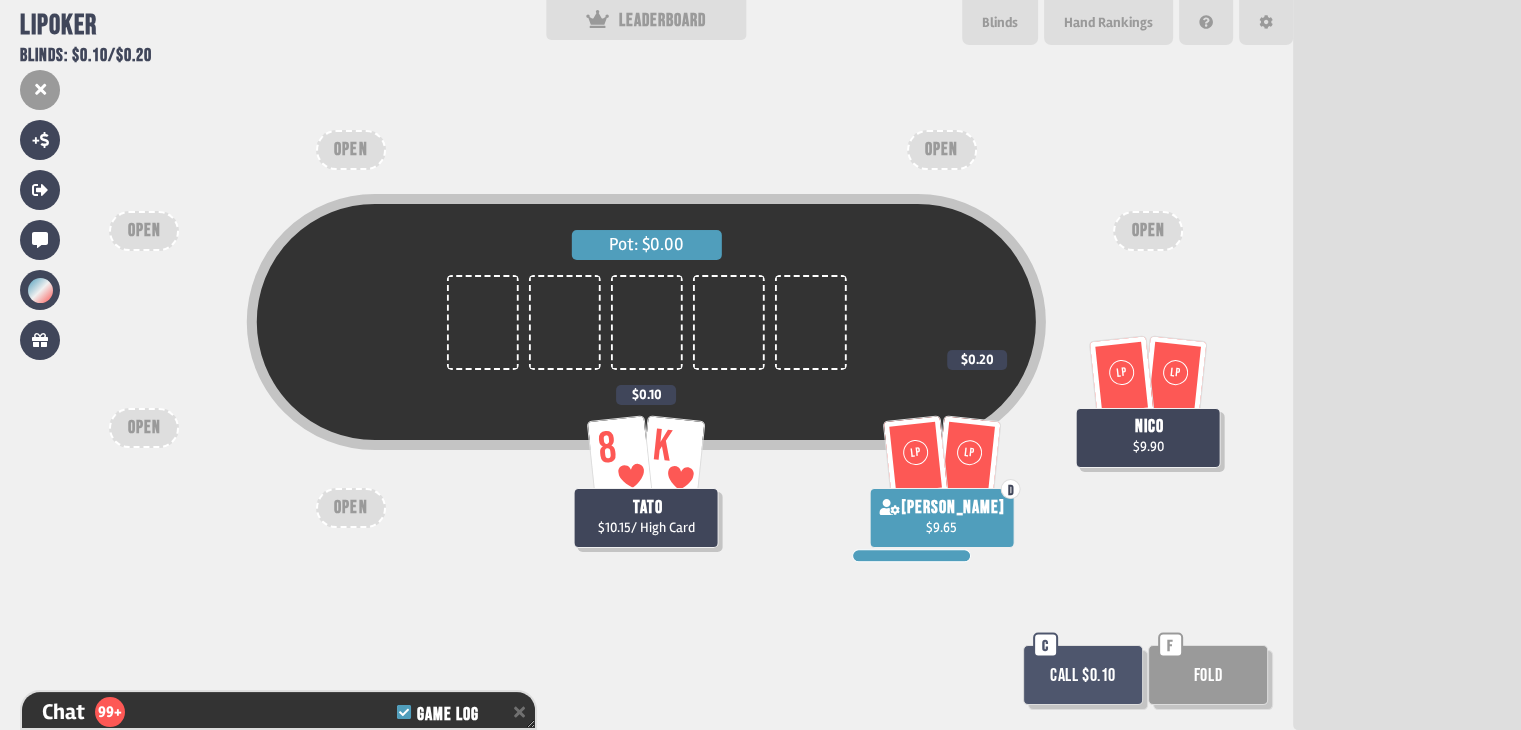 click on "Call $0.10" at bounding box center (1083, 675) 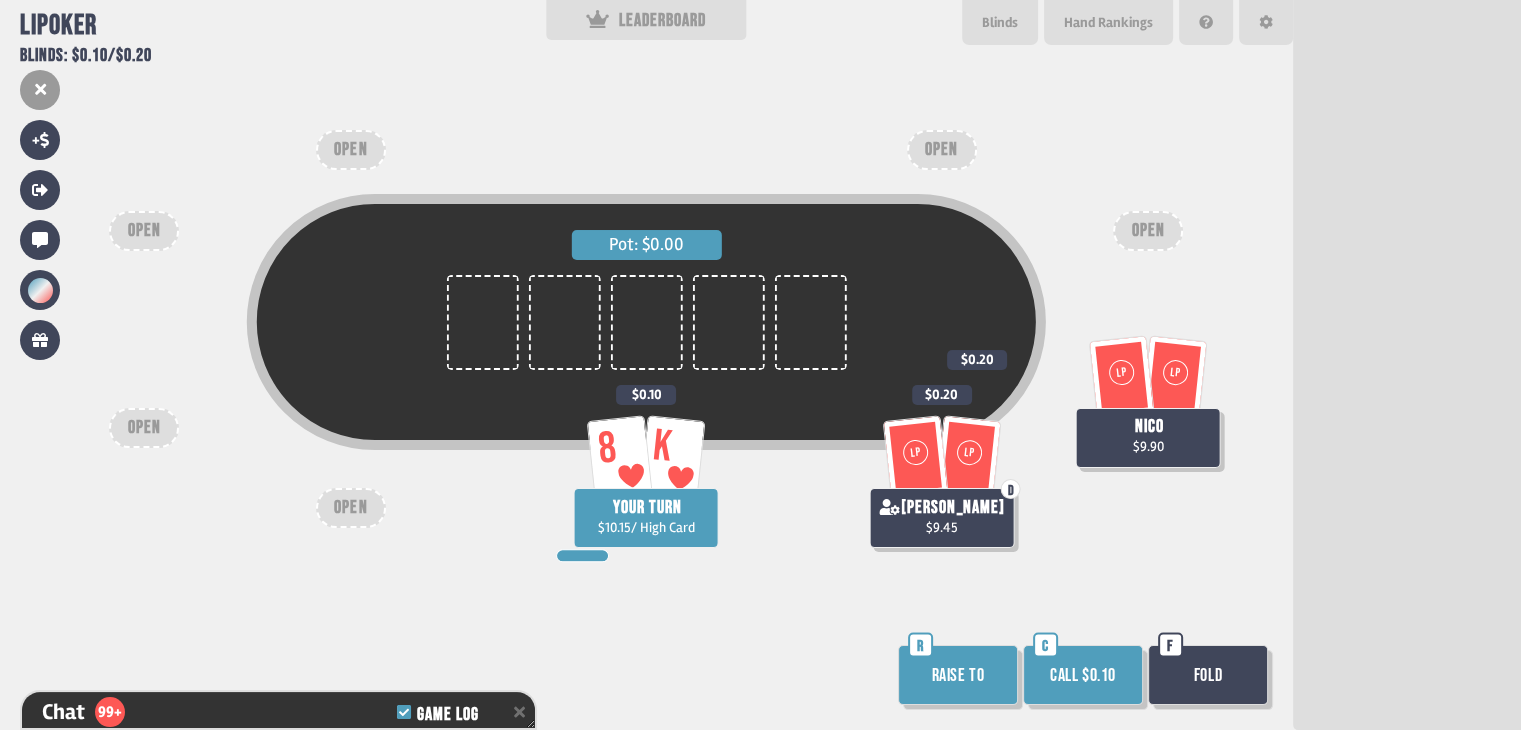 click on "Raise to" at bounding box center (958, 675) 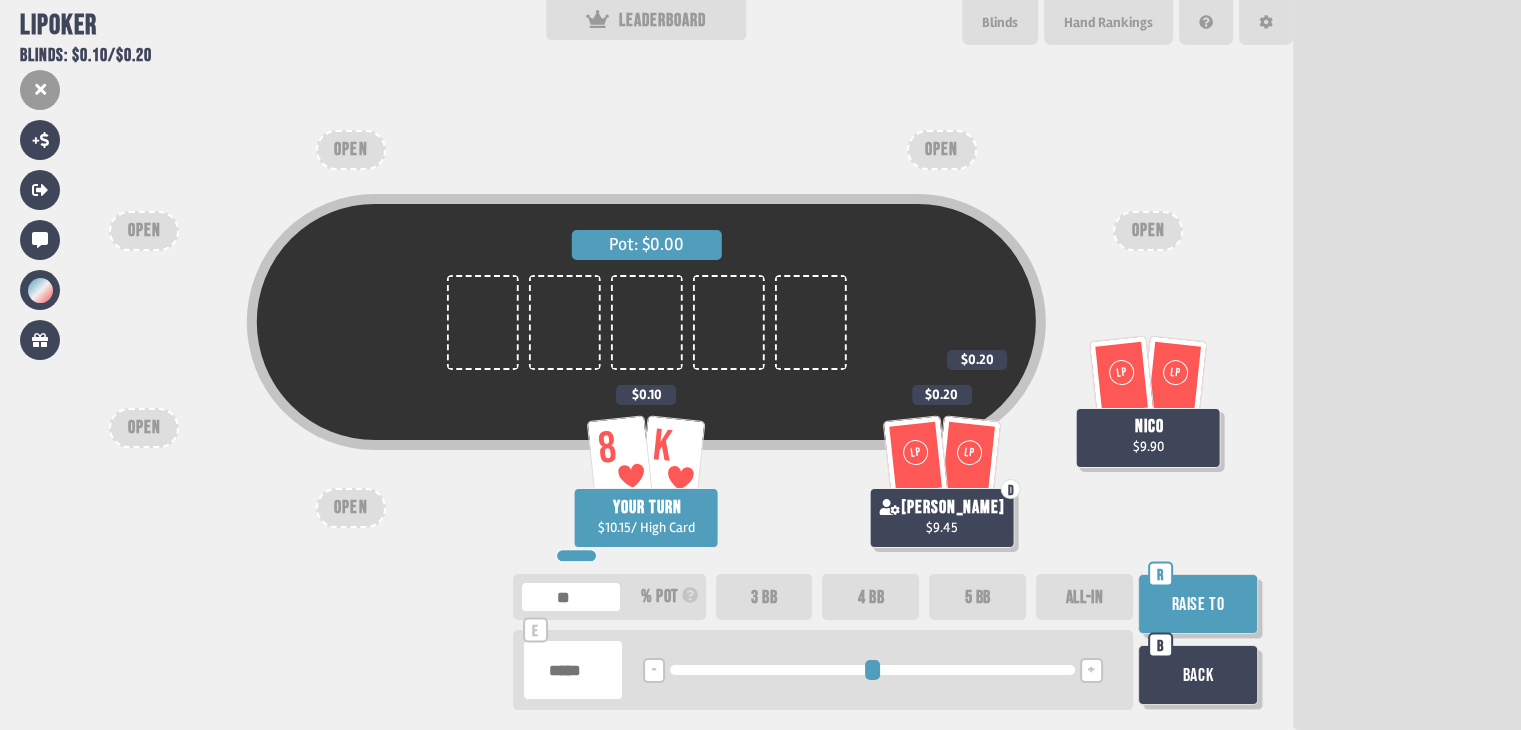 click on "+" at bounding box center [1091, 670] 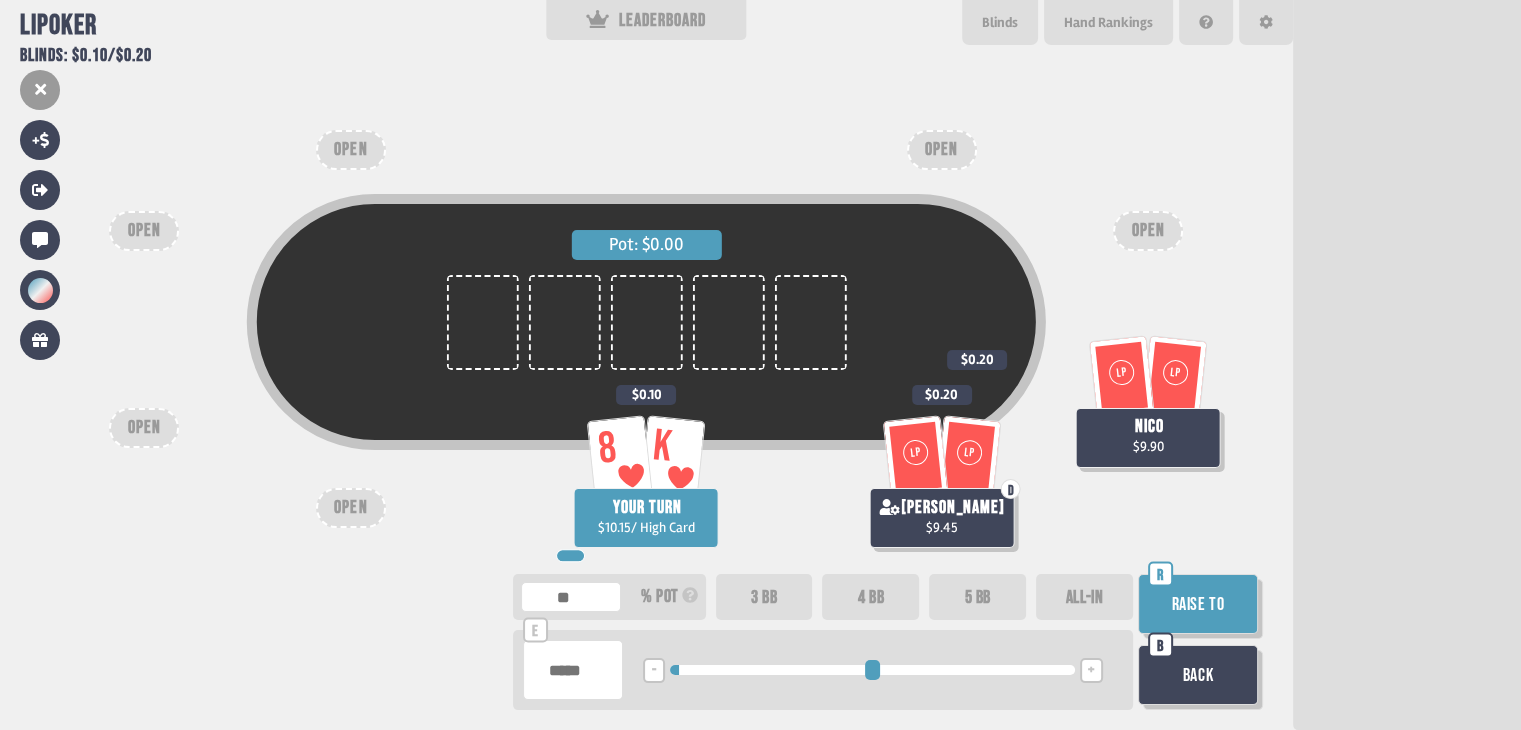 click on "Raise to" at bounding box center [1198, 604] 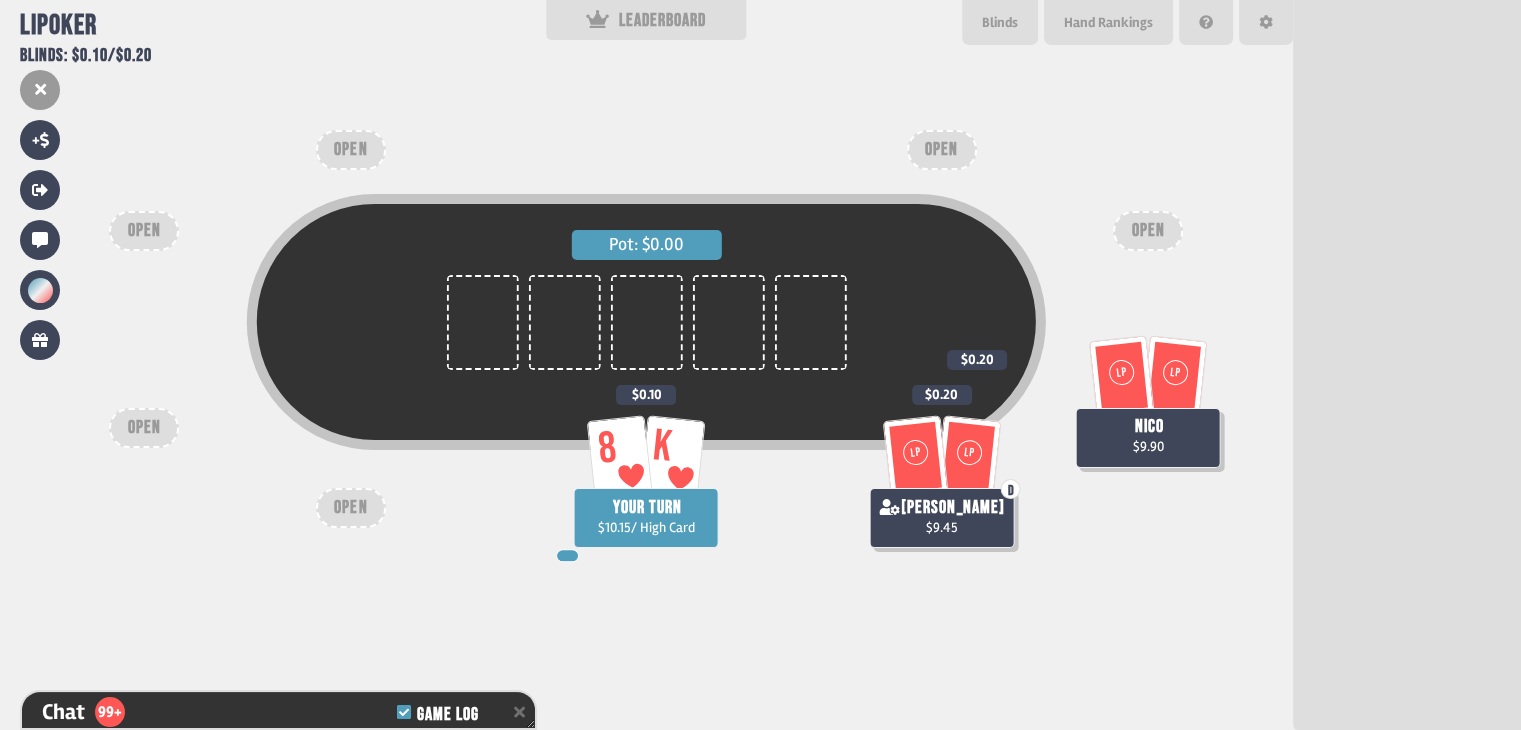 scroll, scrollTop: 3406, scrollLeft: 0, axis: vertical 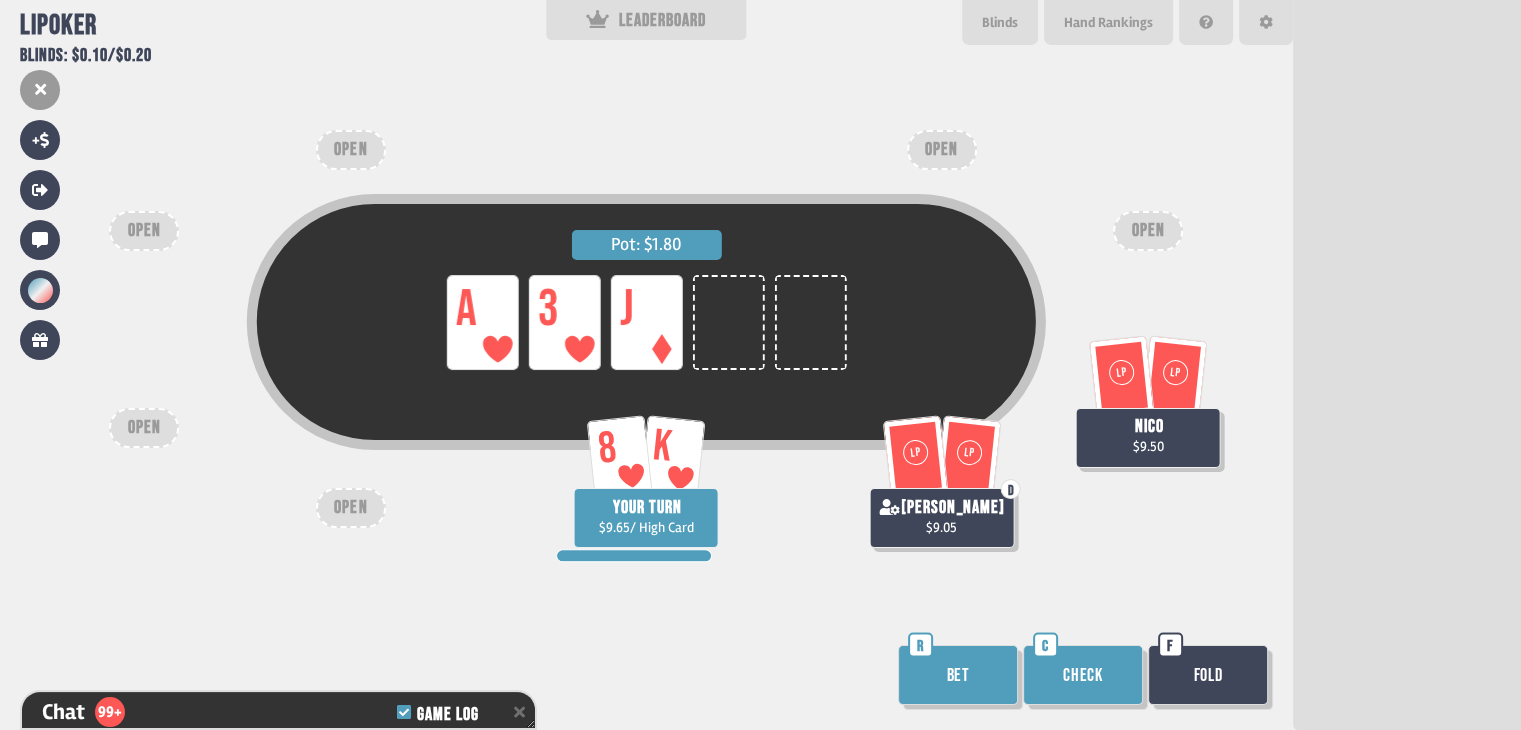 click on "Check" at bounding box center (1083, 675) 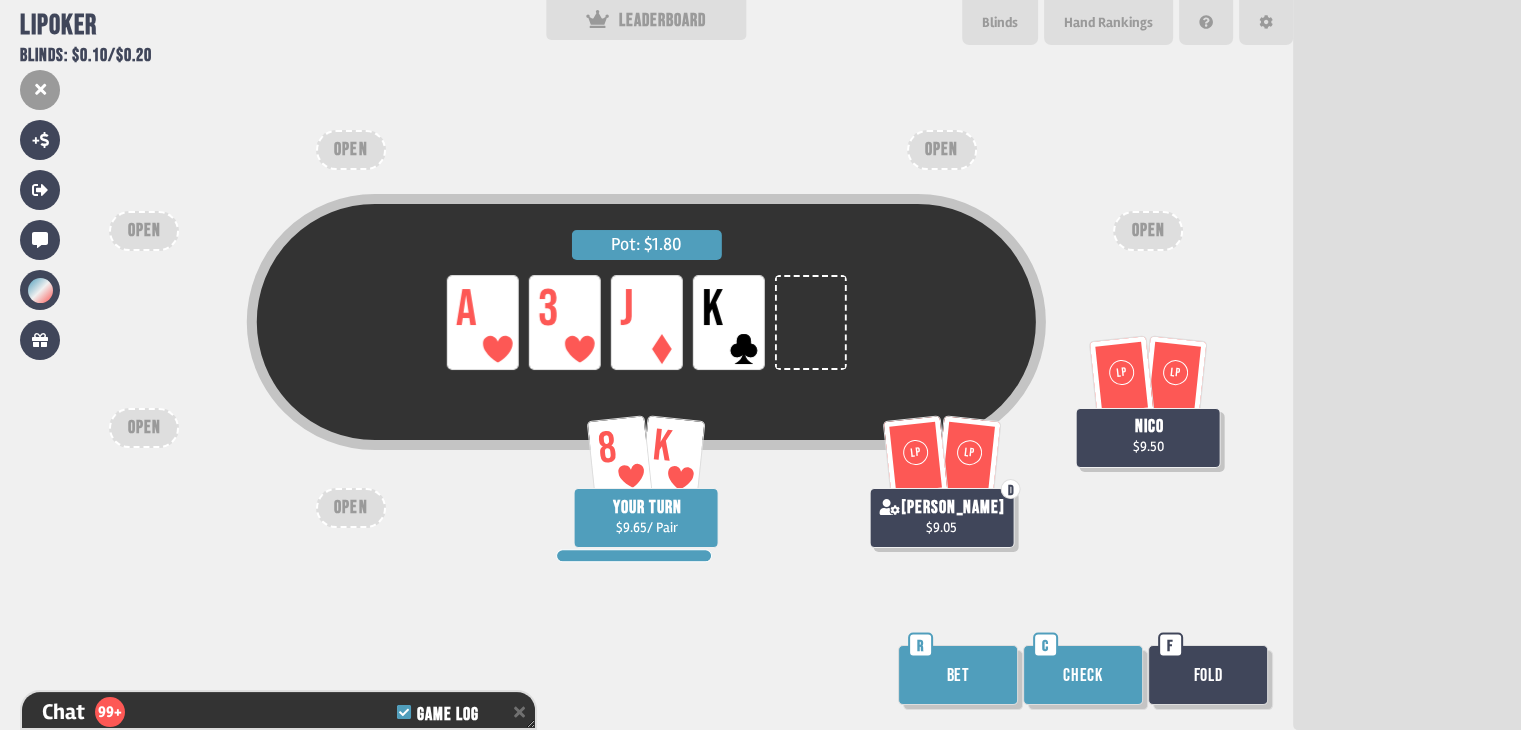 click on "Bet" at bounding box center [958, 675] 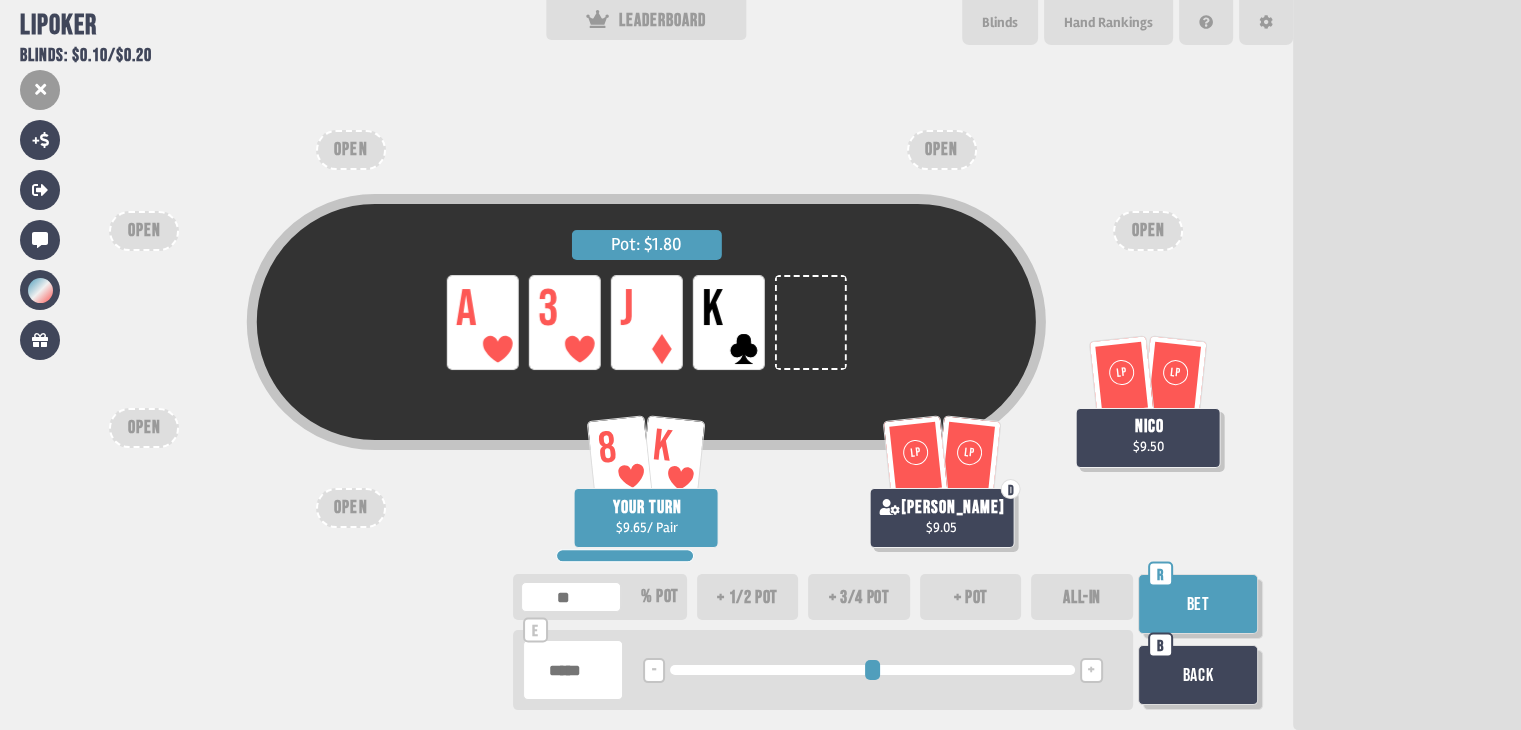 click on "+" at bounding box center (1091, 671) 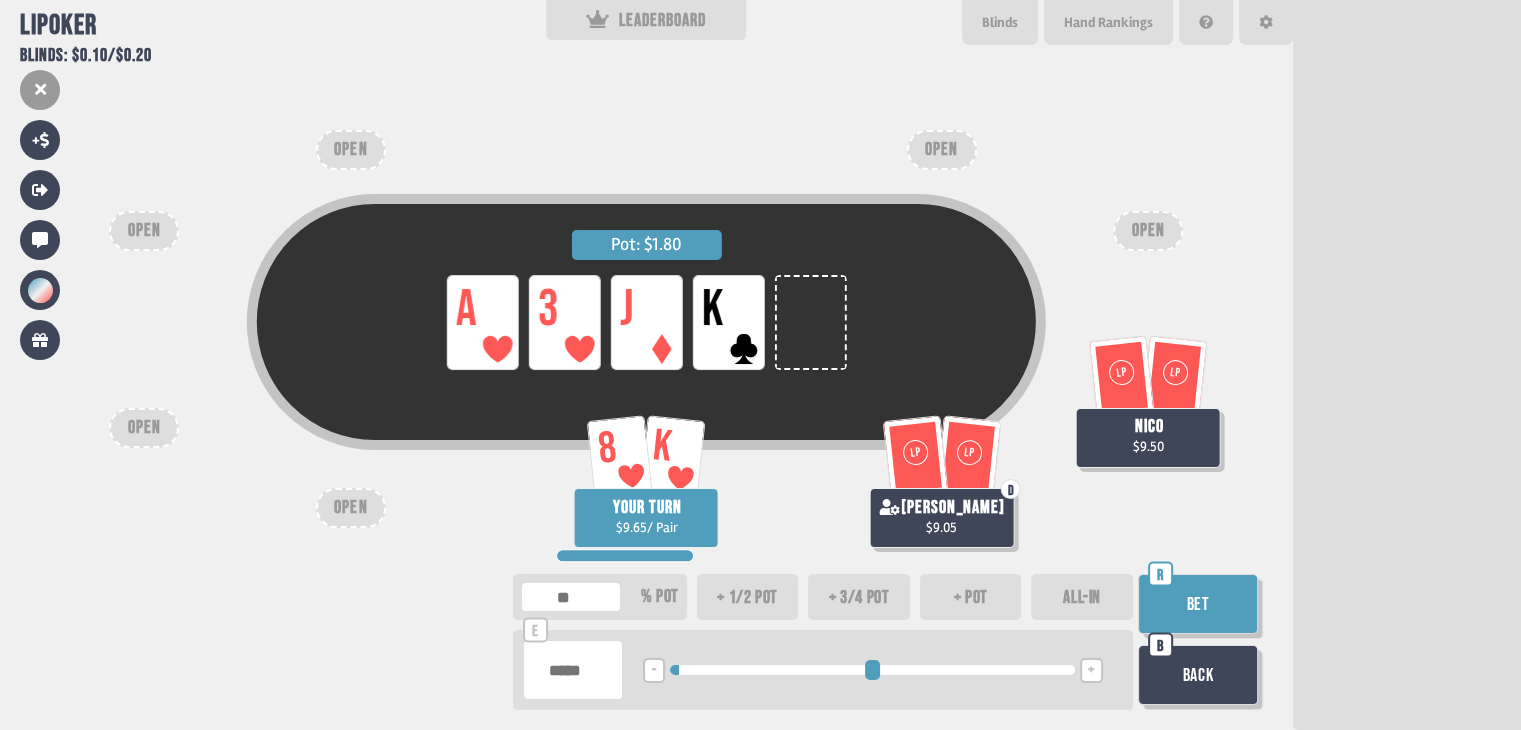 type on "**" 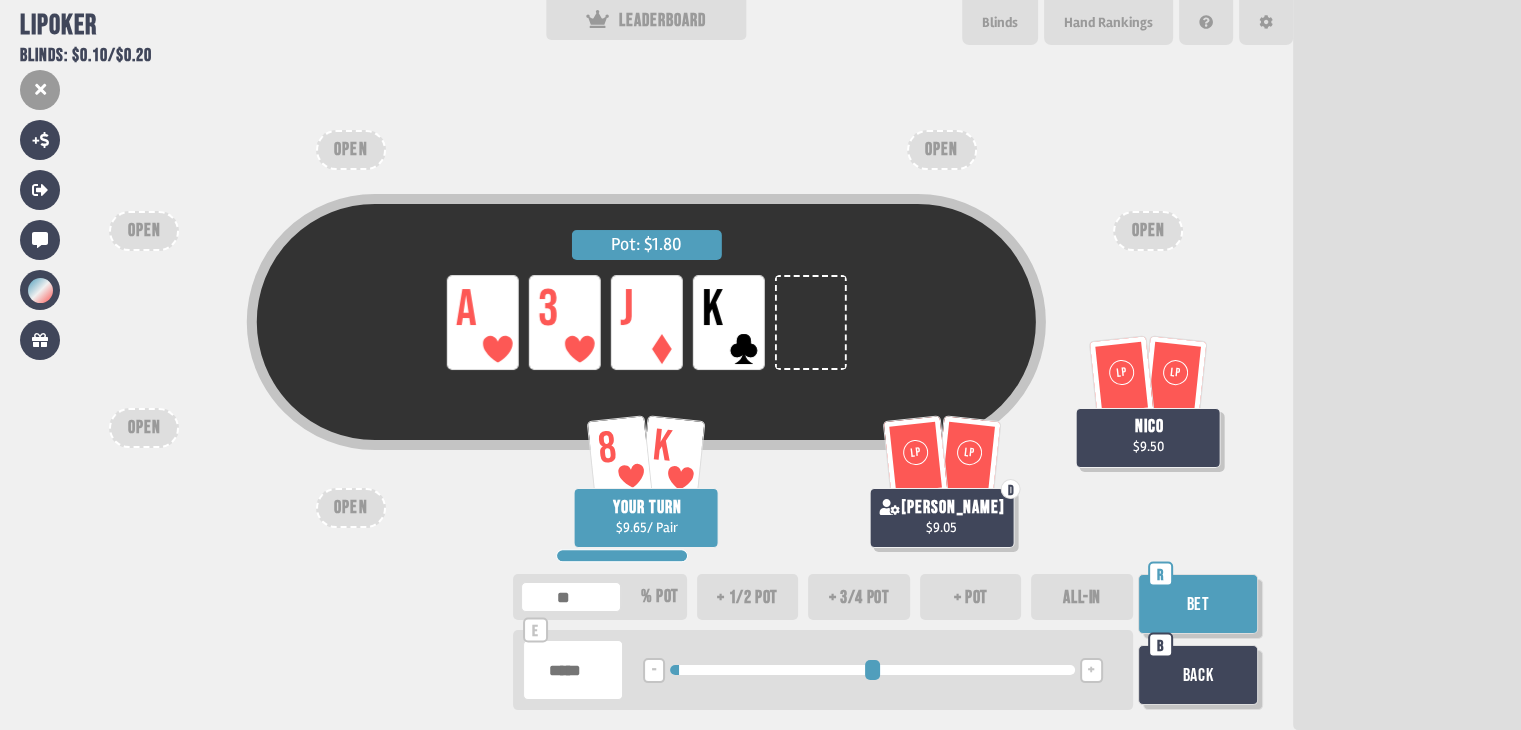 click on "Bet" at bounding box center [1198, 604] 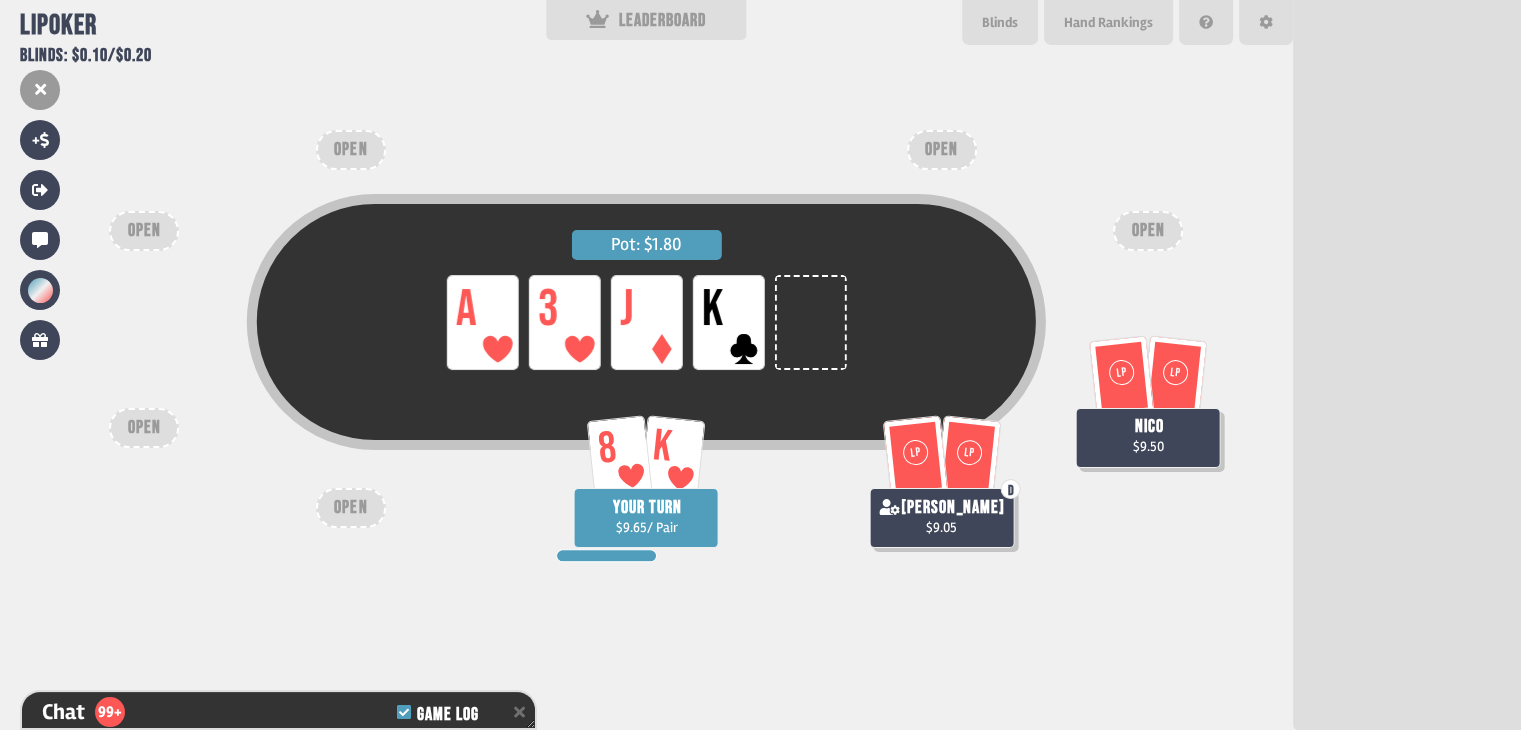 scroll, scrollTop: 3724, scrollLeft: 0, axis: vertical 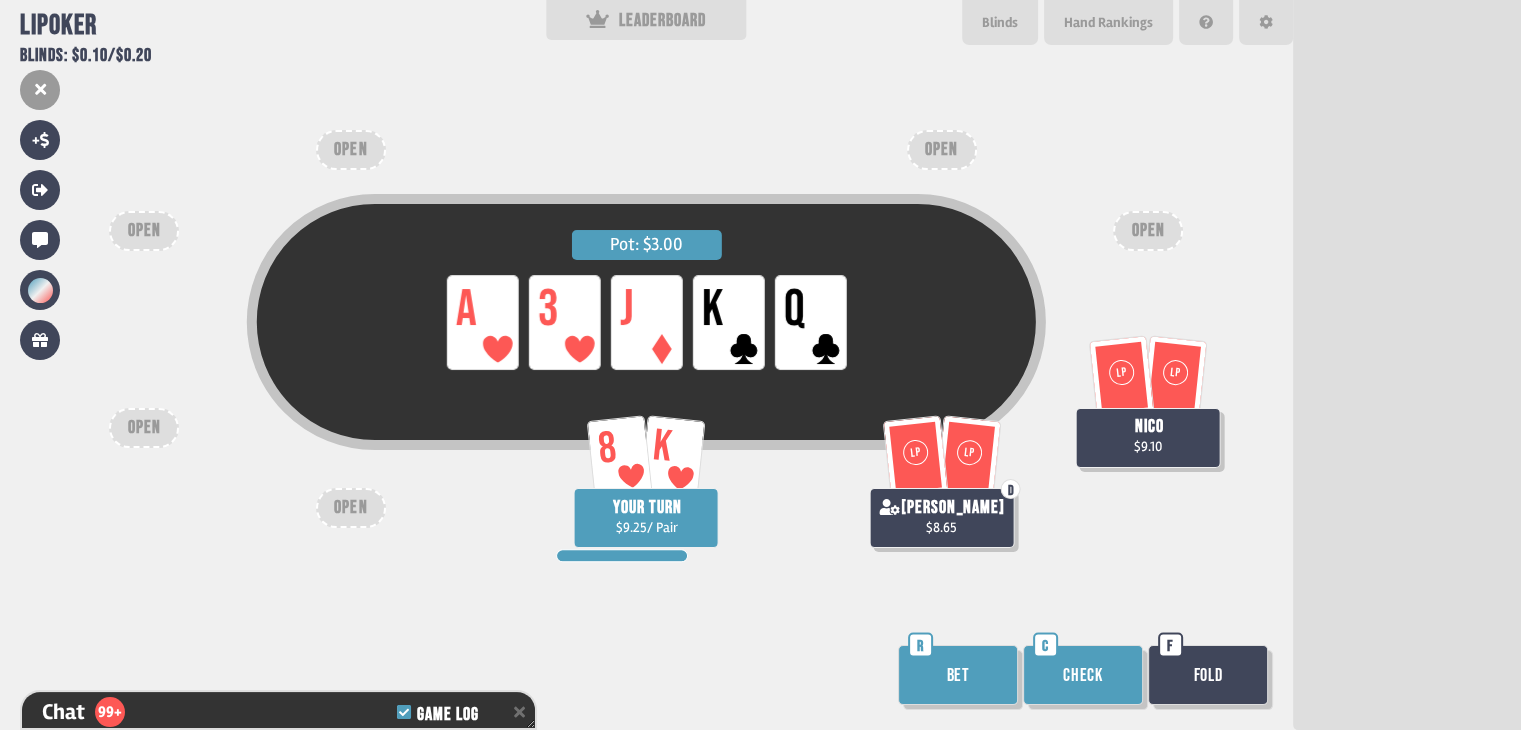 click on "Bet" at bounding box center (958, 675) 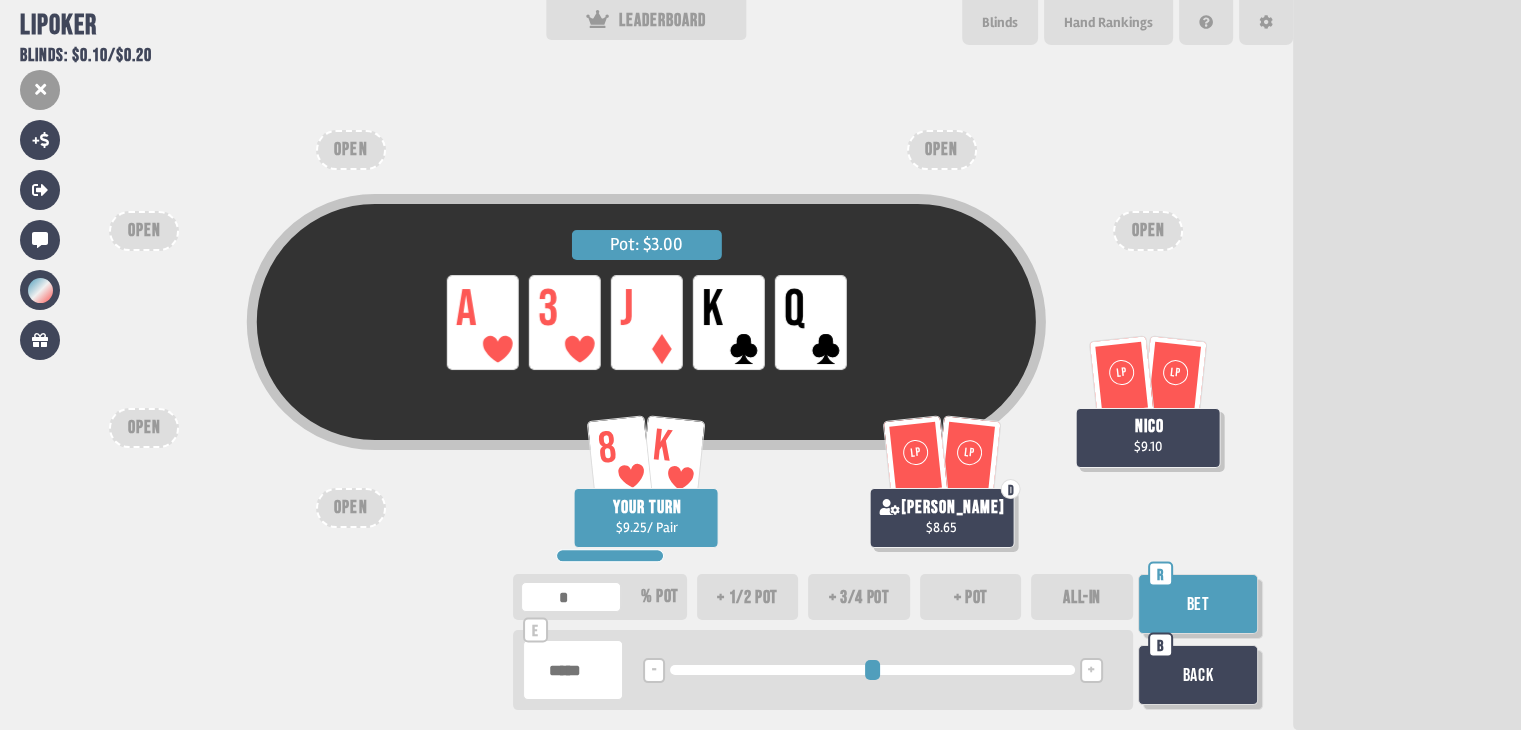 click on "+" at bounding box center [1091, 670] 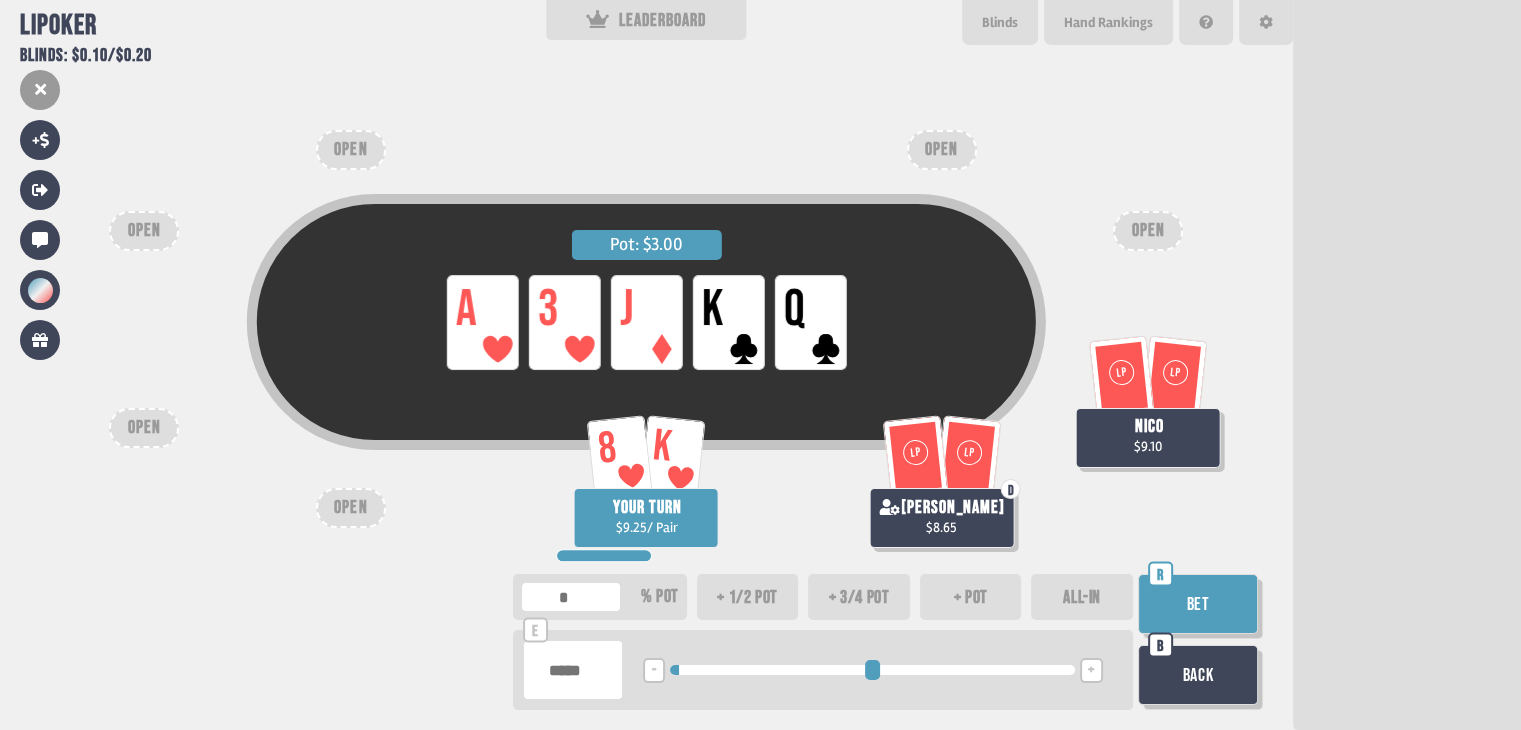 click on "Bet" at bounding box center [1198, 604] 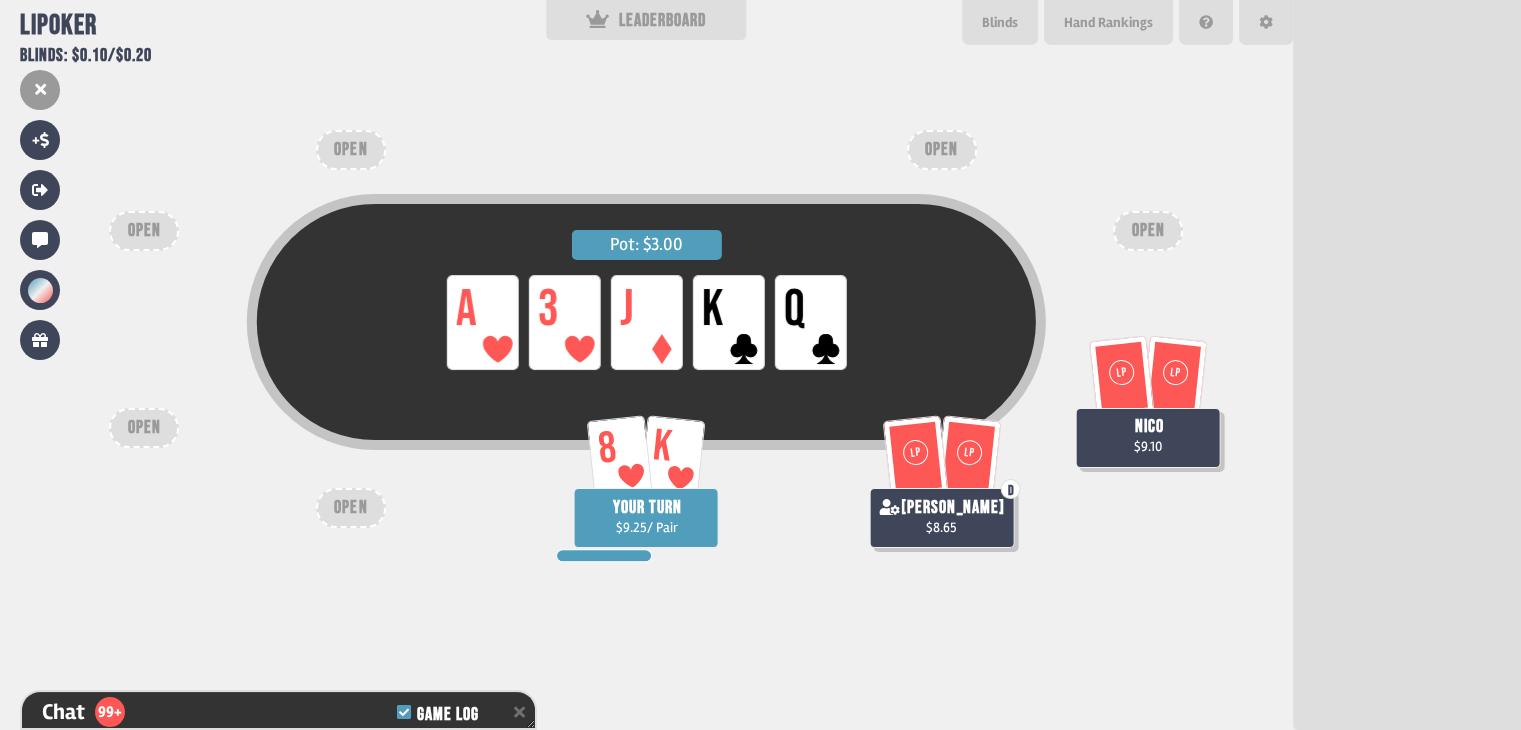scroll, scrollTop: 3840, scrollLeft: 0, axis: vertical 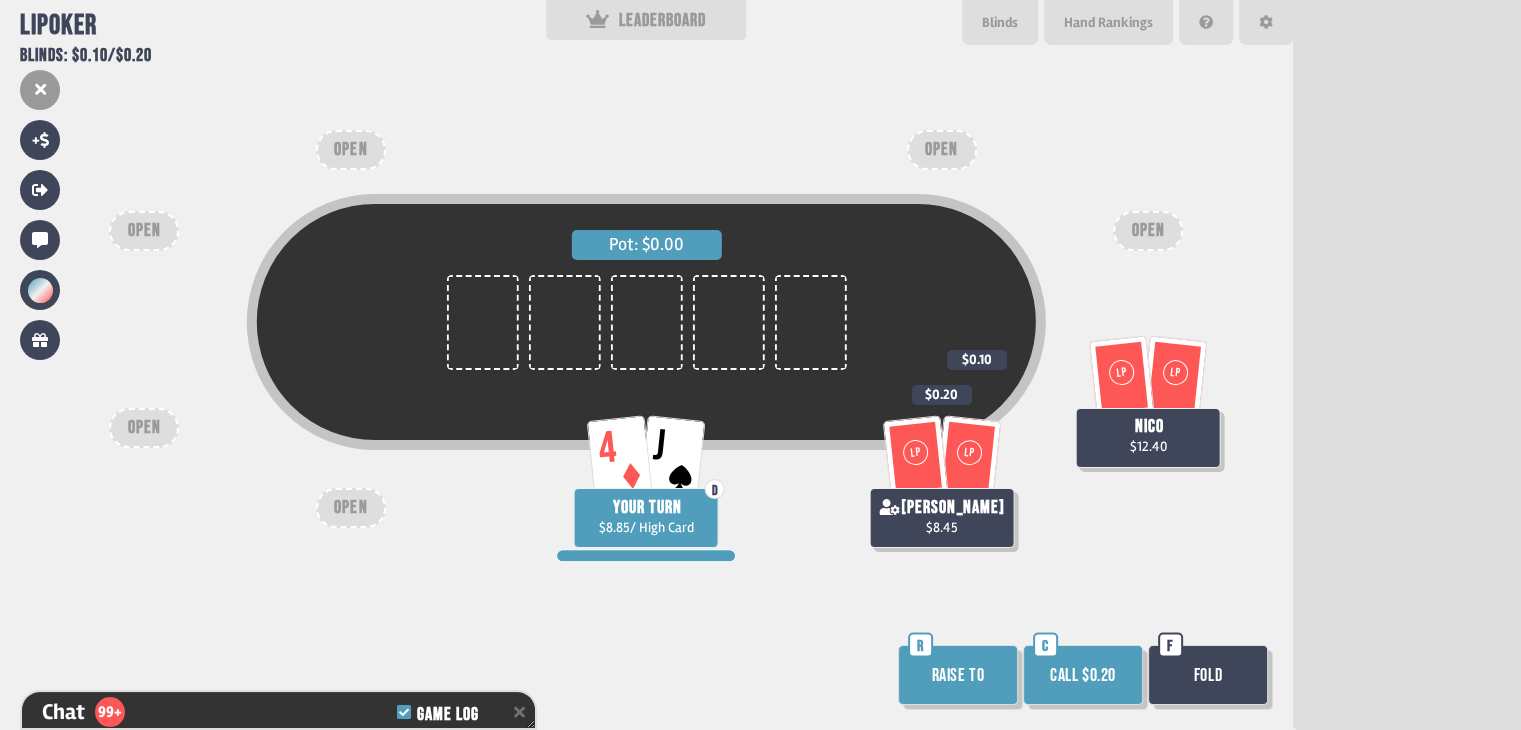 drag, startPoint x: 936, startPoint y: 670, endPoint x: 1211, endPoint y: 579, distance: 289.6653 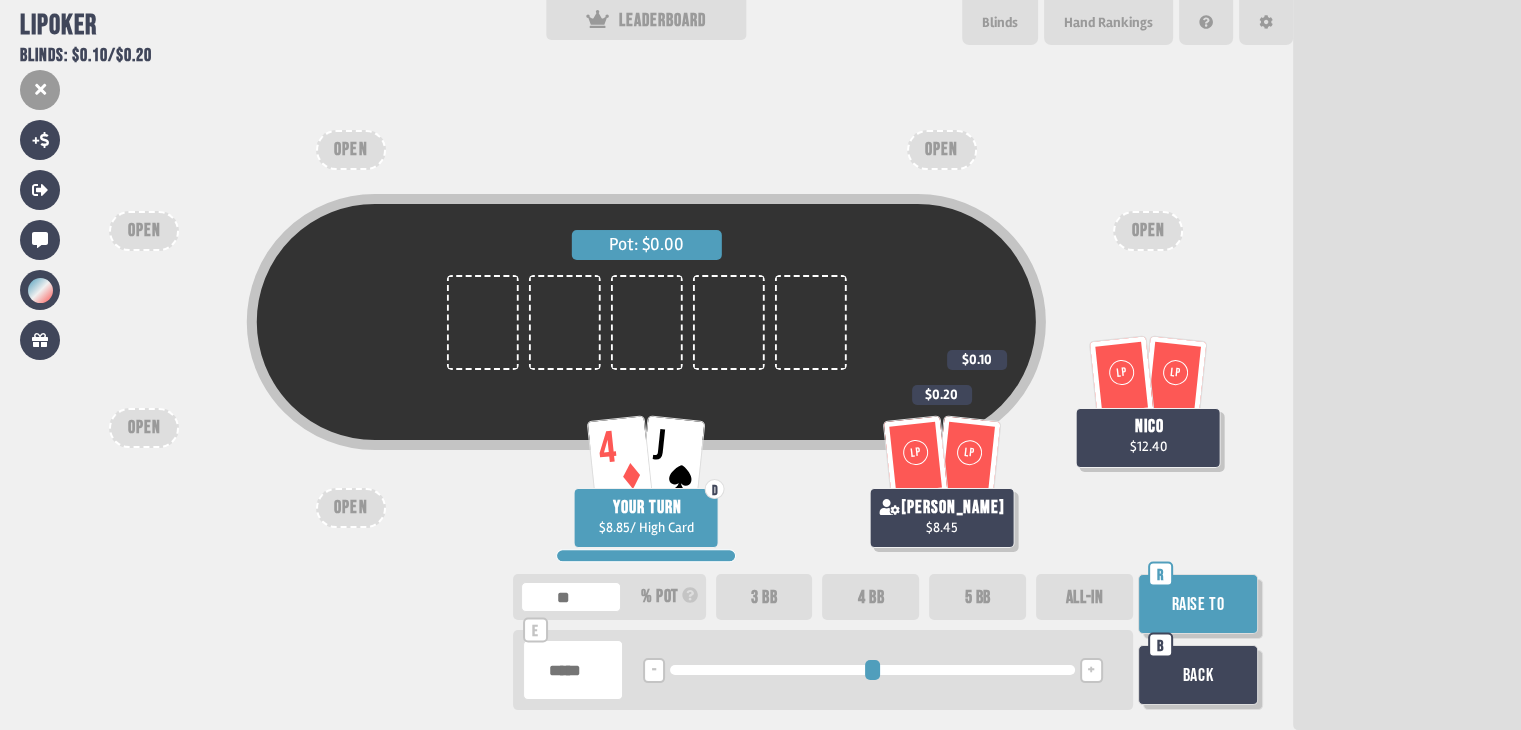 click on "Back" at bounding box center (1198, 675) 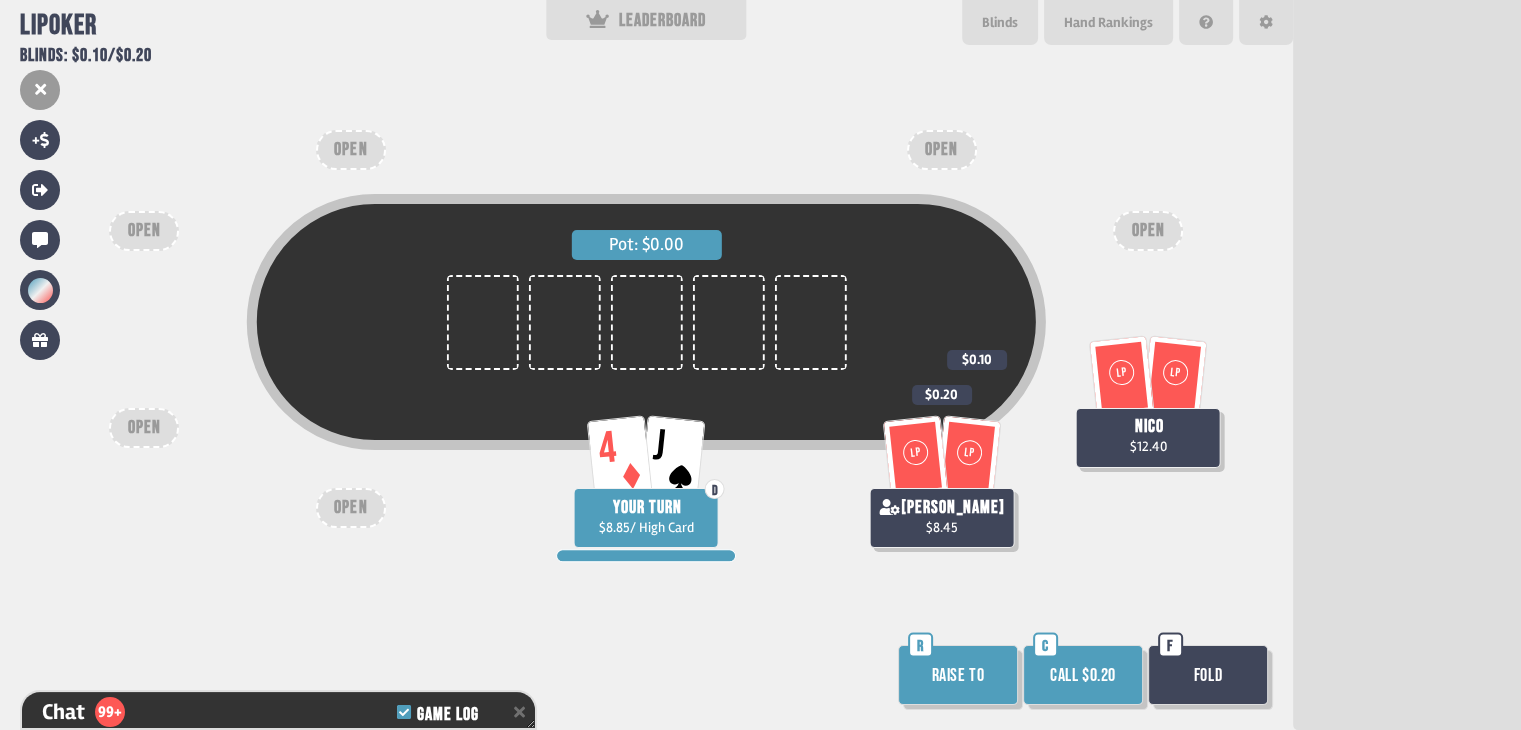 scroll, scrollTop: 4072, scrollLeft: 0, axis: vertical 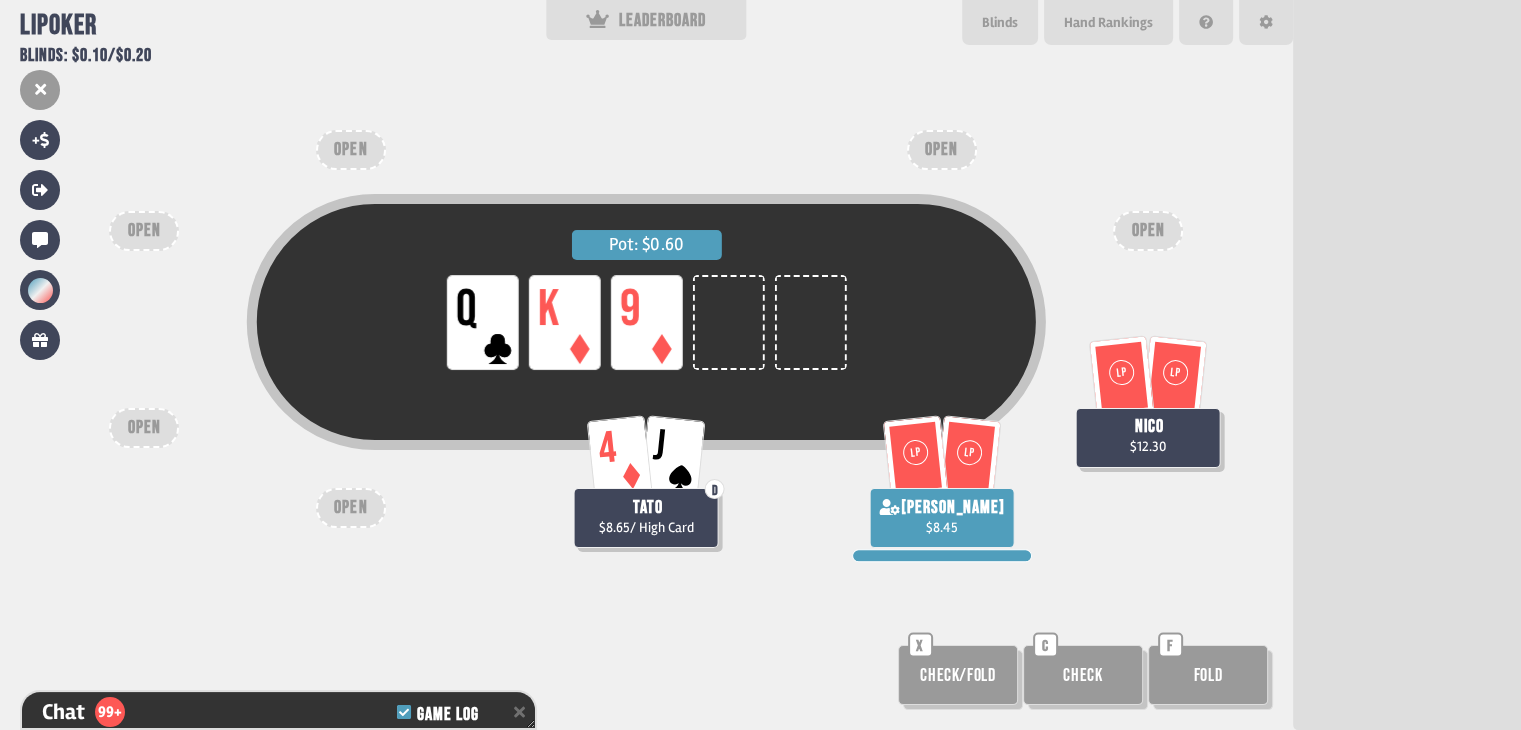 click on "Check/Fold" at bounding box center (958, 675) 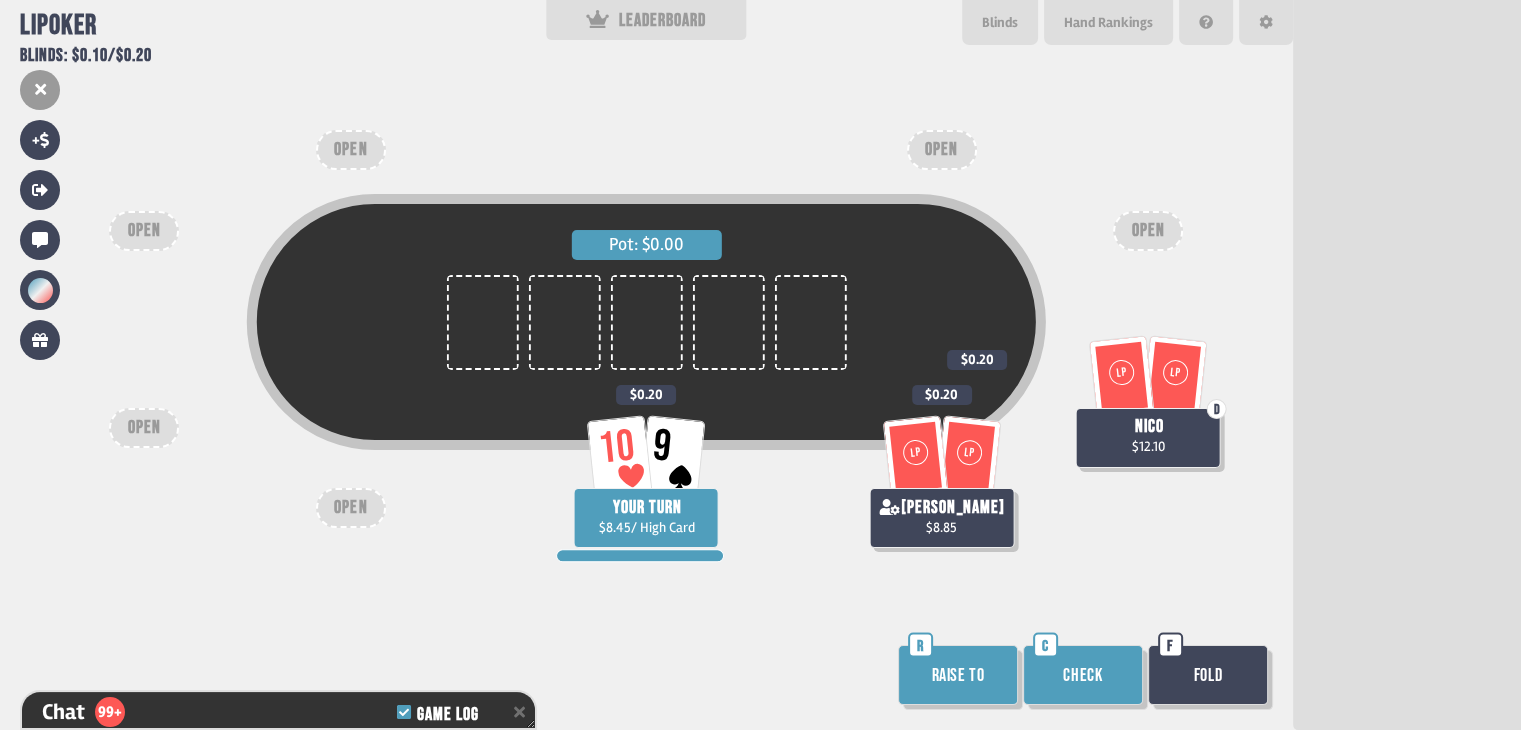 click on "Check" at bounding box center (1083, 675) 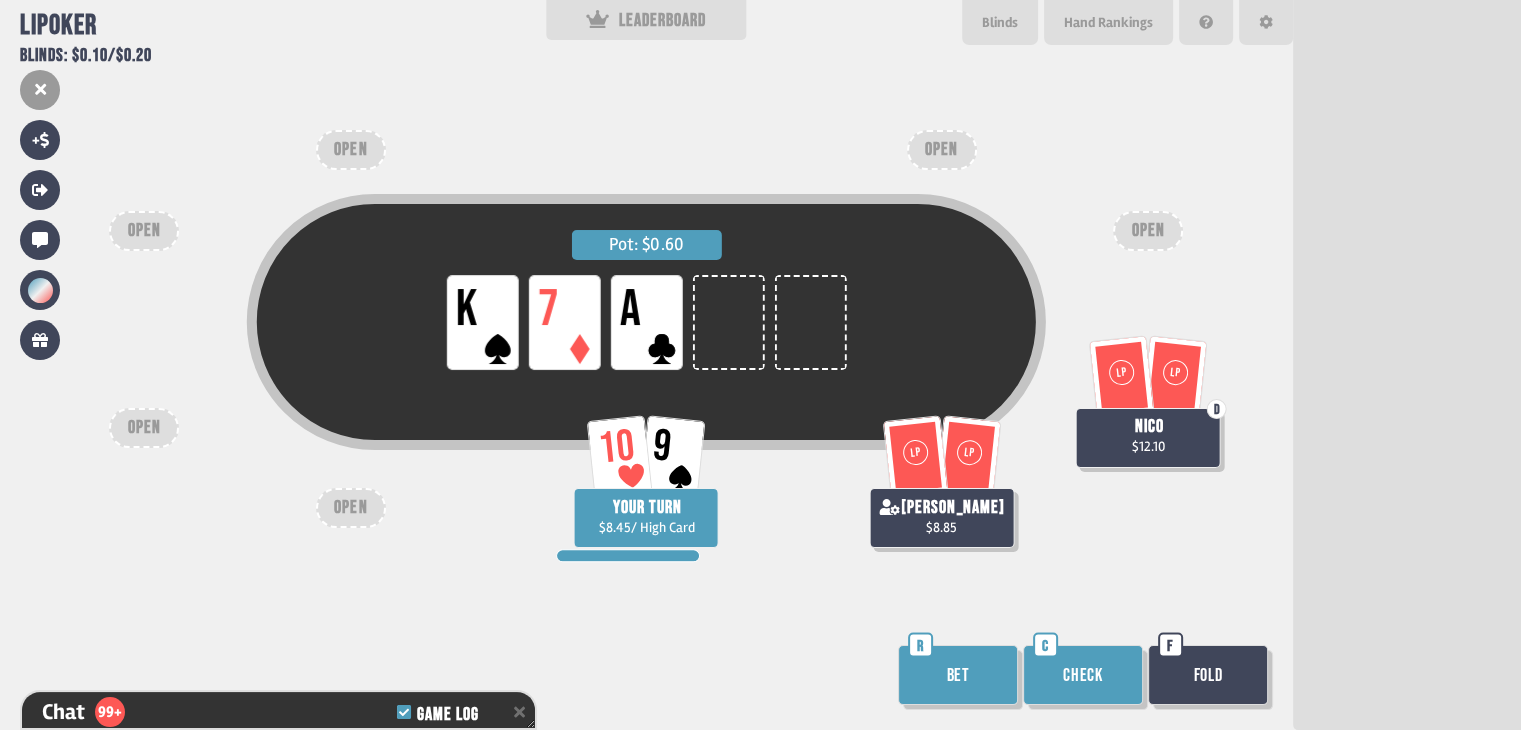 click on "Check" at bounding box center [1083, 675] 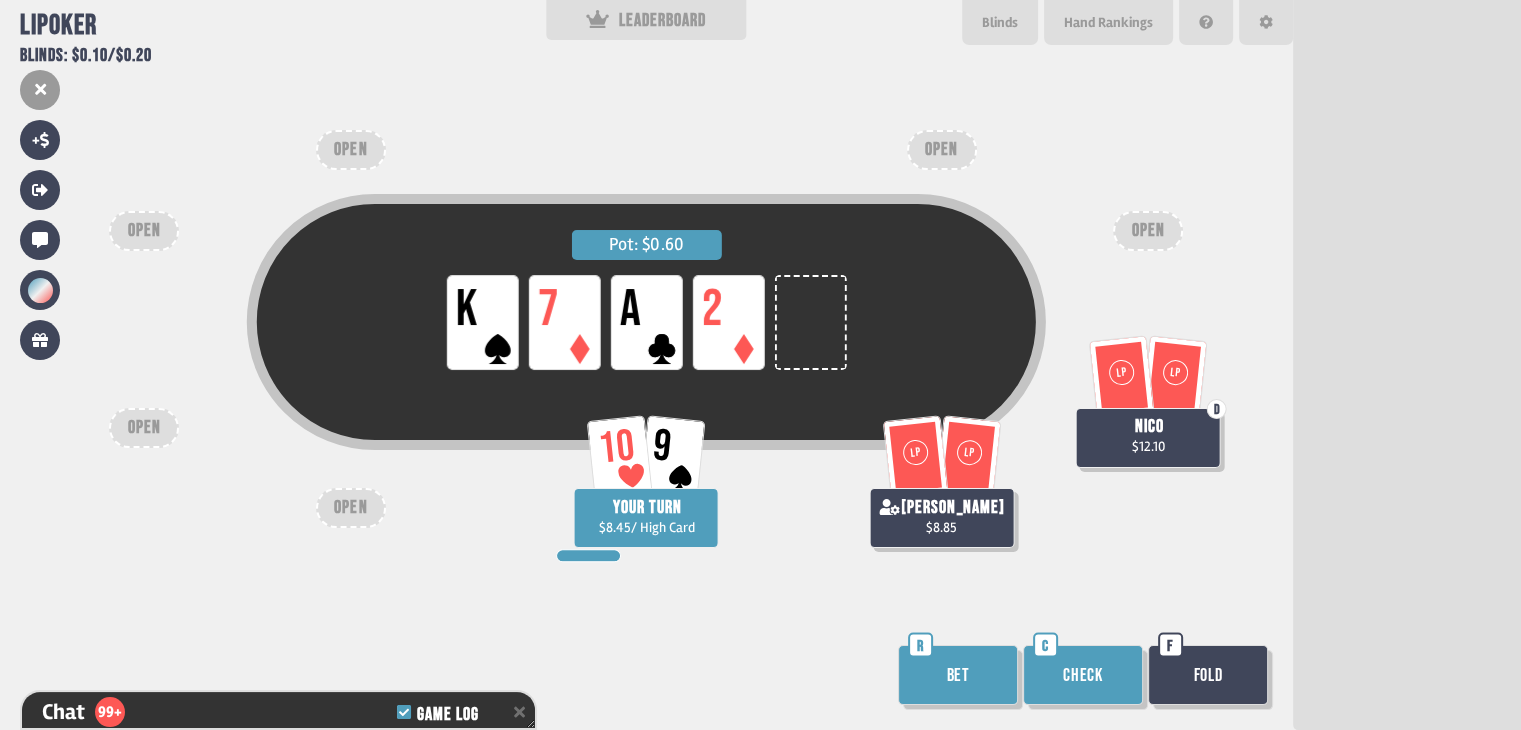 click on "Check" at bounding box center [1083, 675] 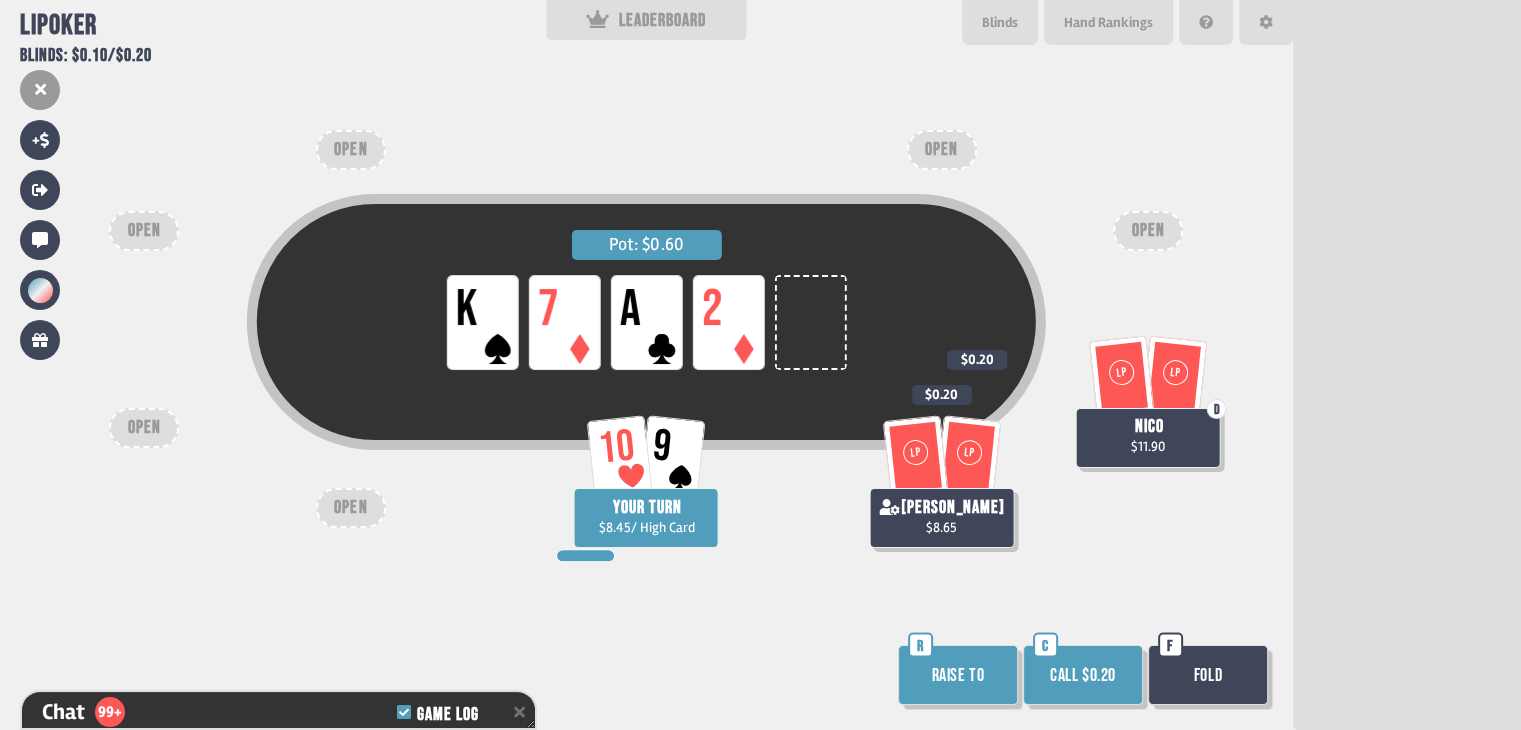 click on "Raise to" at bounding box center [958, 675] 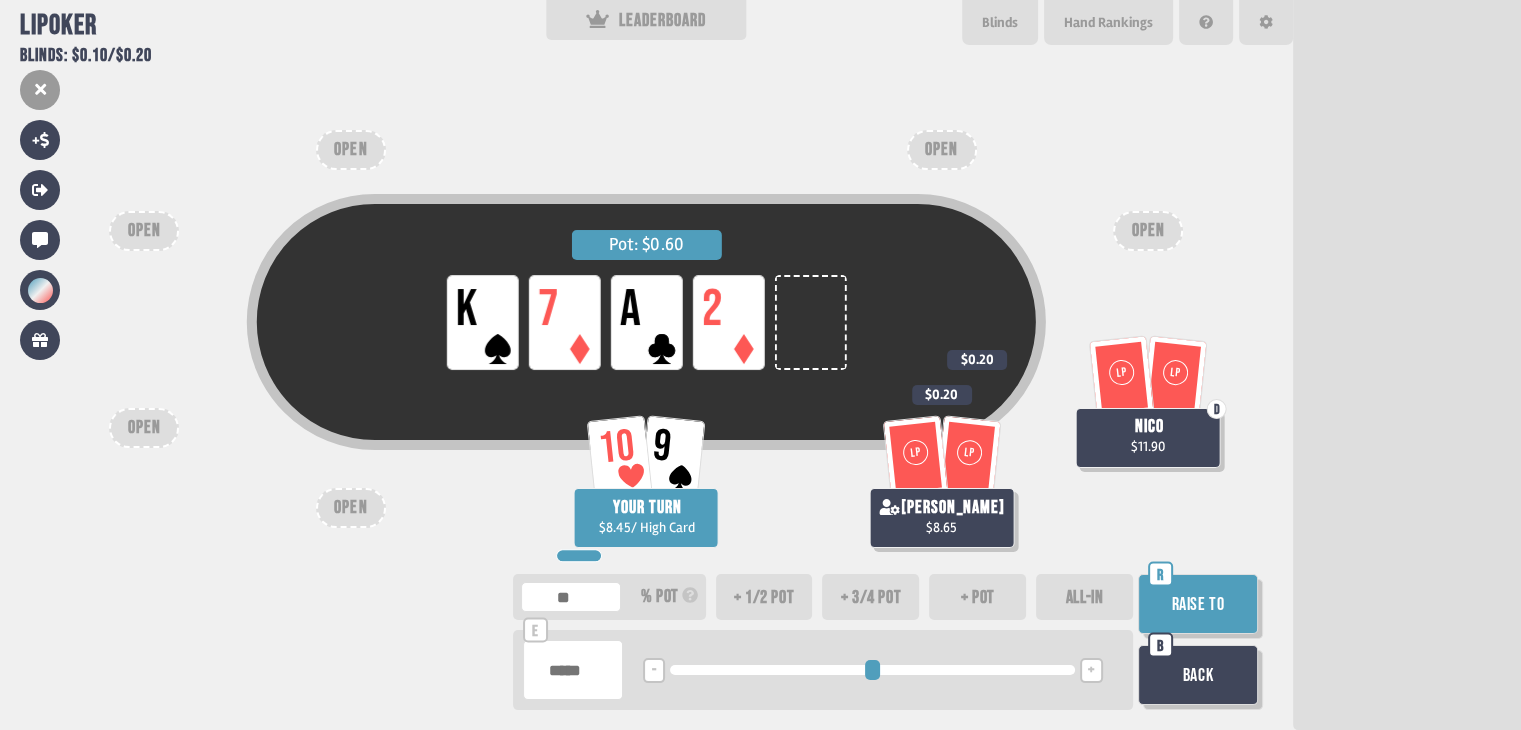 click on "Back" at bounding box center (1198, 675) 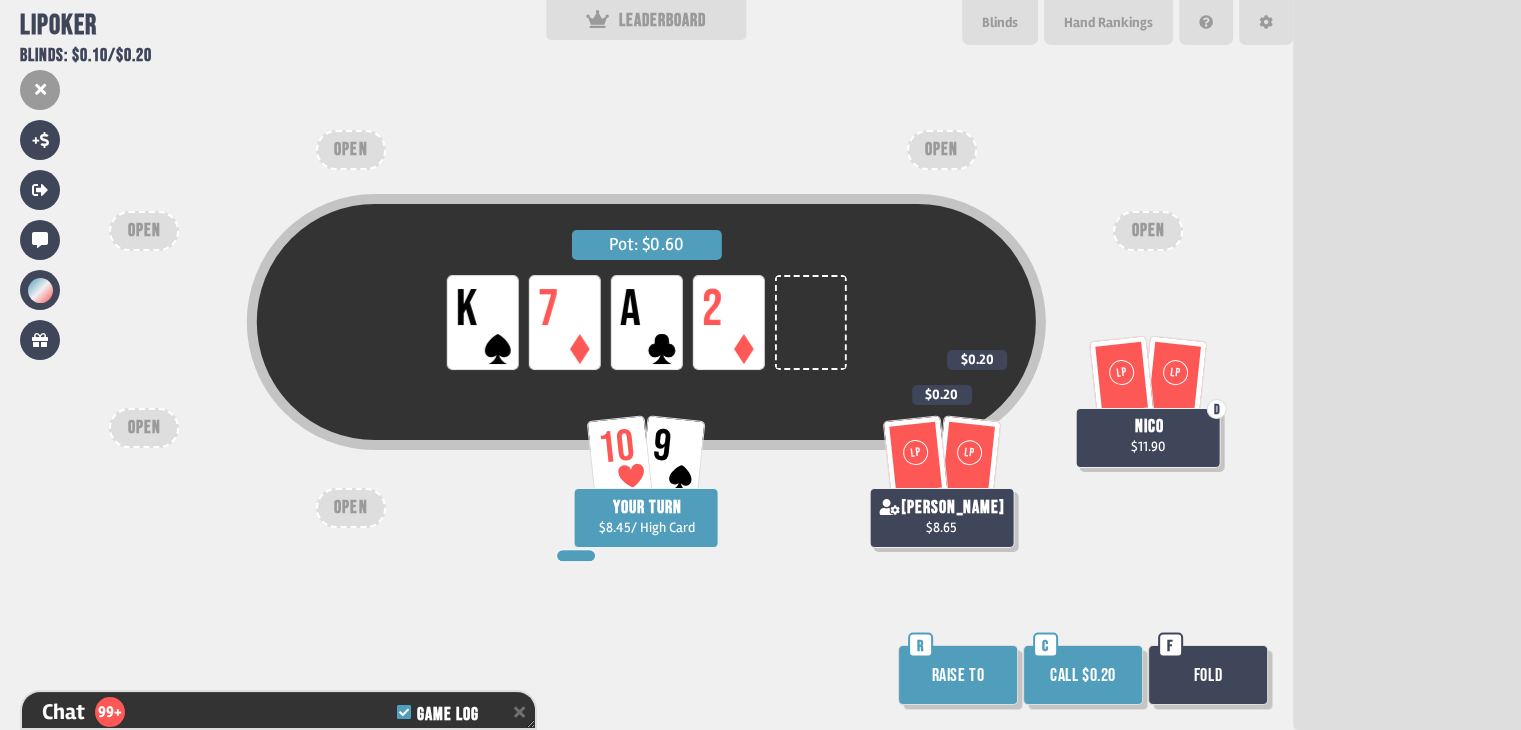 scroll, scrollTop: 4914, scrollLeft: 0, axis: vertical 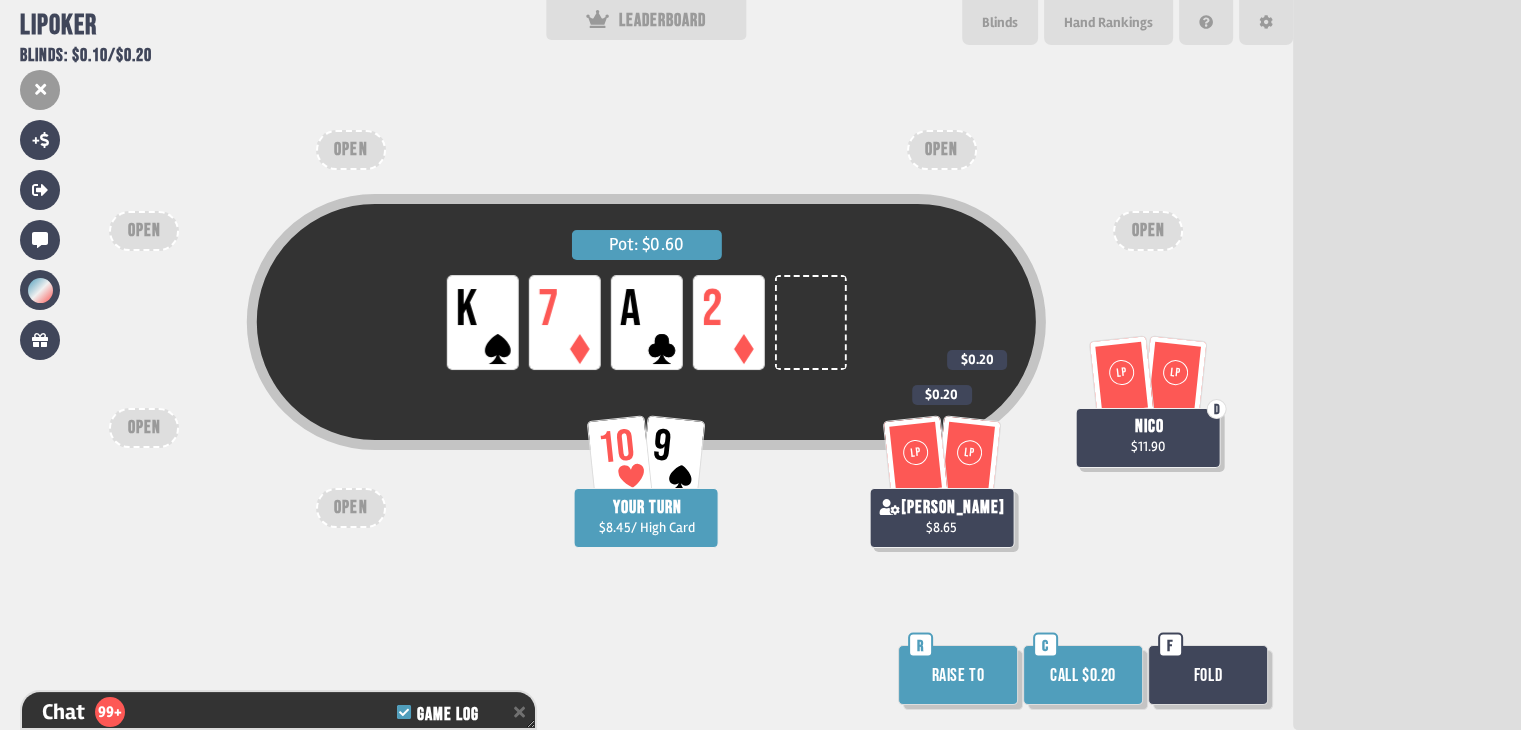 click on "Fold" at bounding box center [1208, 675] 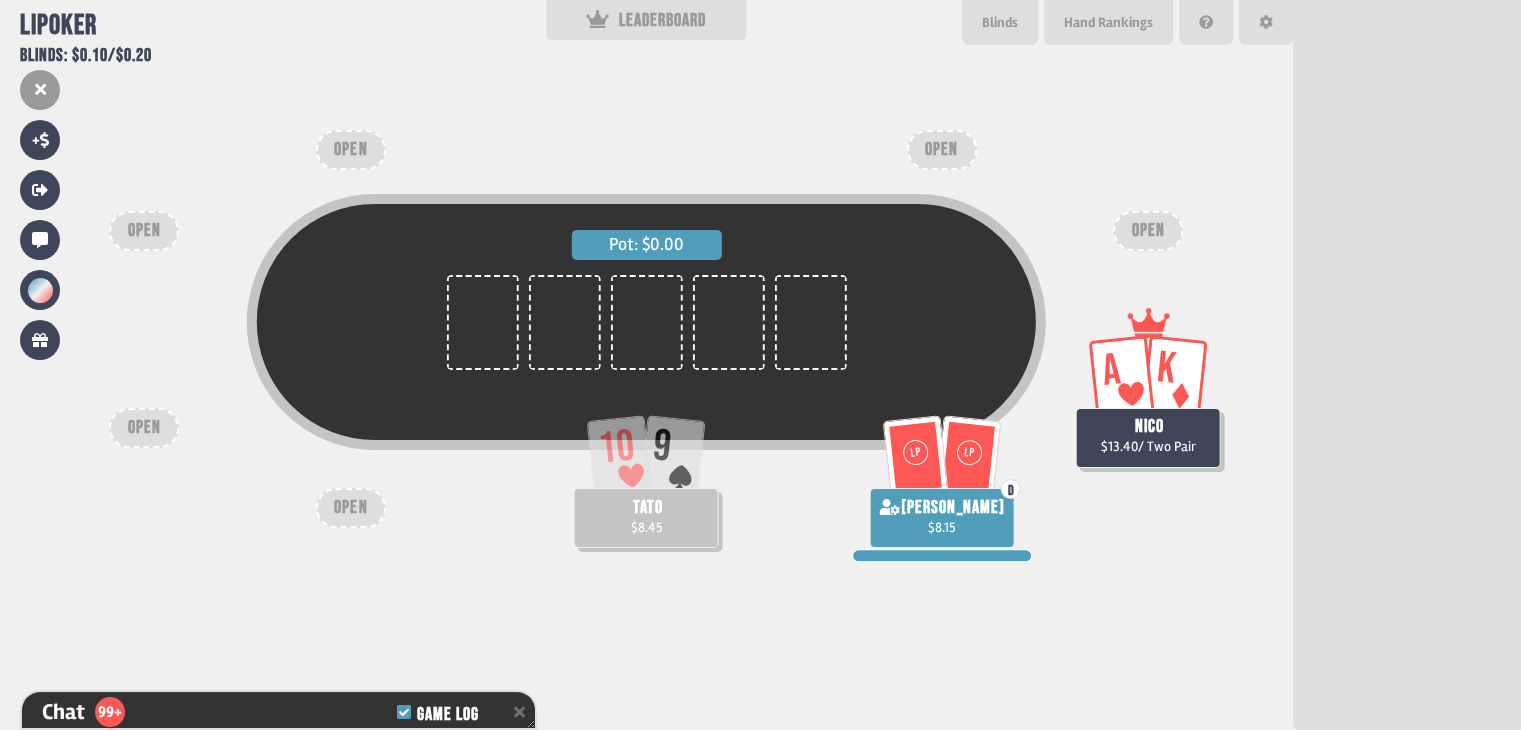 scroll, scrollTop: 198, scrollLeft: 0, axis: vertical 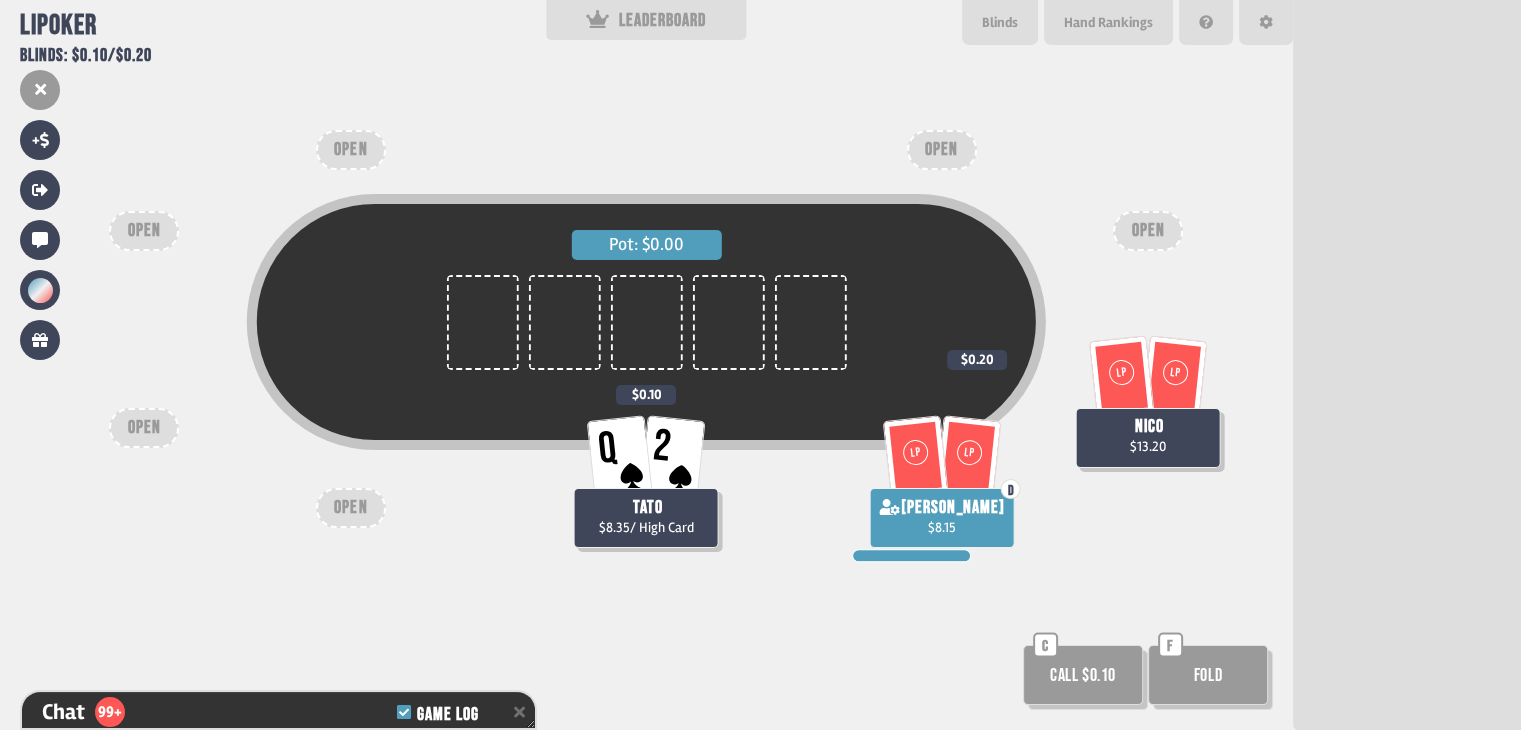 click on "Call $0.10" at bounding box center [1083, 675] 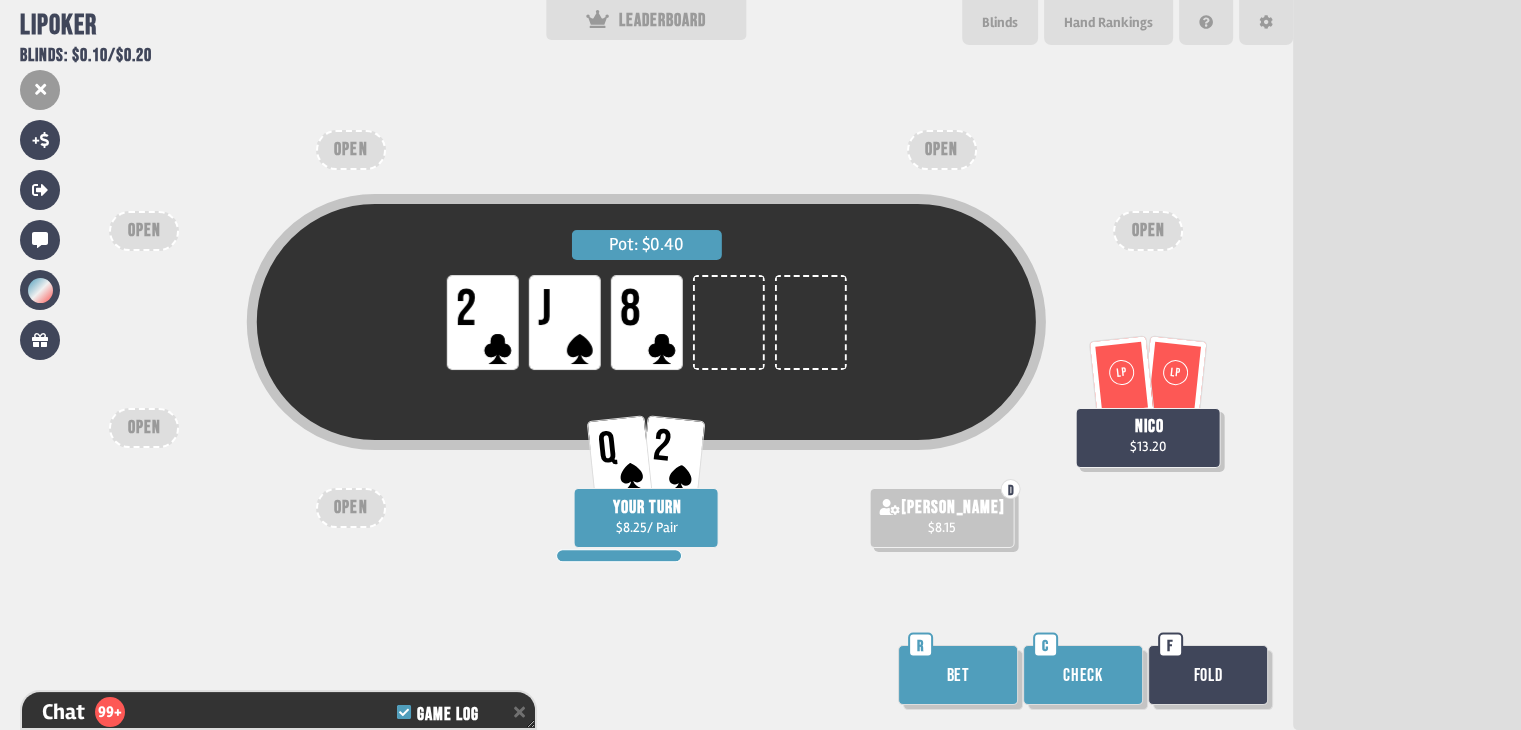 click on "Check" at bounding box center (1083, 675) 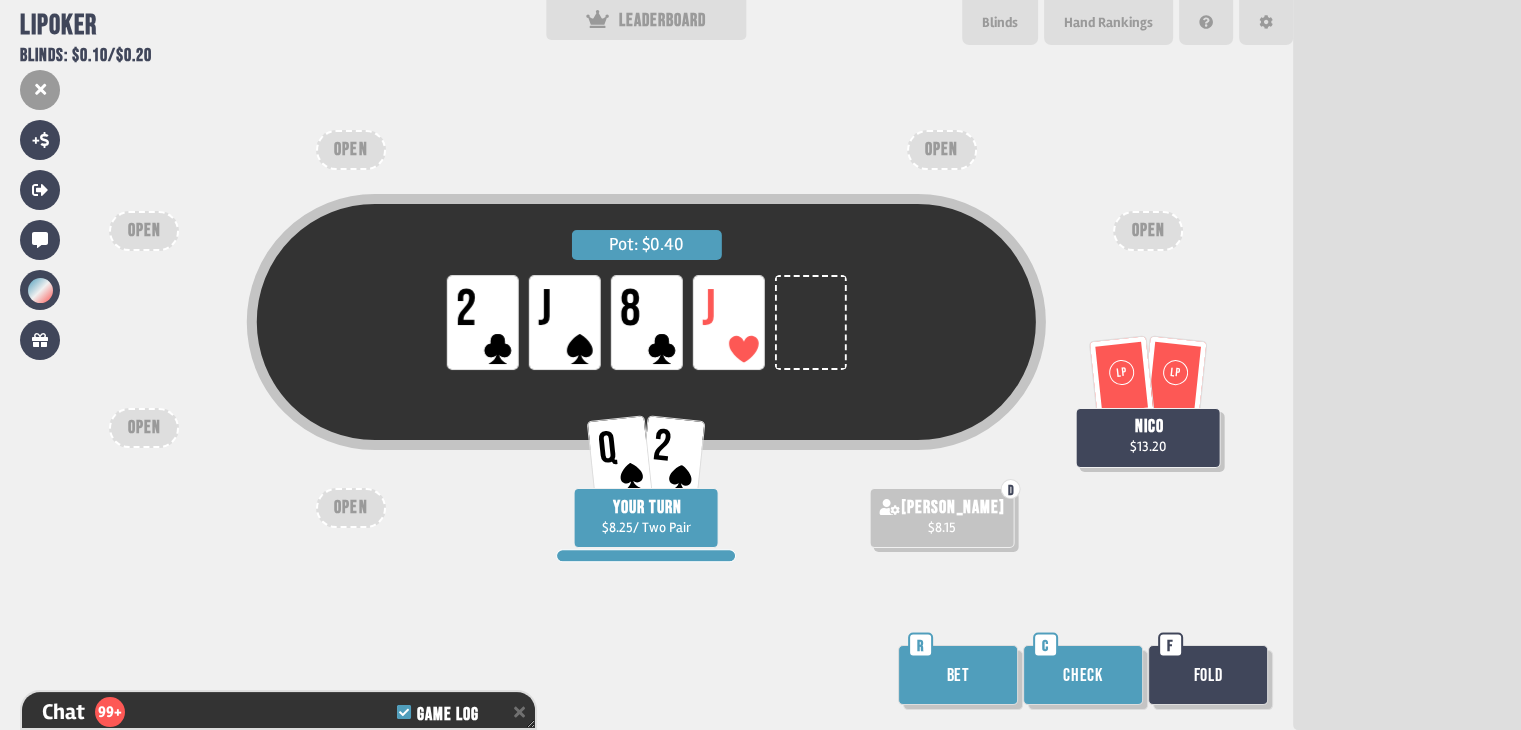 click on "Check" at bounding box center [1083, 675] 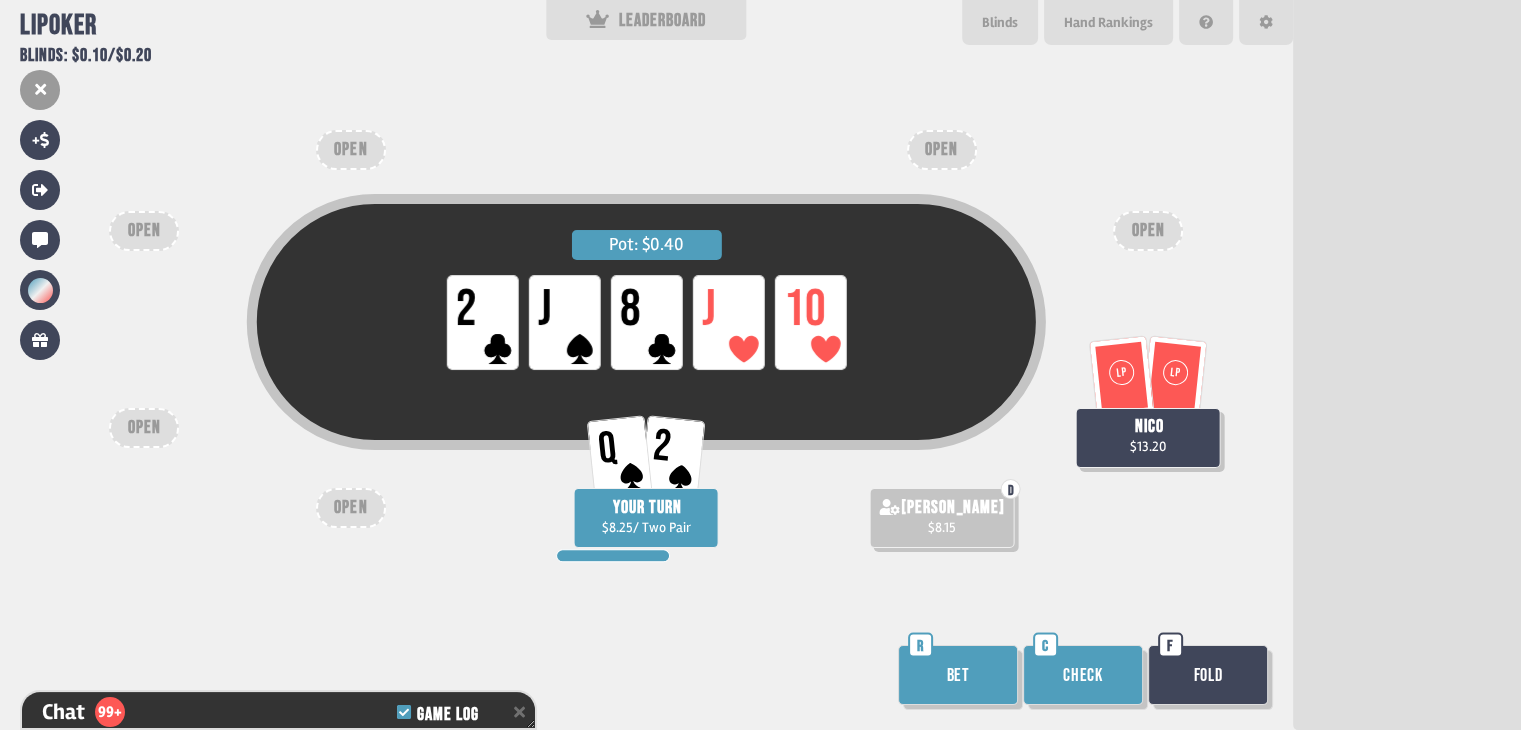 click on "Bet" at bounding box center [958, 675] 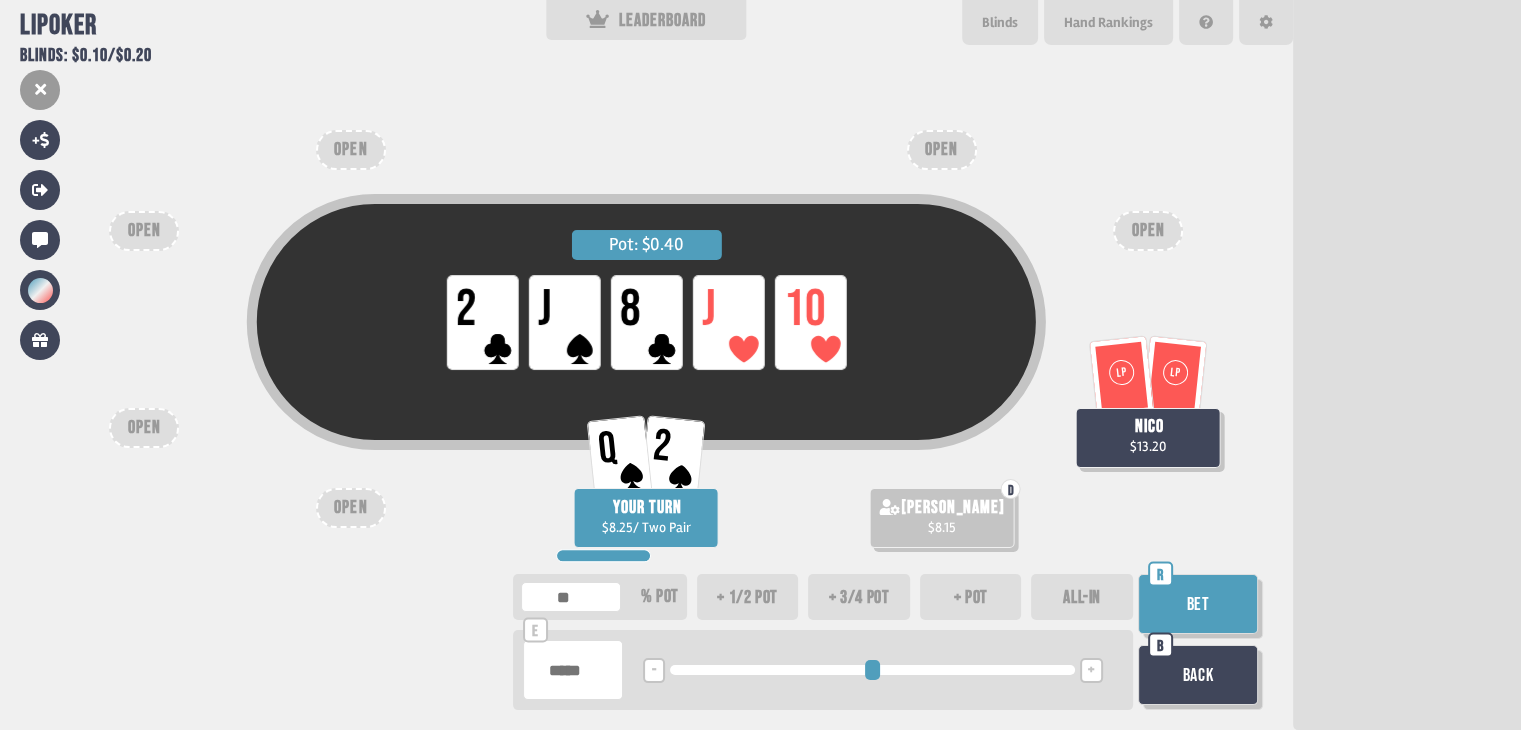 click on "Bet" at bounding box center [1198, 604] 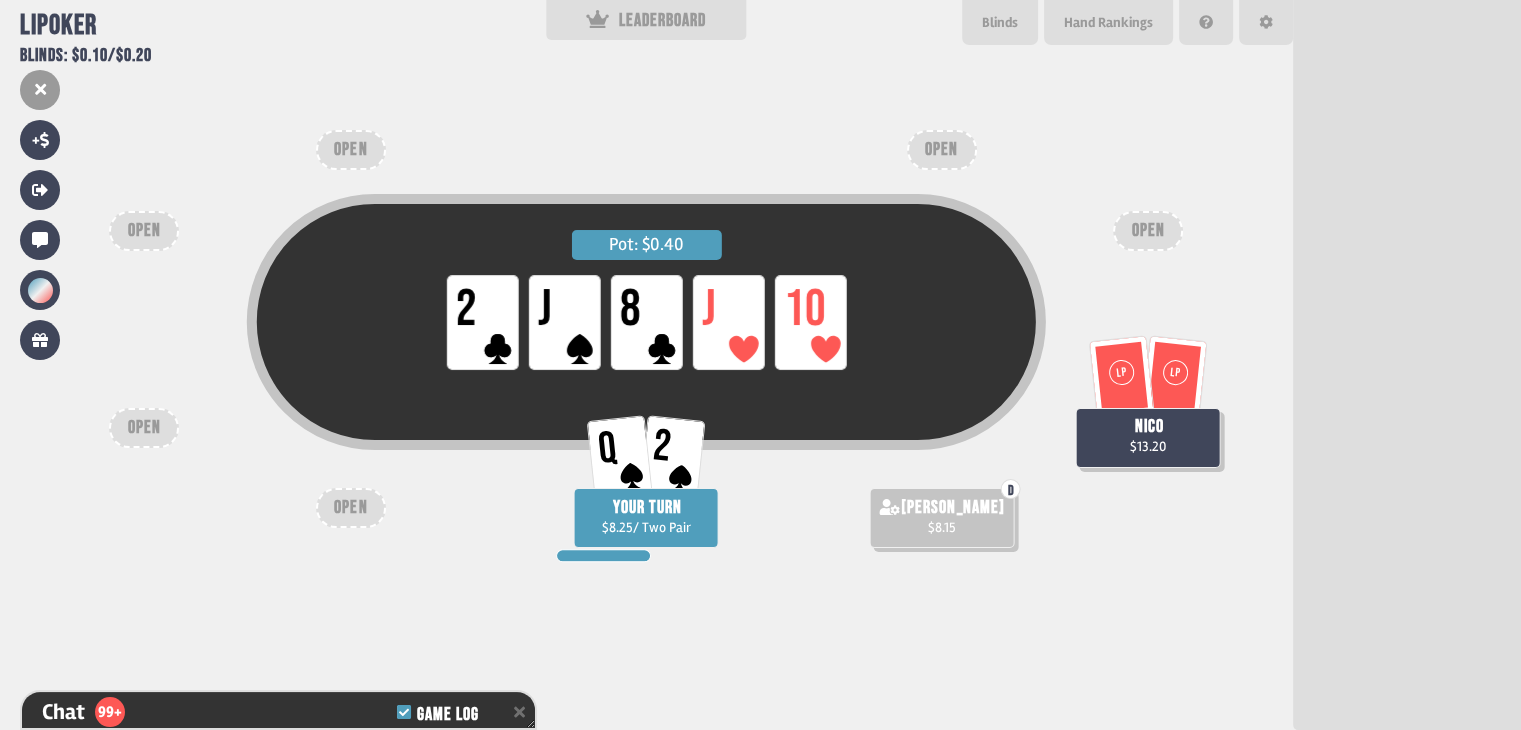scroll, scrollTop: 5639, scrollLeft: 0, axis: vertical 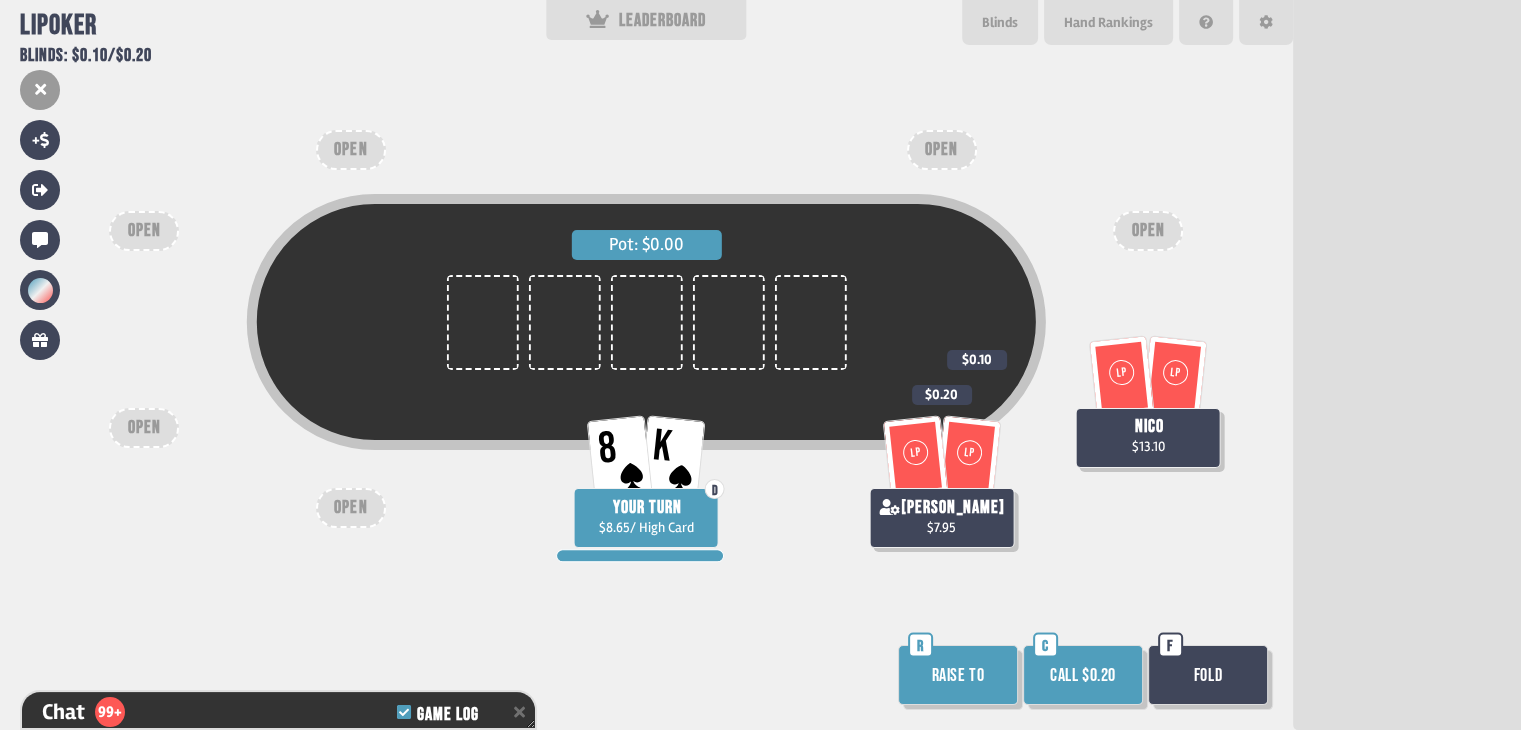 click on "Call $0.20" at bounding box center (1083, 675) 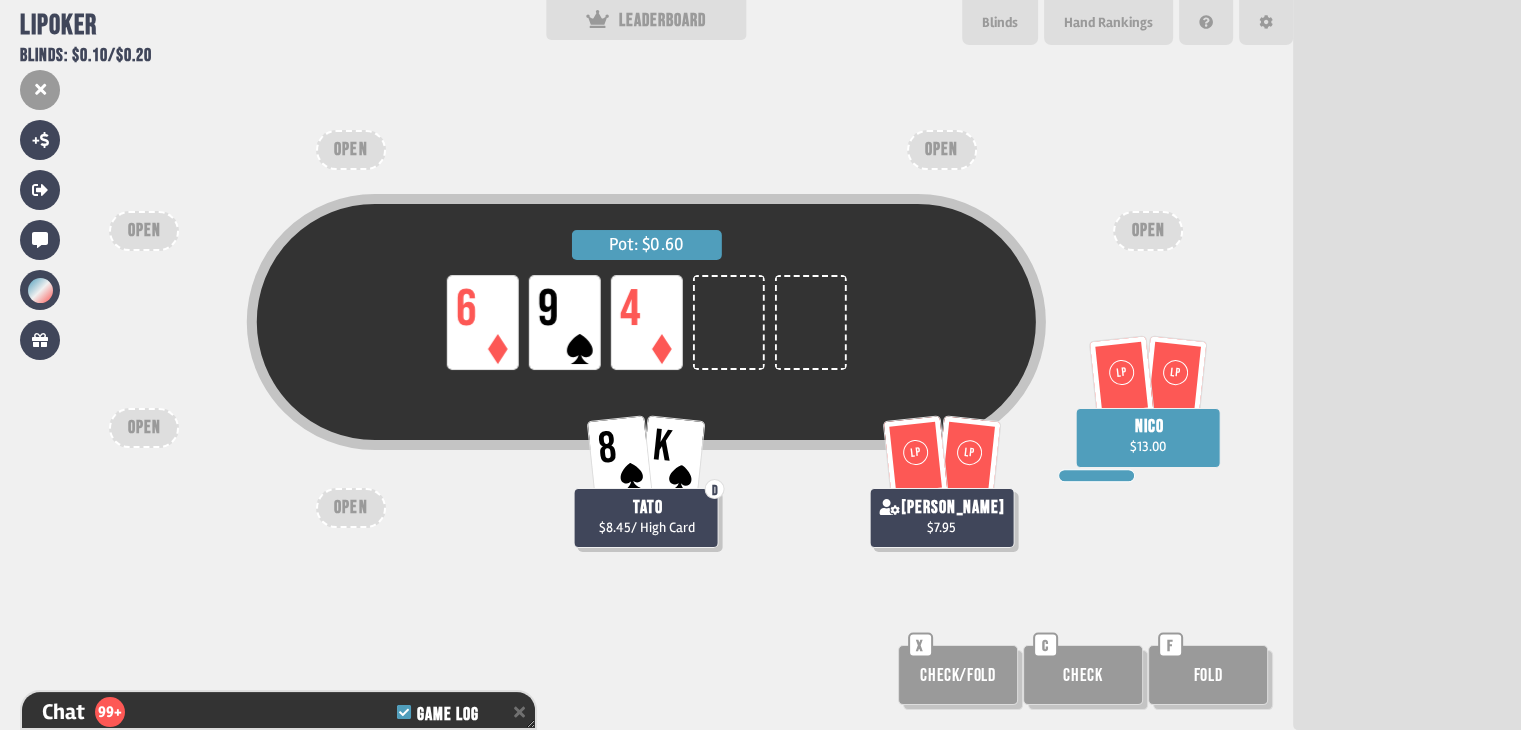 click on "Check" at bounding box center (1083, 675) 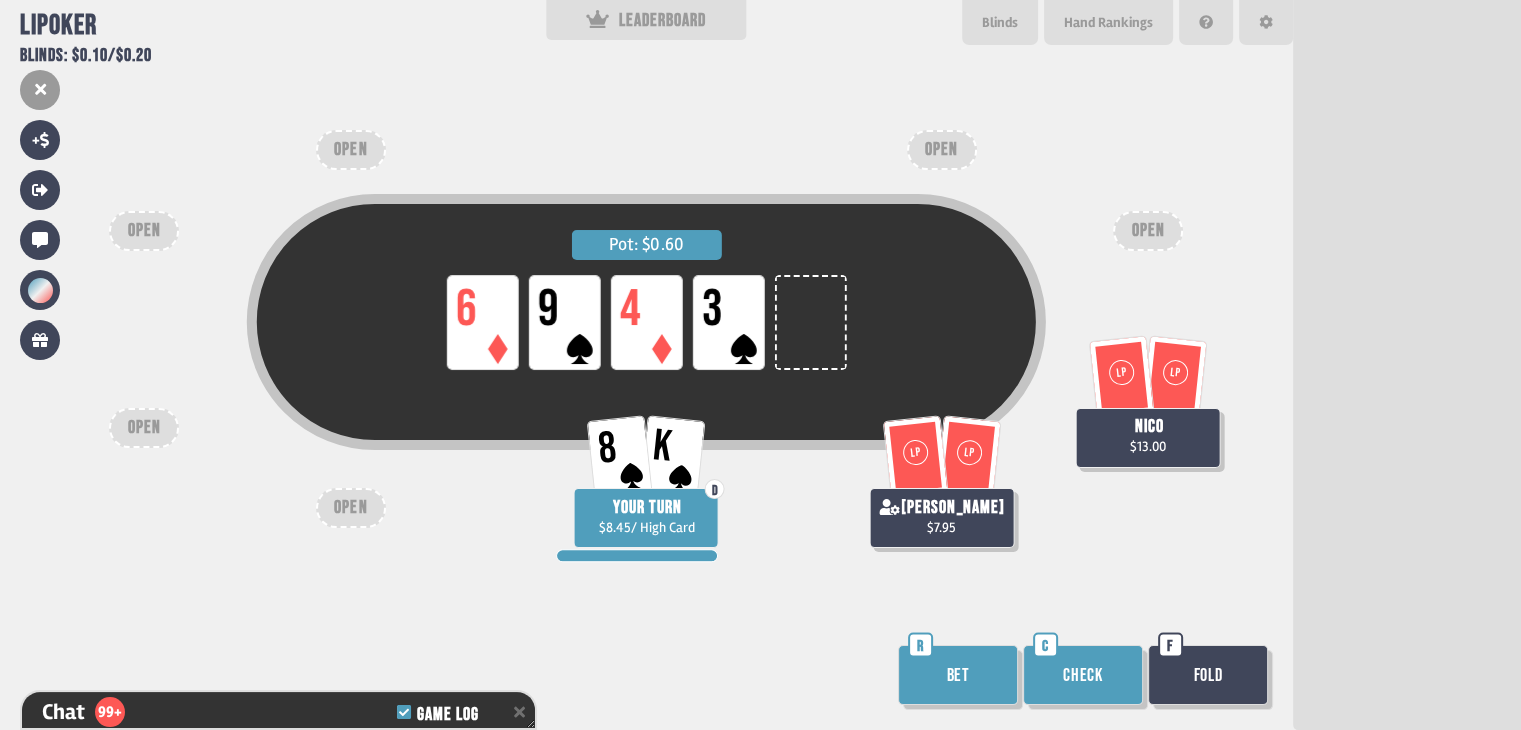 click on "Check" at bounding box center [1083, 675] 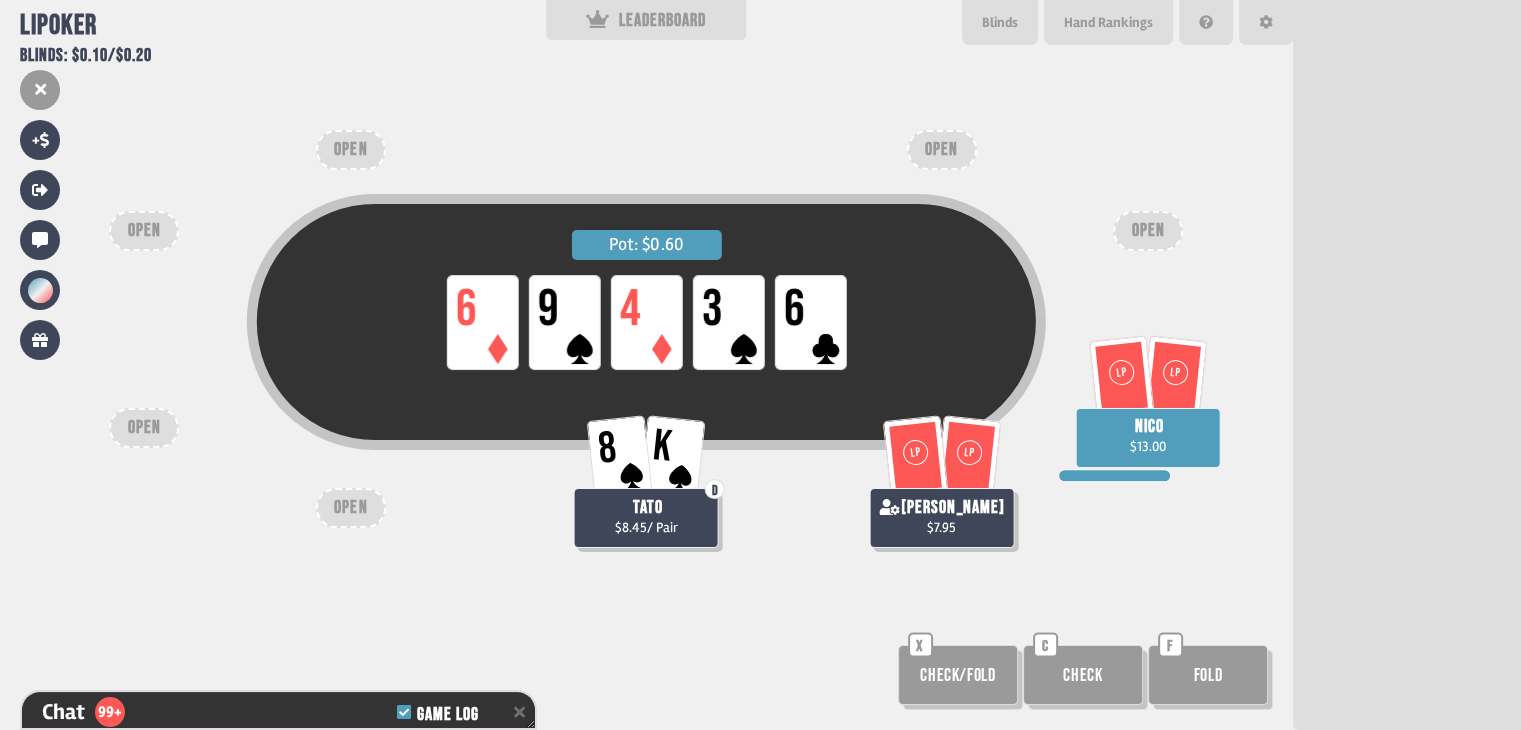 click on "Check" at bounding box center [1083, 675] 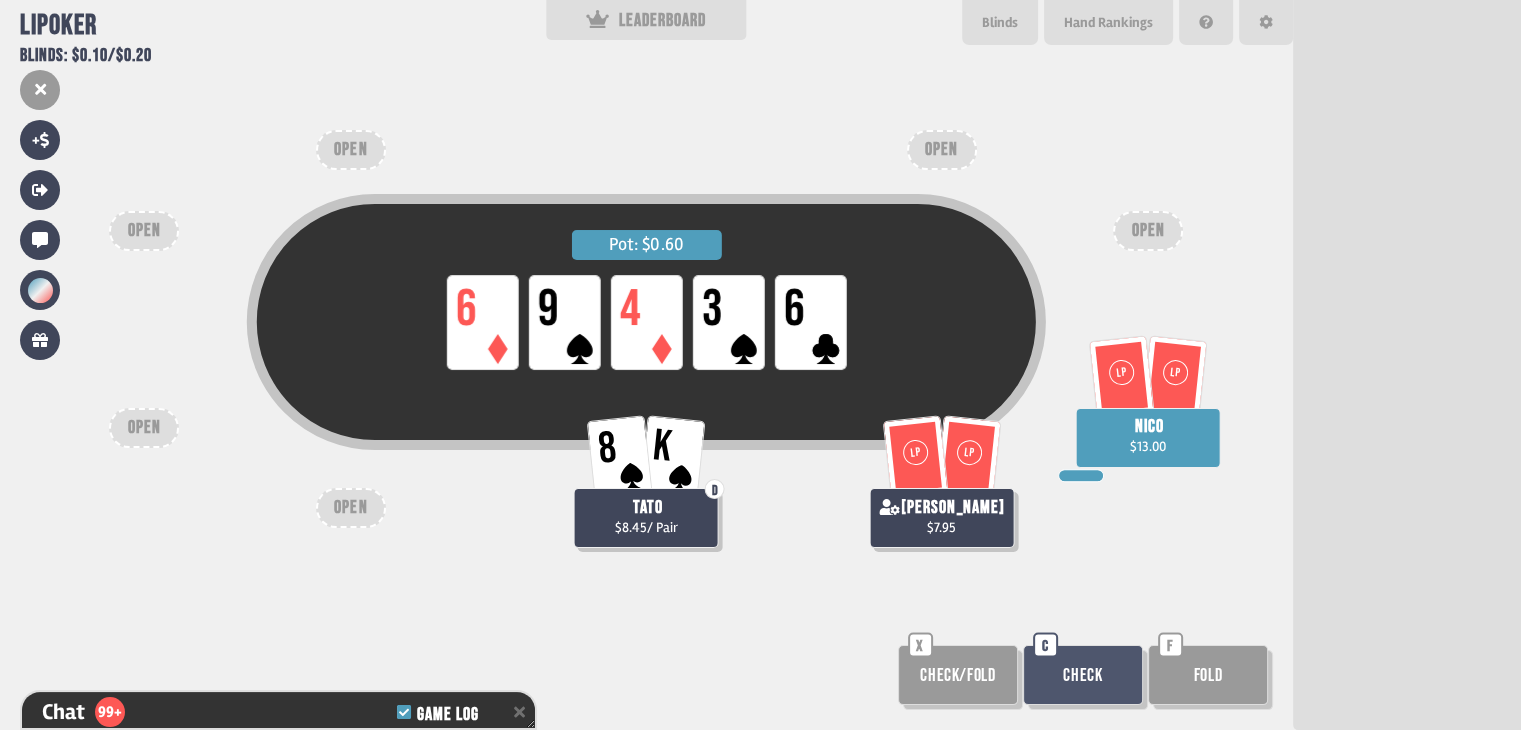 click on "Pot: $0.60   LP 6 LP 9 LP 4 LP 3 LP 6 8 [PERSON_NAME] $8.45   / Pair LP LP nico $13.00  LP [PERSON_NAME] $7.95  OPEN OPEN OPEN OPEN OPEN OPEN Check/Fold X Check C Fold F" at bounding box center (646, 365) 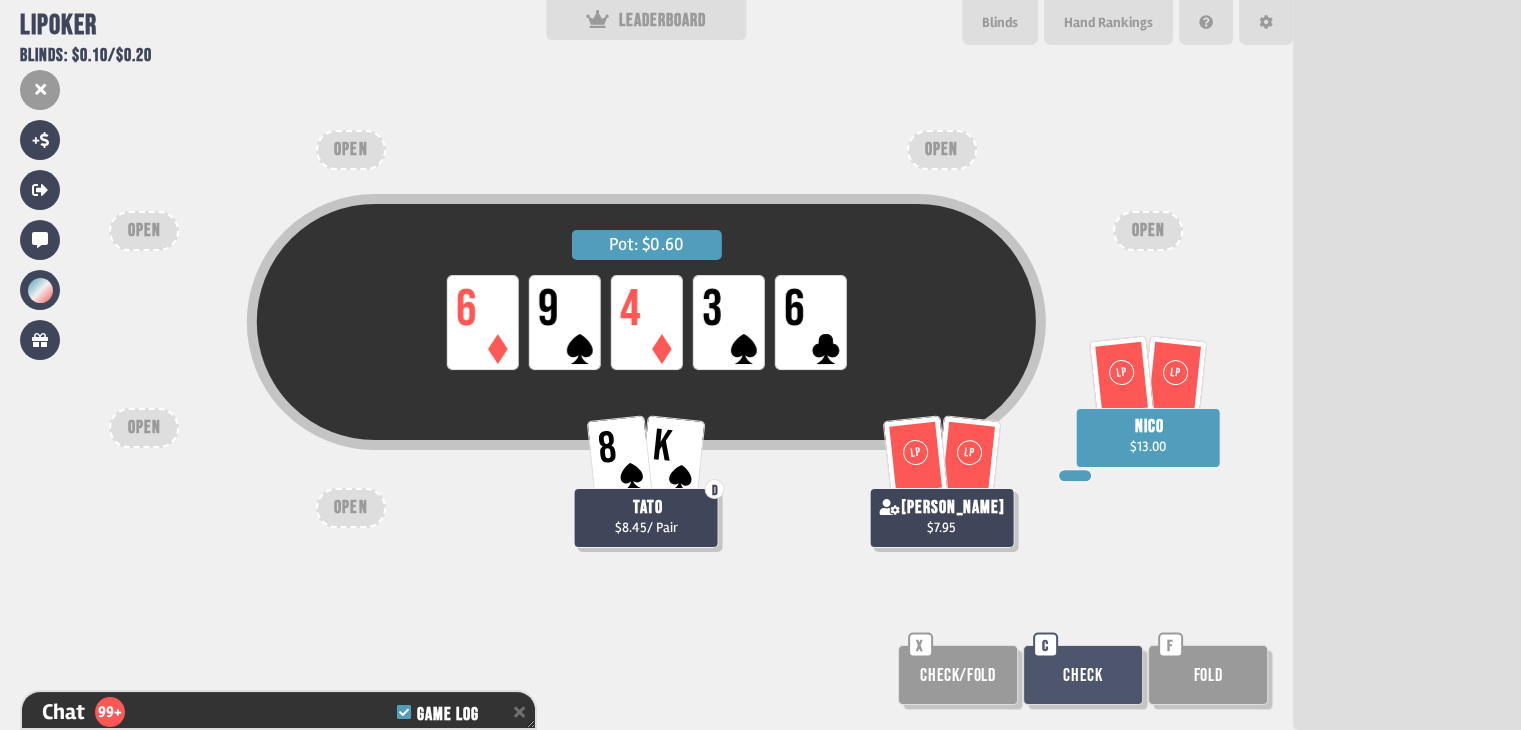 click on "Check" at bounding box center [1083, 675] 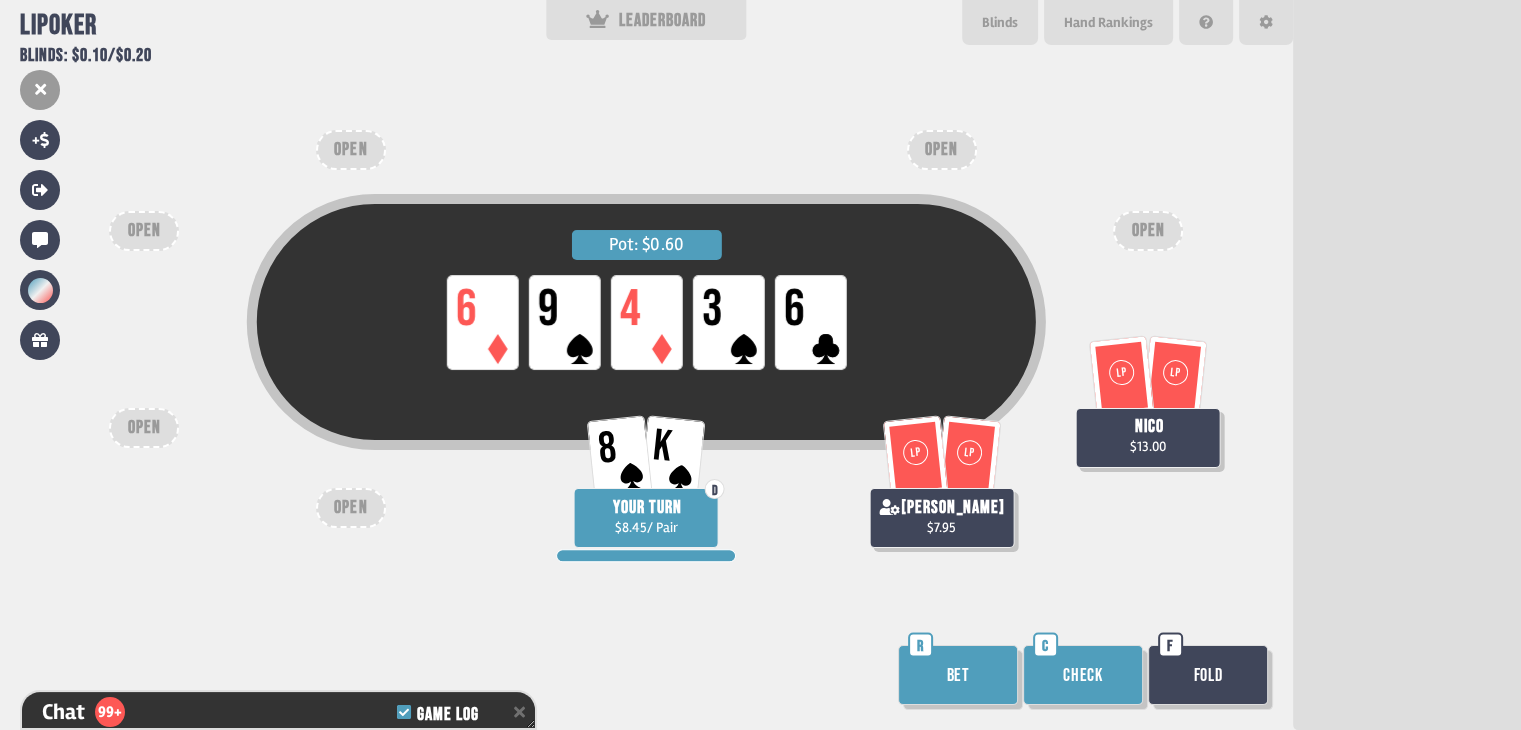 click on "Bet" at bounding box center [958, 675] 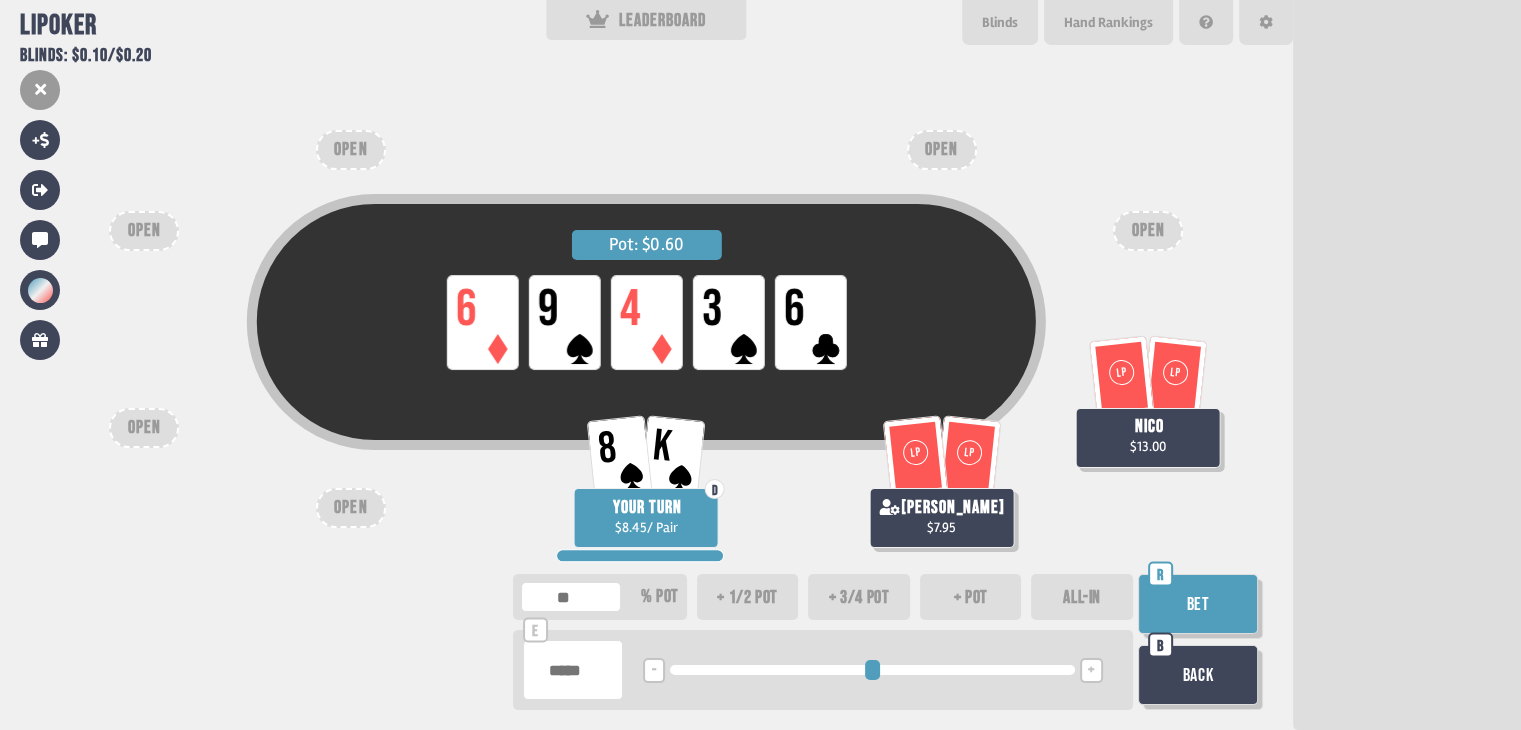 click on "R" at bounding box center [1160, 574] 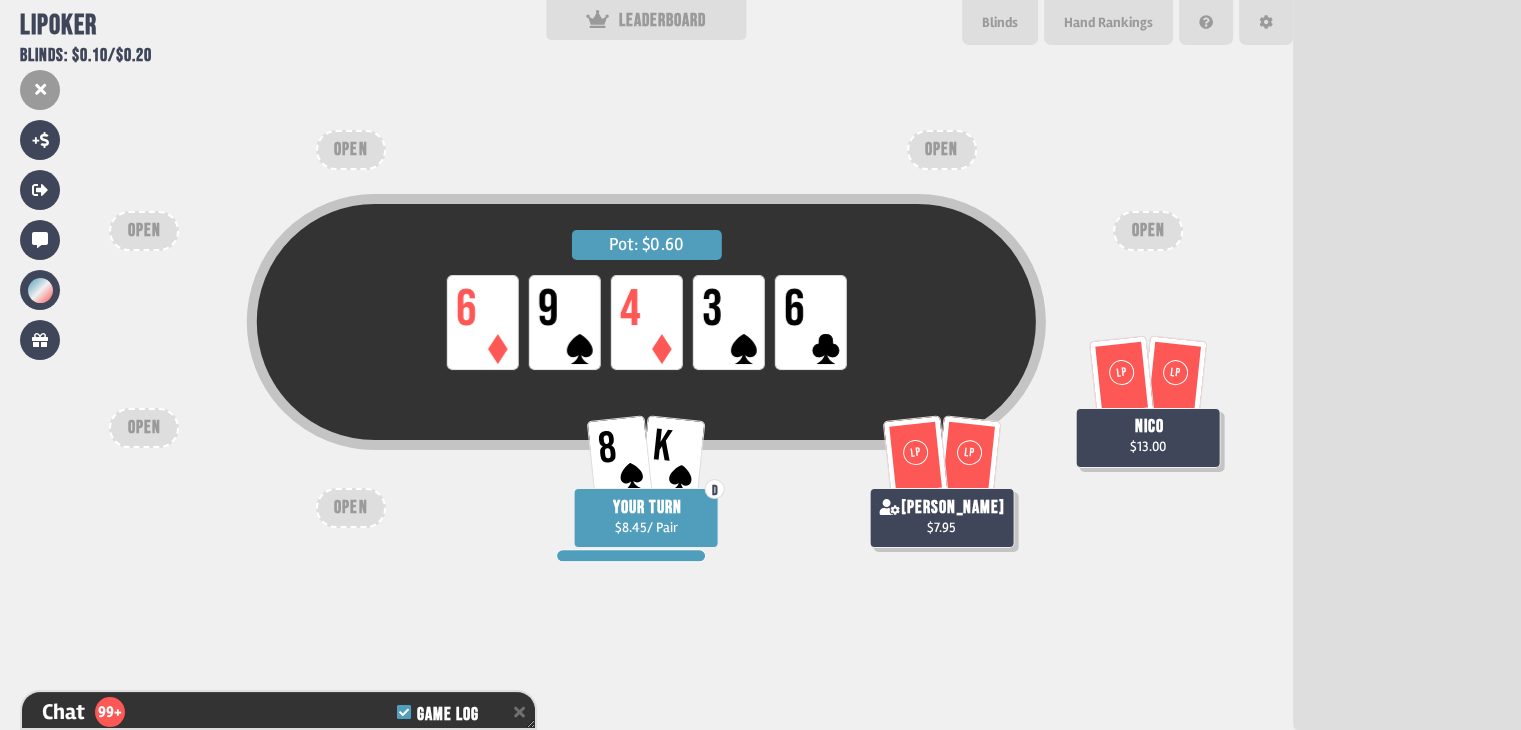 scroll, scrollTop: 6392, scrollLeft: 0, axis: vertical 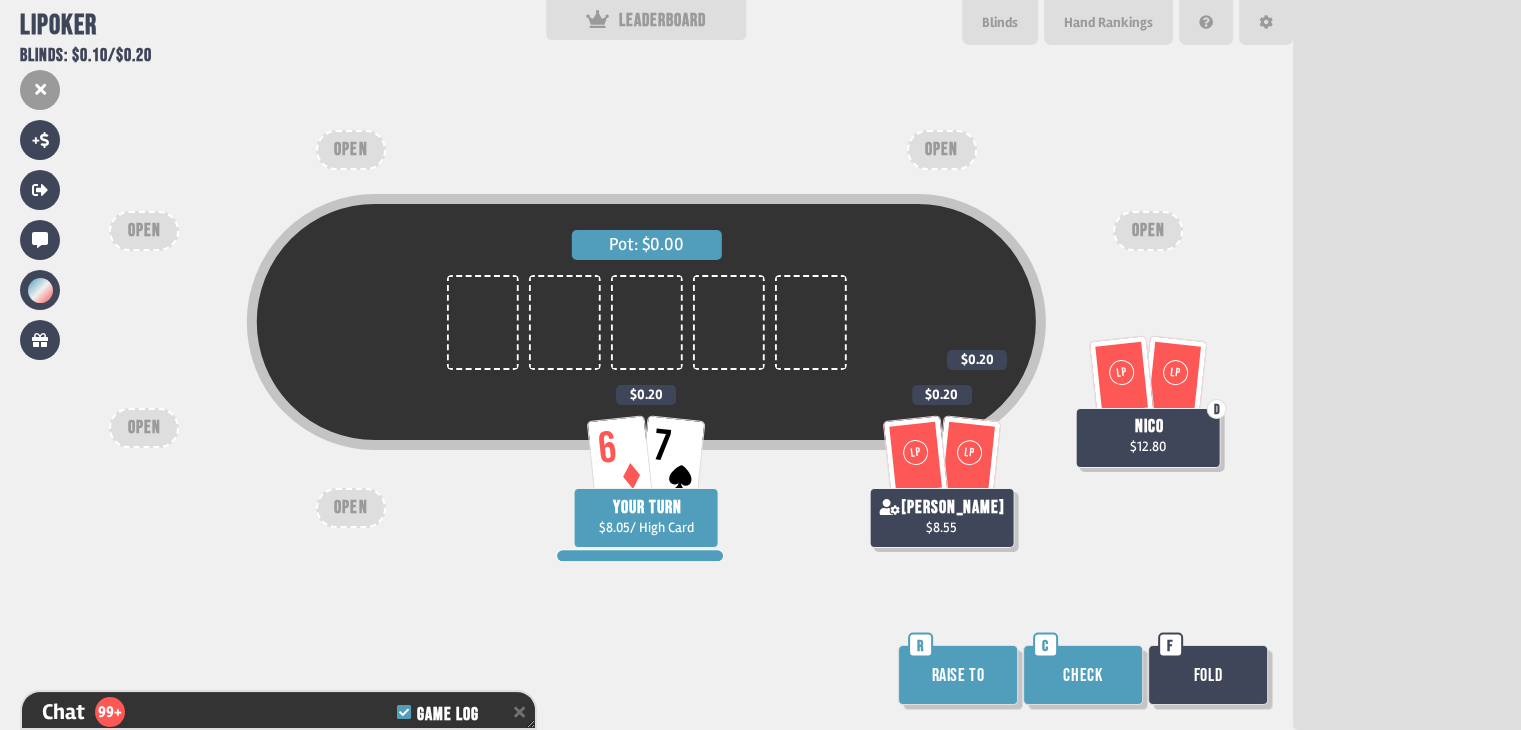 click on "Check" at bounding box center (1083, 675) 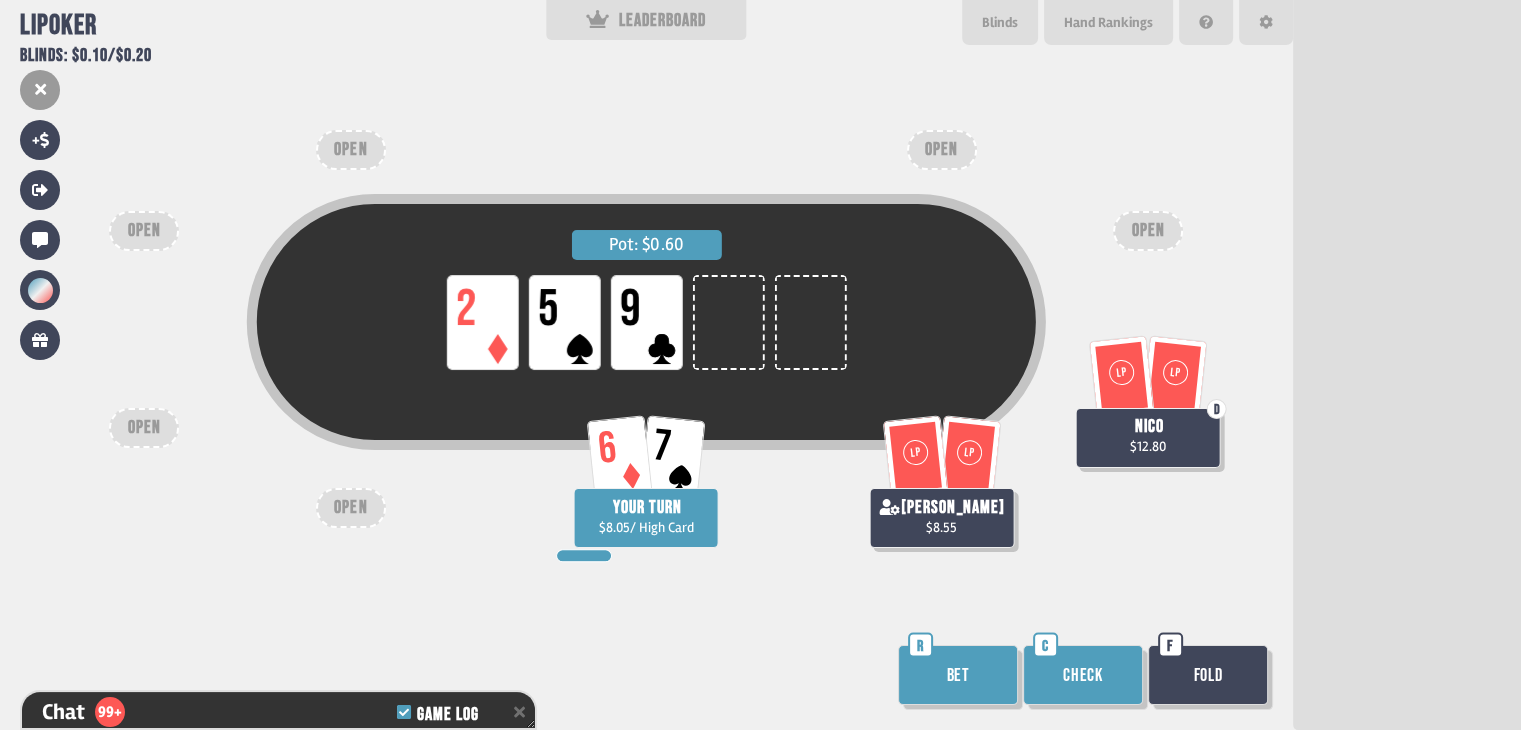 click on "Check" at bounding box center [1083, 675] 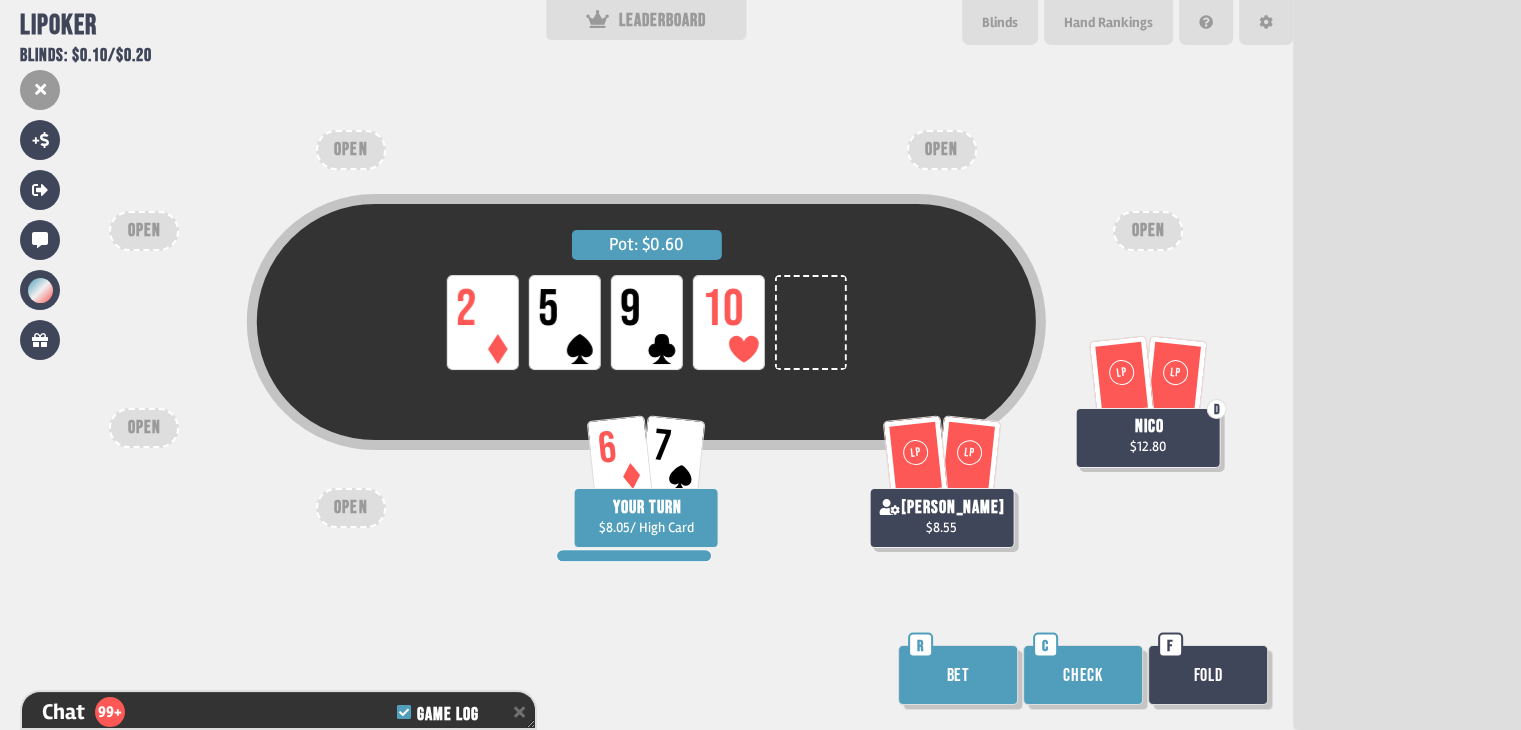 click on "Check" at bounding box center [1083, 675] 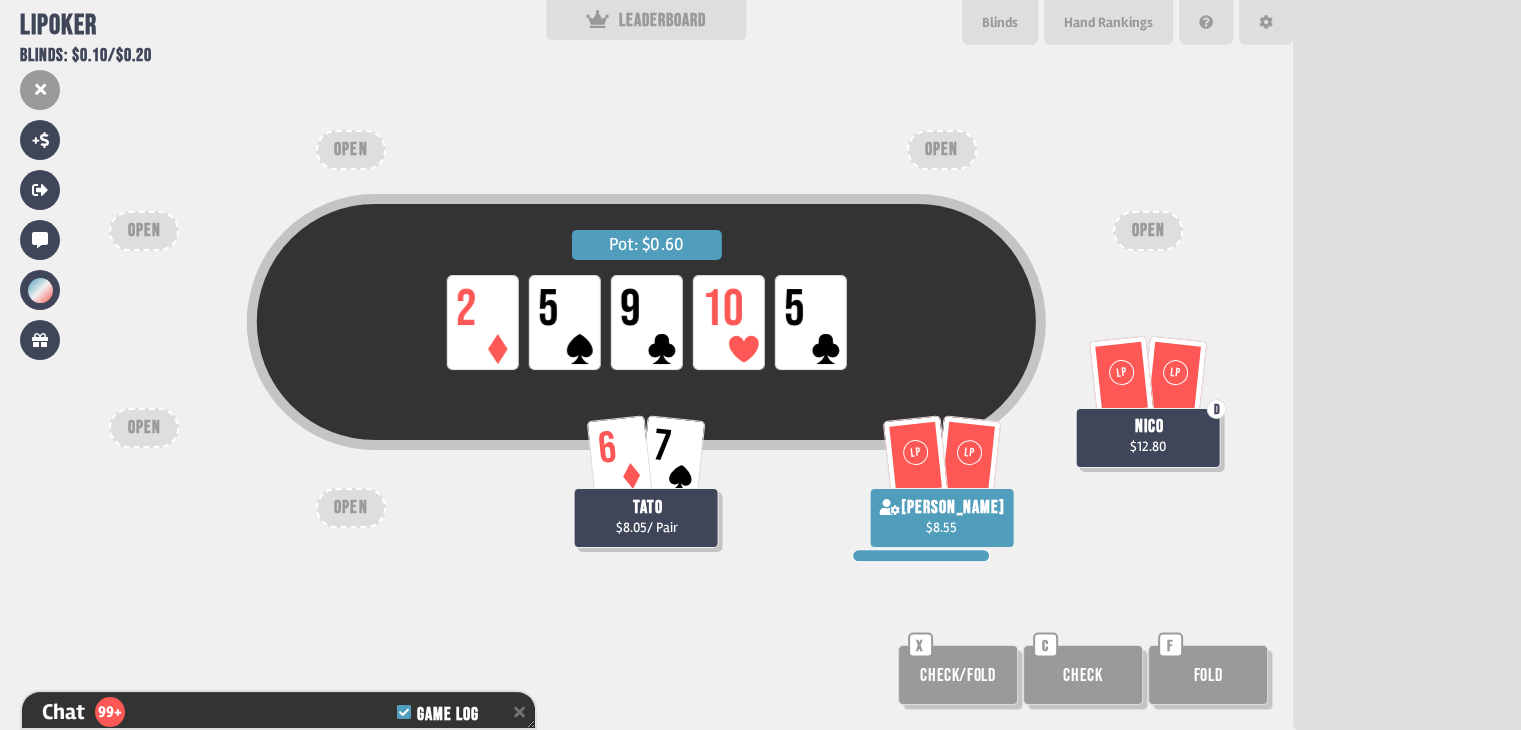click on "Check/Fold" at bounding box center (958, 675) 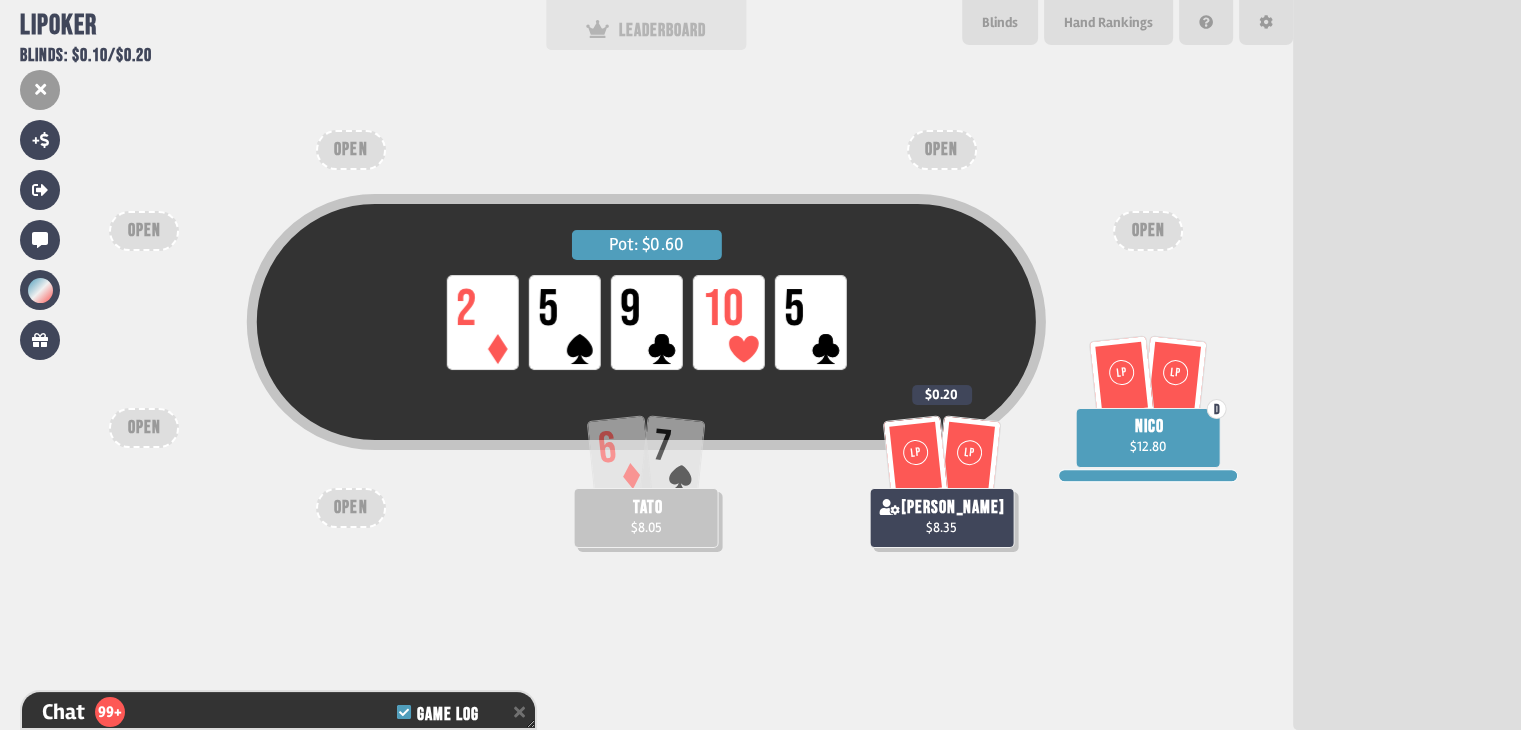 scroll, scrollTop: 200, scrollLeft: 0, axis: vertical 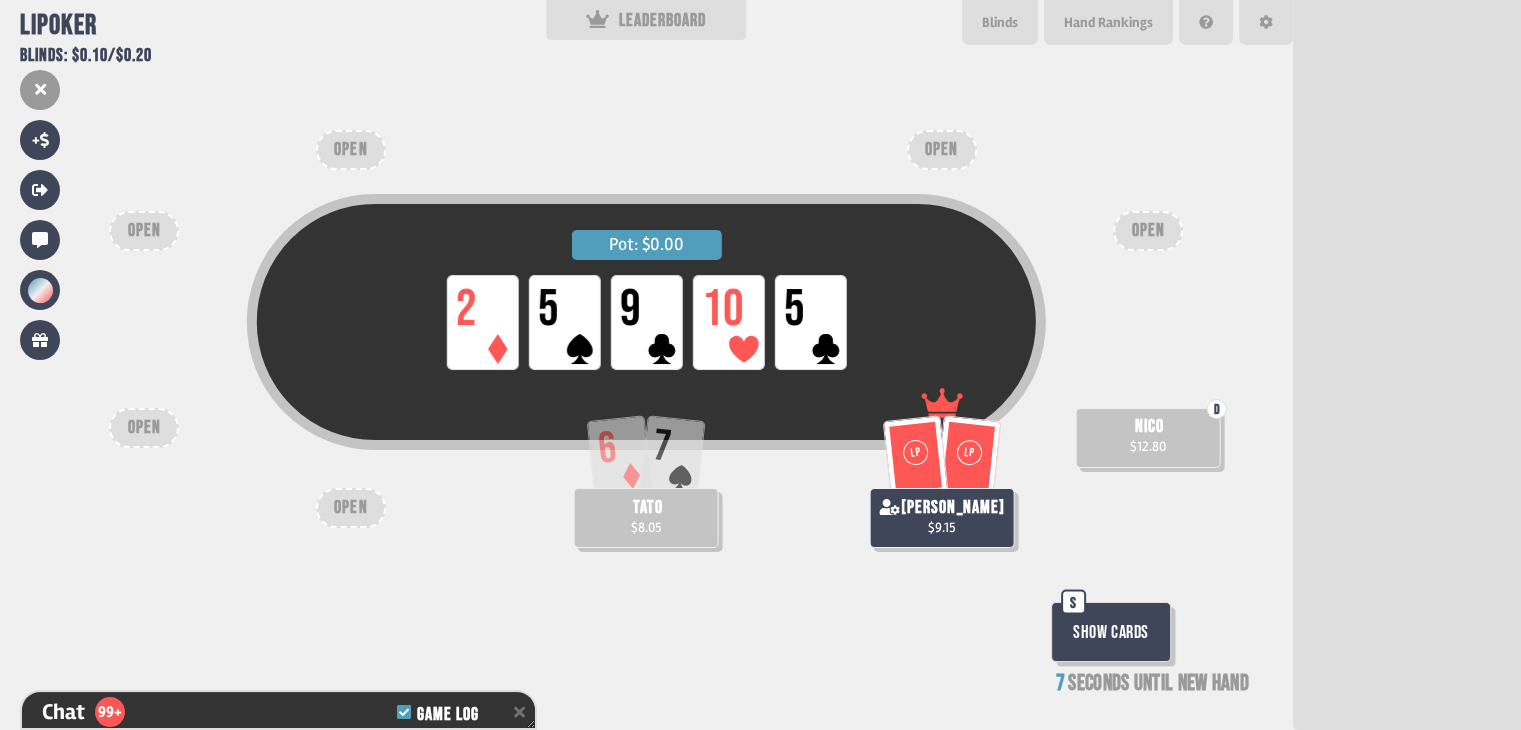 type on "**" 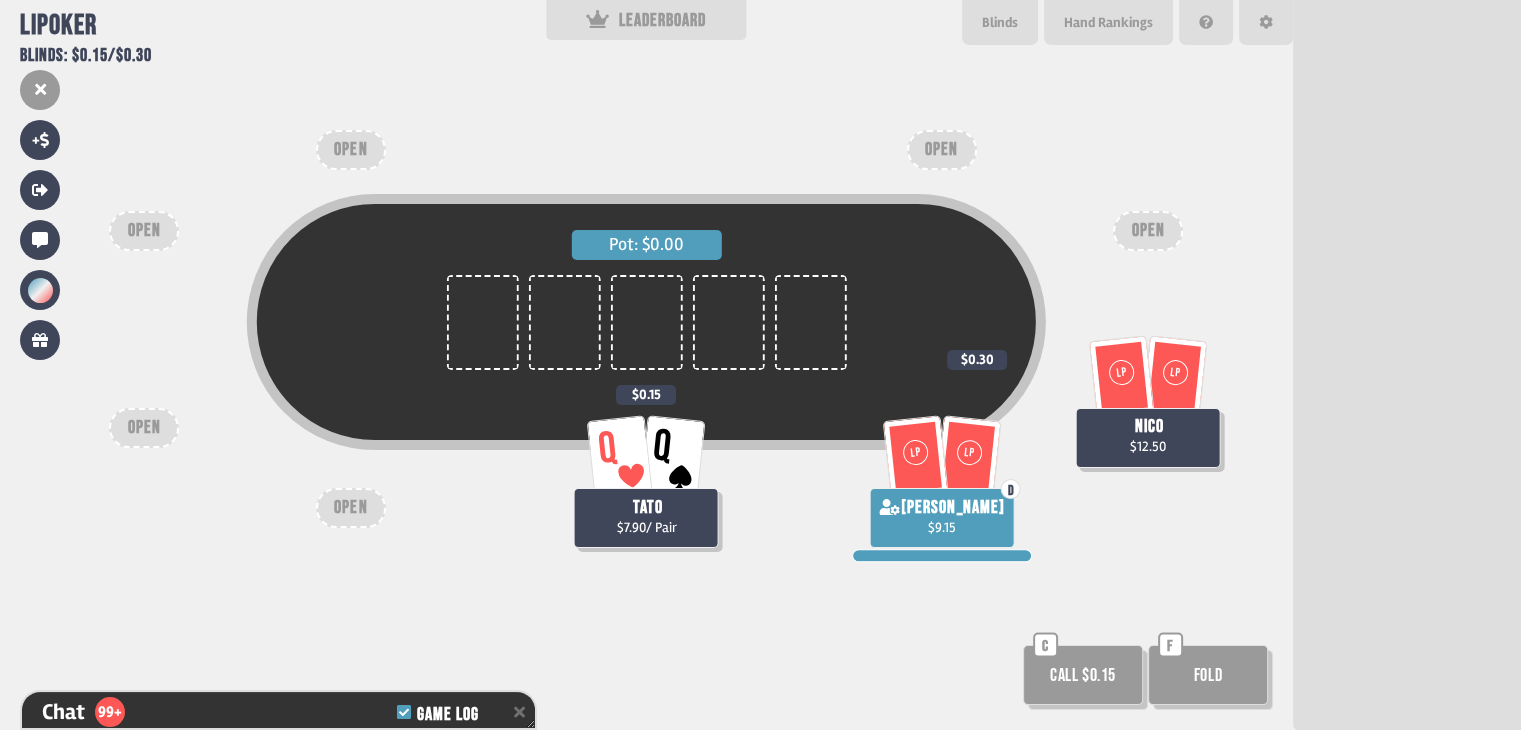 scroll, scrollTop: 198, scrollLeft: 0, axis: vertical 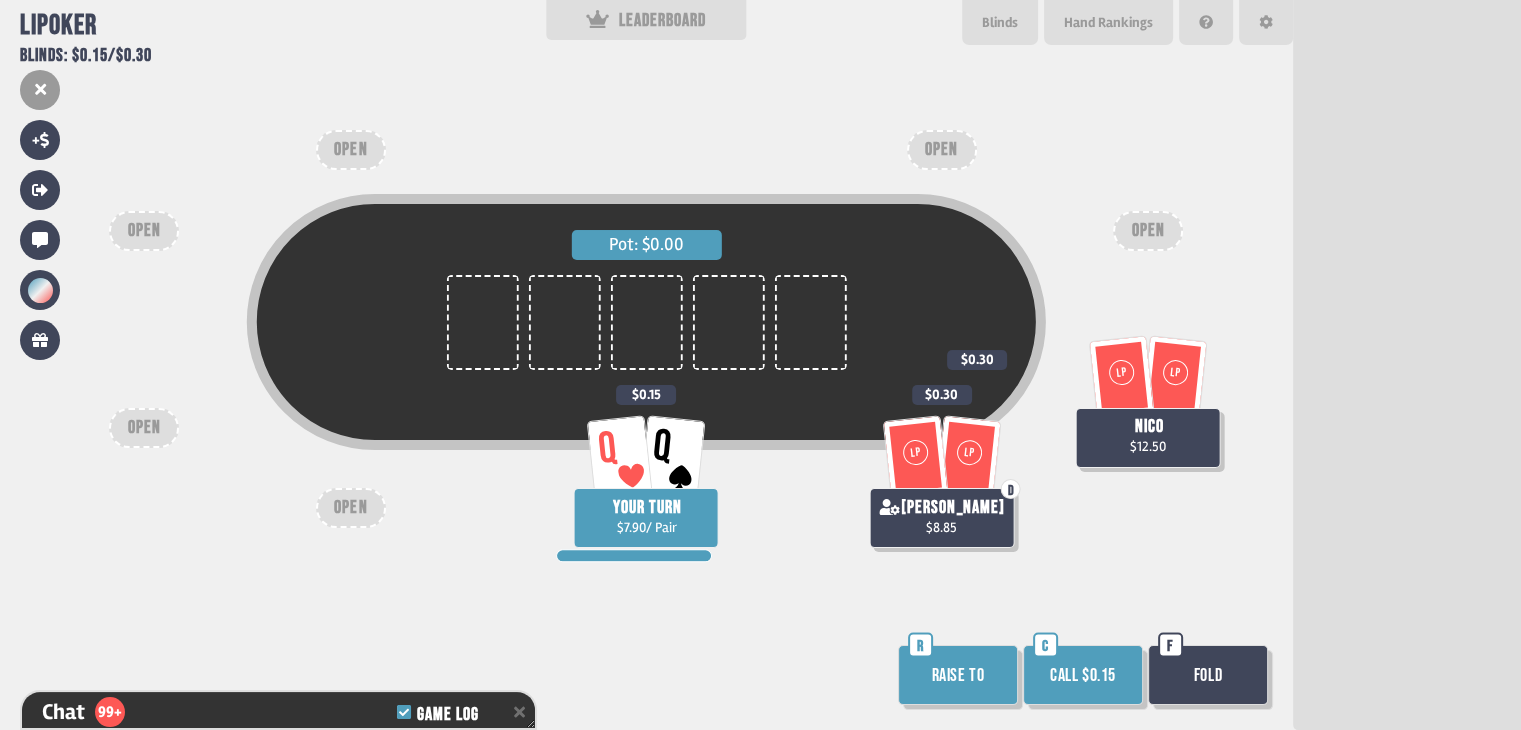 click on "Raise to" at bounding box center [958, 675] 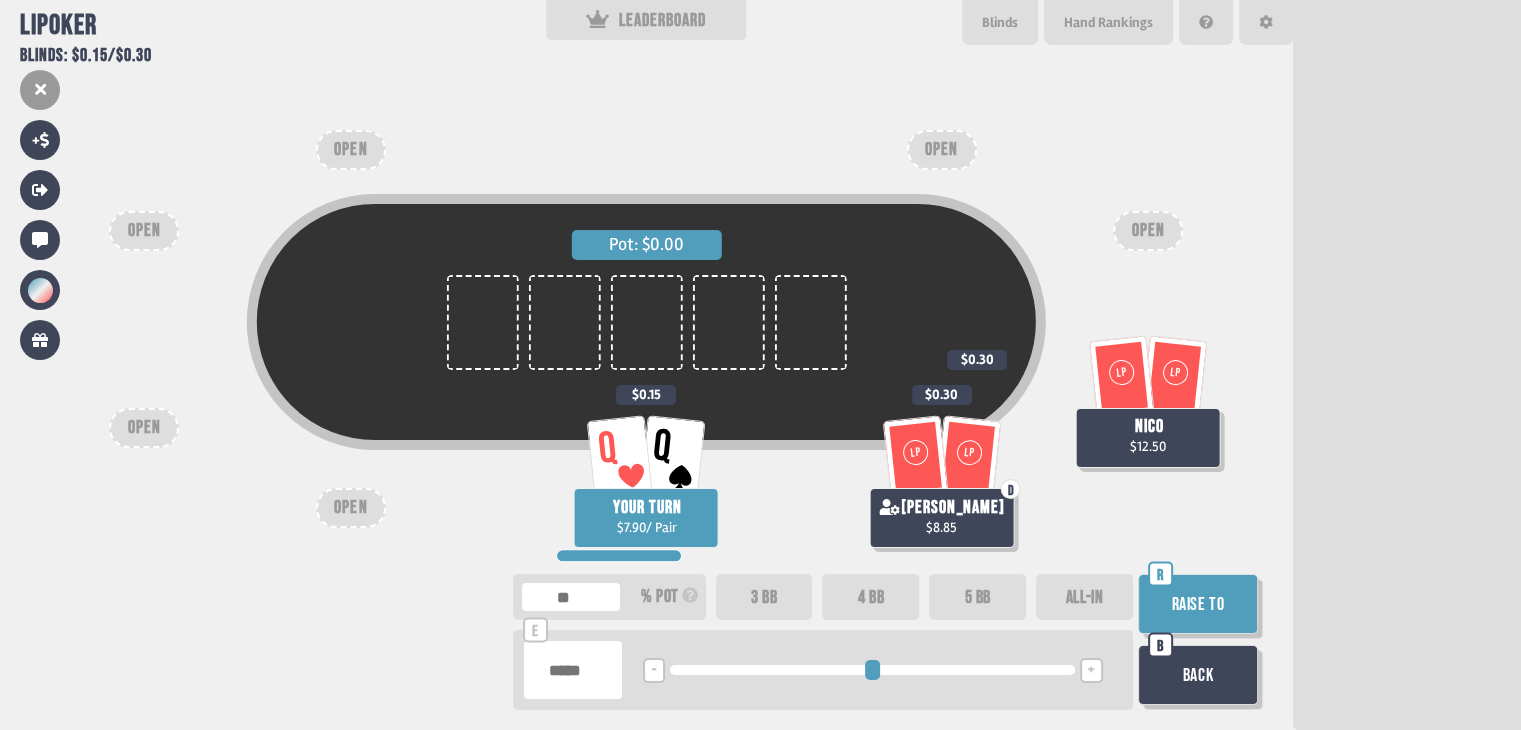 click on "-" at bounding box center [654, 670] 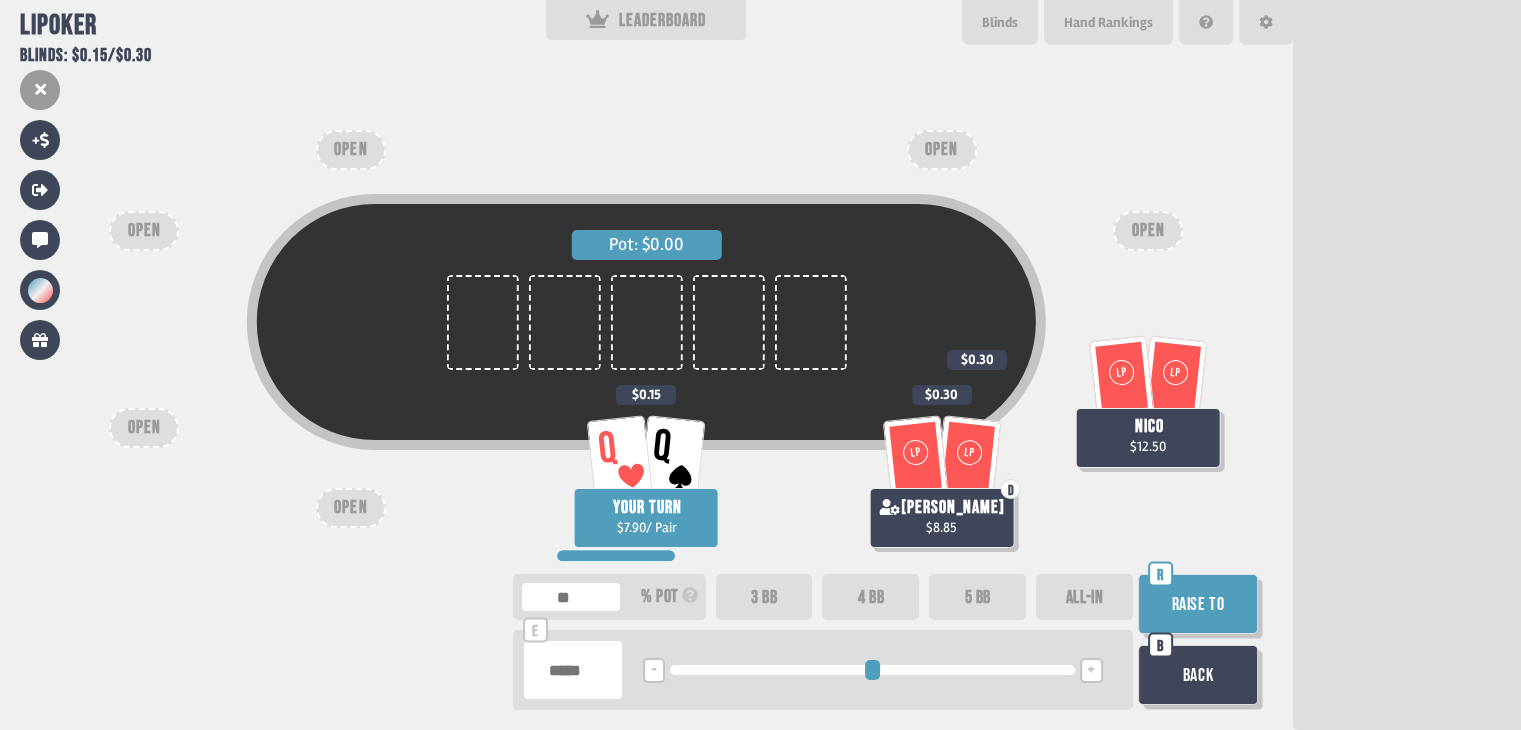 click on "-" at bounding box center [654, 670] 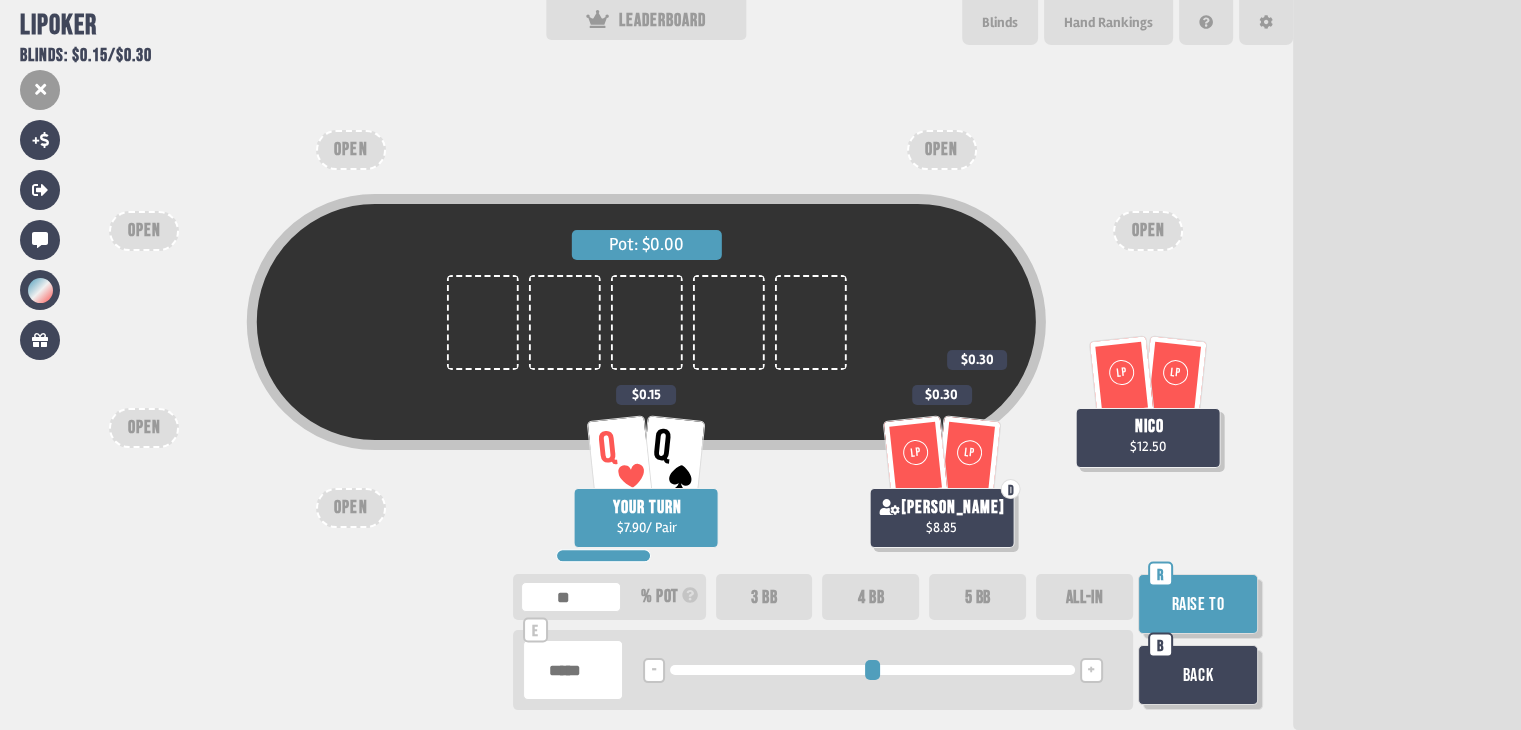 click on "Back" at bounding box center (1198, 675) 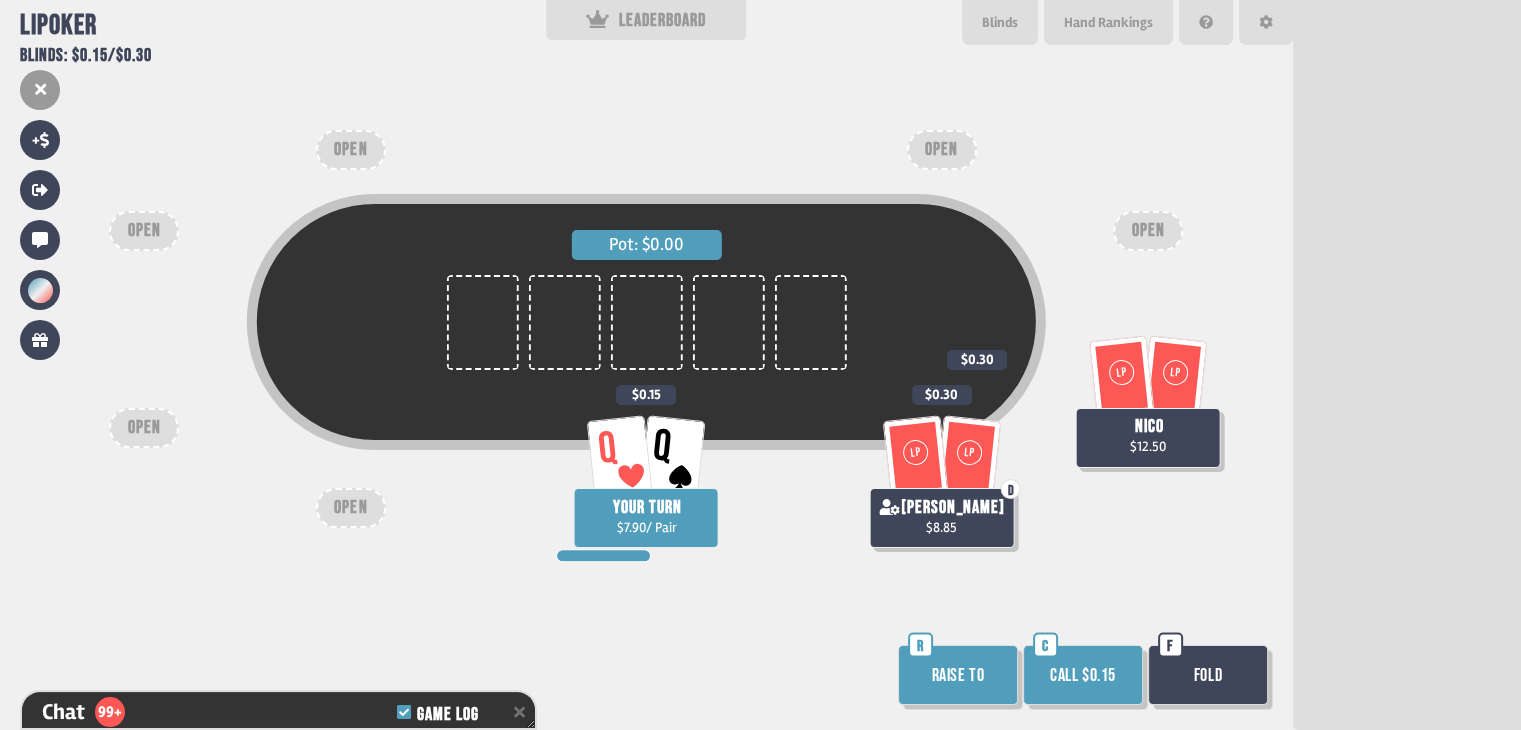 scroll, scrollTop: 7292, scrollLeft: 0, axis: vertical 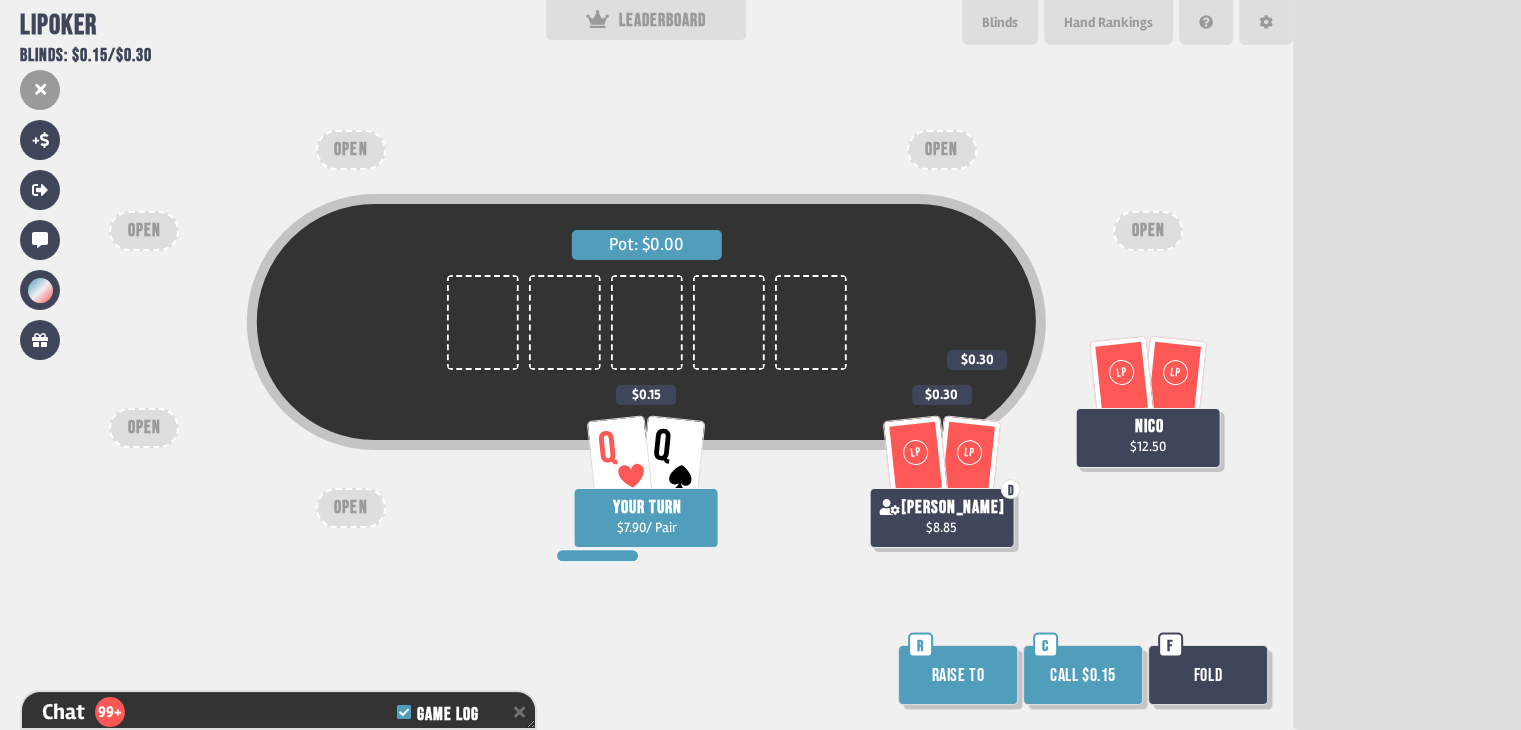 click on "Call $0.15" at bounding box center (1083, 675) 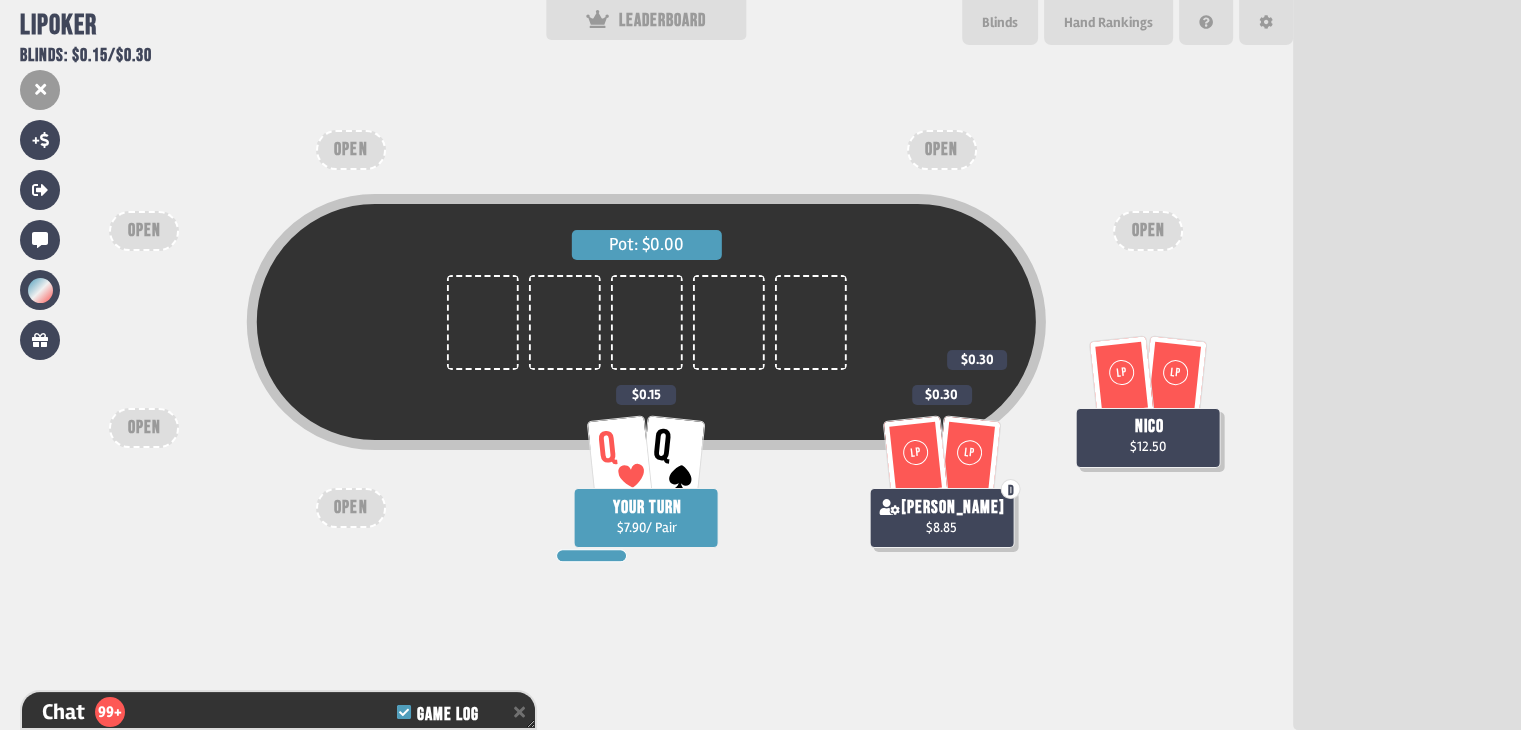 scroll, scrollTop: 7320, scrollLeft: 0, axis: vertical 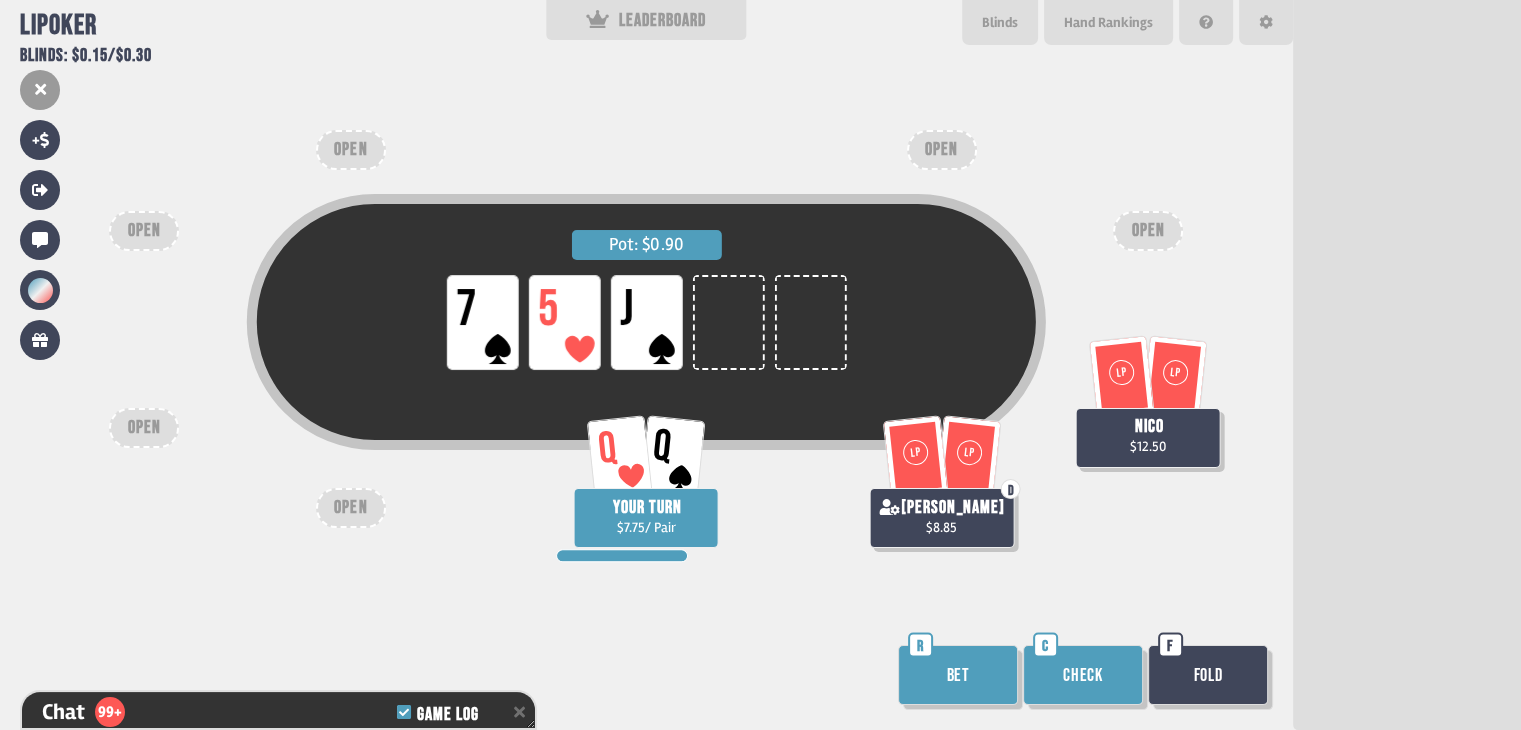click on "Check" at bounding box center [1083, 675] 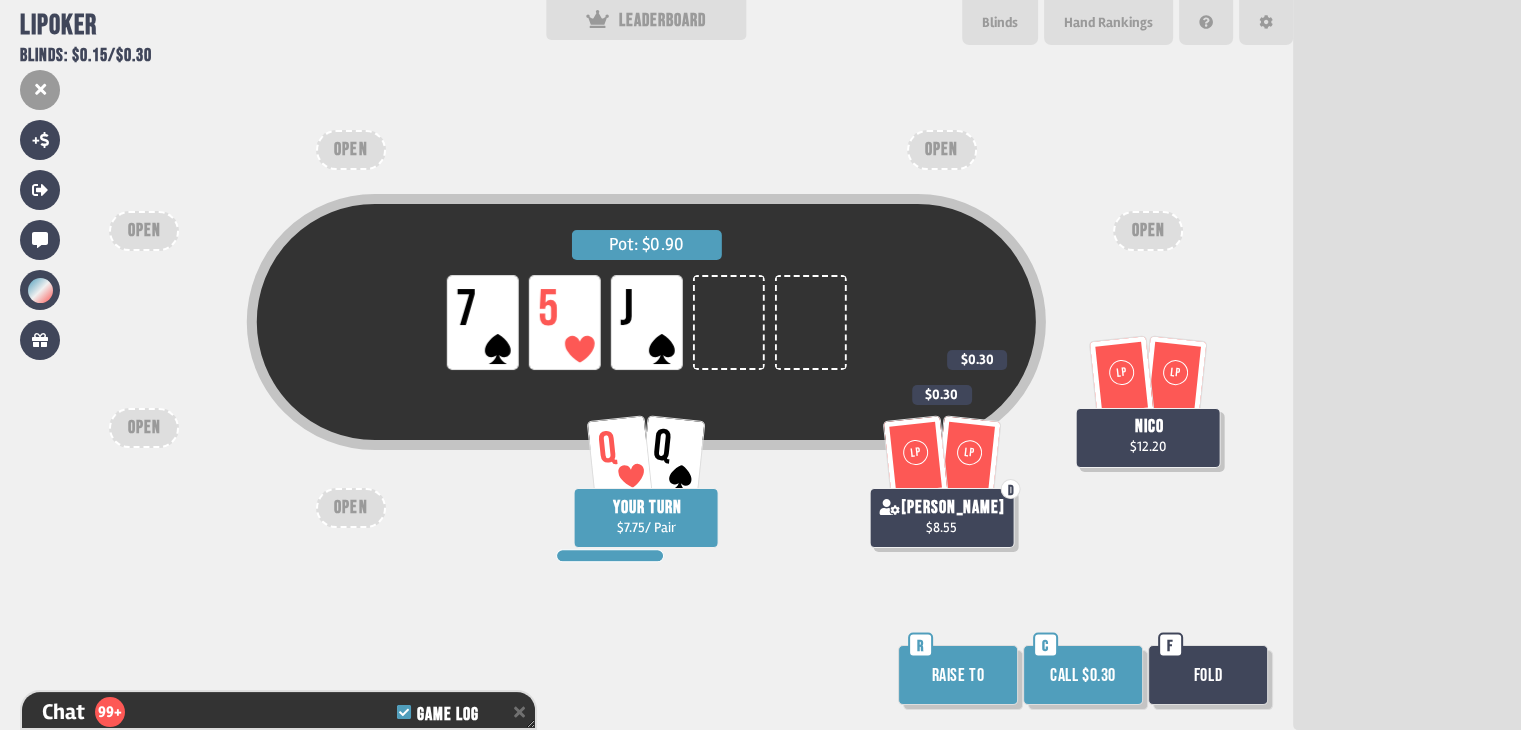 click on "Call $0.30" at bounding box center [1083, 675] 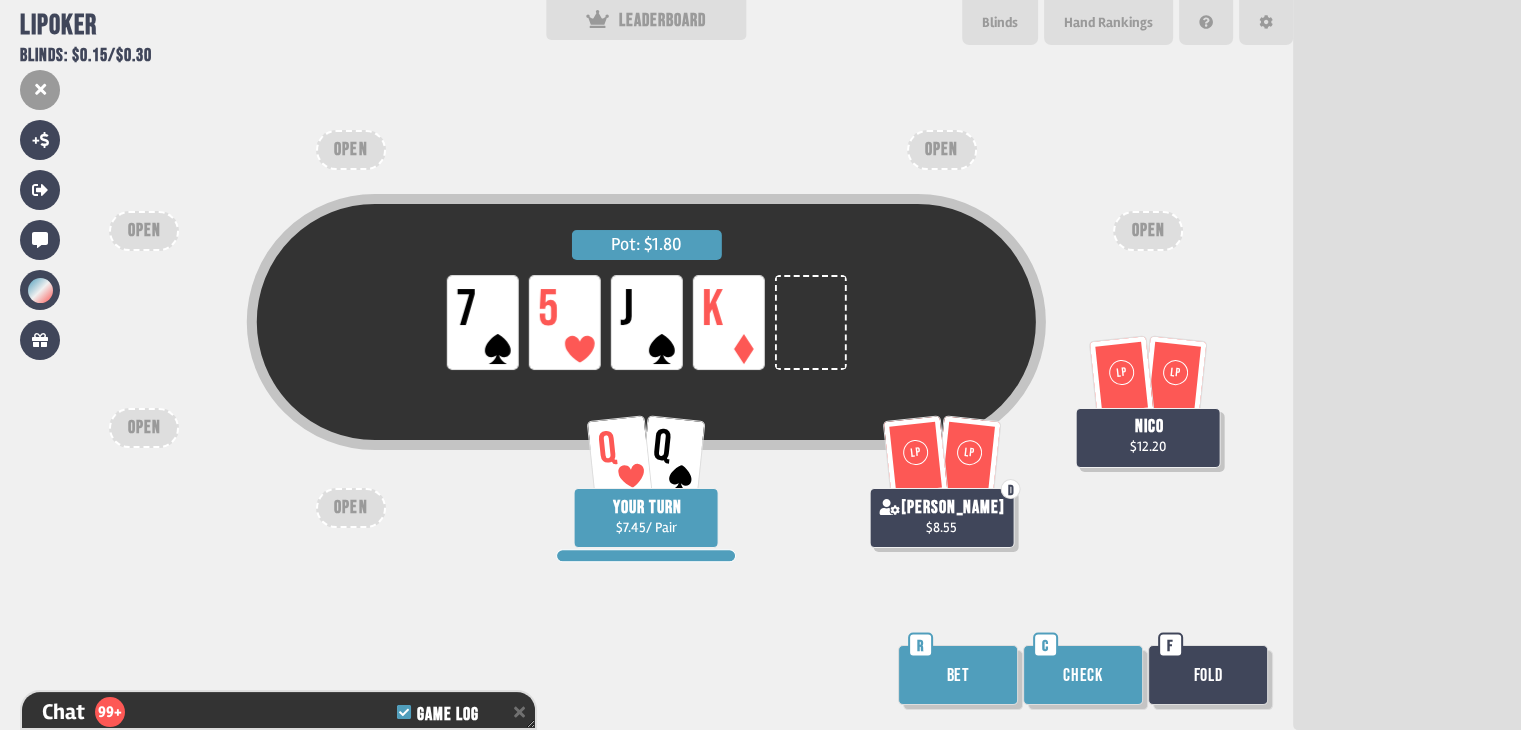 click on "Check" at bounding box center [1083, 675] 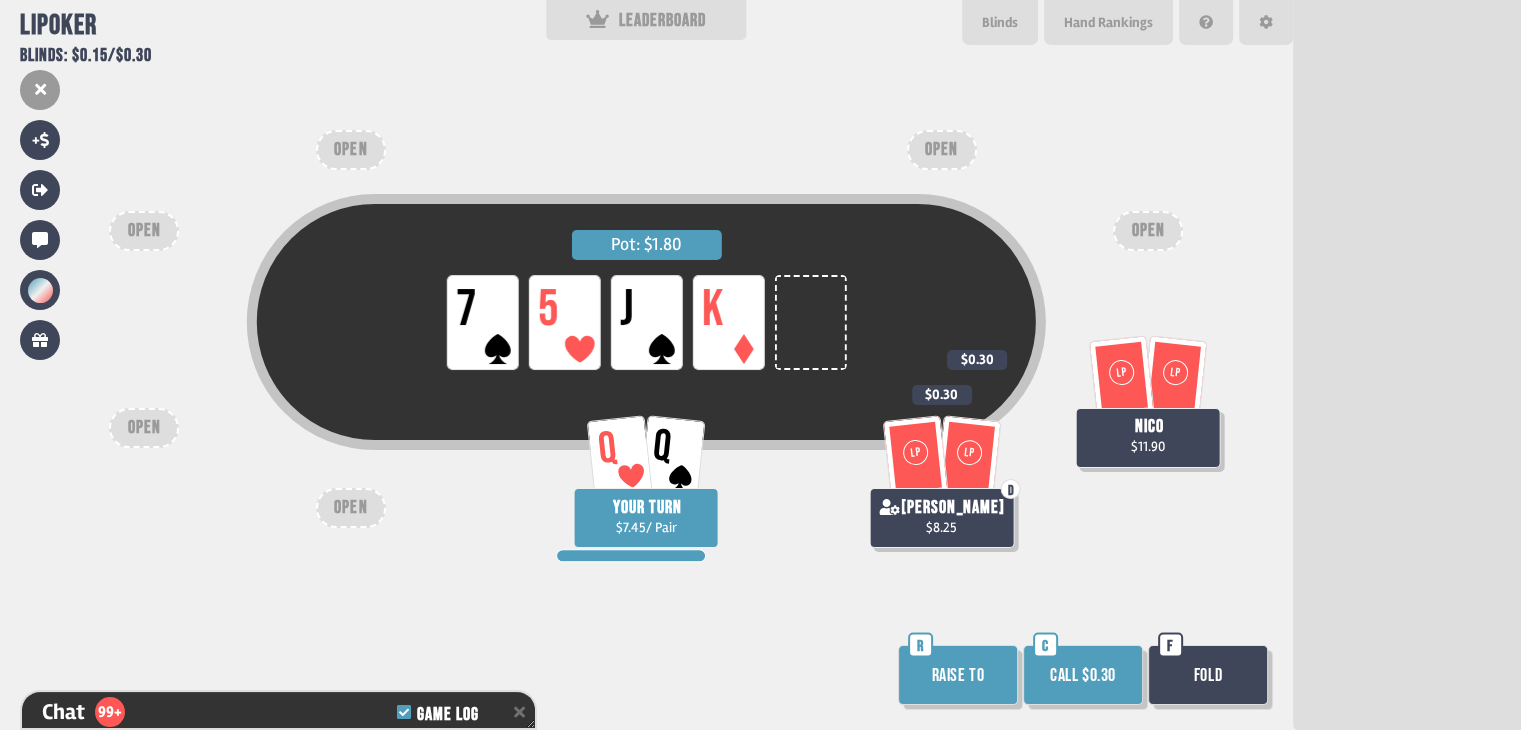 click on "Call $0.30" at bounding box center (1083, 675) 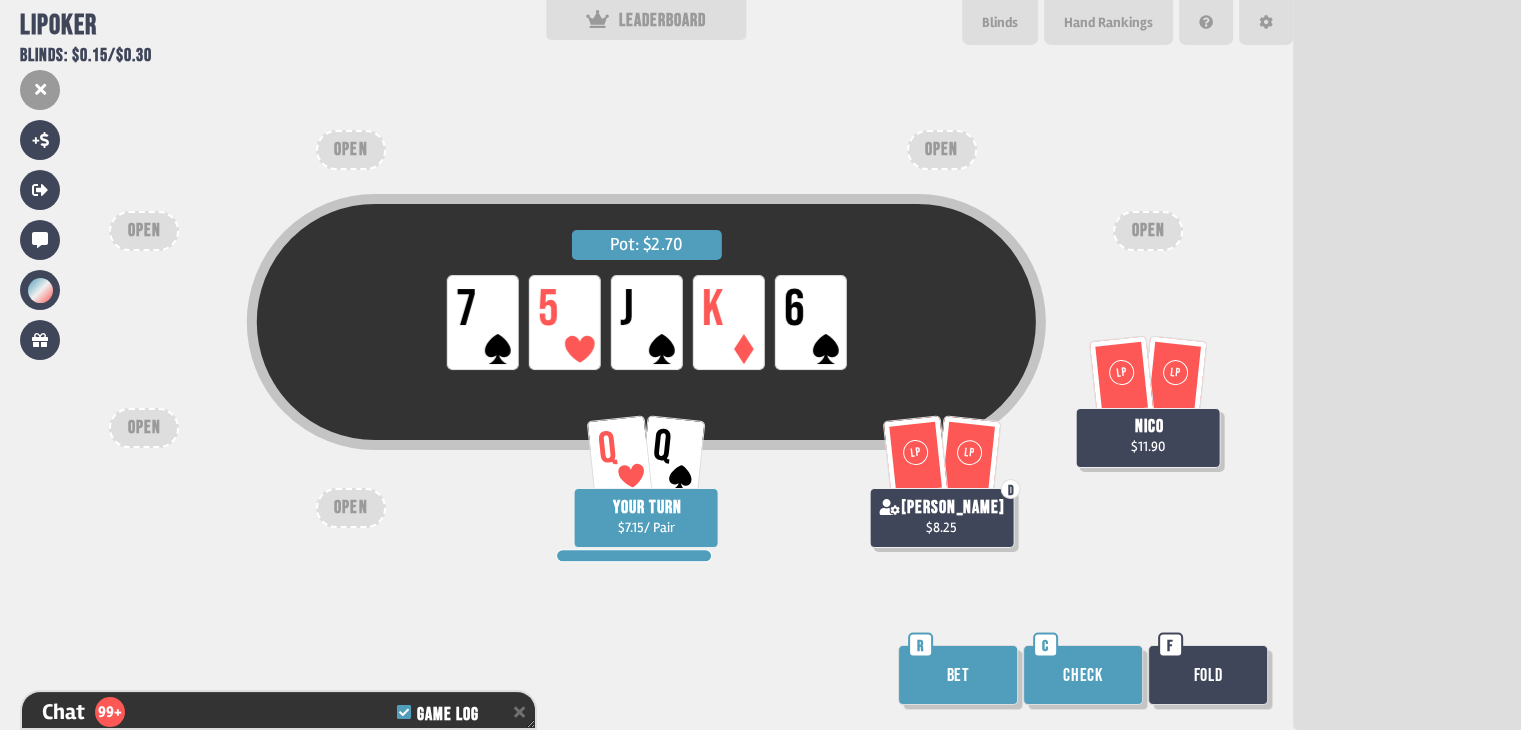 click on "Check" at bounding box center [1083, 675] 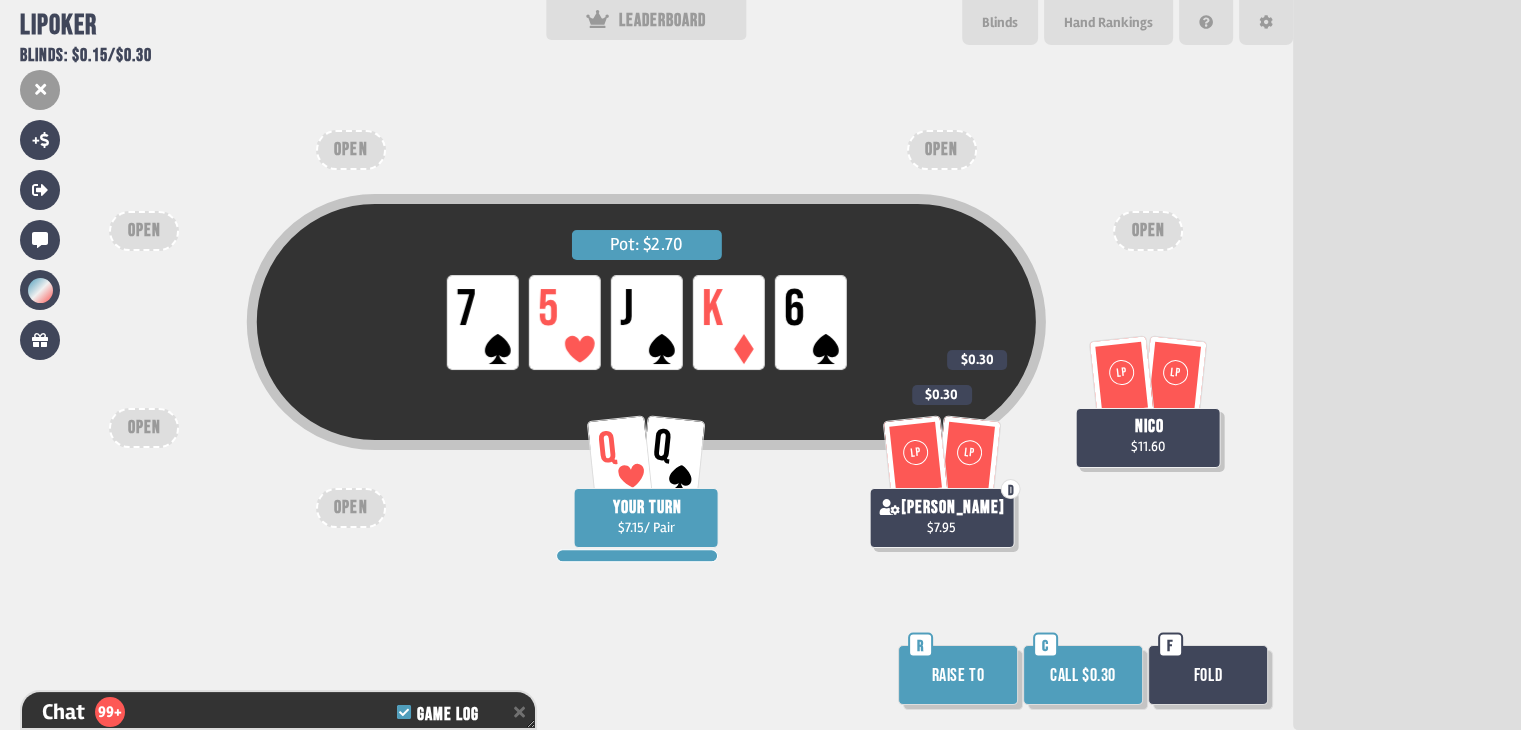 click on "Call $0.30" at bounding box center [1083, 675] 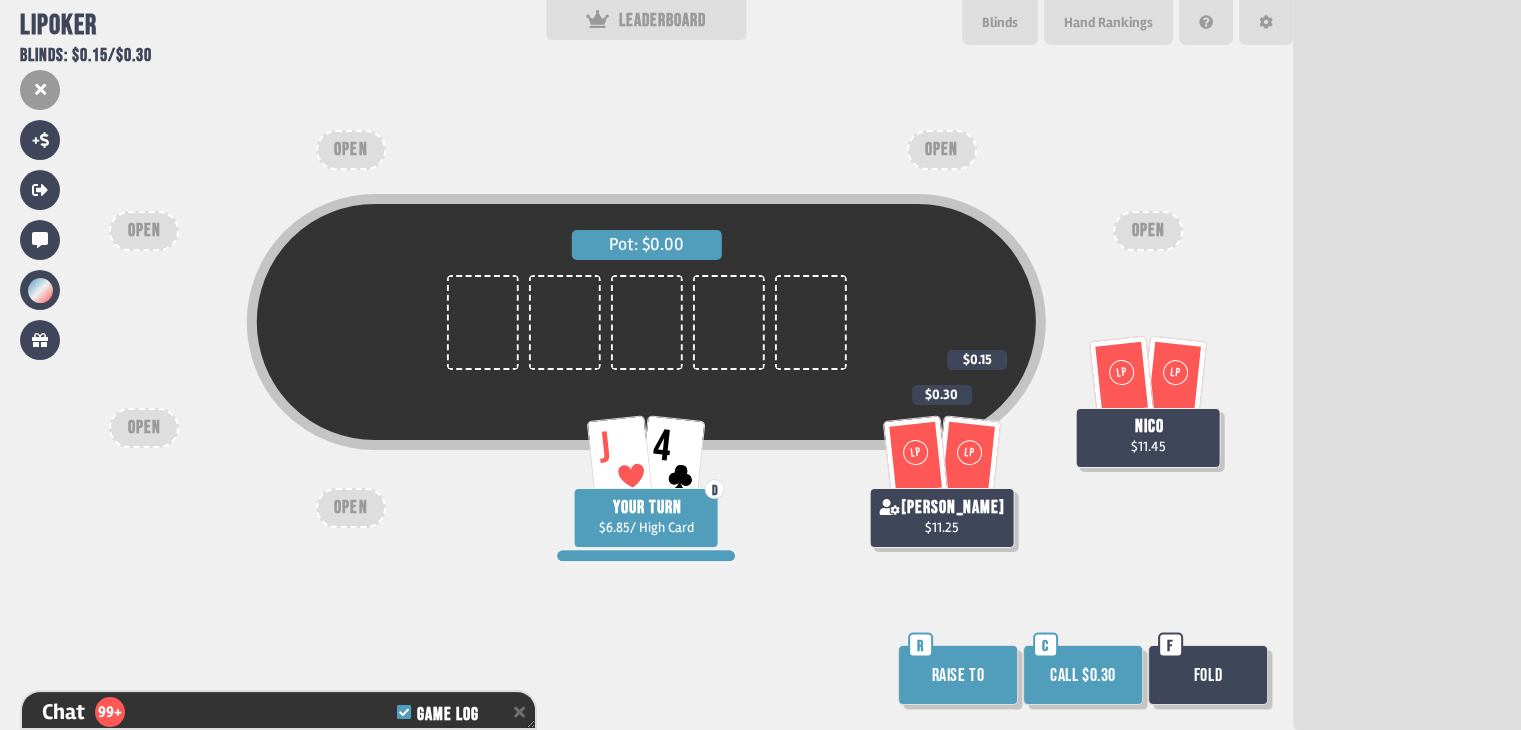 click on "Fold" at bounding box center (1208, 675) 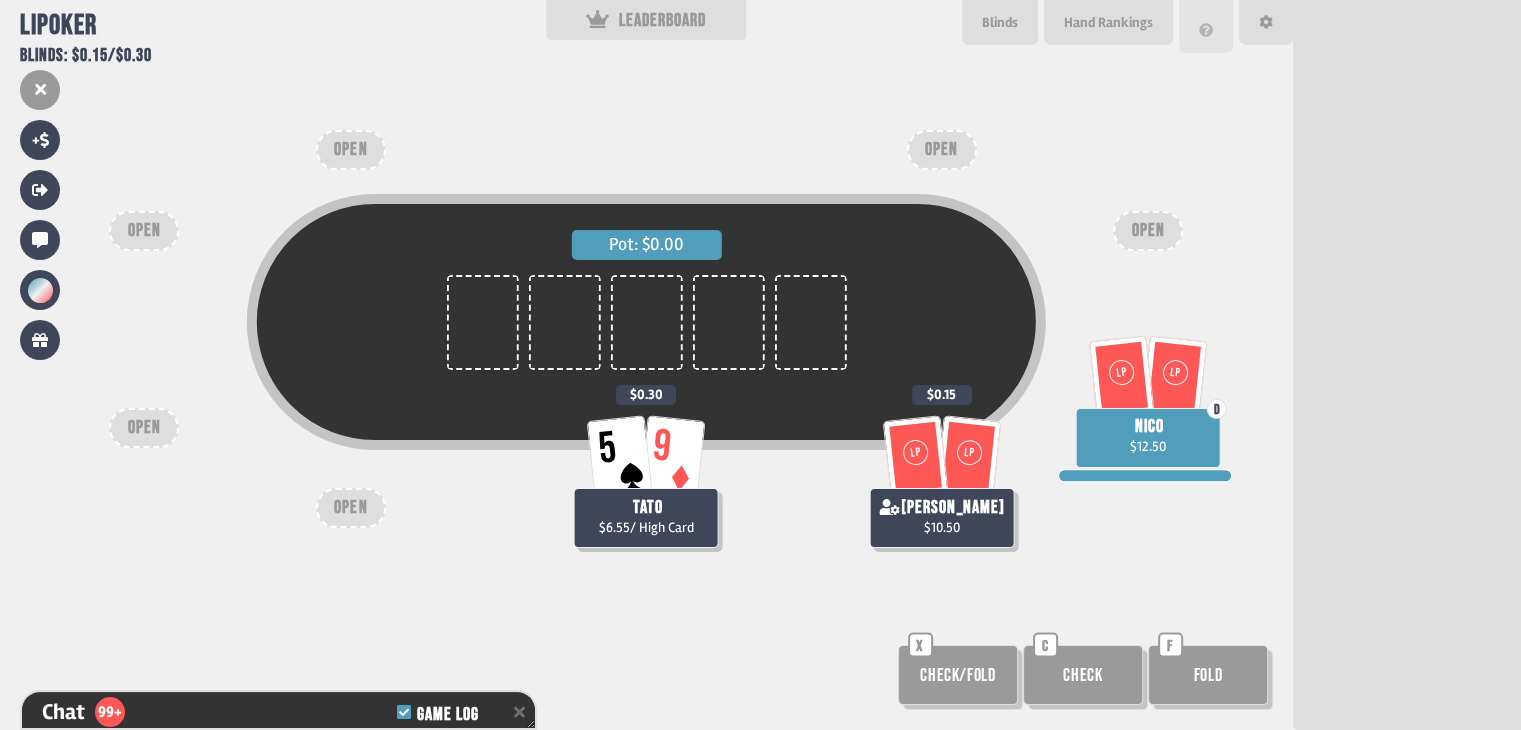 scroll, scrollTop: 198, scrollLeft: 0, axis: vertical 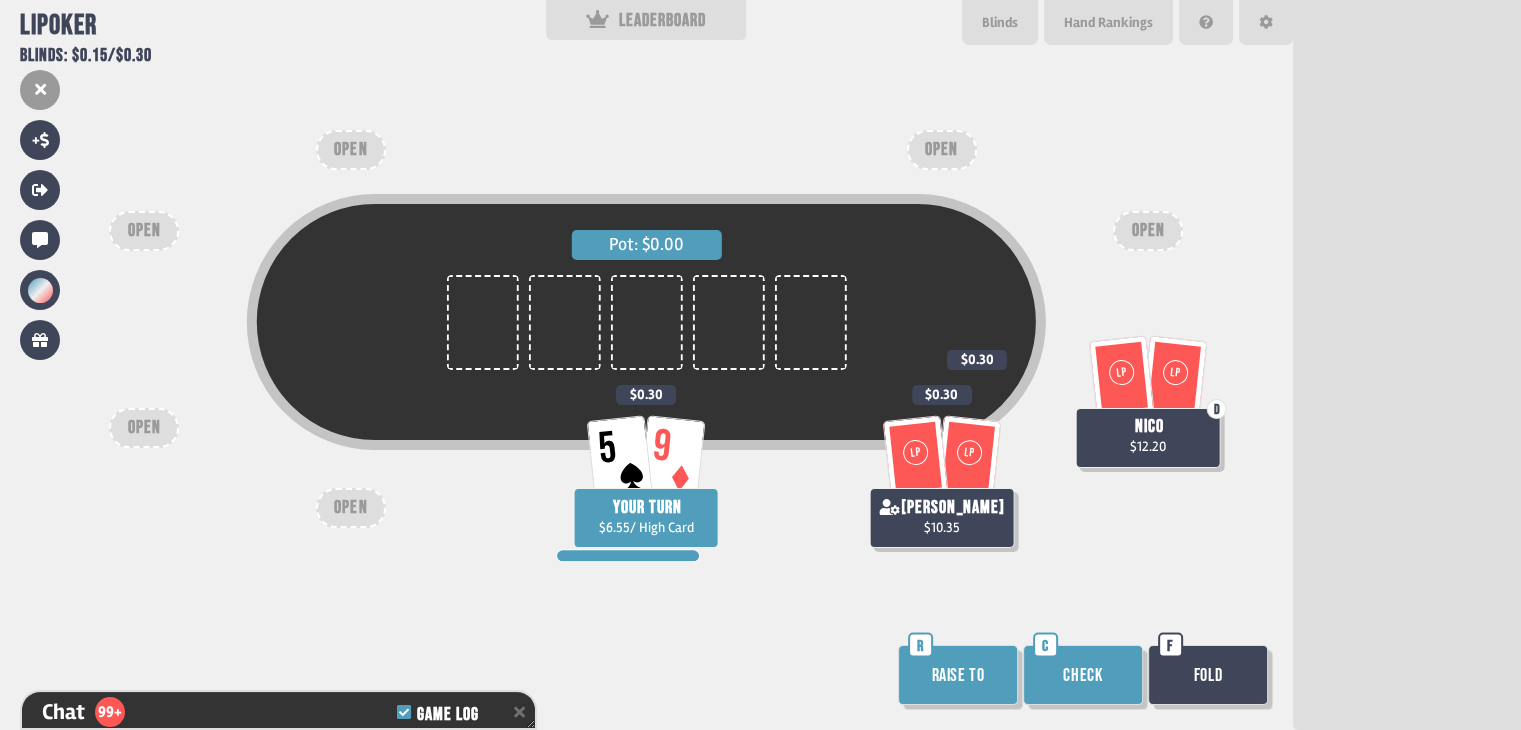 click on "Check" at bounding box center (1083, 675) 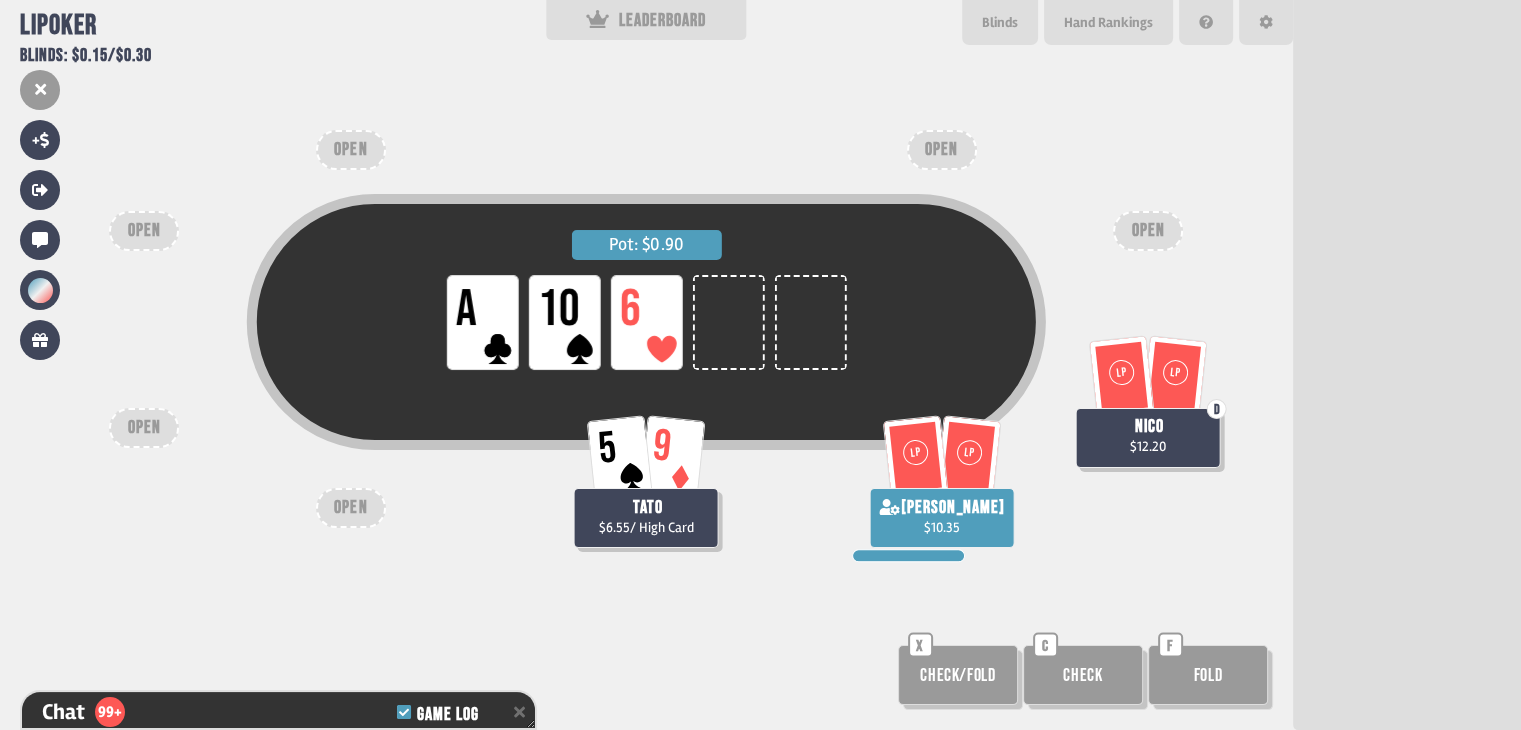 click on "Check" at bounding box center (1083, 675) 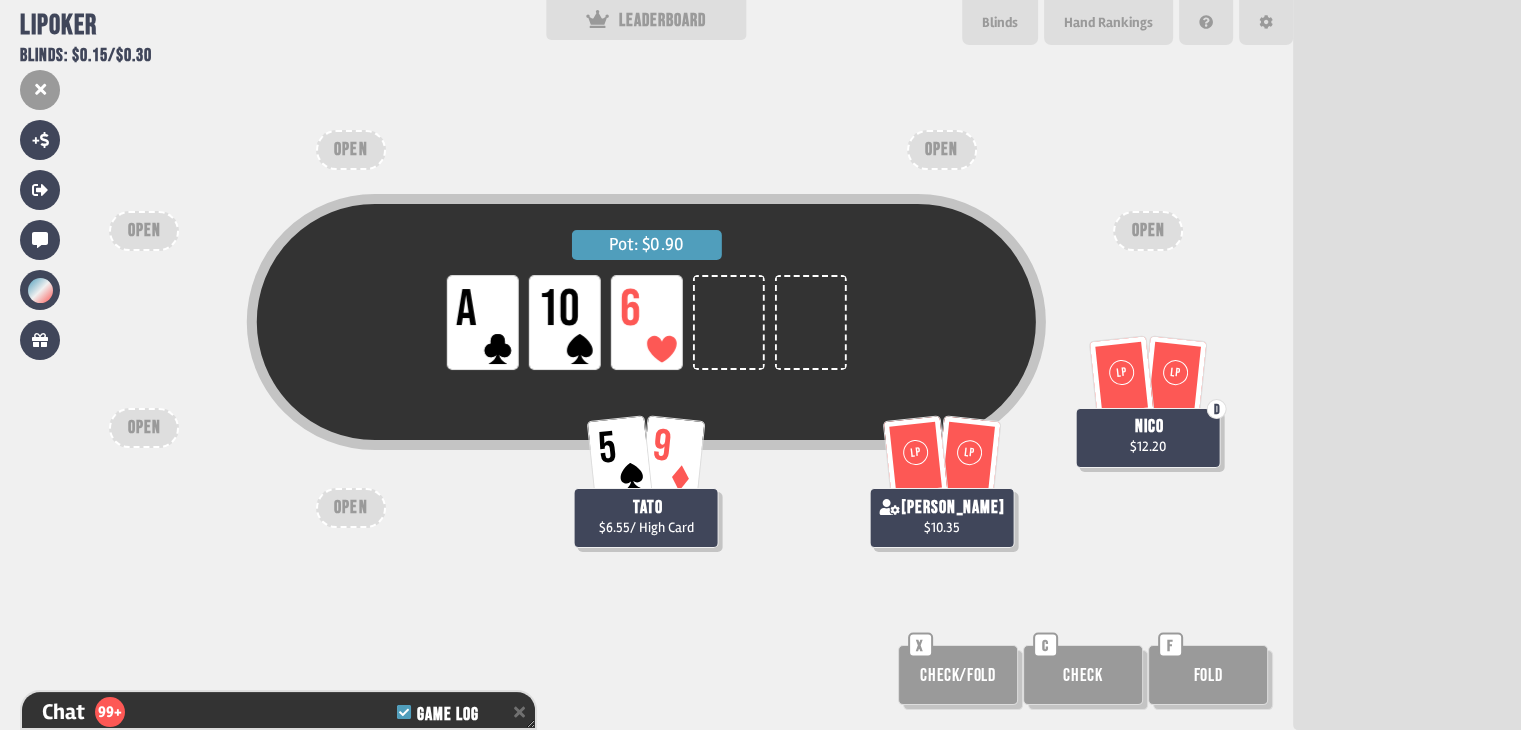 click on "Check" at bounding box center [1083, 675] 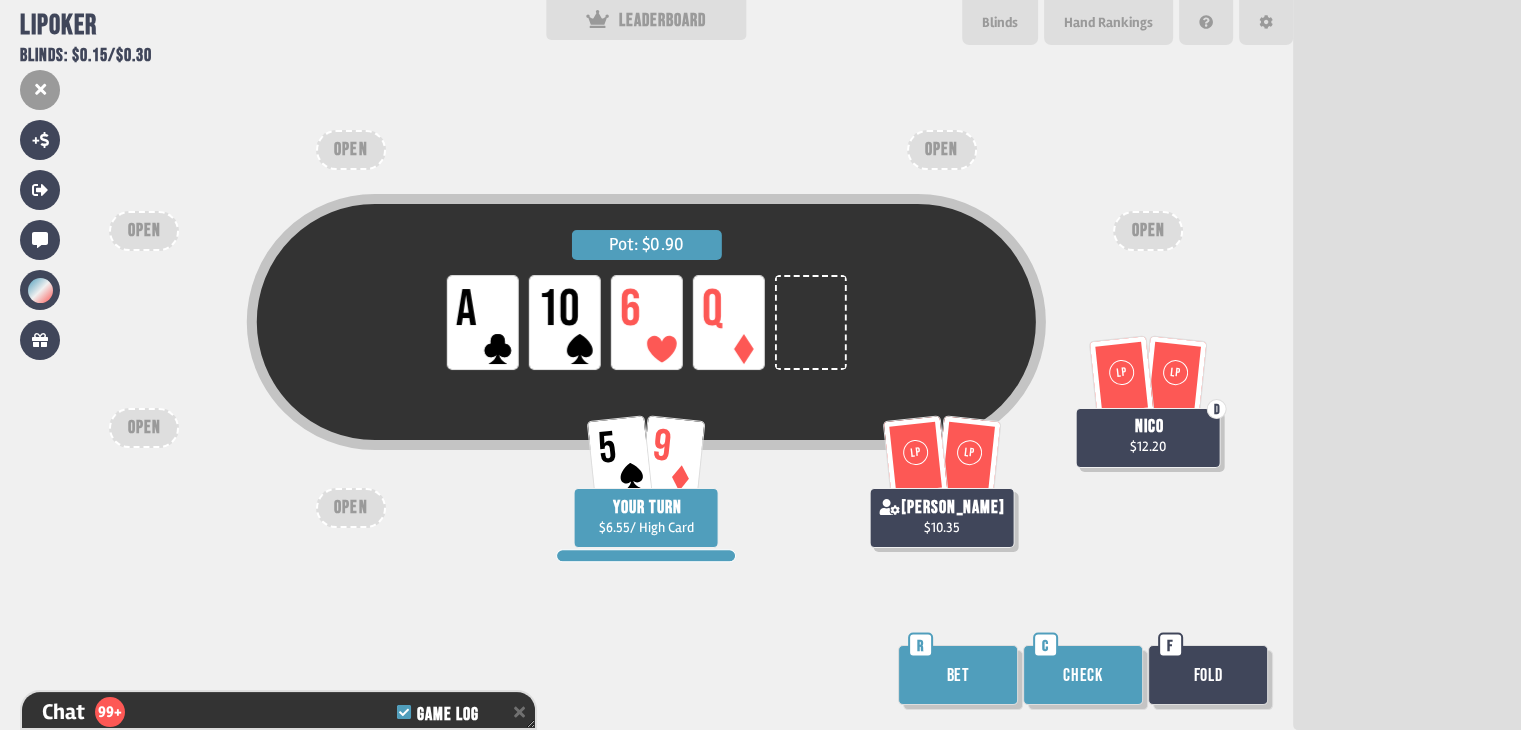 click on "Check" at bounding box center (1083, 675) 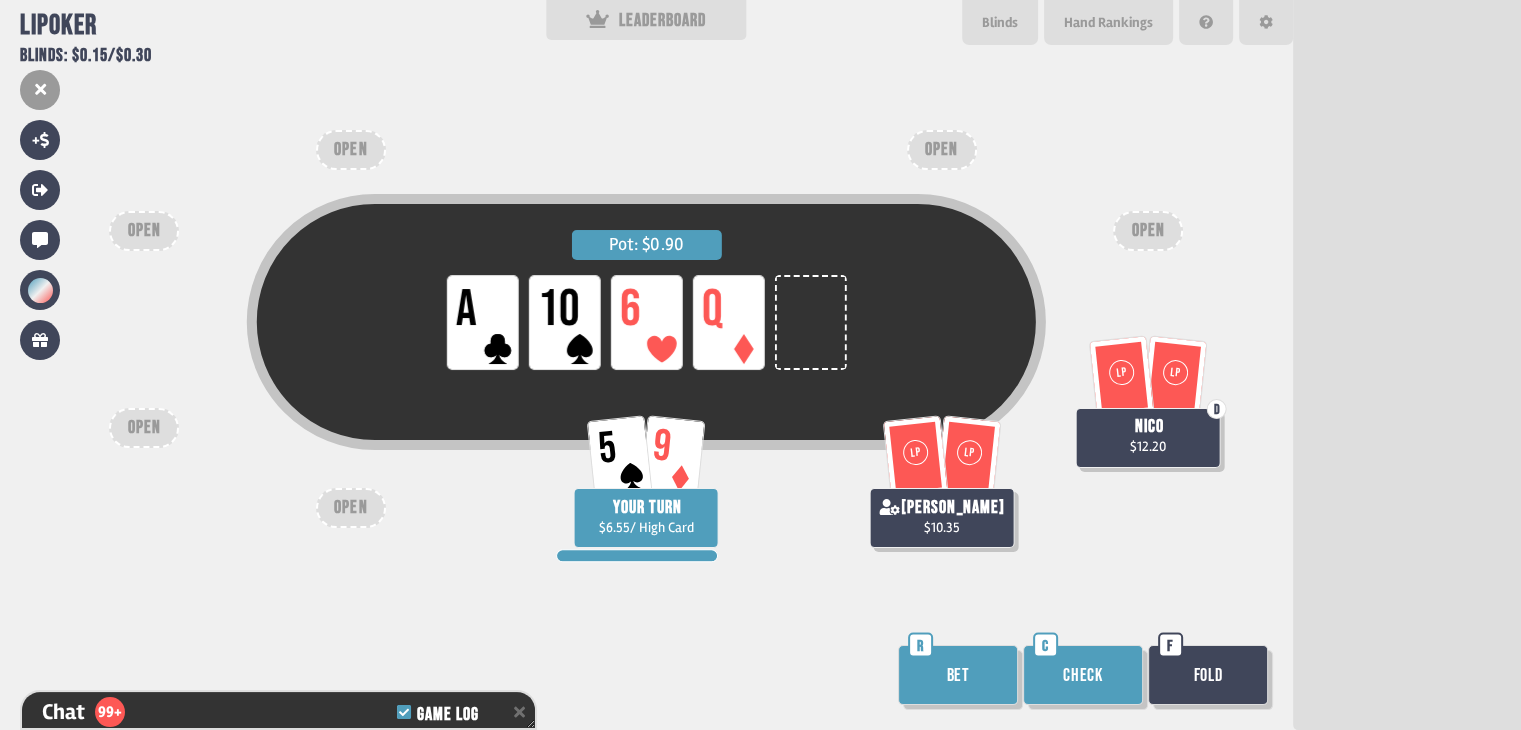 click on "Check" at bounding box center [1083, 675] 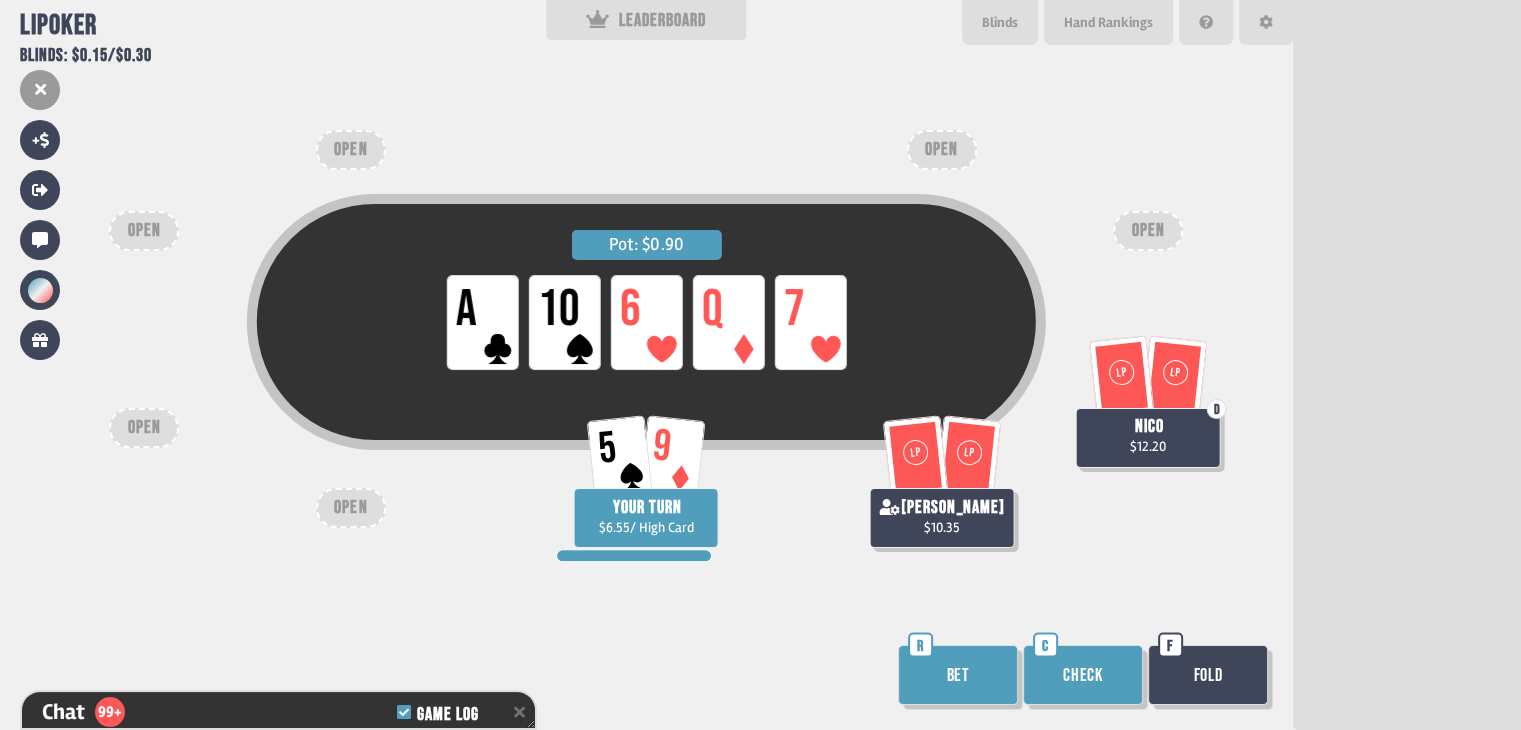 click on "Check" at bounding box center [1083, 675] 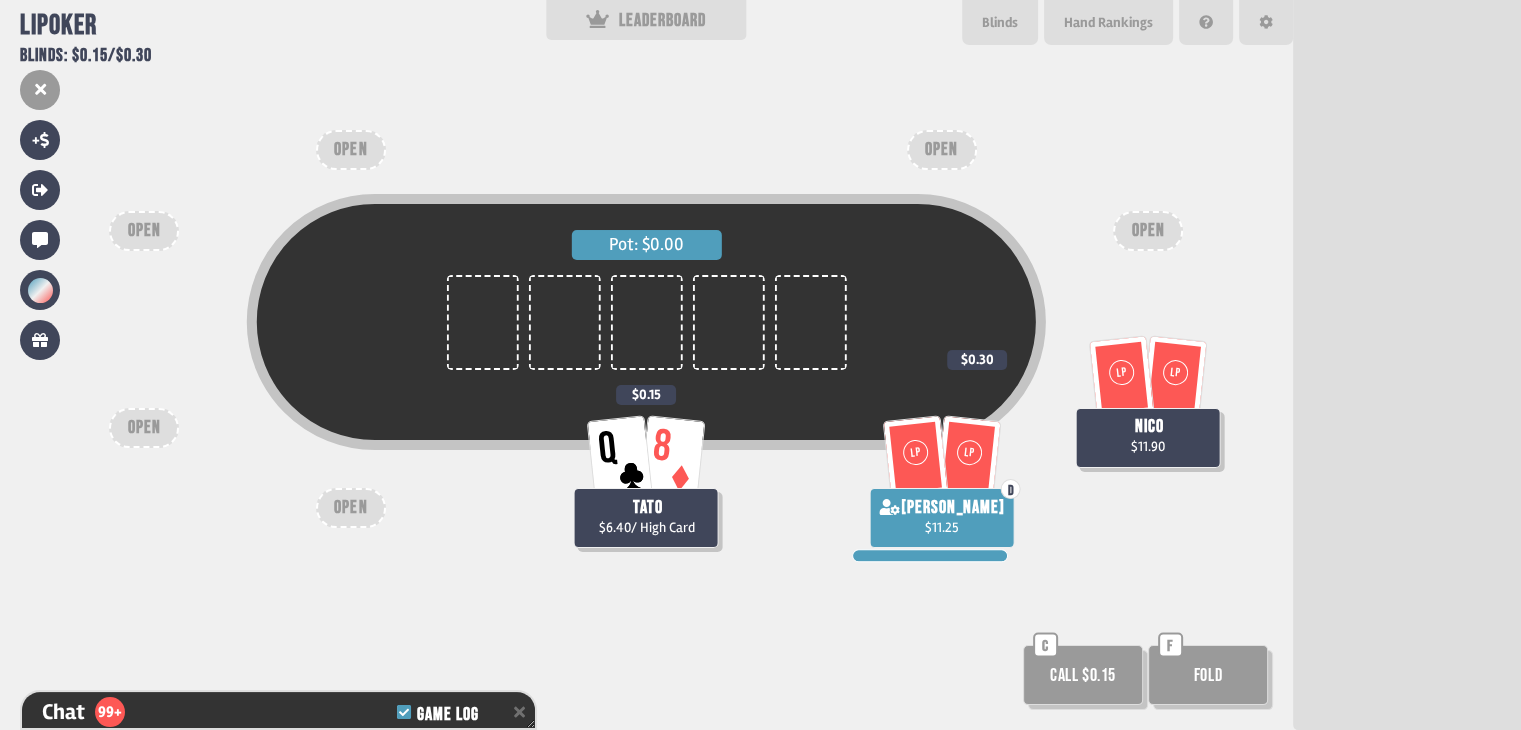 click on "Call $0.15" at bounding box center (1083, 675) 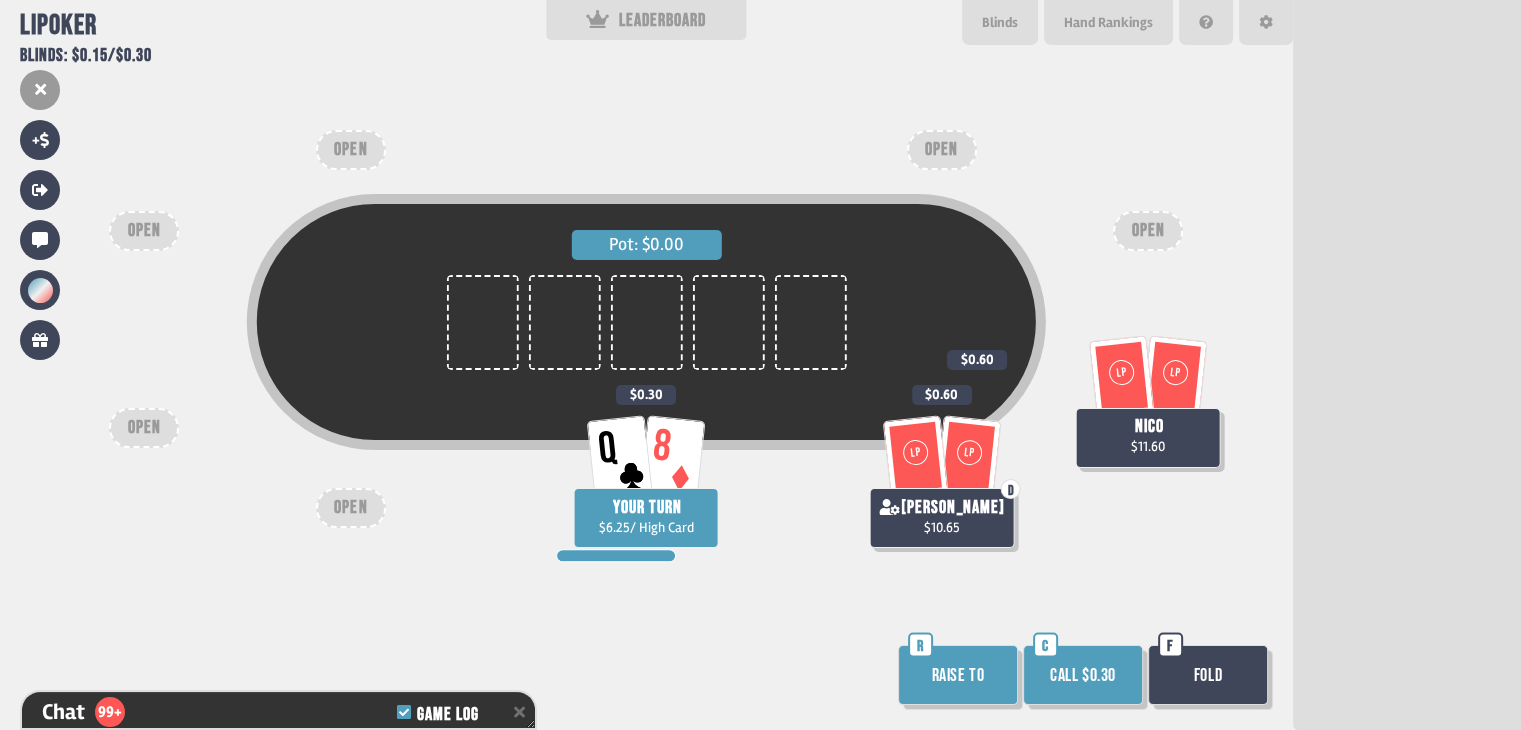 click on "Call $0.30" at bounding box center (1083, 675) 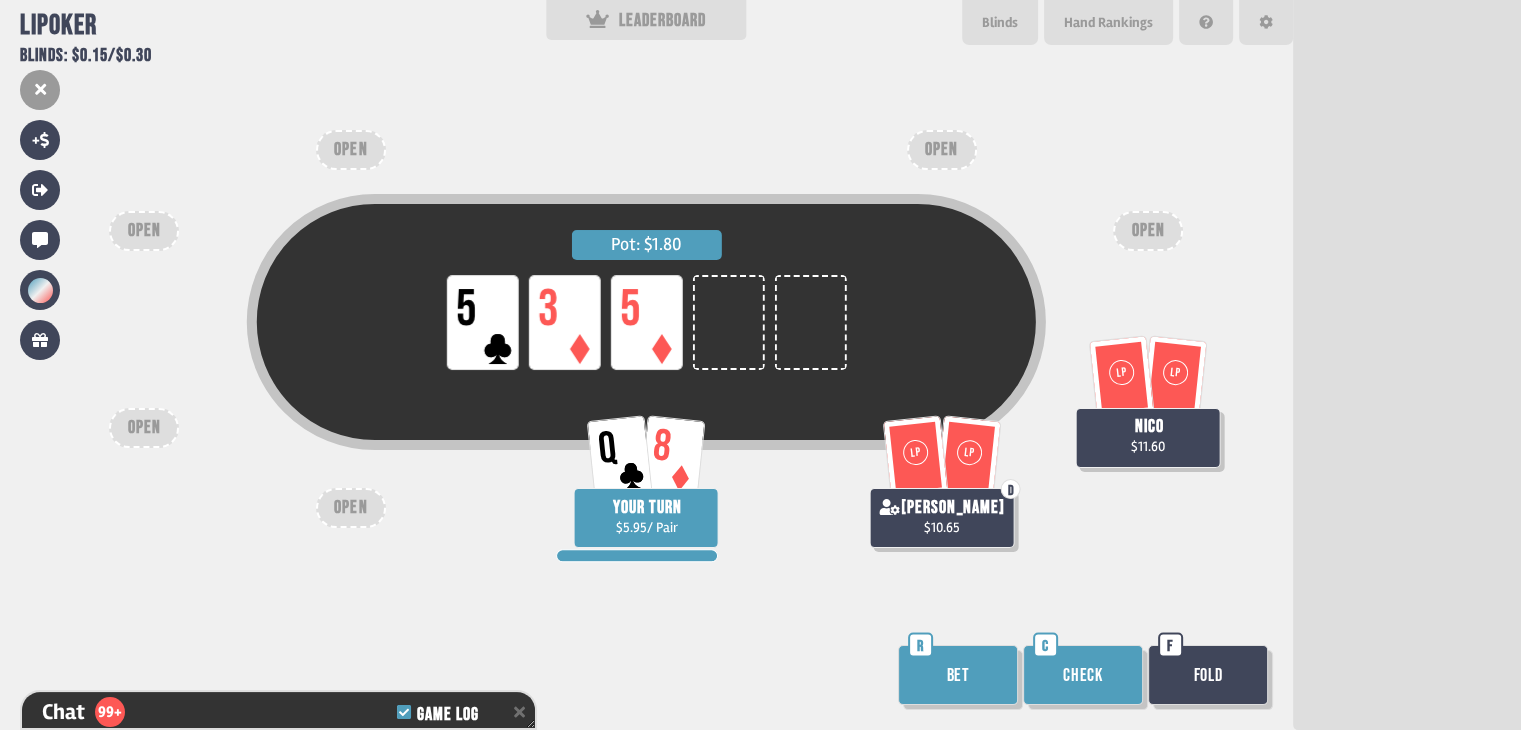 click on "Check" at bounding box center [1083, 675] 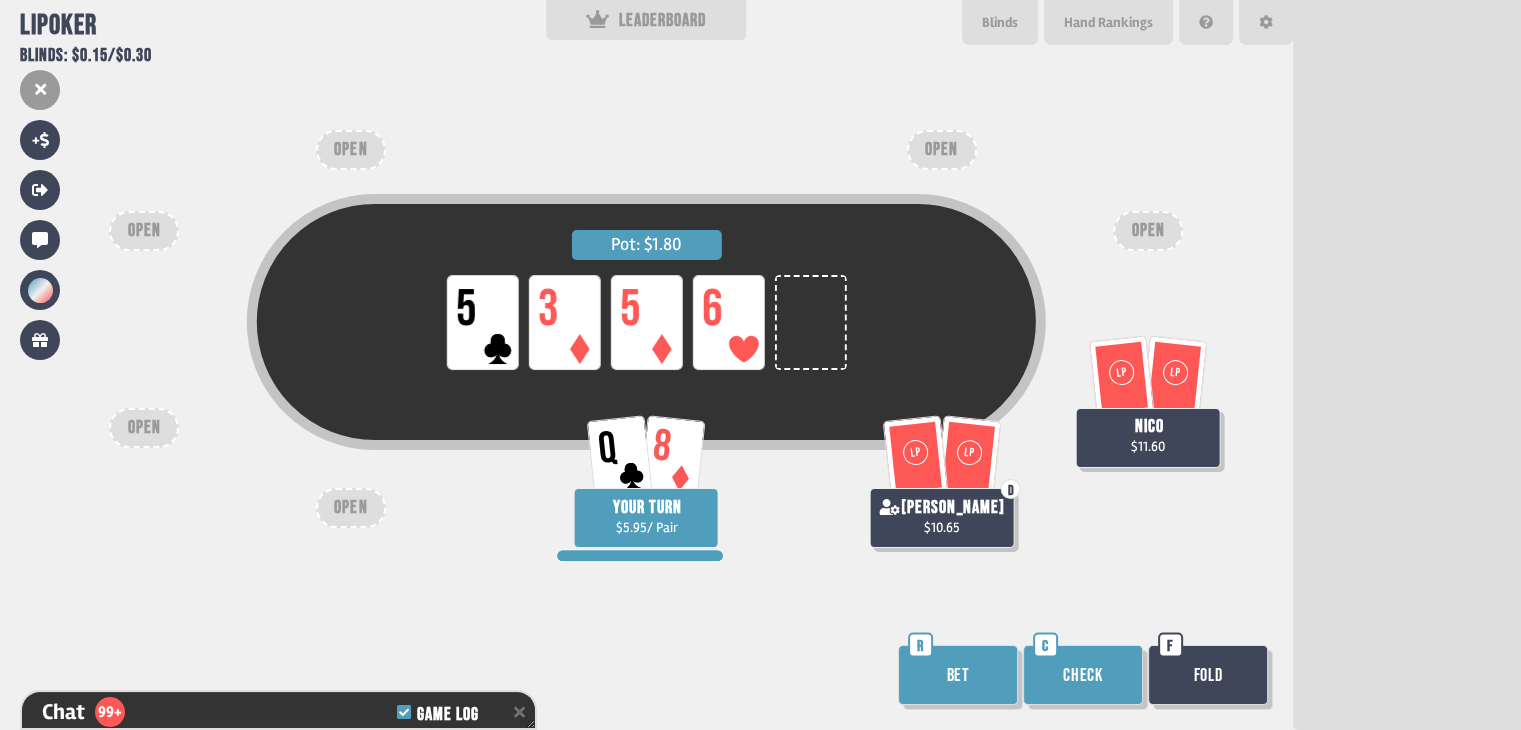 click on "Check" at bounding box center [1083, 675] 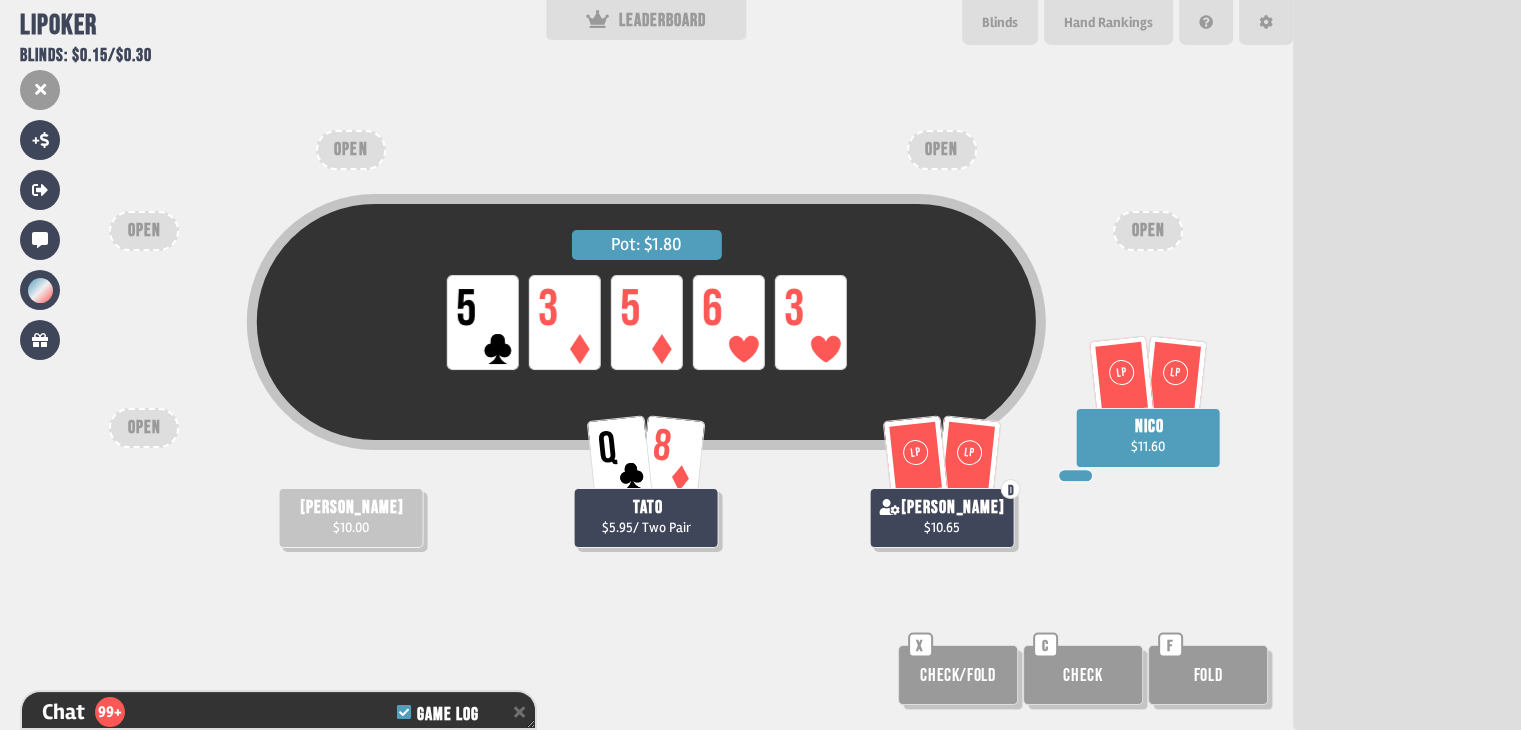 scroll, scrollTop: 0, scrollLeft: 0, axis: both 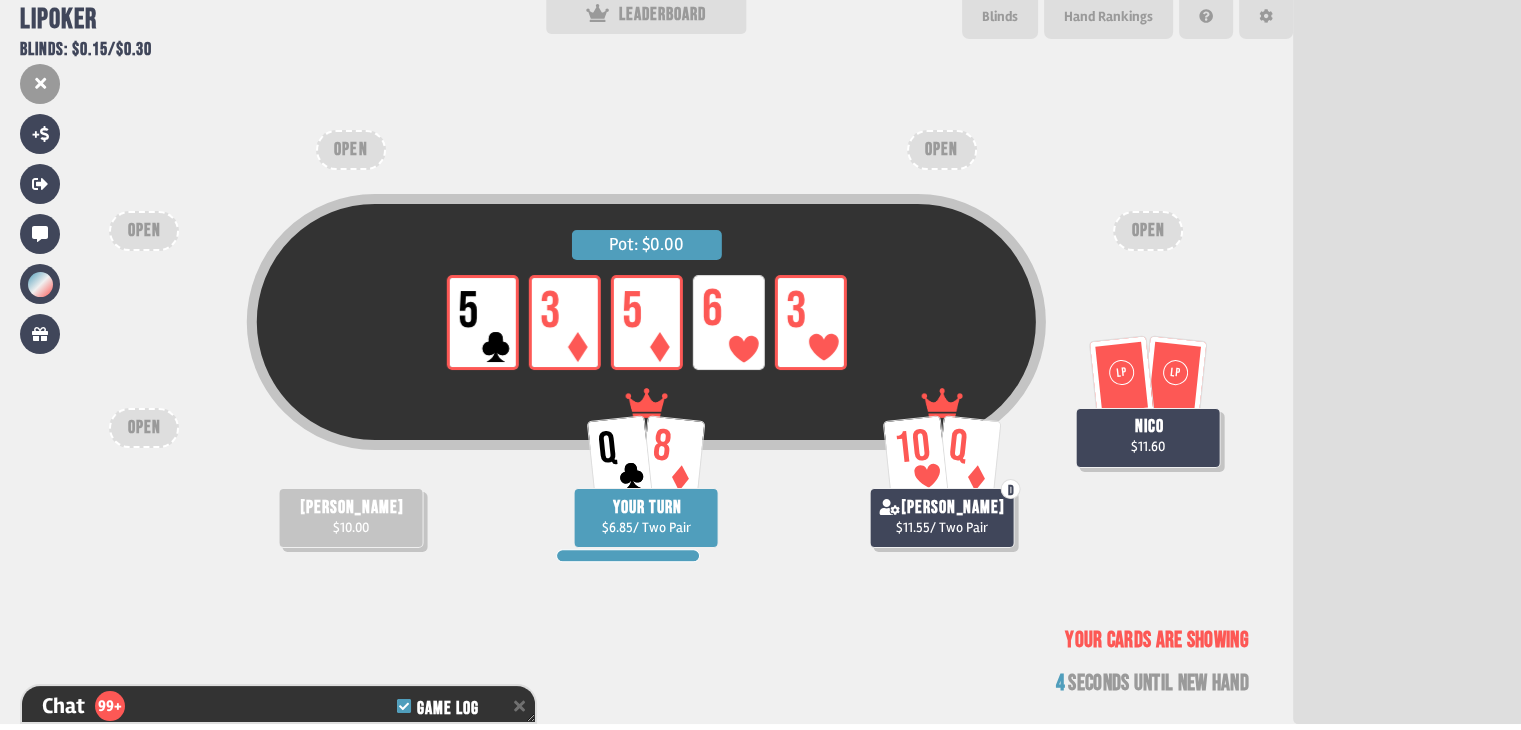 type on "**" 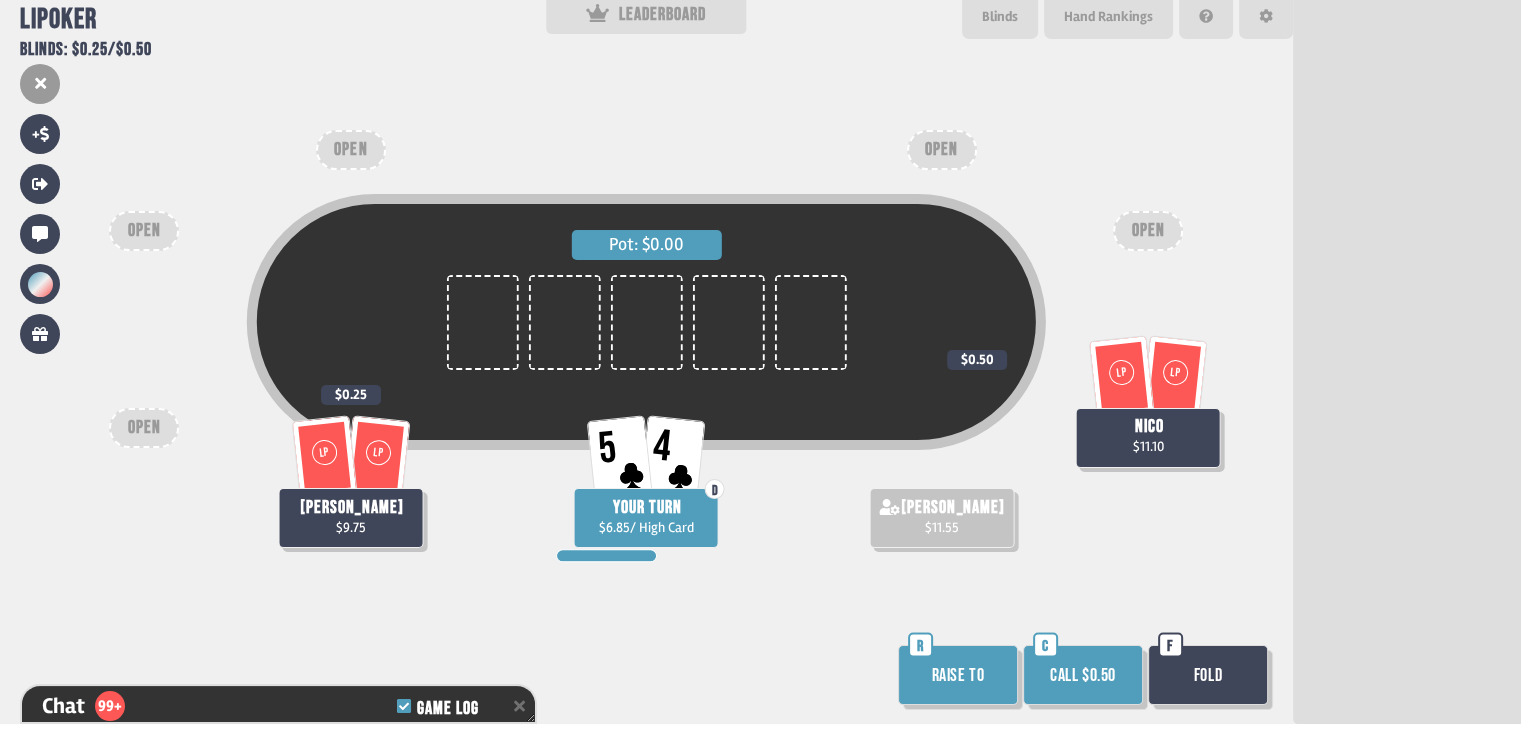 click on "Fold" at bounding box center [1208, 675] 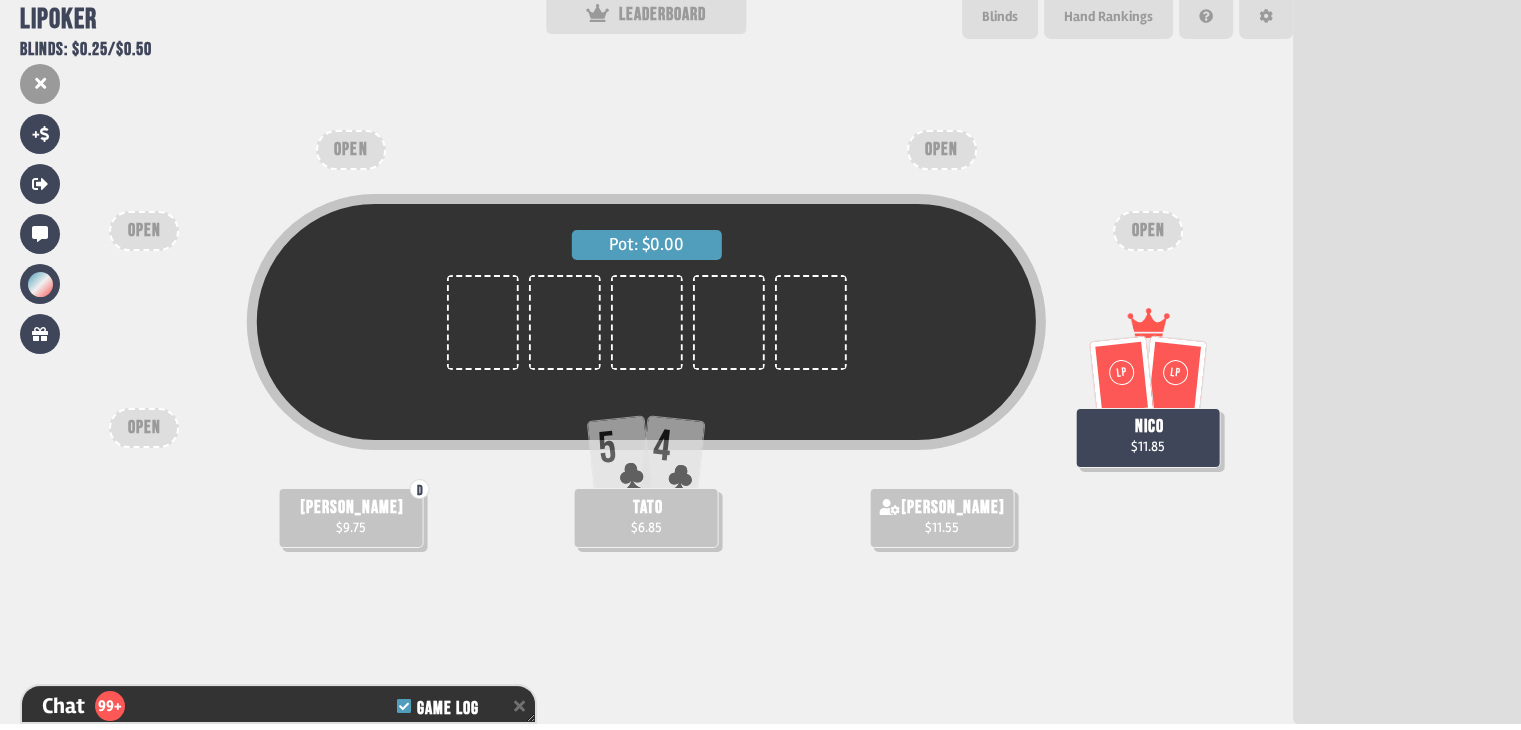 scroll, scrollTop: 198, scrollLeft: 0, axis: vertical 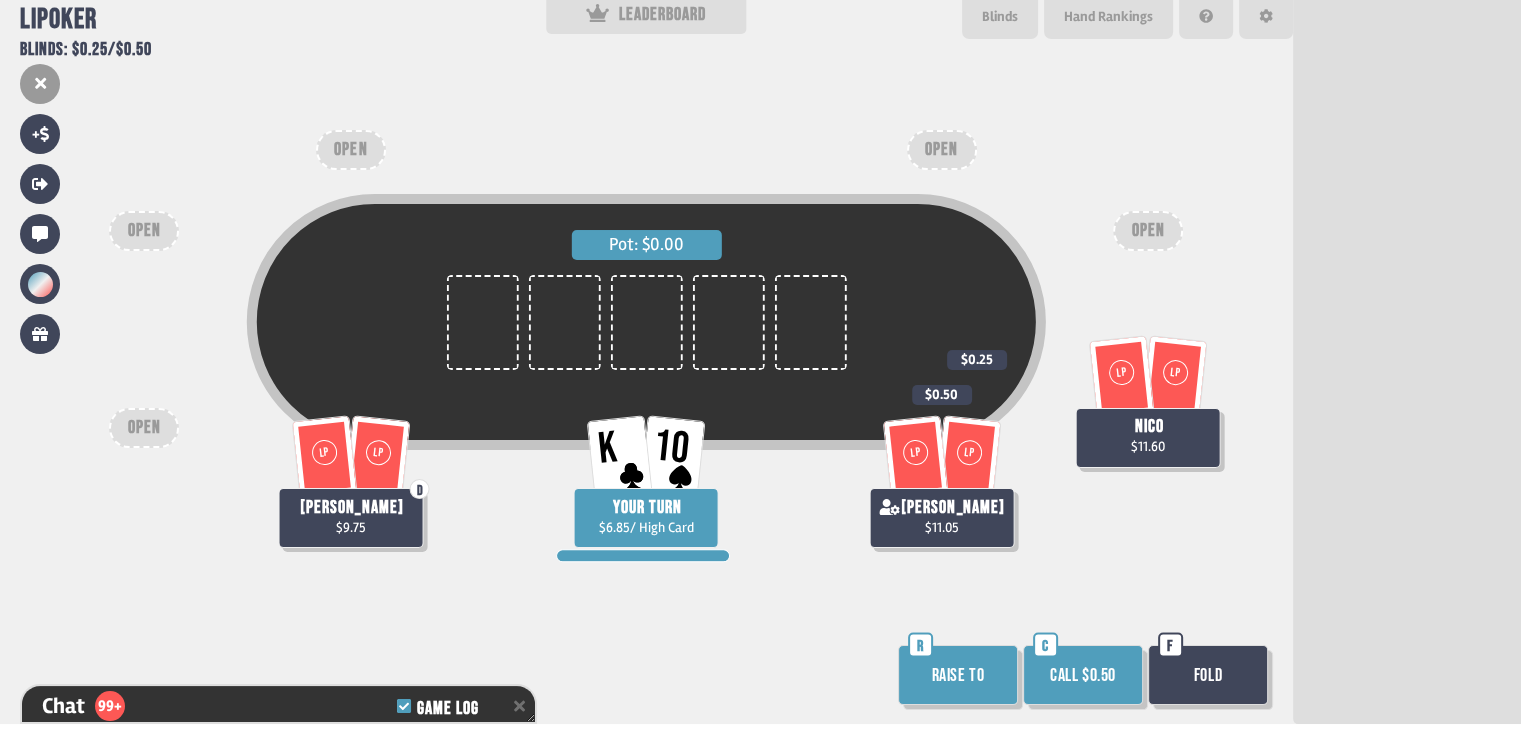 click on "Call $0.50" at bounding box center (1083, 675) 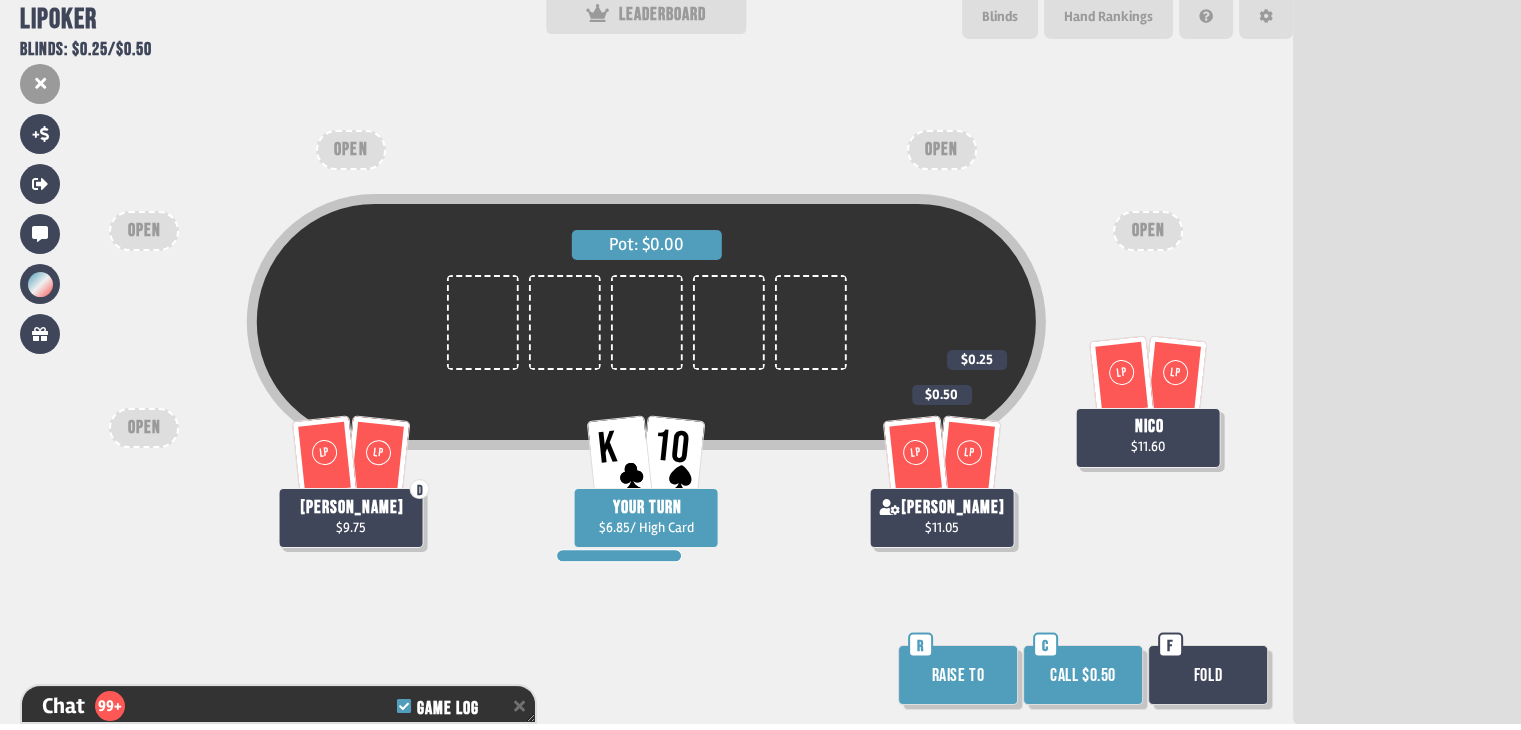 click on "Call $0.50" at bounding box center [1083, 675] 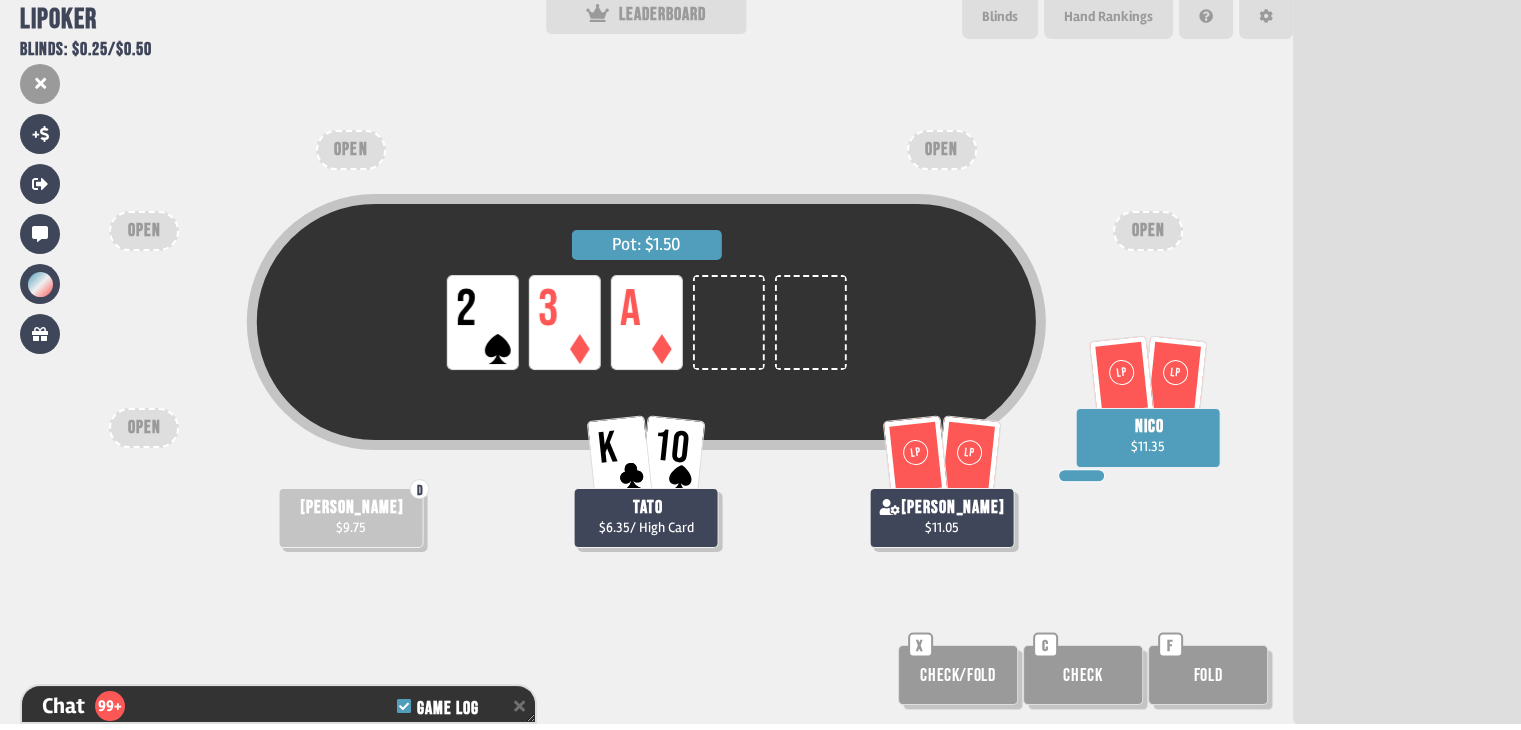 scroll, scrollTop: 0, scrollLeft: 0, axis: both 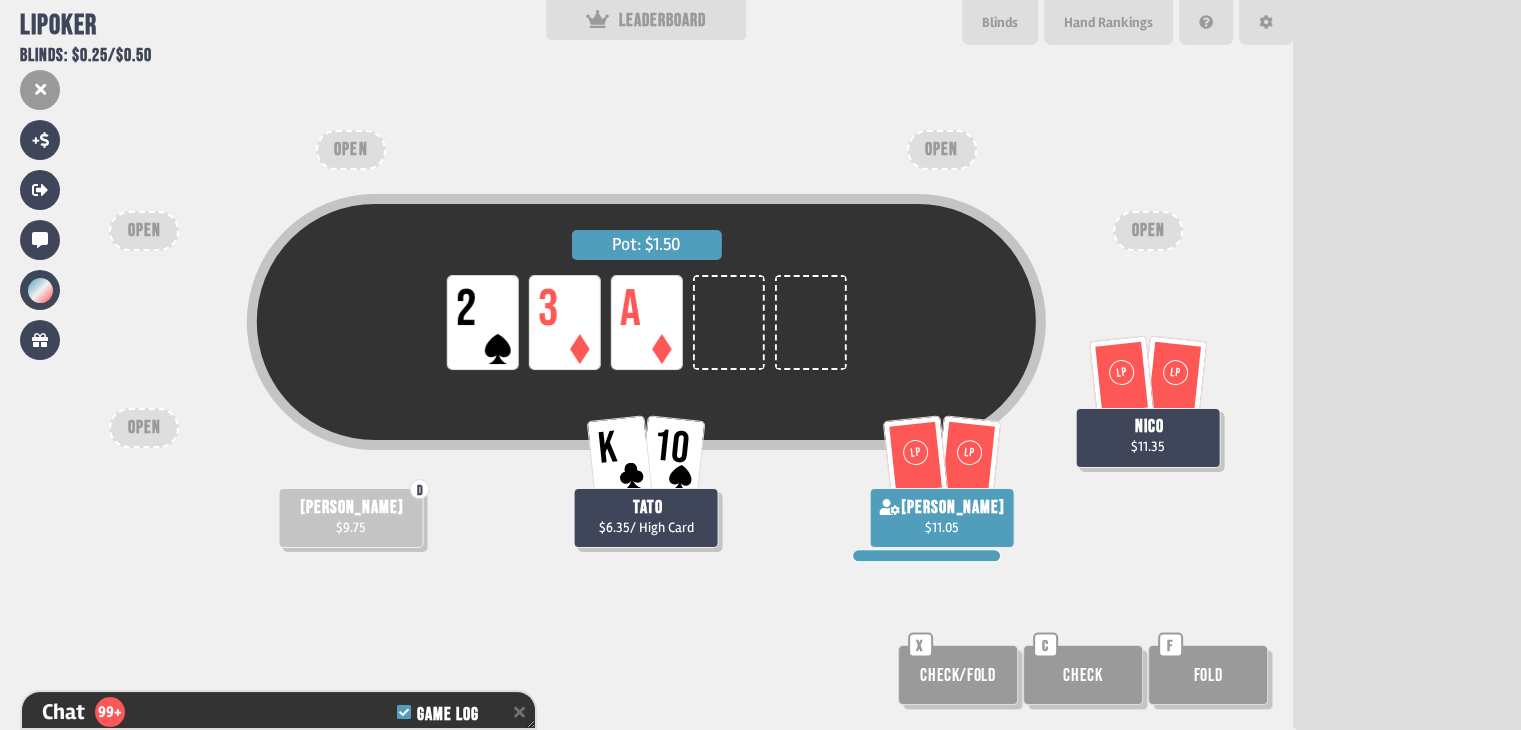 click on "Check" at bounding box center (1083, 675) 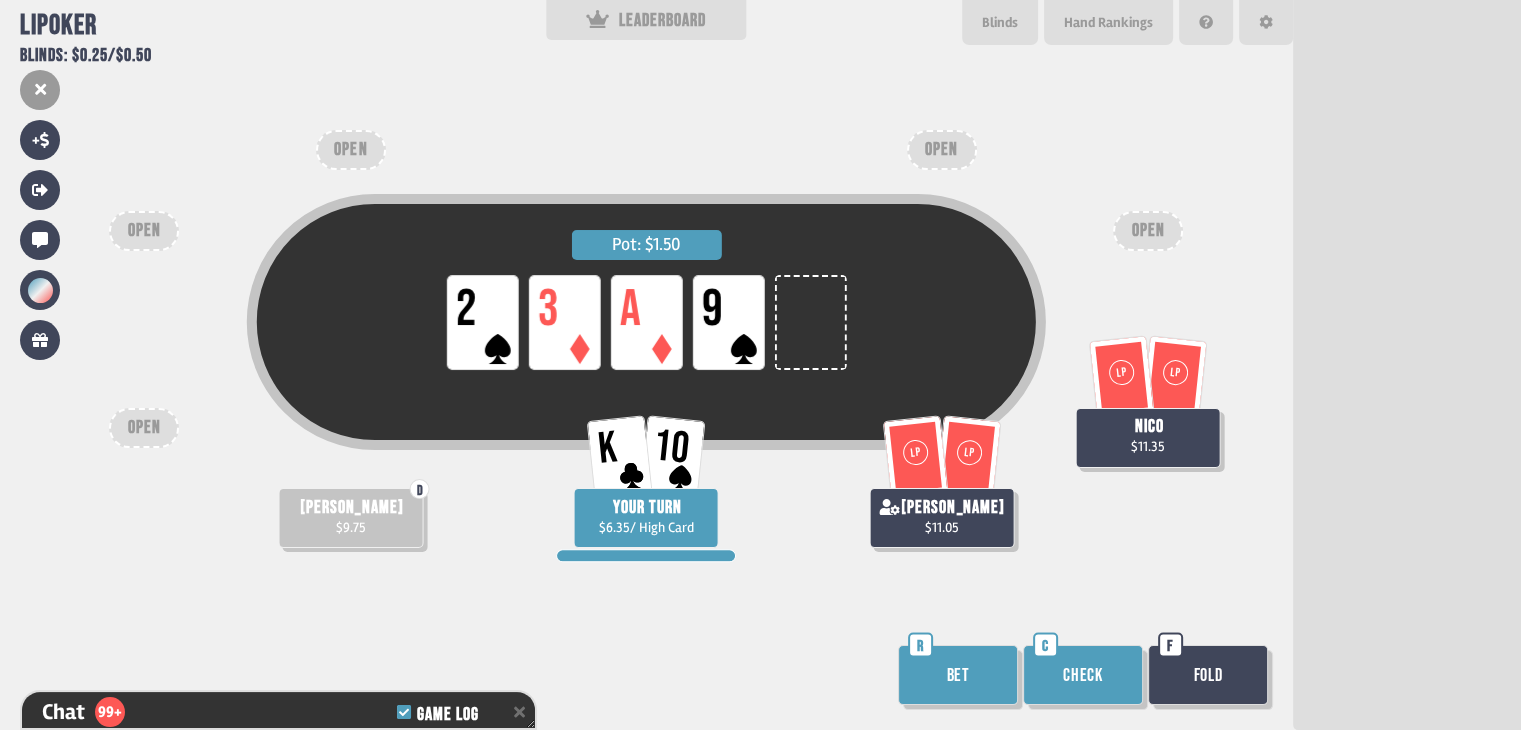 click on "Bet" at bounding box center (958, 675) 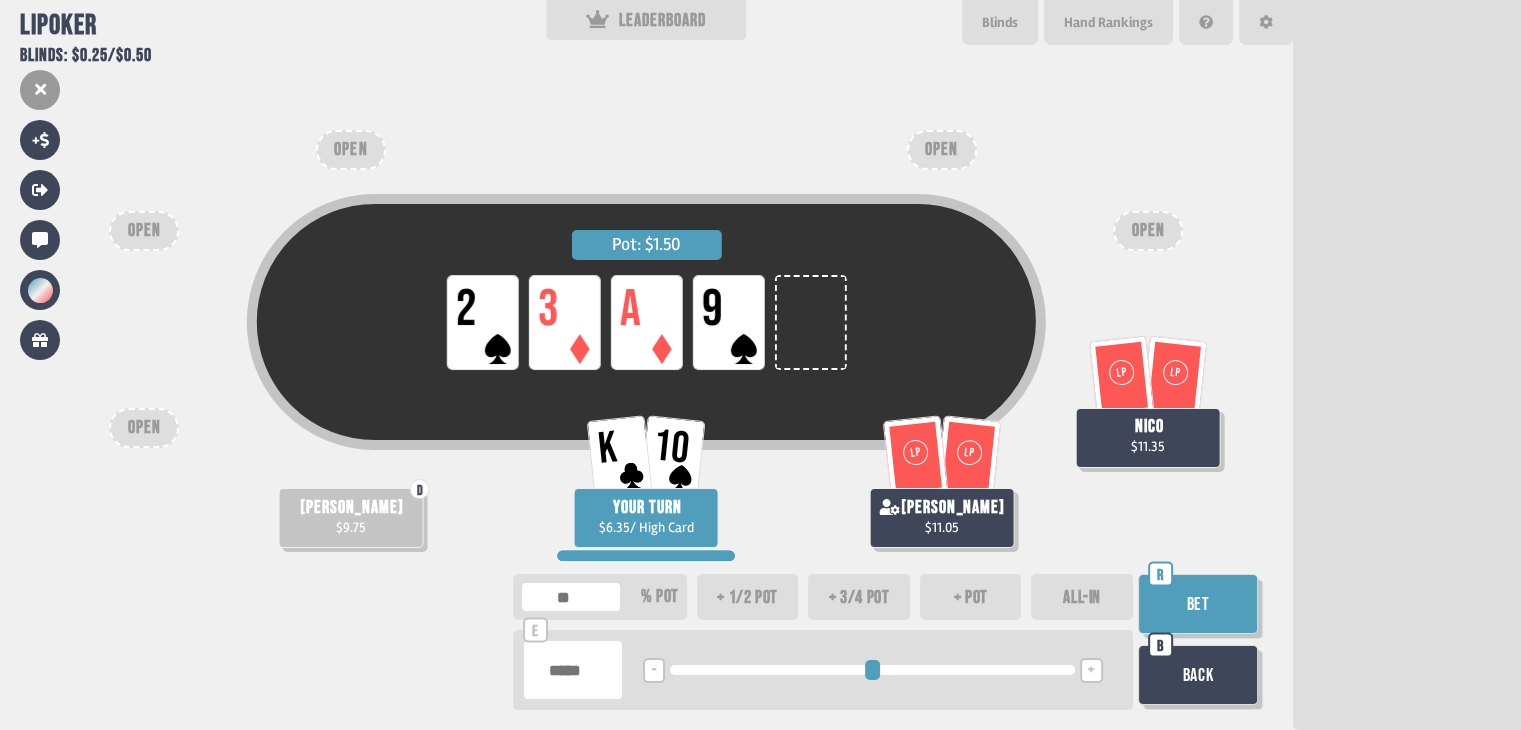 click on "Bet" at bounding box center (1198, 604) 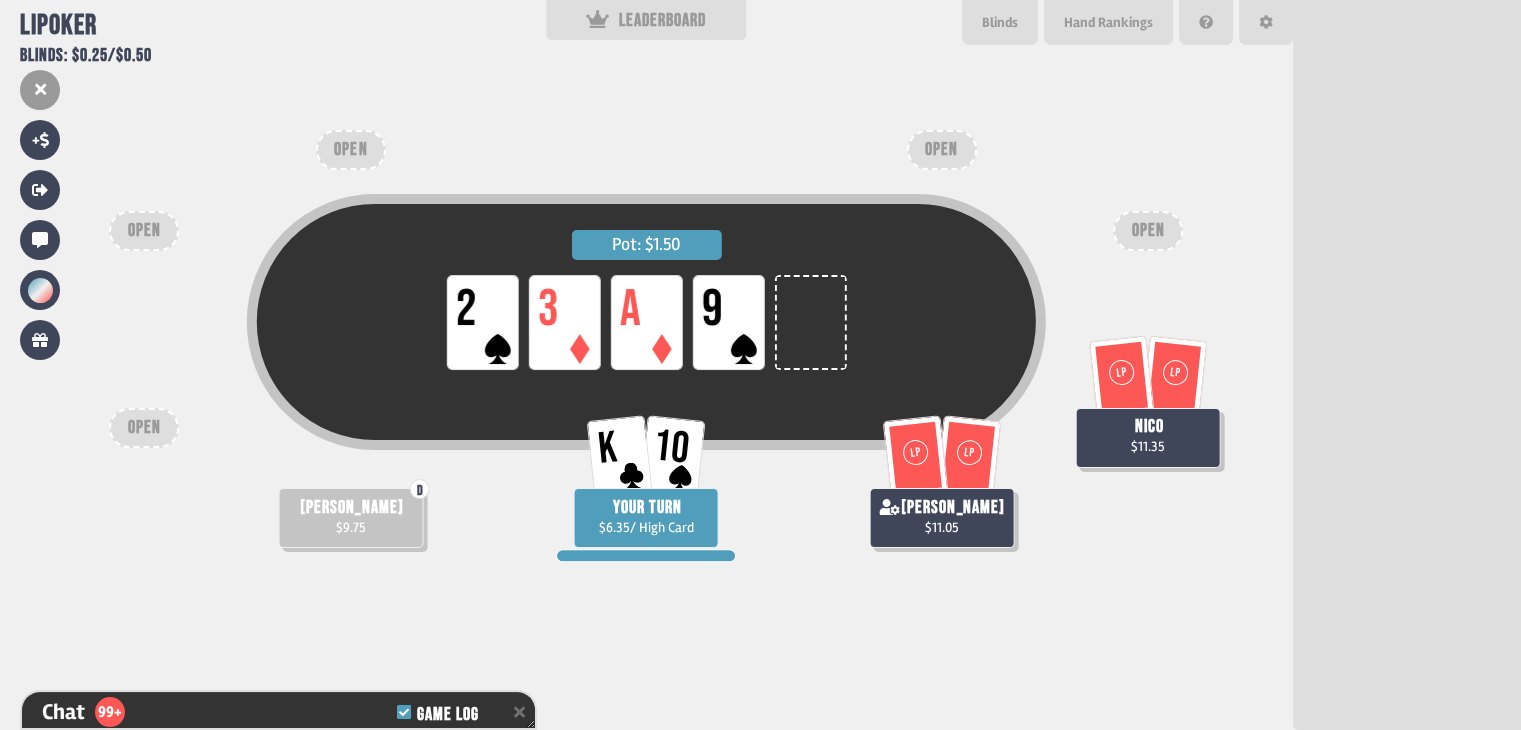 scroll, scrollTop: 10800, scrollLeft: 0, axis: vertical 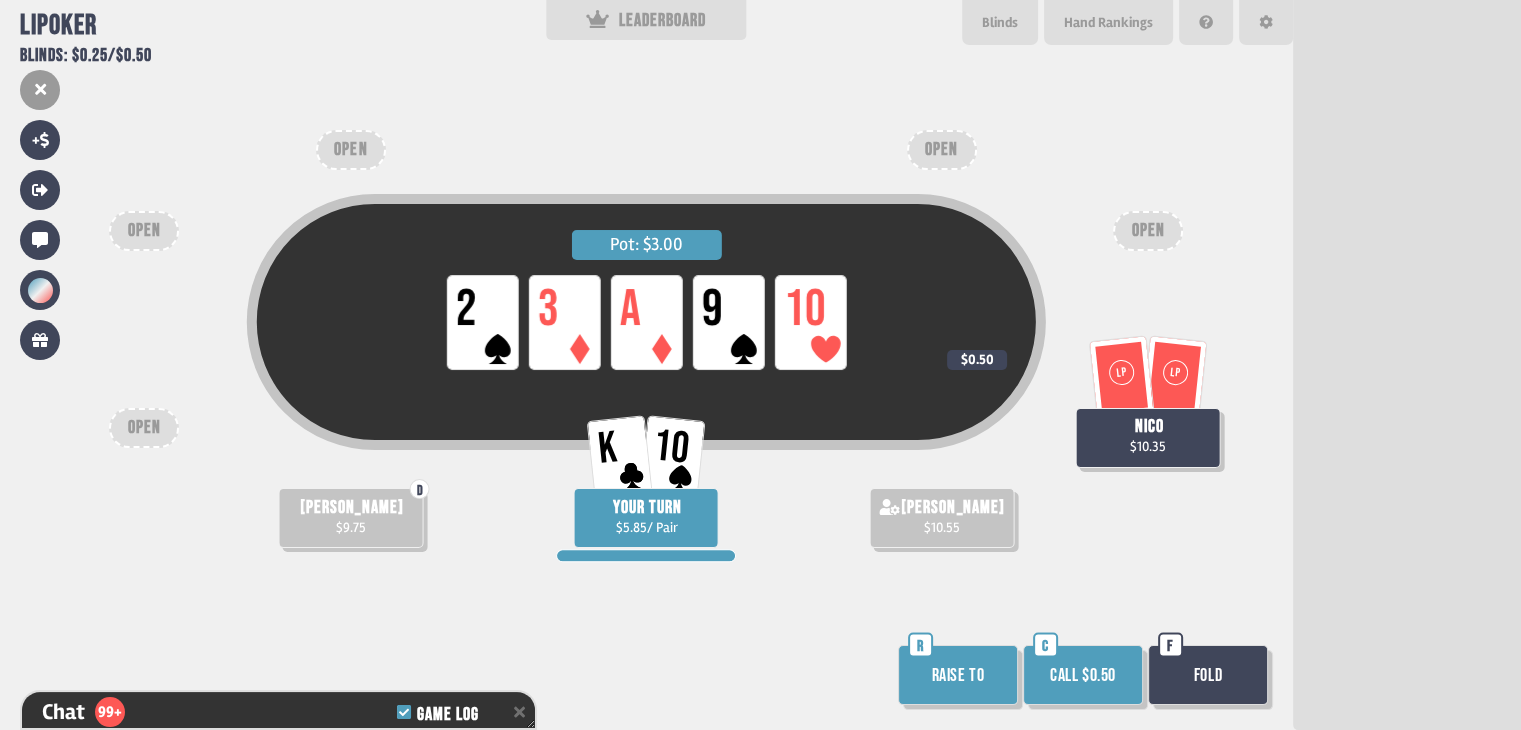 click on "Raise to" at bounding box center [958, 675] 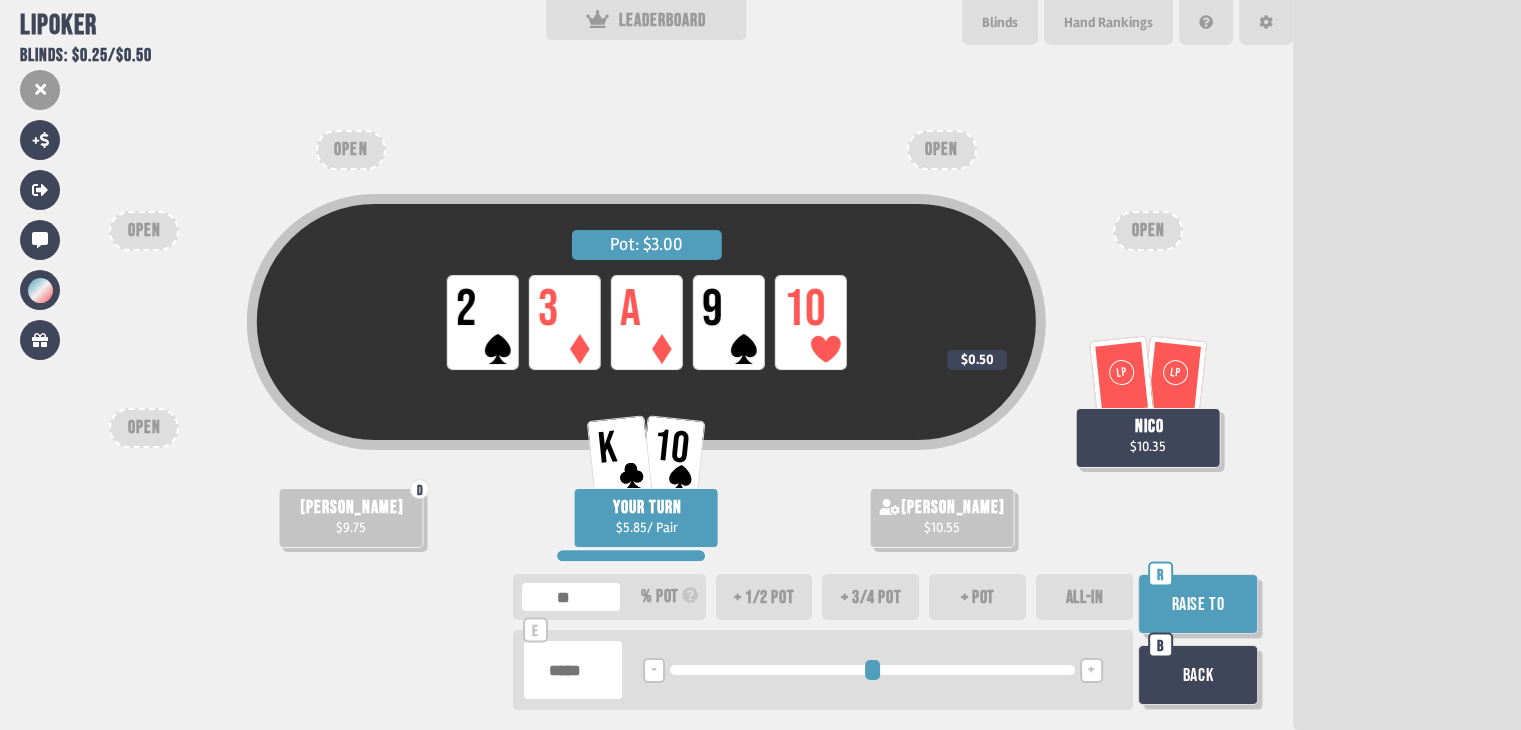 click on "+" at bounding box center [1091, 670] 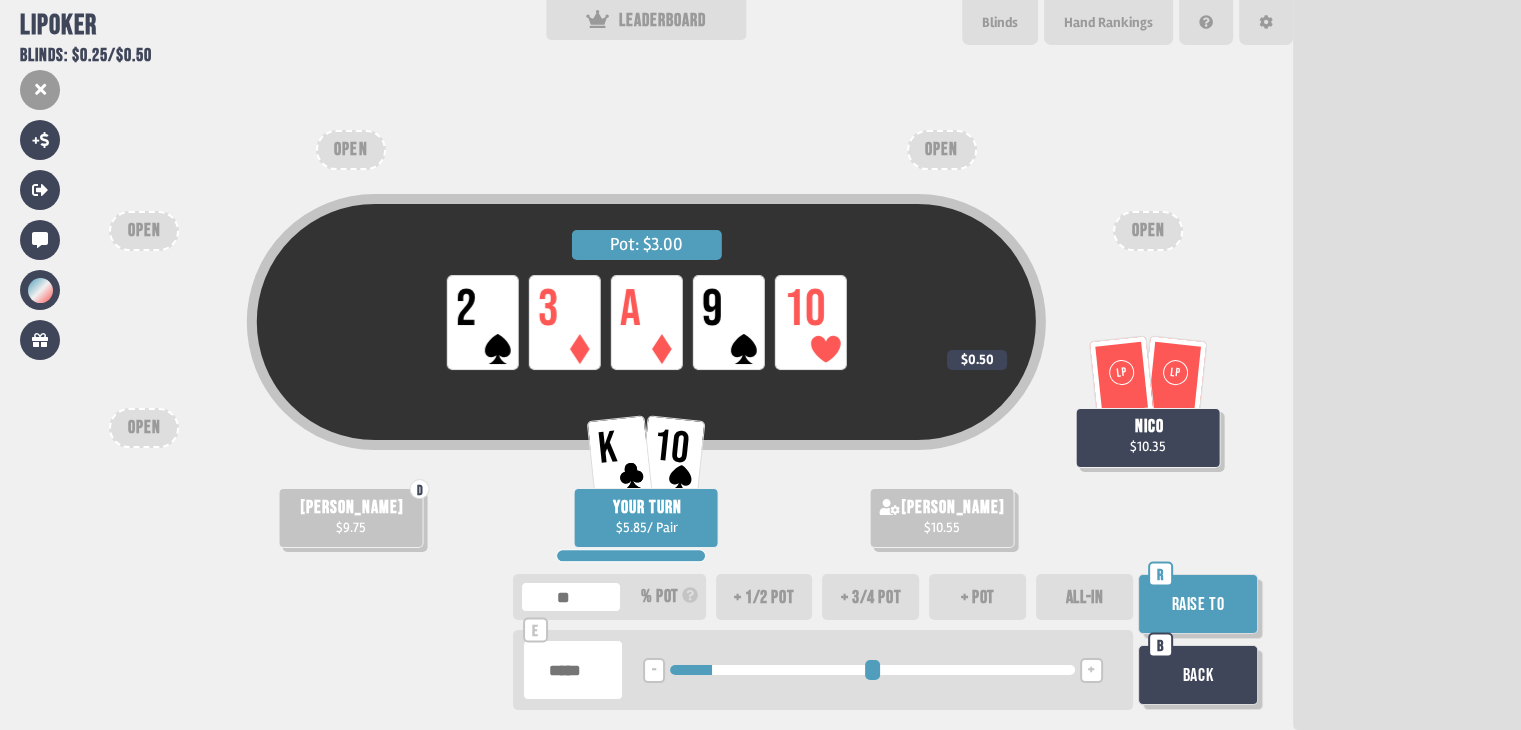 click on "+" at bounding box center [1091, 670] 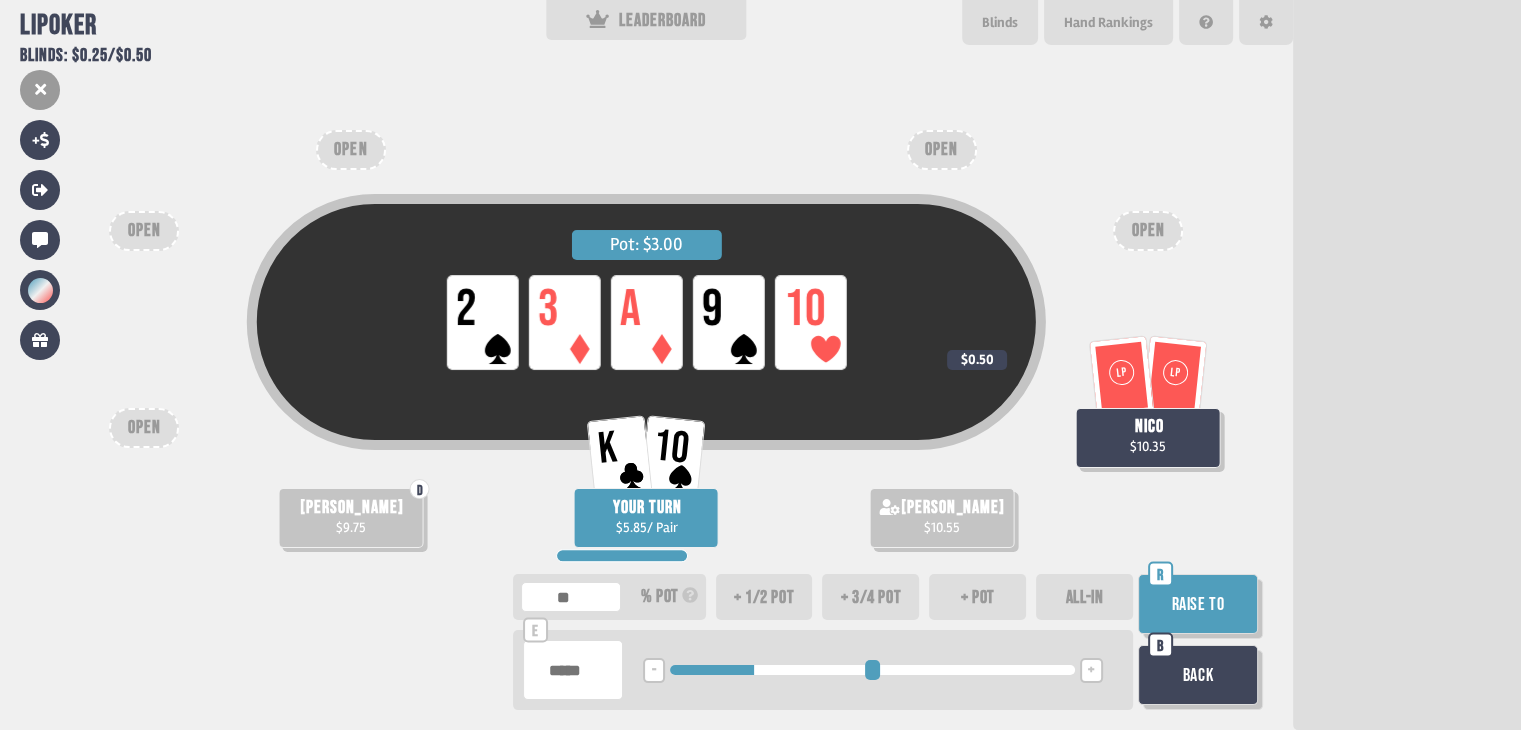 click on "-" at bounding box center [654, 670] 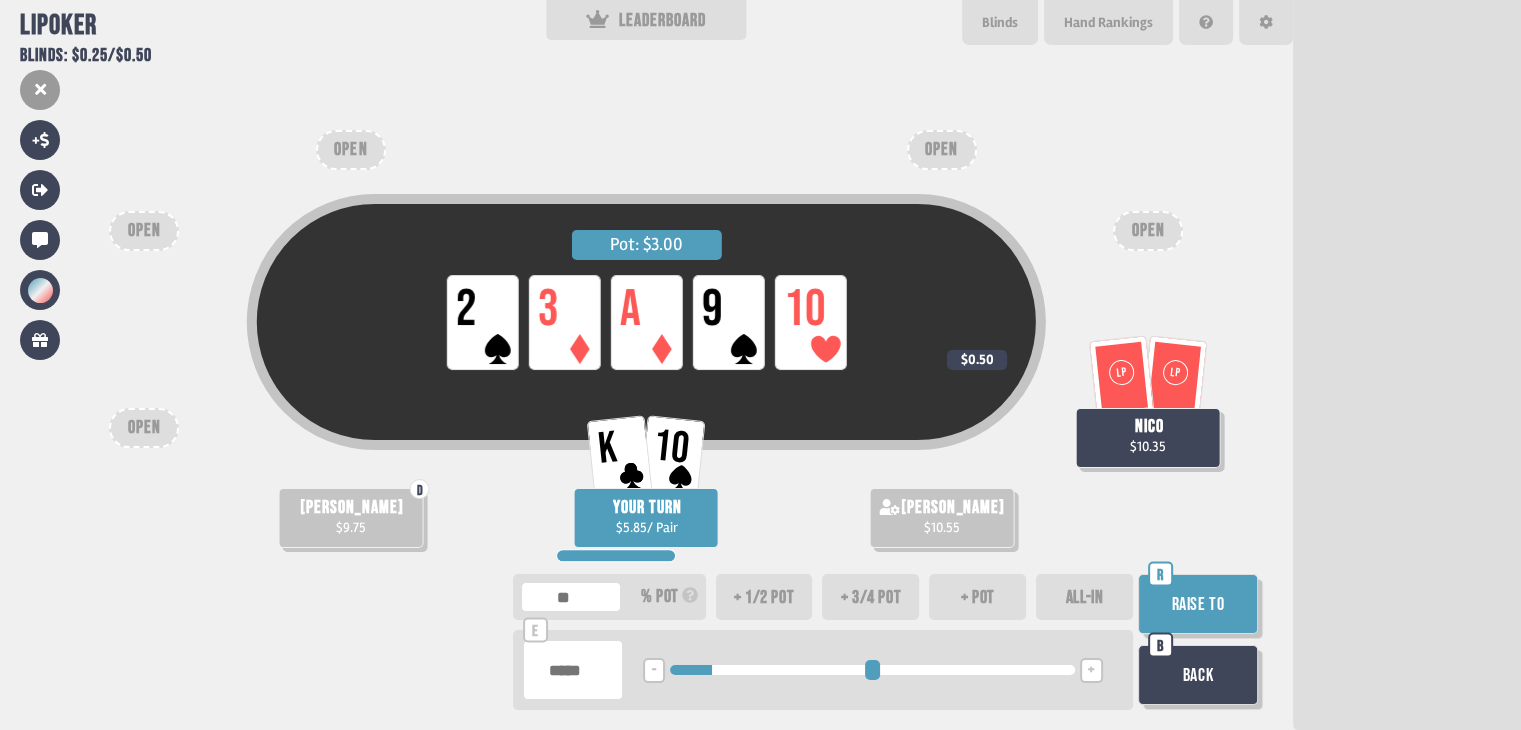 click on "Raise to" at bounding box center [1198, 604] 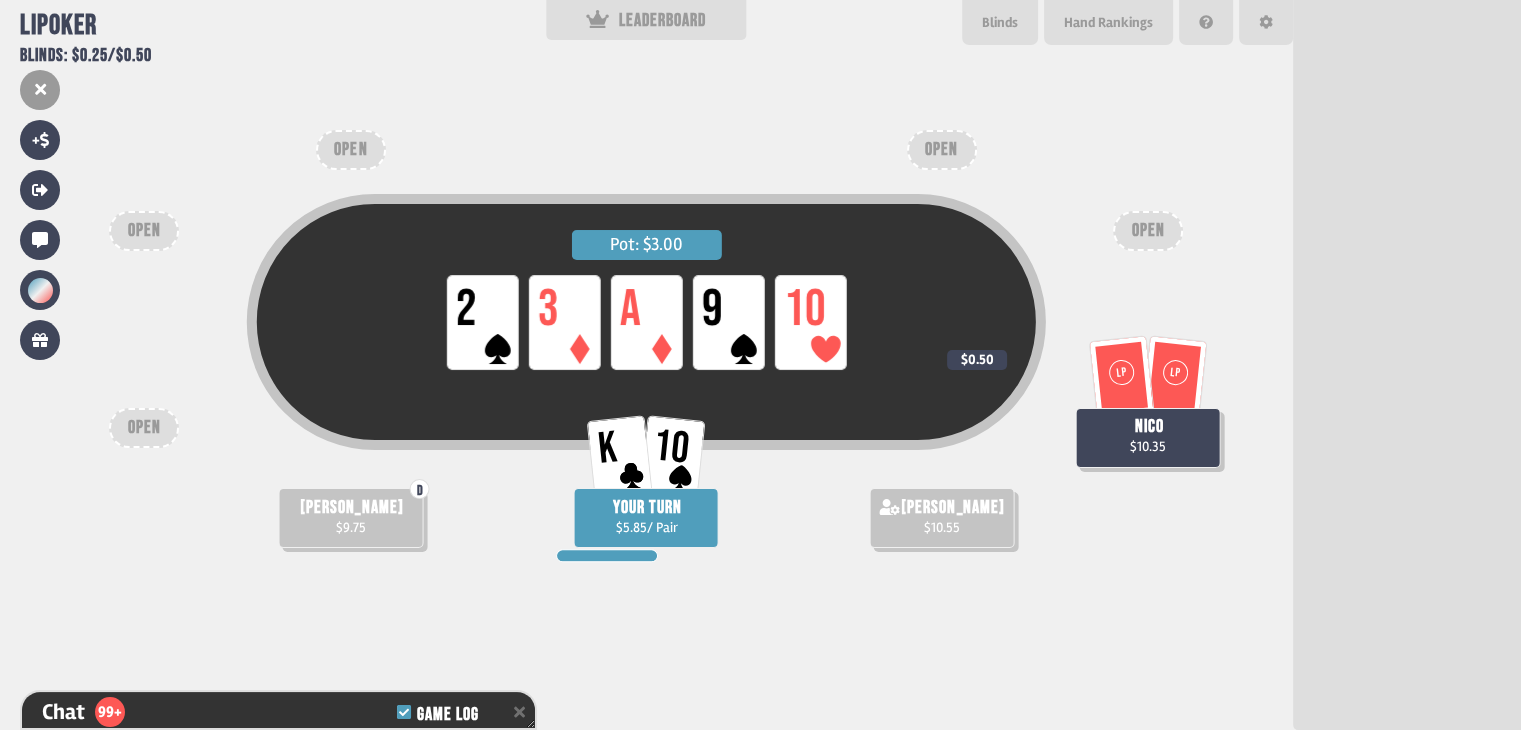 scroll, scrollTop: 11032, scrollLeft: 0, axis: vertical 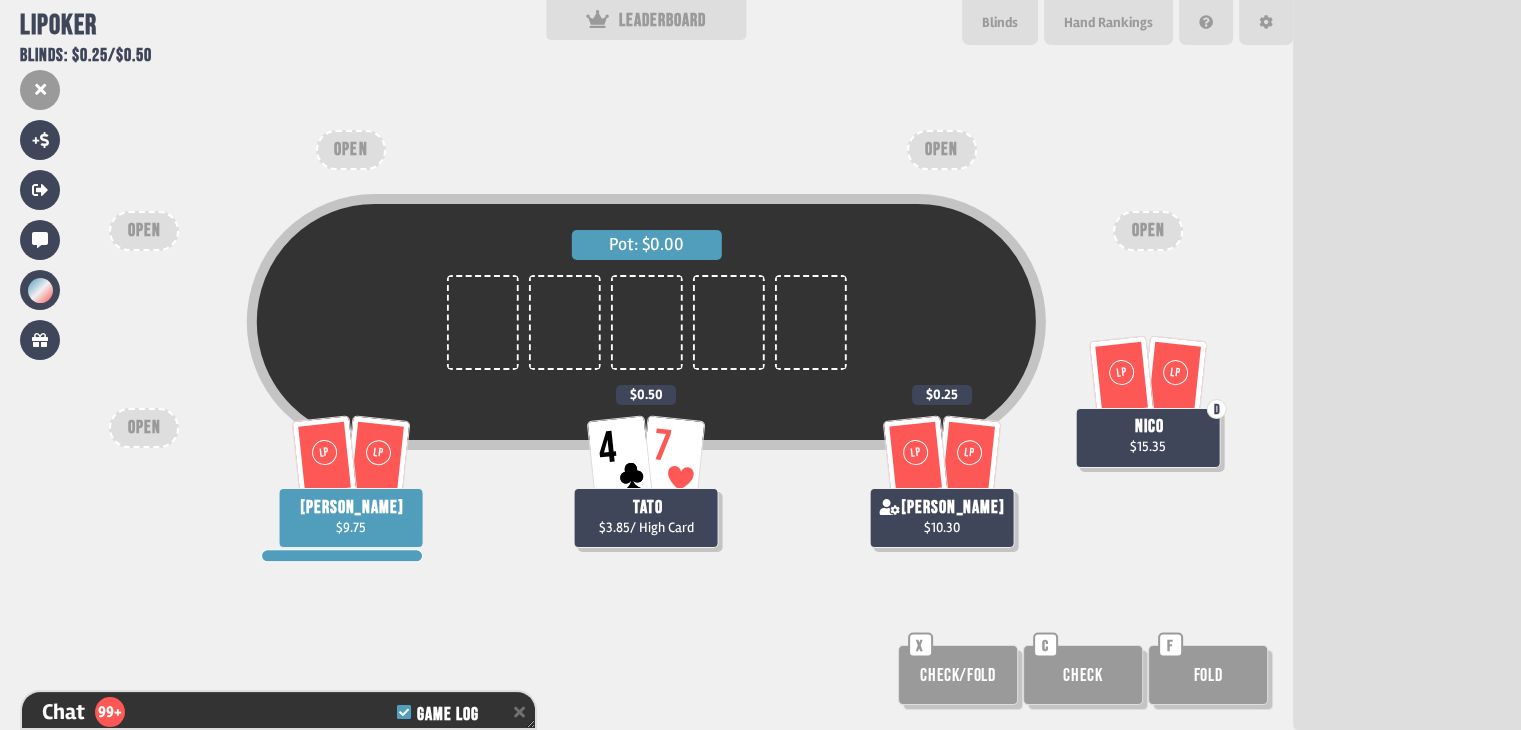 click on "Check" at bounding box center (1083, 675) 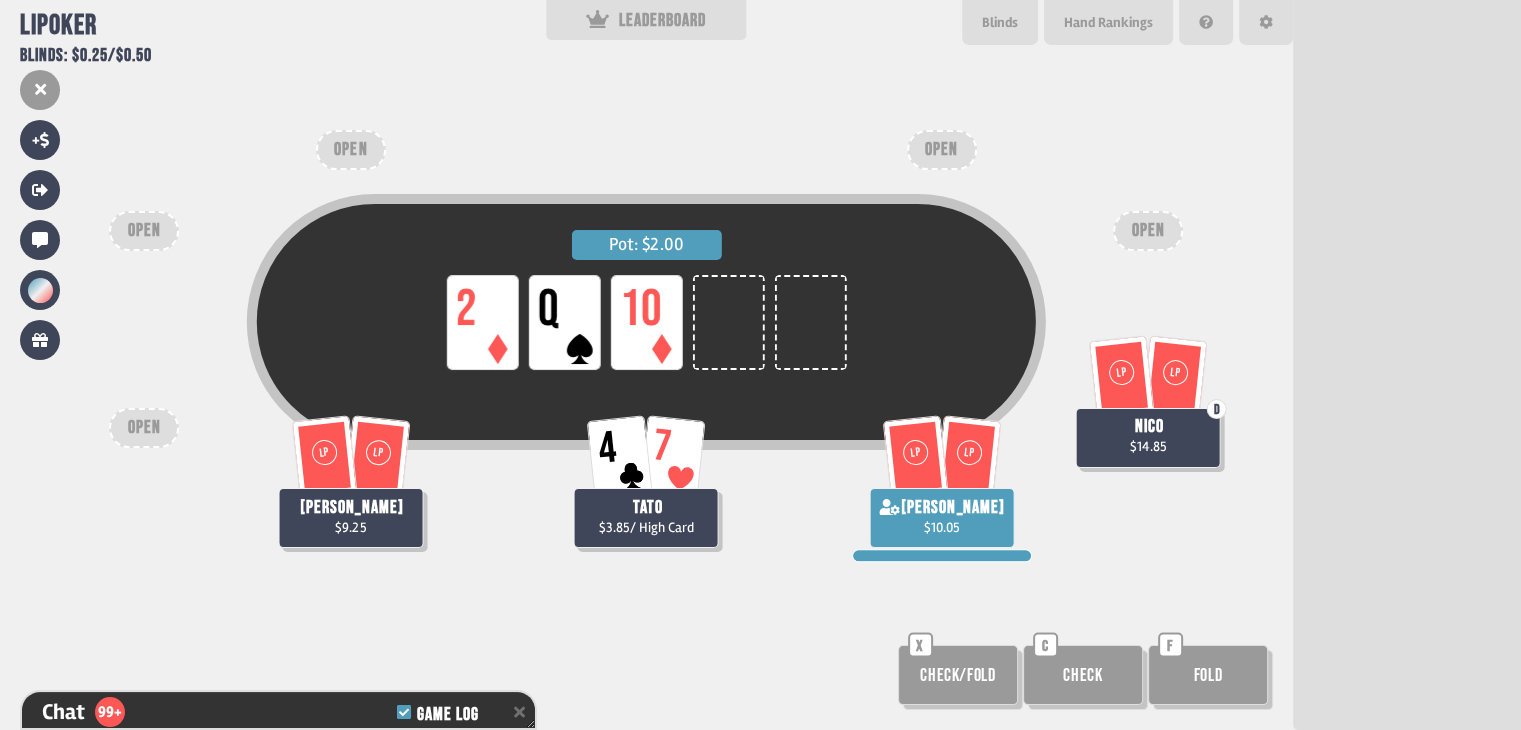 click on "Check" at bounding box center [1083, 675] 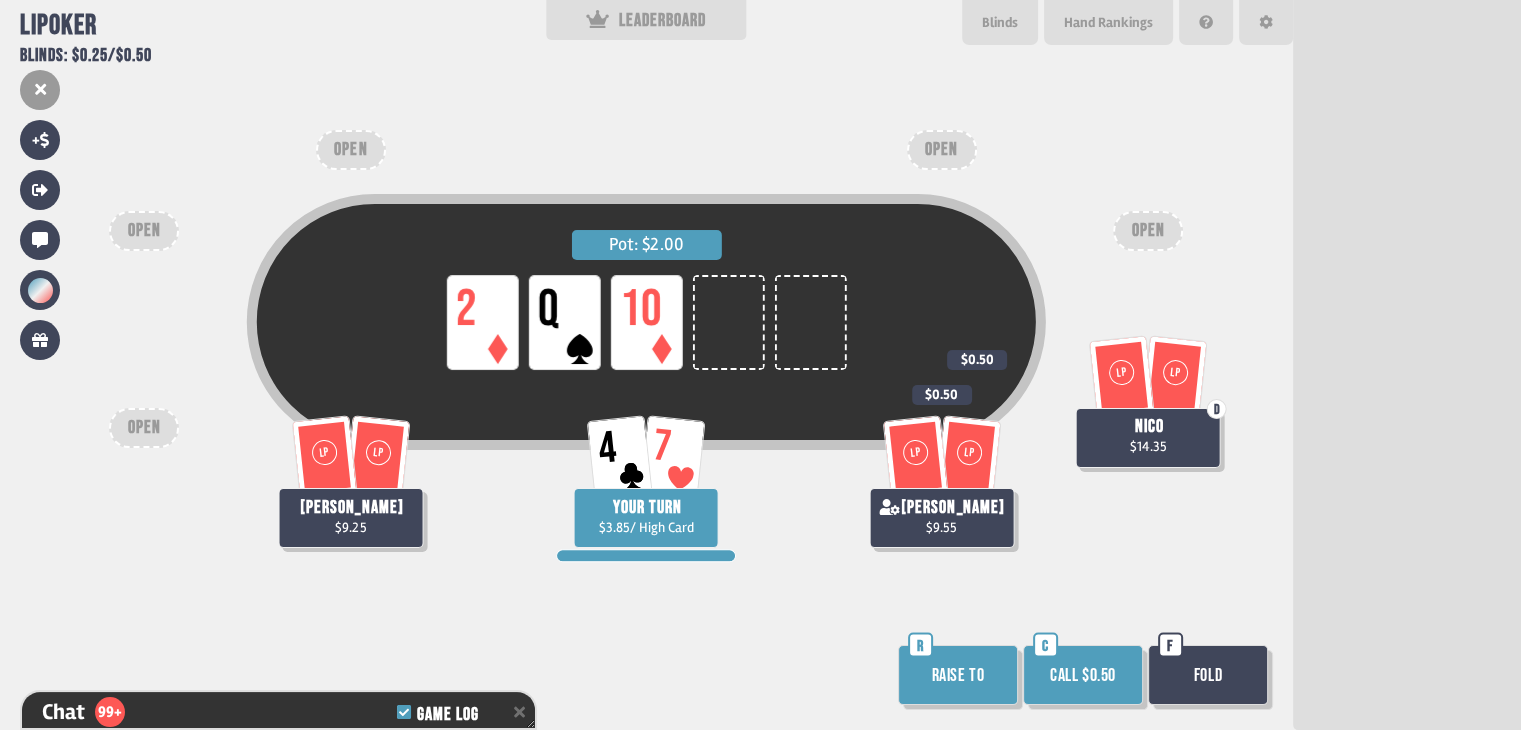 click on "Fold" at bounding box center (1208, 675) 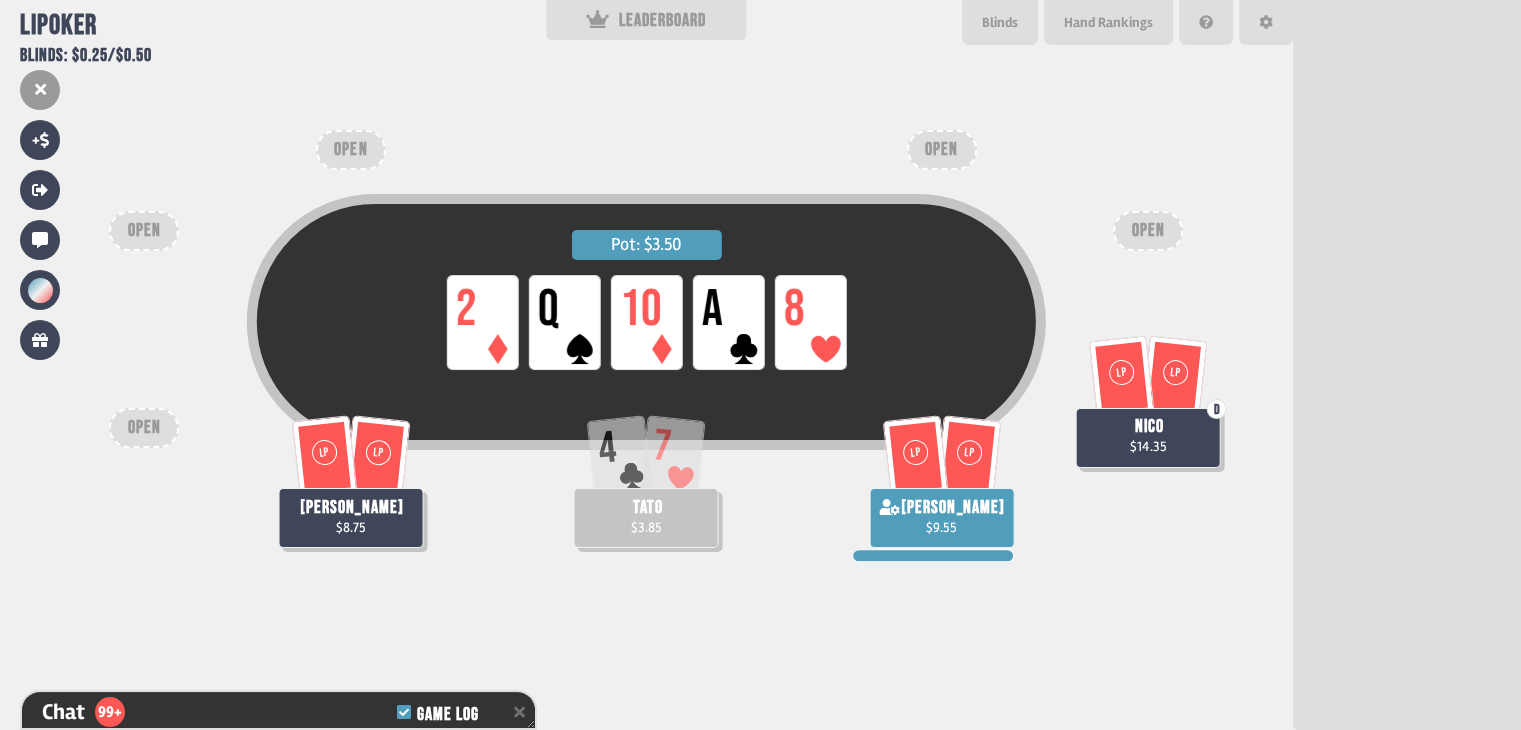scroll, scrollTop: 200, scrollLeft: 0, axis: vertical 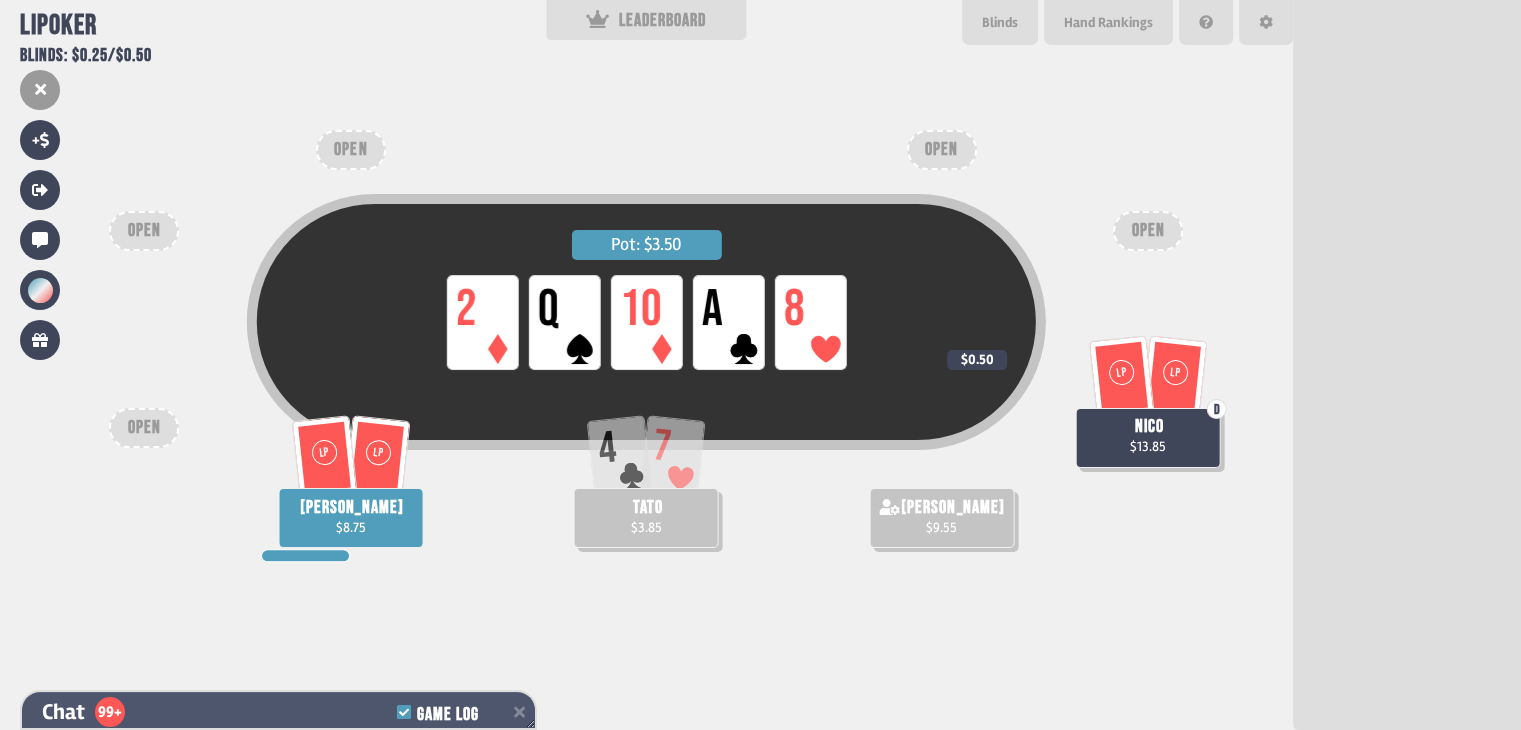 click on "Chat   99+ Game Log" at bounding box center [278, 712] 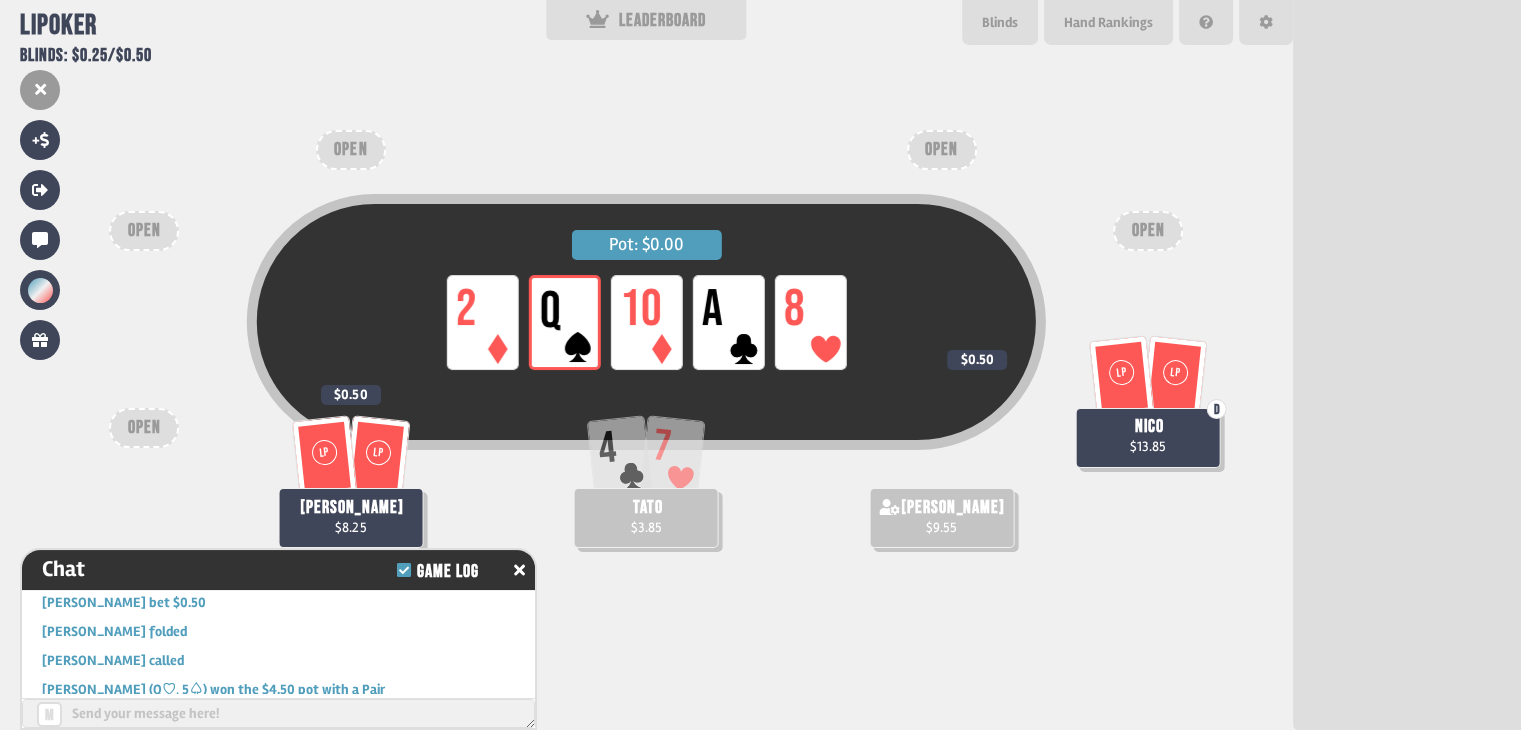 scroll, scrollTop: 11828, scrollLeft: 0, axis: vertical 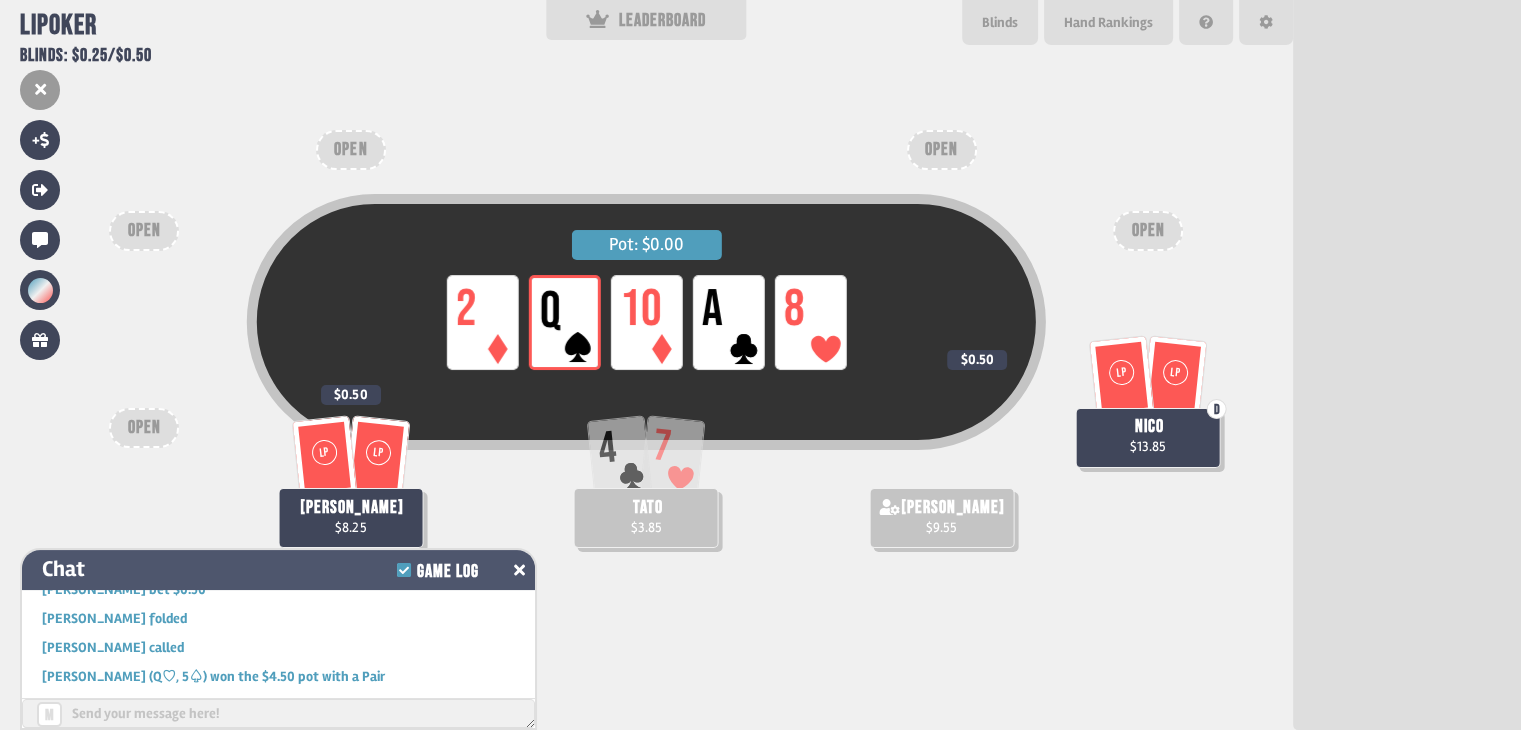 click 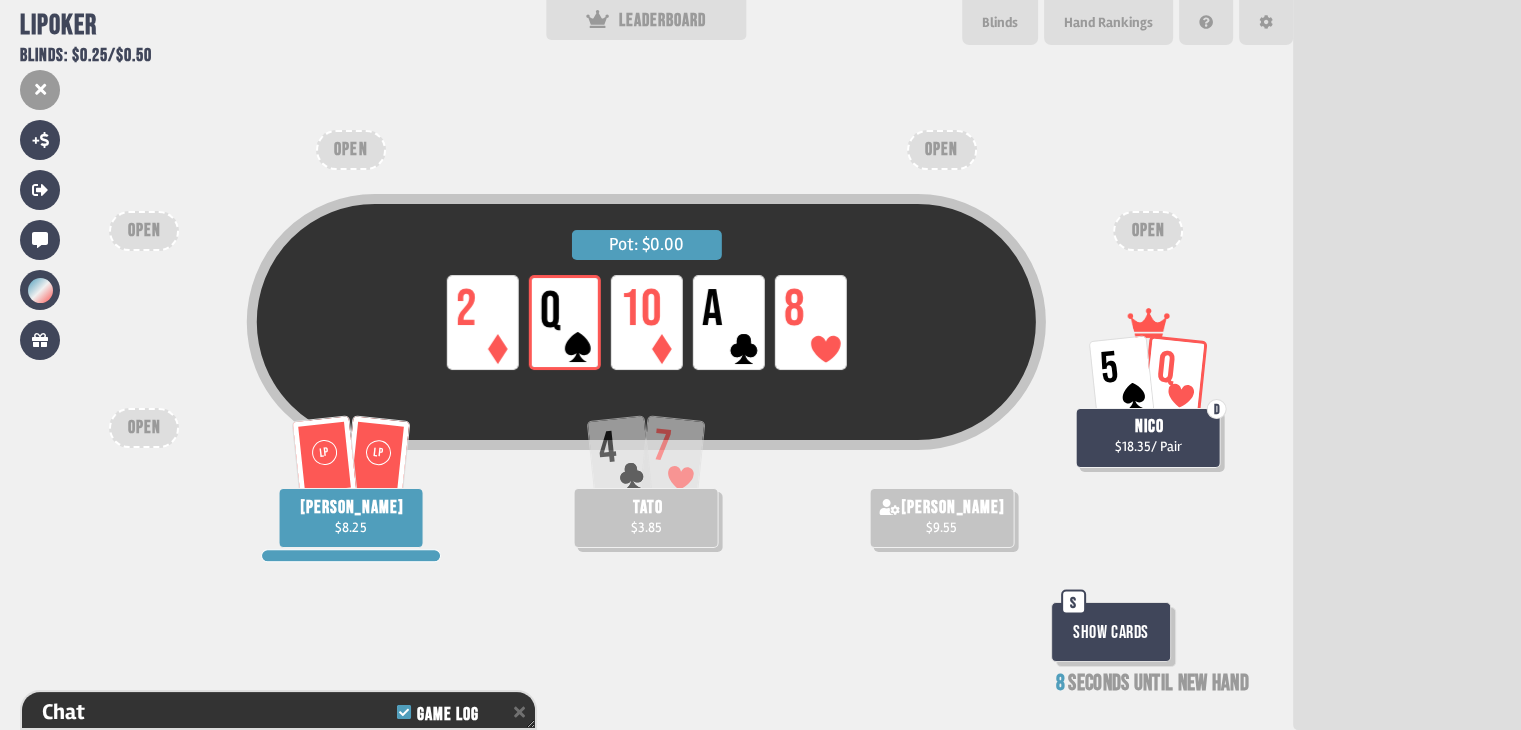 scroll, scrollTop: 11932, scrollLeft: 0, axis: vertical 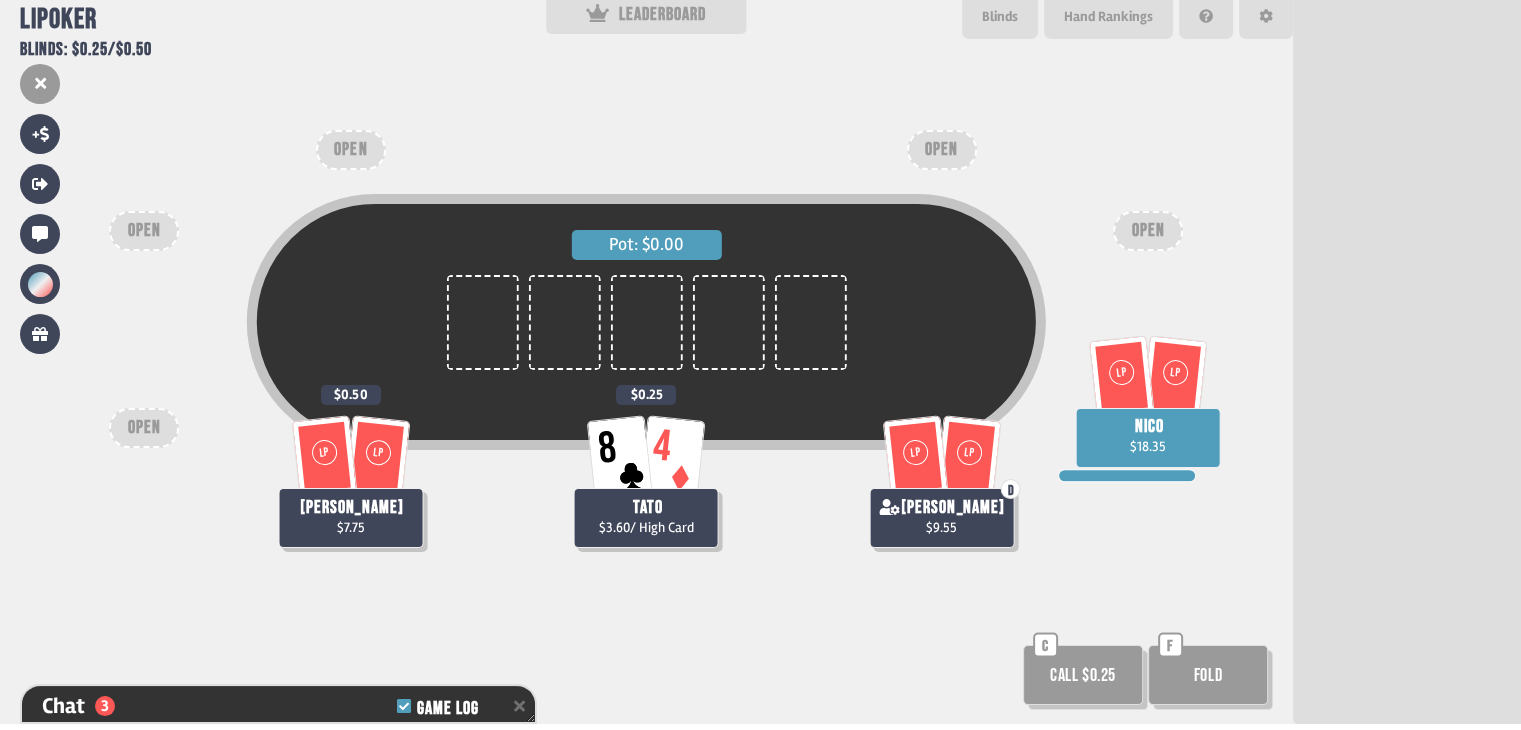 click on "Fold" at bounding box center [1208, 675] 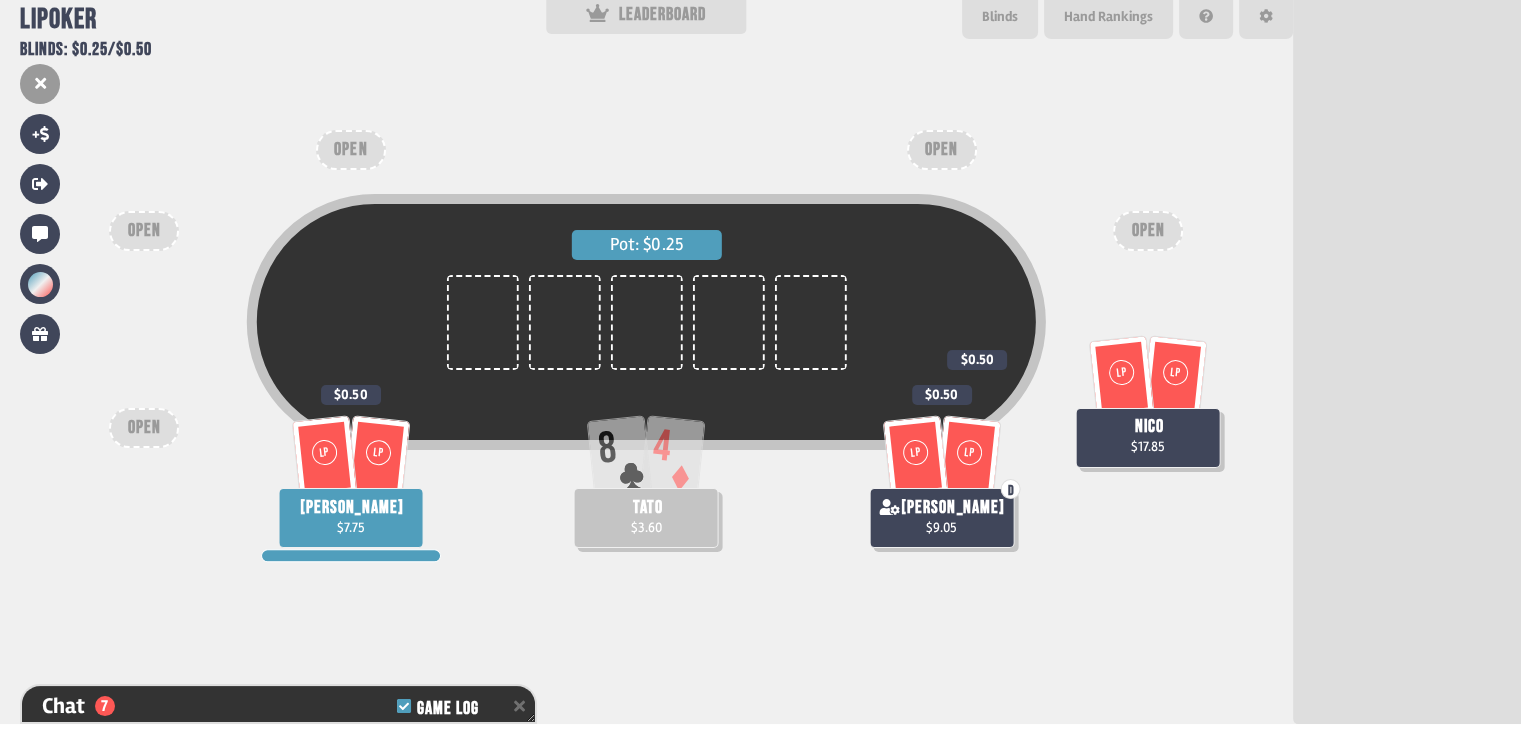 scroll, scrollTop: 200, scrollLeft: 0, axis: vertical 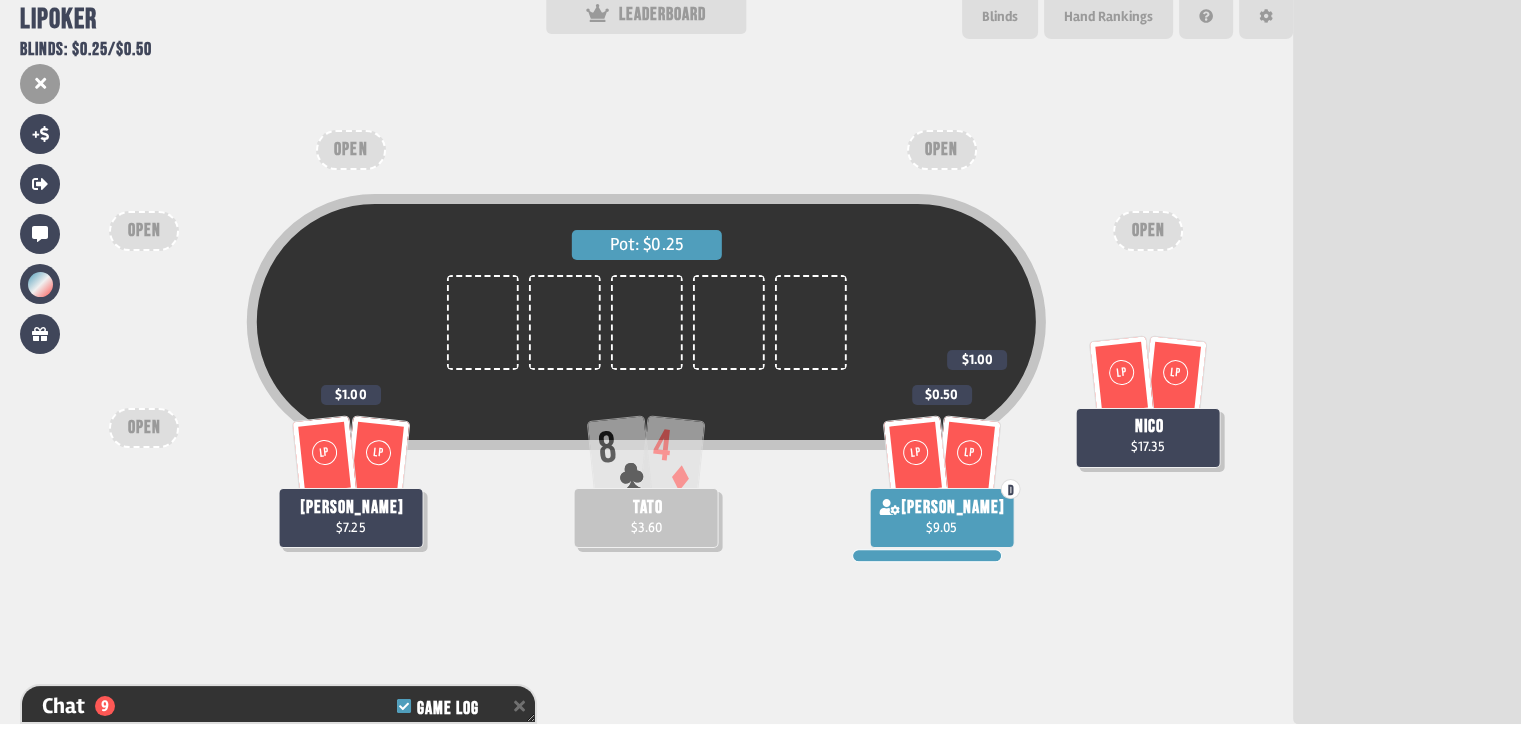 click on "Pot: $0.25   LP [PERSON_NAME] $7.25  $1.00  8 4 tato $3.60  LP LP nico $17.35  $1.00  LP [PERSON_NAME] $9.05  $0.50  OPEN OPEN OPEN OPEN OPEN" at bounding box center [646, 365] 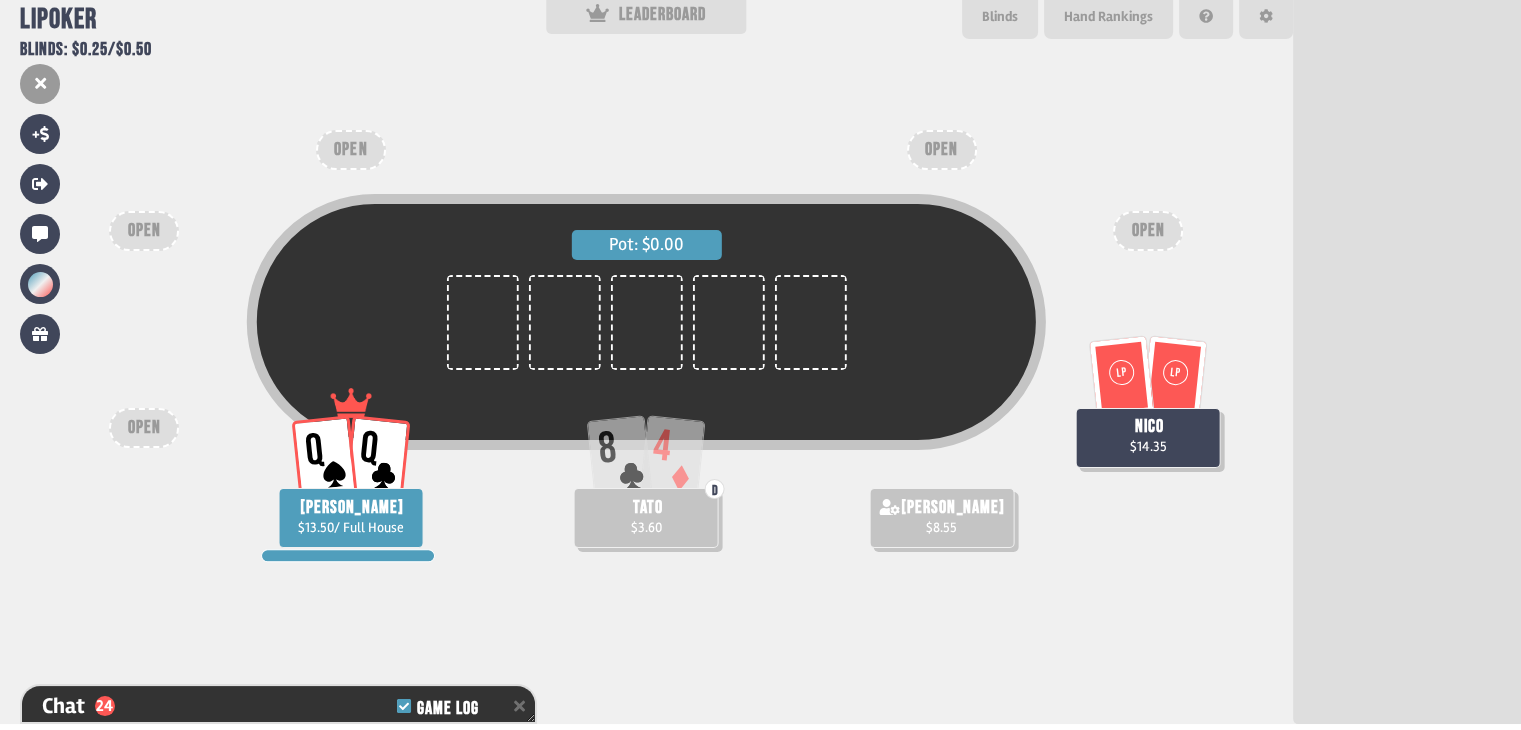 scroll, scrollTop: 198, scrollLeft: 0, axis: vertical 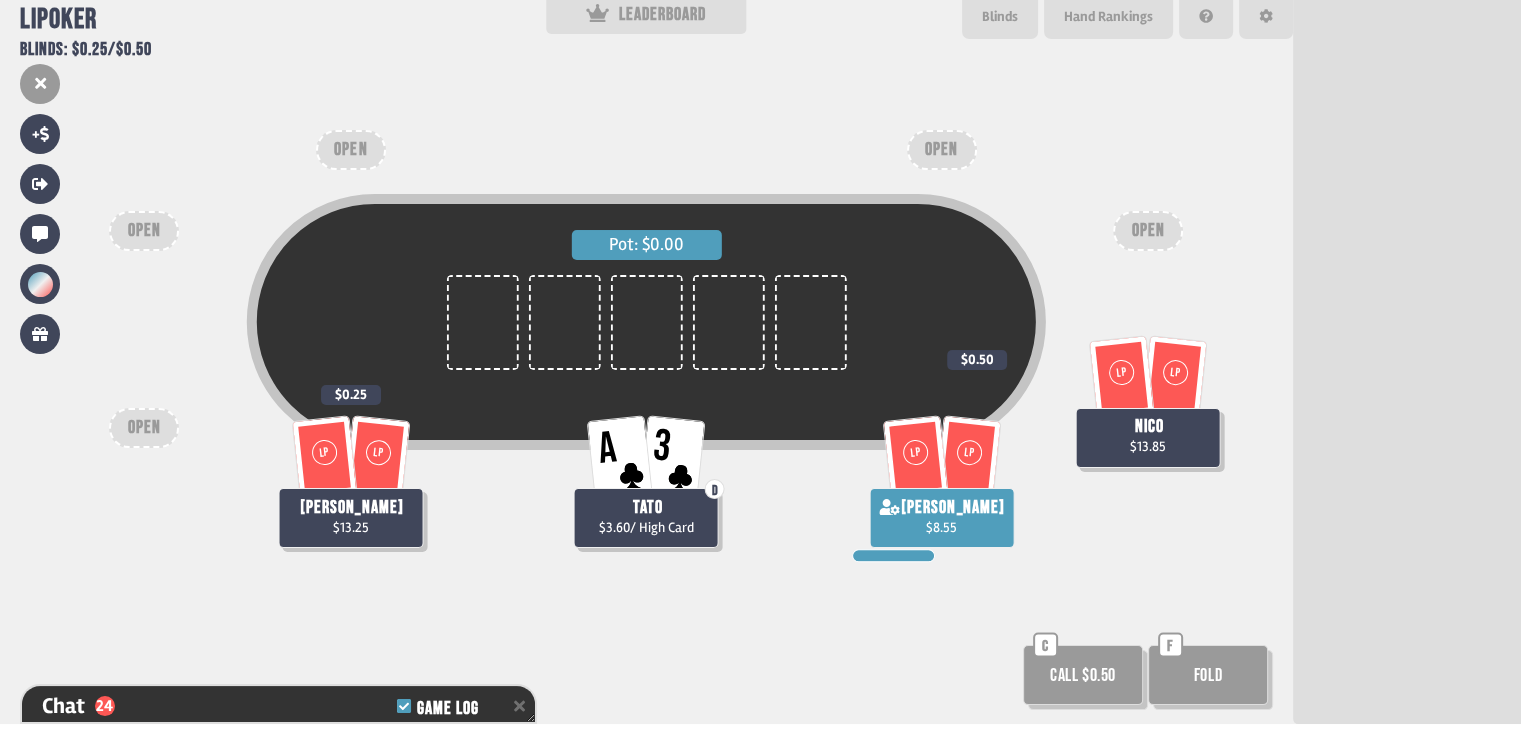 click on "Call $0.50" at bounding box center [1083, 675] 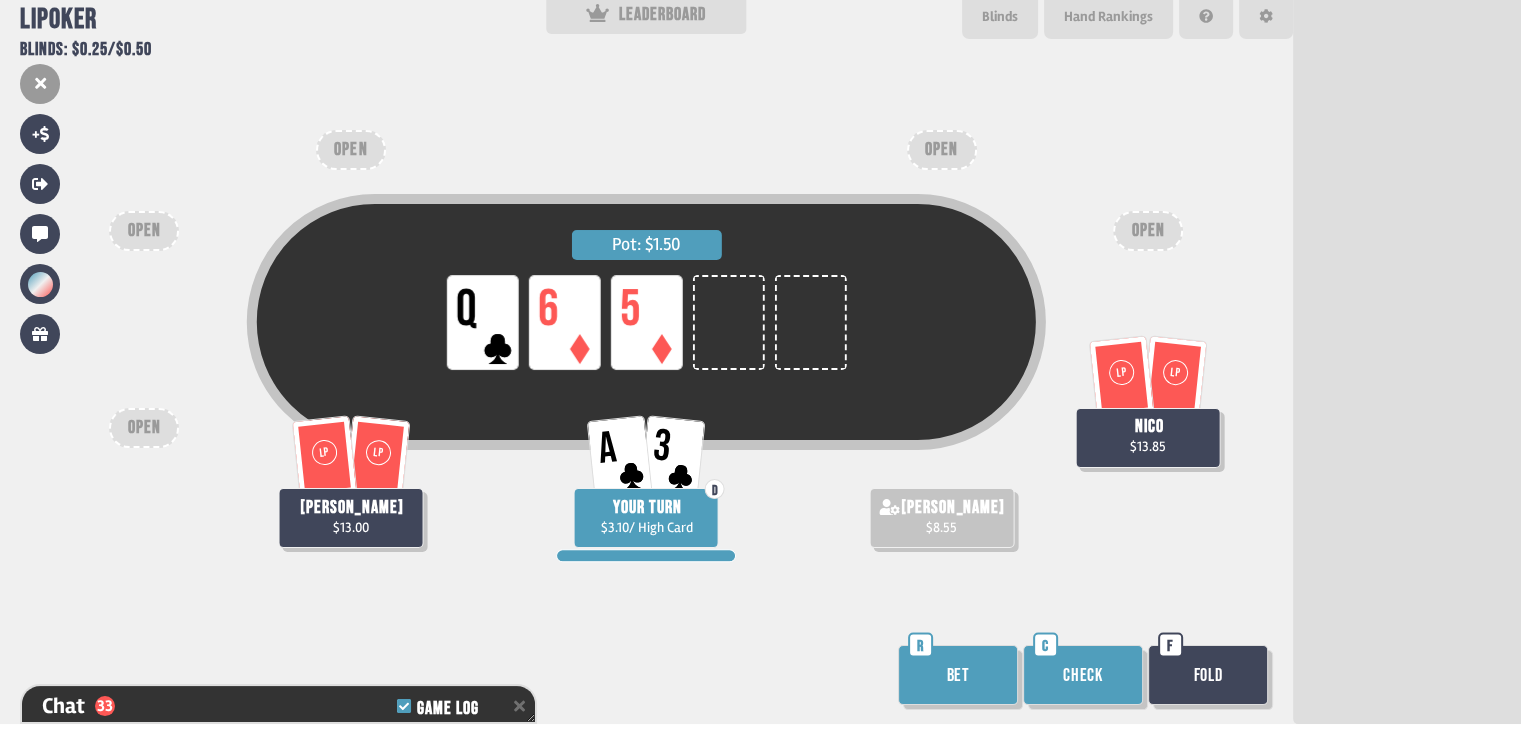 click on "Check" at bounding box center (1083, 675) 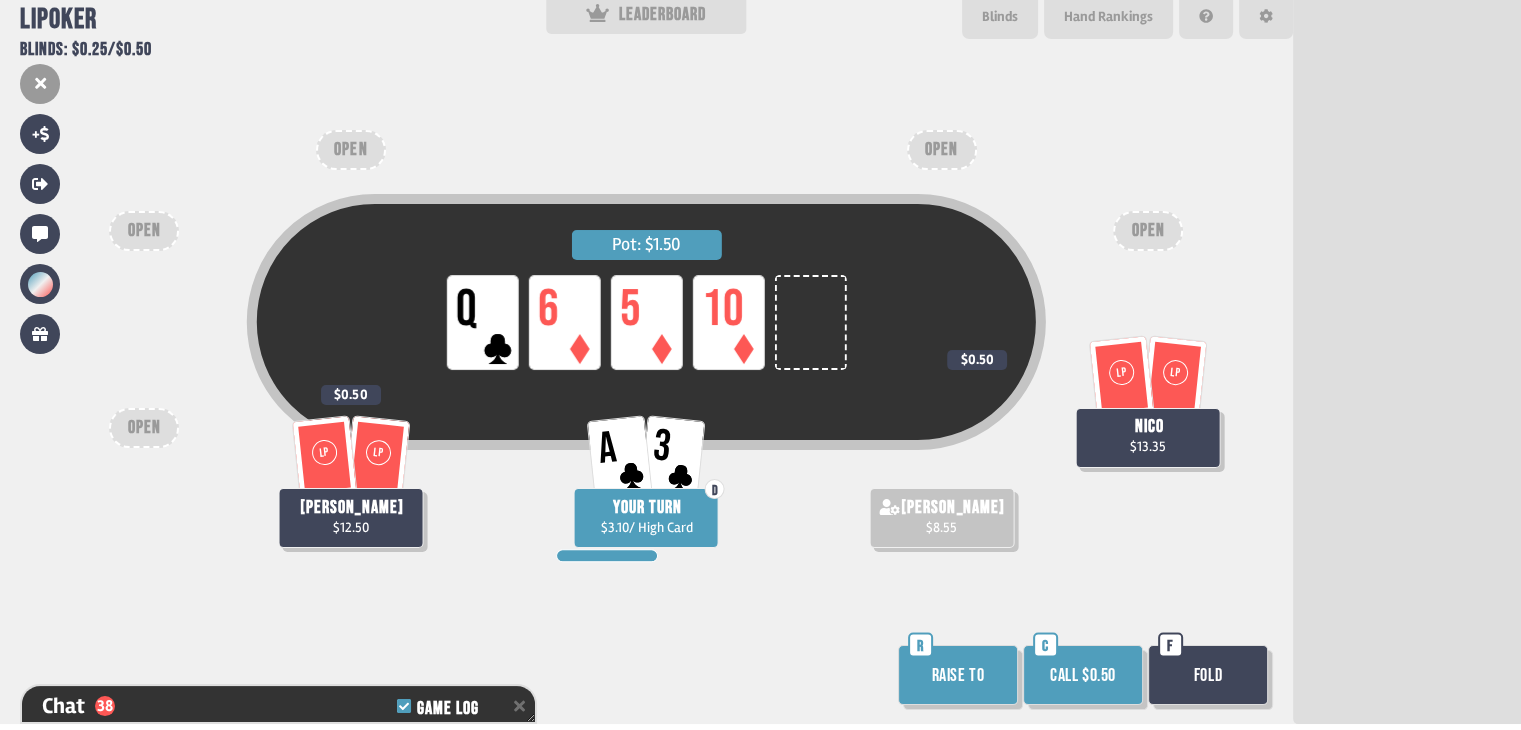 click on "Fold" at bounding box center (1208, 675) 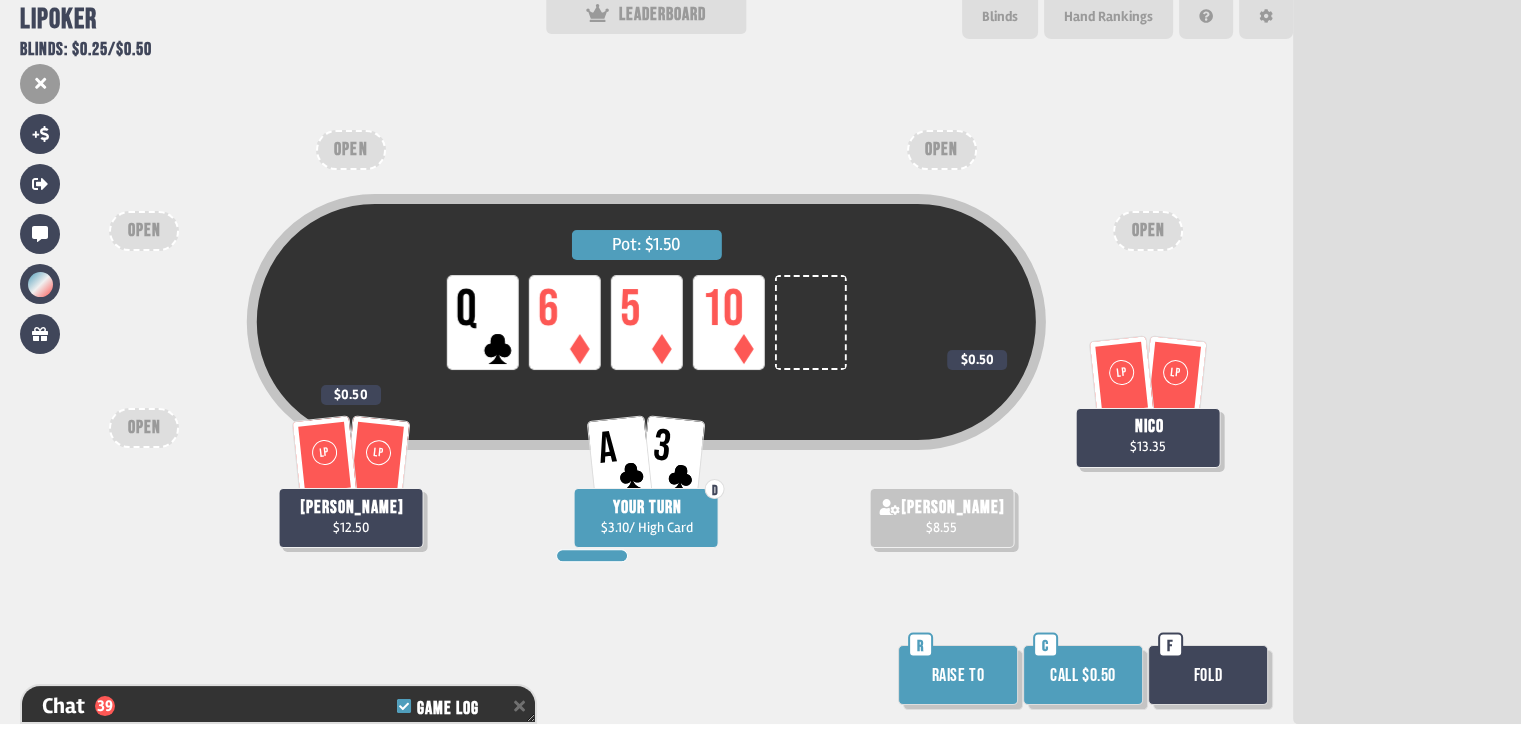 scroll, scrollTop: 200, scrollLeft: 0, axis: vertical 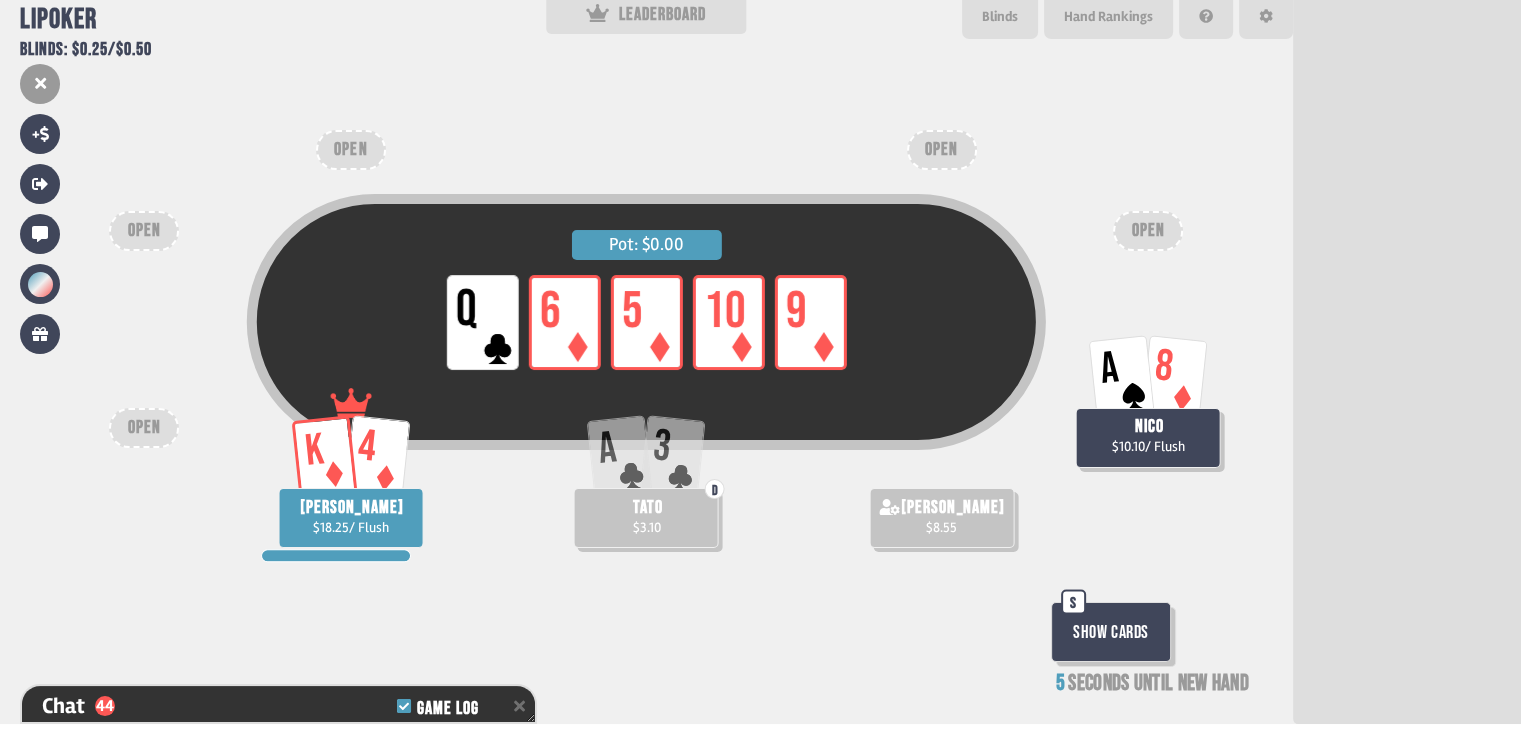 type on "**" 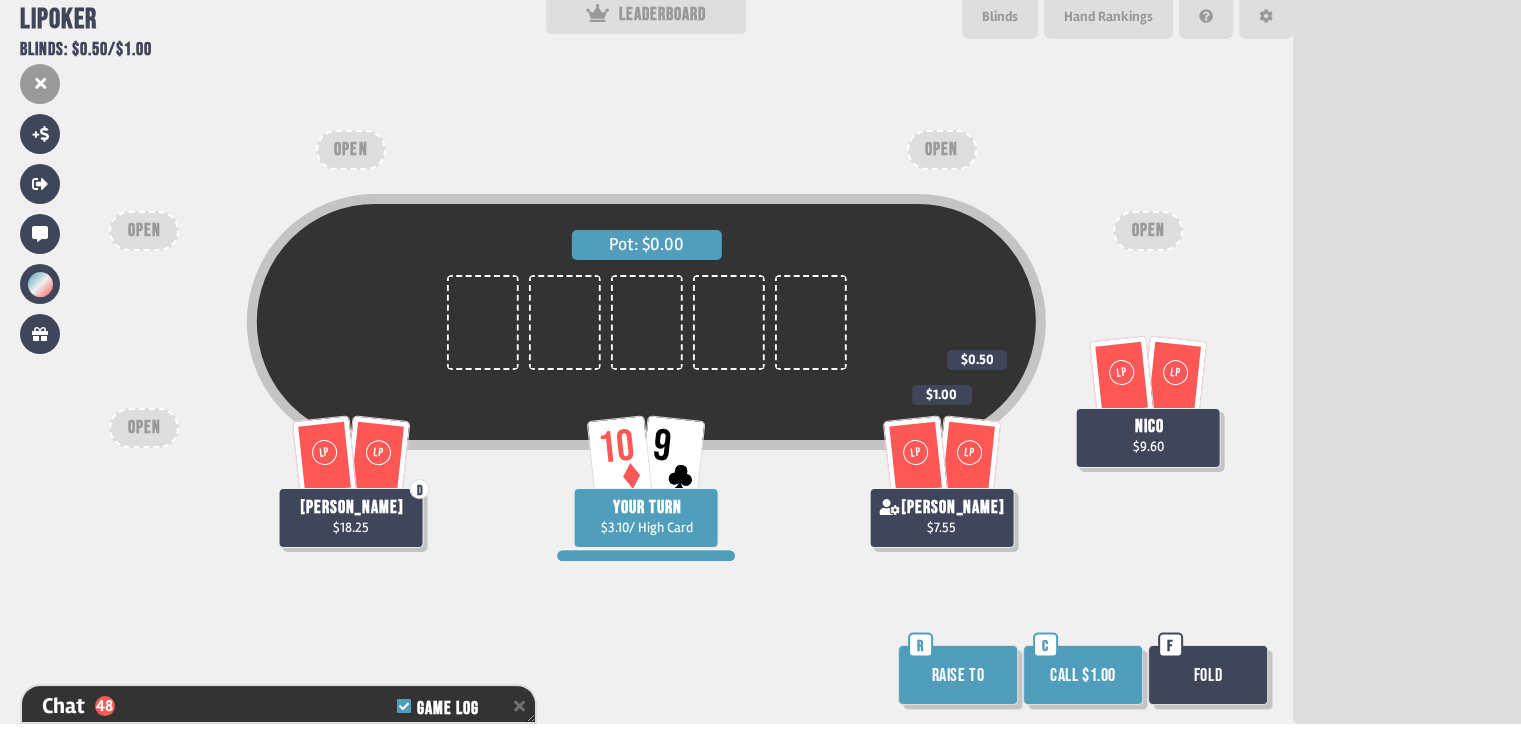 scroll, scrollTop: 198, scrollLeft: 0, axis: vertical 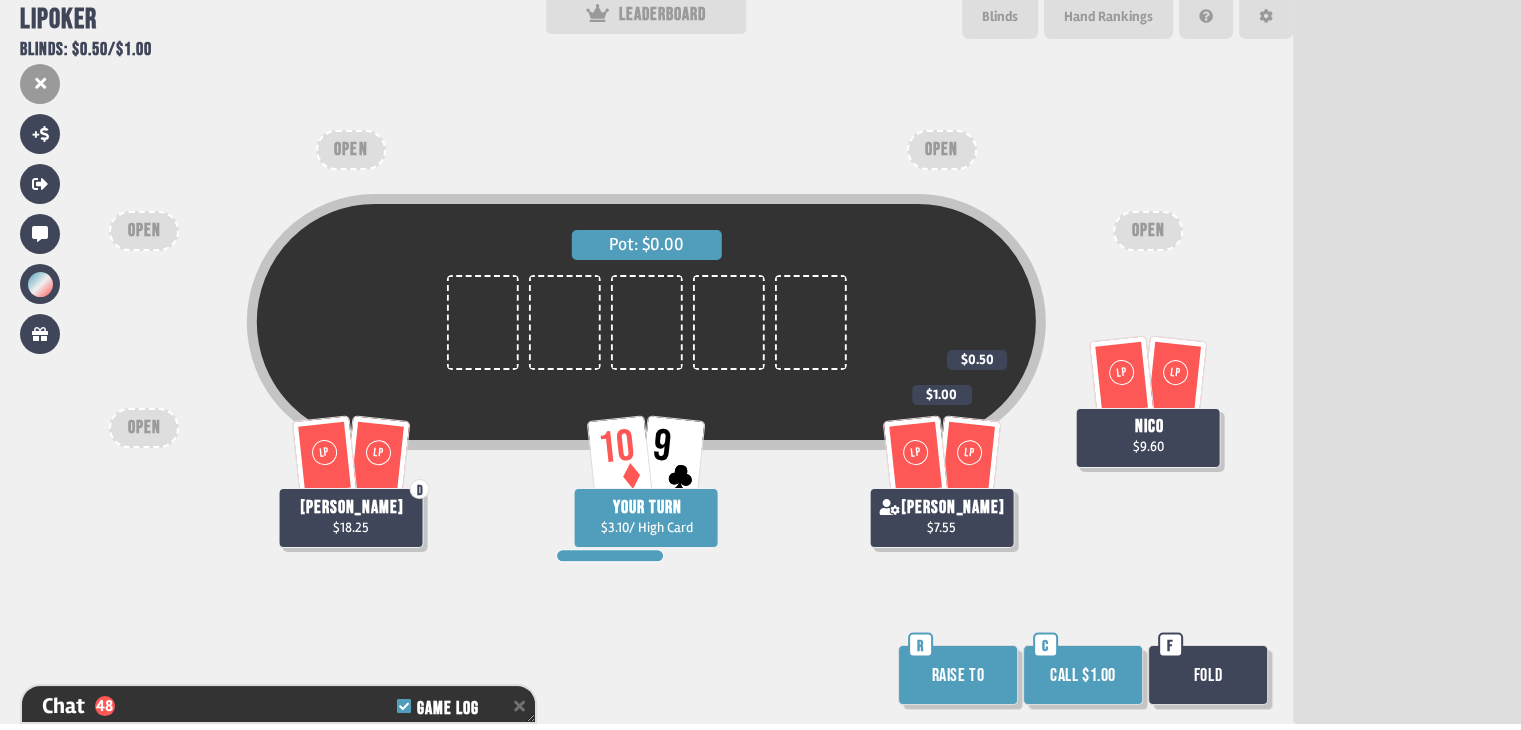 click on "Call $1.00" at bounding box center (1083, 675) 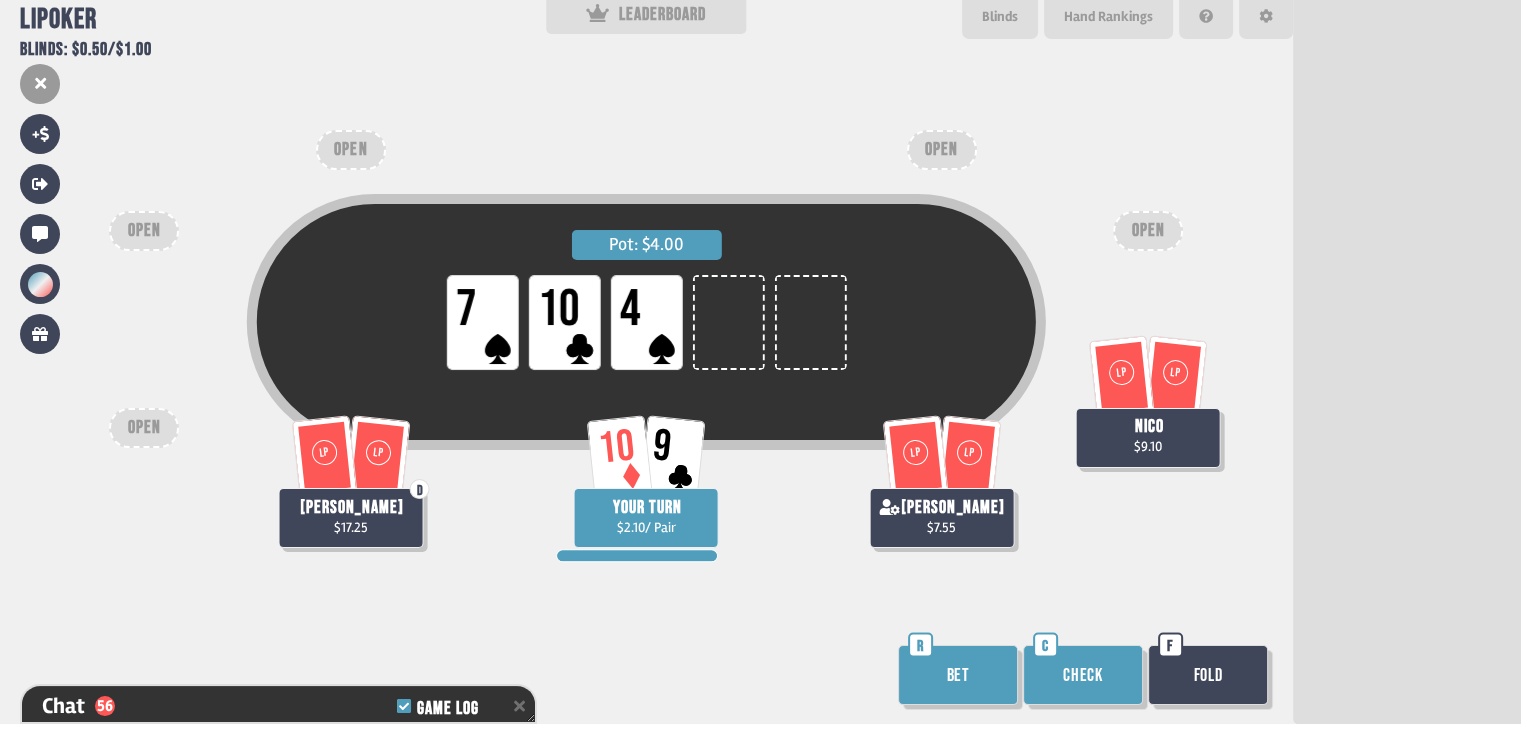 click on "Check" at bounding box center (1083, 675) 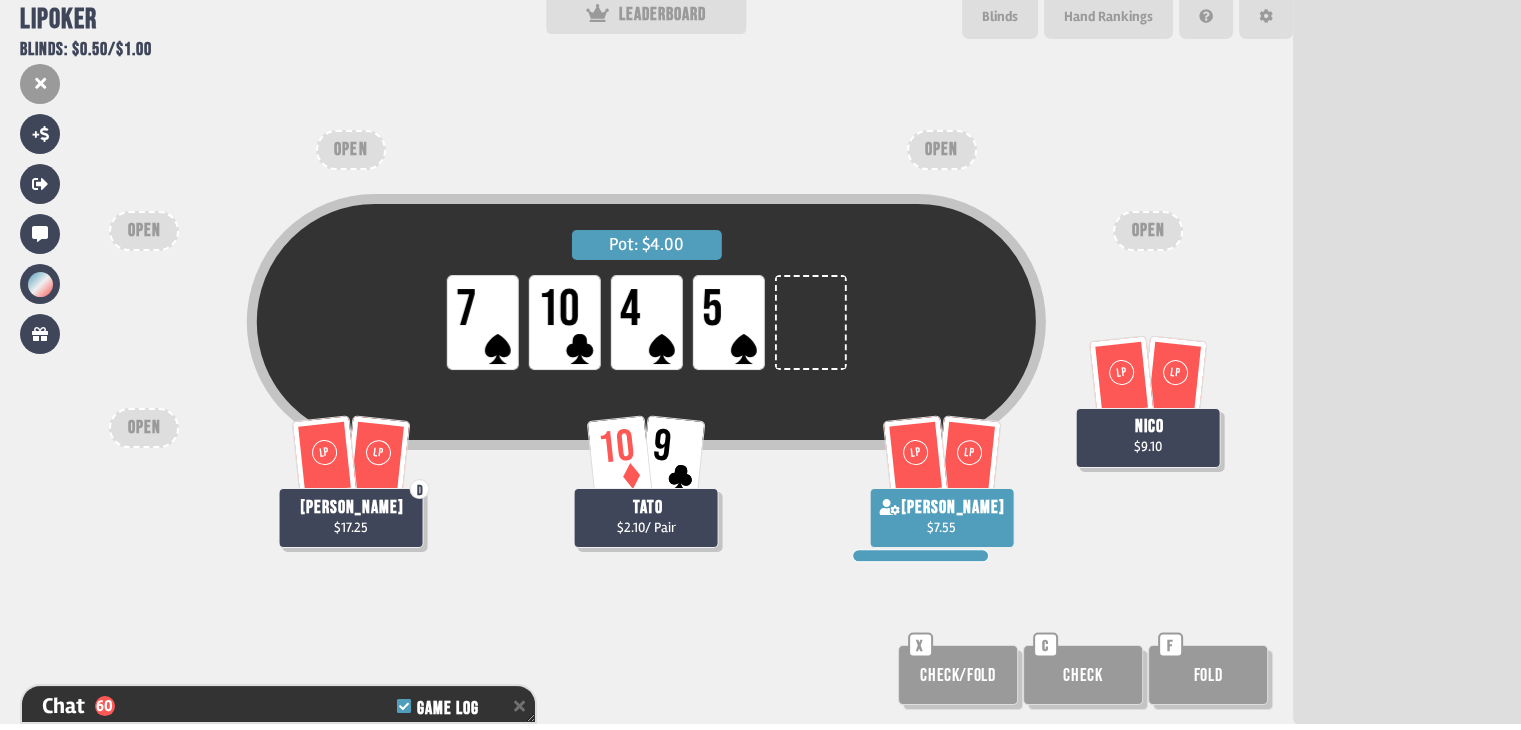 click on "Check" at bounding box center [1083, 675] 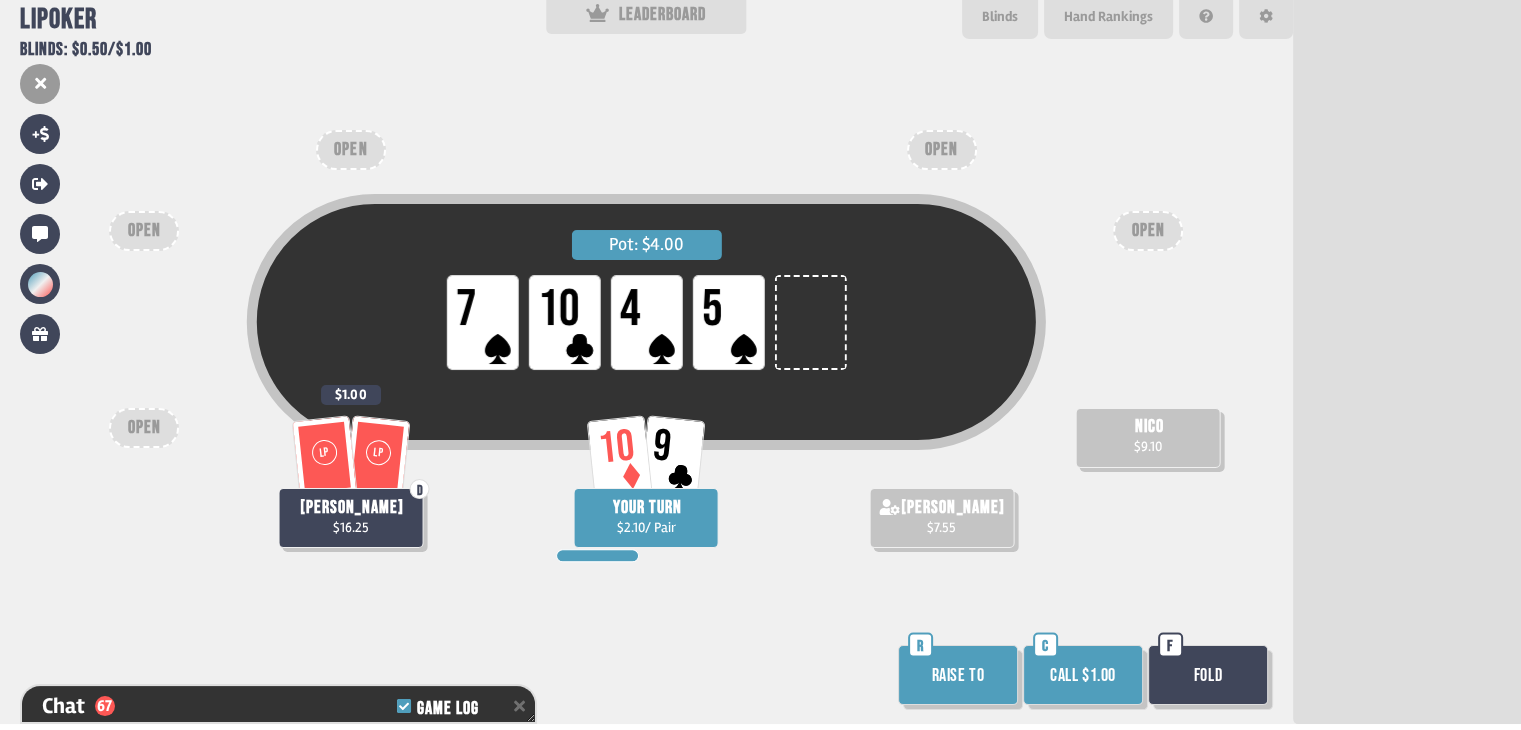 click on "Raise to" at bounding box center (958, 675) 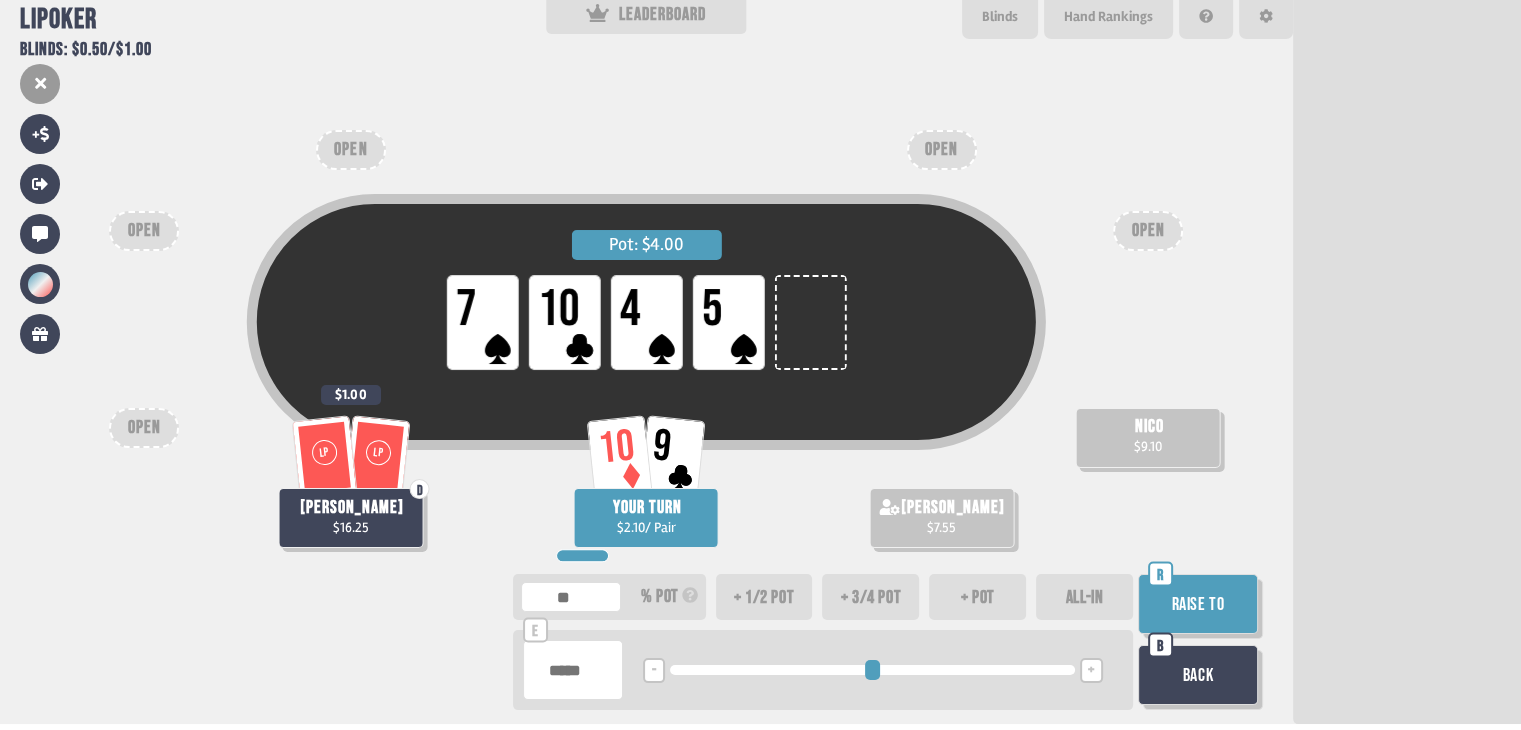 click on "ALL-IN" at bounding box center [1084, 597] 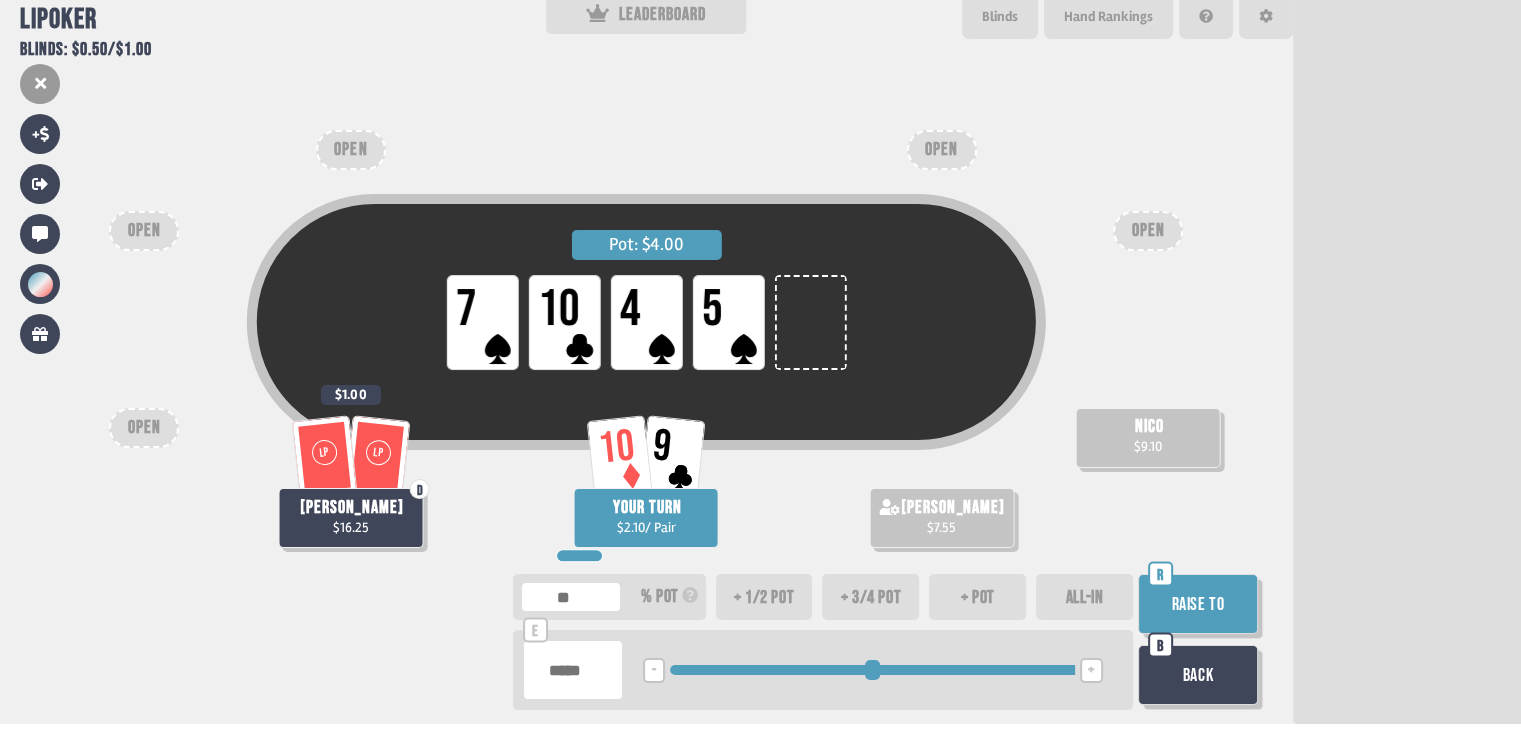 click on "ALL-IN" at bounding box center (1084, 597) 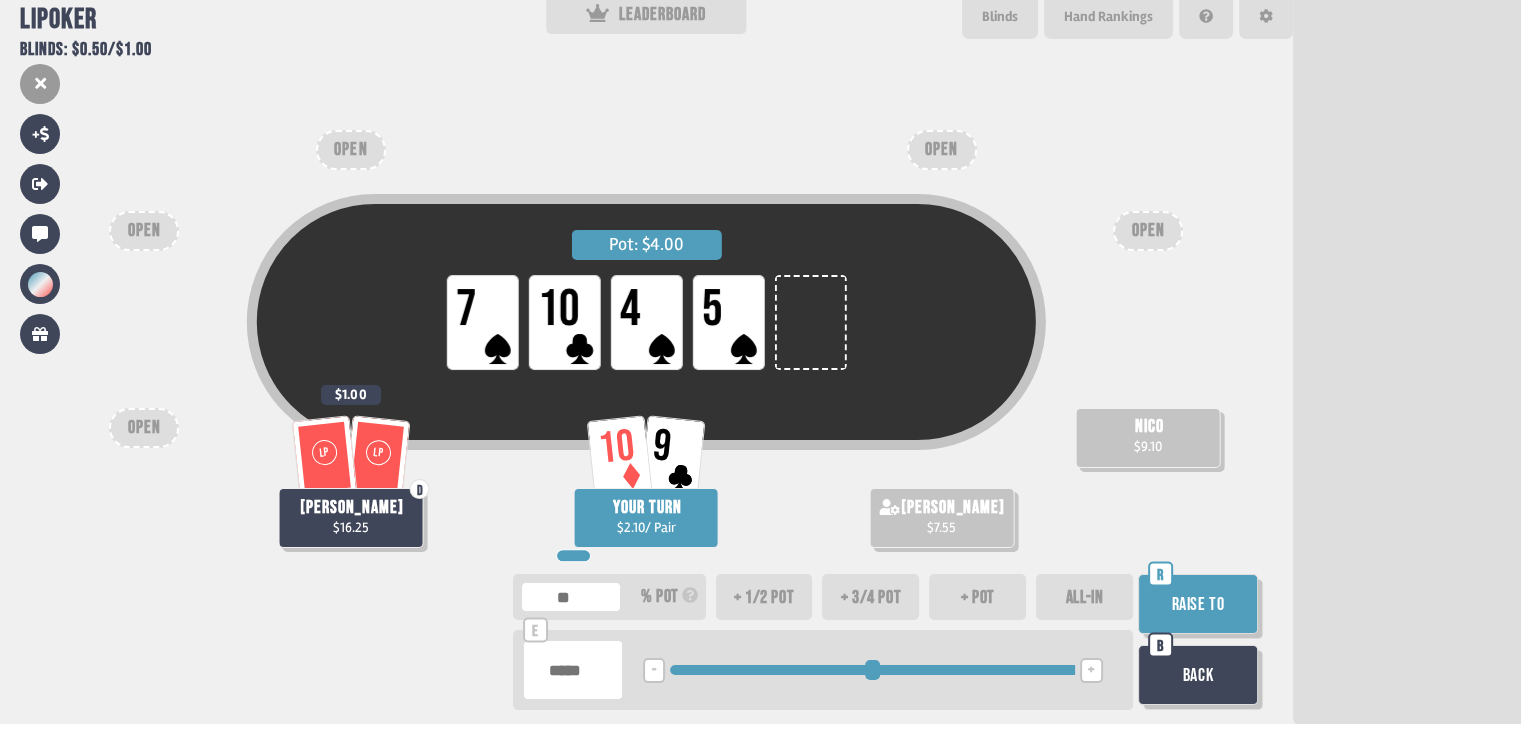 click on "Raise to" at bounding box center [1198, 604] 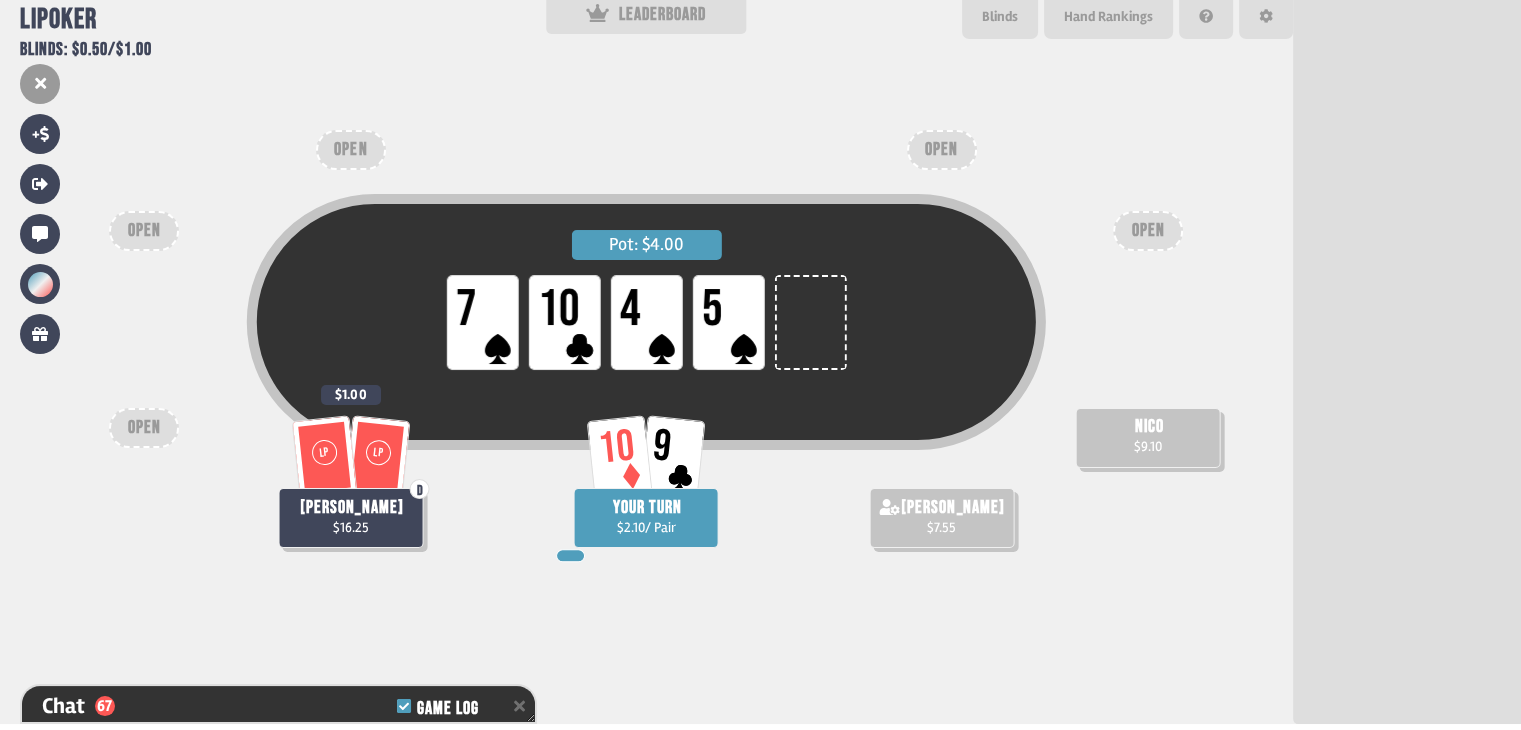 scroll, scrollTop: 13875, scrollLeft: 0, axis: vertical 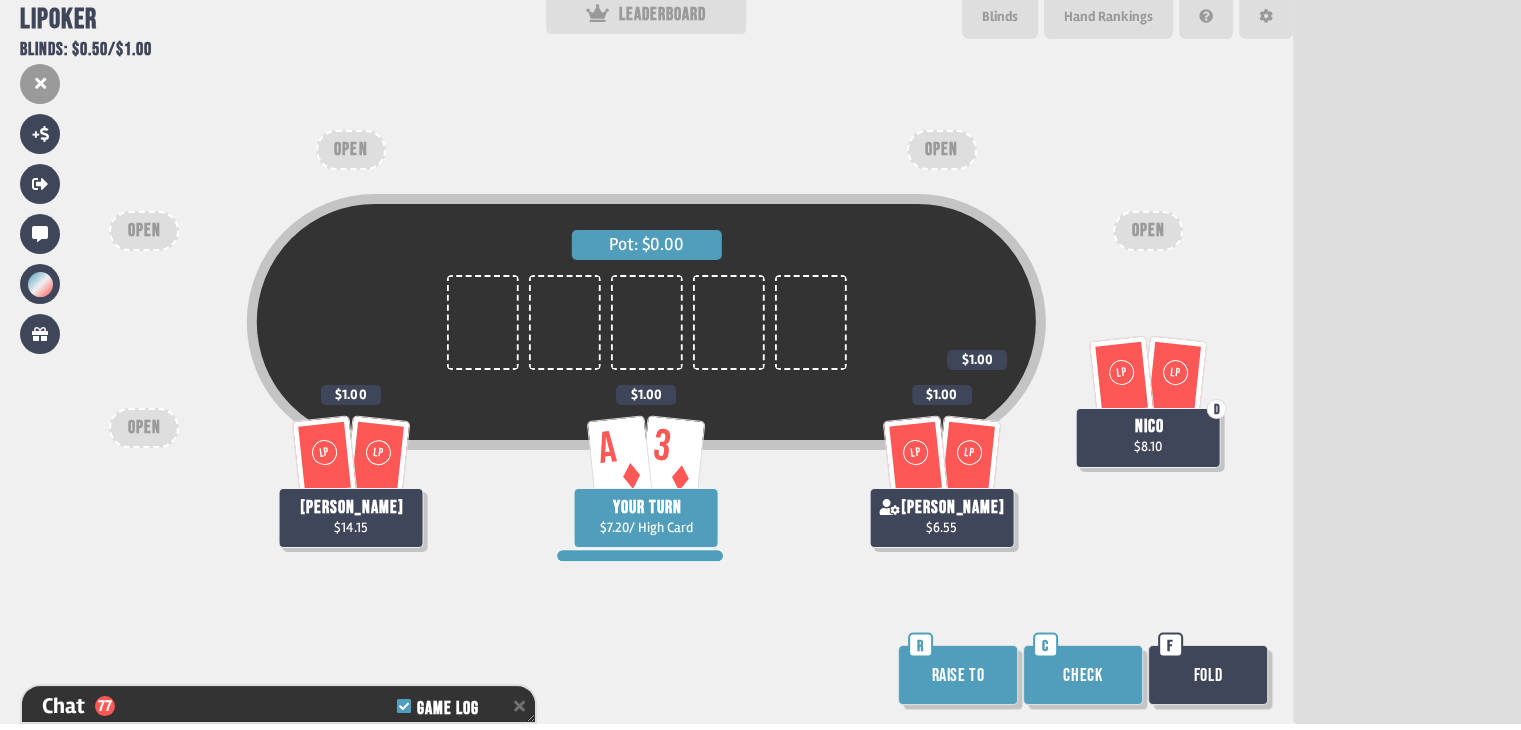 click on "Check" at bounding box center [1083, 675] 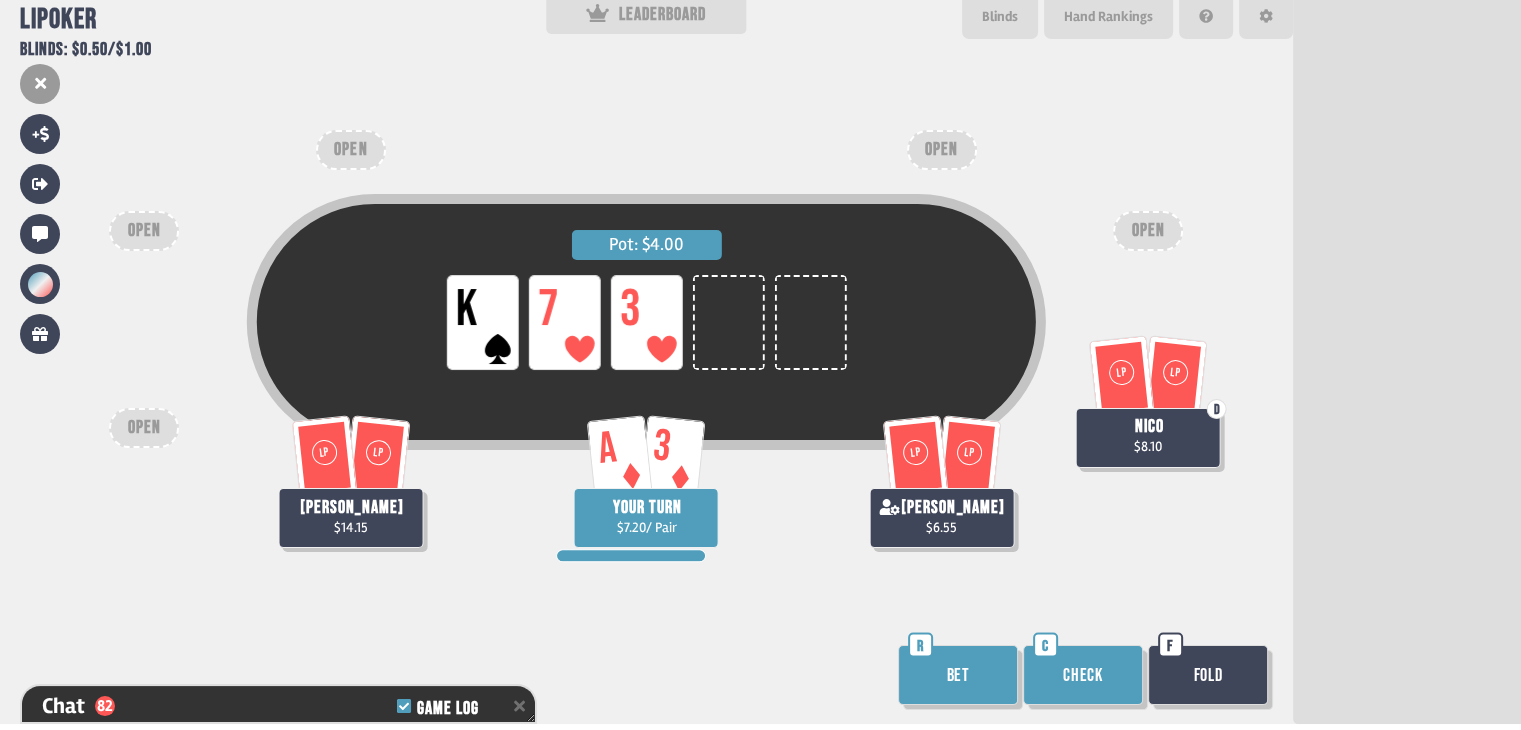 click on "Check" at bounding box center (1083, 675) 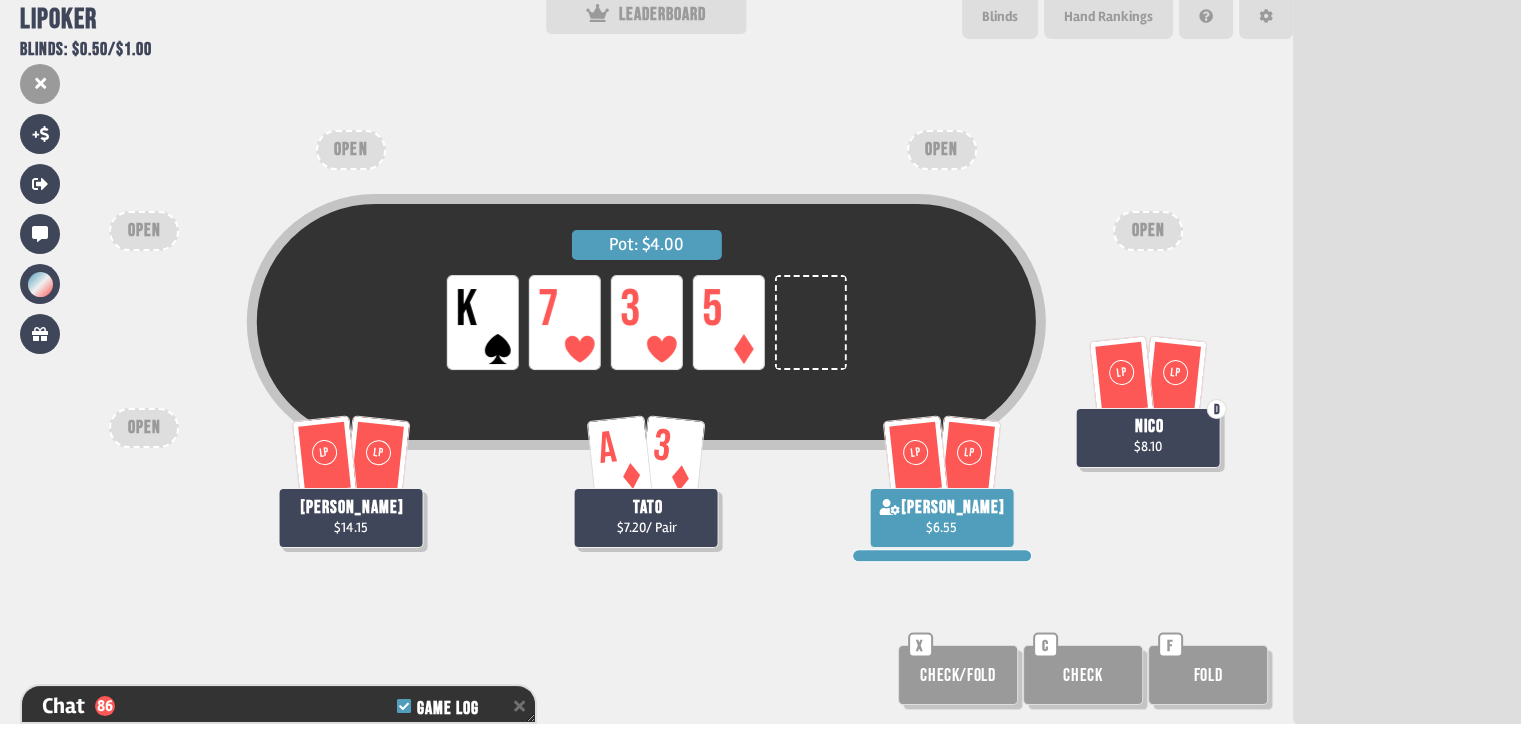 click on "Check" at bounding box center [1083, 675] 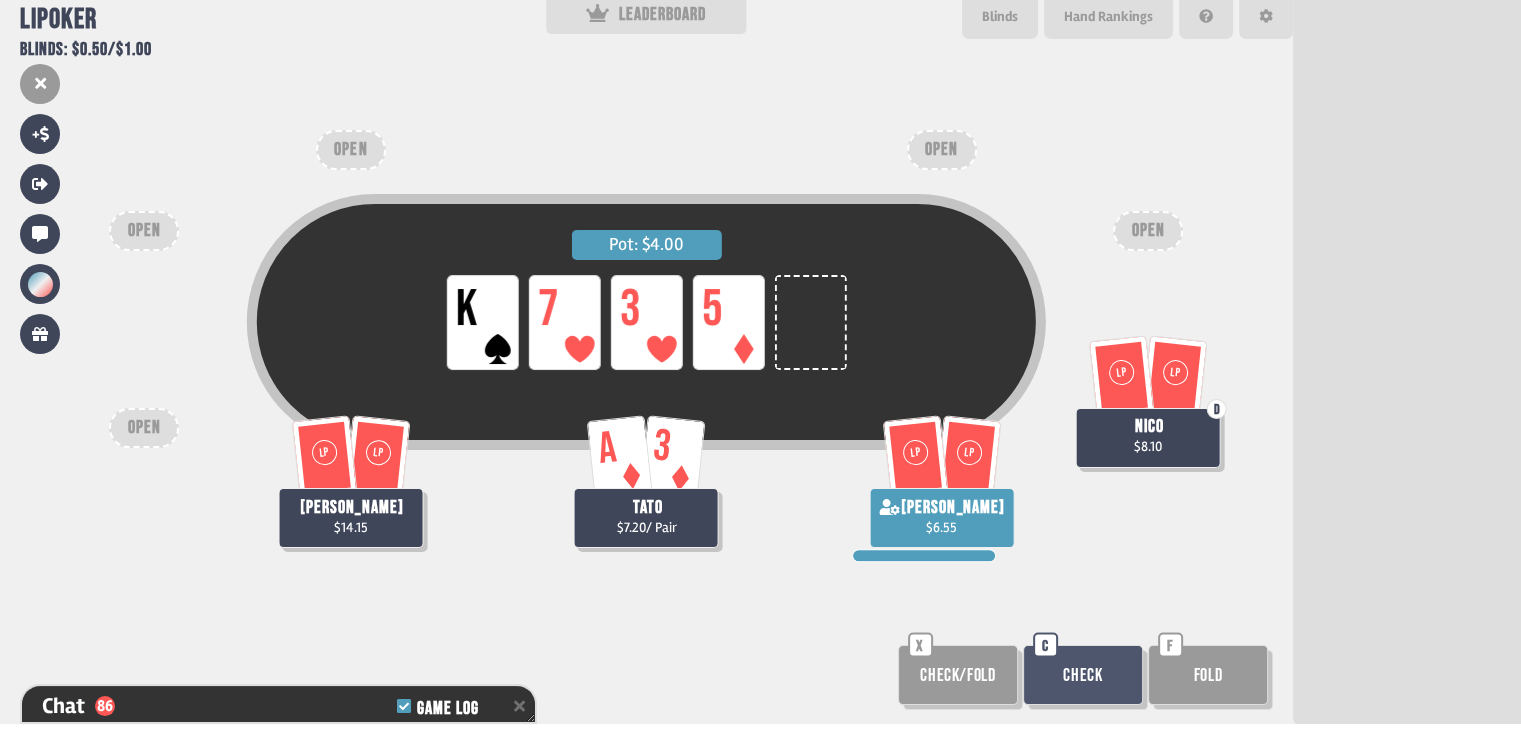 click on "Check" at bounding box center (1083, 675) 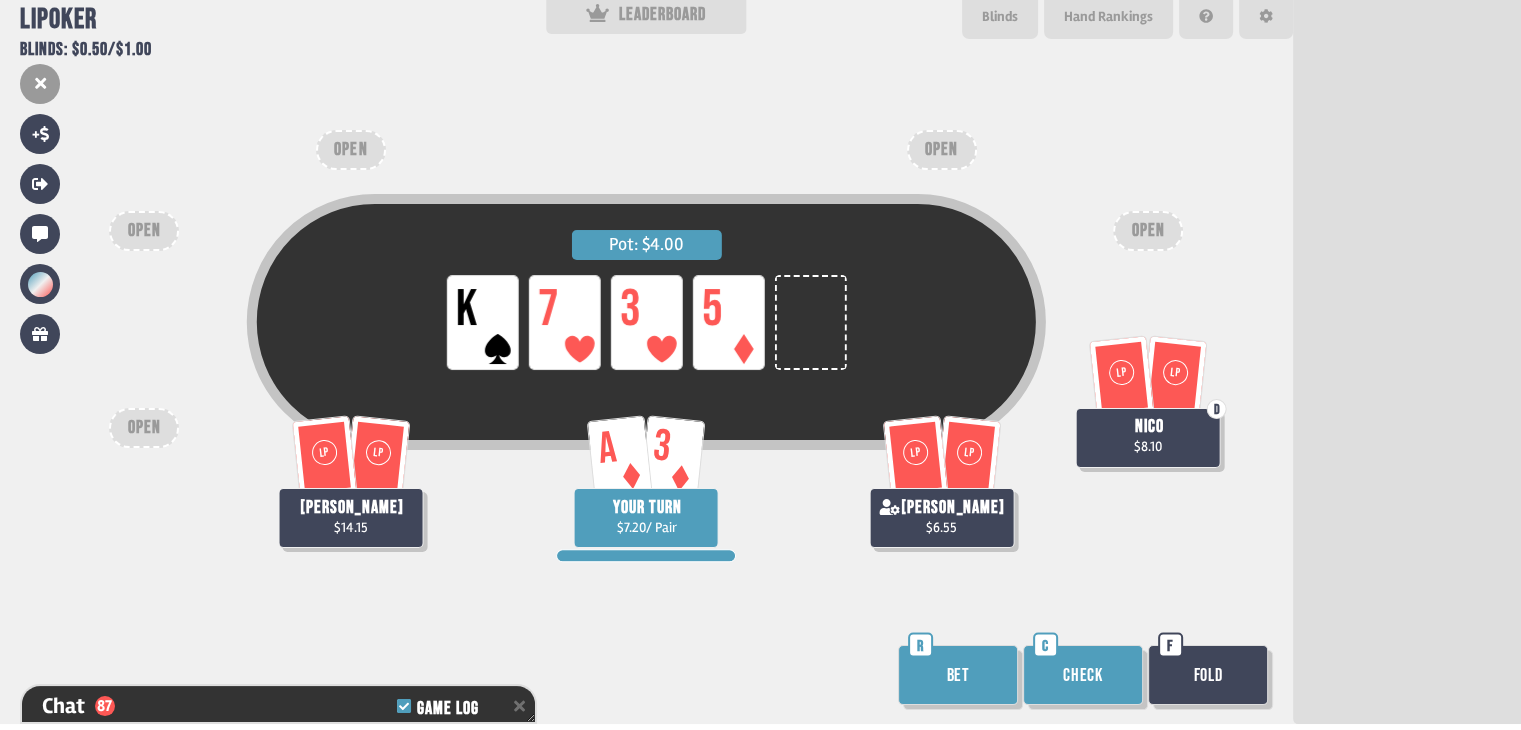 click on "Pot: $4.00   LP K LP 7 LP 3 LP 5 LP [PERSON_NAME] $14.15  A 3 YOUR TURN $7.20   / Pair LP LP D [PERSON_NAME] $8.10  LP [PERSON_NAME] $6.55  OPEN OPEN OPEN OPEN OPEN Bet R Check C Fold F" at bounding box center (646, 365) 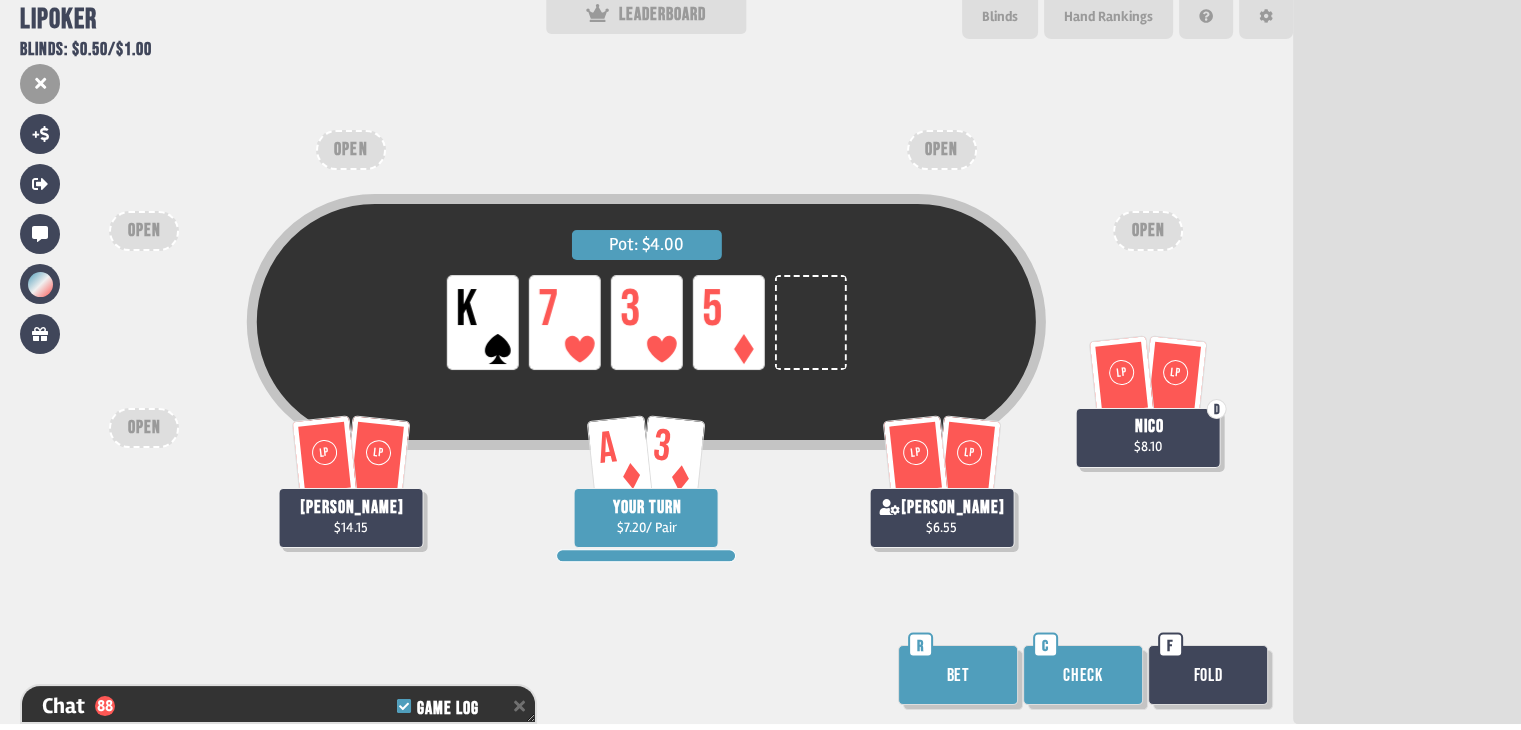drag, startPoint x: 1088, startPoint y: 657, endPoint x: 1081, endPoint y: 695, distance: 38.63936 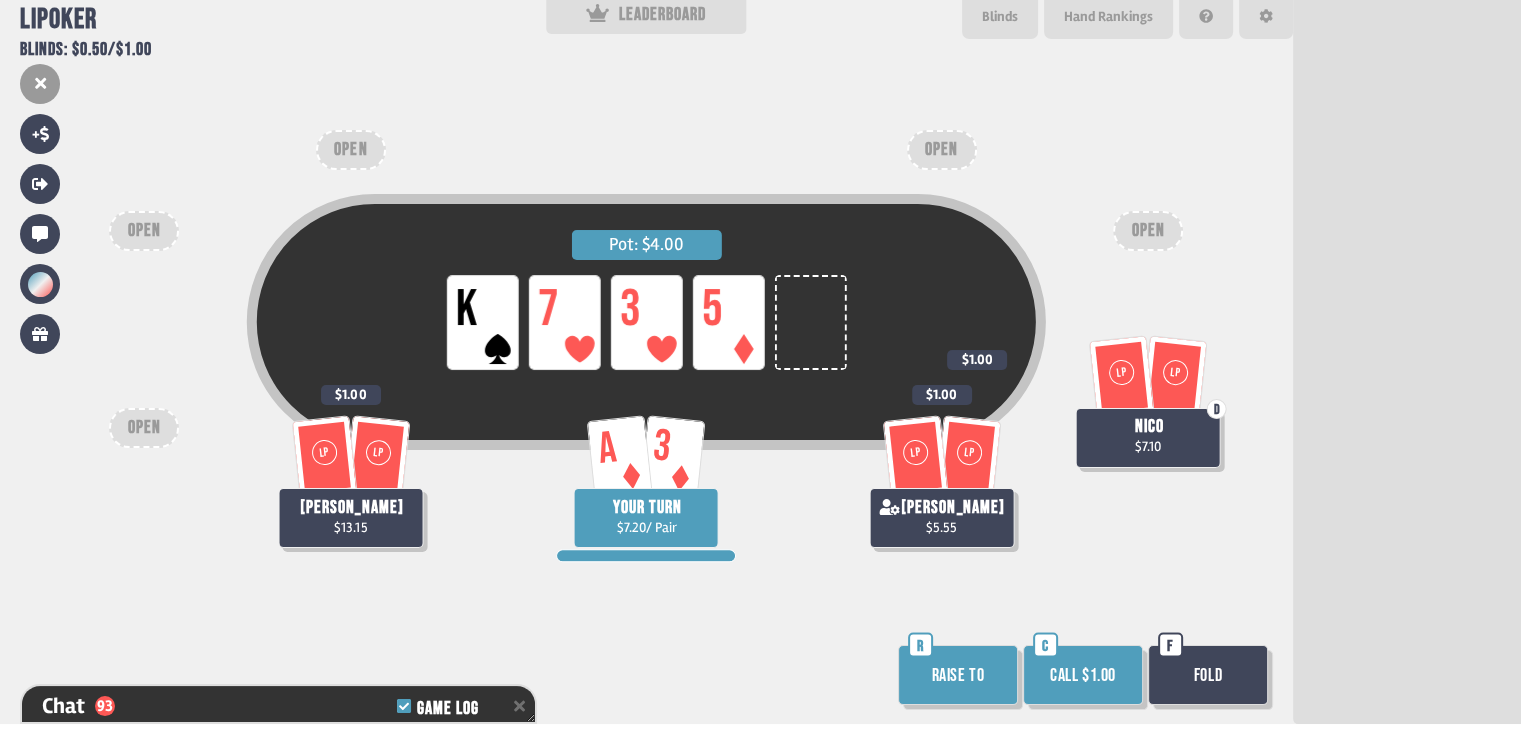 click on "Call $1.00" at bounding box center [1083, 675] 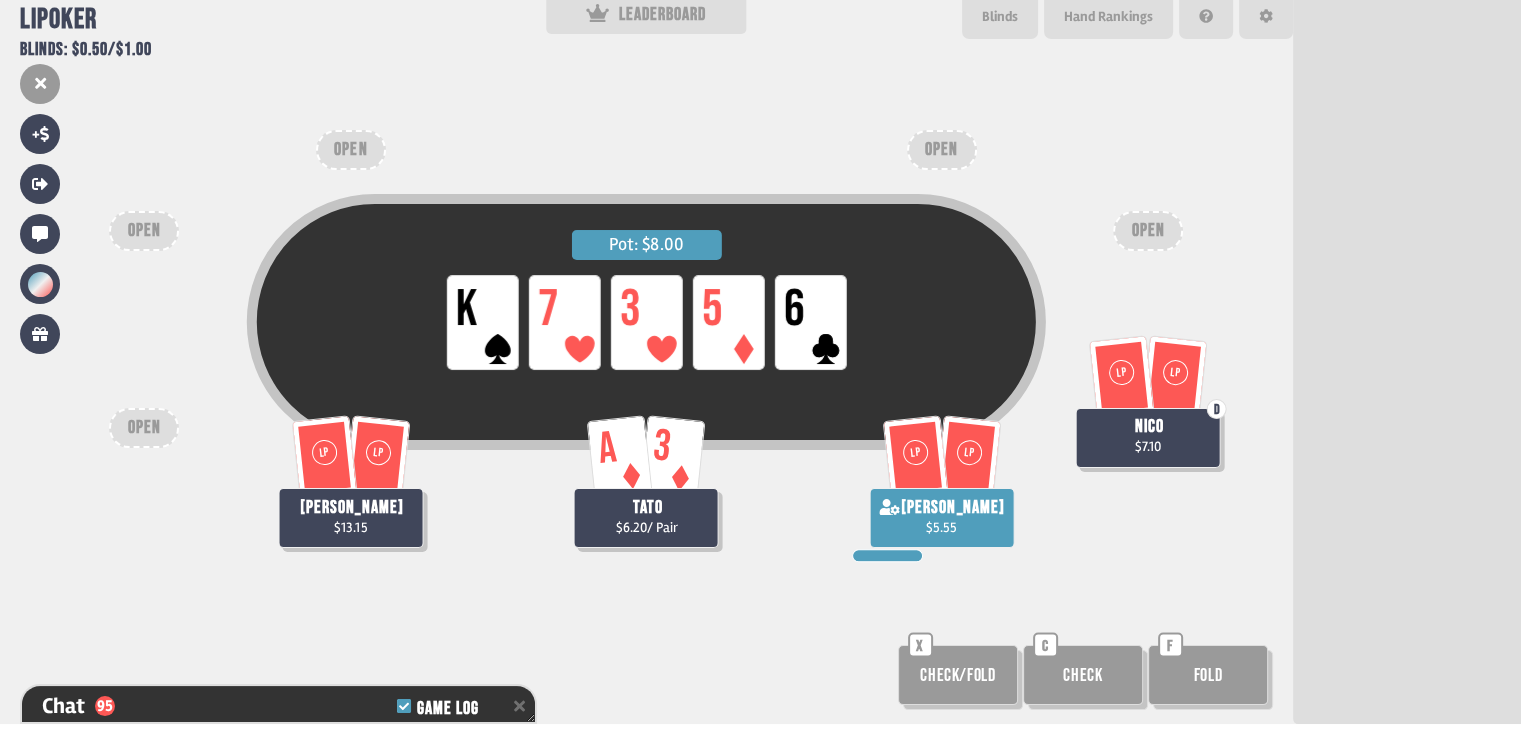 click on "Check" at bounding box center [1083, 675] 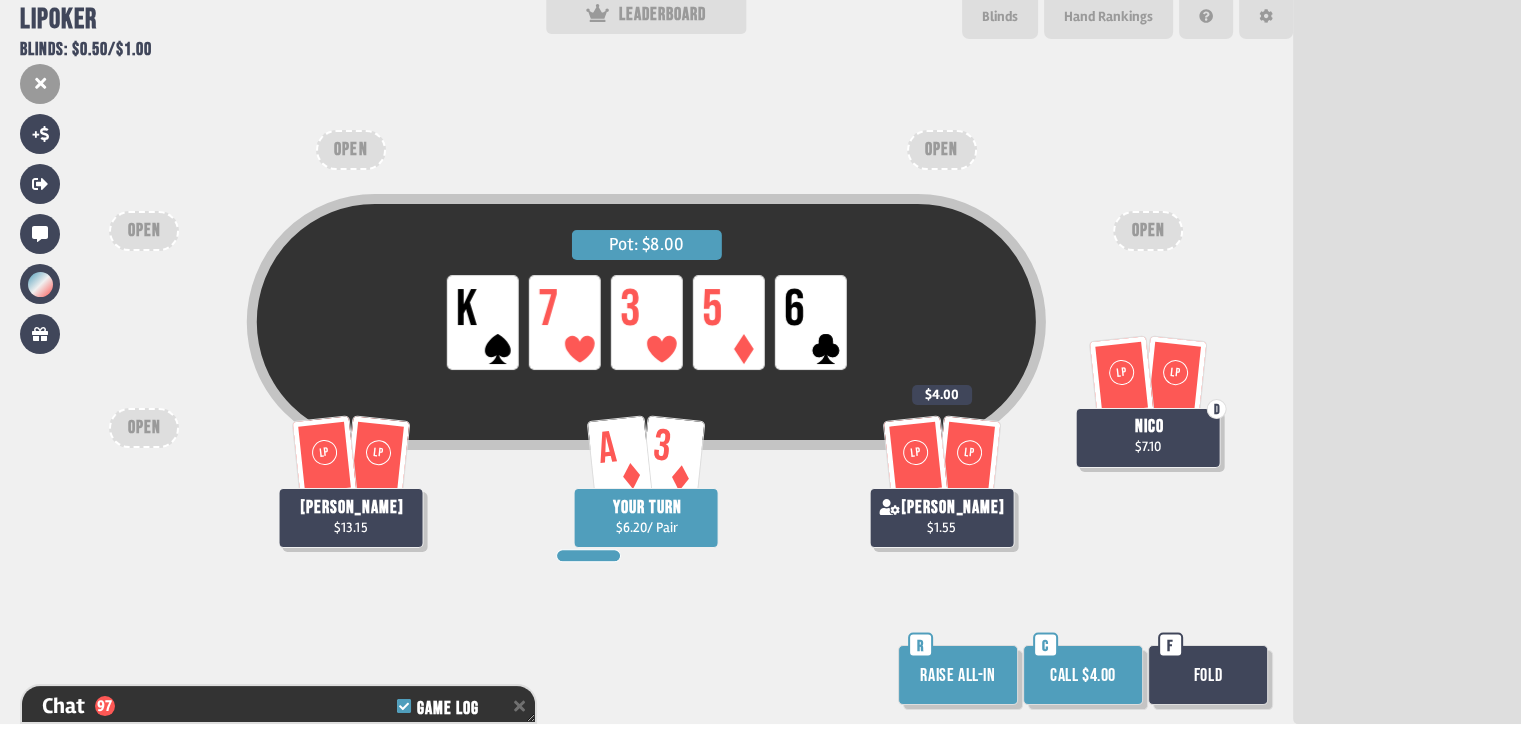 click on "Fold" at bounding box center [1208, 675] 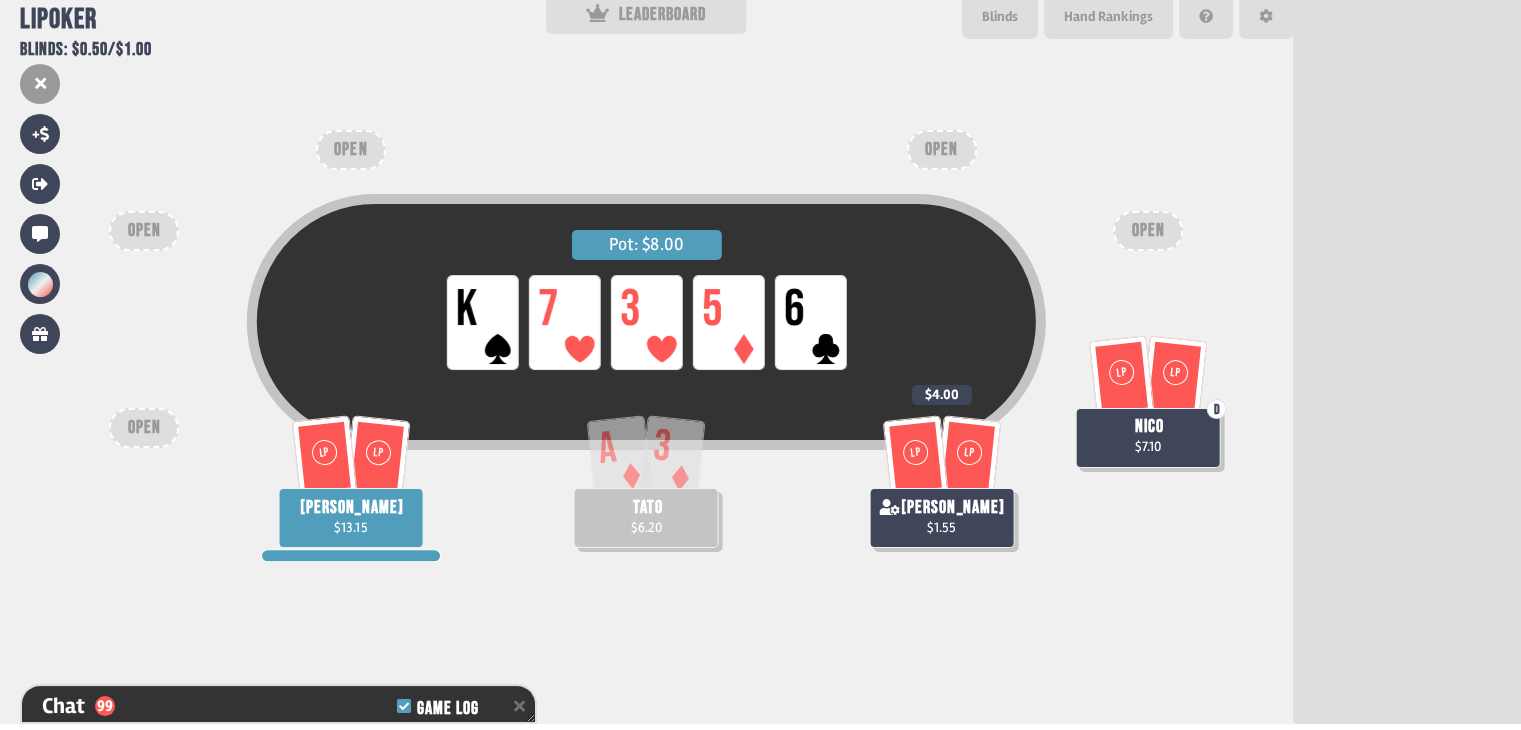 scroll, scrollTop: 200, scrollLeft: 0, axis: vertical 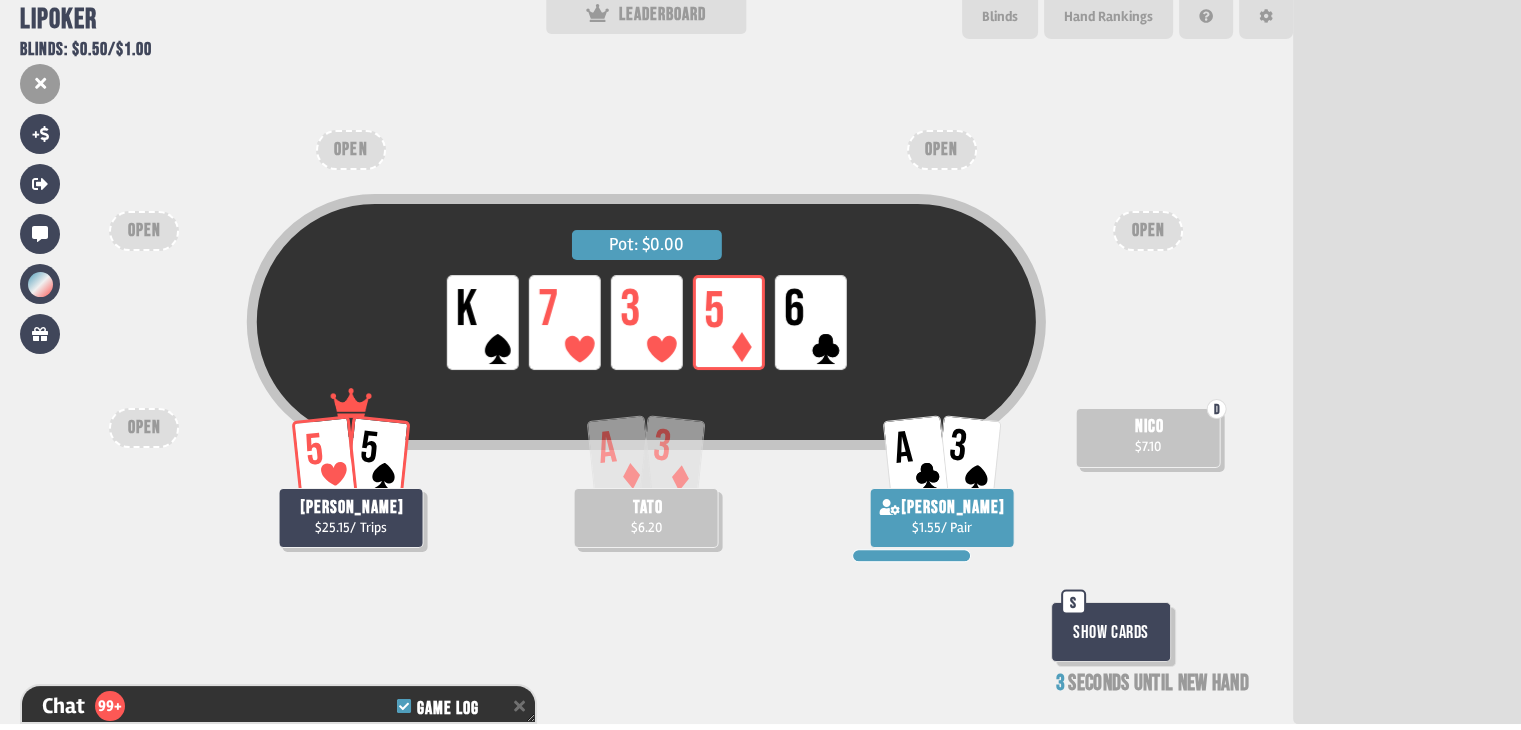 click on "Show Cards" at bounding box center (1111, 632) 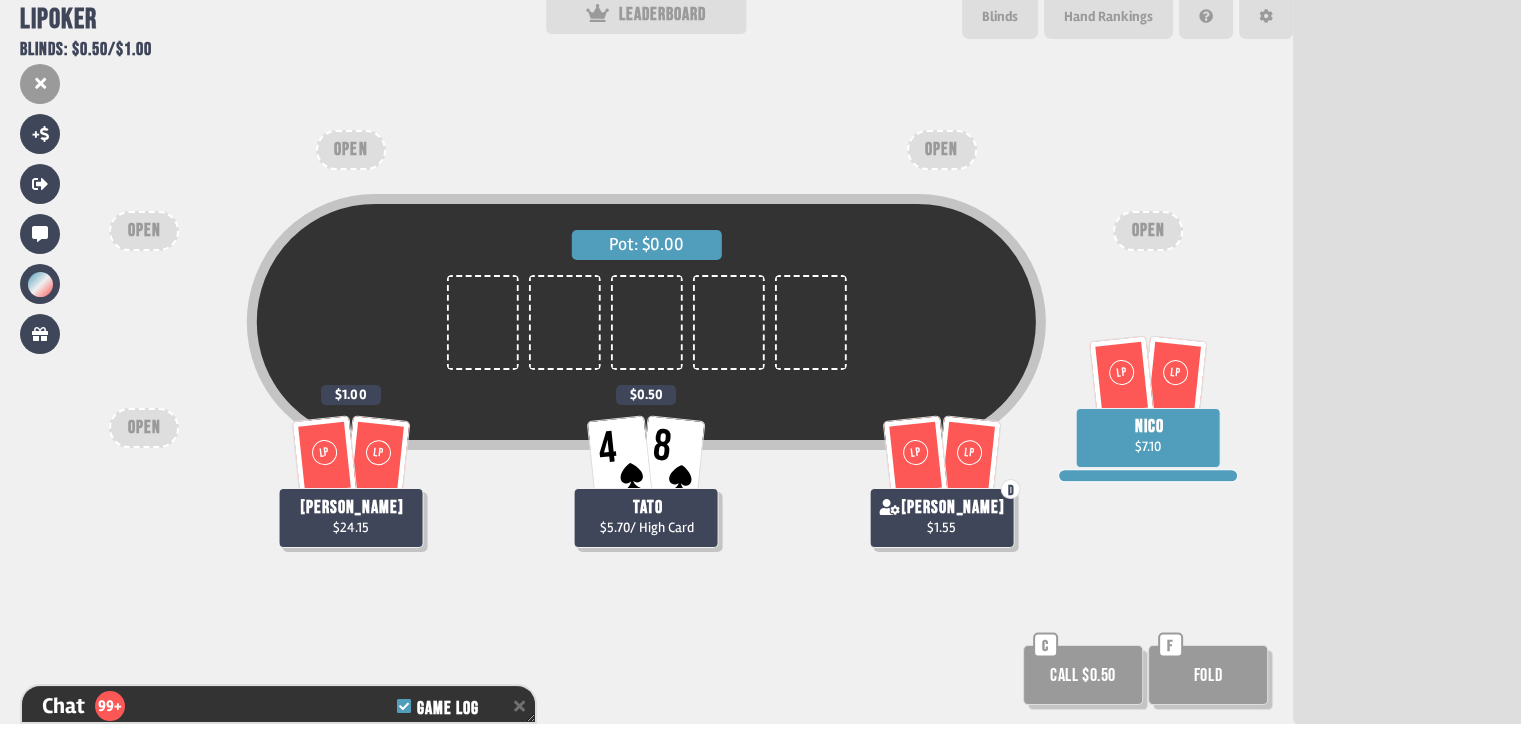 scroll, scrollTop: 198, scrollLeft: 0, axis: vertical 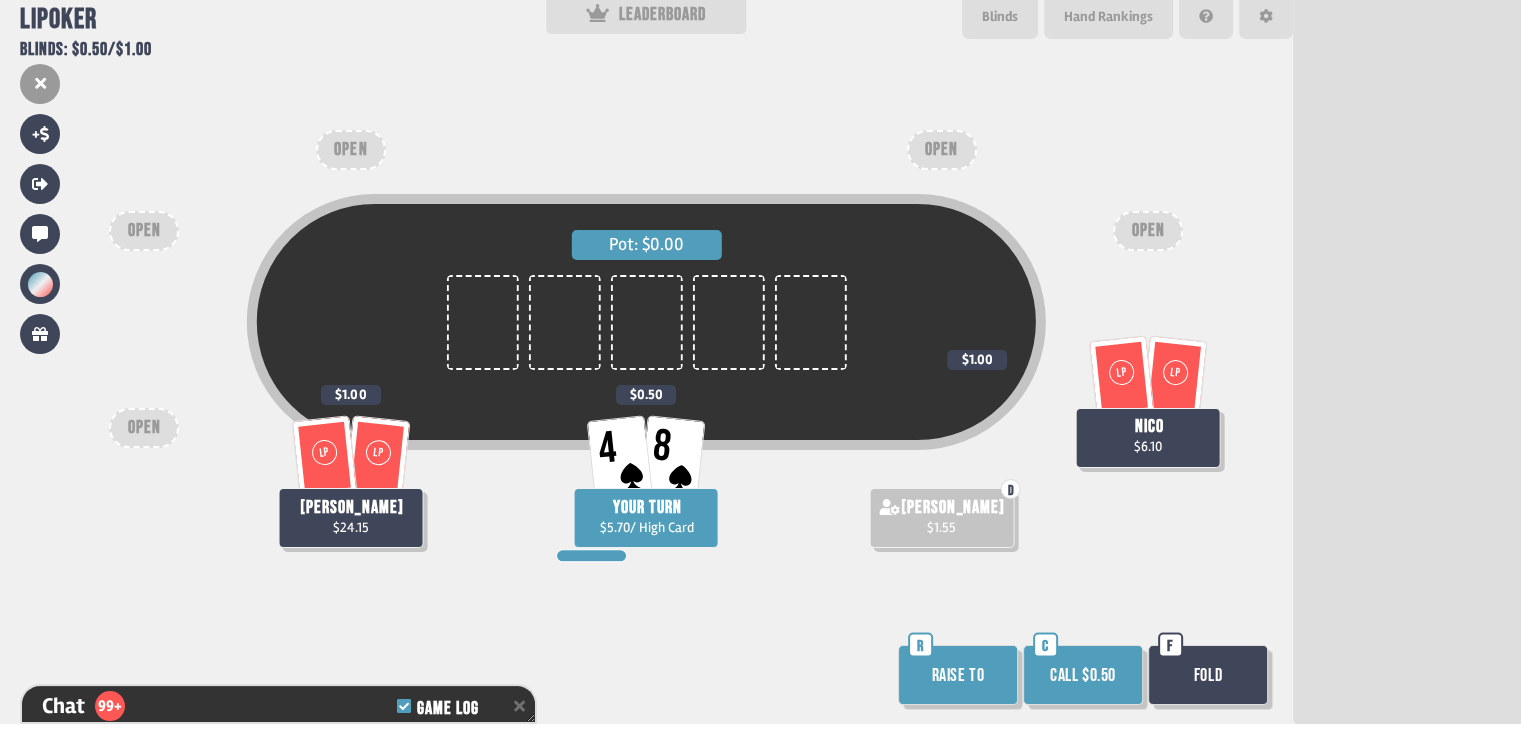 click on "Call $0.50" at bounding box center [1083, 675] 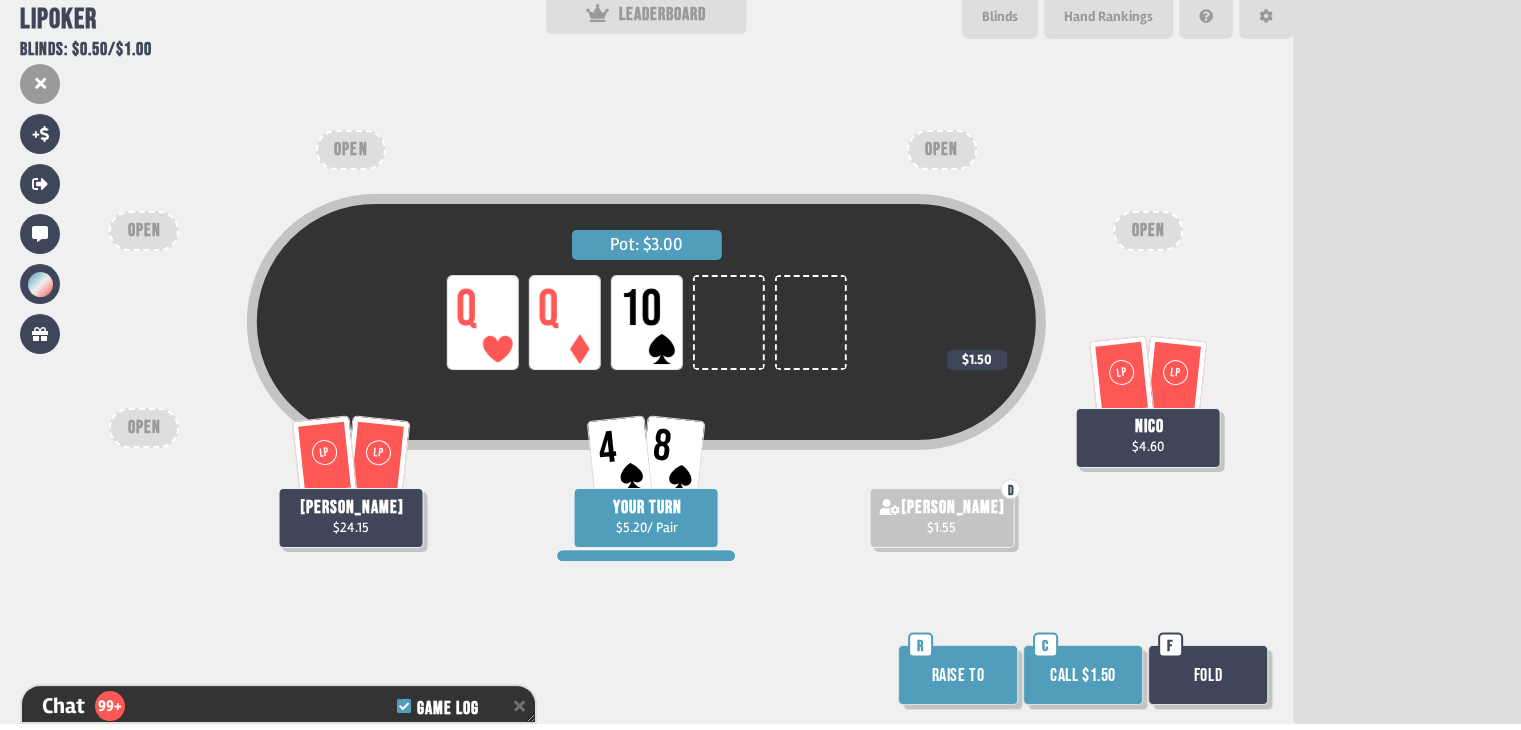 click on "Fold" at bounding box center [1208, 675] 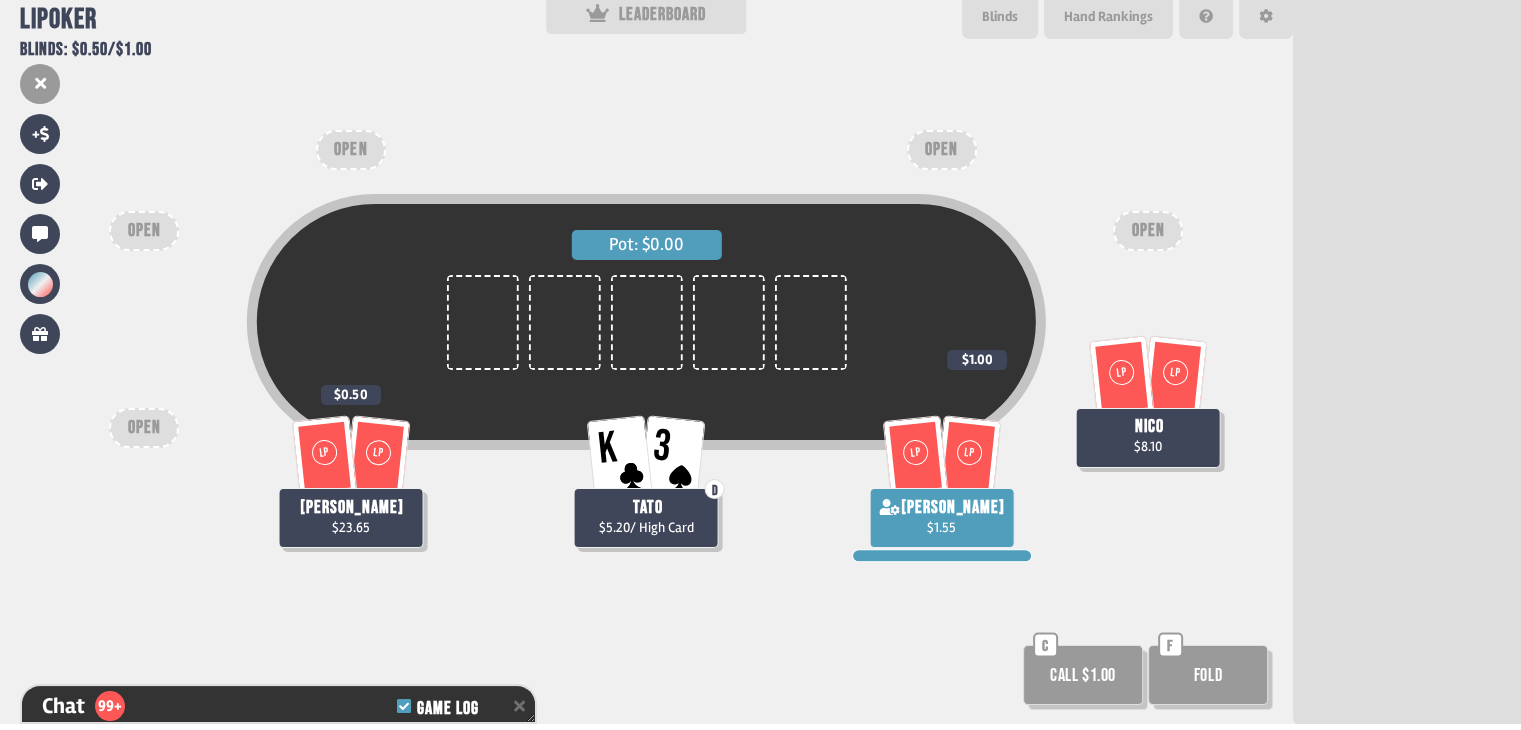 scroll, scrollTop: 198, scrollLeft: 0, axis: vertical 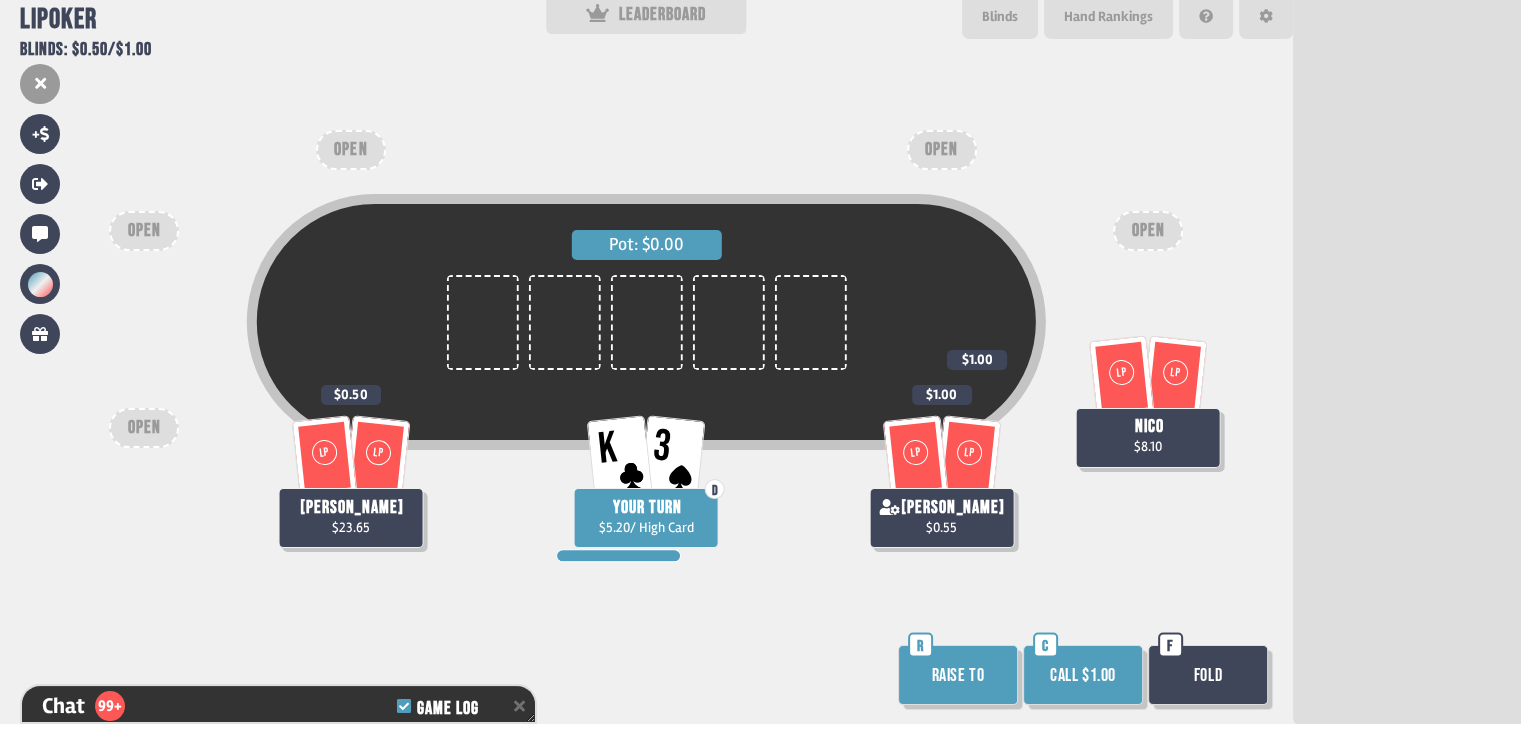 click on "Fold" at bounding box center (1208, 675) 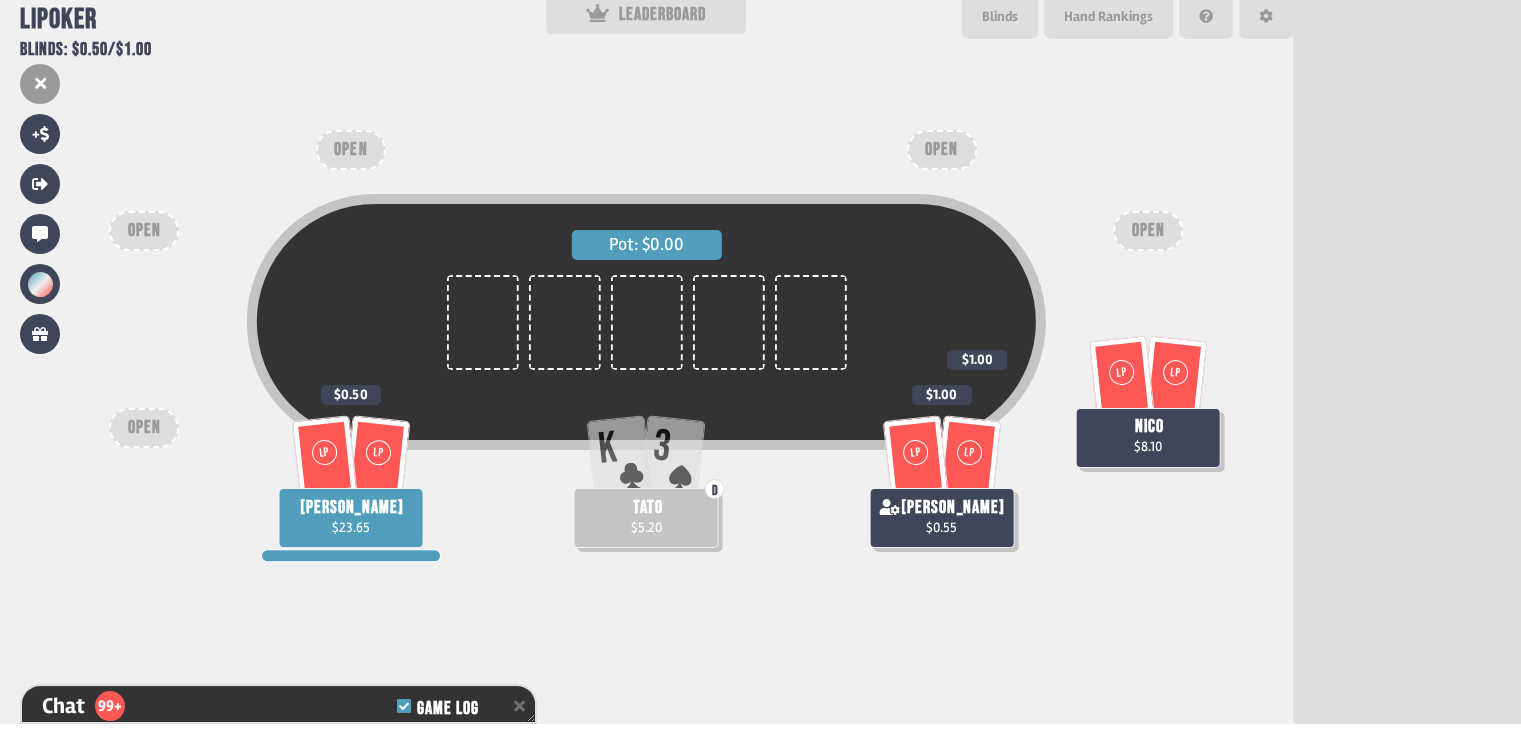 scroll, scrollTop: 200, scrollLeft: 0, axis: vertical 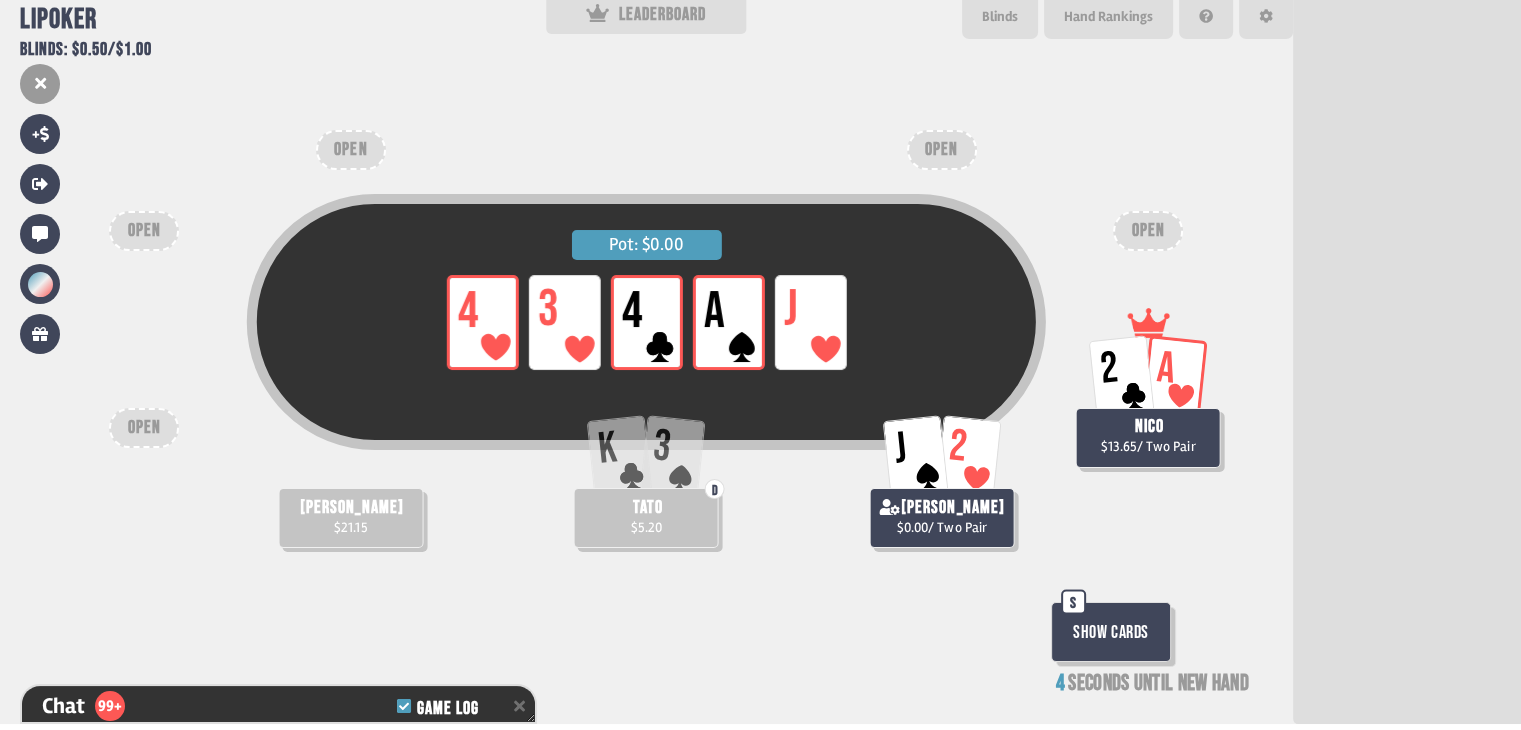 type on "**" 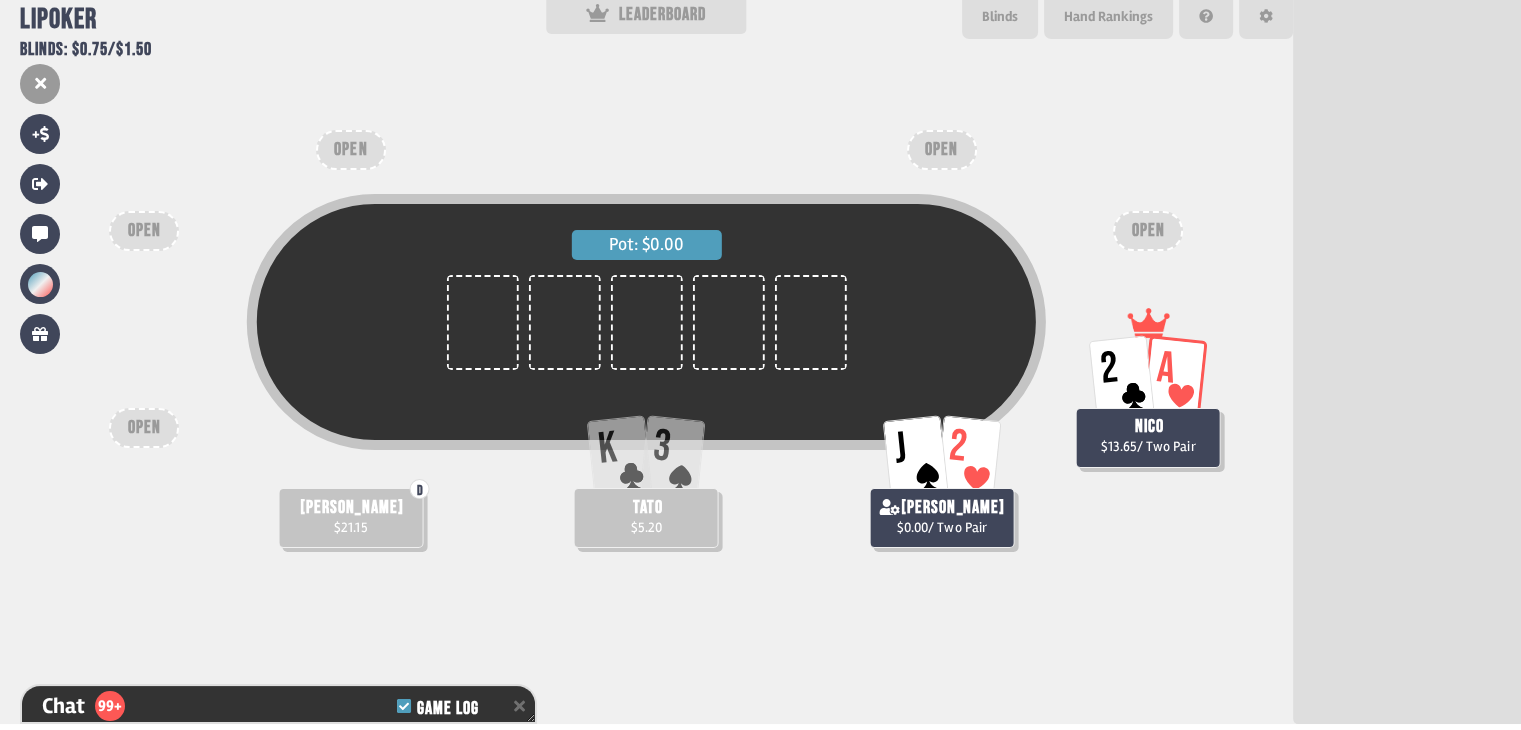 scroll, scrollTop: 198, scrollLeft: 0, axis: vertical 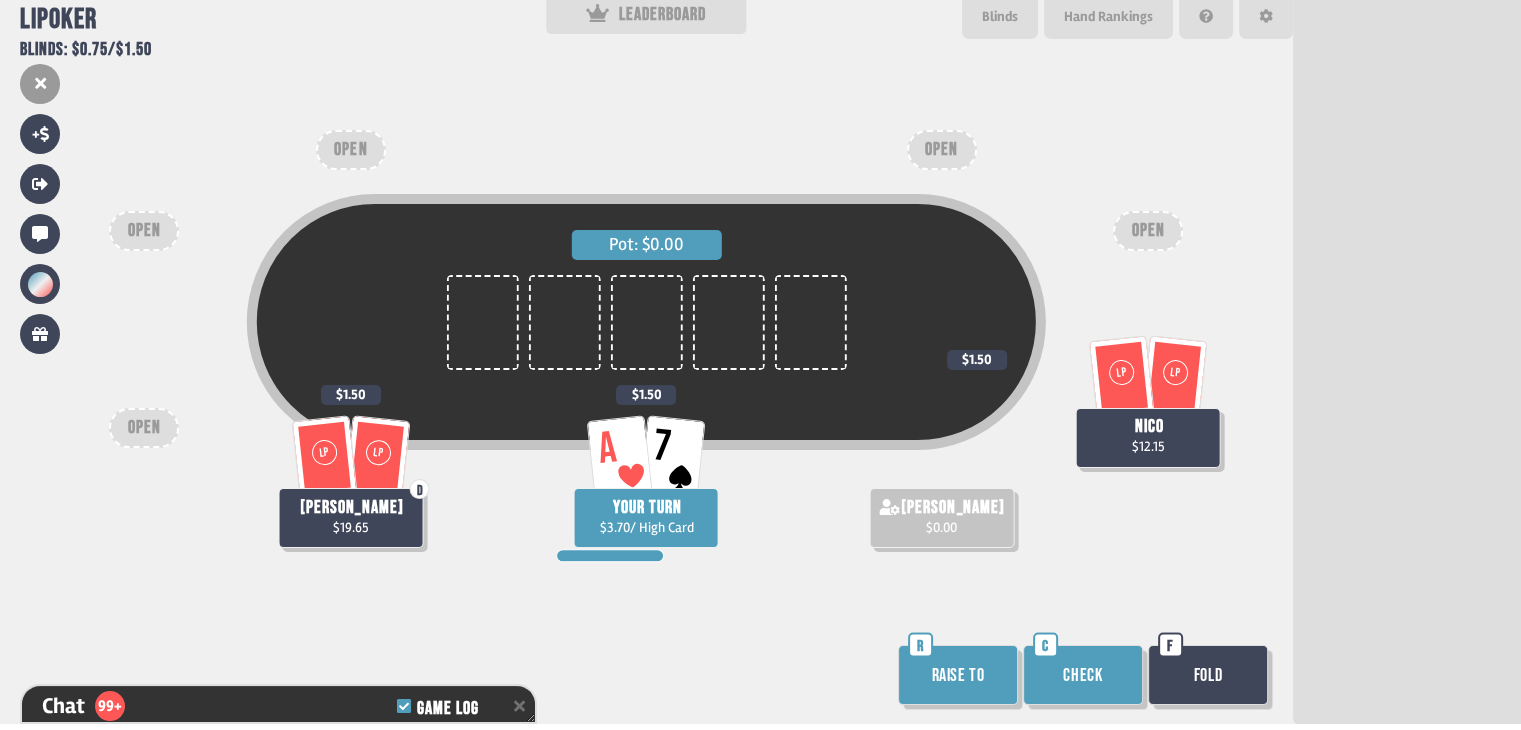 click on "Raise to" at bounding box center (958, 675) 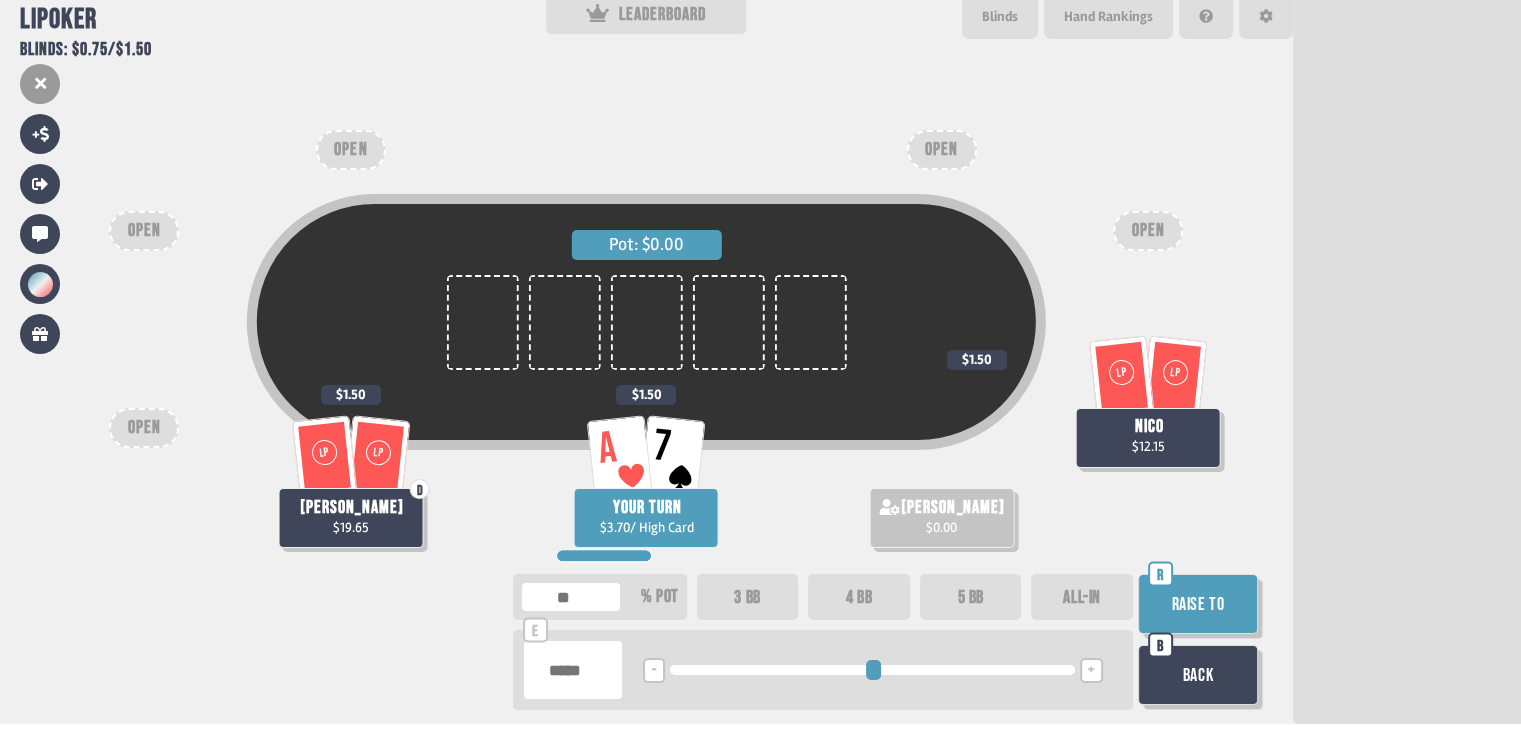 click on "ALL-IN" at bounding box center [1082, 597] 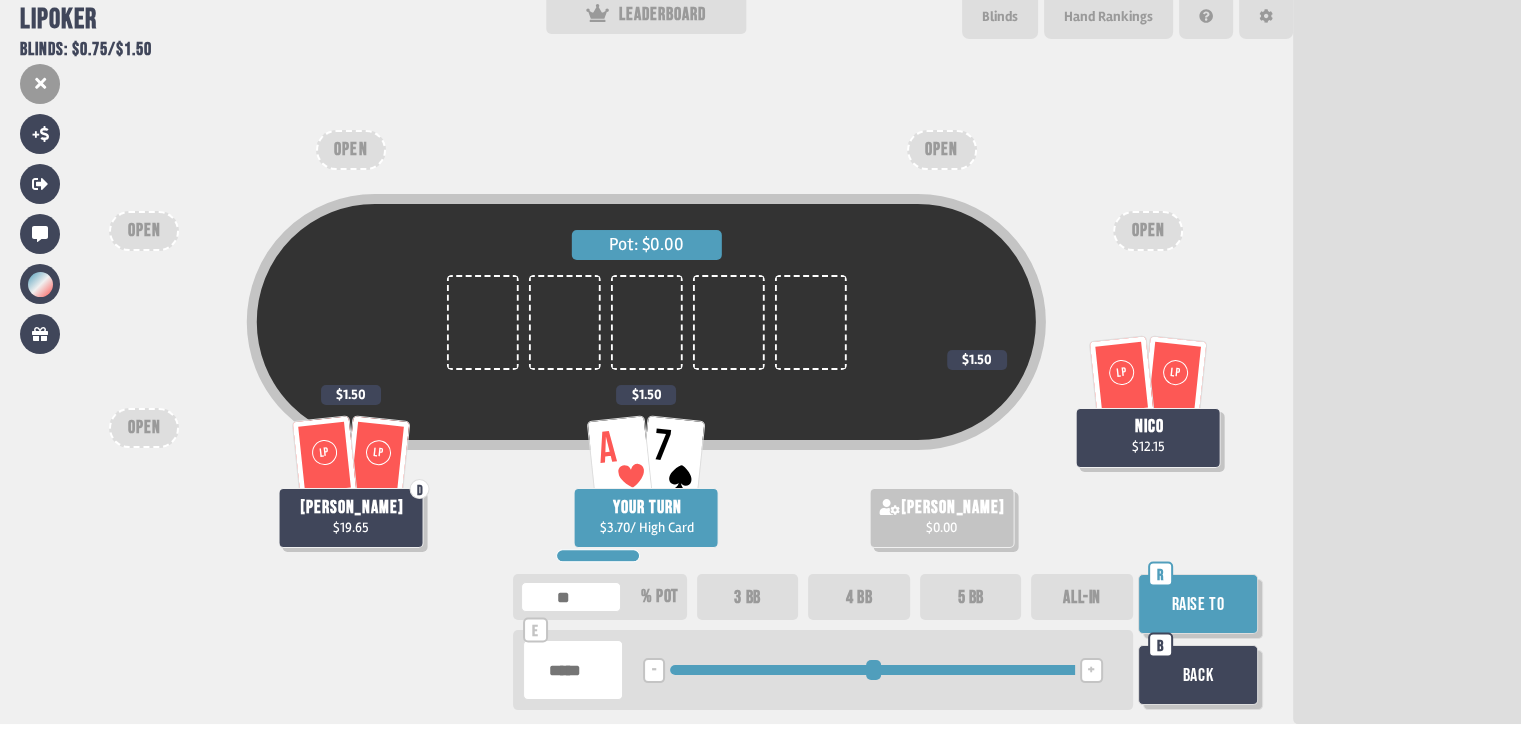 click on "Raise to" at bounding box center [1198, 604] 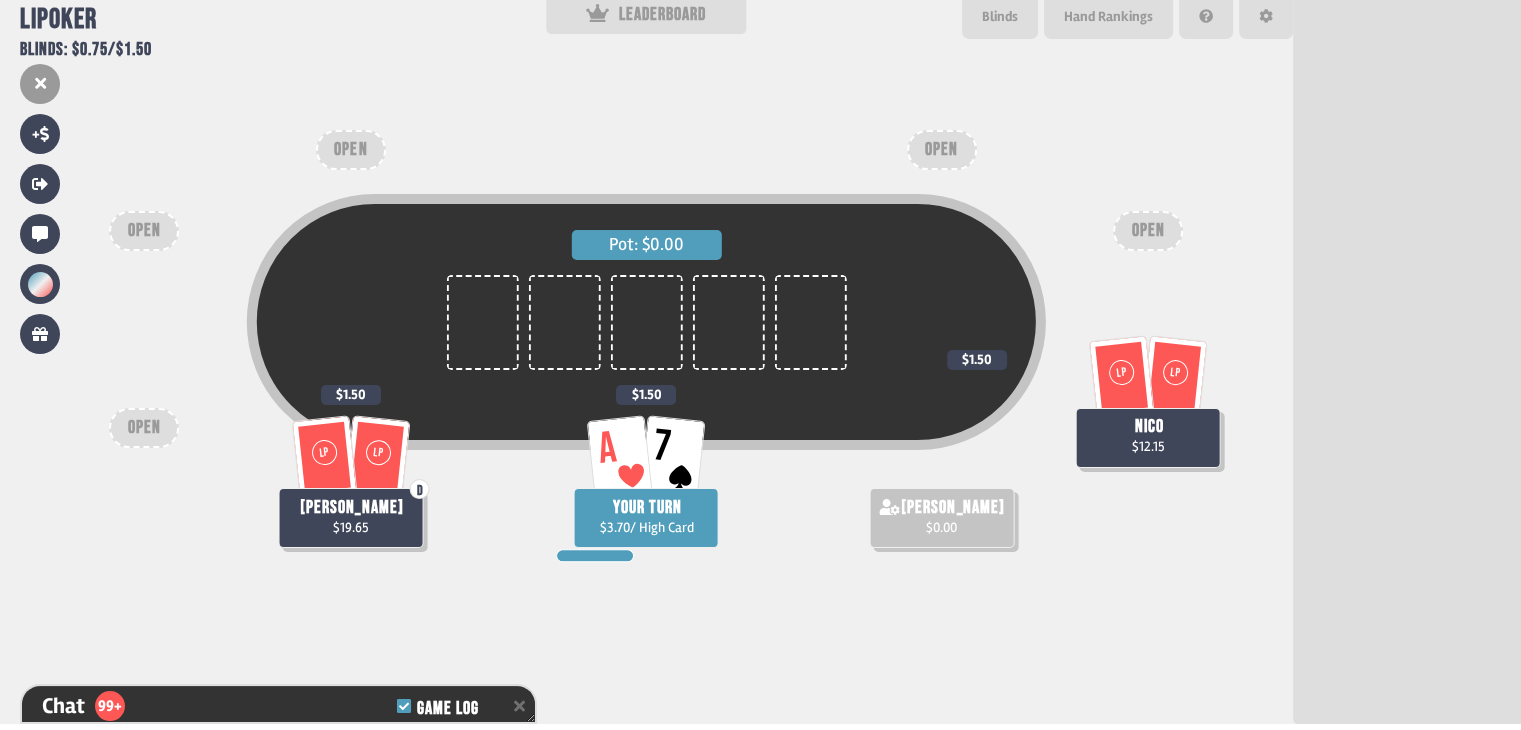 scroll, scrollTop: 16166, scrollLeft: 0, axis: vertical 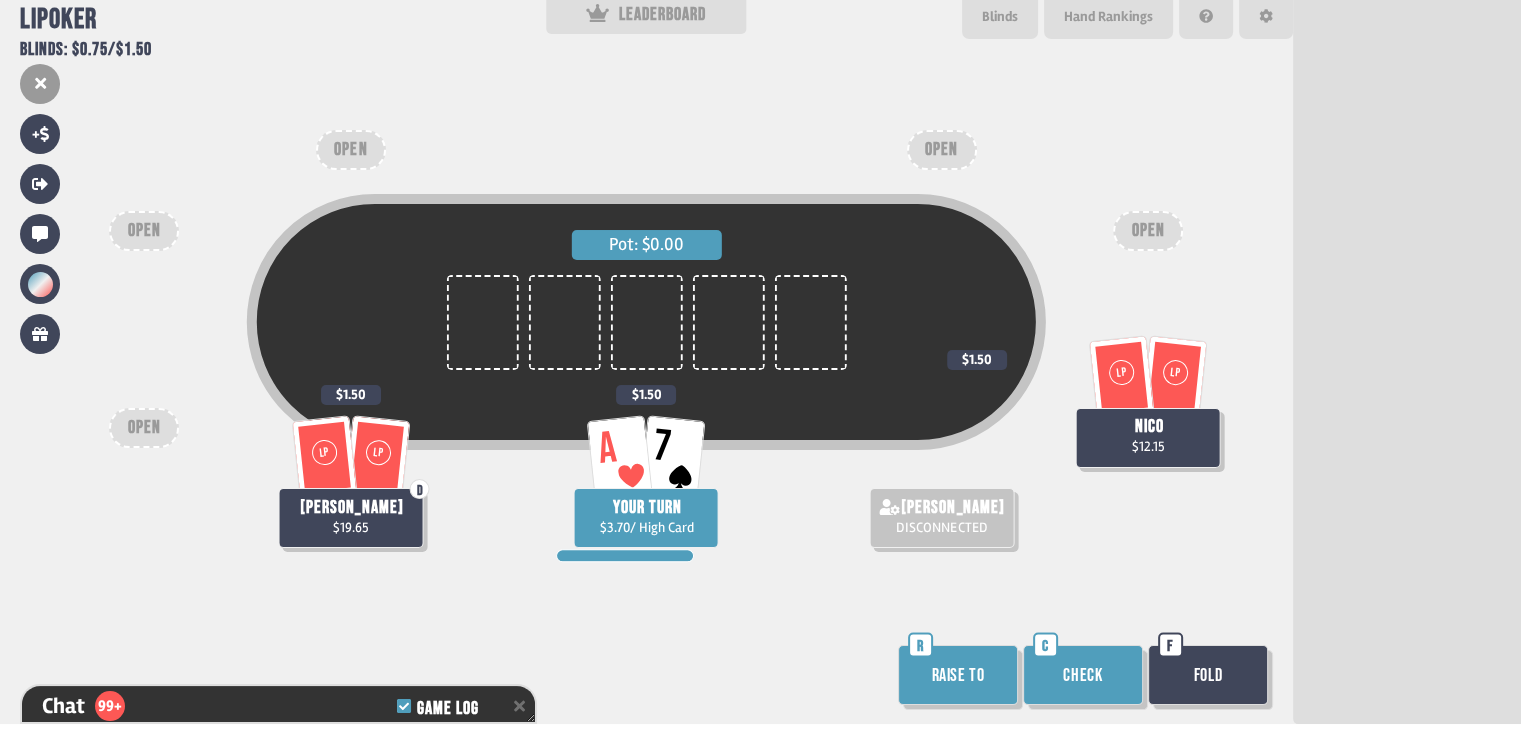 click on "Raise to" at bounding box center [958, 675] 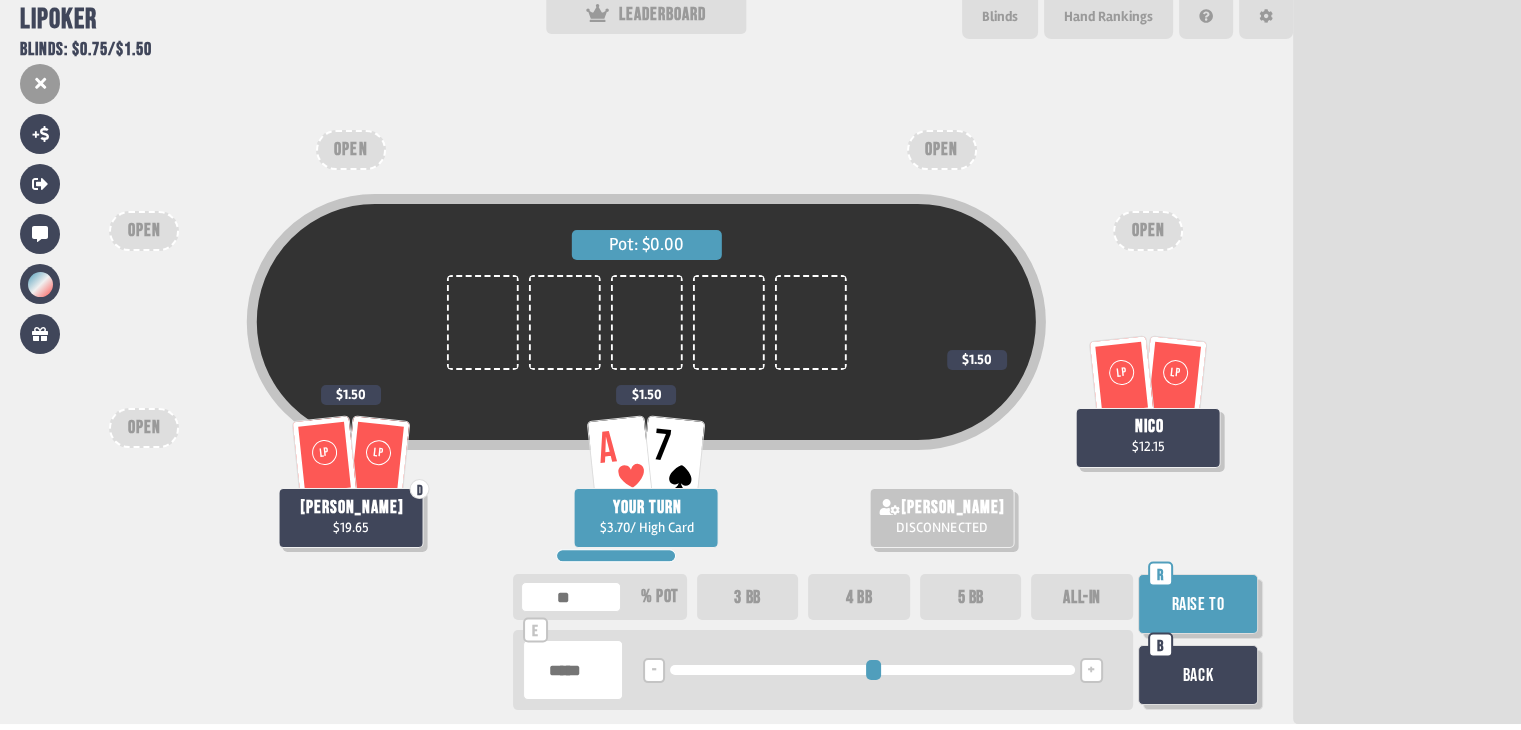 click on "ALL-IN" at bounding box center (1082, 597) 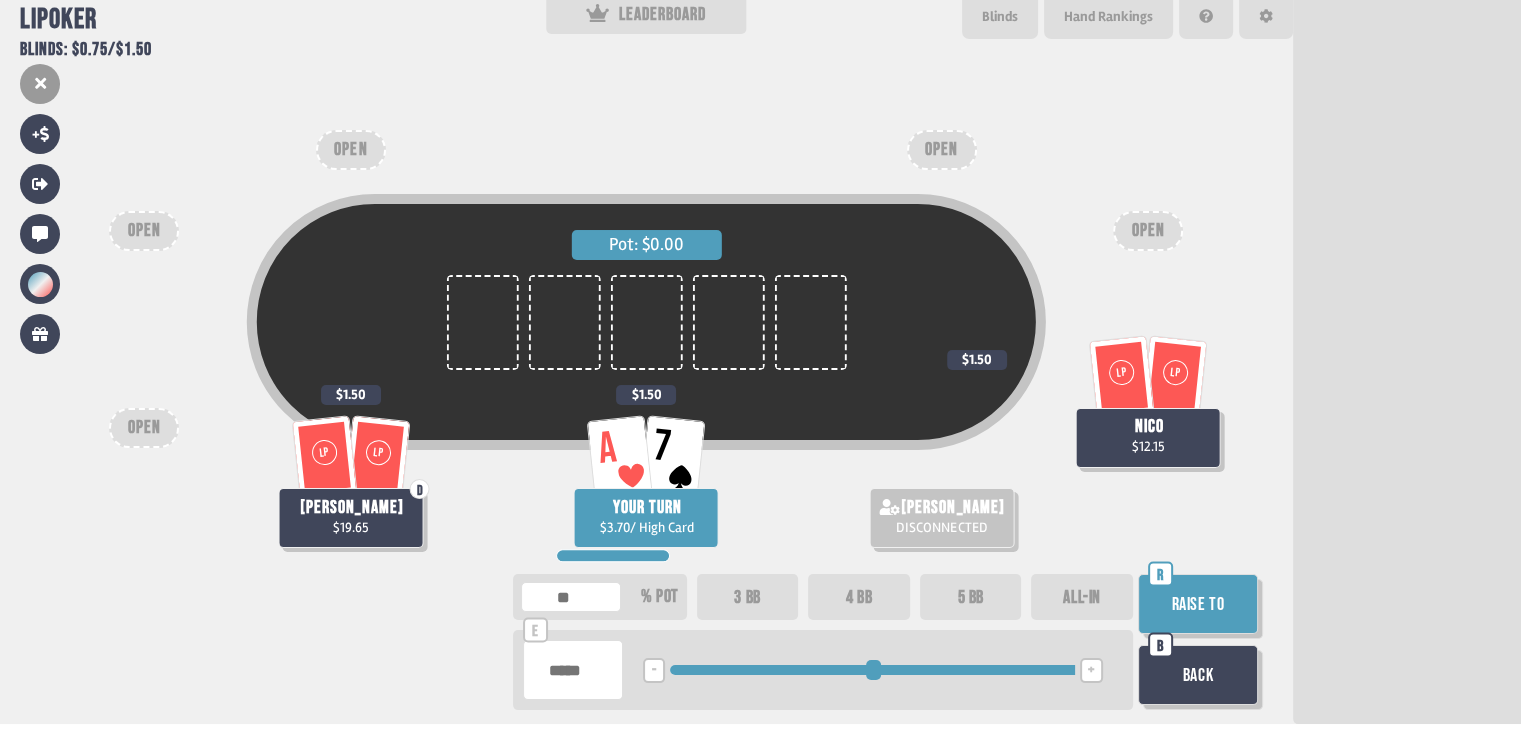 click on "Raise to" at bounding box center [1198, 604] 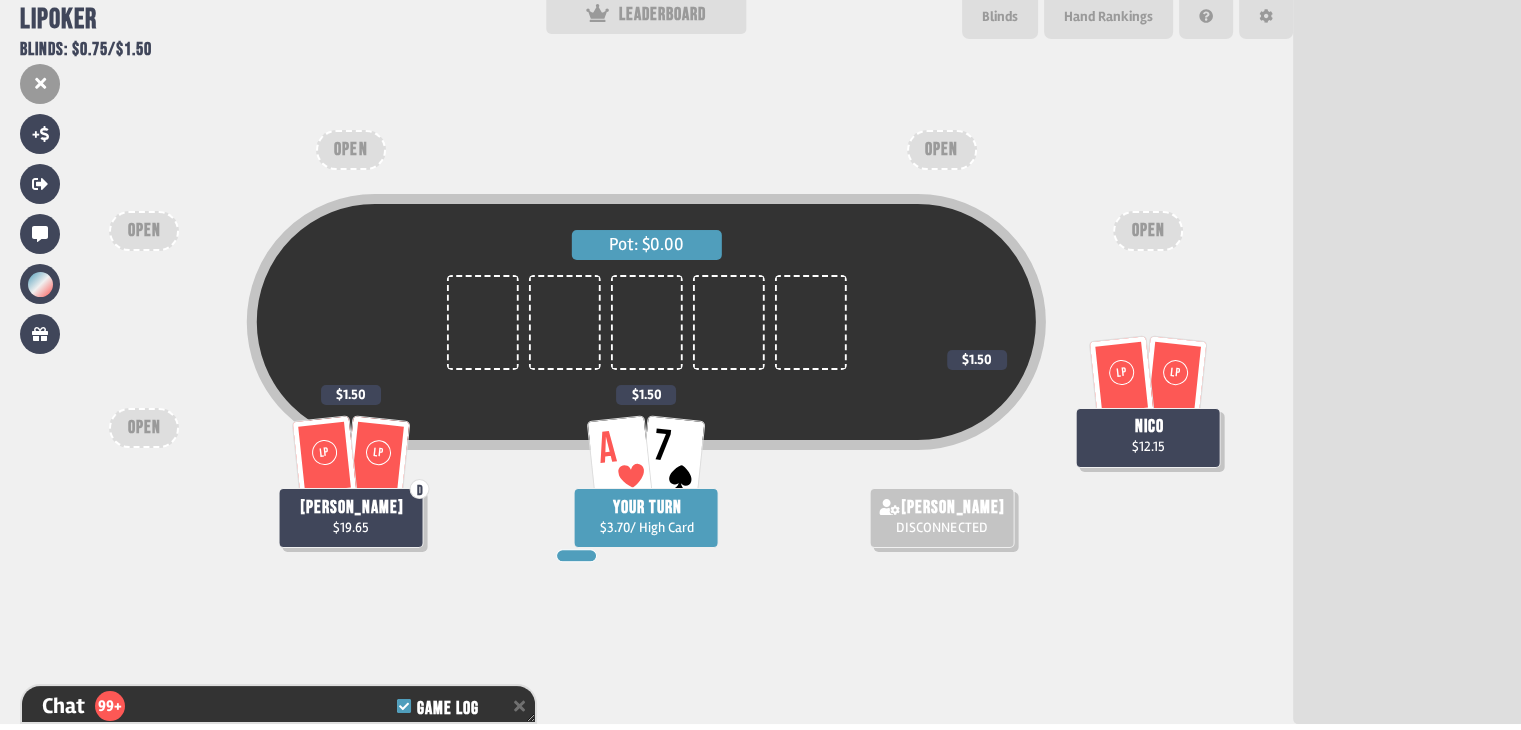 scroll, scrollTop: 16252, scrollLeft: 0, axis: vertical 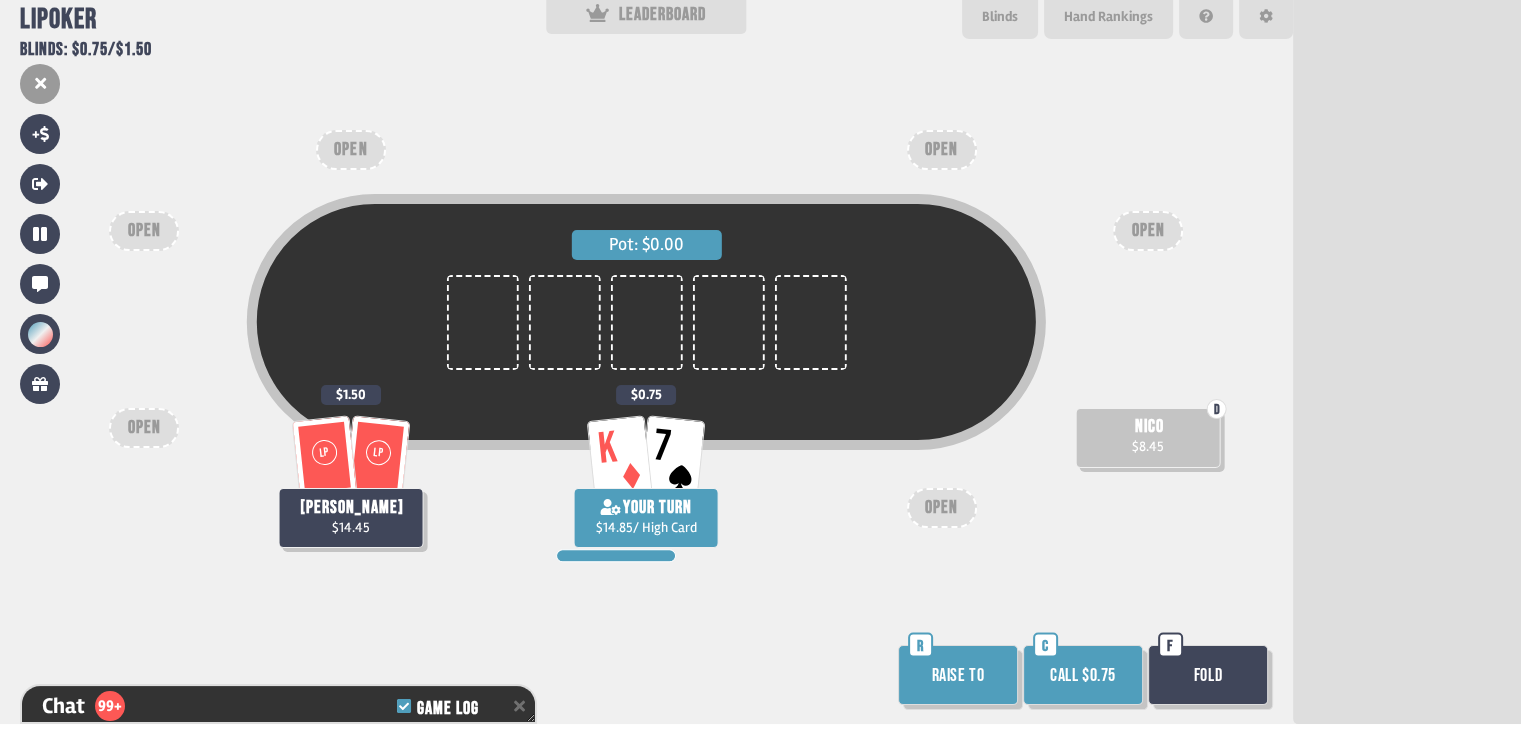 click on "Call $0.75" at bounding box center (1083, 675) 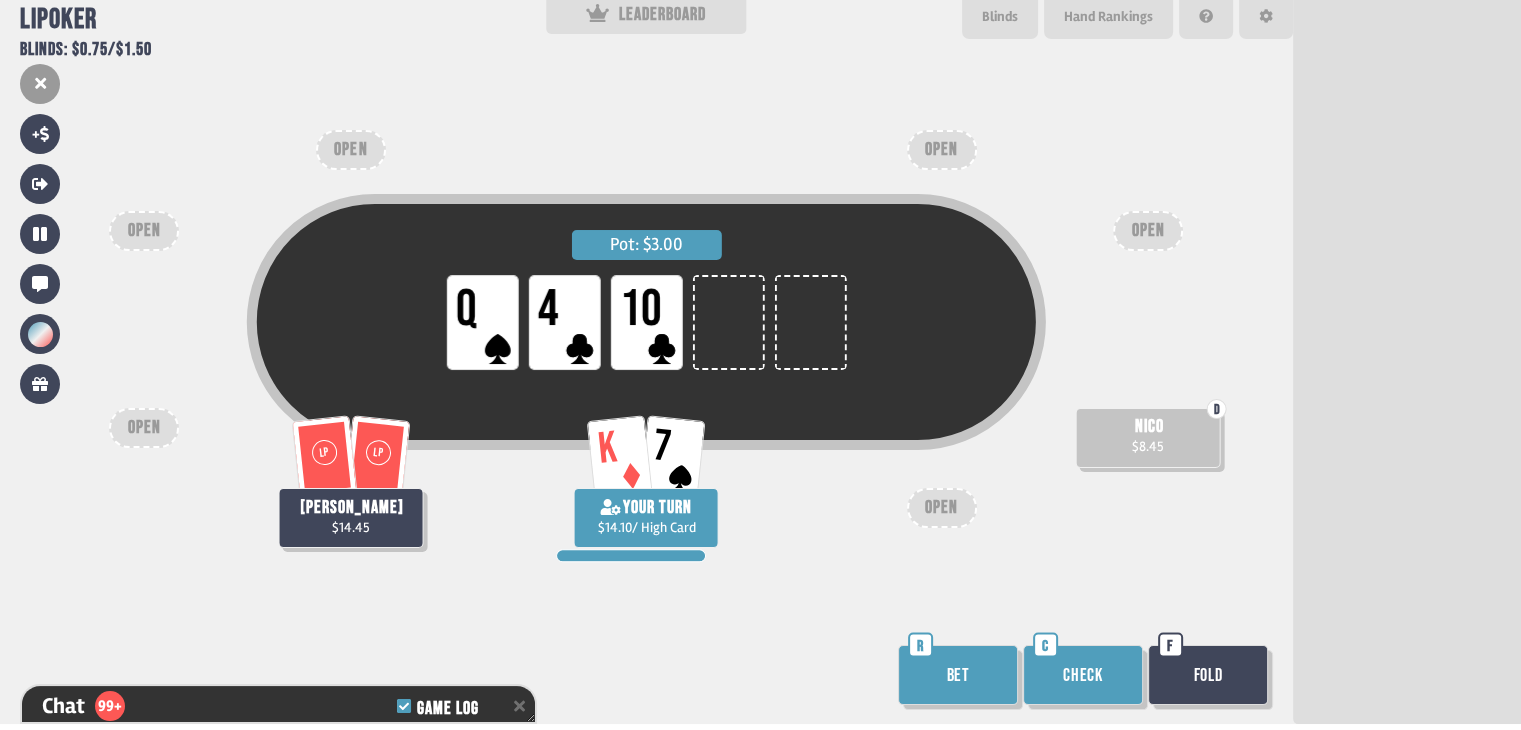 click on "Check" at bounding box center (1083, 675) 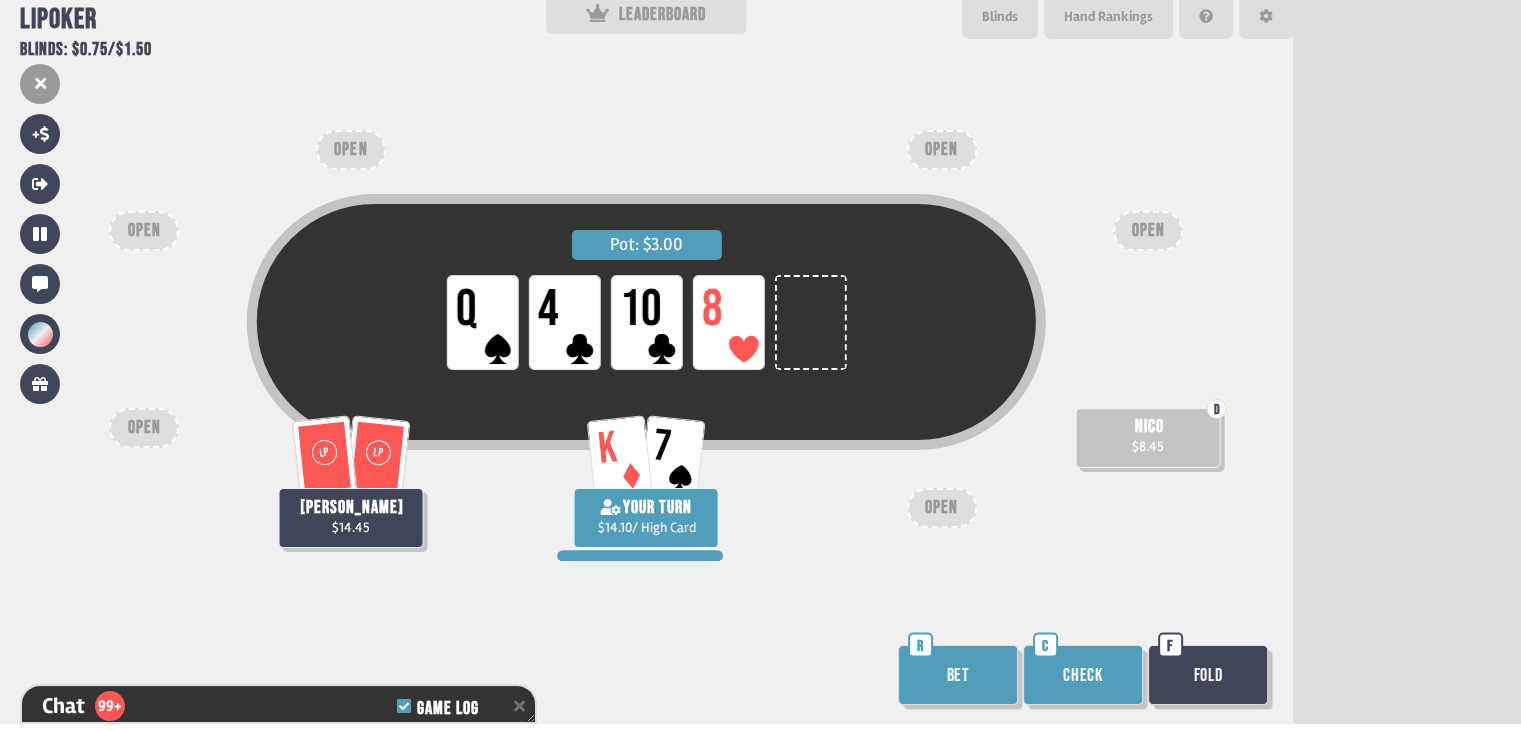 click on "Check" at bounding box center (1083, 675) 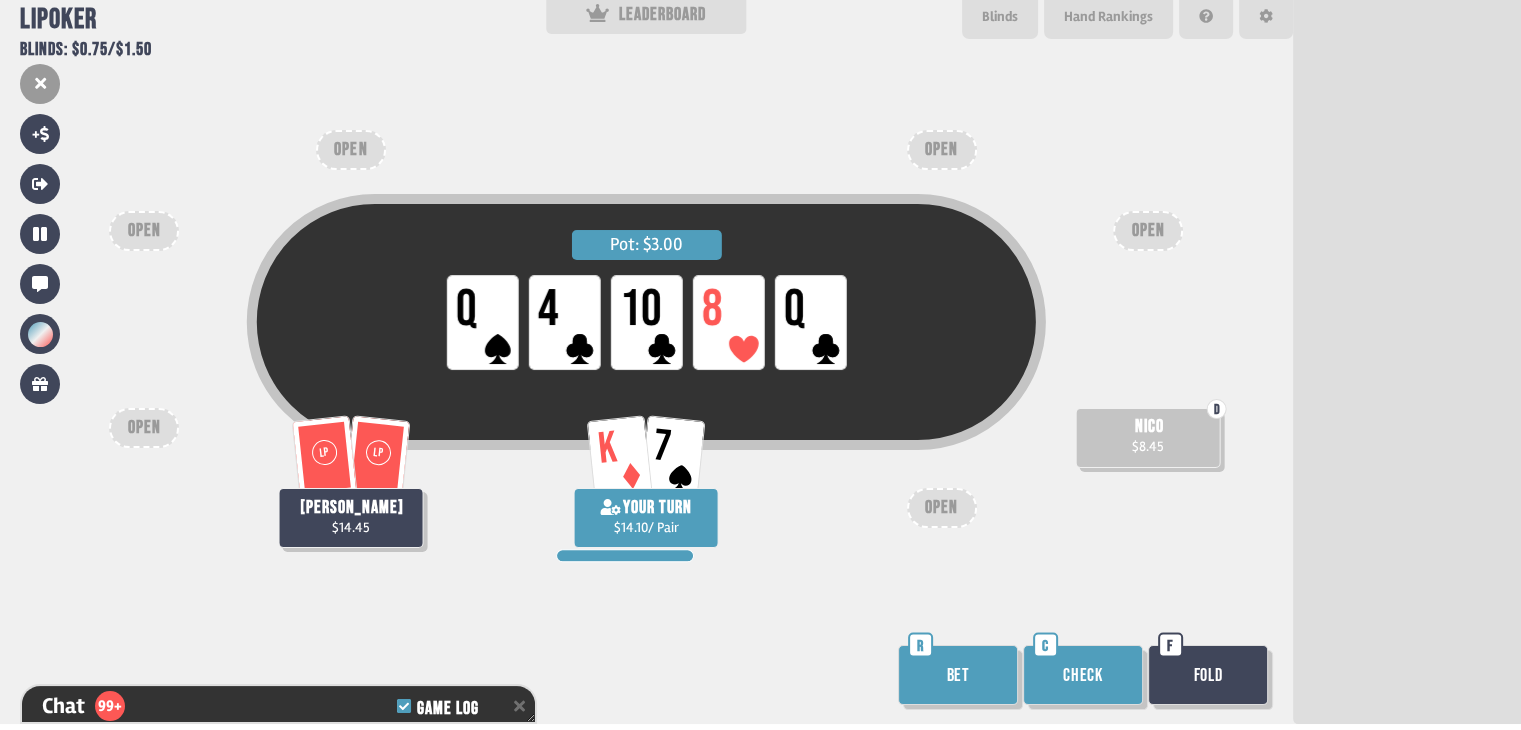click on "Check" at bounding box center [1083, 675] 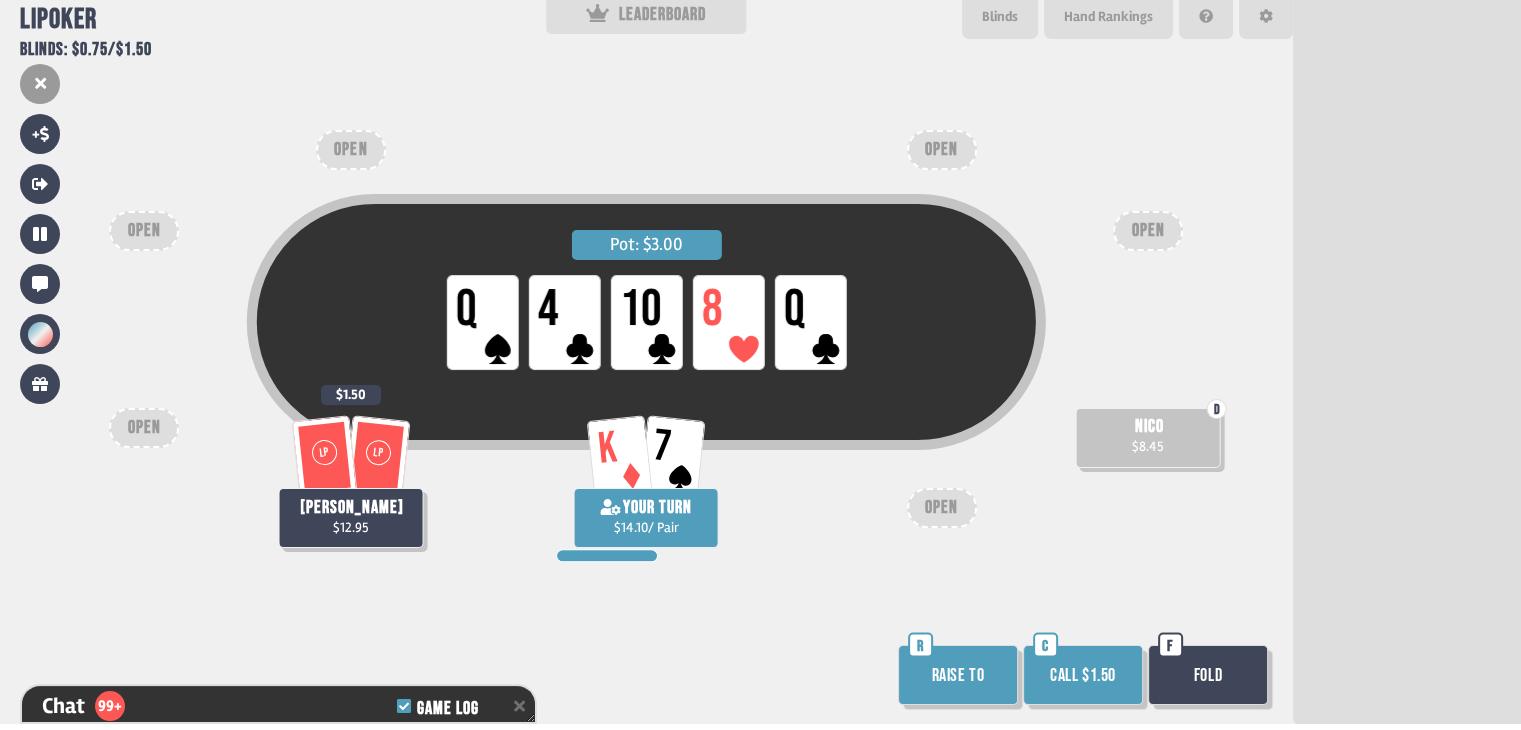 click on "Fold" at bounding box center (1208, 675) 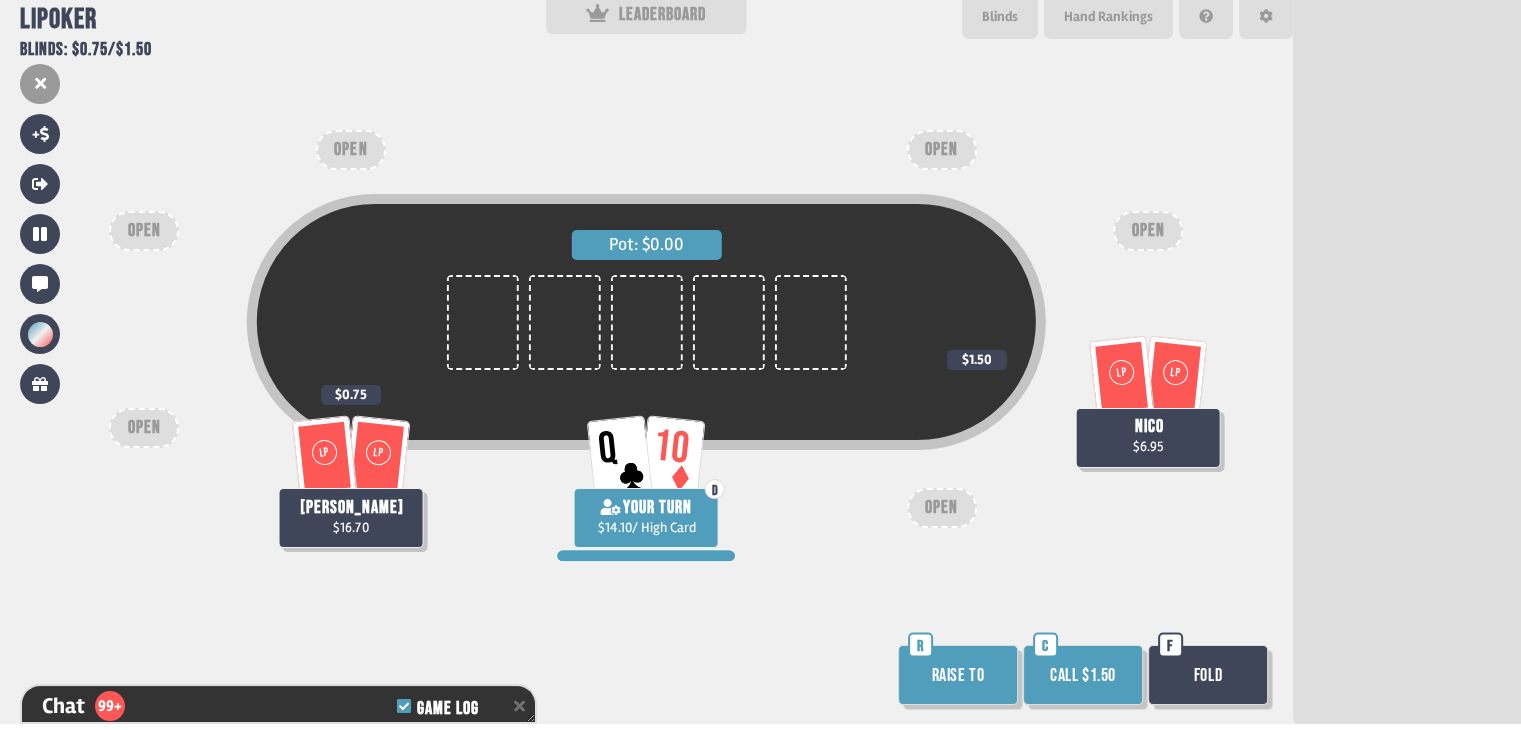 scroll, scrollTop: 198, scrollLeft: 0, axis: vertical 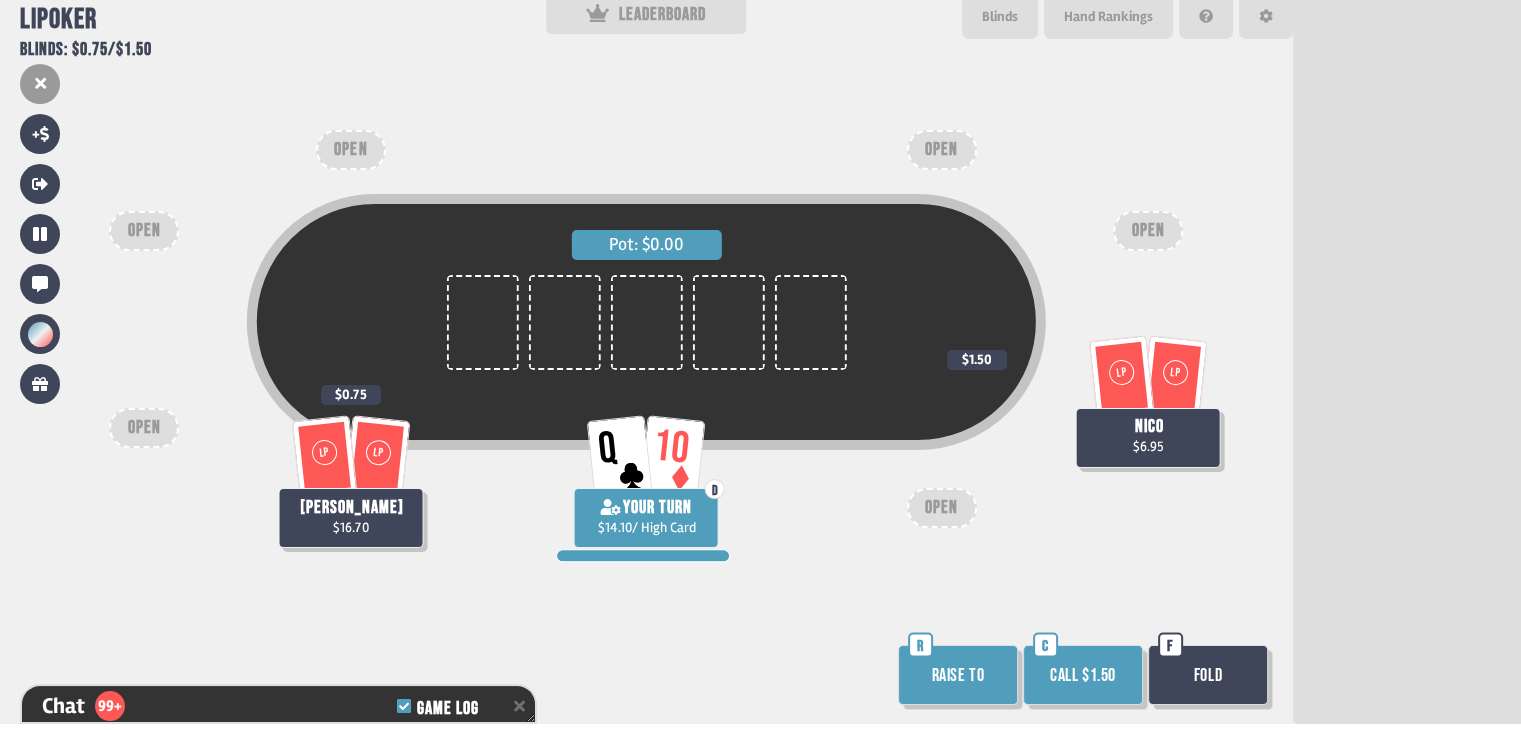 click on "Call $1.50" at bounding box center [1083, 675] 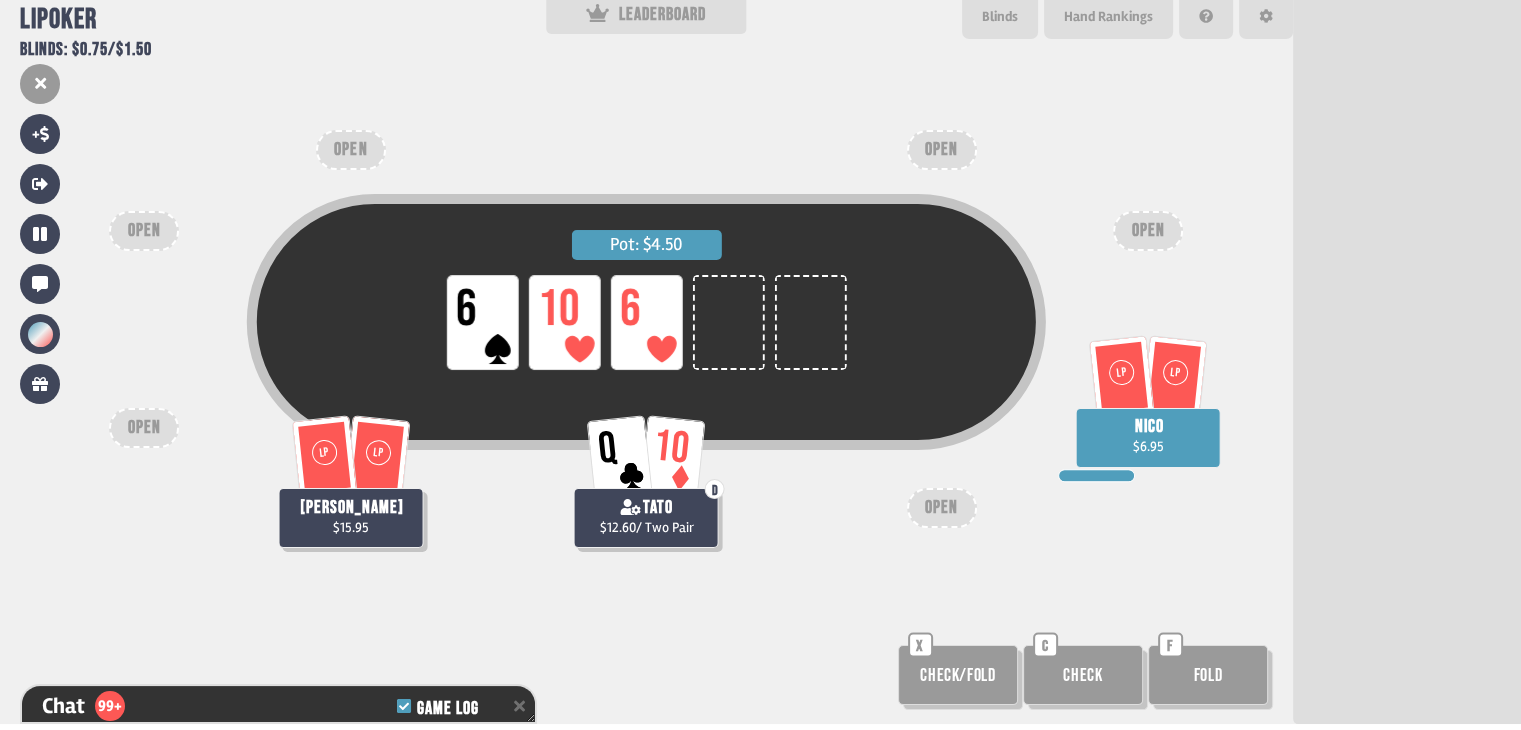 click on "Check" at bounding box center [1083, 675] 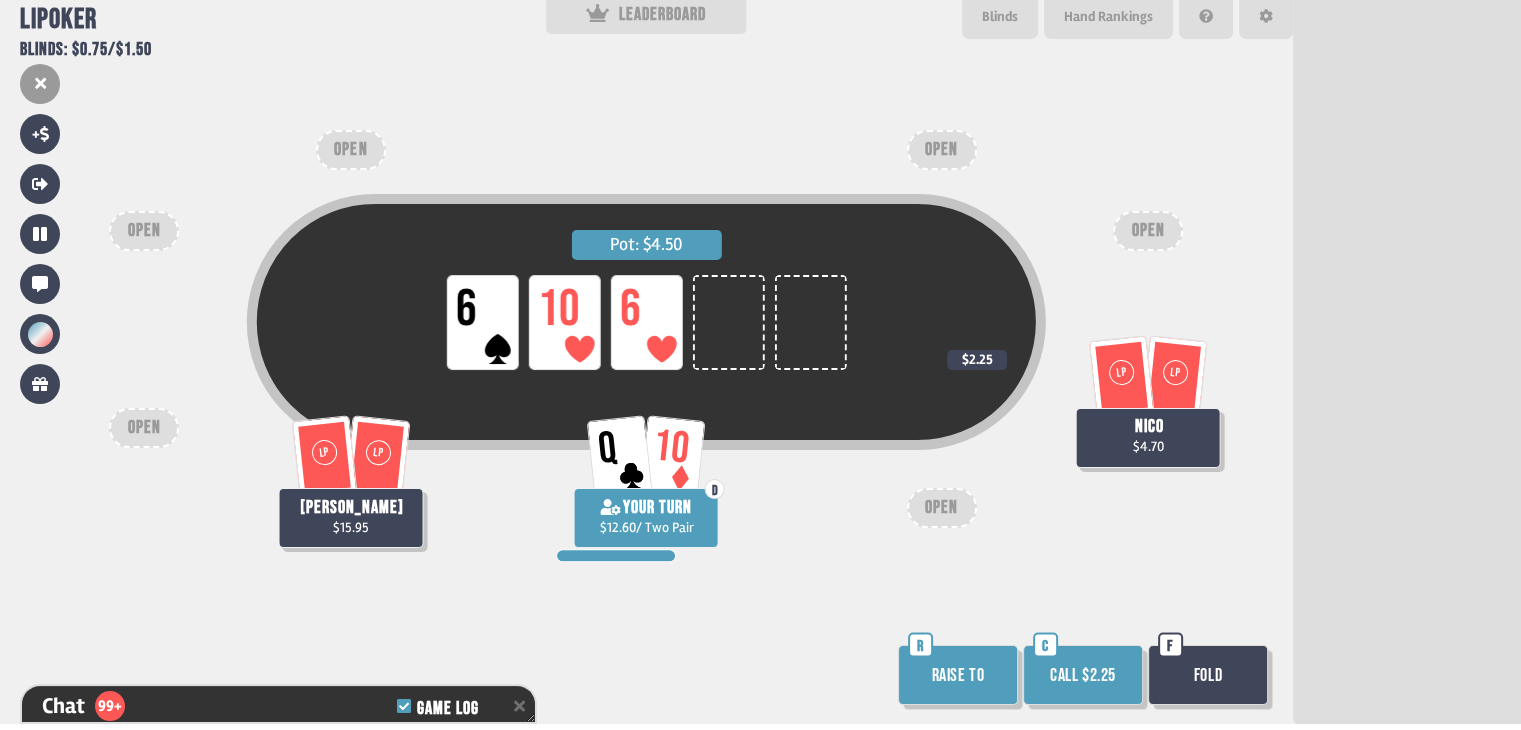 click on "Call $2.25" at bounding box center (1083, 675) 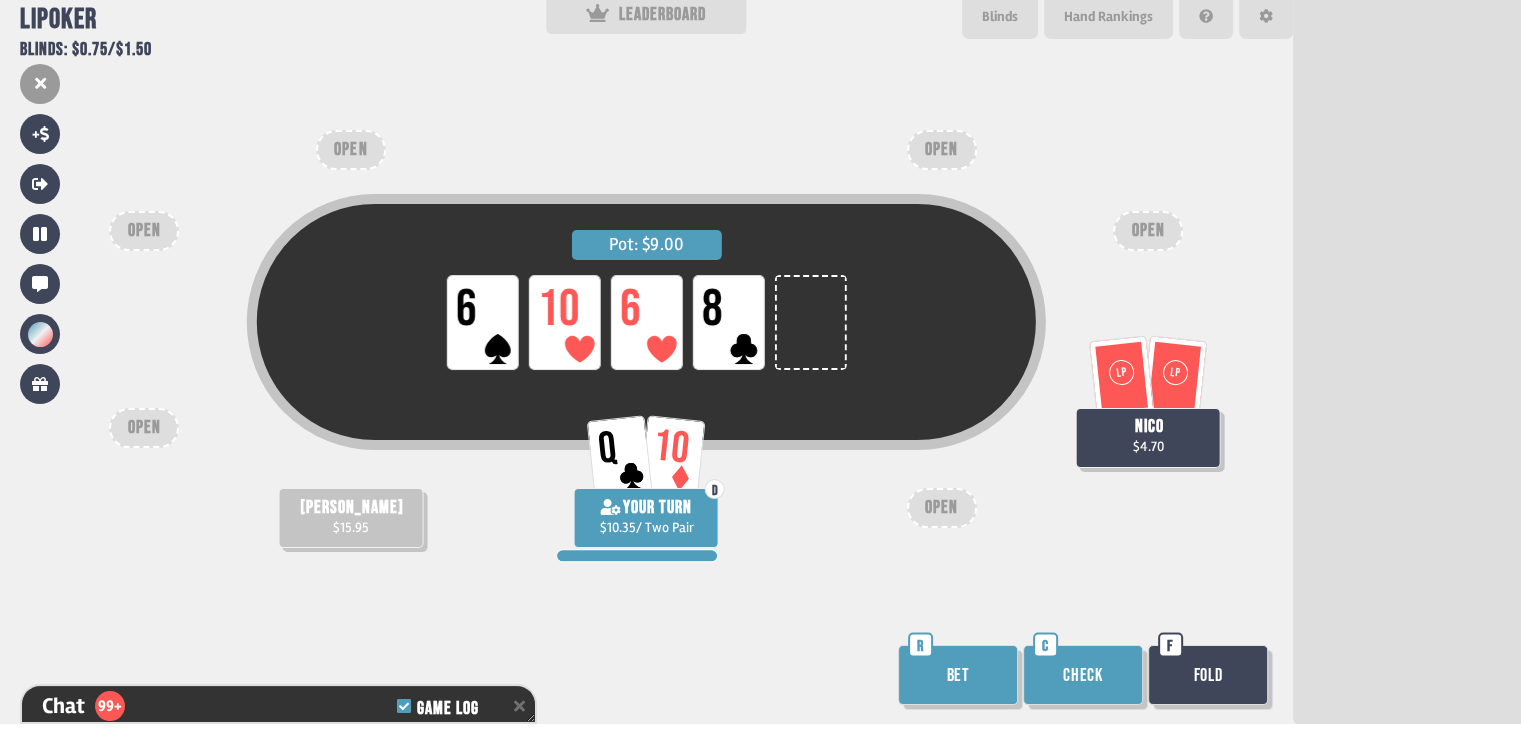 click on "Bet" at bounding box center [958, 675] 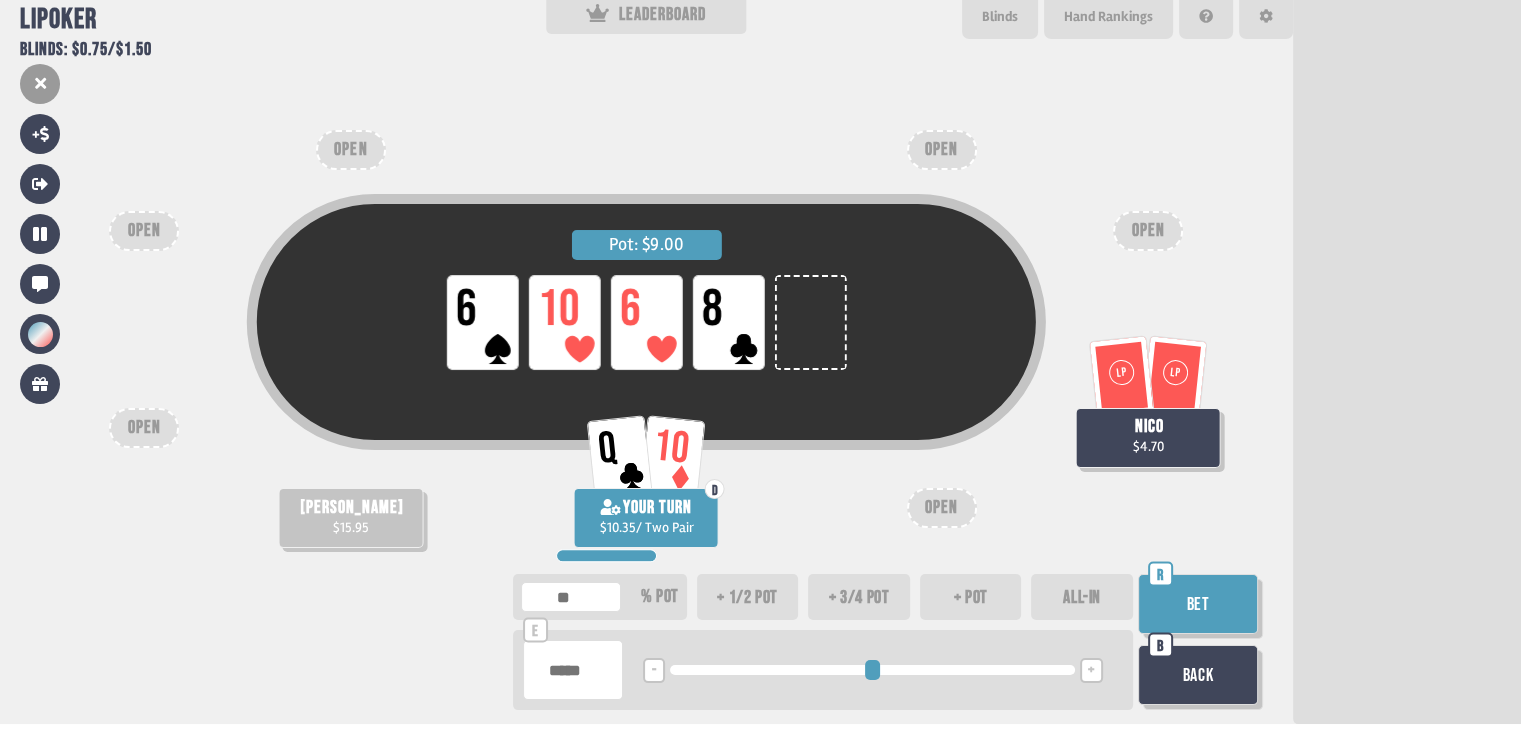 click on "ALL-IN" at bounding box center [1082, 597] 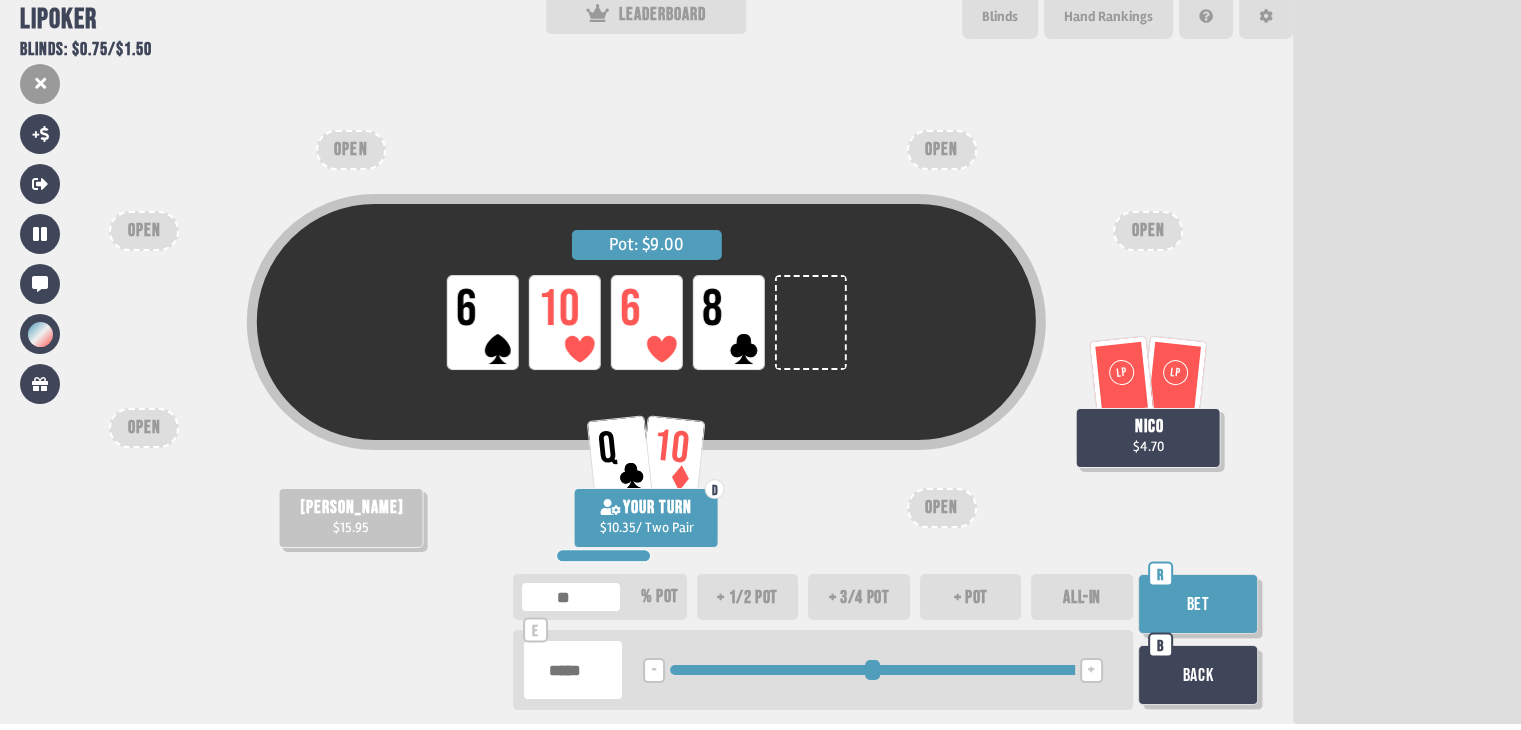 click on "Bet" at bounding box center (1198, 604) 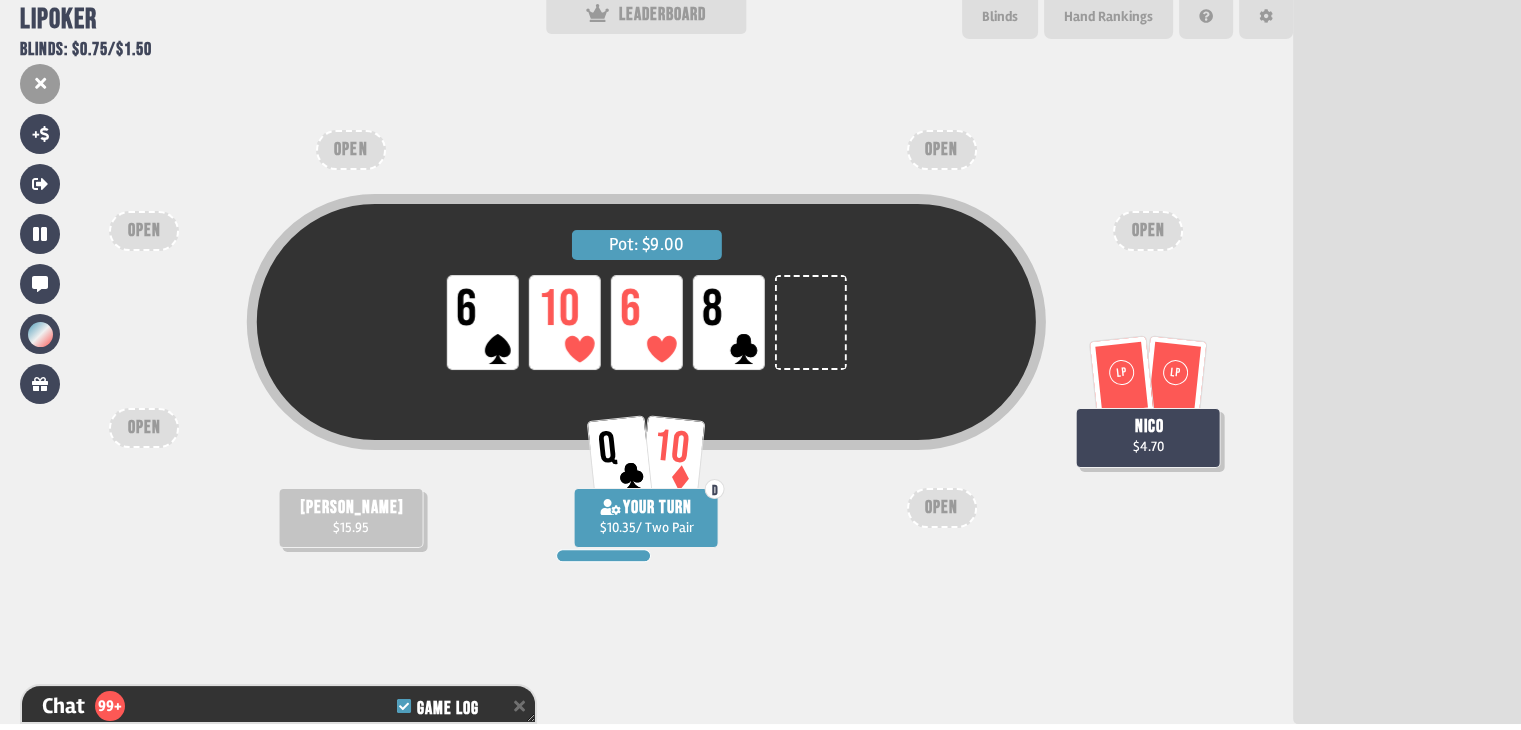 scroll, scrollTop: 17703, scrollLeft: 0, axis: vertical 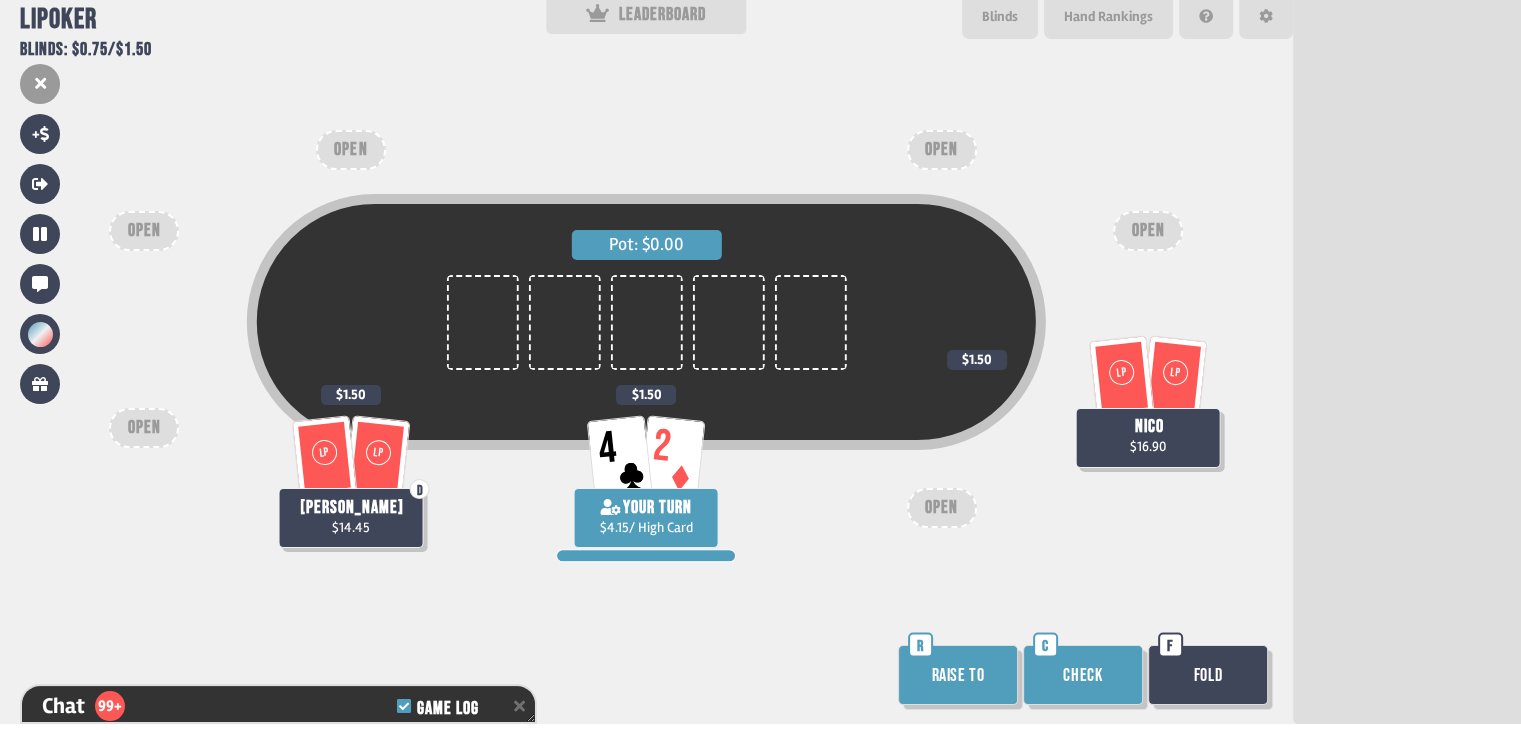 click on "Fold" at bounding box center (1208, 675) 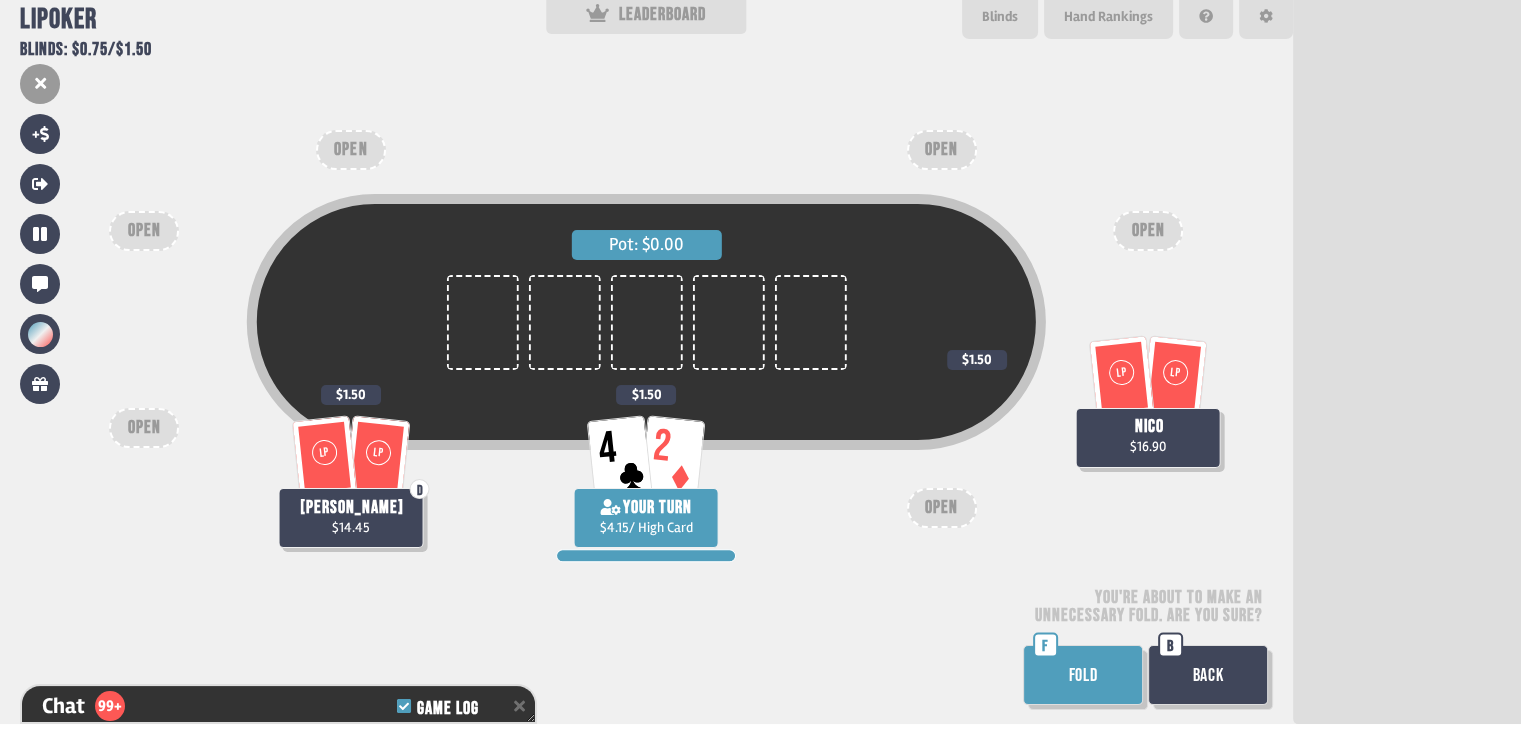 scroll, scrollTop: 0, scrollLeft: 0, axis: both 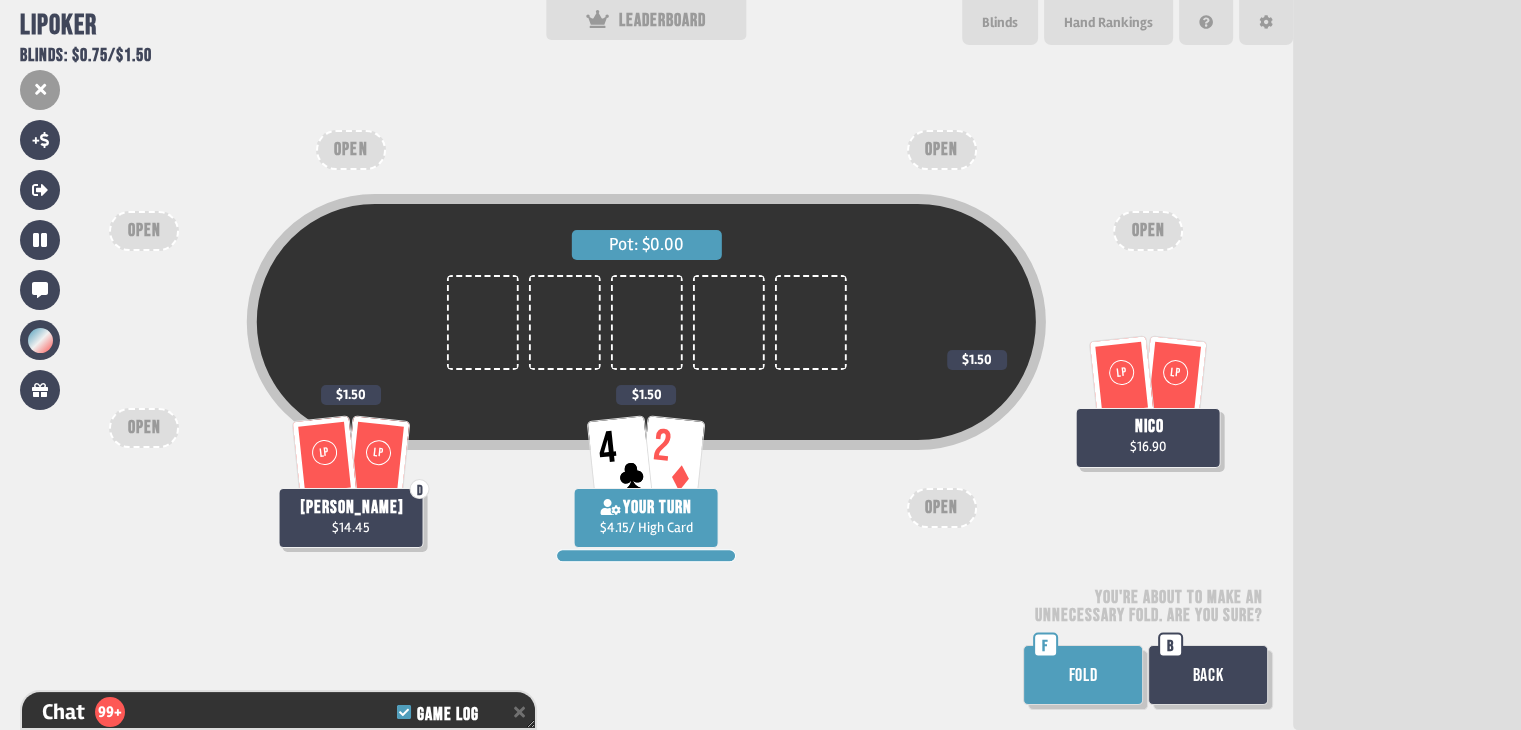 click on "FOLD" at bounding box center [1083, 675] 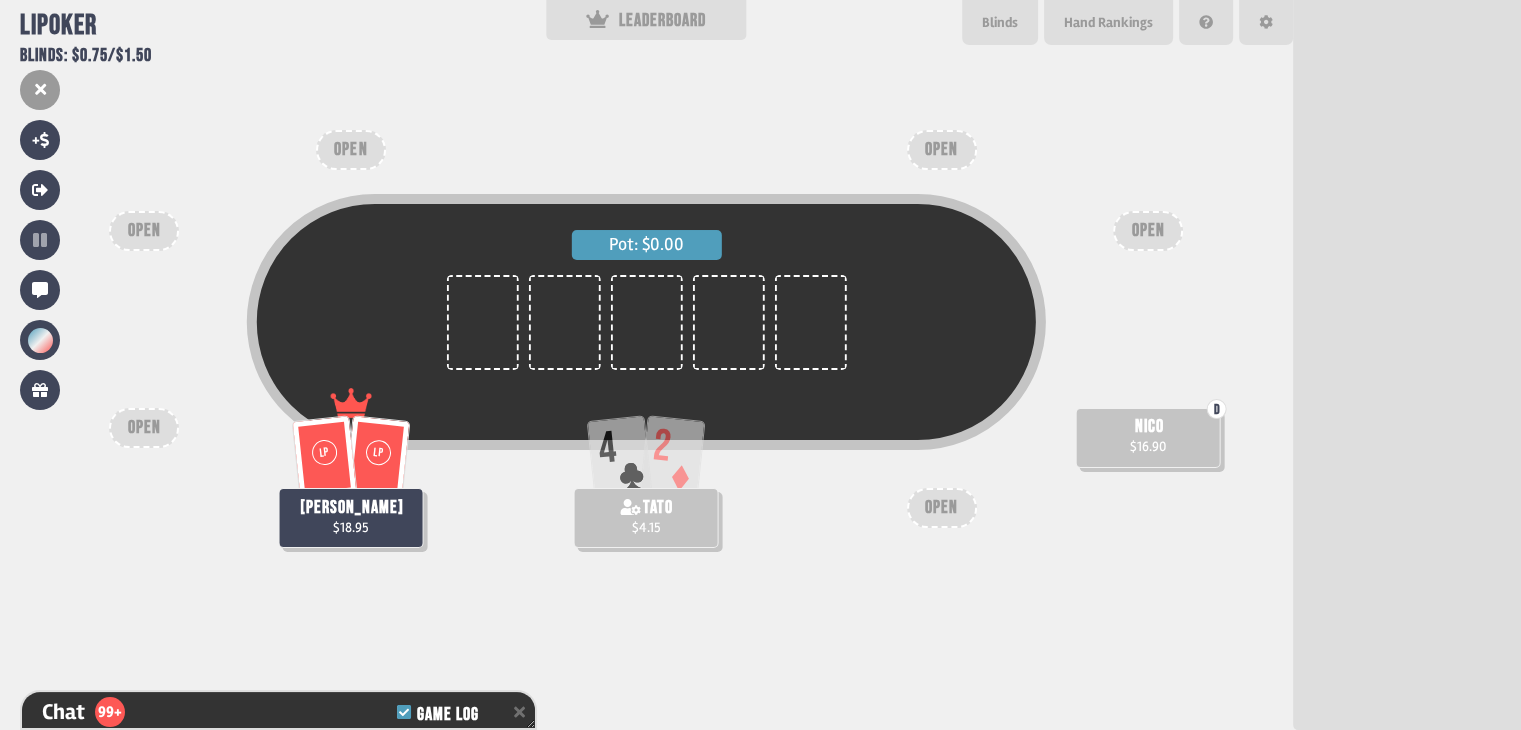 scroll, scrollTop: 198, scrollLeft: 0, axis: vertical 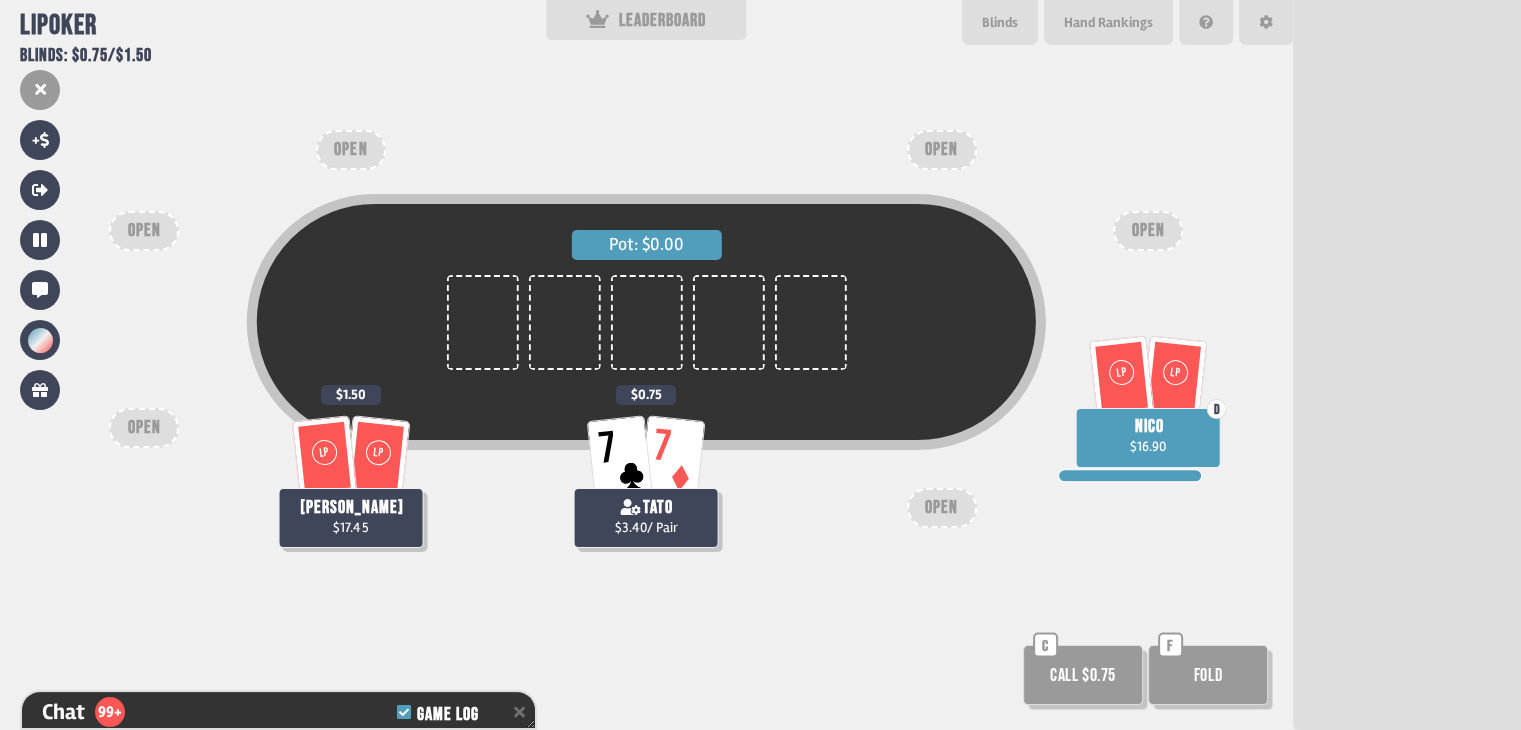 click on "Call $0.75" at bounding box center [1083, 675] 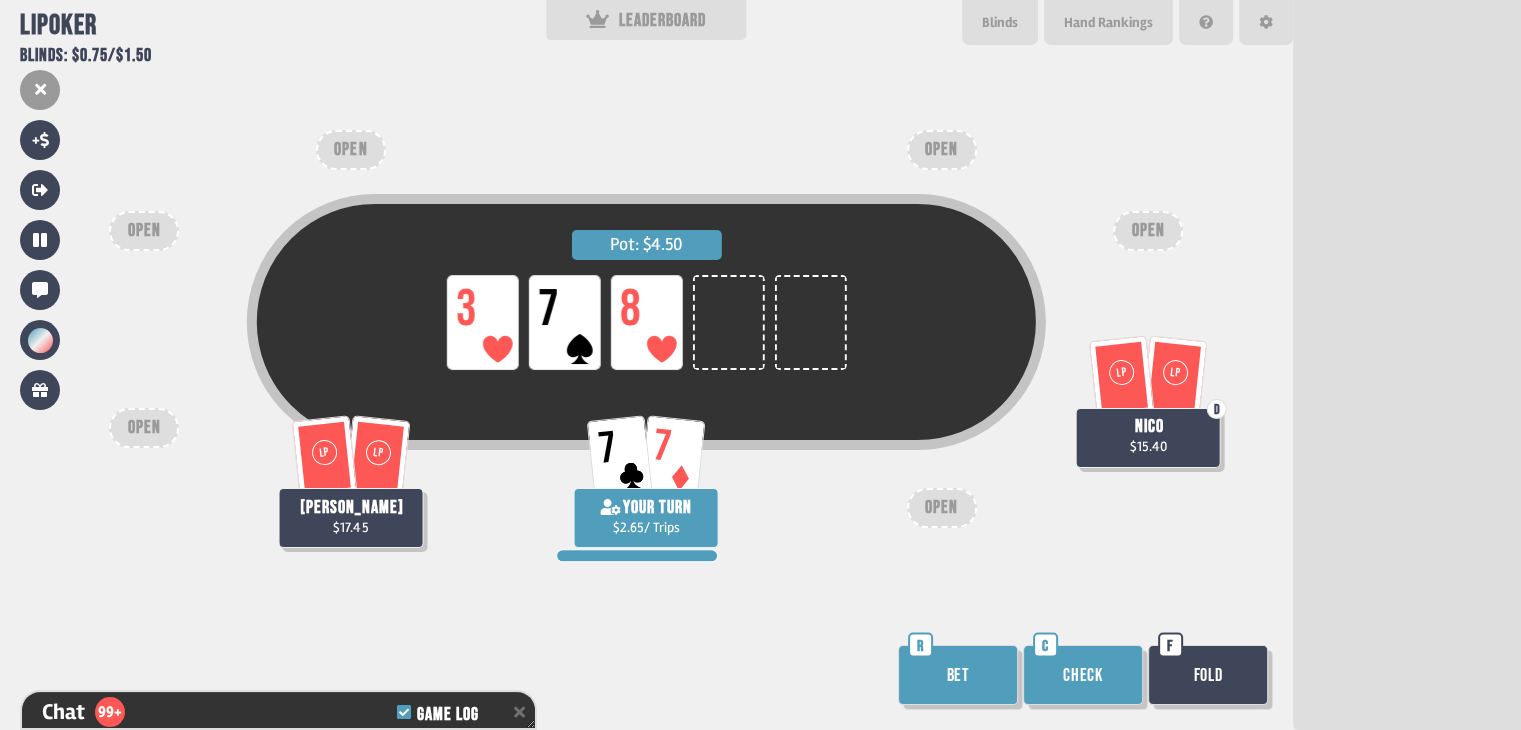 click on "Check" at bounding box center [1083, 675] 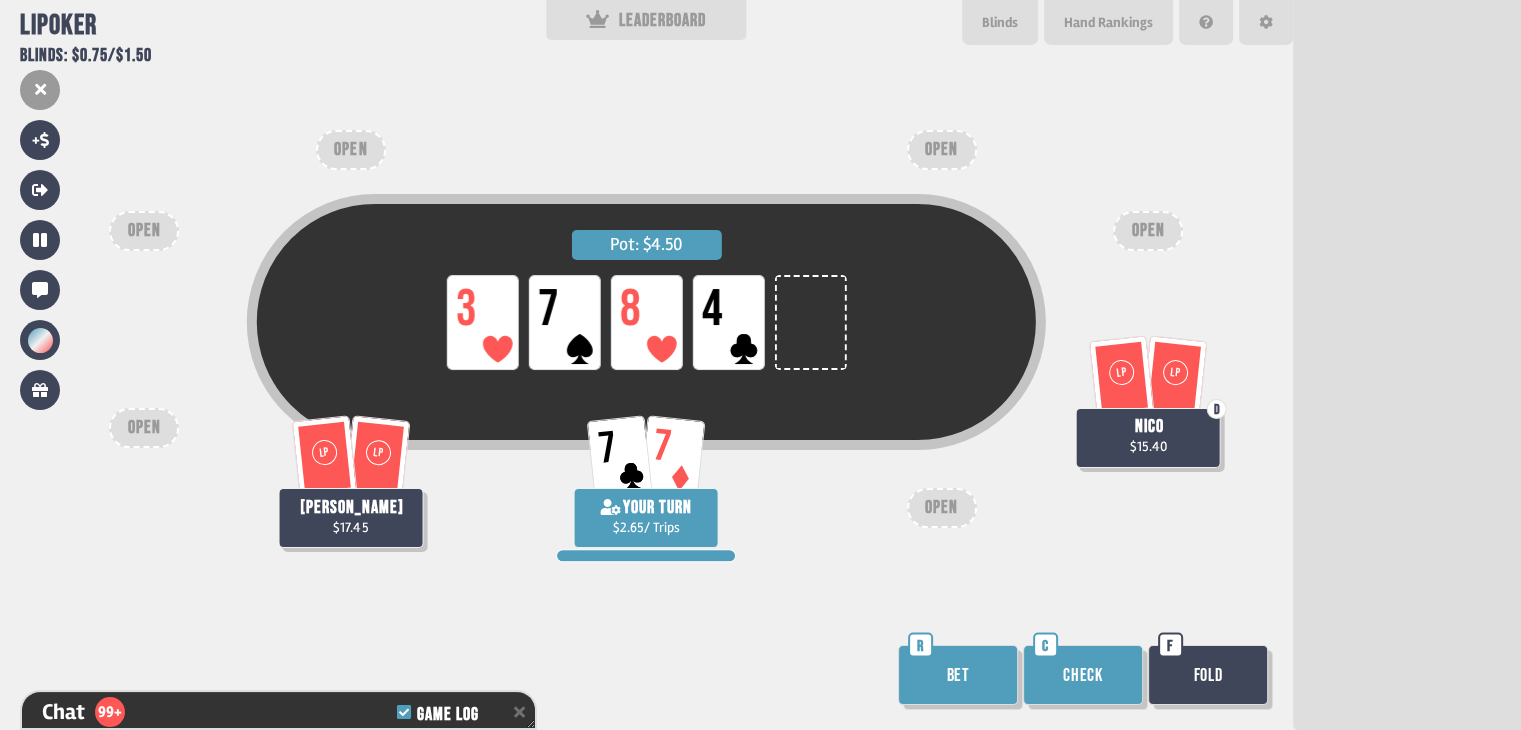 click on "Pot: $4.50   LP 3 LP 7 LP 8 LP 4 LP [PERSON_NAME] $17.45  7 7 YOUR TURN $2.65   / Trips LP LP D [PERSON_NAME] $15.40  OPEN OPEN OPEN OPEN OPEN OPEN Bet R Check C Fold F" at bounding box center (646, 365) 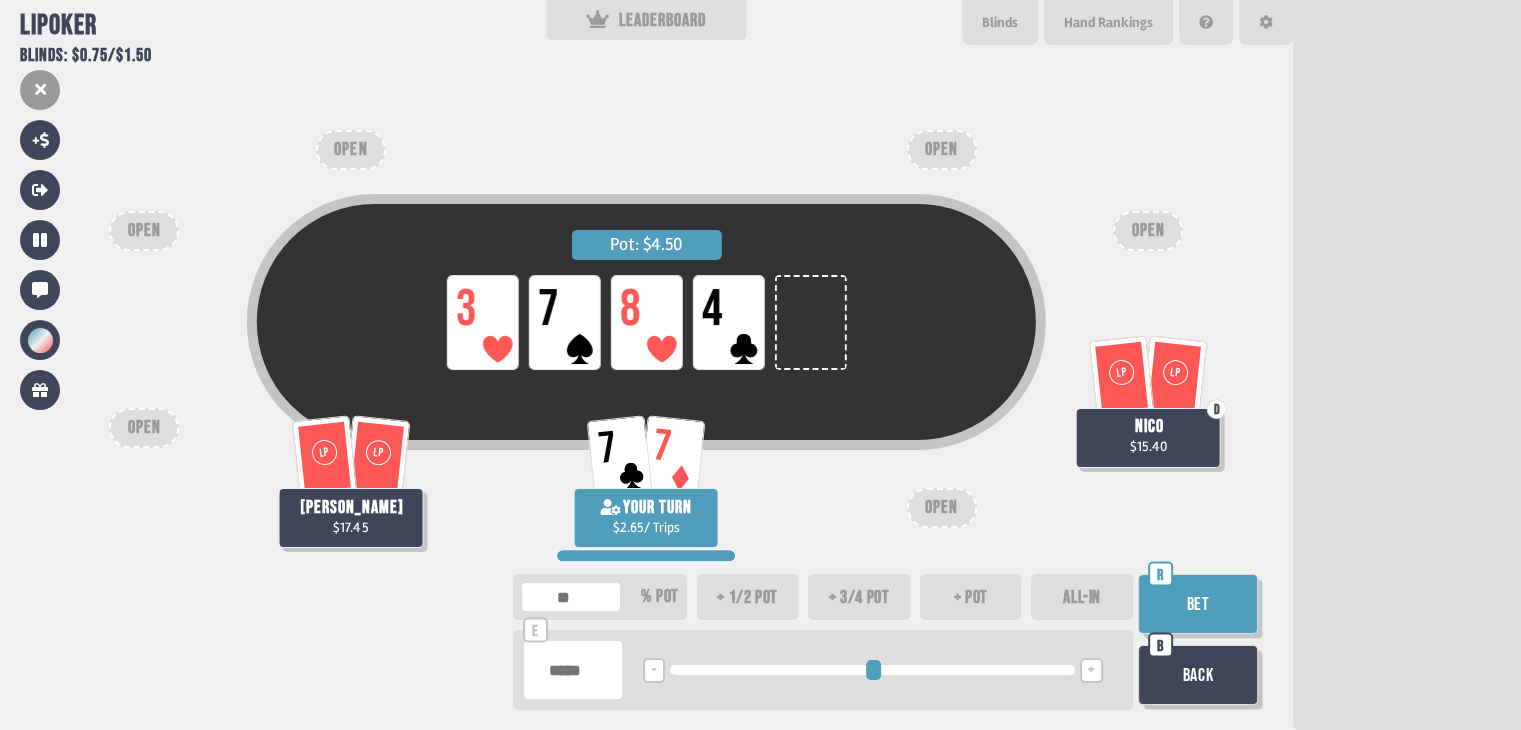 click on "Bet" at bounding box center (1198, 604) 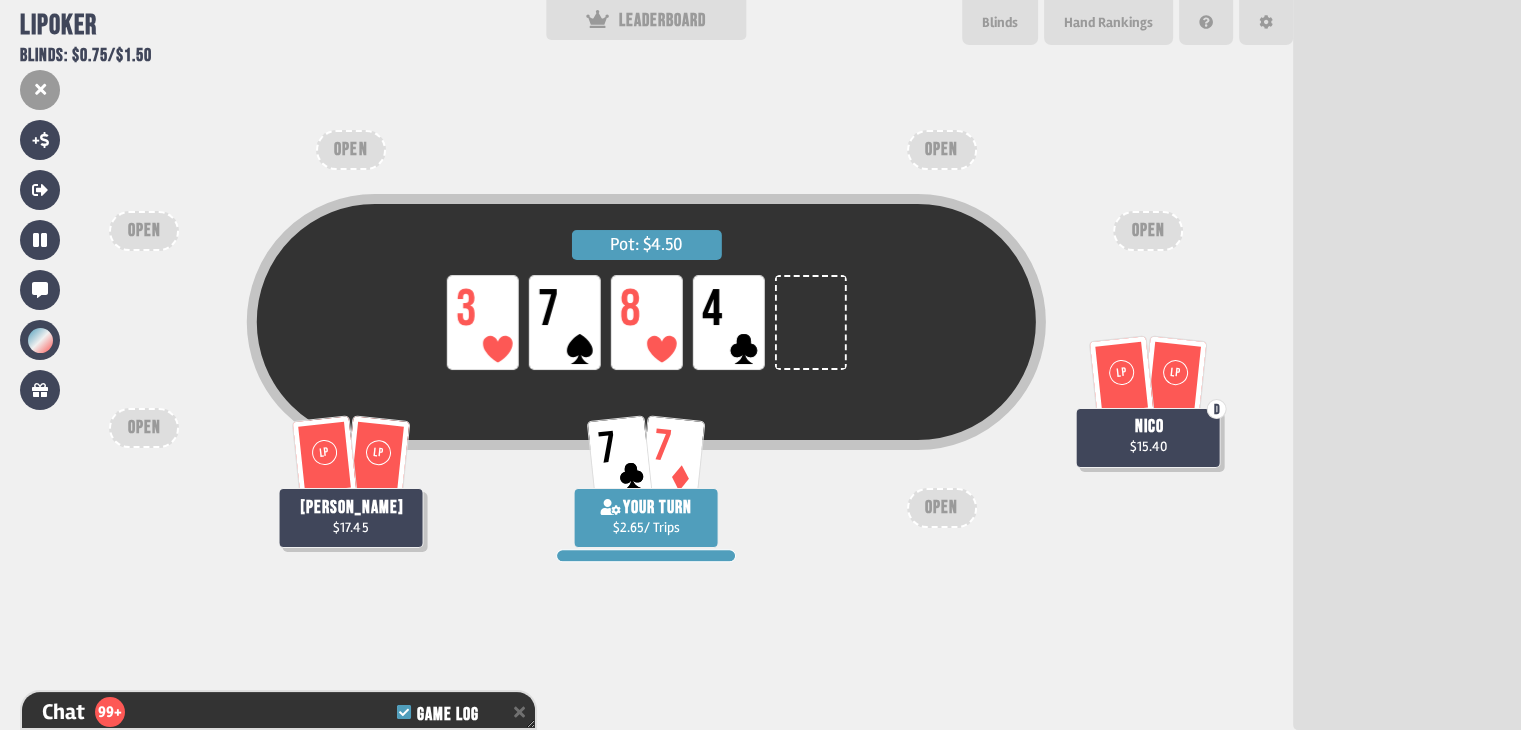scroll, scrollTop: 18602, scrollLeft: 0, axis: vertical 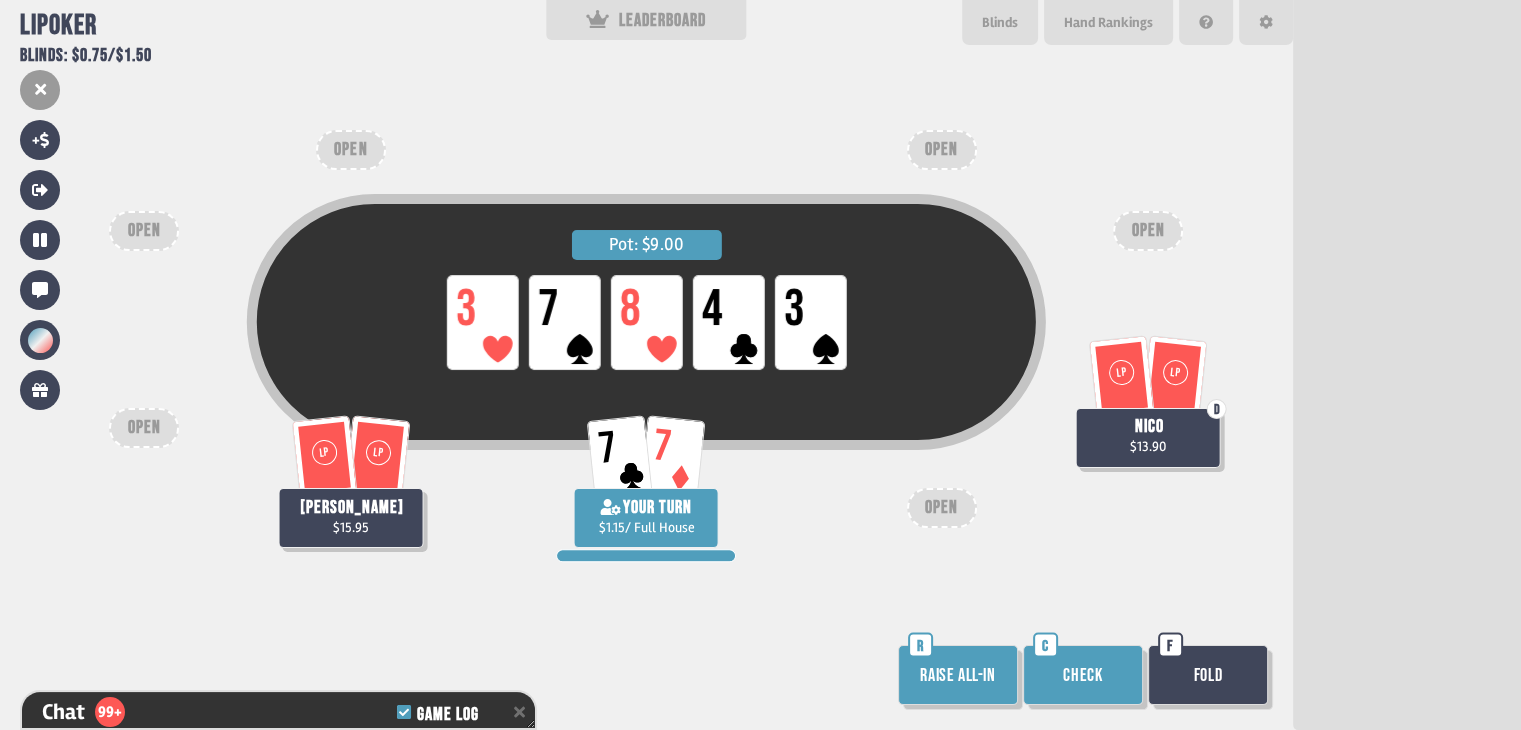 click on "Raise all-in" at bounding box center [958, 675] 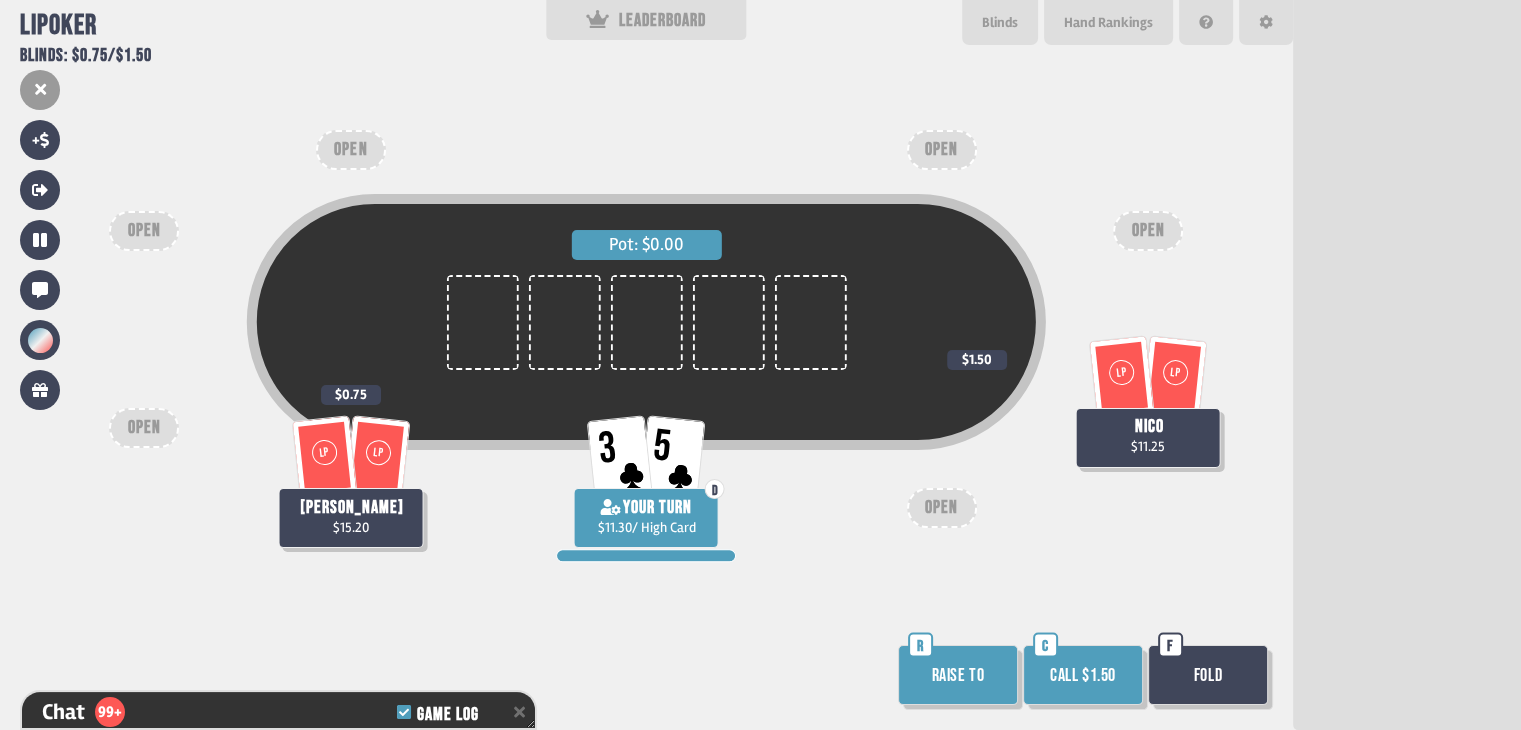 click on "Fold" at bounding box center [1208, 675] 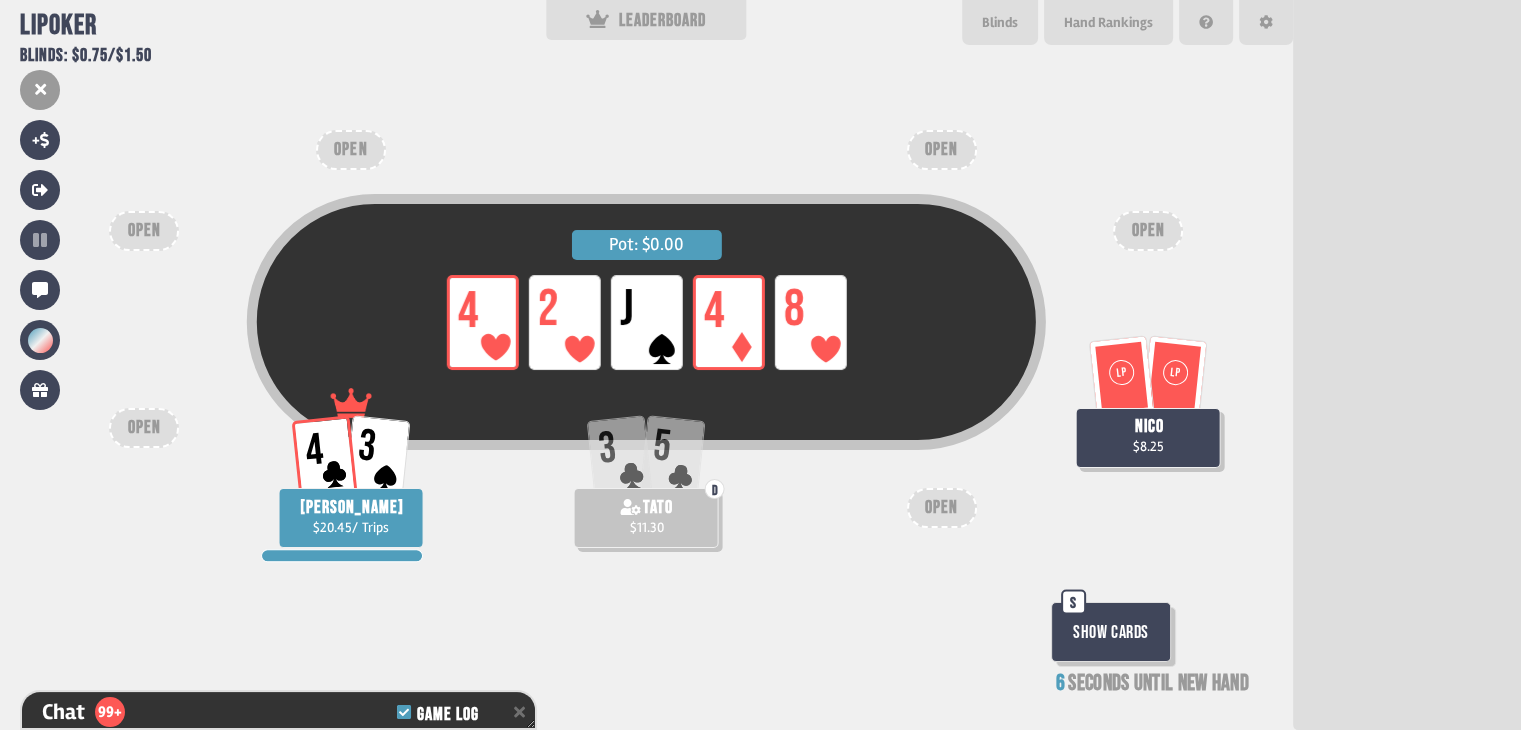 type on "***" 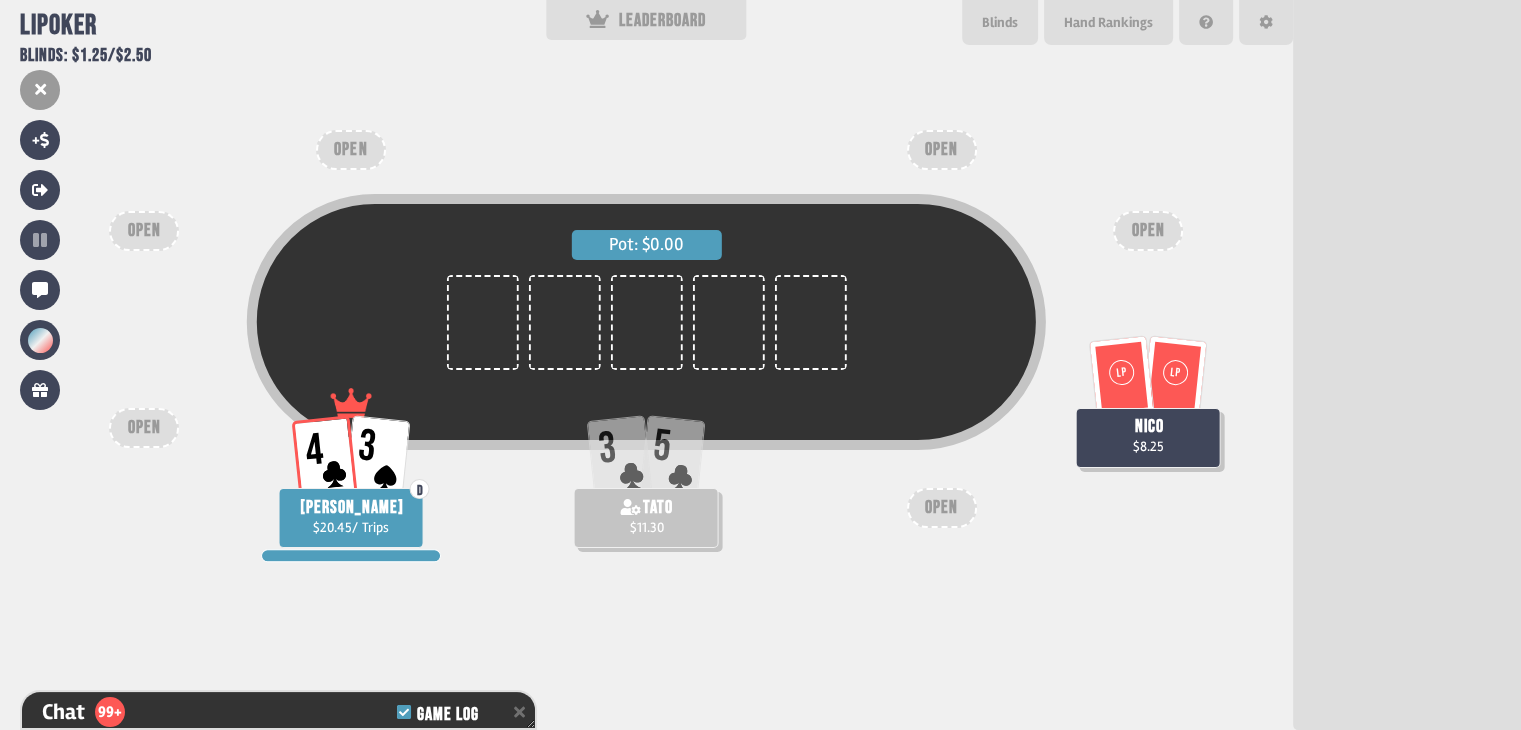 scroll, scrollTop: 198, scrollLeft: 0, axis: vertical 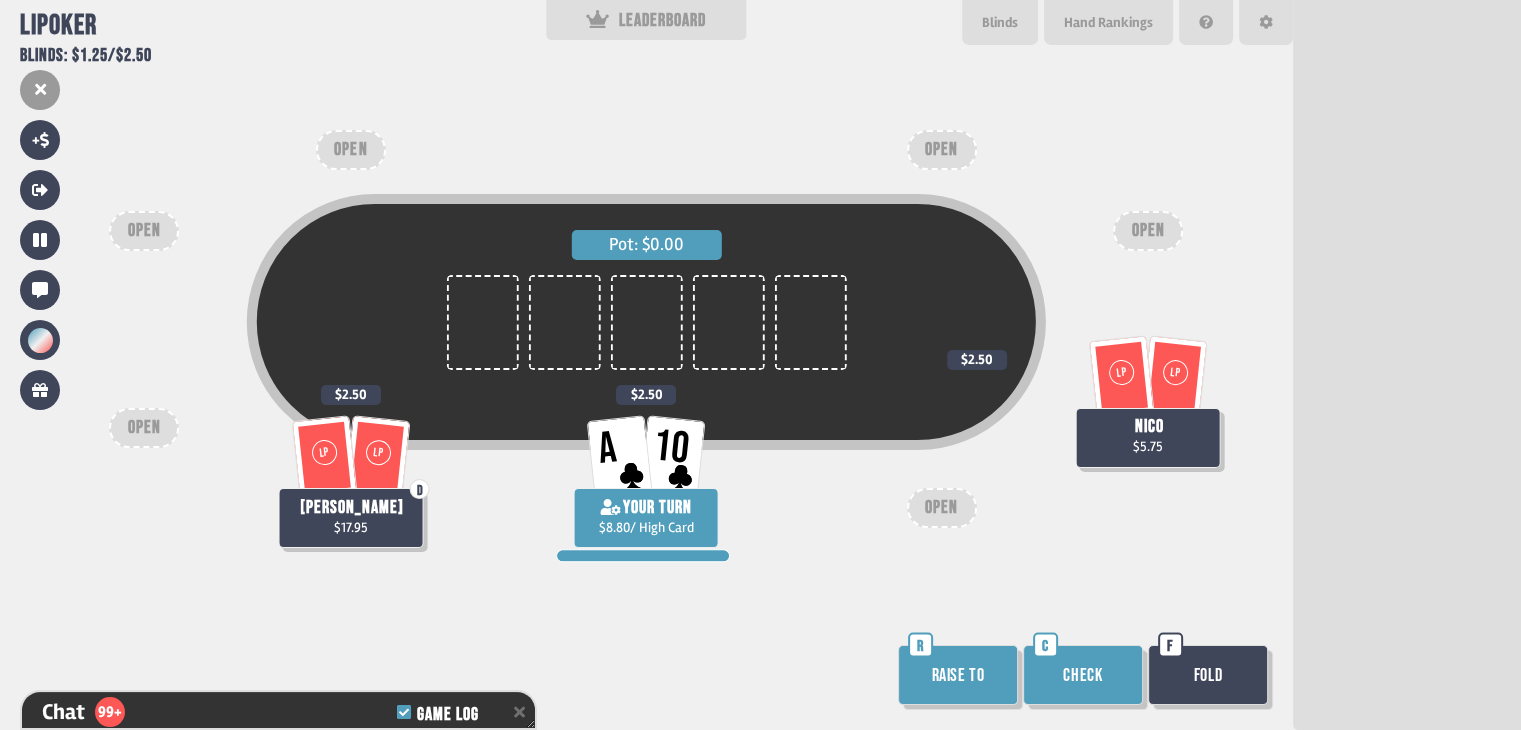 click on "Raise to" at bounding box center [958, 675] 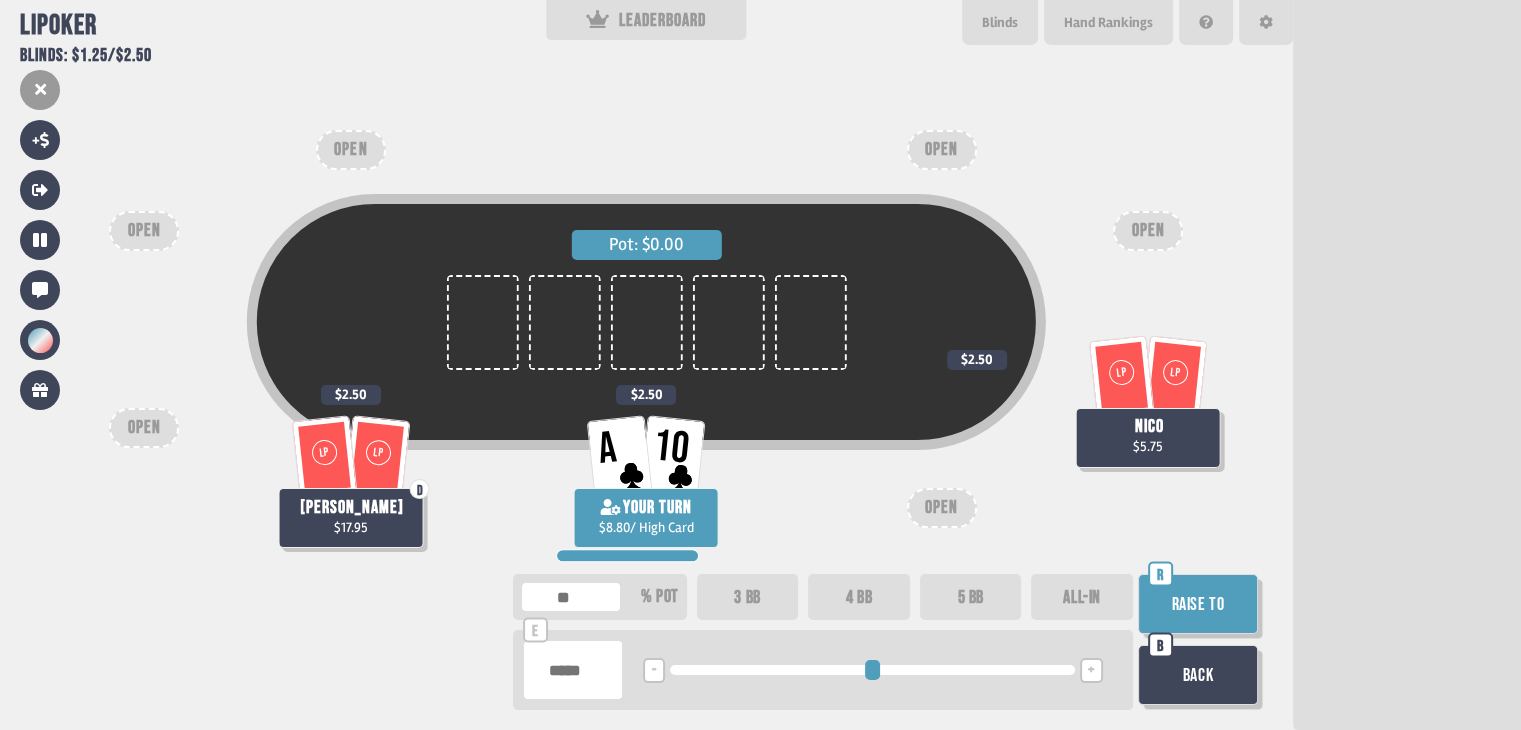 click on "Raise to" at bounding box center [1198, 604] 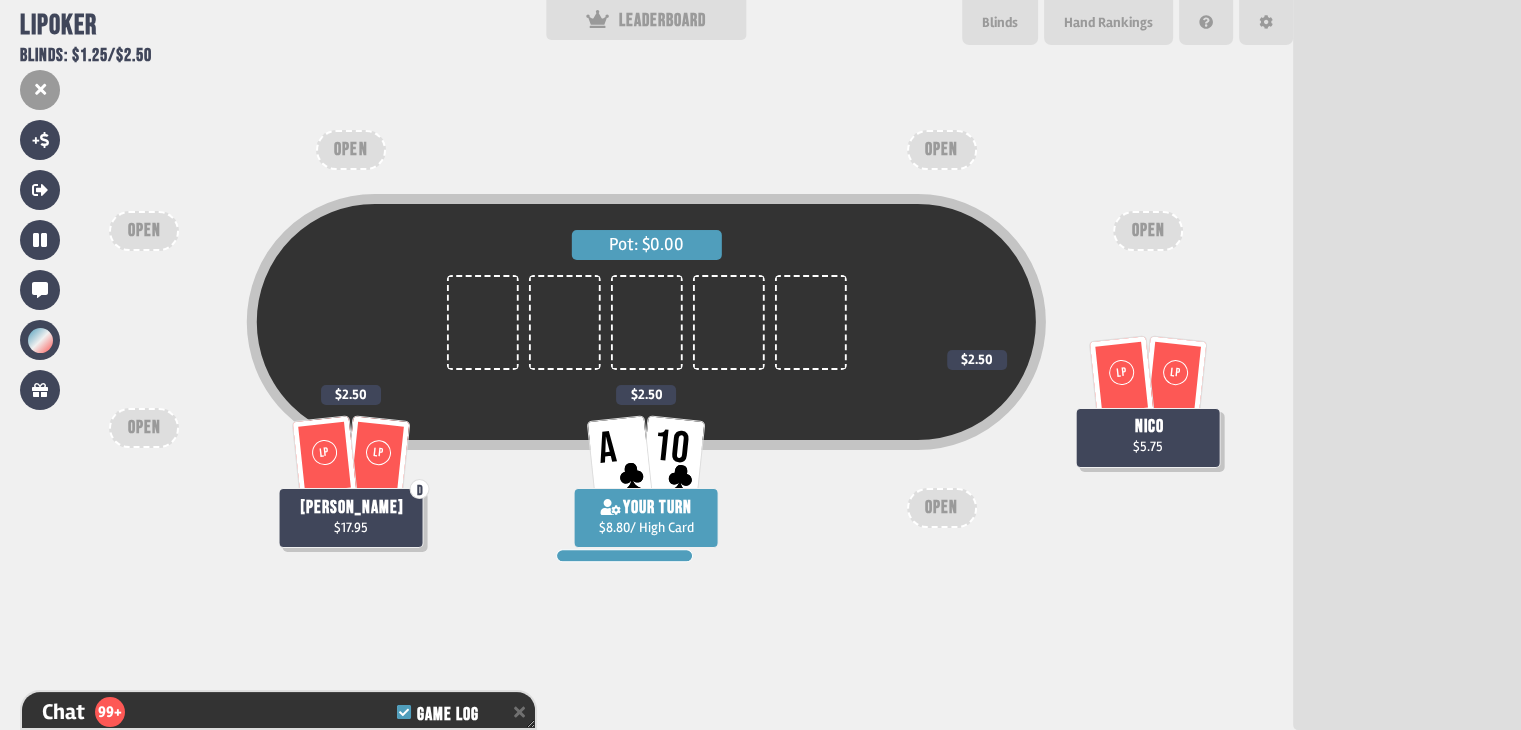 scroll, scrollTop: 19530, scrollLeft: 0, axis: vertical 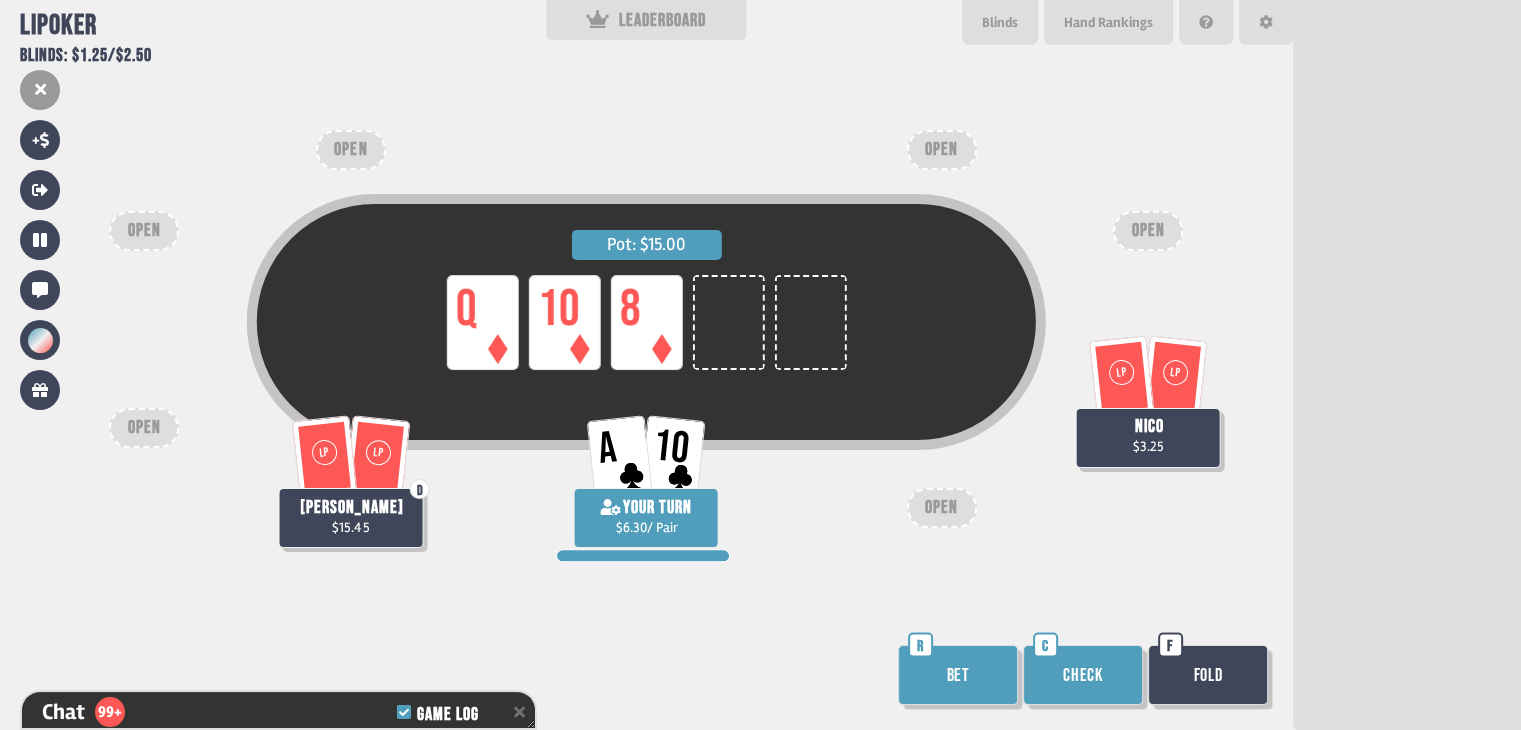 click on "Bet" at bounding box center (958, 675) 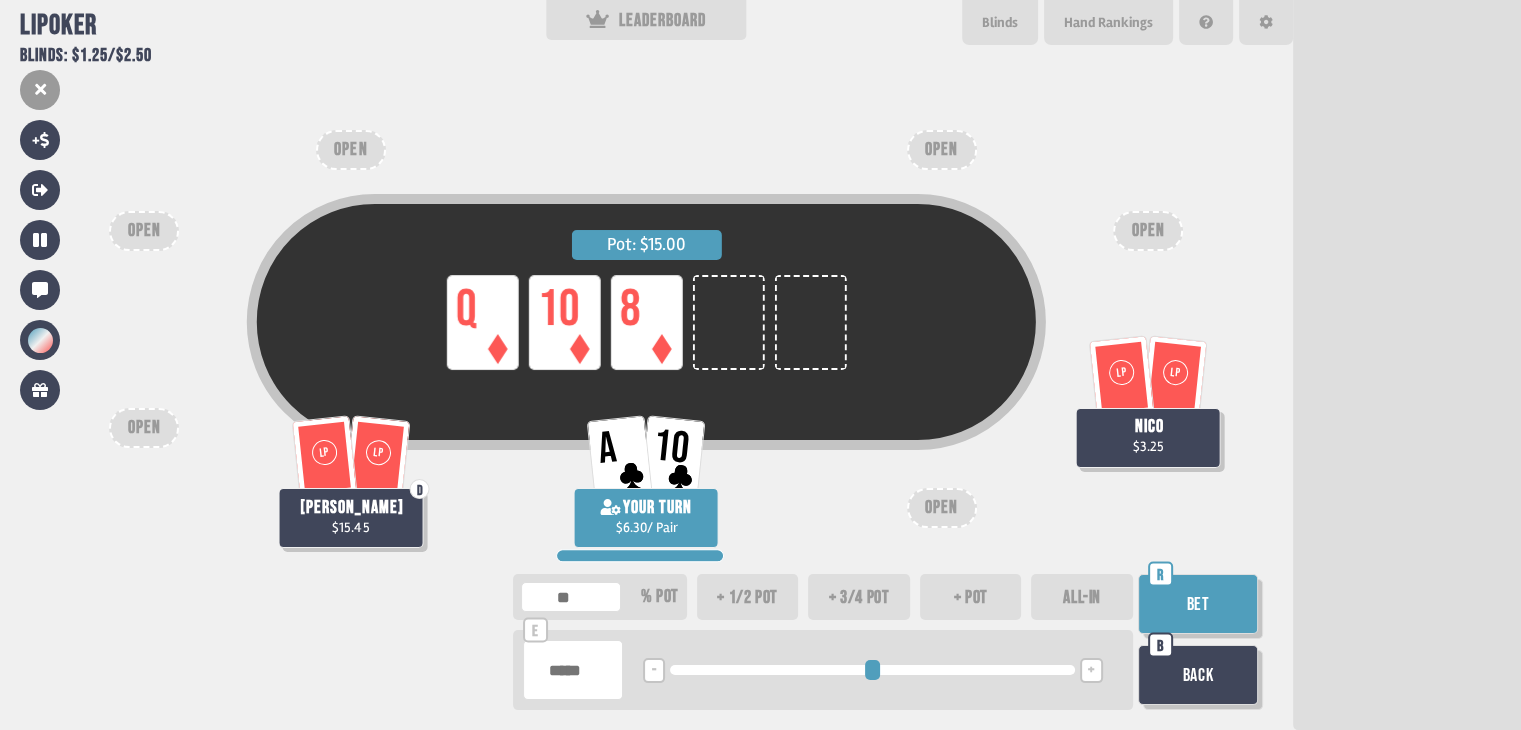 click on "ALL-IN" at bounding box center [1082, 597] 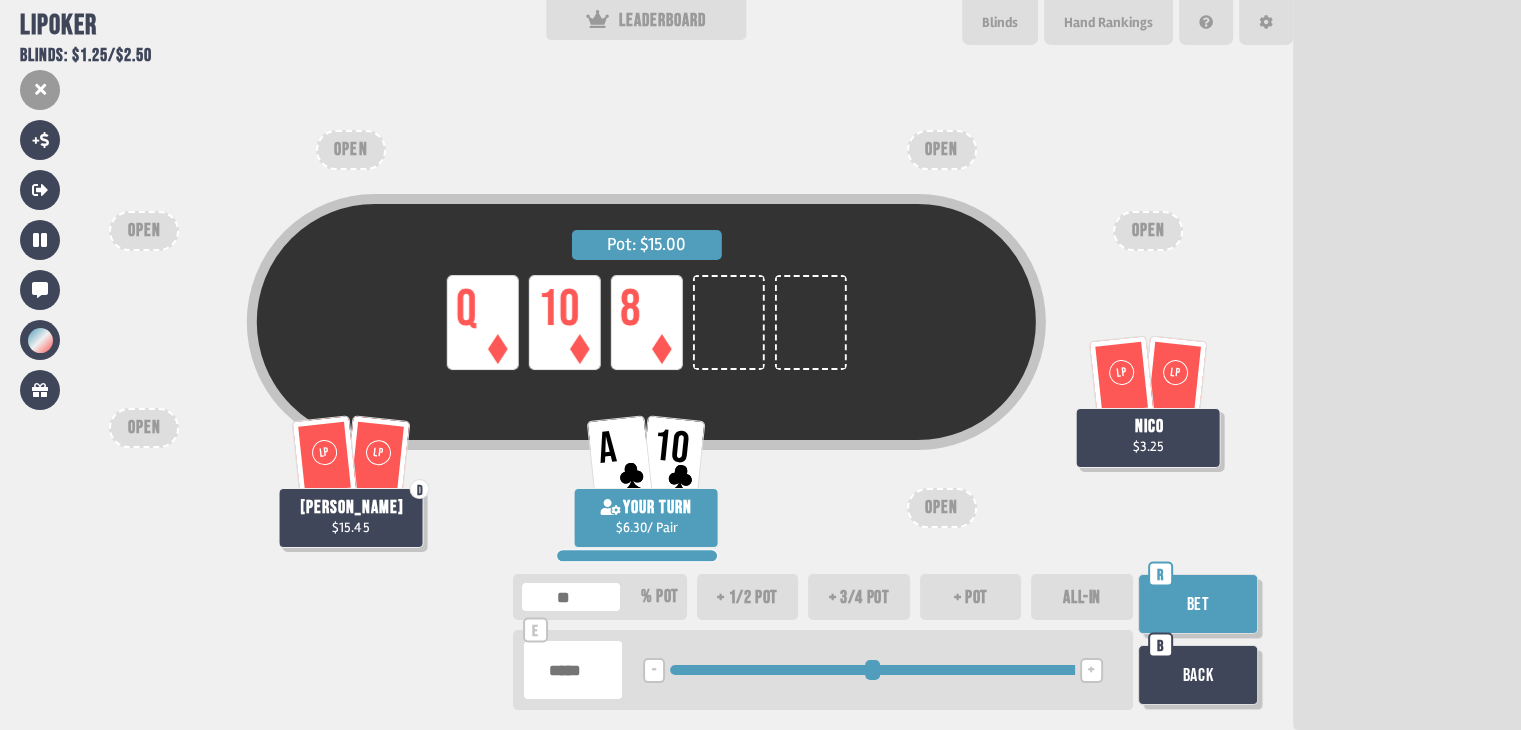 click on "Bet" at bounding box center [1198, 604] 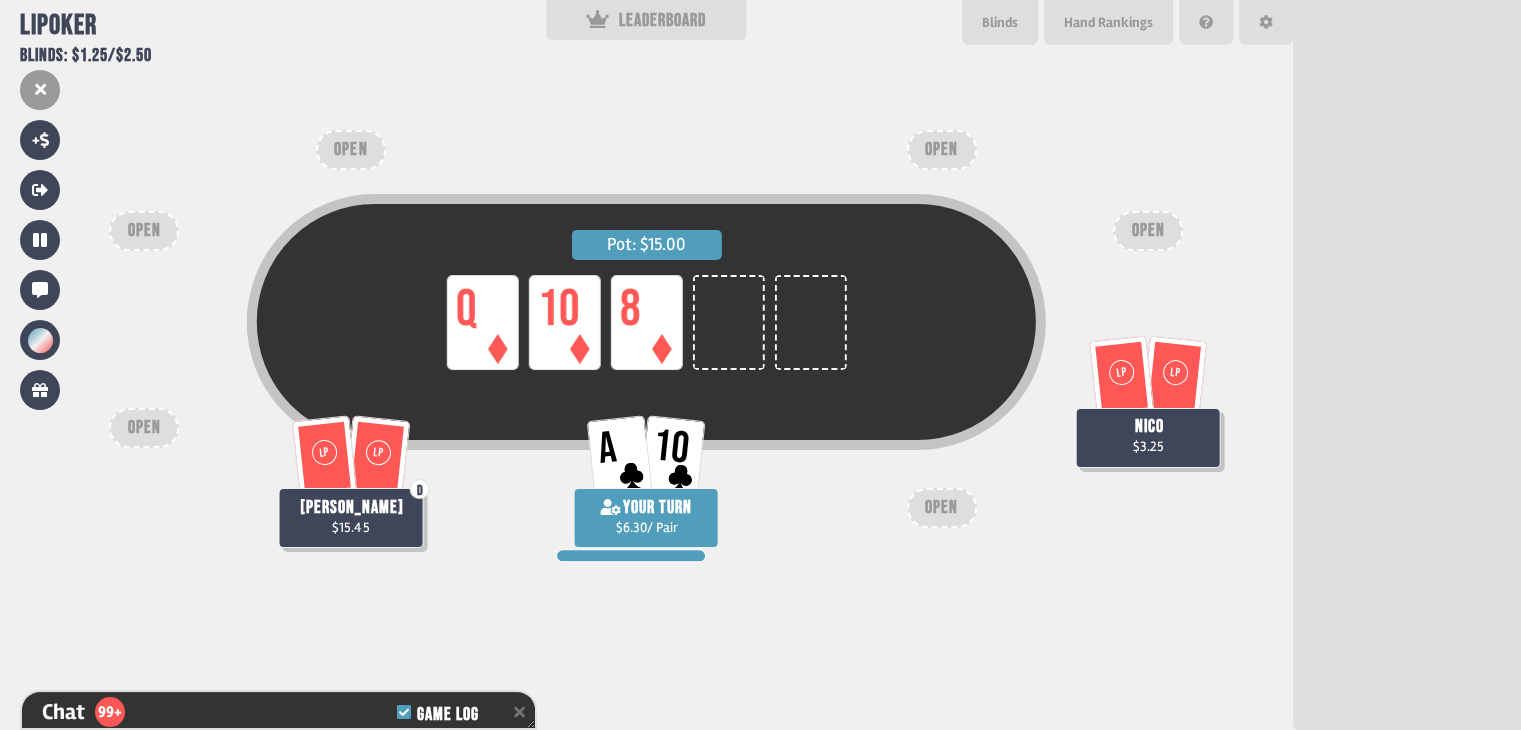 scroll, scrollTop: 19732, scrollLeft: 0, axis: vertical 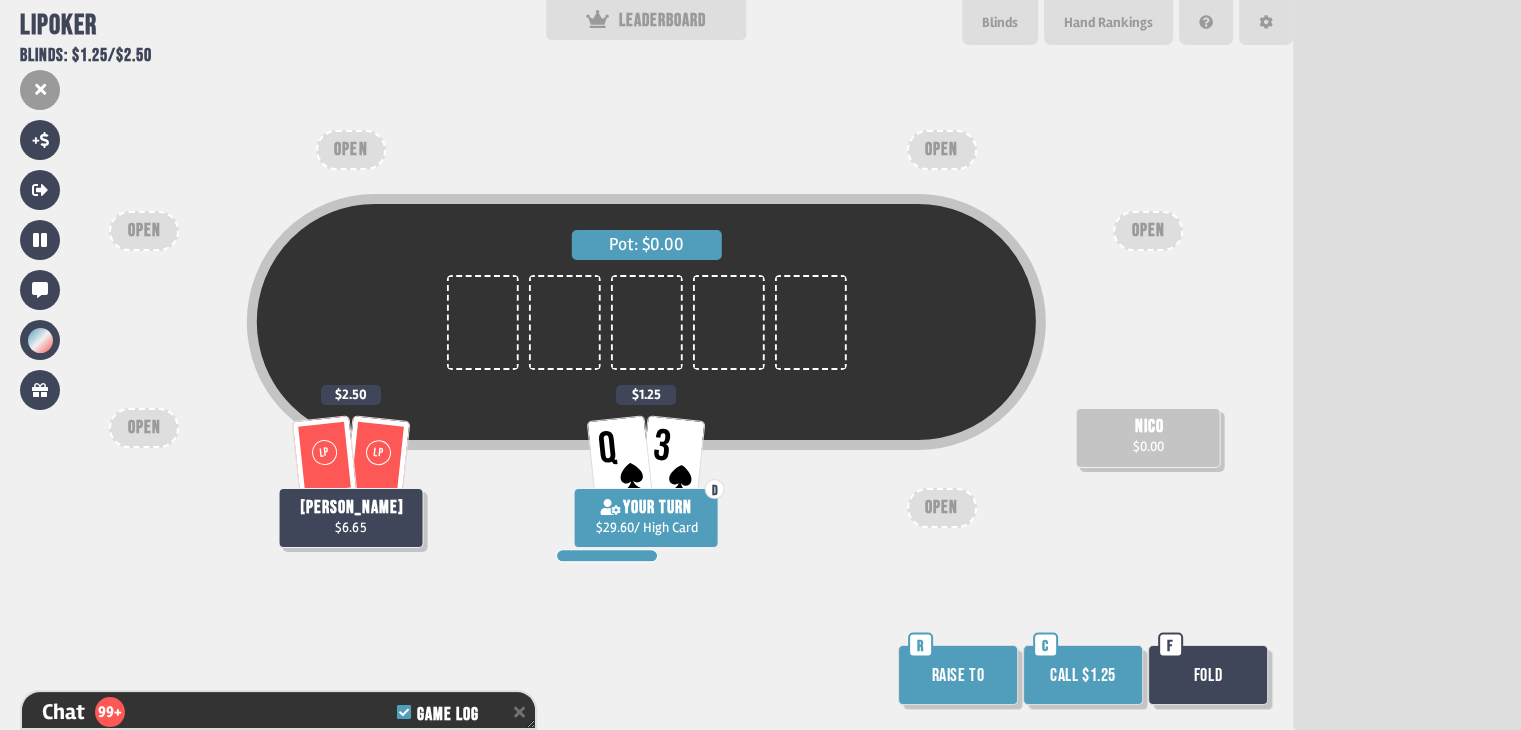 click on "Call $1.25" at bounding box center [1083, 675] 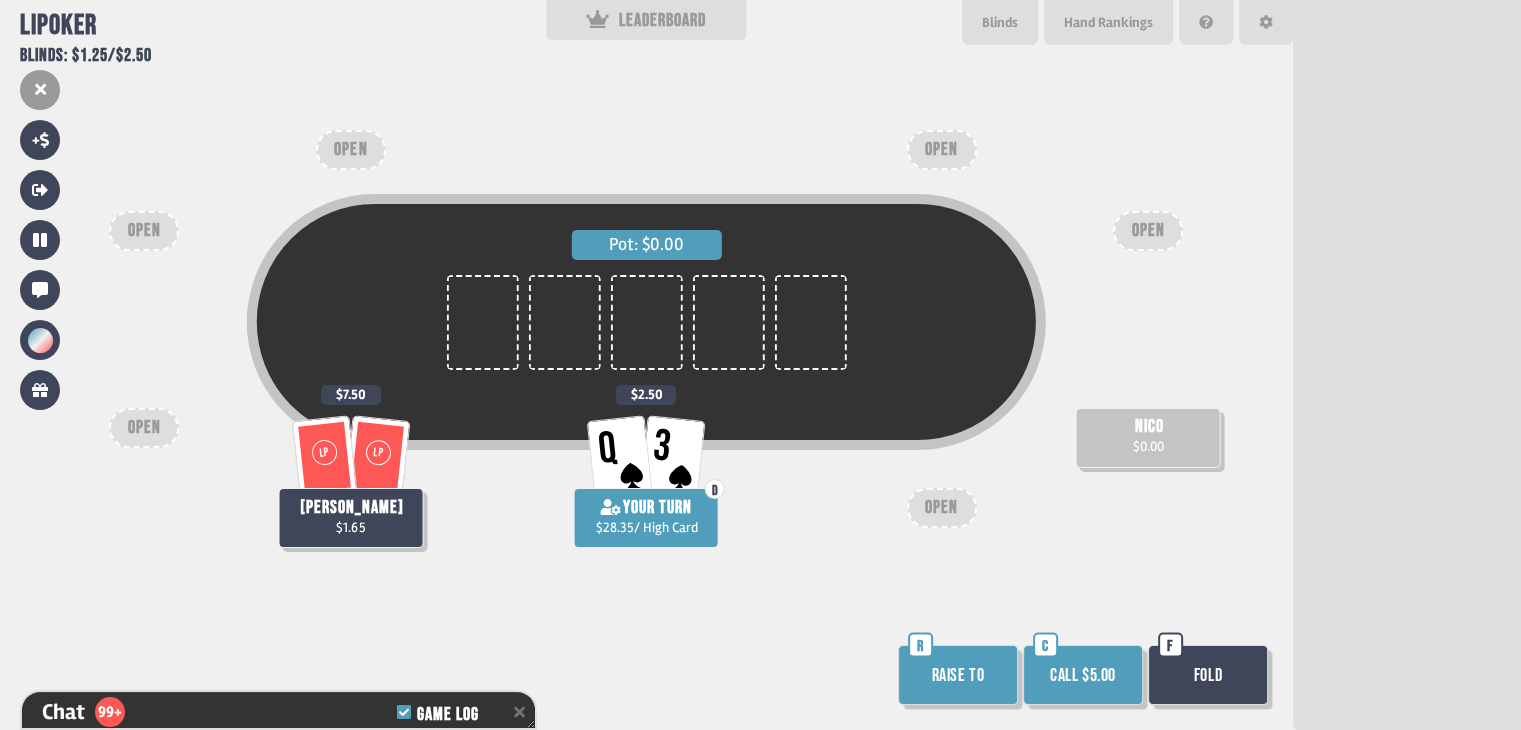 click on "Call $5.00" at bounding box center [1083, 675] 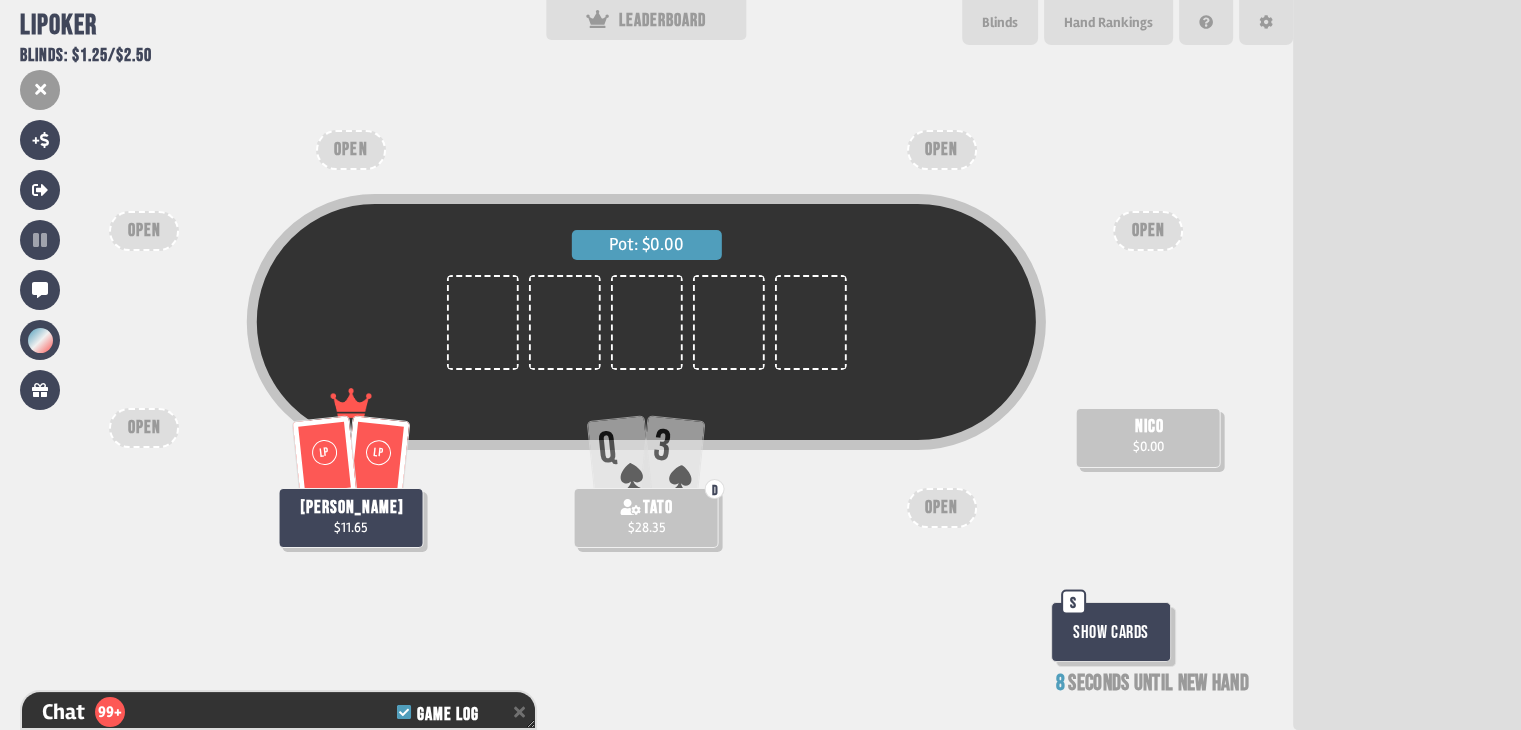 scroll, scrollTop: 200, scrollLeft: 0, axis: vertical 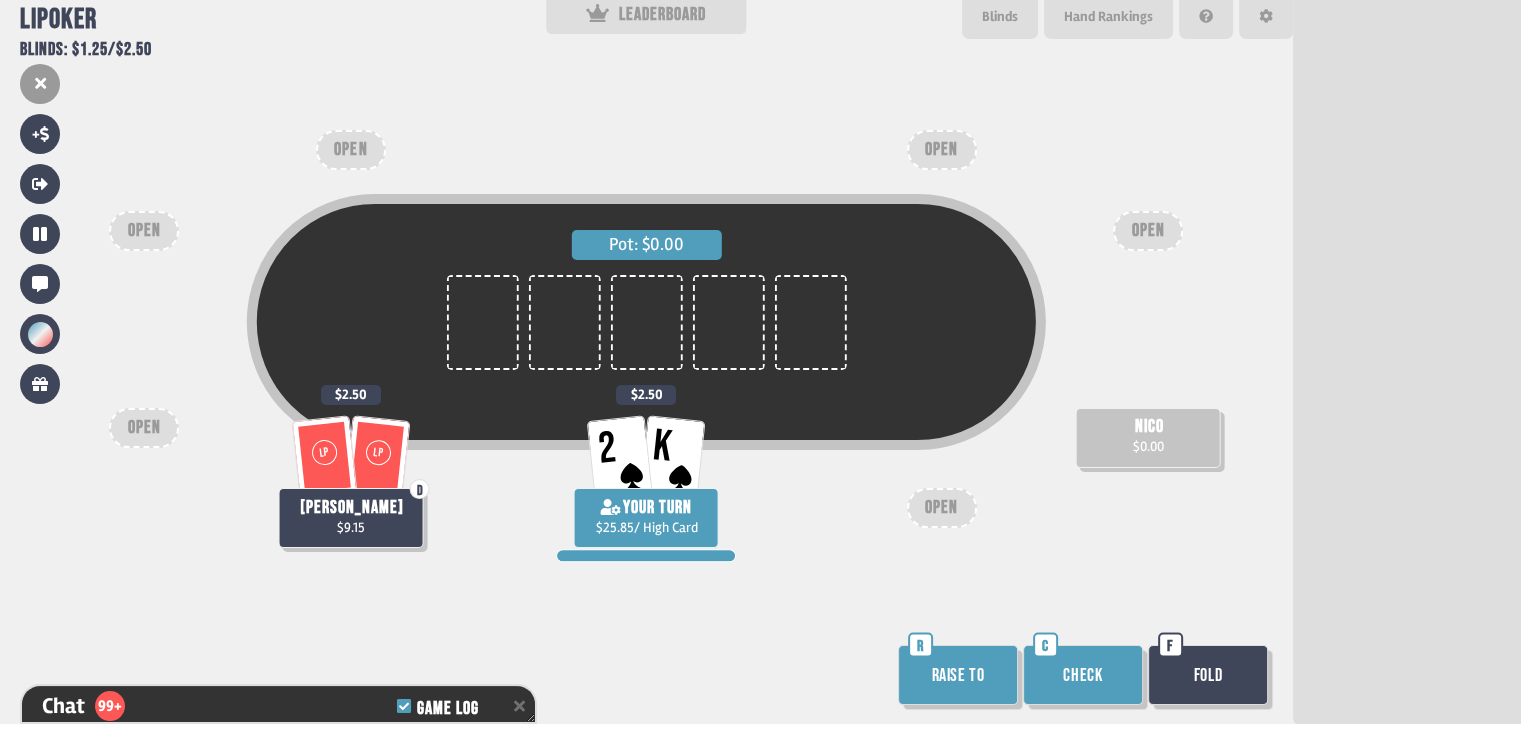 click on "Raise to" at bounding box center [958, 675] 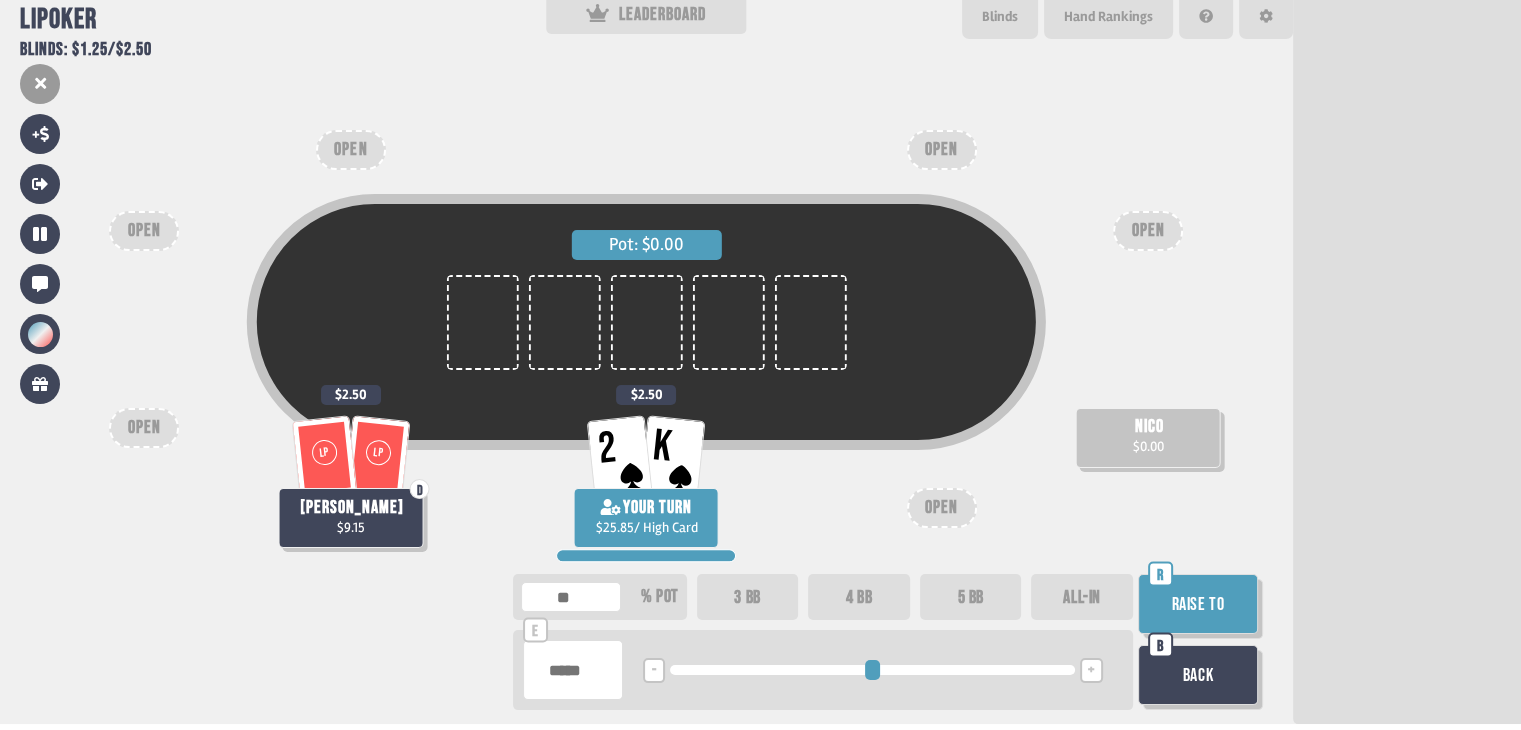 click on "Raise to" at bounding box center (1198, 604) 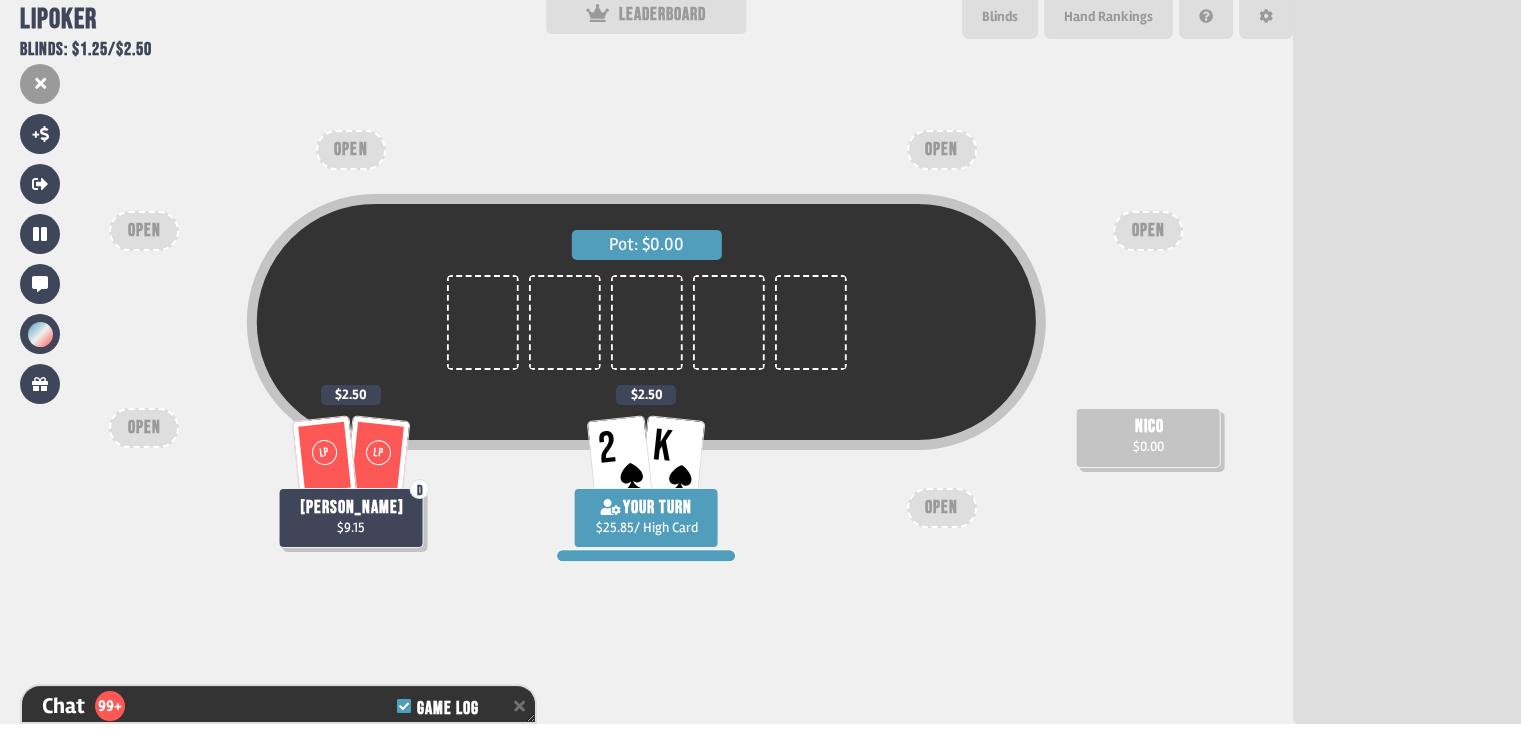 scroll, scrollTop: 20312, scrollLeft: 0, axis: vertical 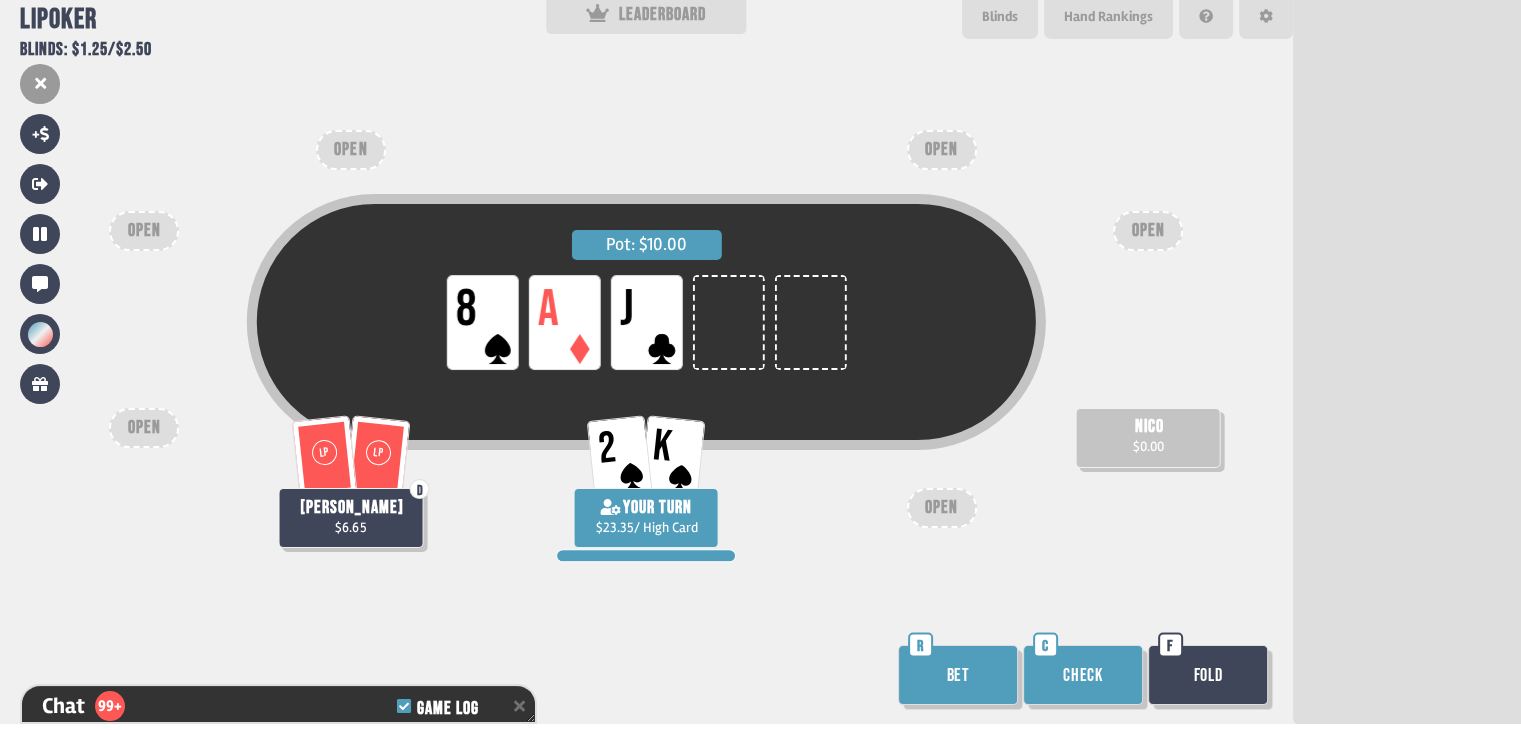 click on "Bet" at bounding box center [958, 675] 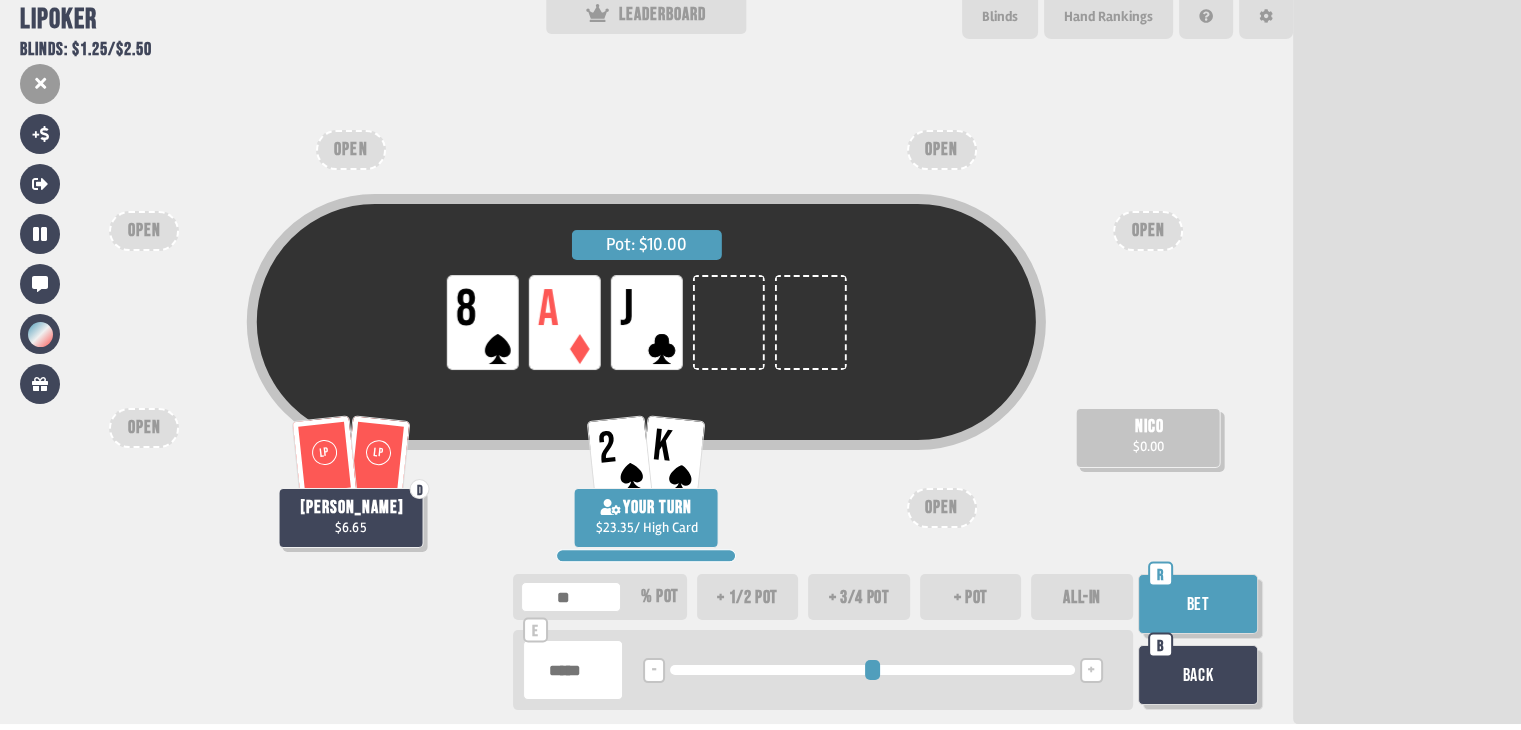 type on "***" 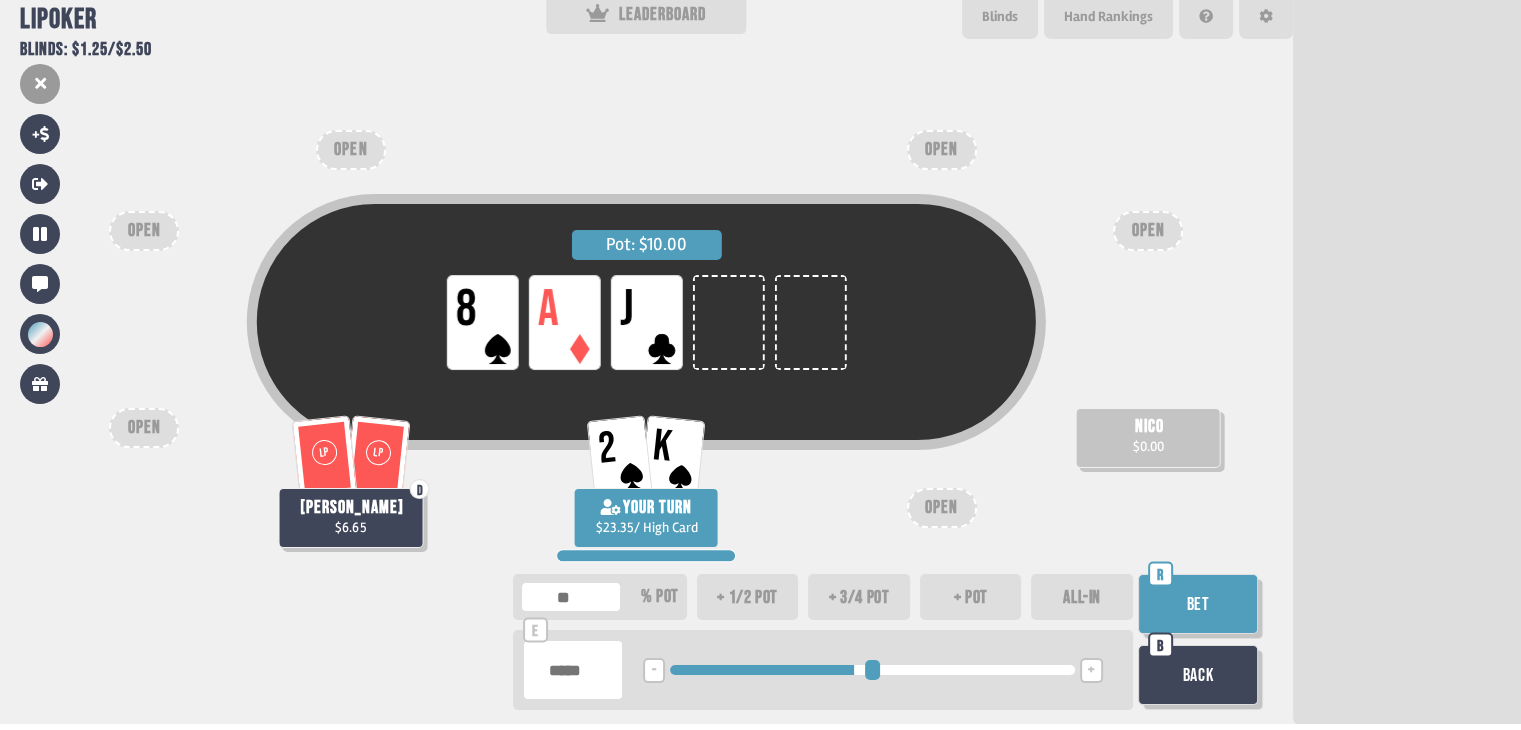 type on "**" 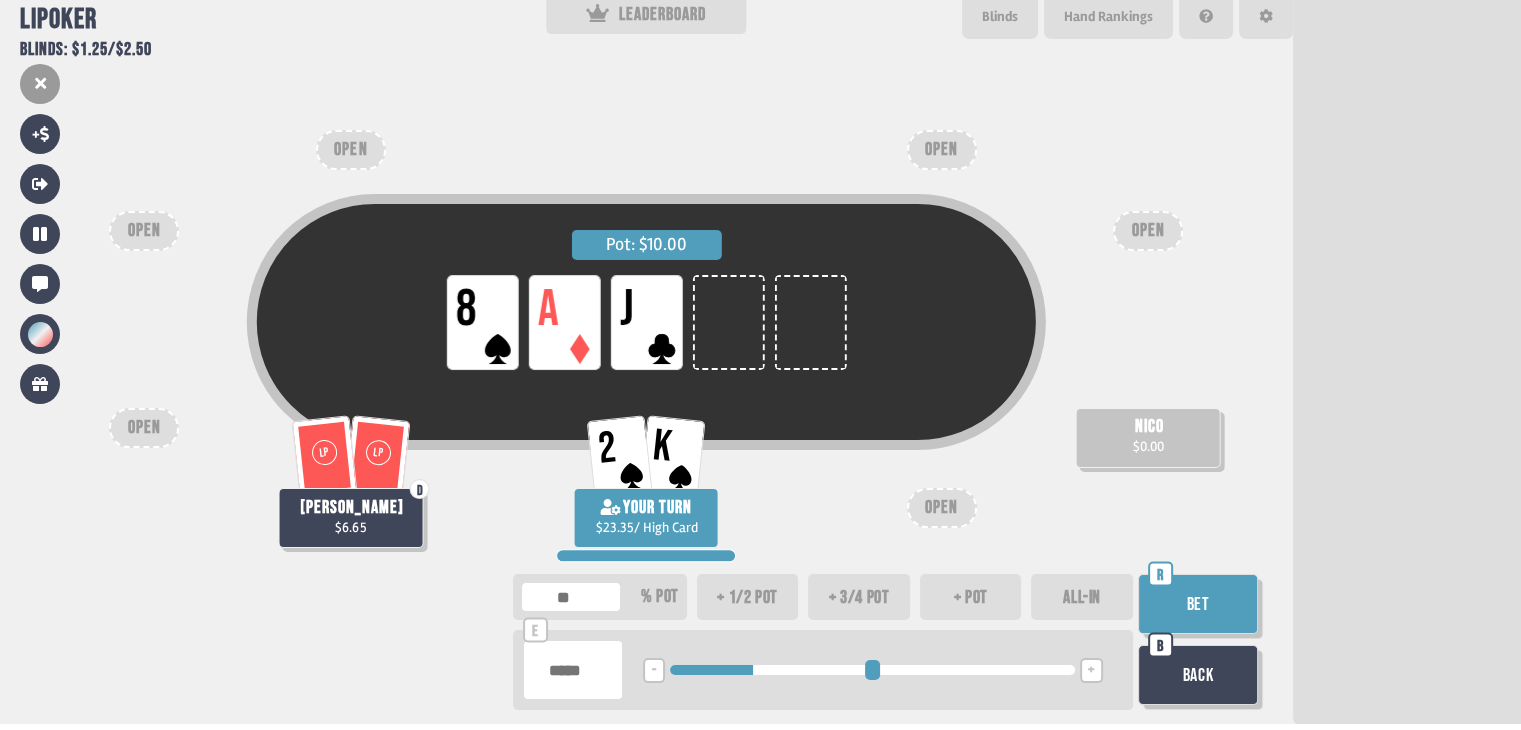 click at bounding box center (872, 670) 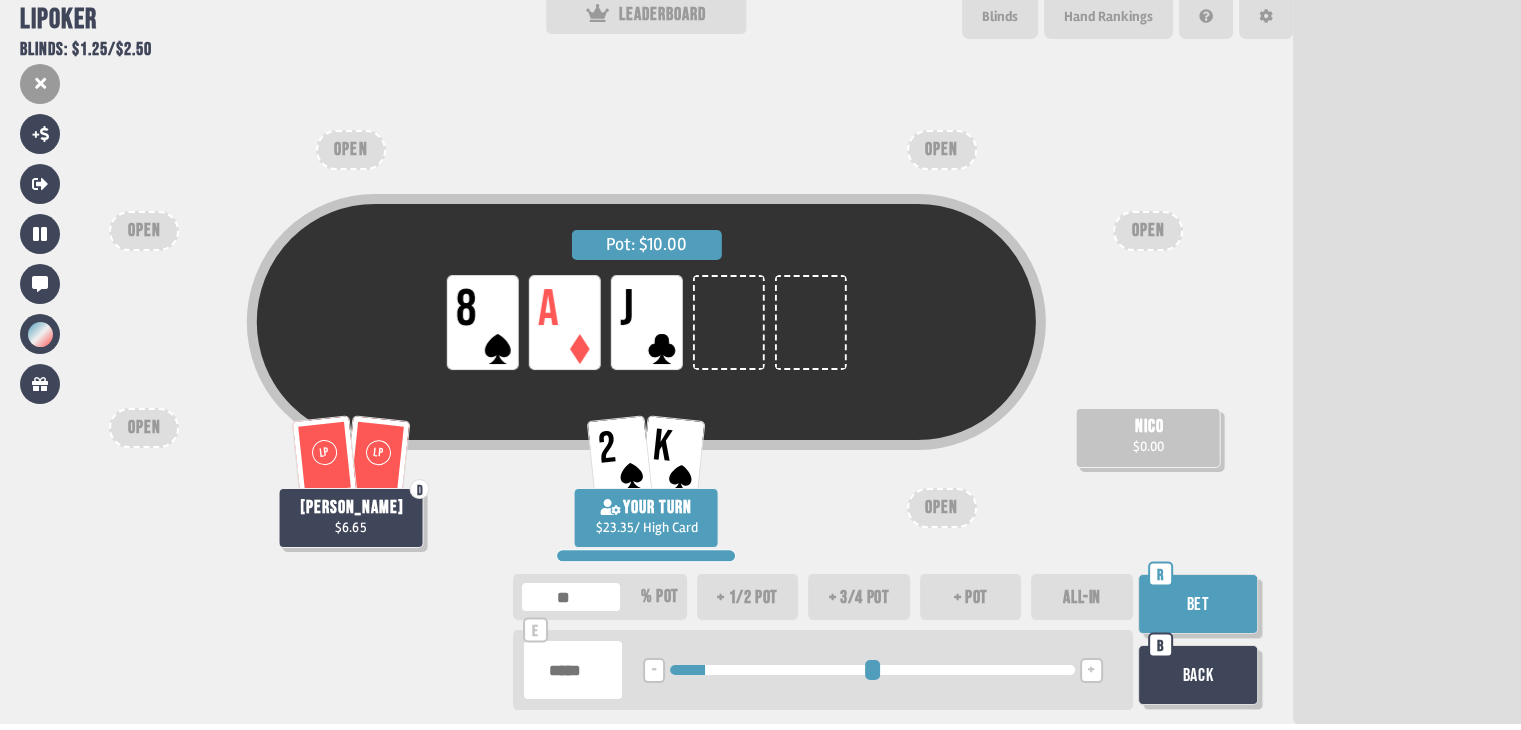 type on "**" 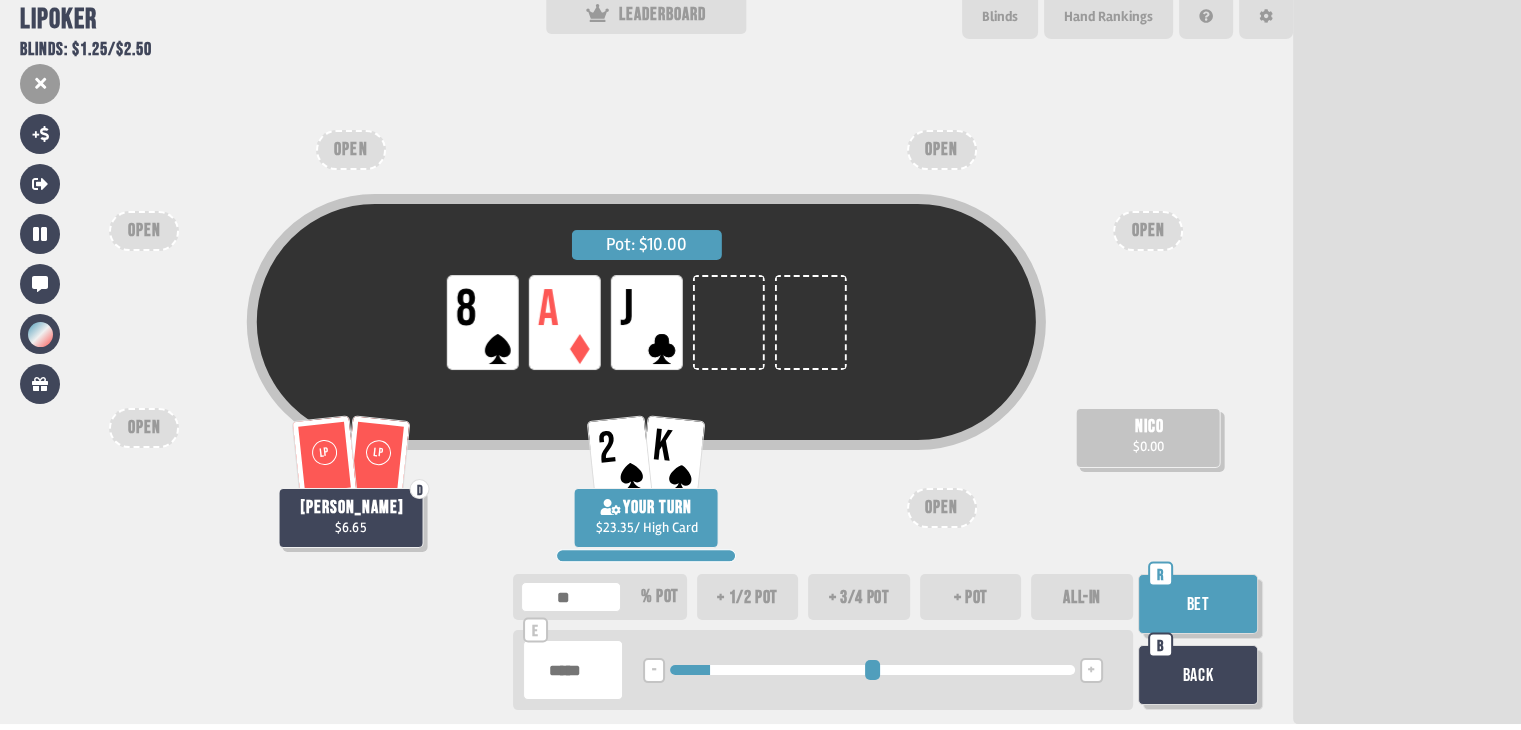 type on "****" 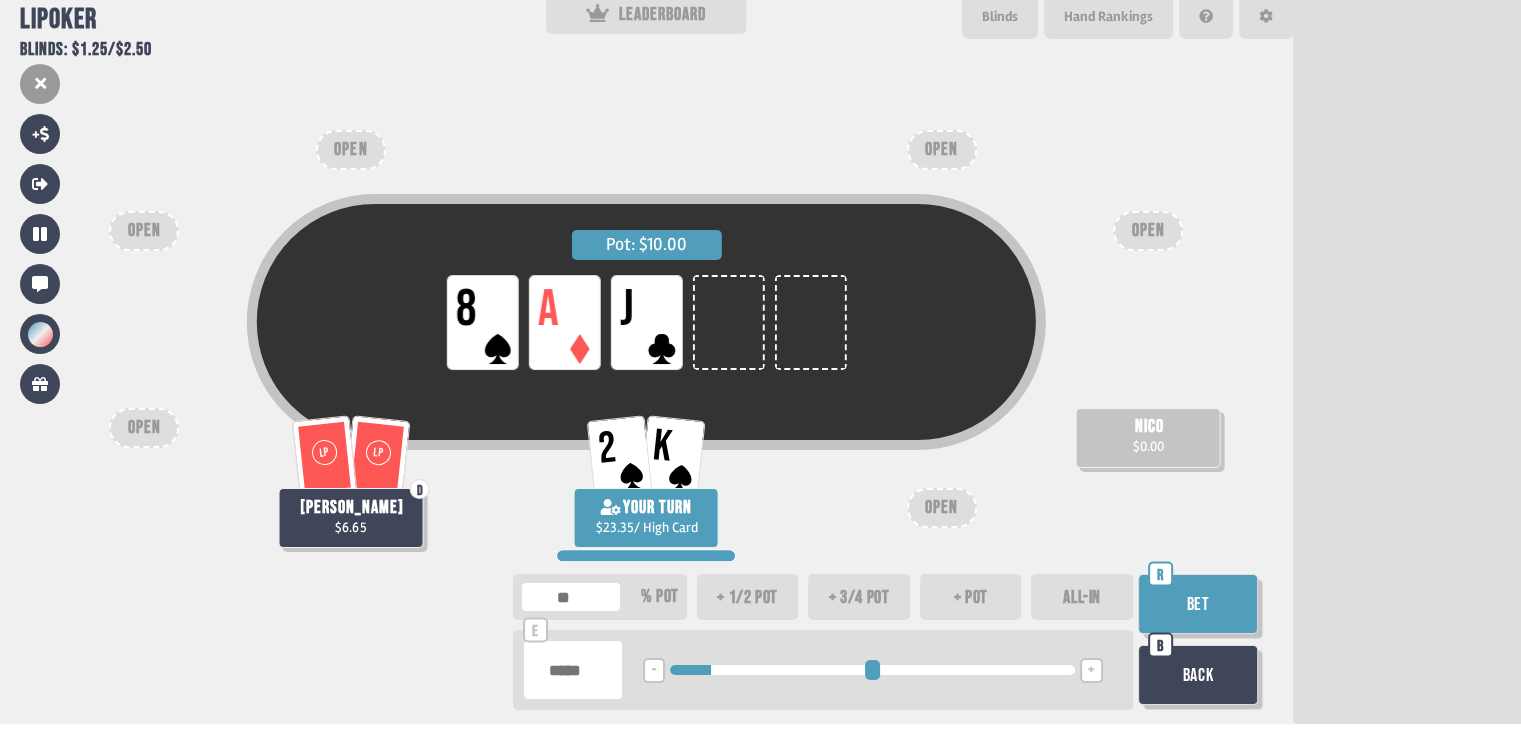 type on "***" 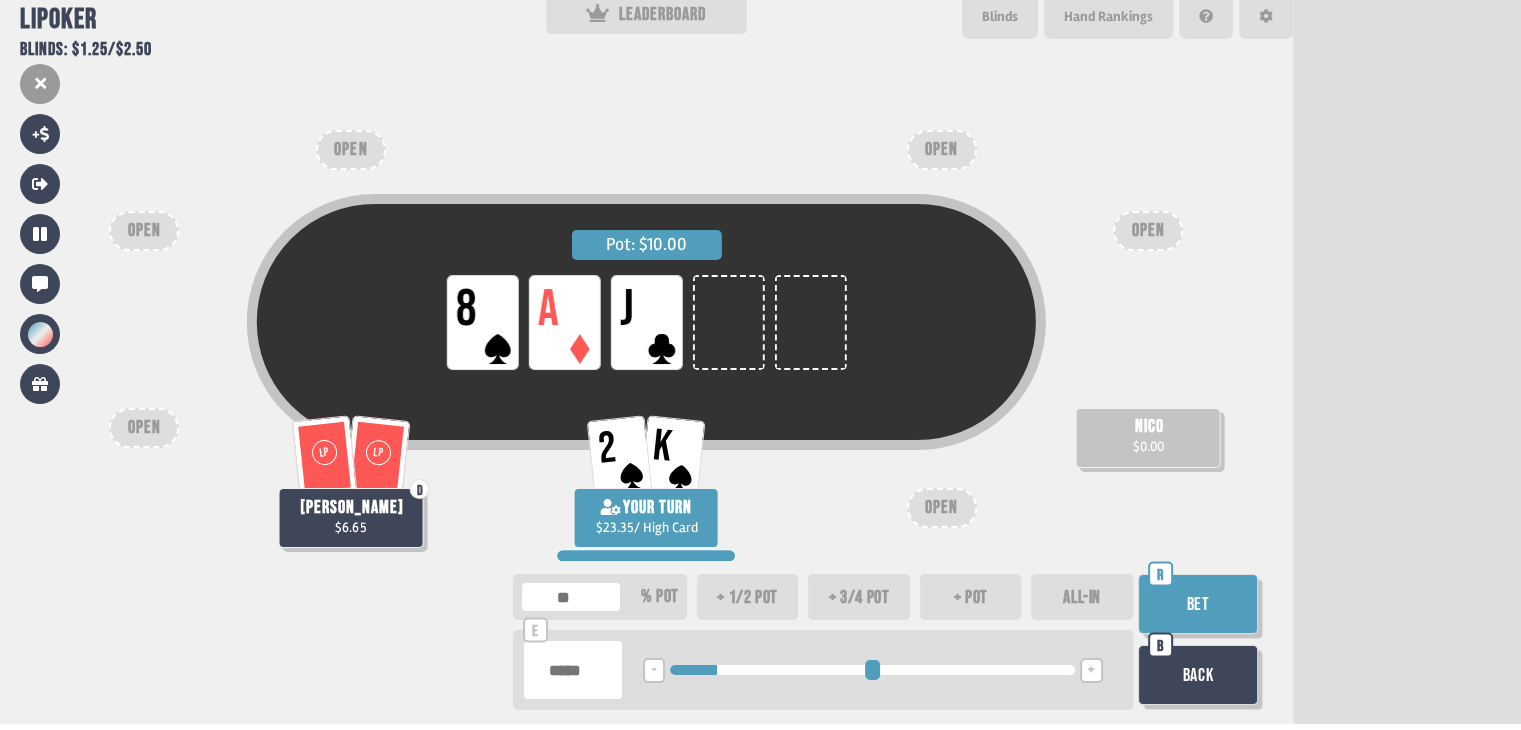 type on "****" 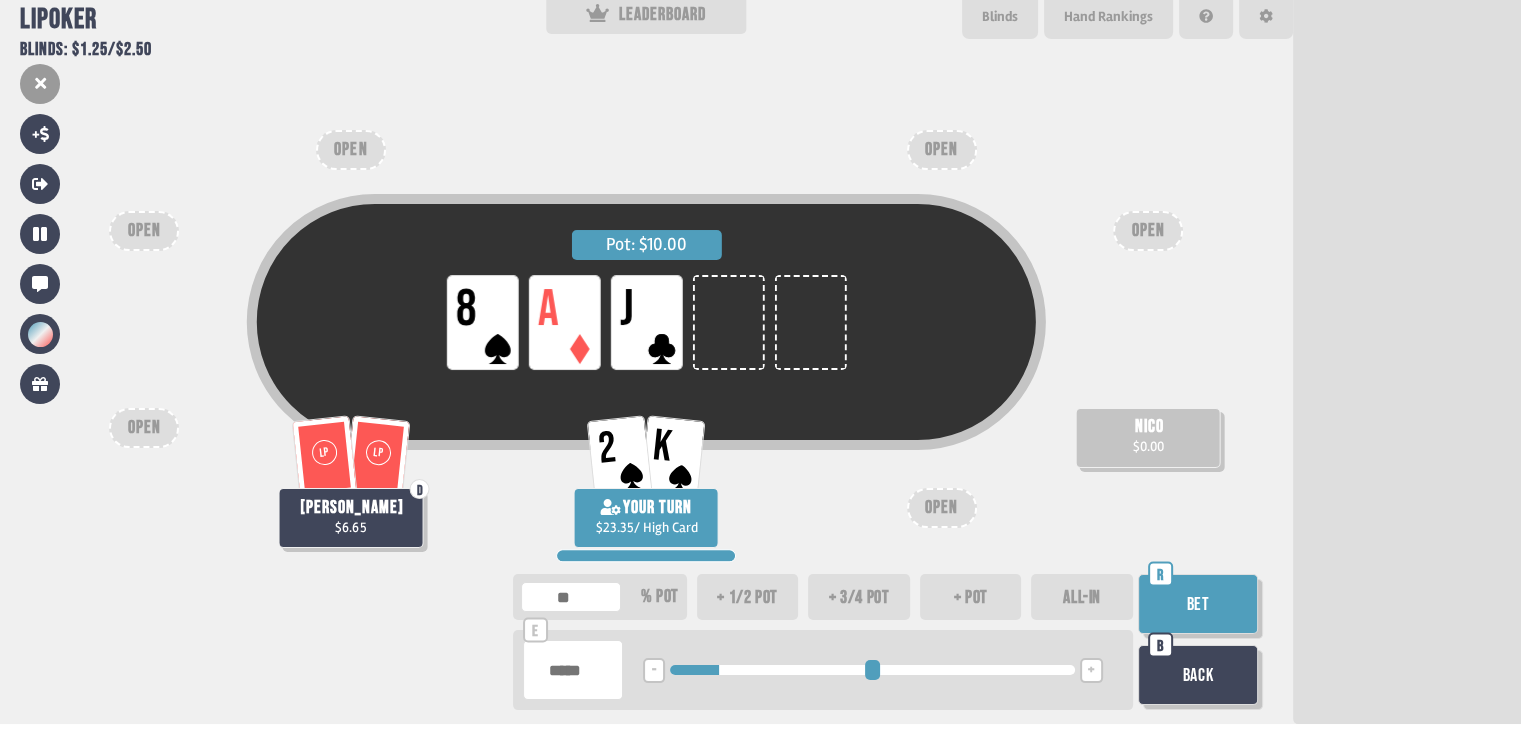 click at bounding box center [872, 670] 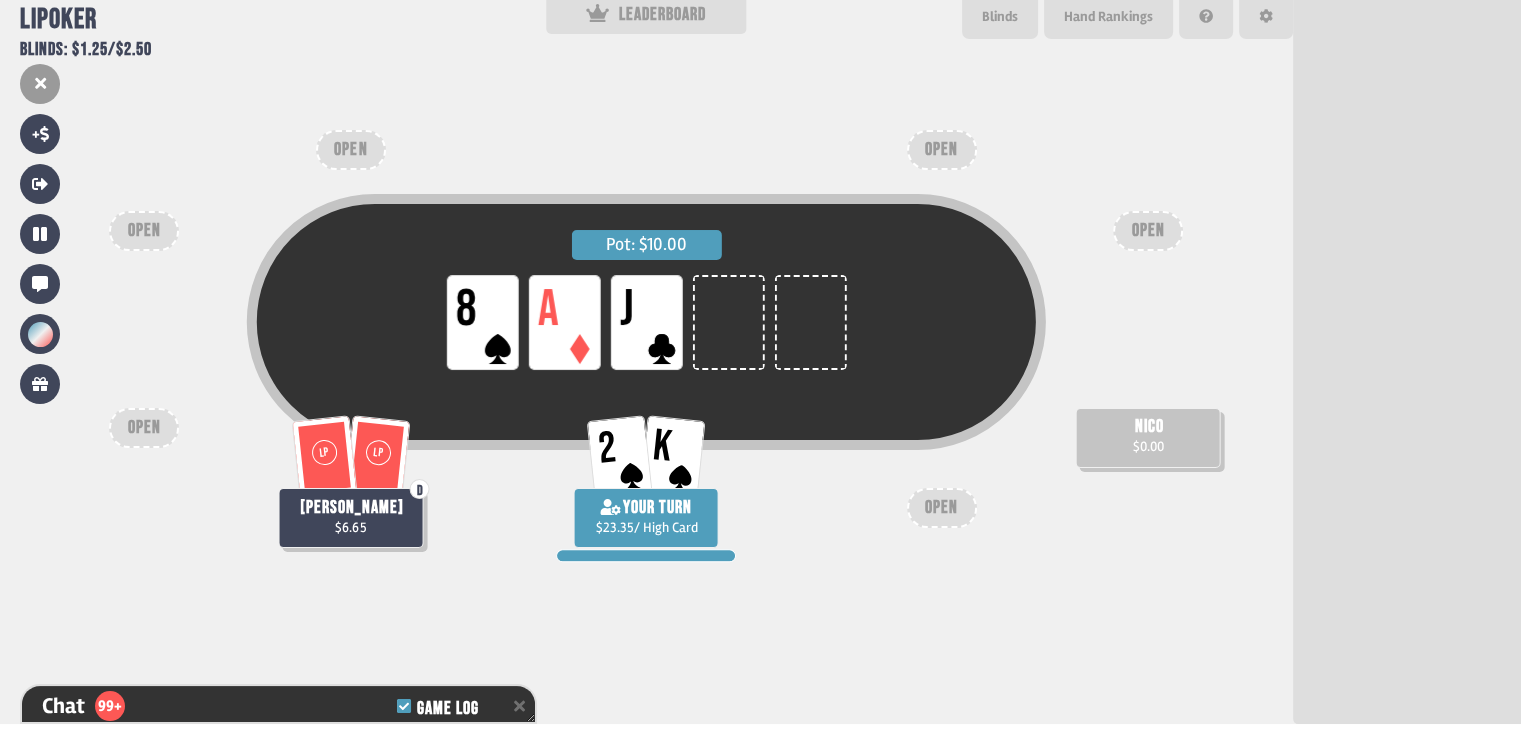 scroll, scrollTop: 20428, scrollLeft: 0, axis: vertical 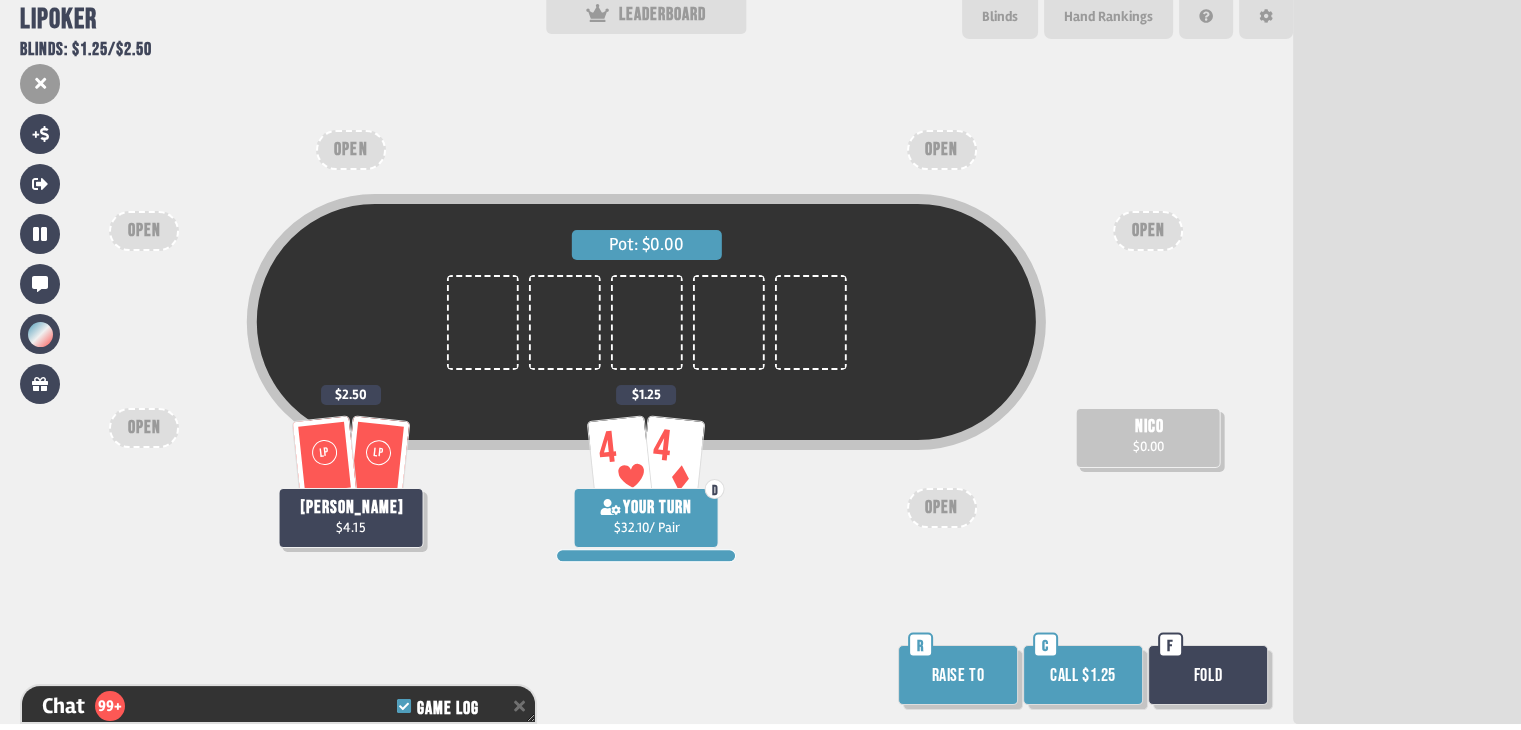 click on "Call $1.25" at bounding box center [1083, 675] 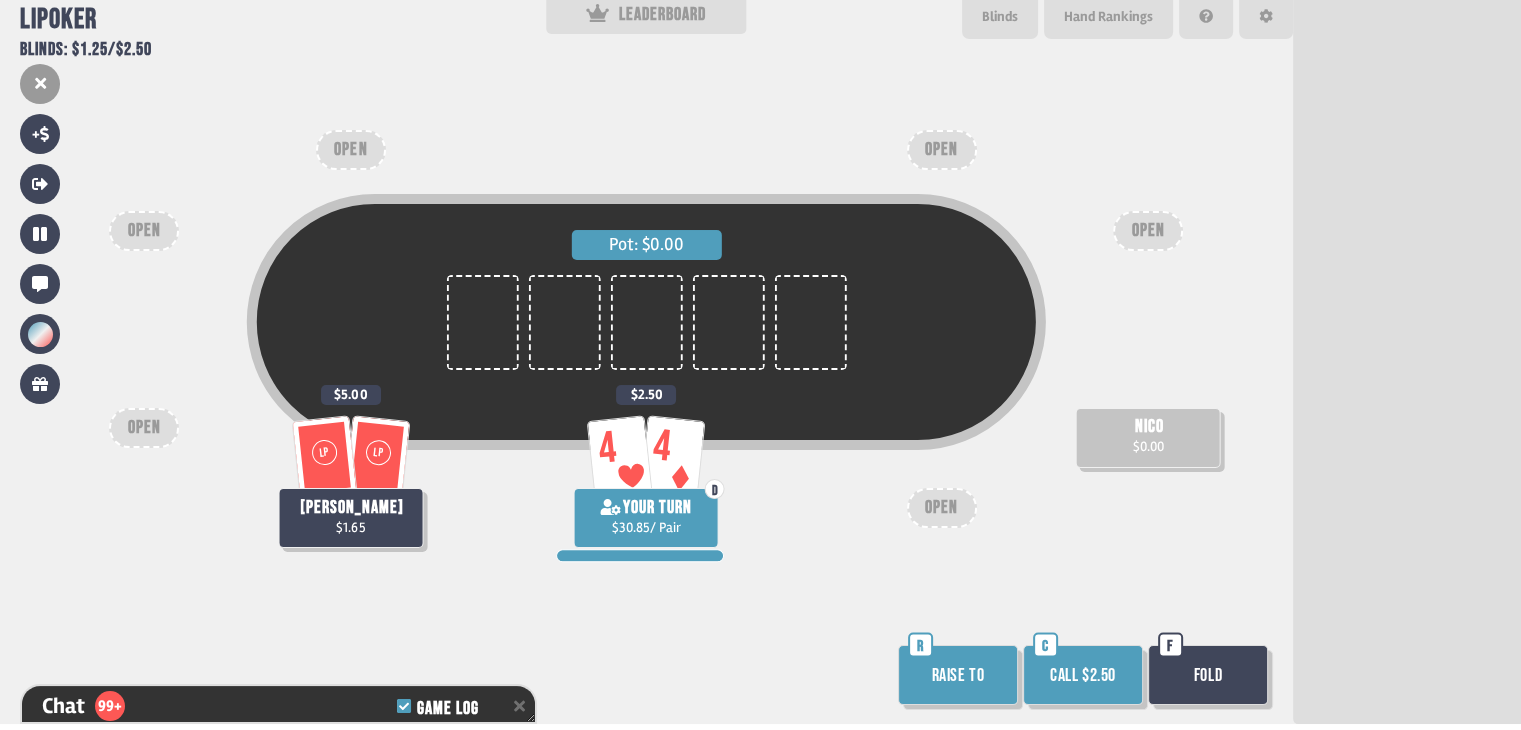 click on "Raise to" at bounding box center (958, 675) 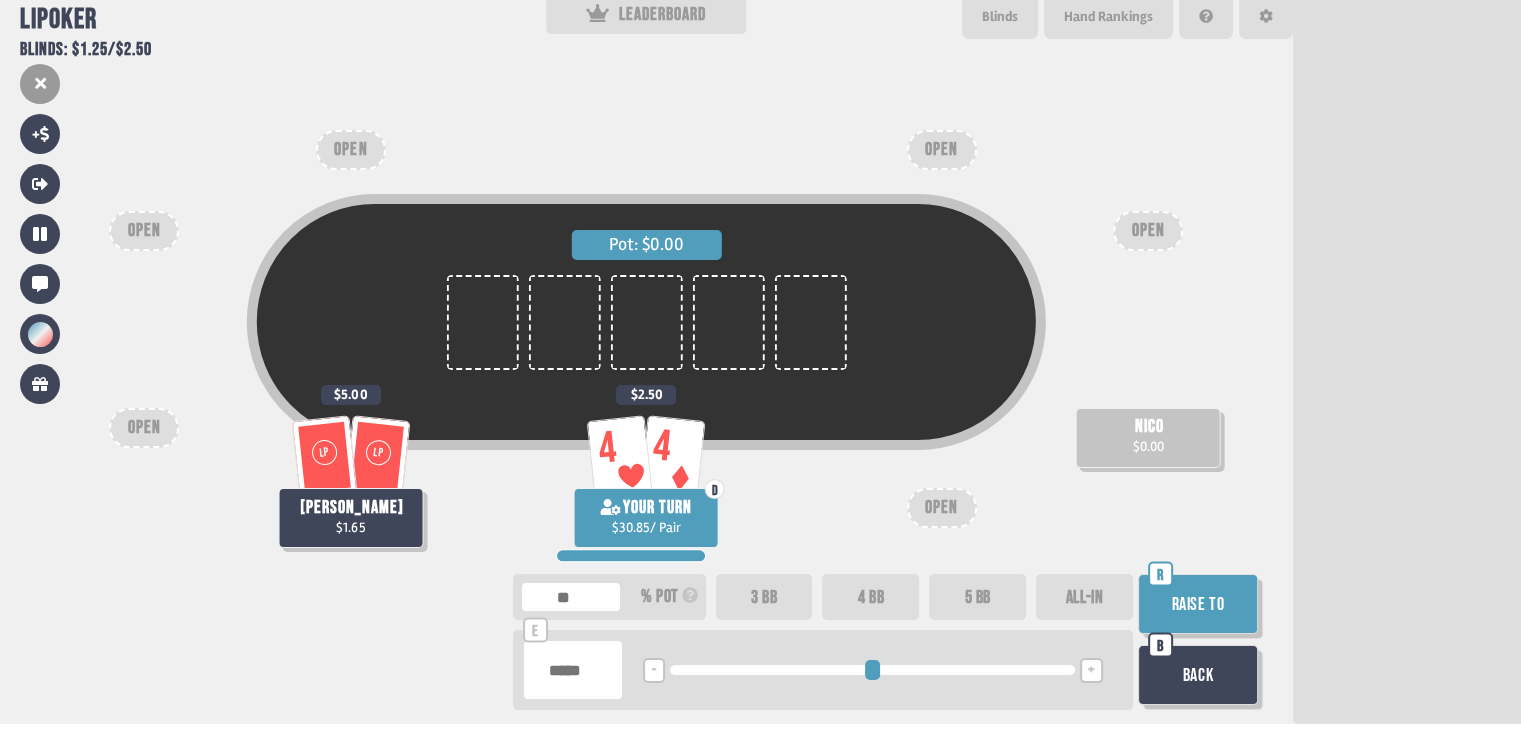click on "ALL-IN" at bounding box center [1084, 597] 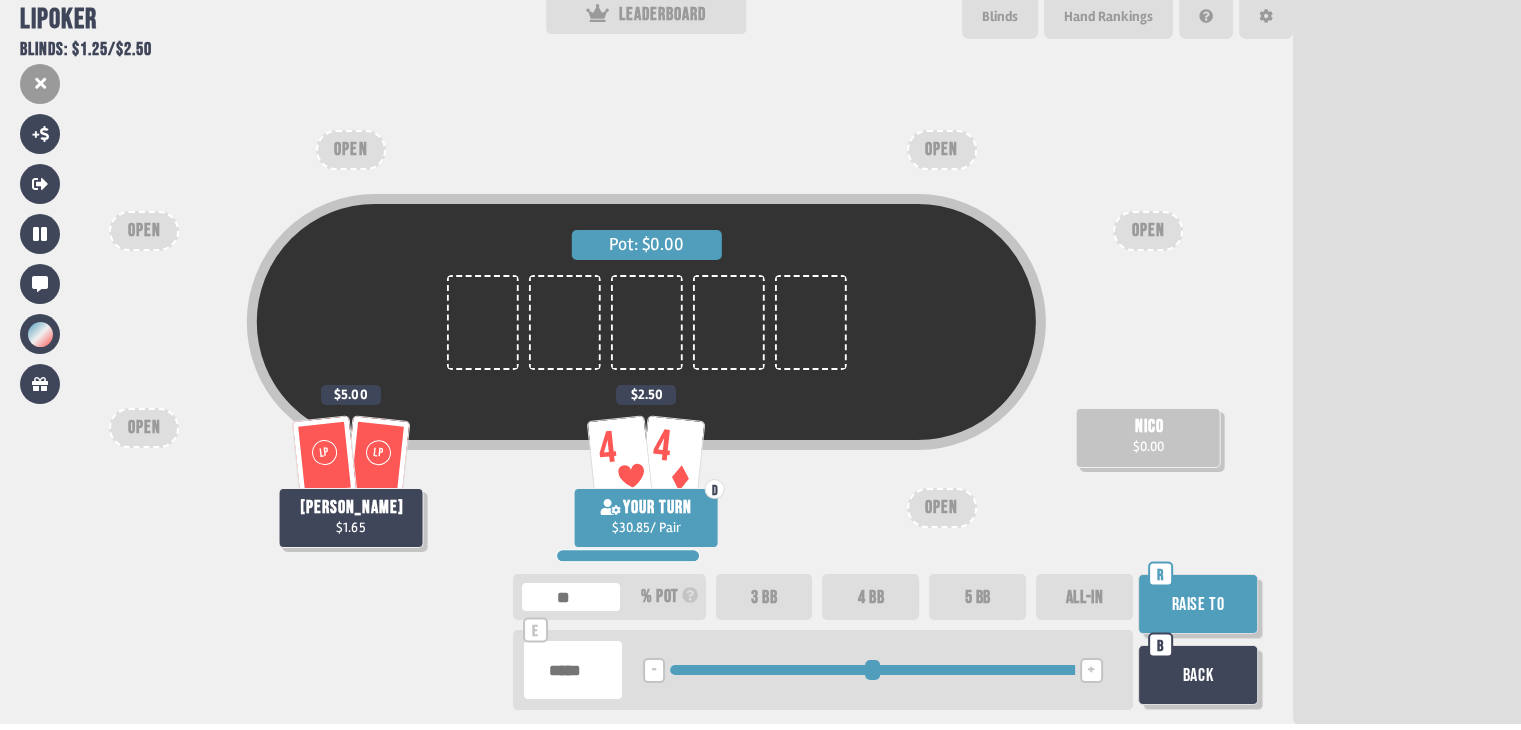 click on "Raise to" at bounding box center (1198, 604) 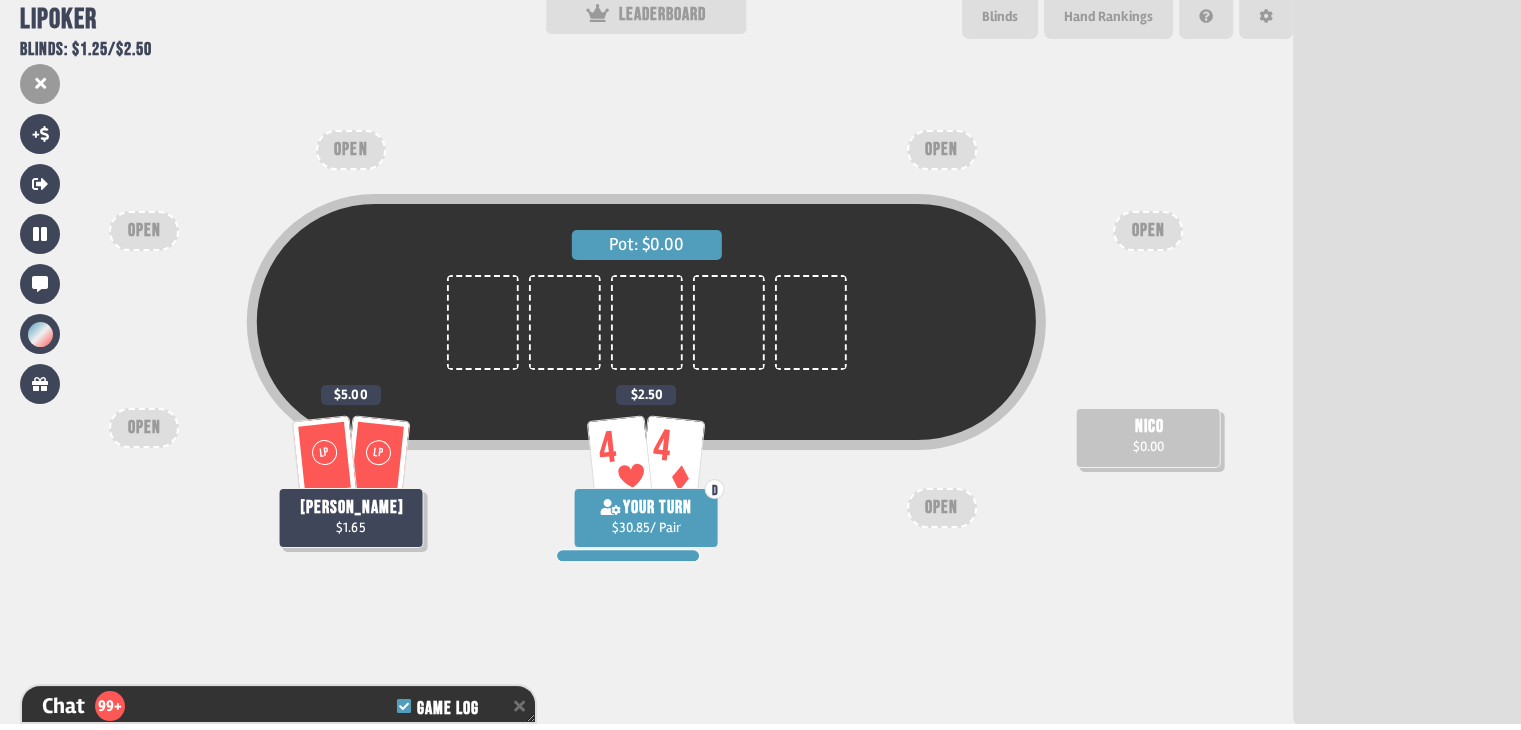 scroll, scrollTop: 20719, scrollLeft: 0, axis: vertical 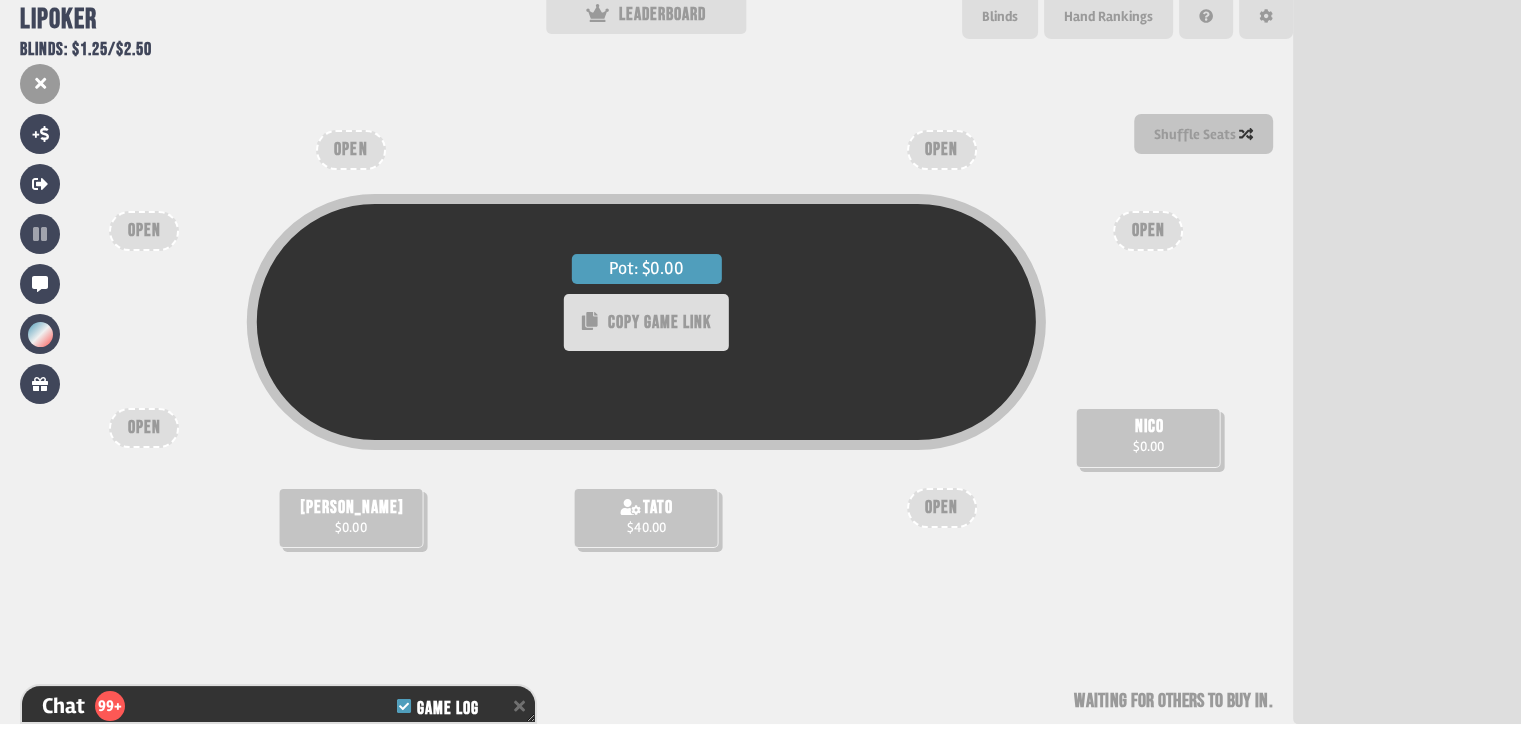 drag, startPoint x: 971, startPoint y: 677, endPoint x: 805, endPoint y: 601, distance: 182.57054 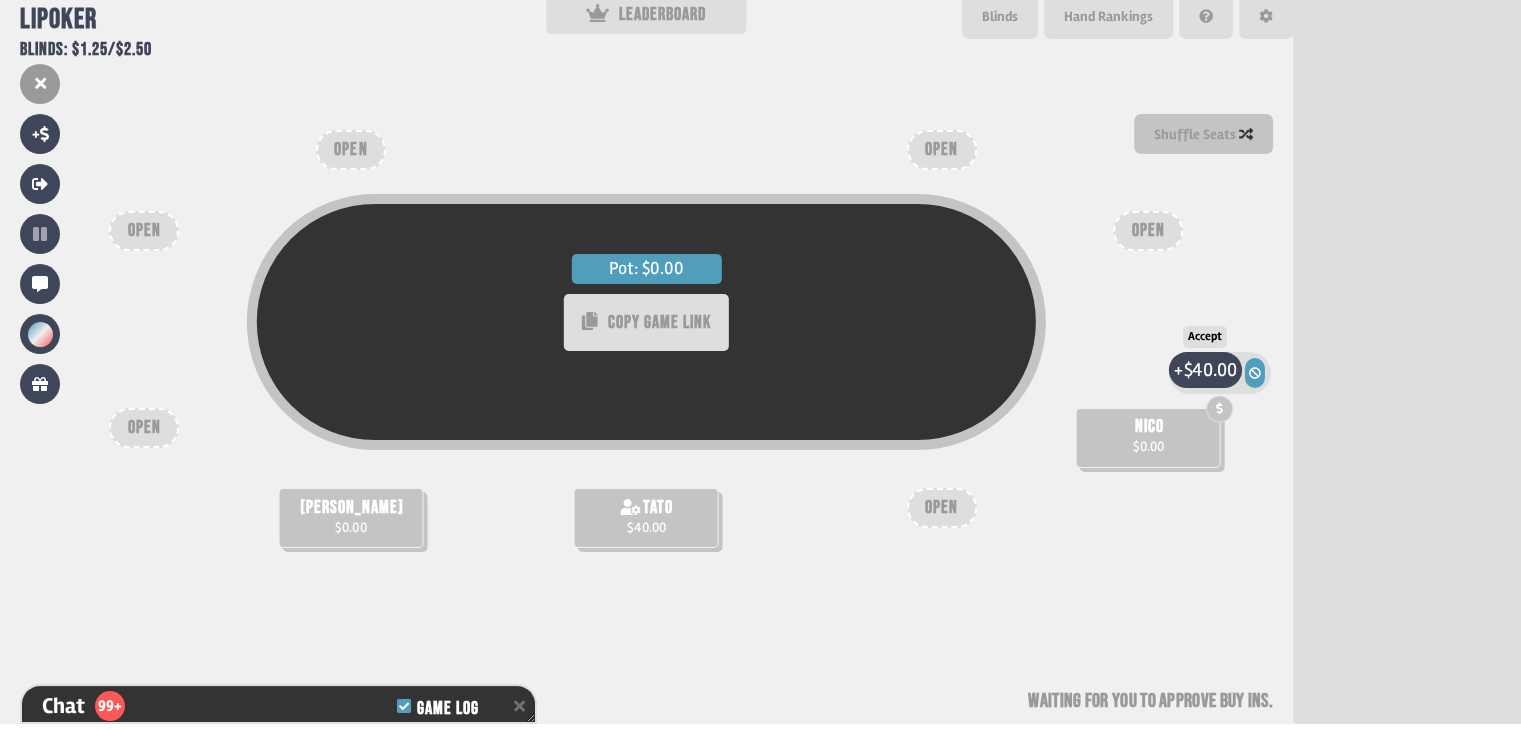 click on "$40.00" at bounding box center [1210, 369] 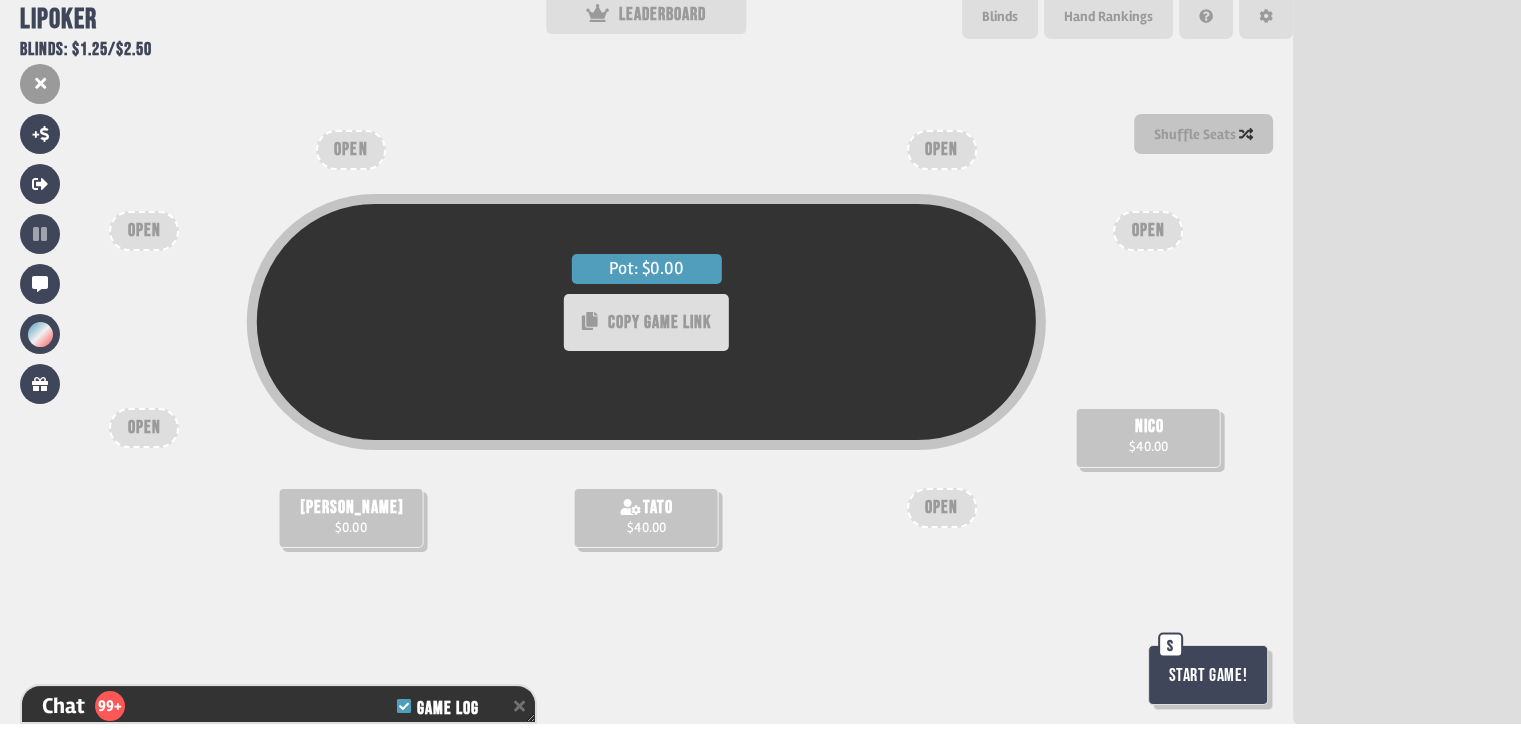 click at bounding box center [1148, 350] 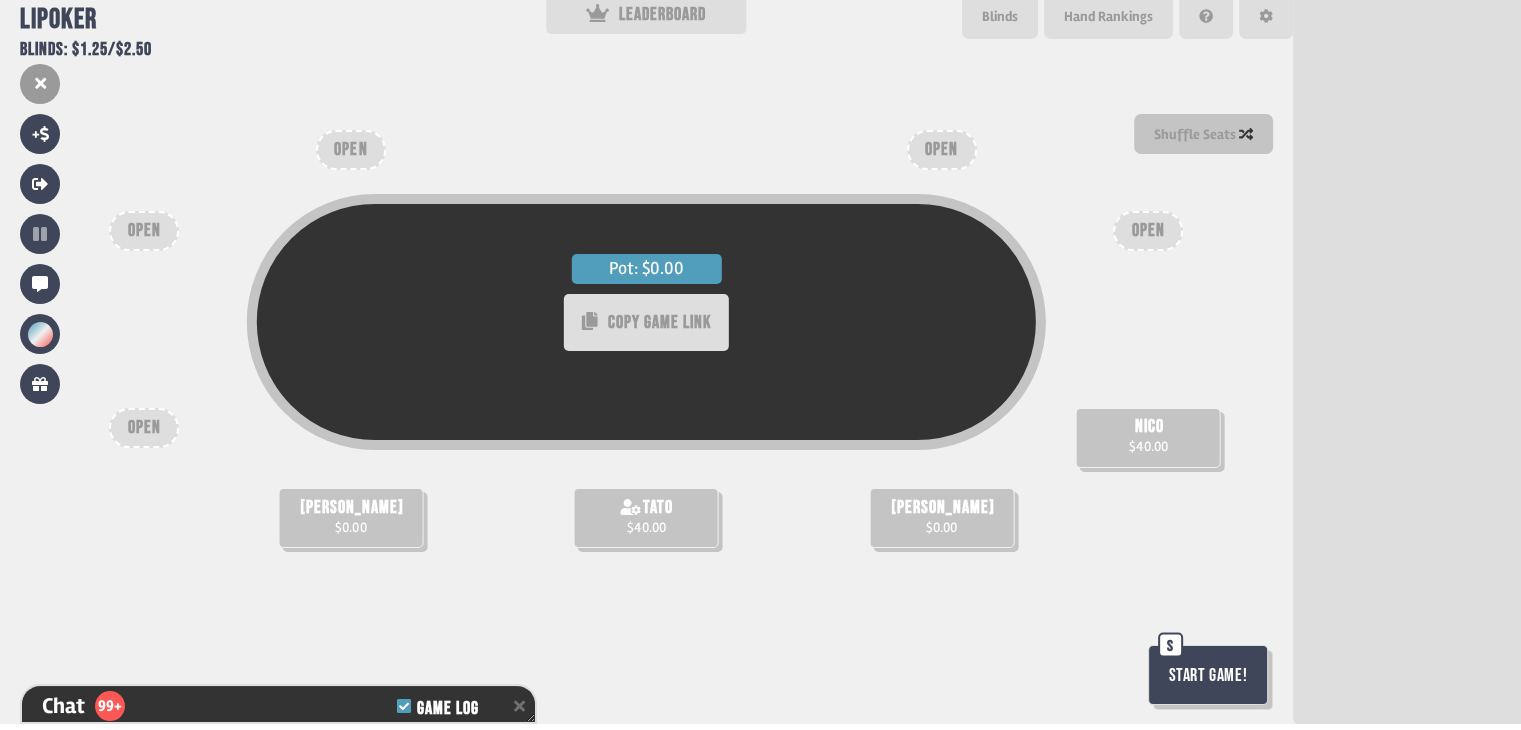 click on "Pot: $0.00   COPY GAME LINK [PERSON_NAME] $0.00  tato $40.00  [PERSON_NAME] $40.00  [PERSON_NAME] $0.00  OPEN OPEN OPEN OPEN OPEN Start Game! S" at bounding box center [646, 365] 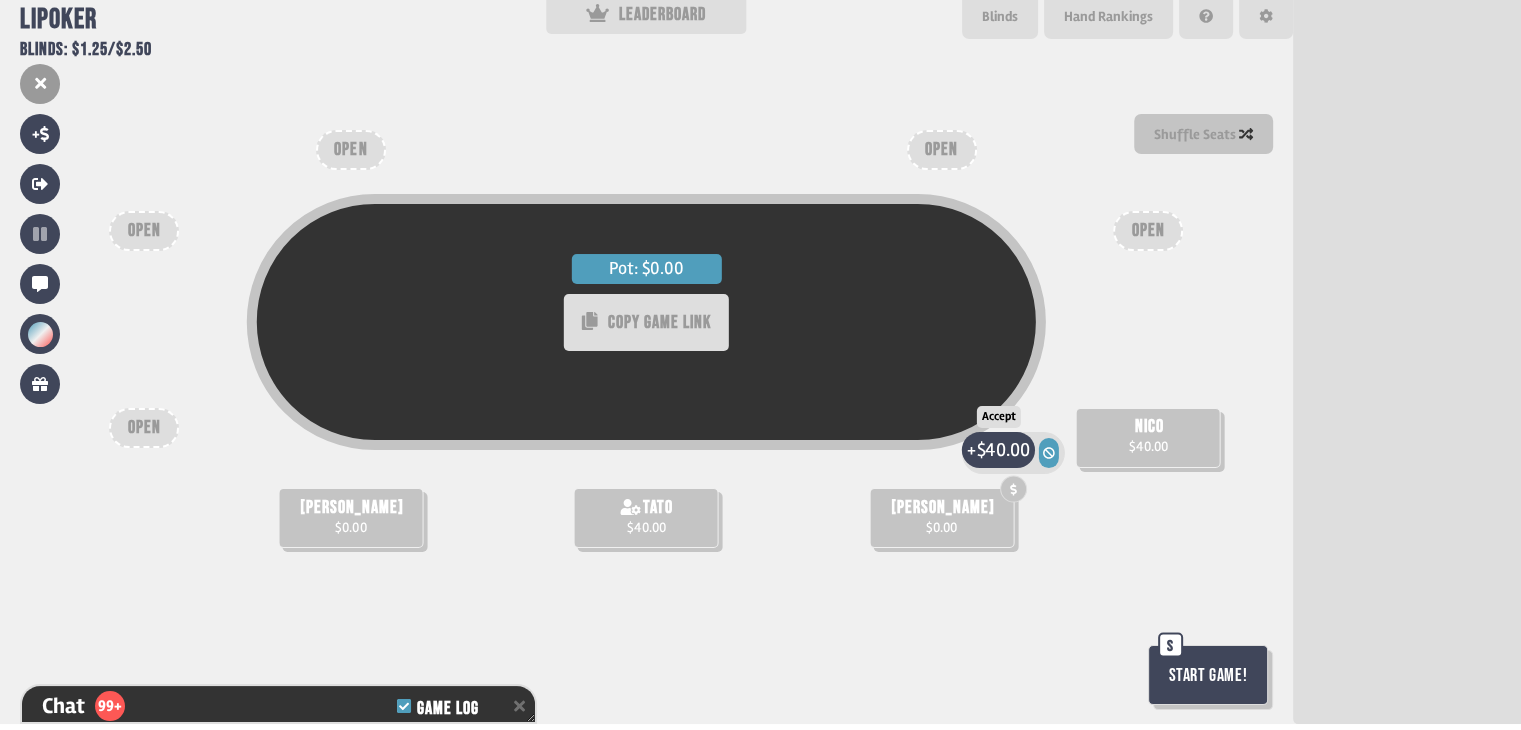 click on "$40.00" at bounding box center [1003, 450] 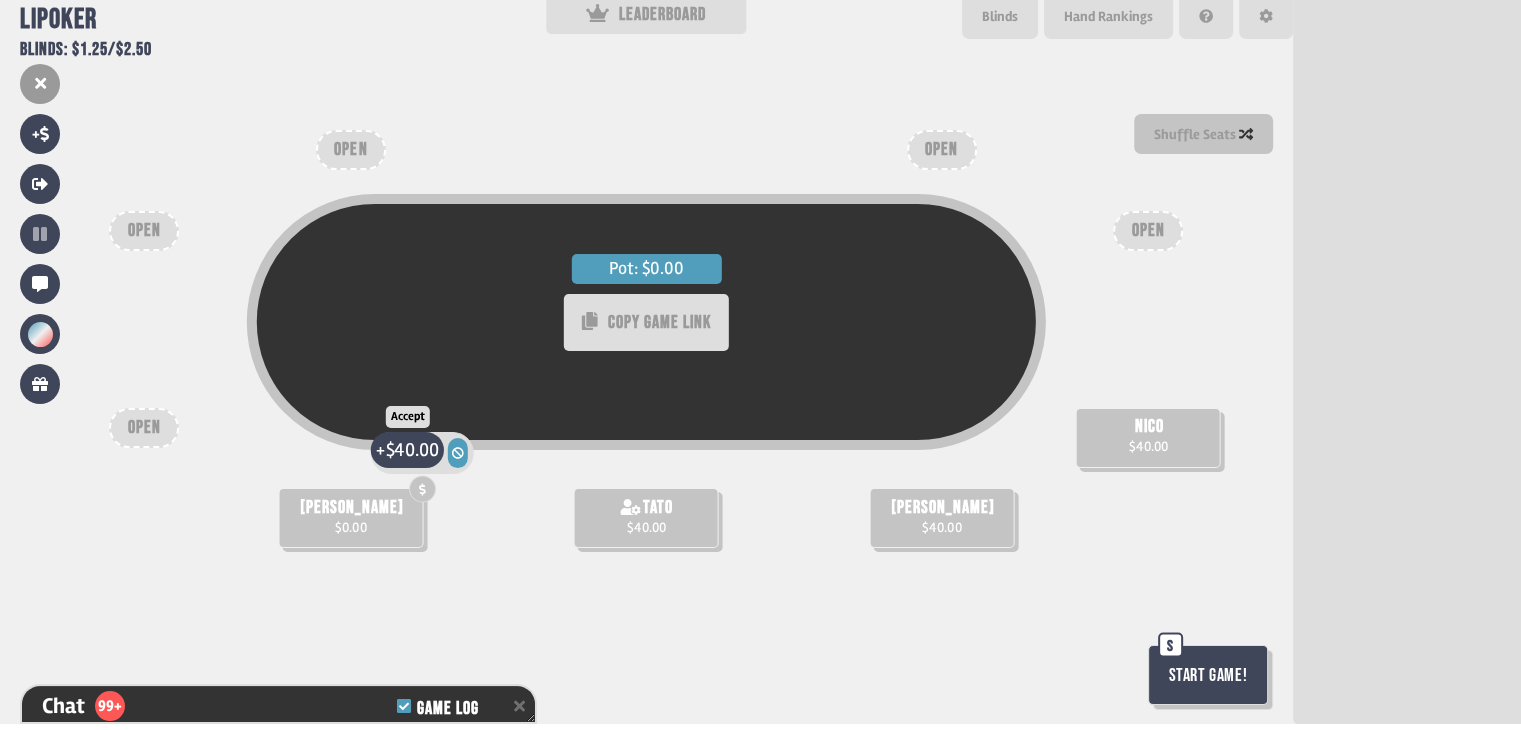 click on "$40.00" at bounding box center [412, 450] 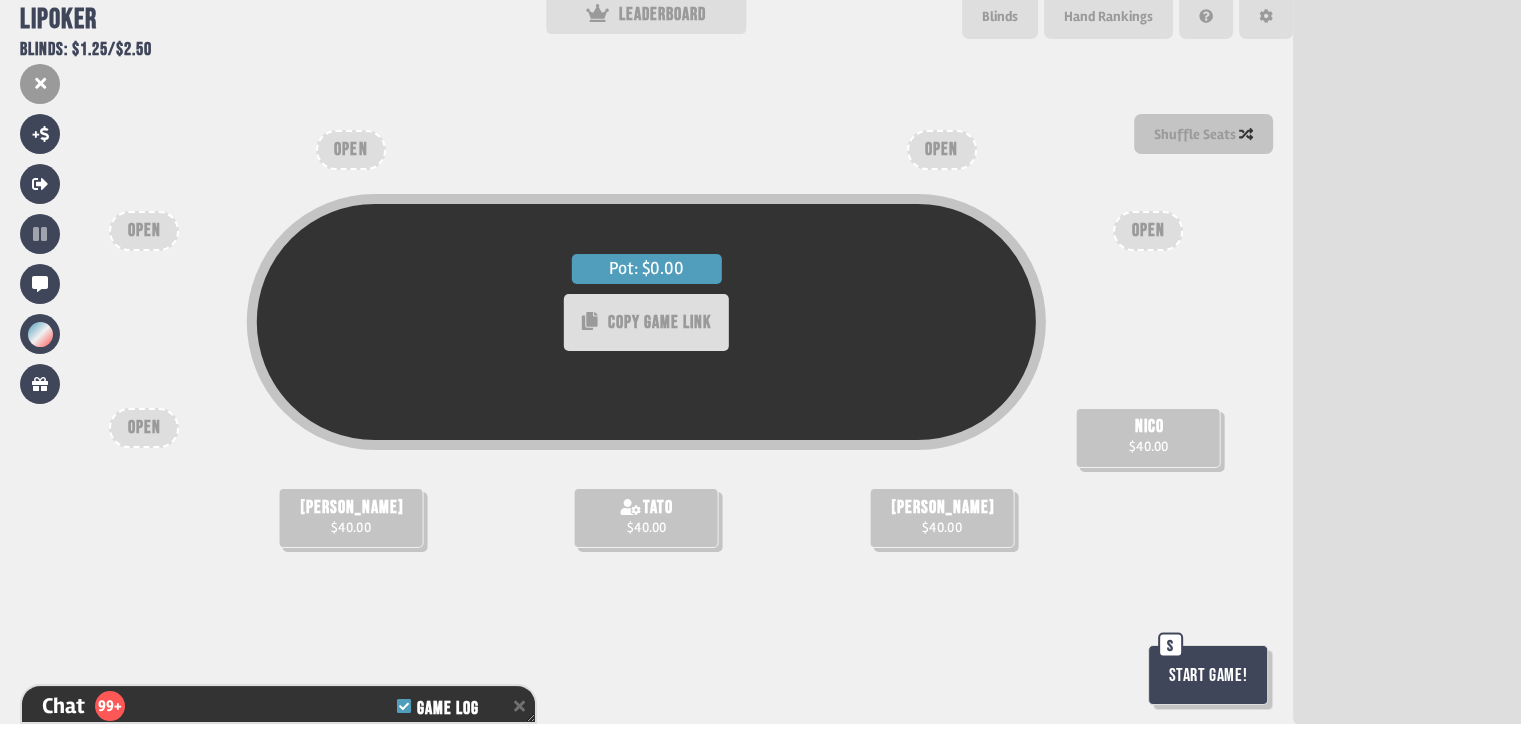 drag, startPoint x: 1224, startPoint y: 678, endPoint x: 765, endPoint y: 685, distance: 459.05338 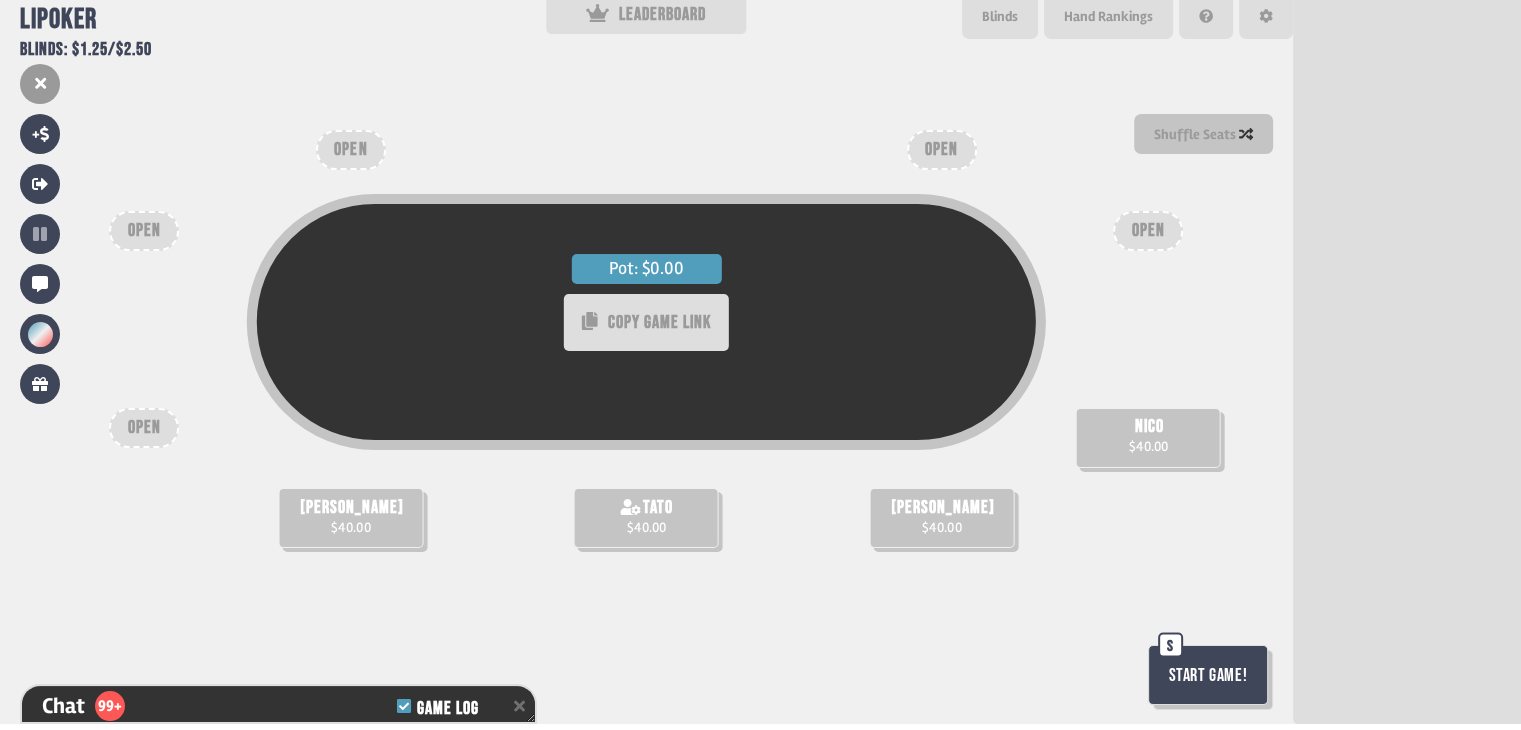 click on "Start Game!" at bounding box center (1208, 675) 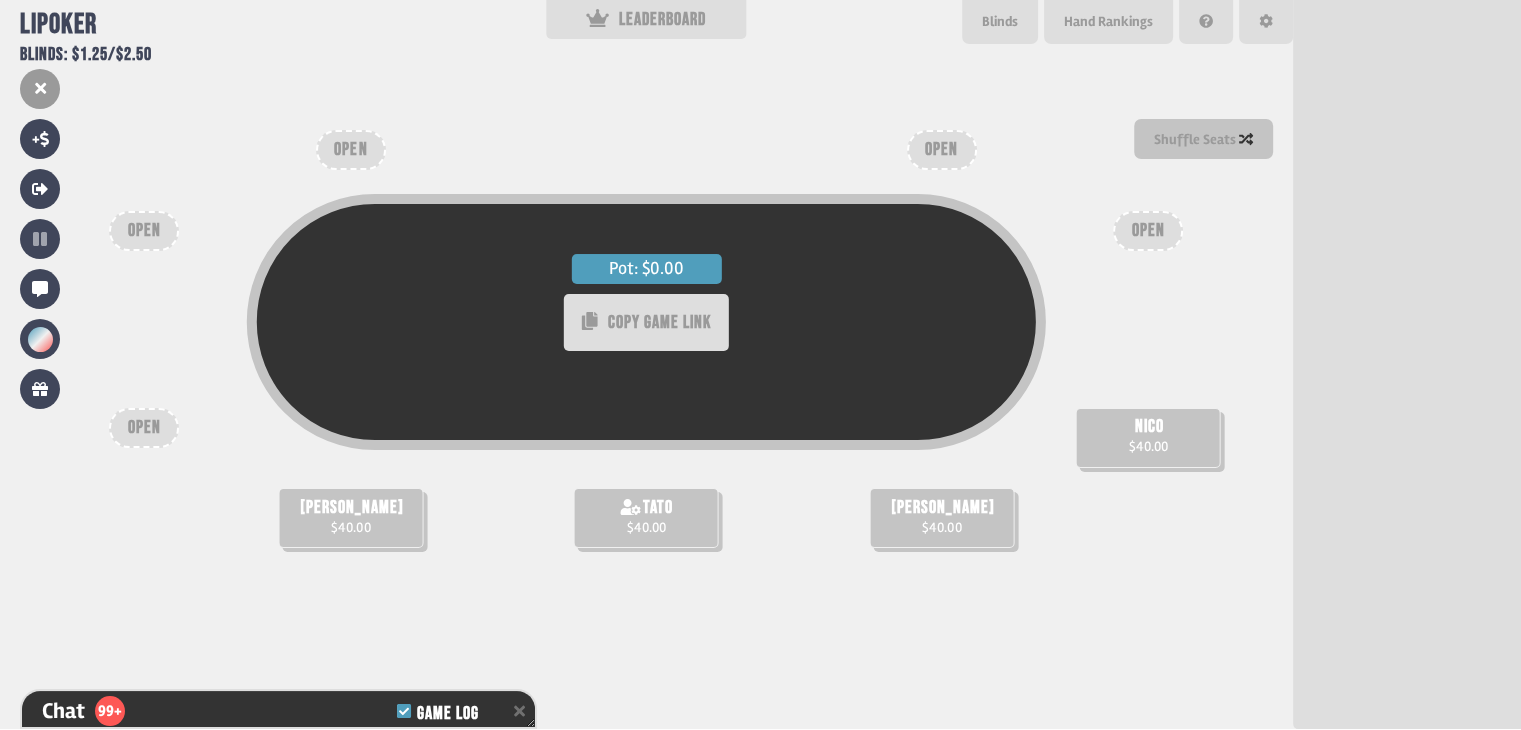 scroll, scrollTop: 0, scrollLeft: 0, axis: both 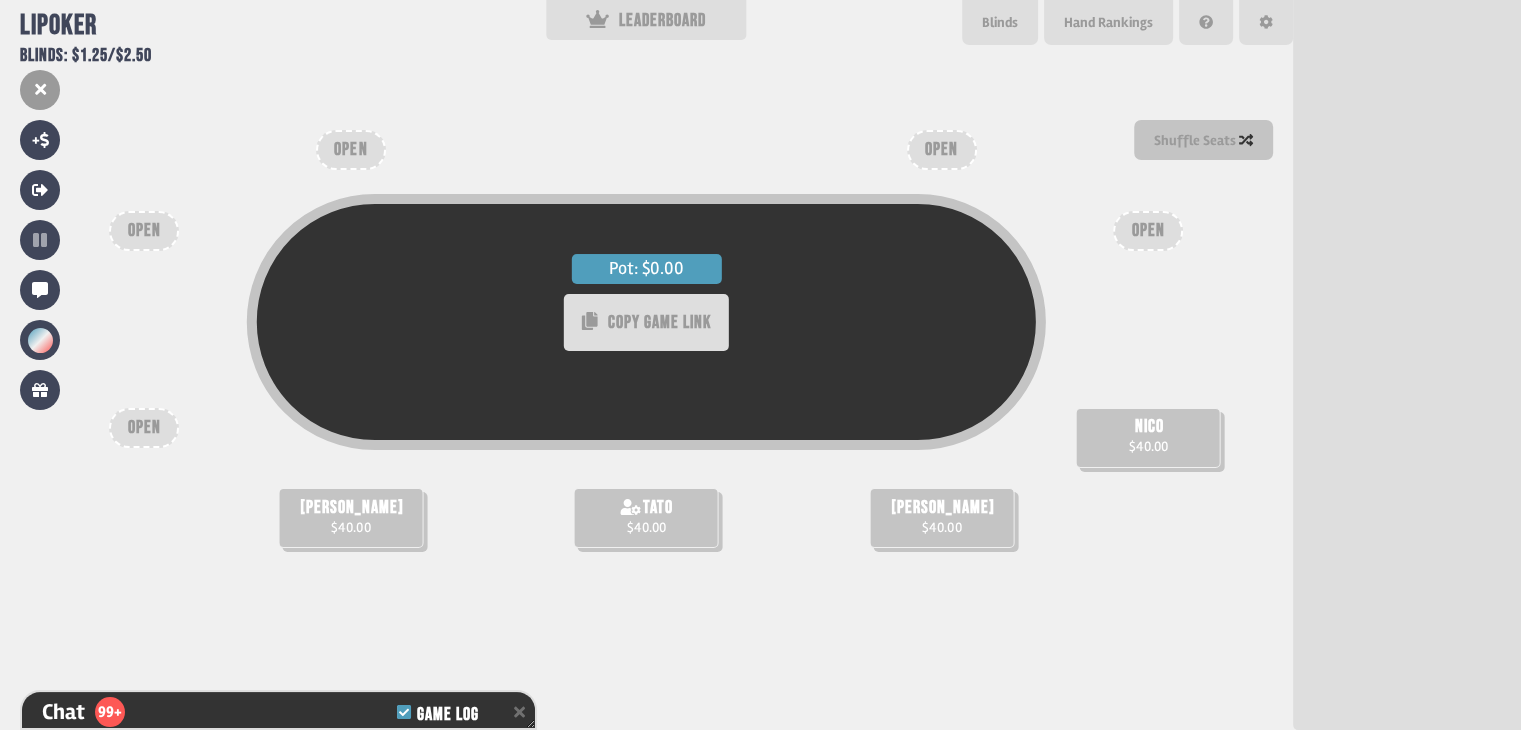 type on "*" 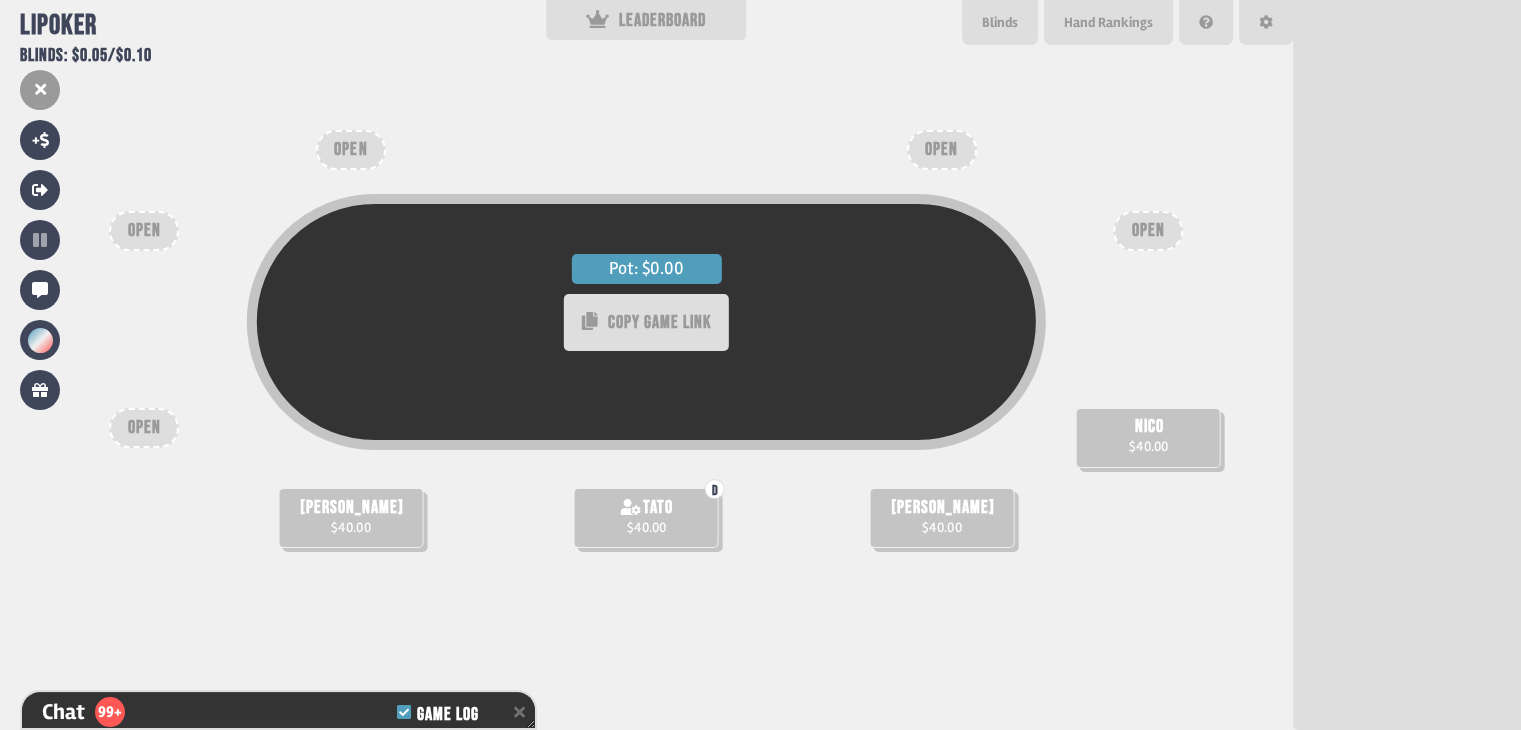 scroll, scrollTop: 198, scrollLeft: 0, axis: vertical 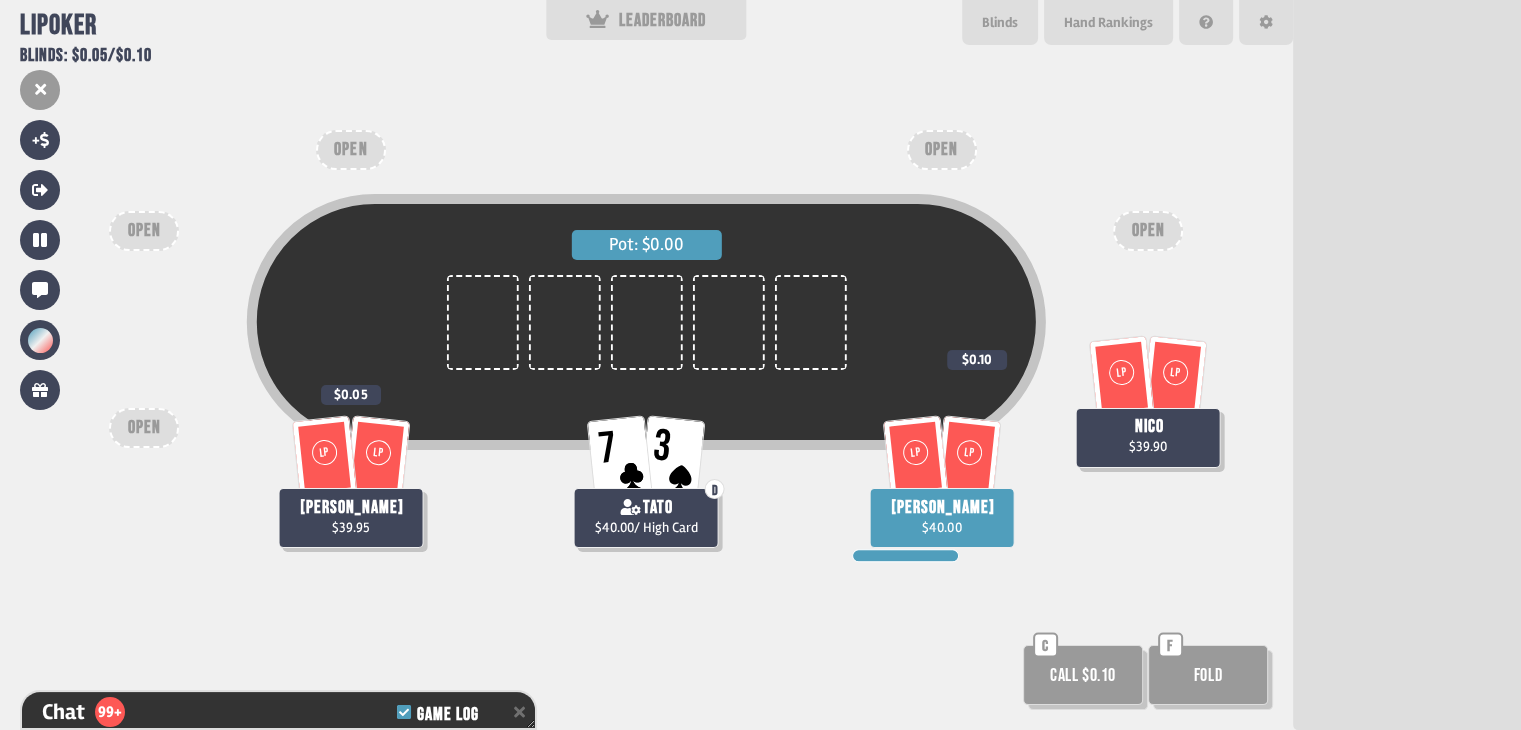 click on "Fold" at bounding box center [1208, 675] 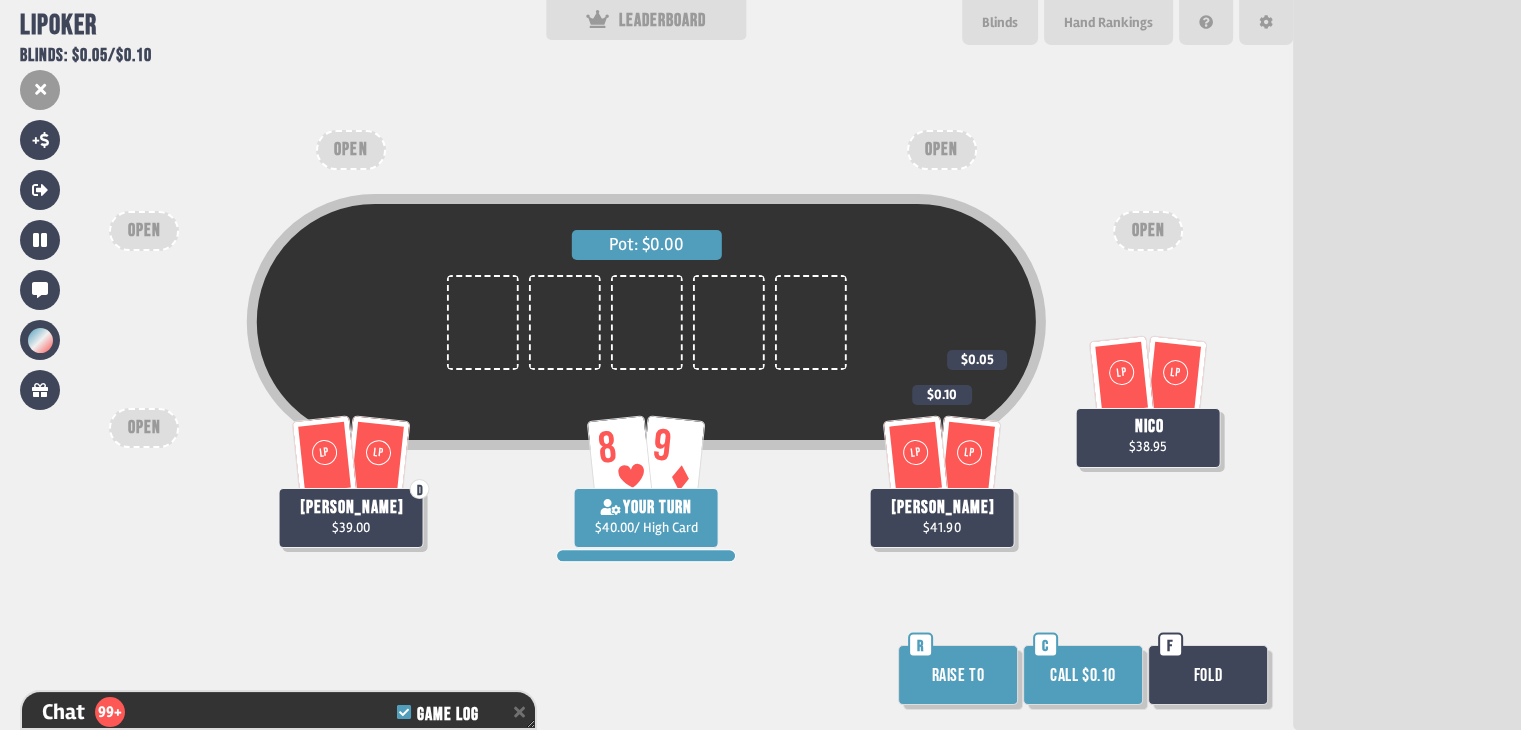 scroll, scrollTop: 198, scrollLeft: 0, axis: vertical 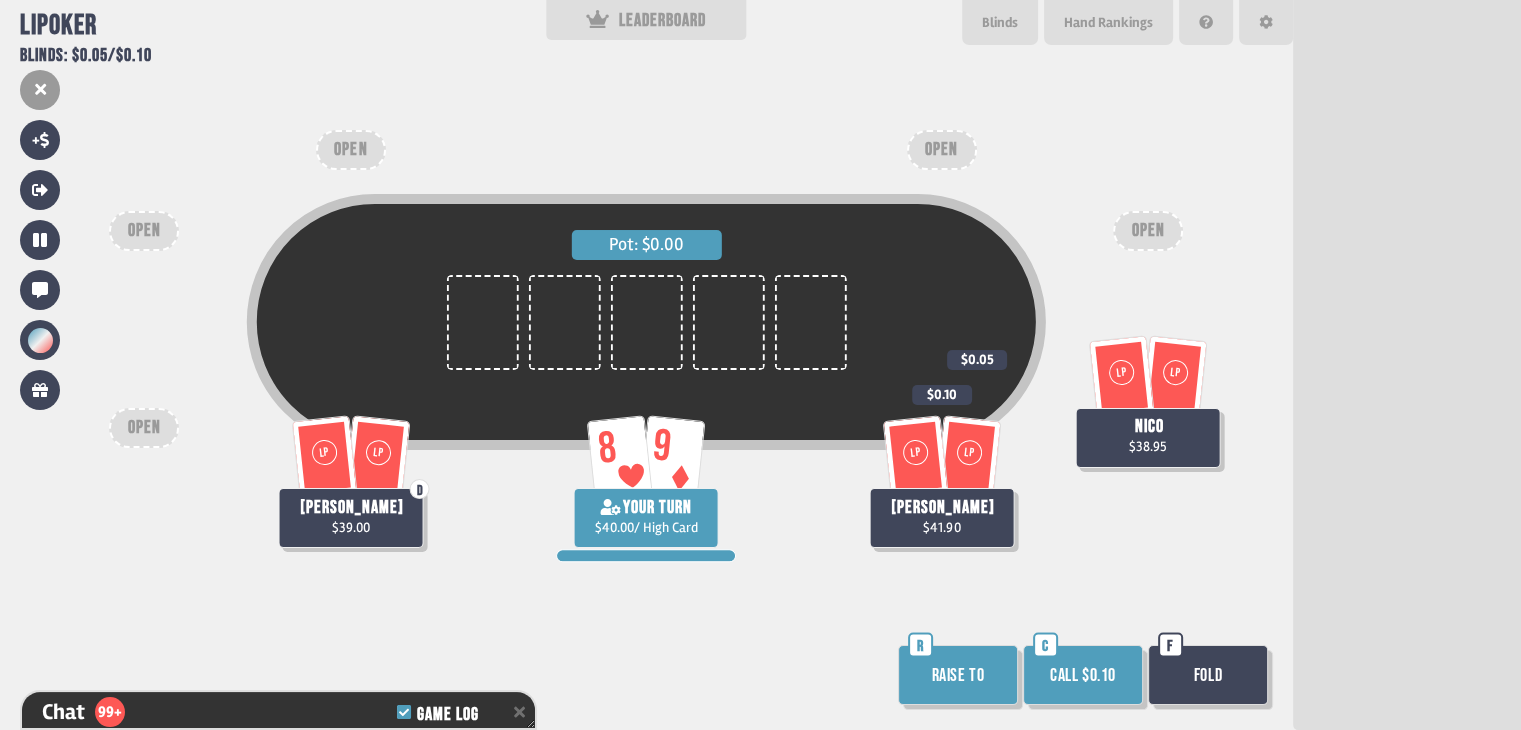 click on "Call $0.10" at bounding box center [1083, 675] 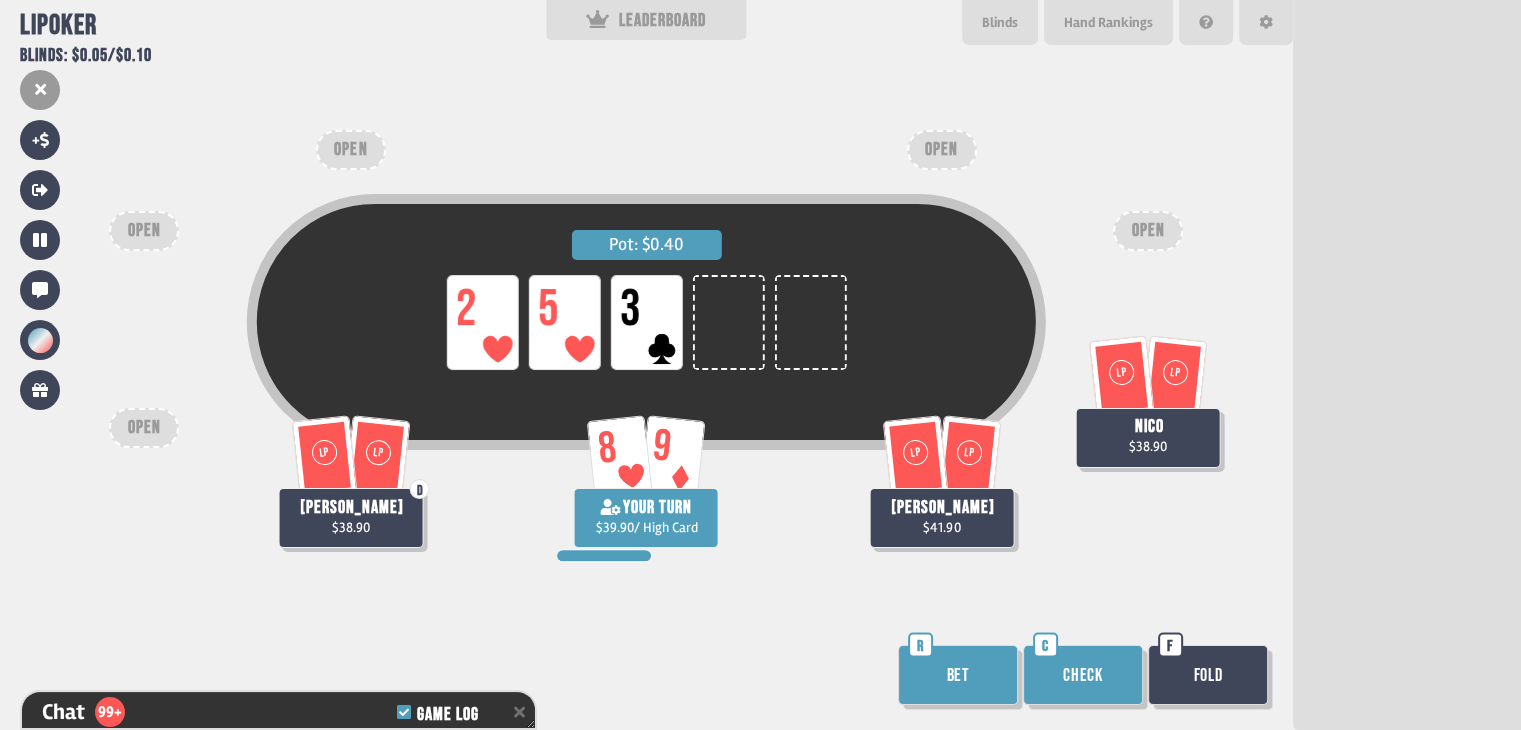 click on "Check" at bounding box center (1083, 675) 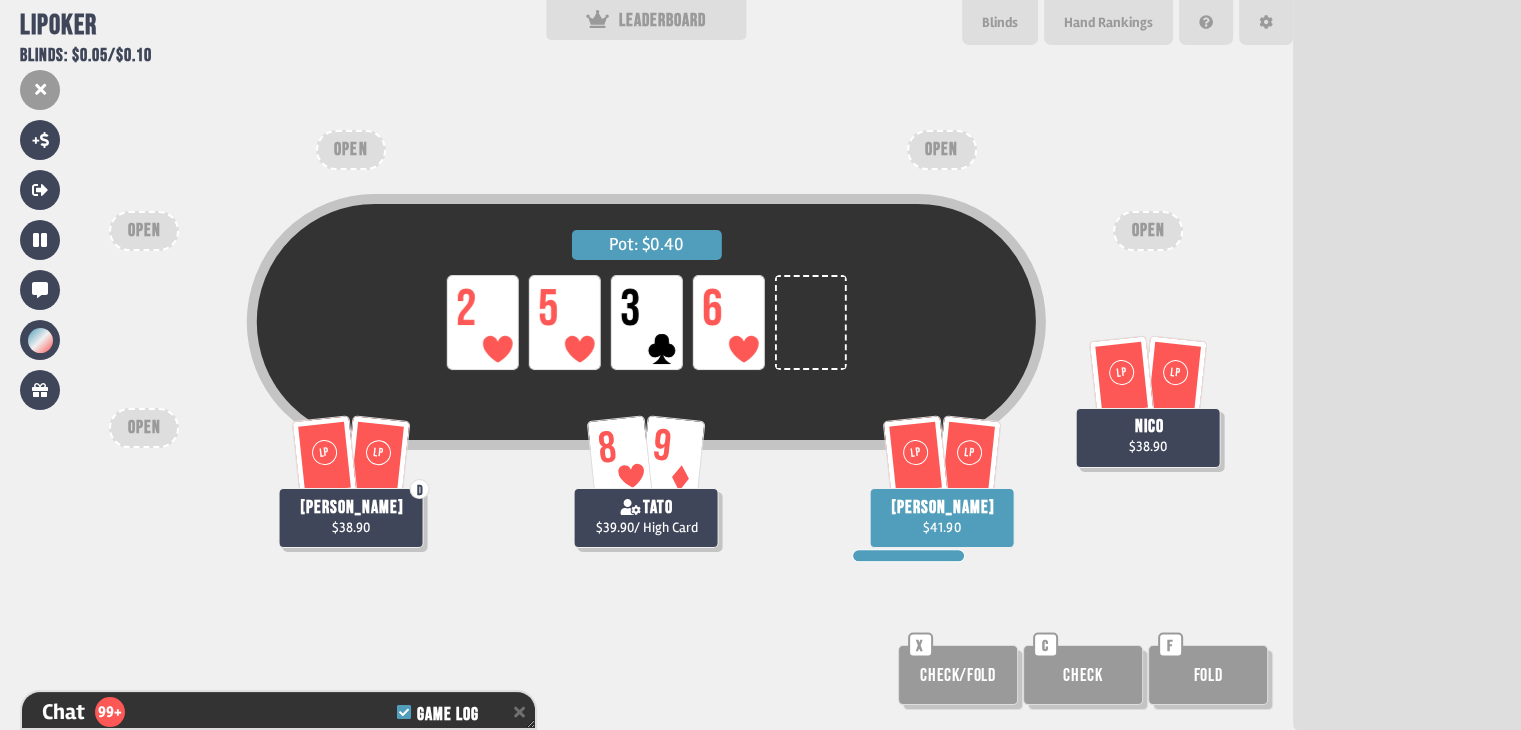 click on "Check" at bounding box center (1083, 675) 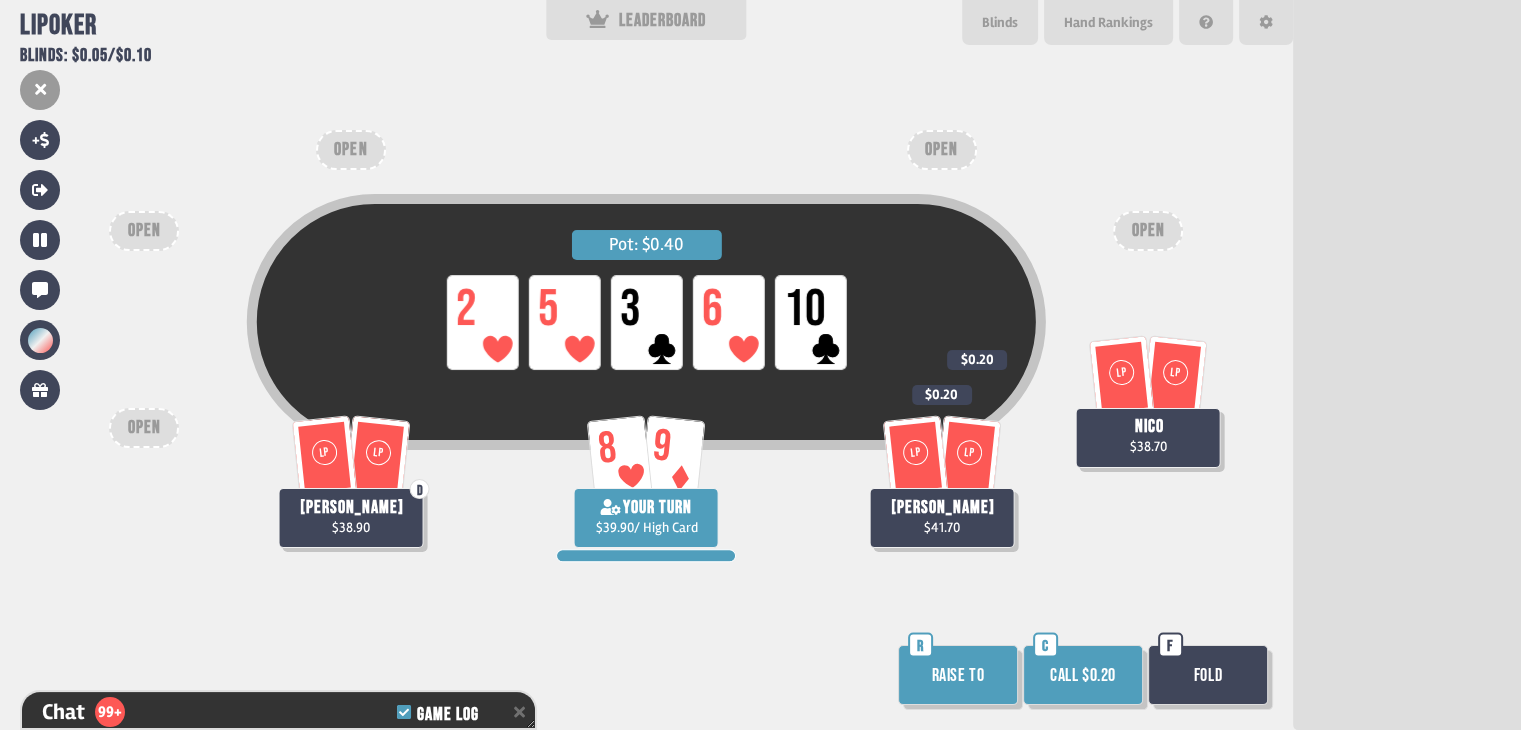 click on "Fold" at bounding box center [1208, 675] 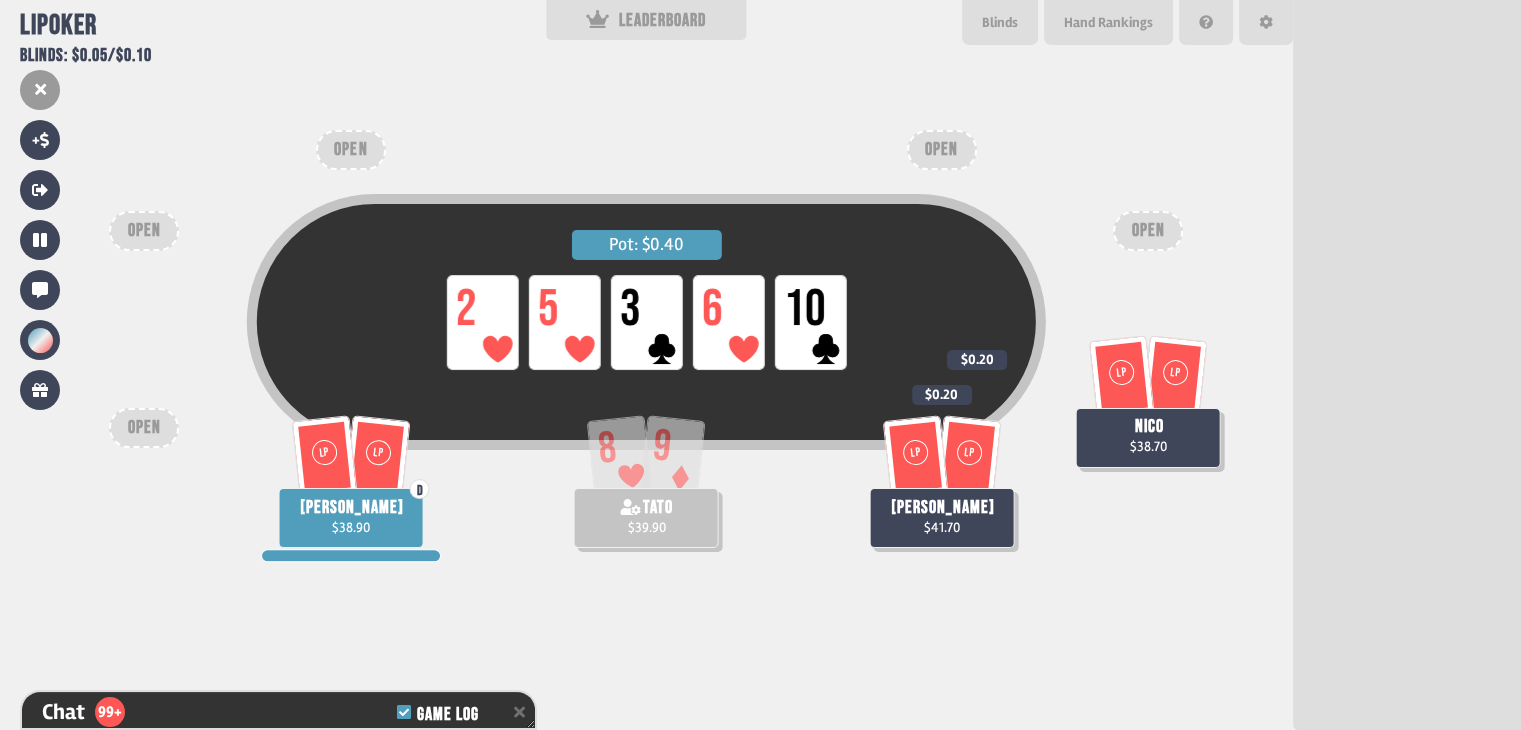 scroll, scrollTop: 200, scrollLeft: 0, axis: vertical 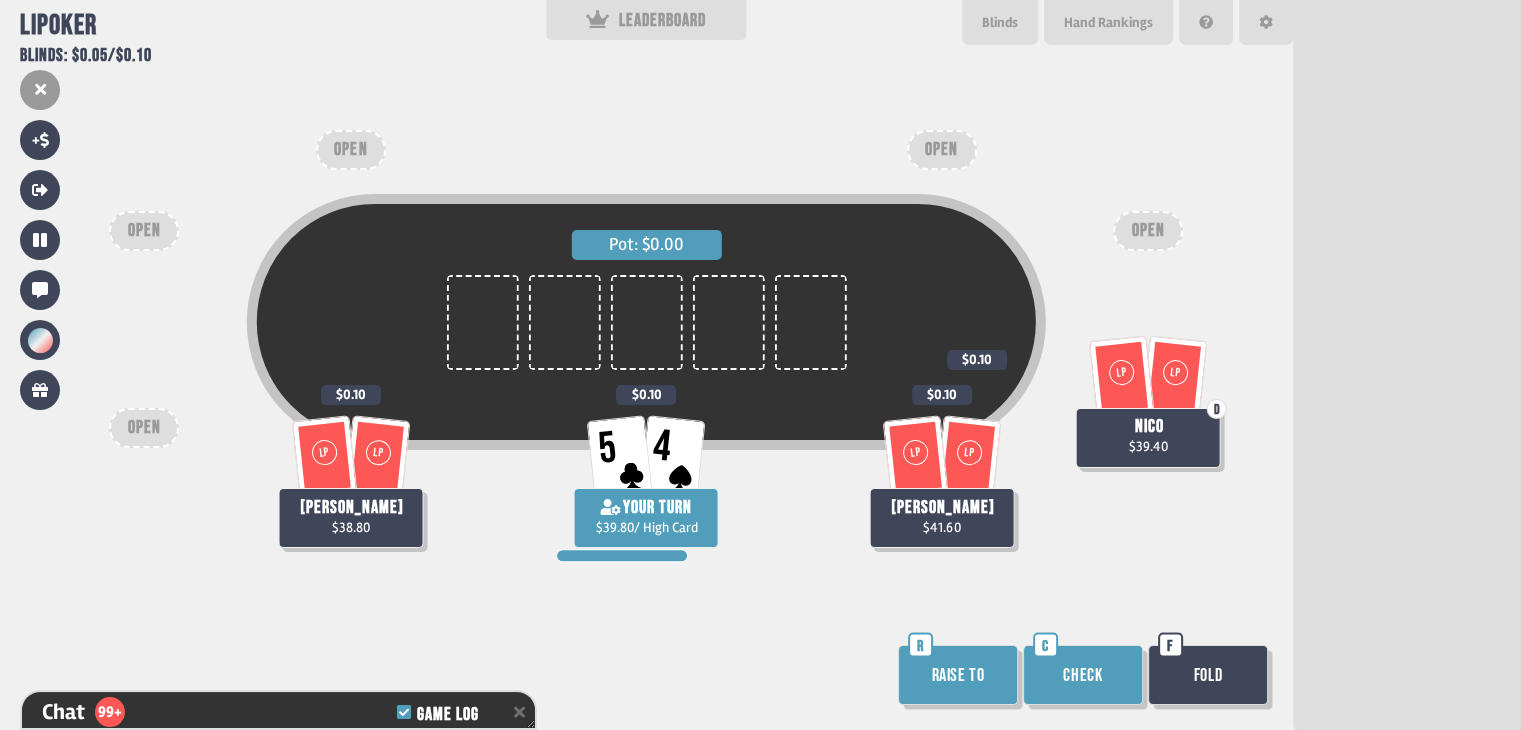 click on "Check" at bounding box center (1083, 675) 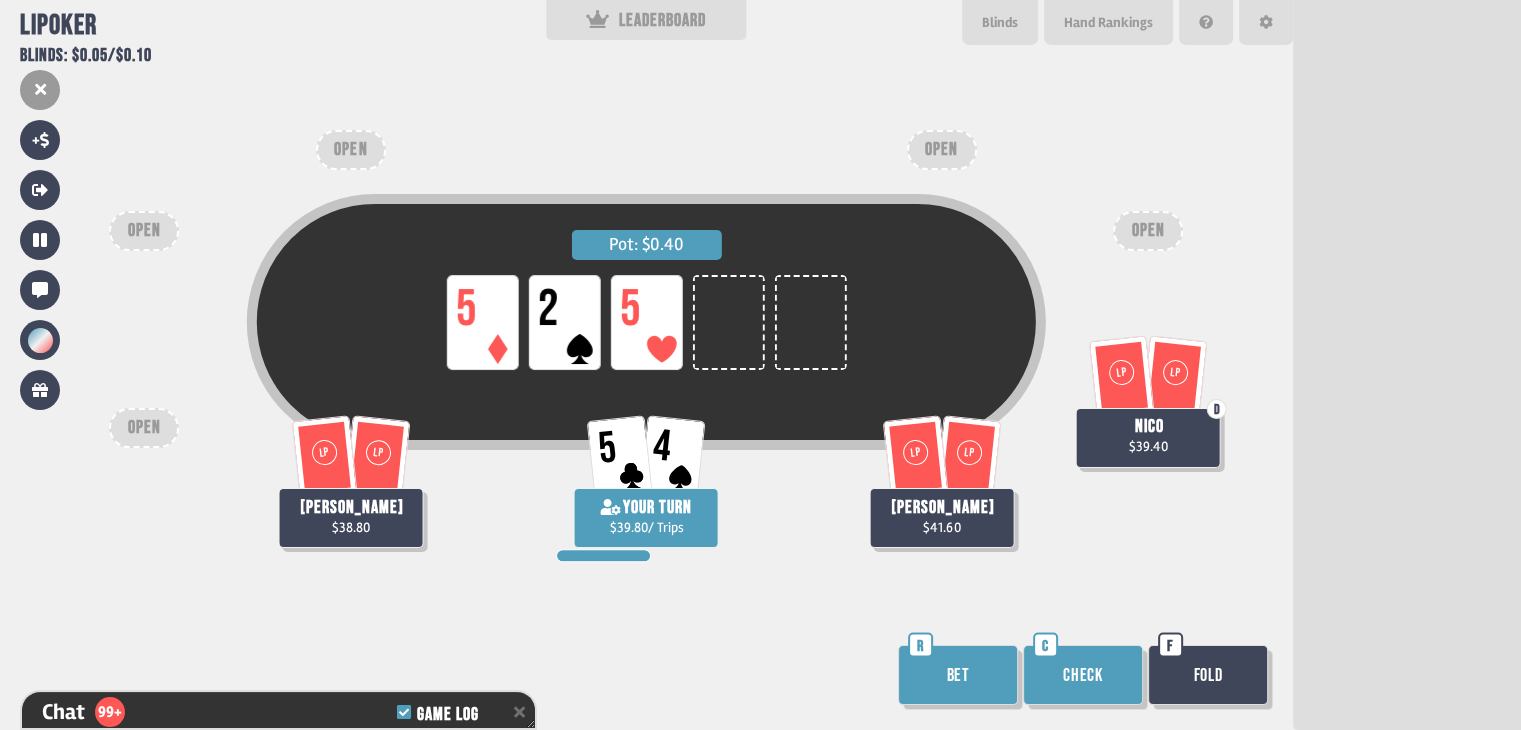 click on "Check" at bounding box center (1083, 675) 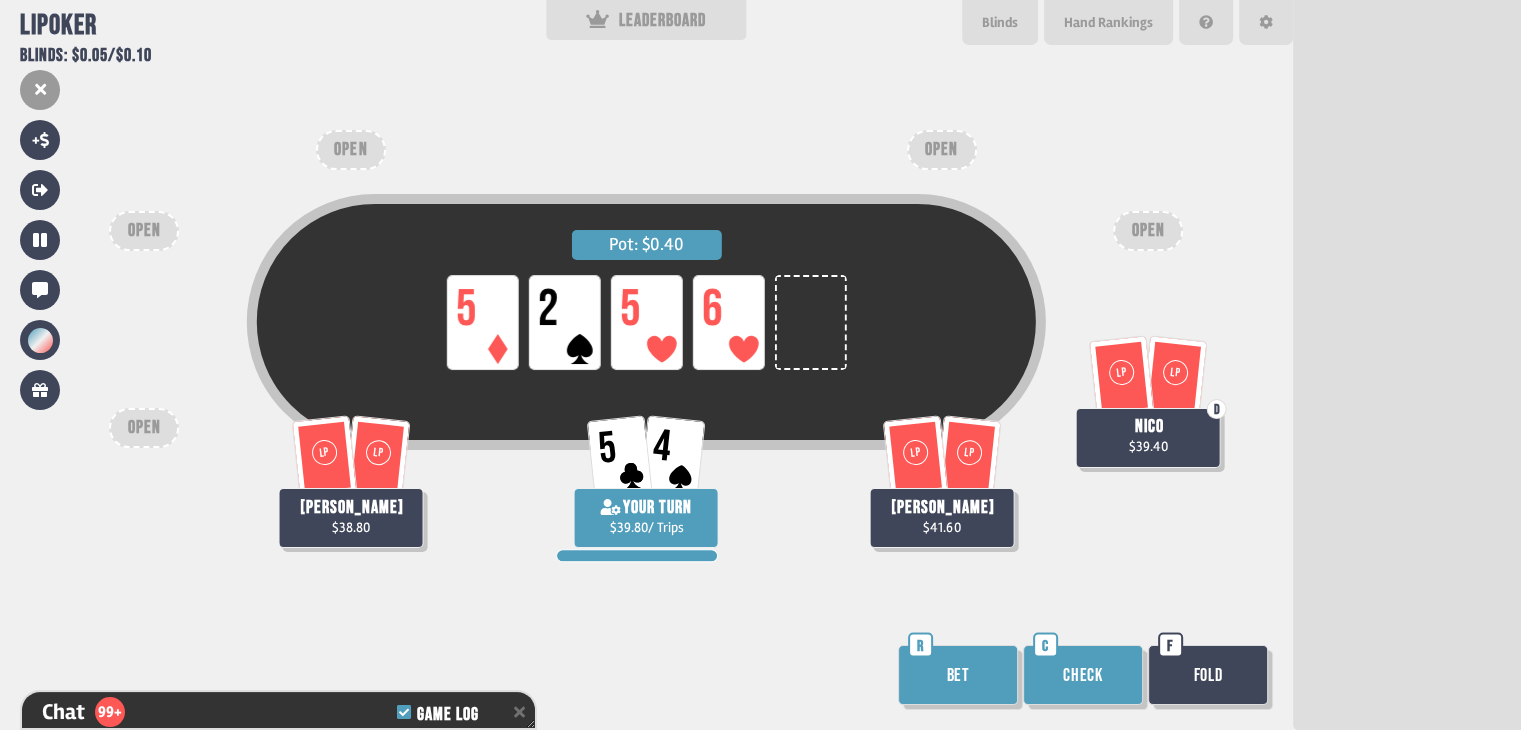 click on "Bet" at bounding box center (958, 675) 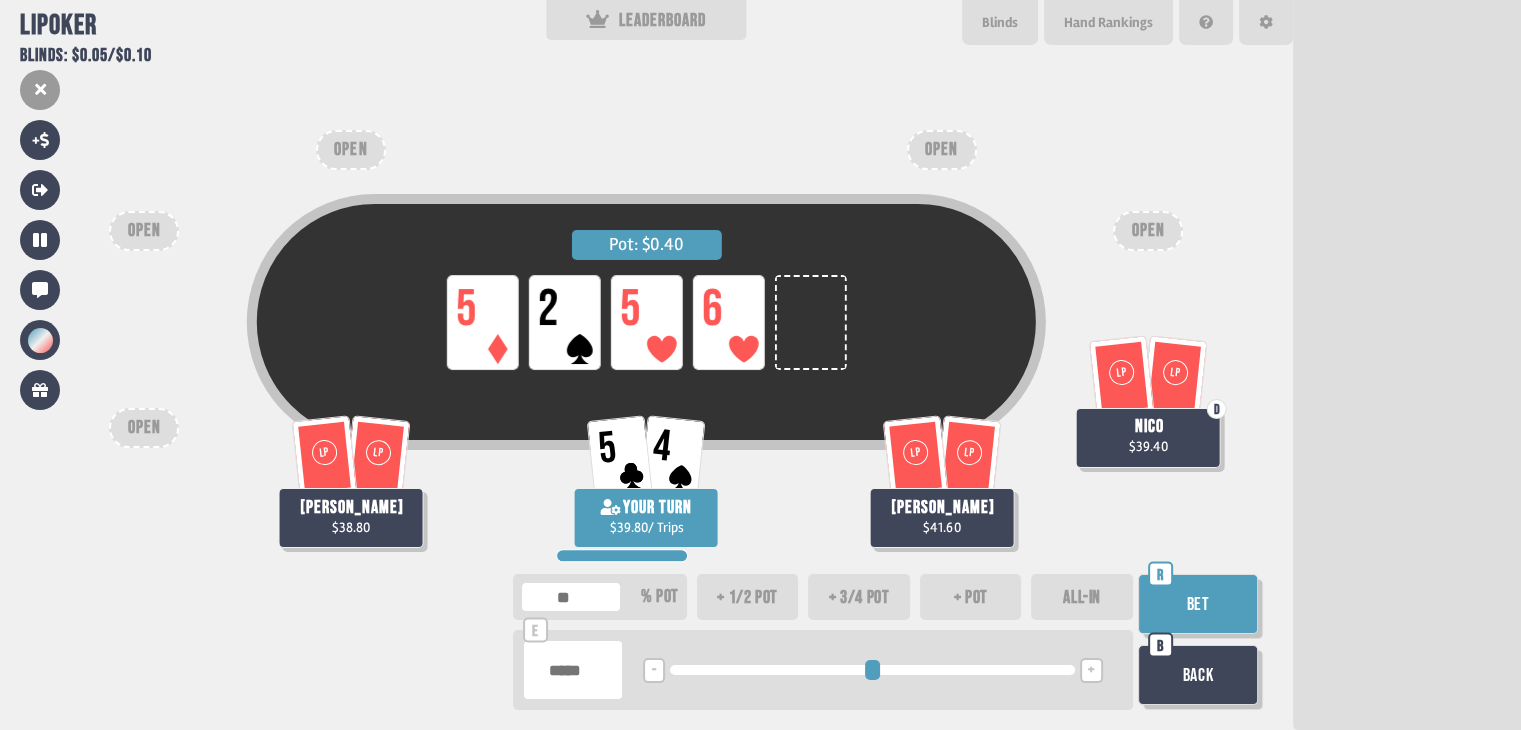 click on "+" at bounding box center (1091, 670) 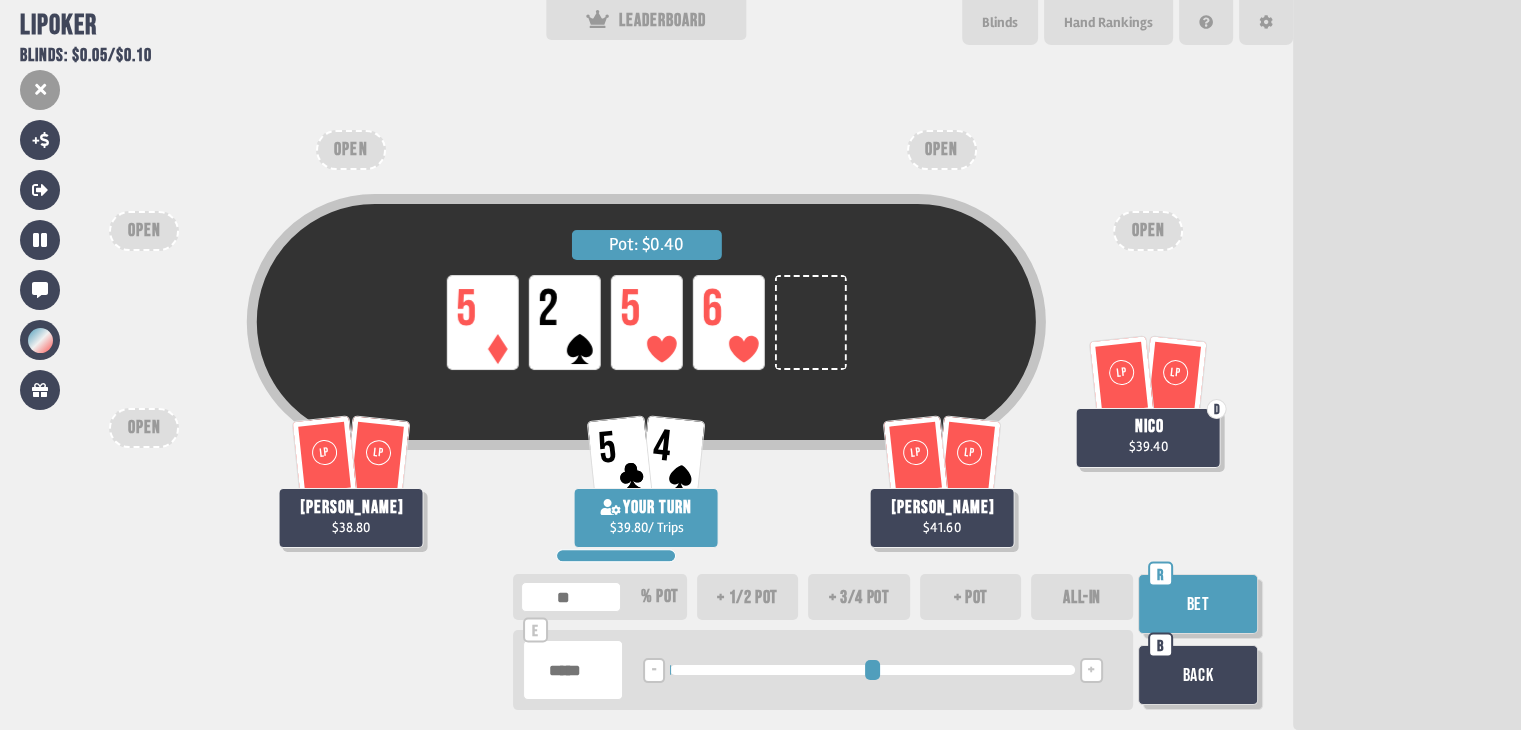 click on "Bet" at bounding box center [1198, 604] 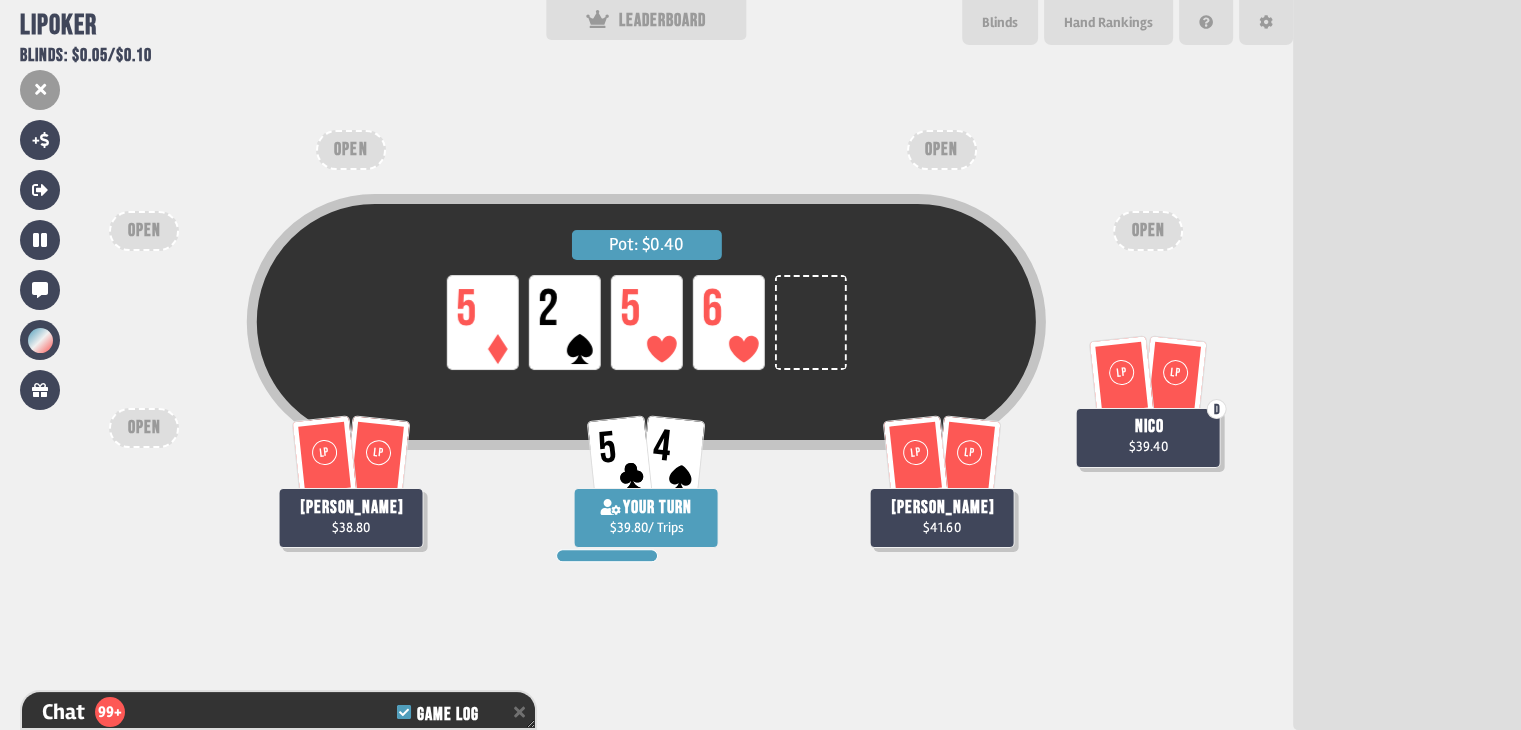 scroll, scrollTop: 23096, scrollLeft: 0, axis: vertical 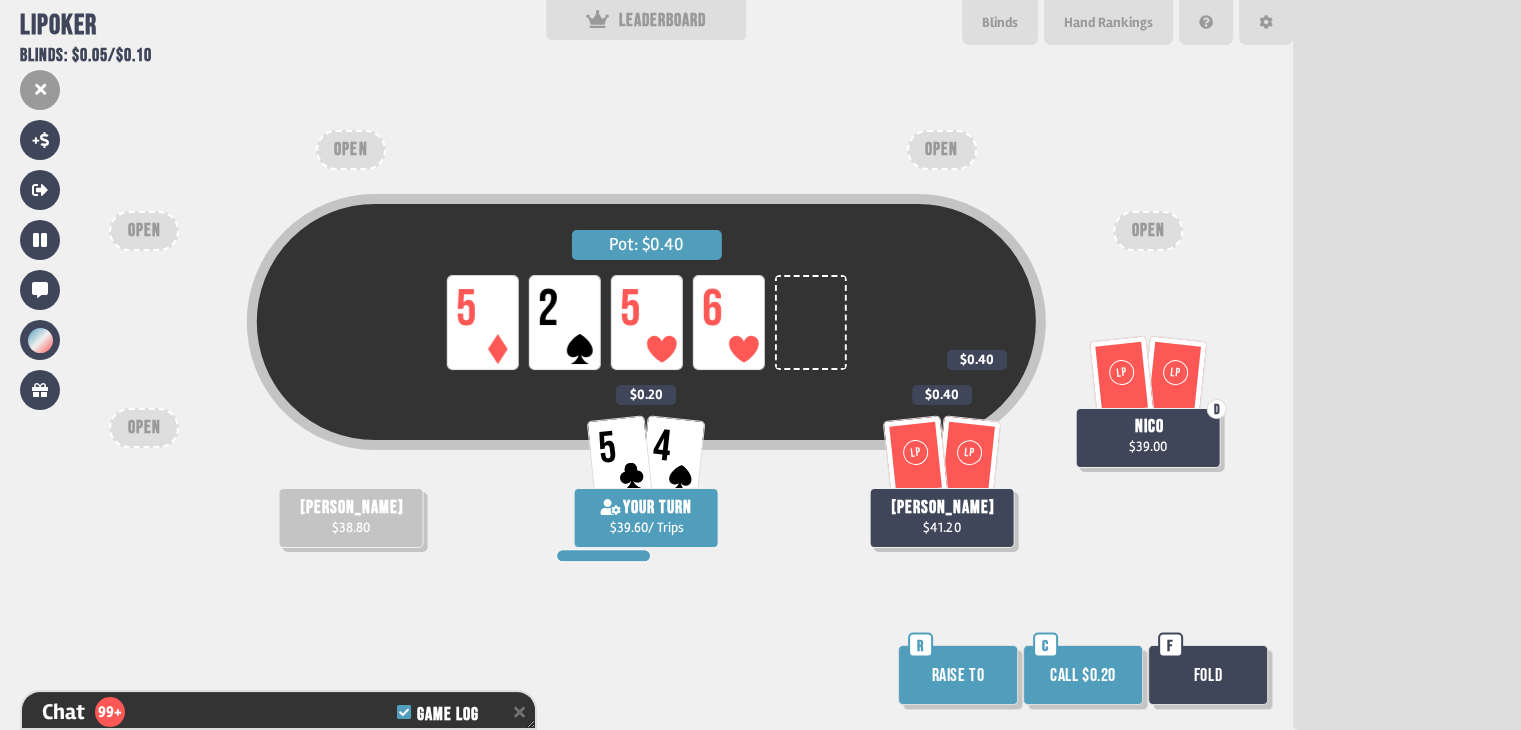 click on "Call $0.20" at bounding box center [1083, 675] 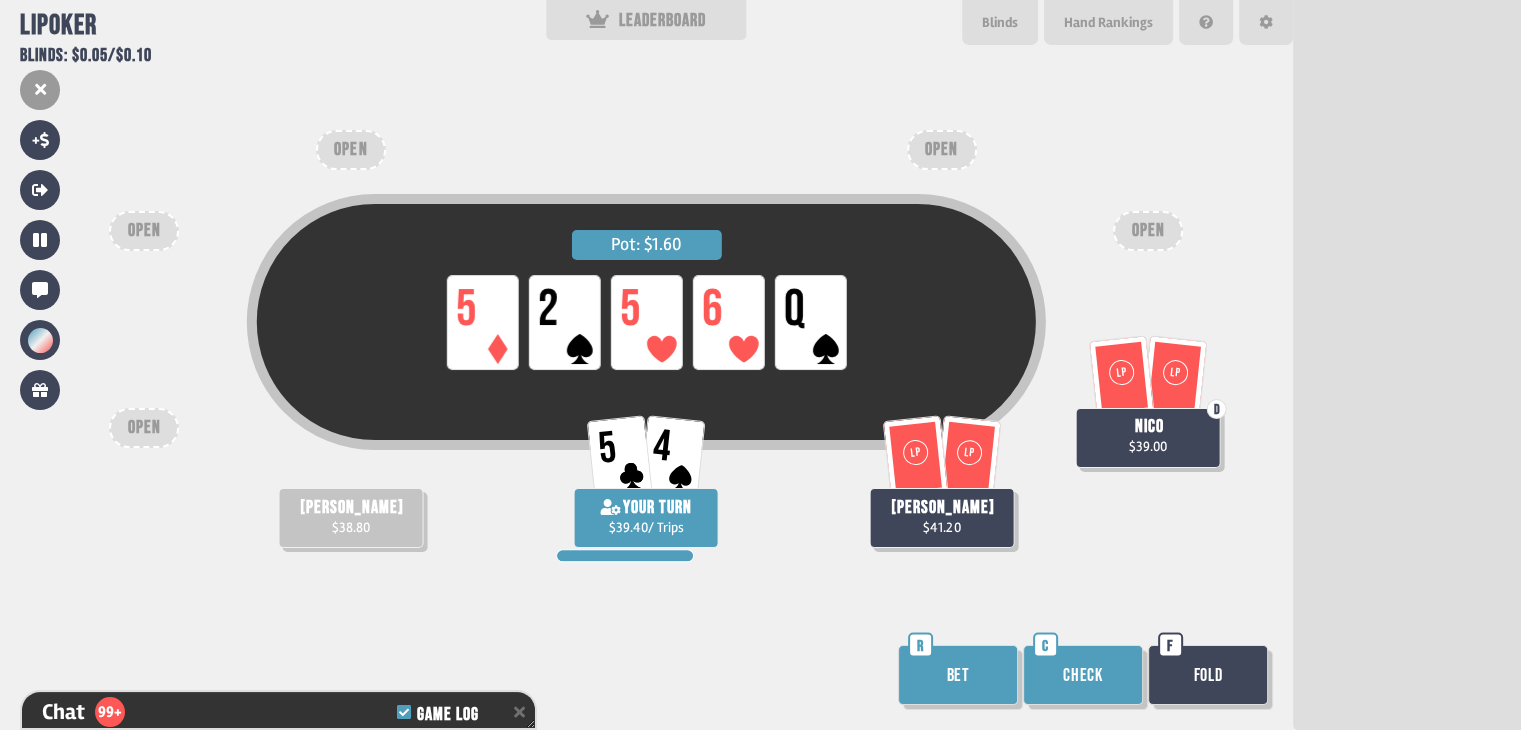 click on "Bet" at bounding box center (958, 675) 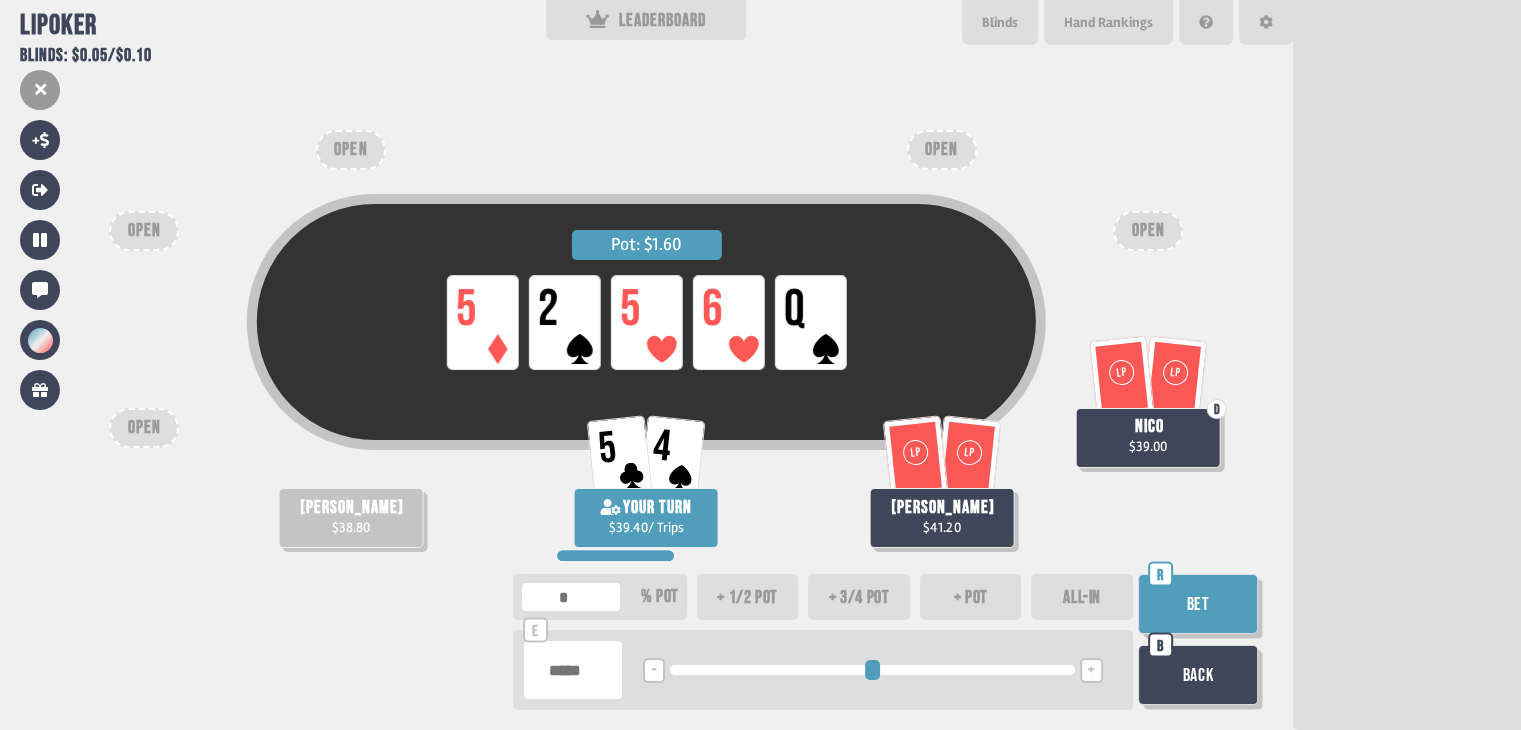 type on "***" 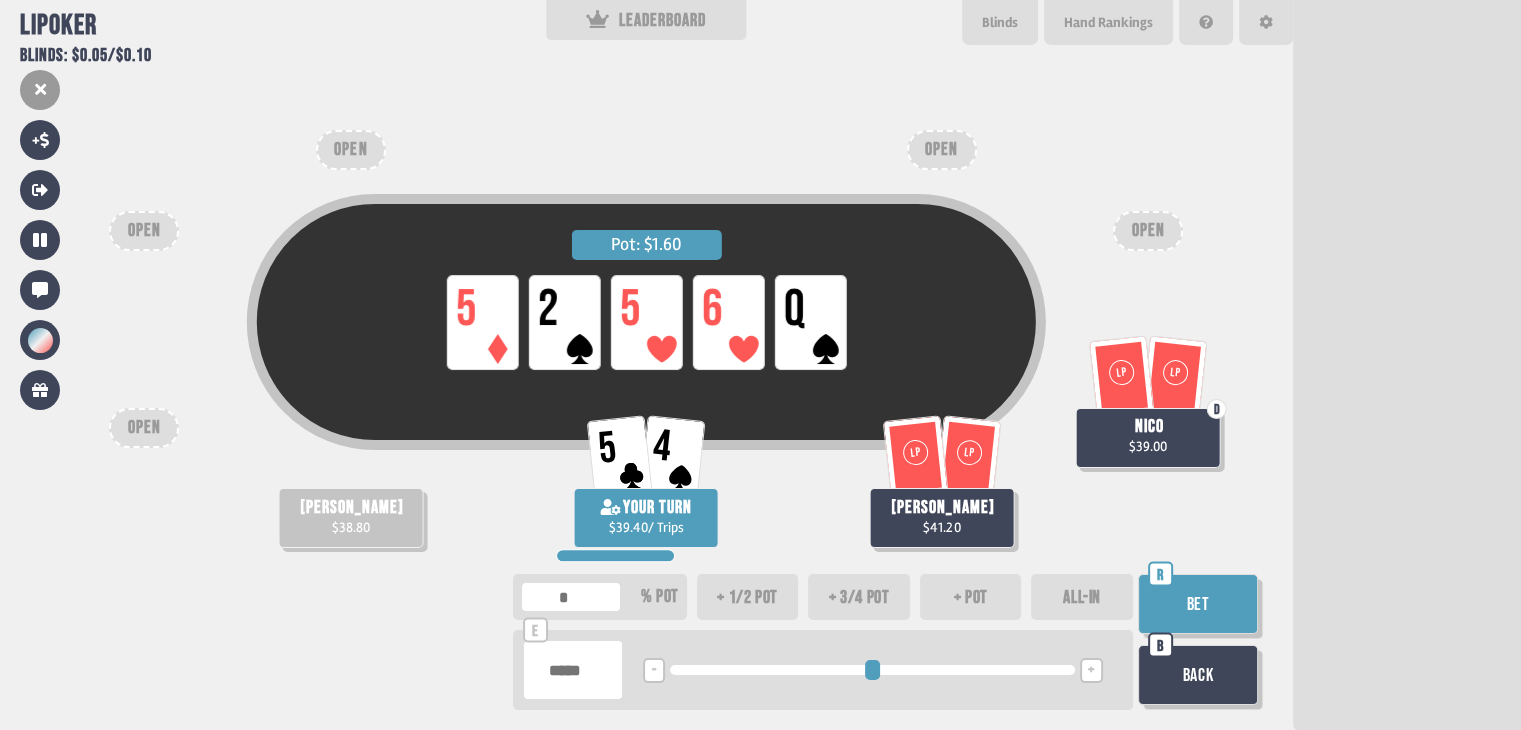 type on "****" 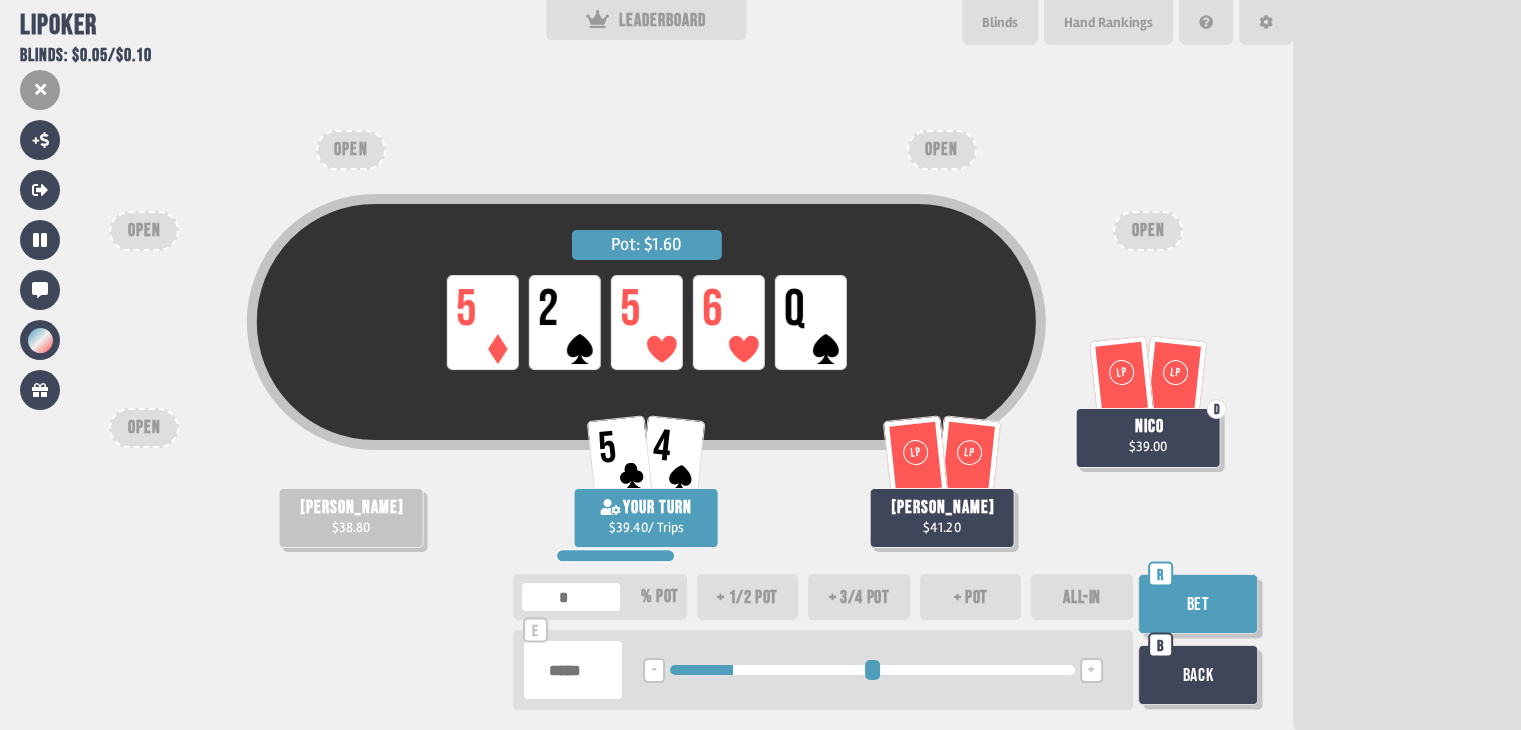 click at bounding box center [872, 670] 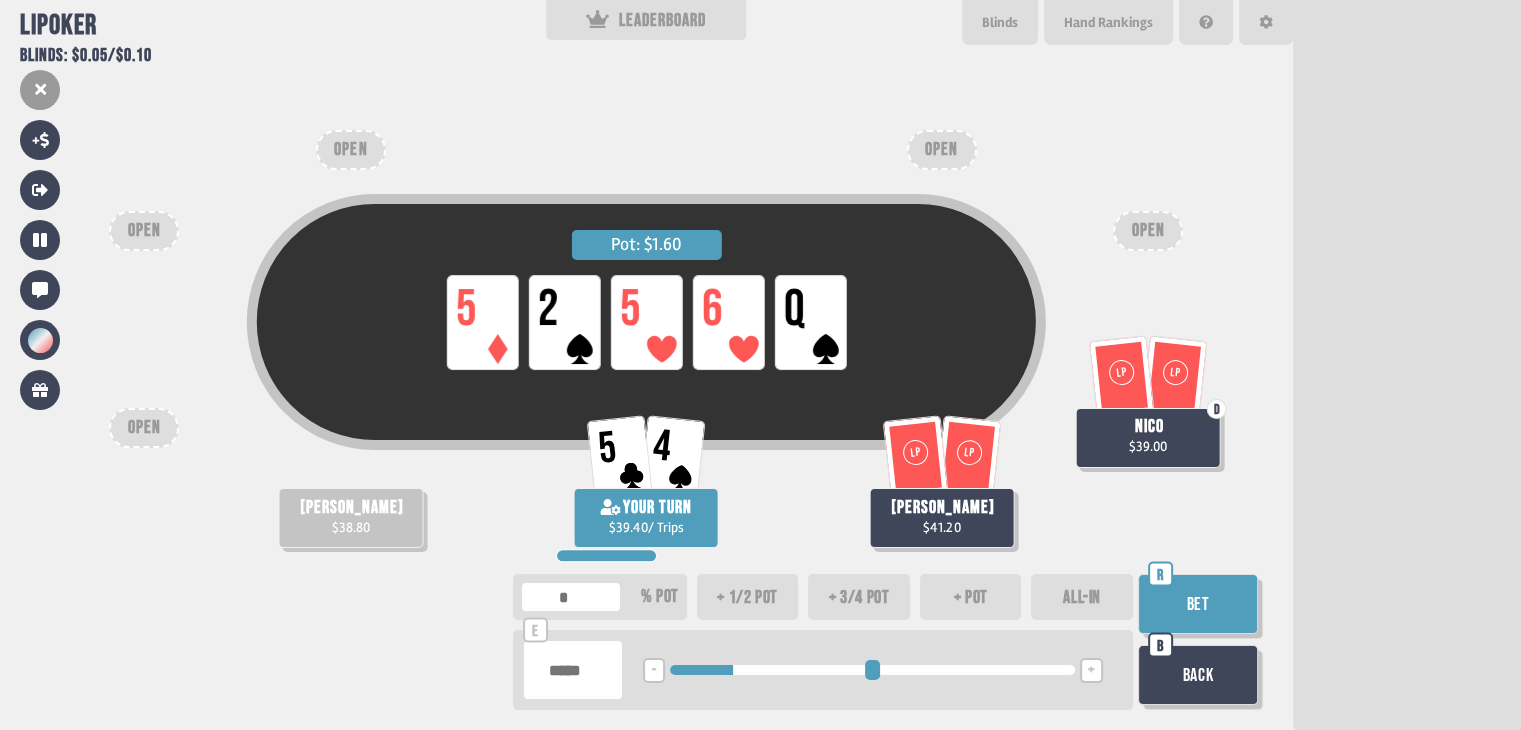 type on "***" 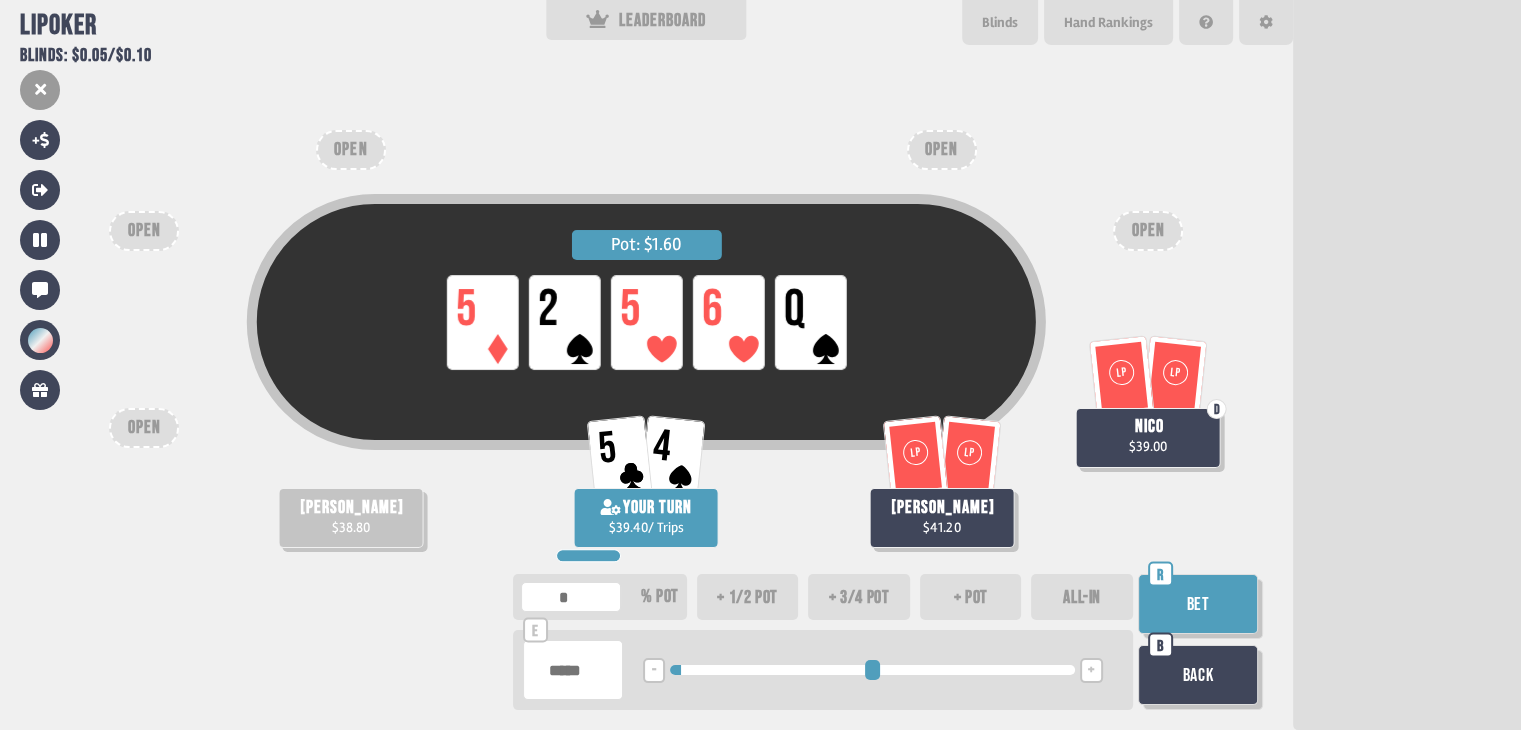 drag, startPoint x: 740, startPoint y: 676, endPoint x: 688, endPoint y: 675, distance: 52.009613 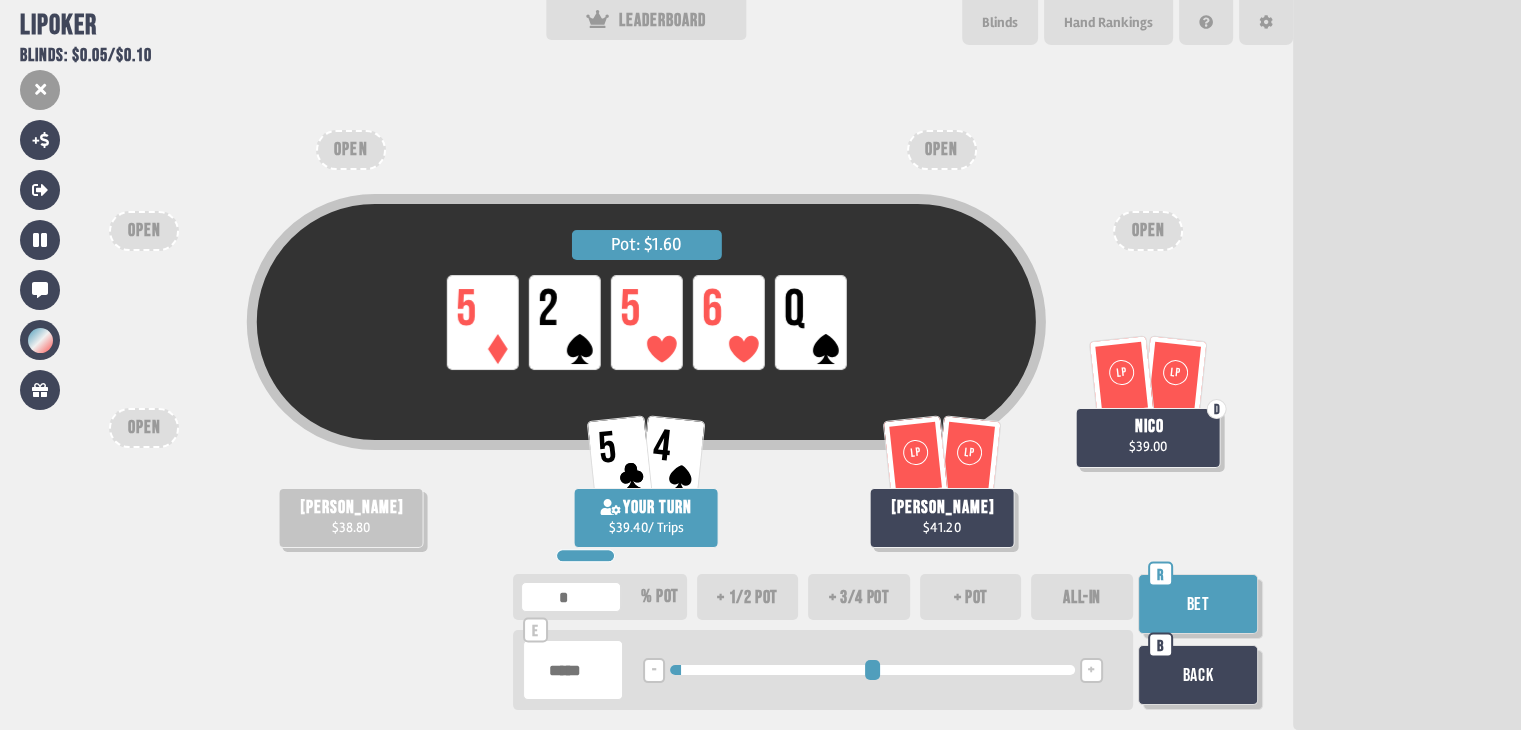 click on "Bet" at bounding box center (1198, 604) 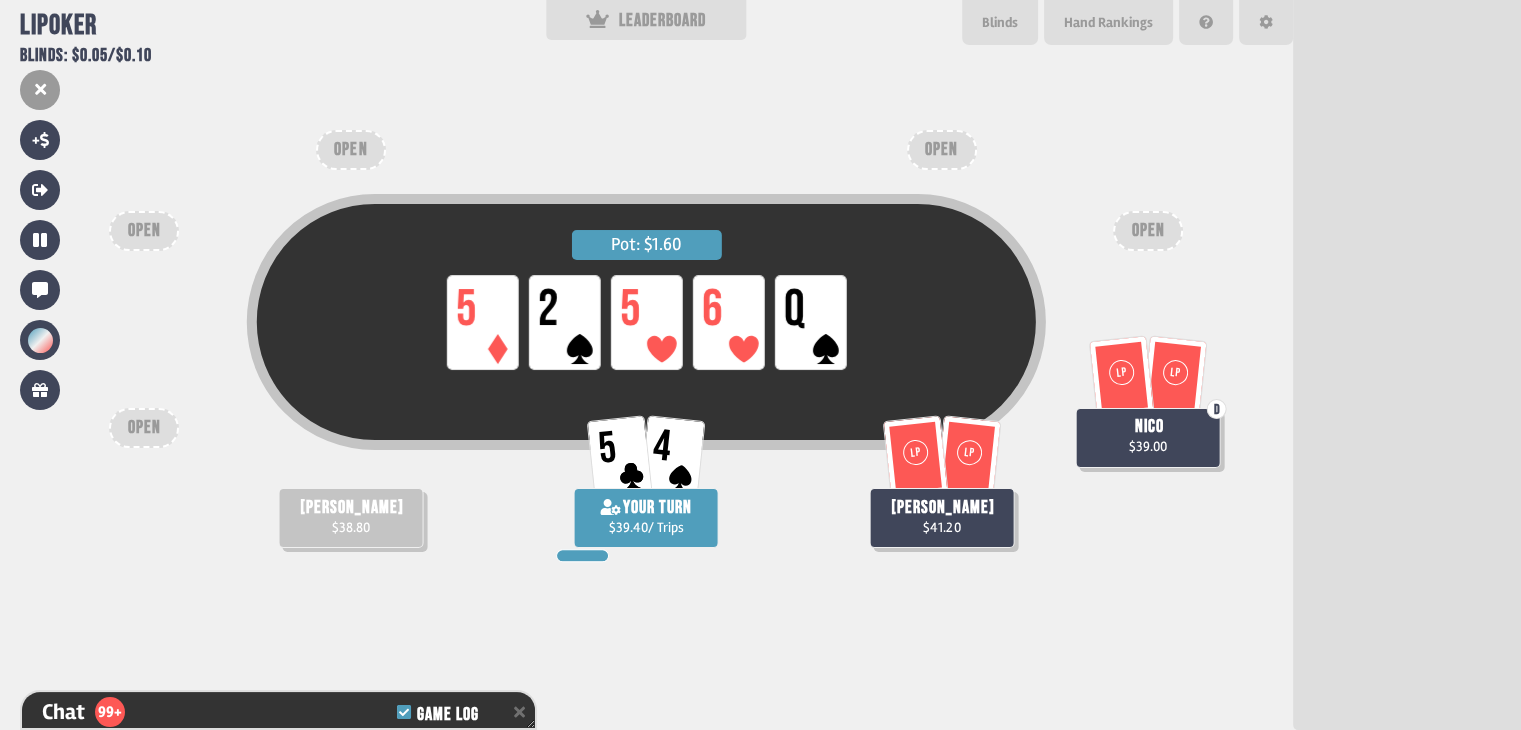 scroll, scrollTop: 23328, scrollLeft: 0, axis: vertical 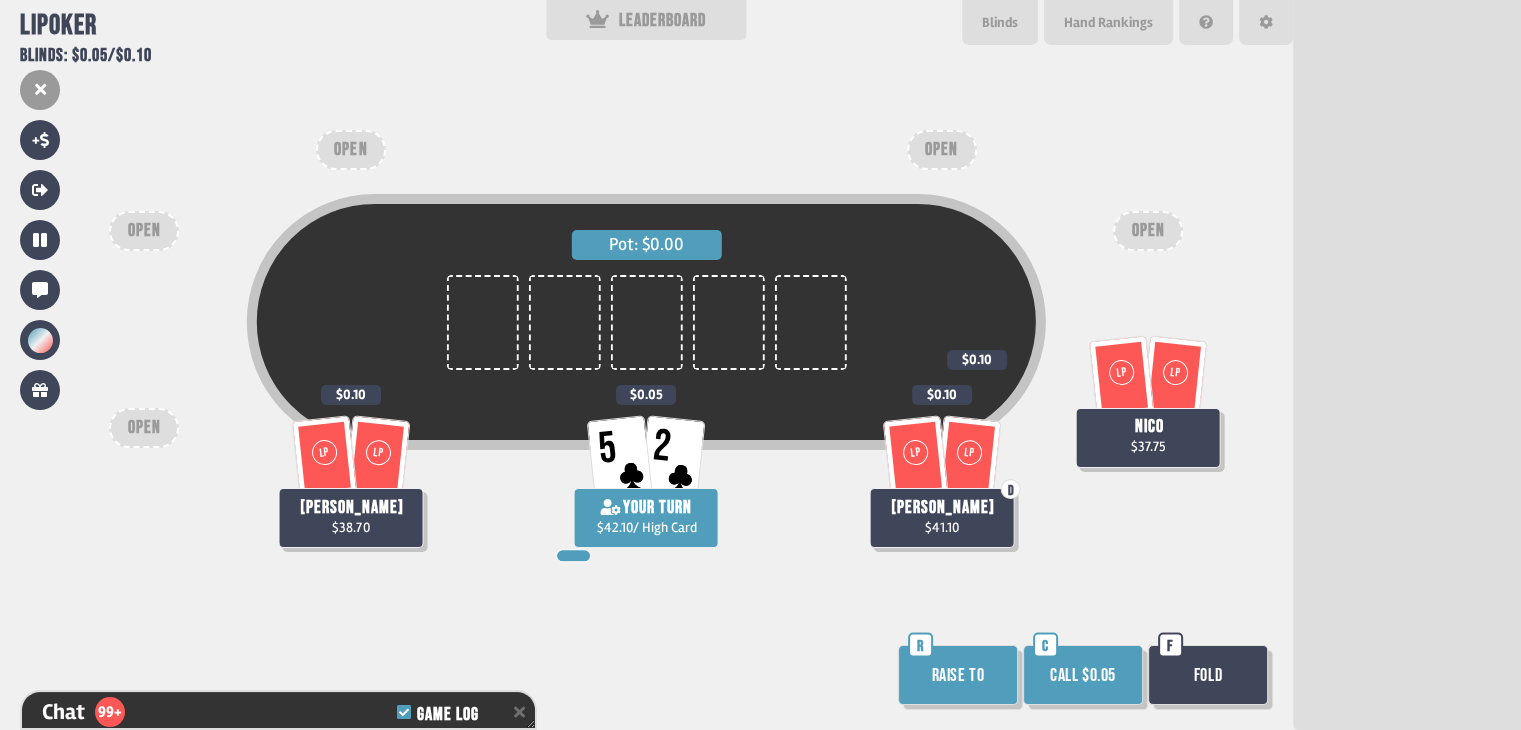 click on "Call $0.05" at bounding box center (1083, 675) 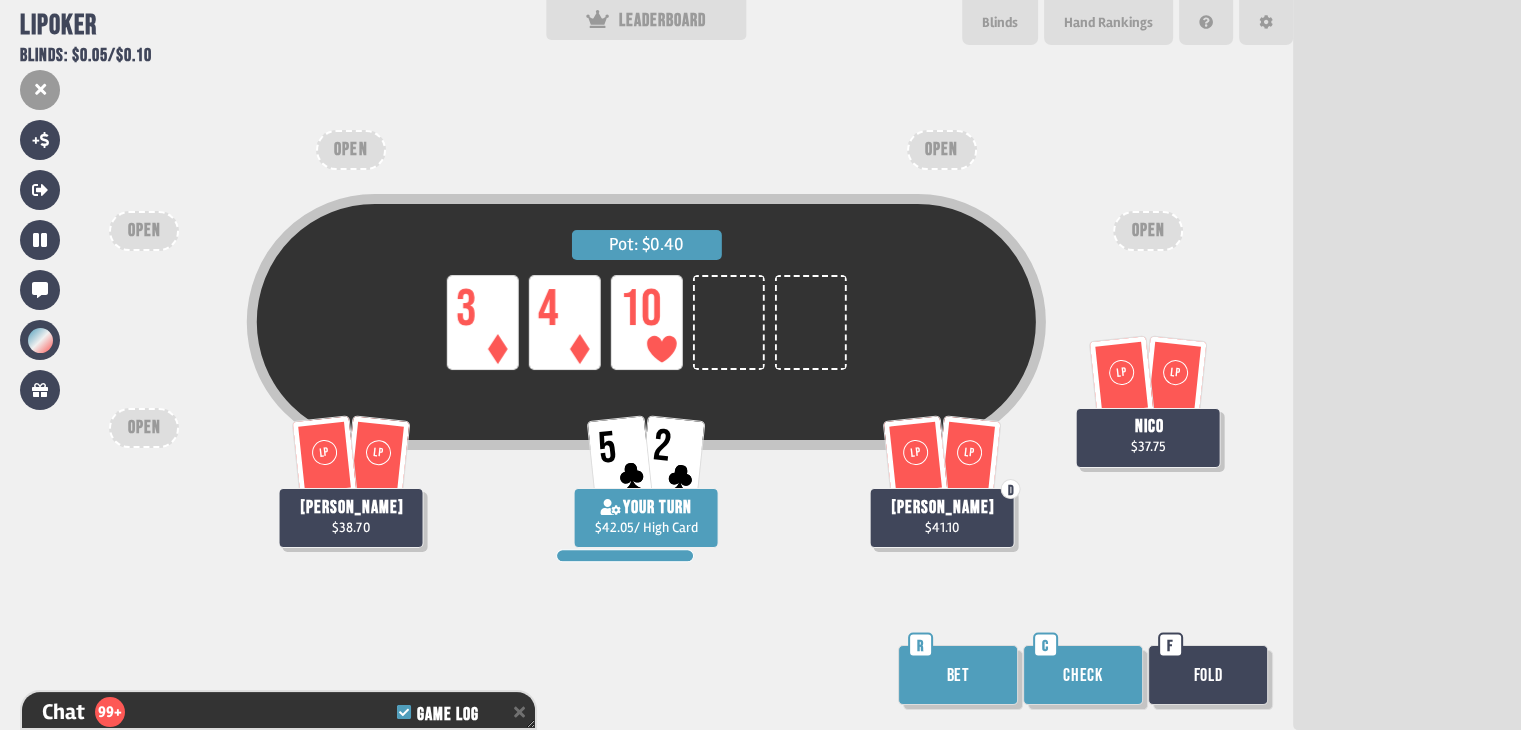 click on "Check" at bounding box center [1083, 675] 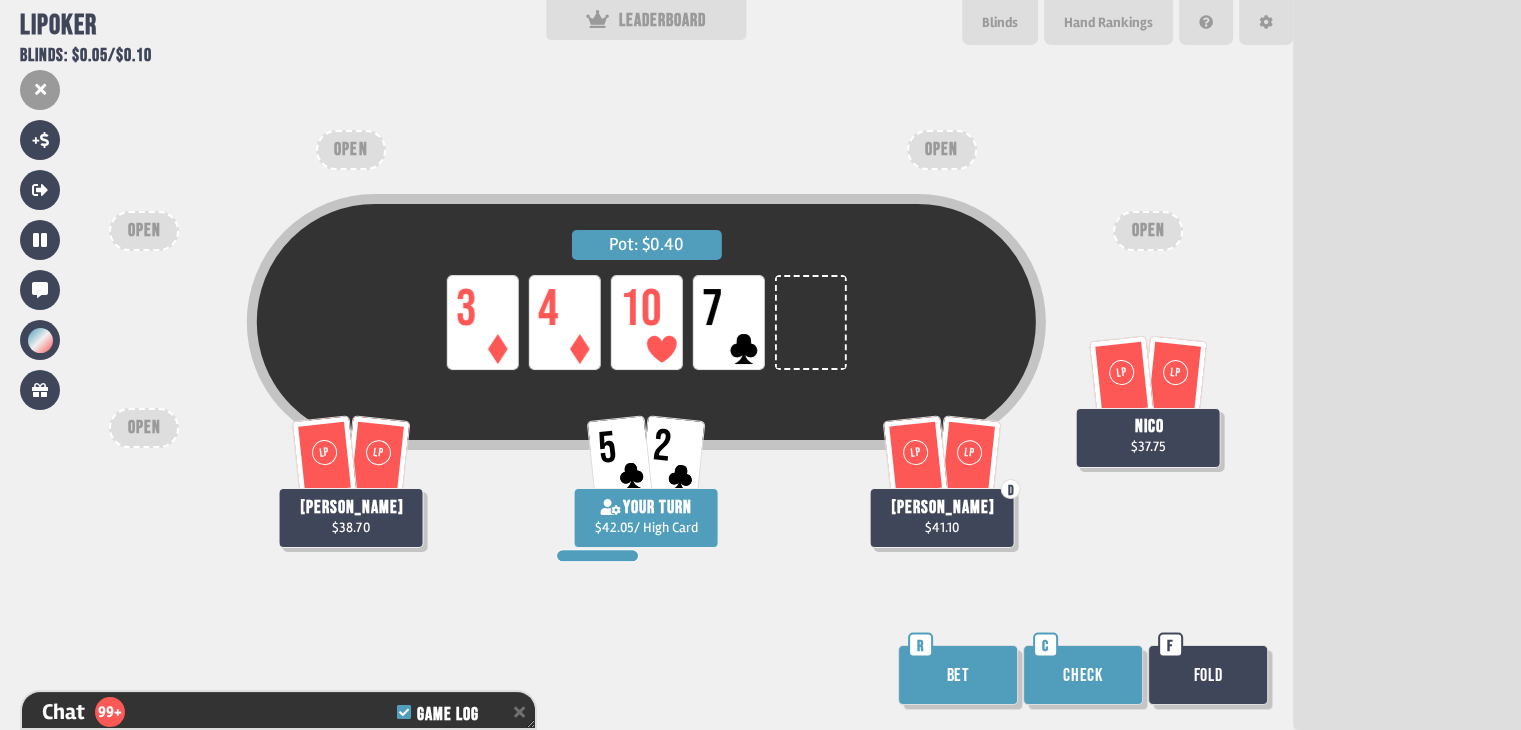 click on "Check" at bounding box center (1083, 675) 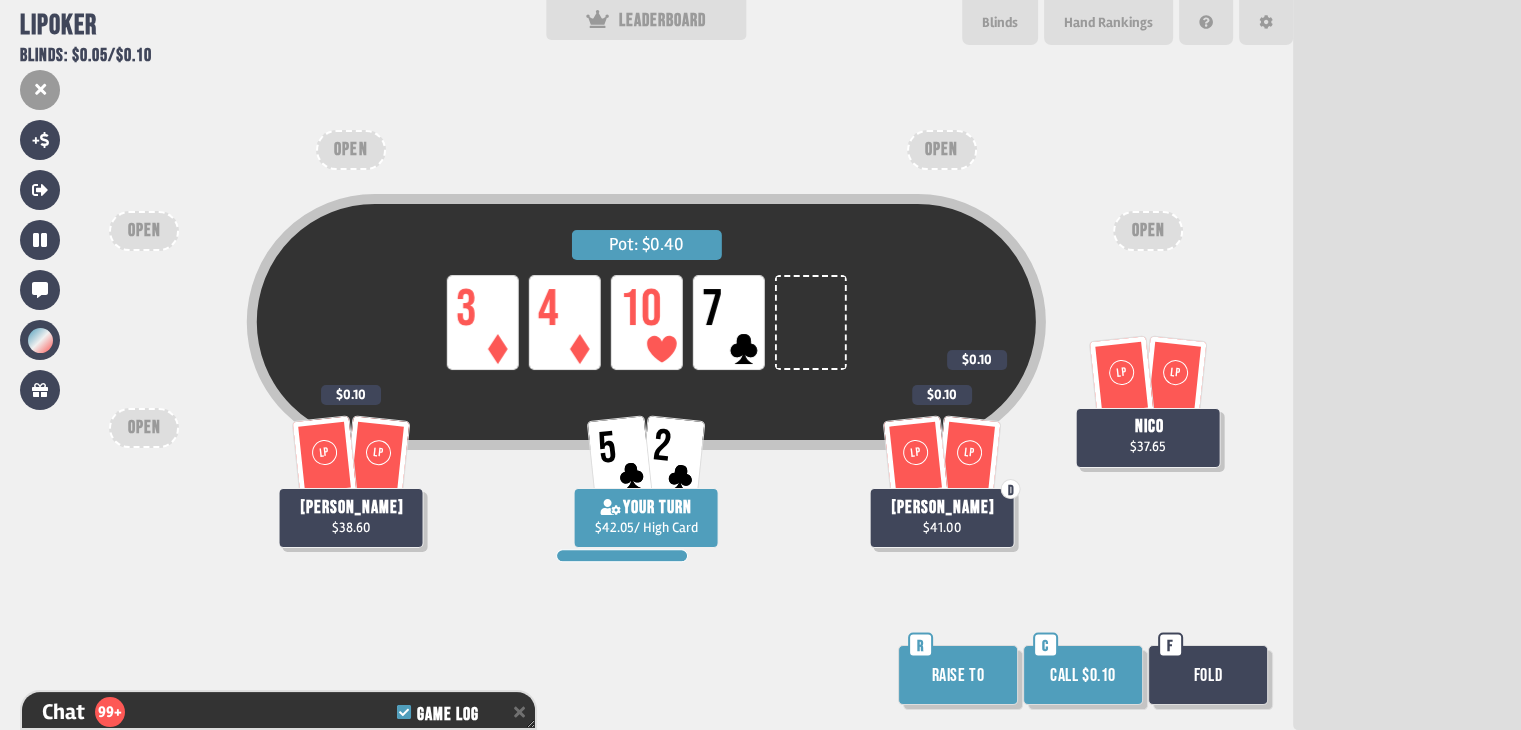 click on "Call $0.10" at bounding box center [1083, 675] 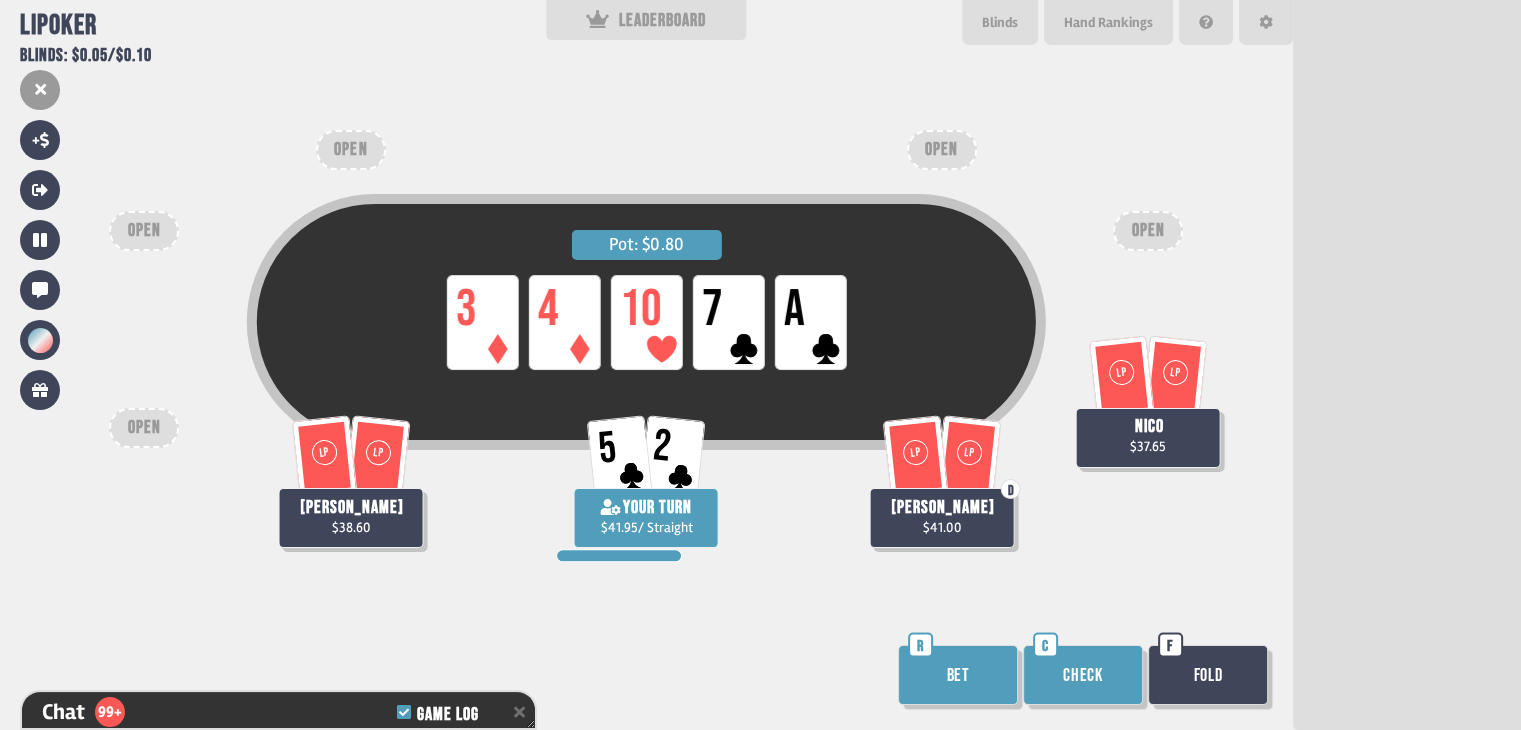 click on "Check" at bounding box center (1083, 675) 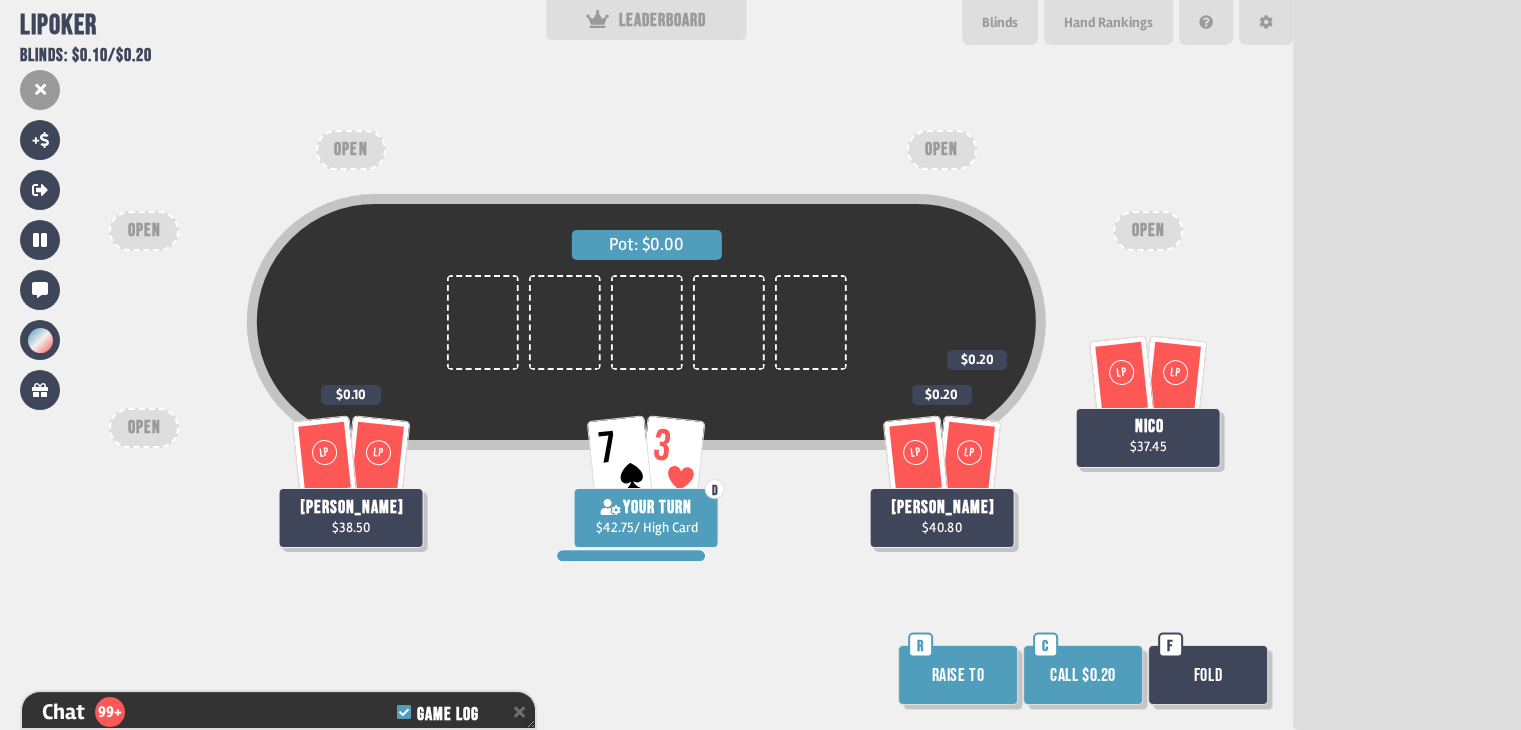 click on "Fold" at bounding box center (1208, 675) 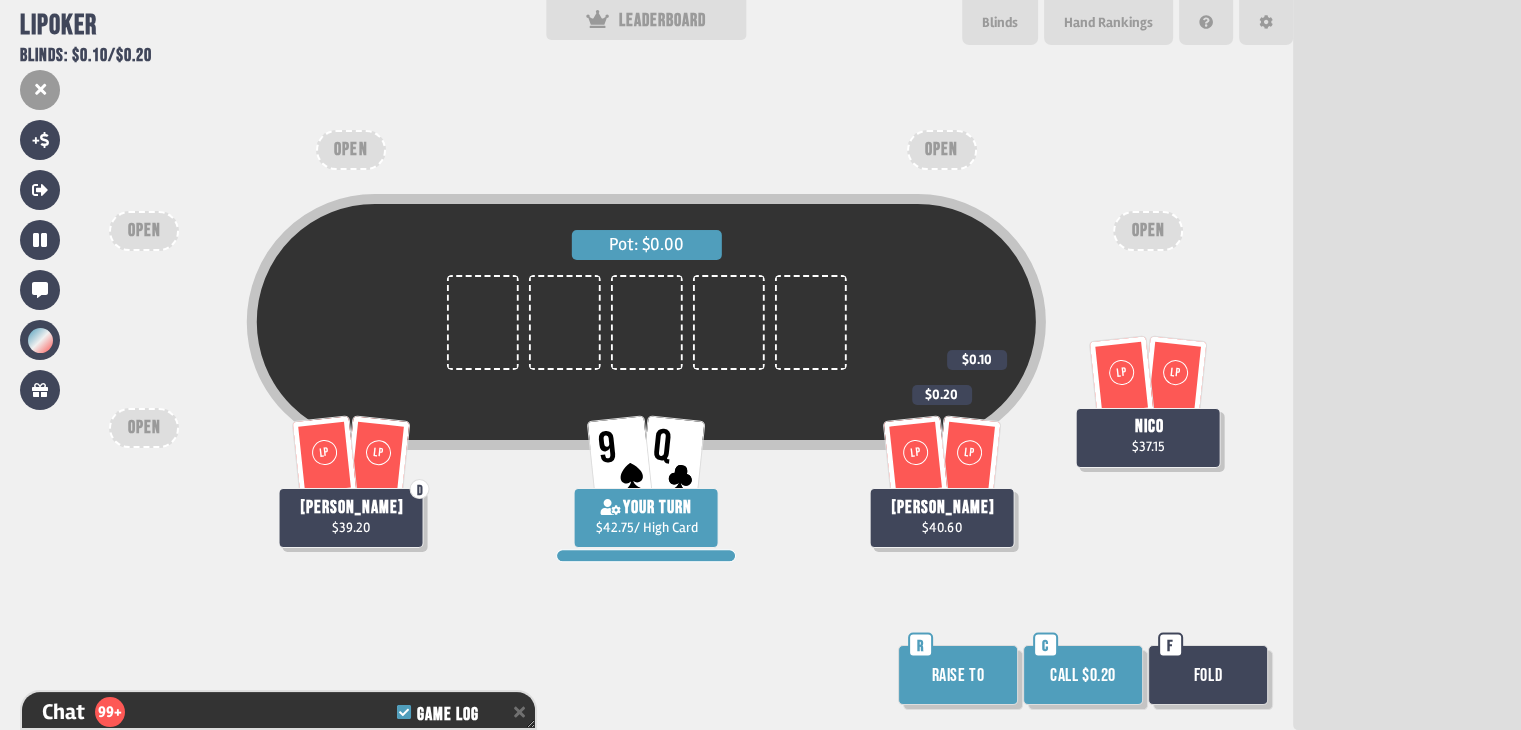 scroll, scrollTop: 198, scrollLeft: 0, axis: vertical 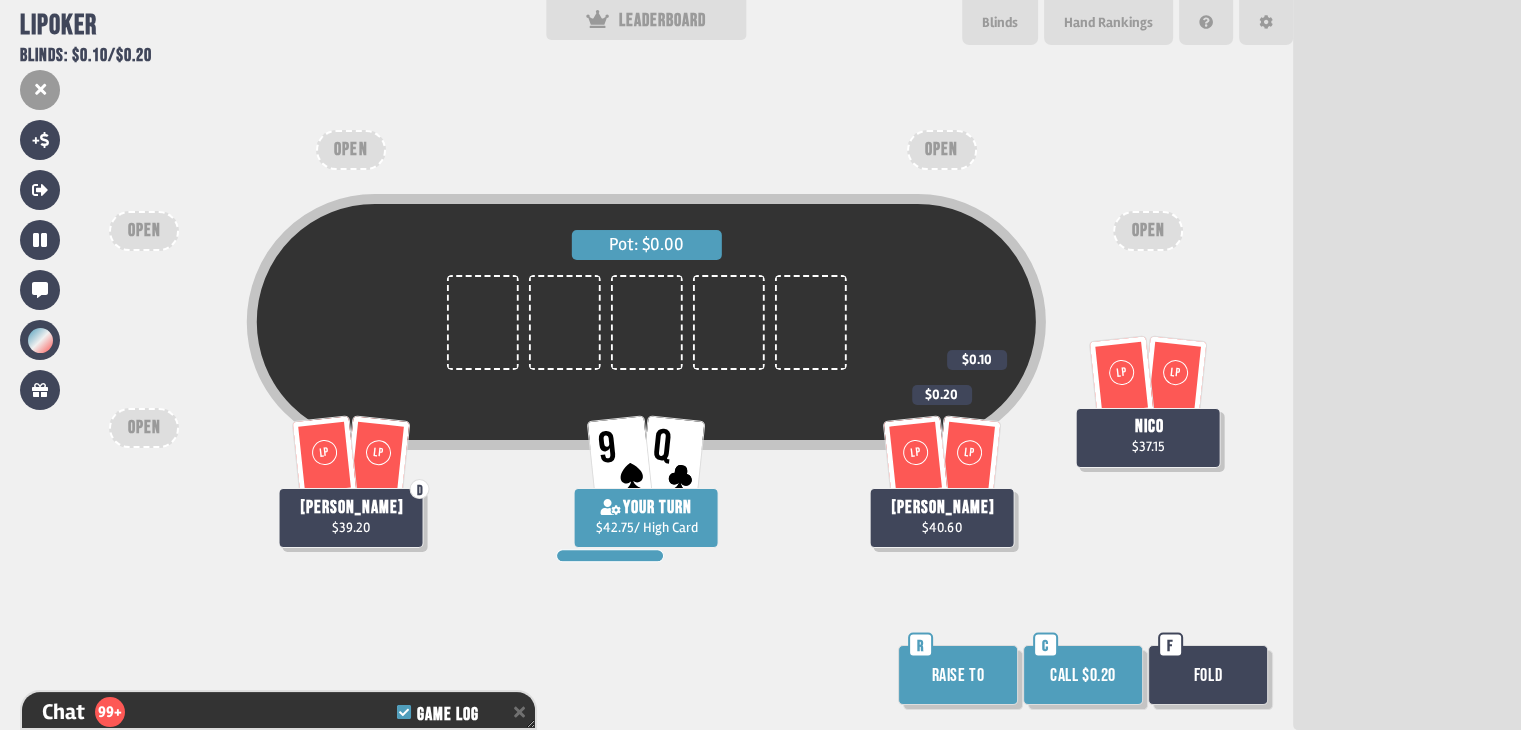 click on "Call $0.20" at bounding box center [1083, 675] 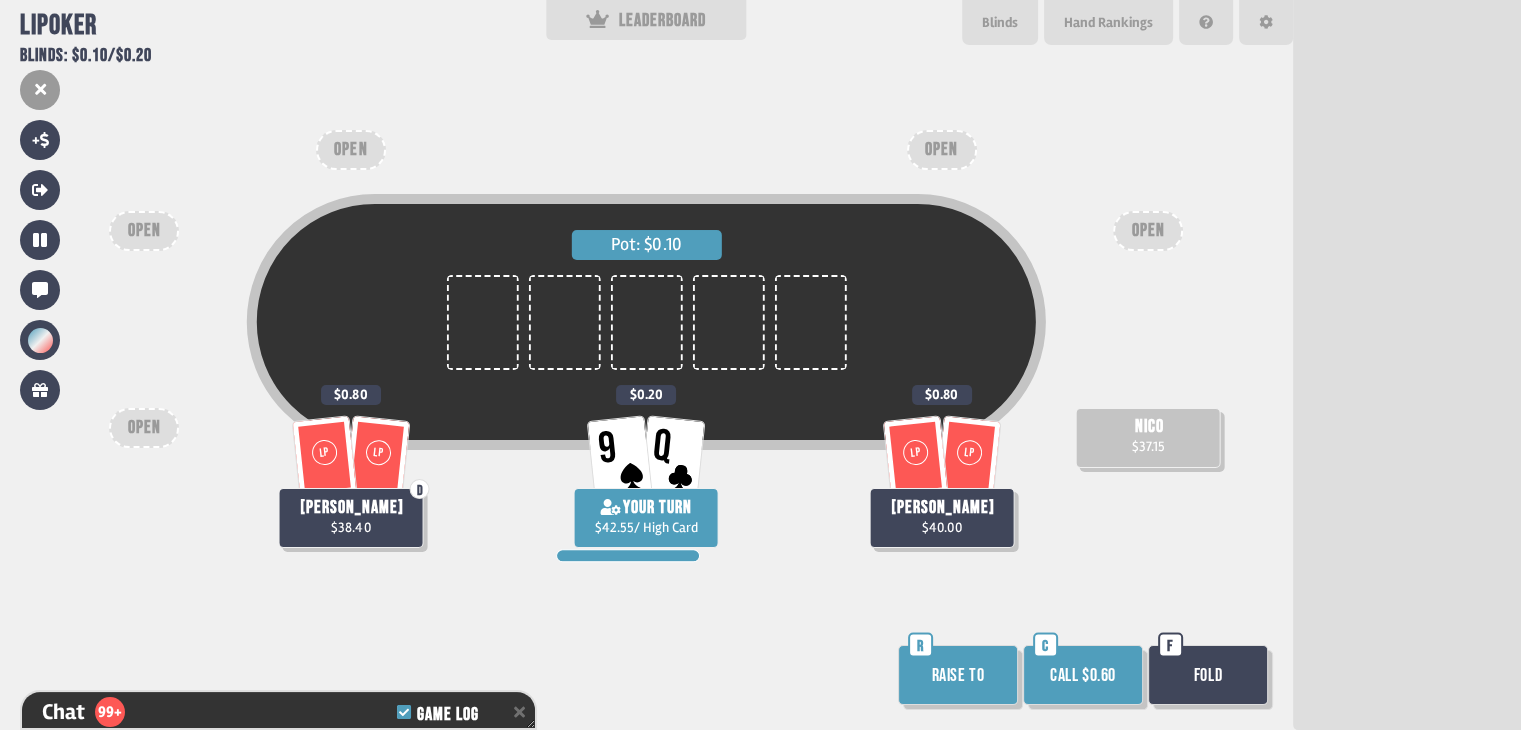 click on "Call $0.60" at bounding box center (1083, 675) 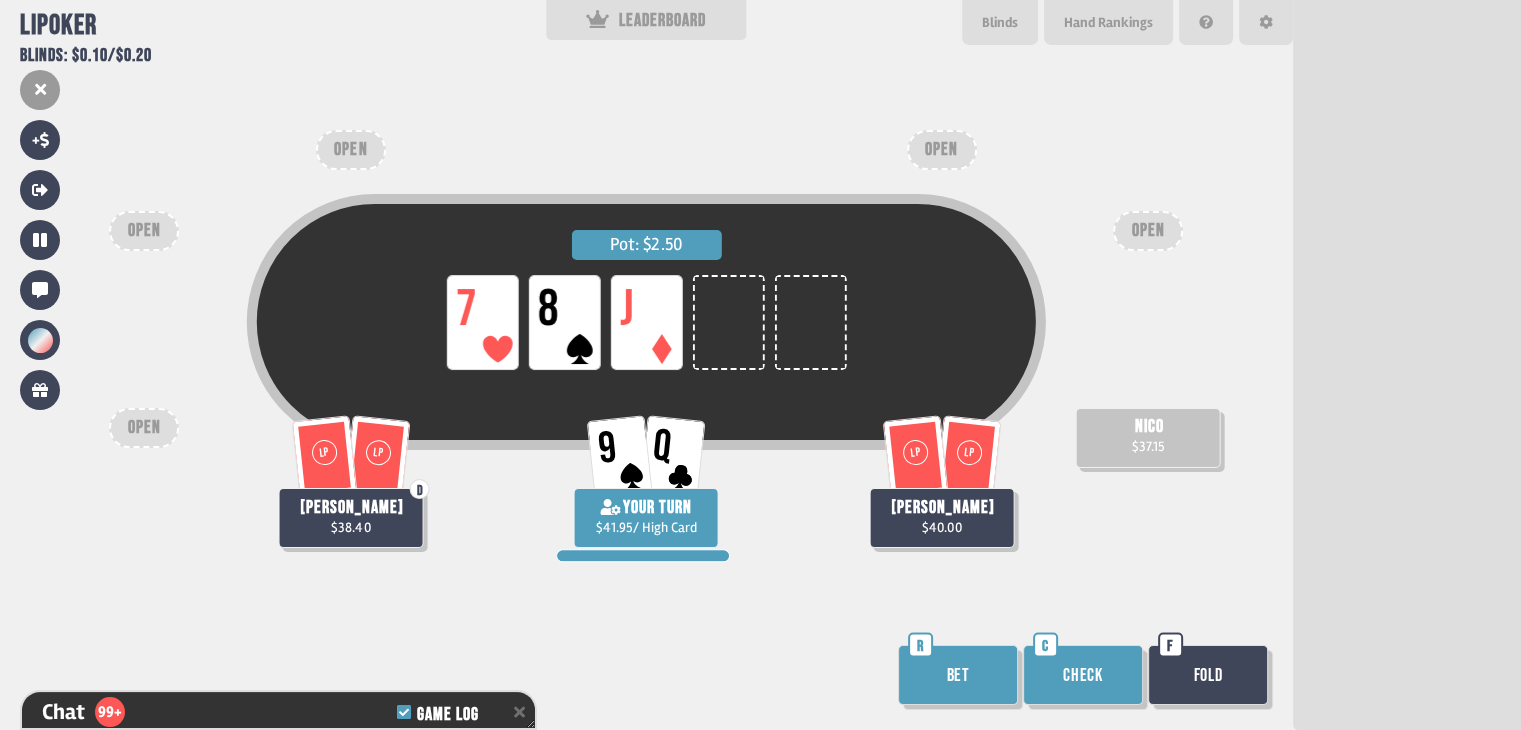 click on "Check" at bounding box center (1083, 675) 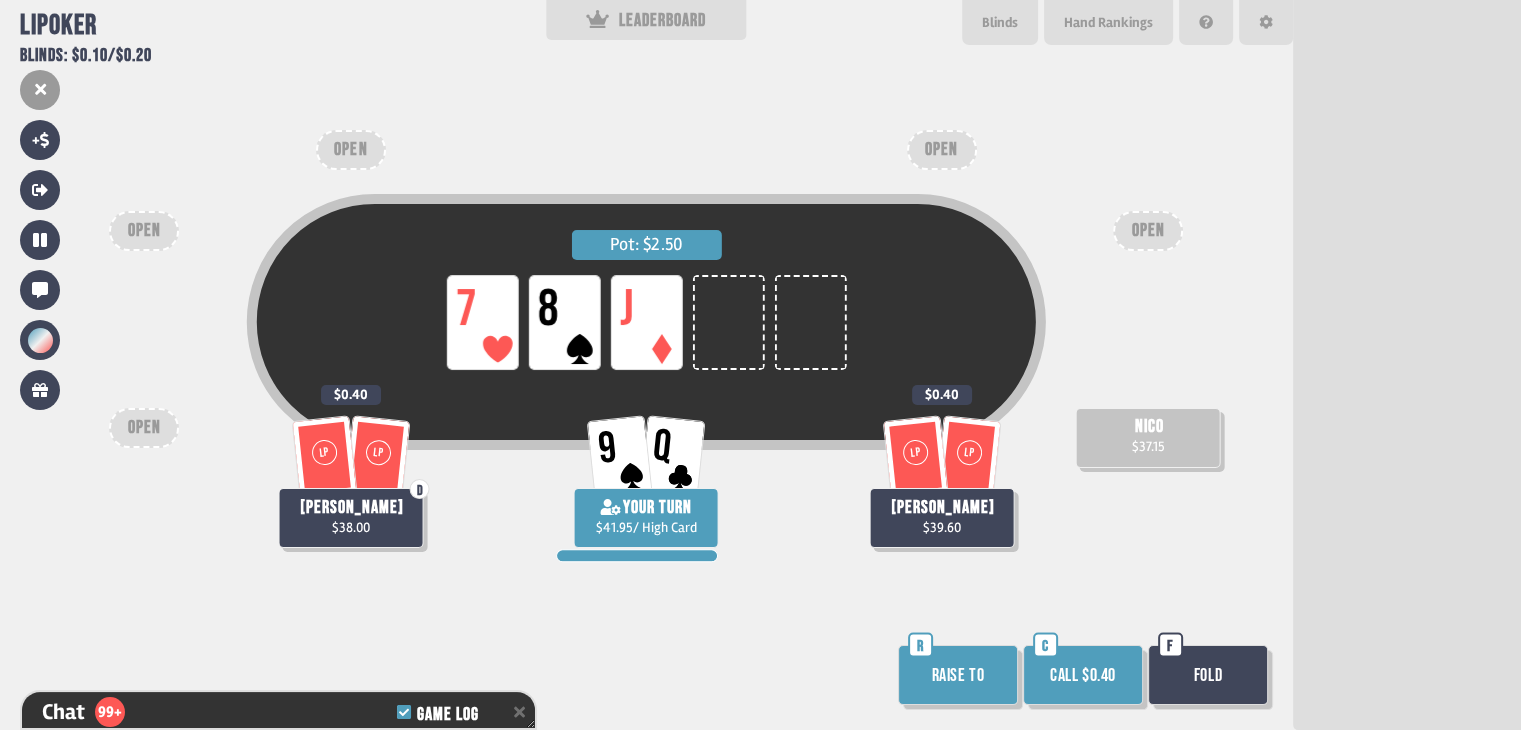 click on "Call $0.40" at bounding box center [1083, 675] 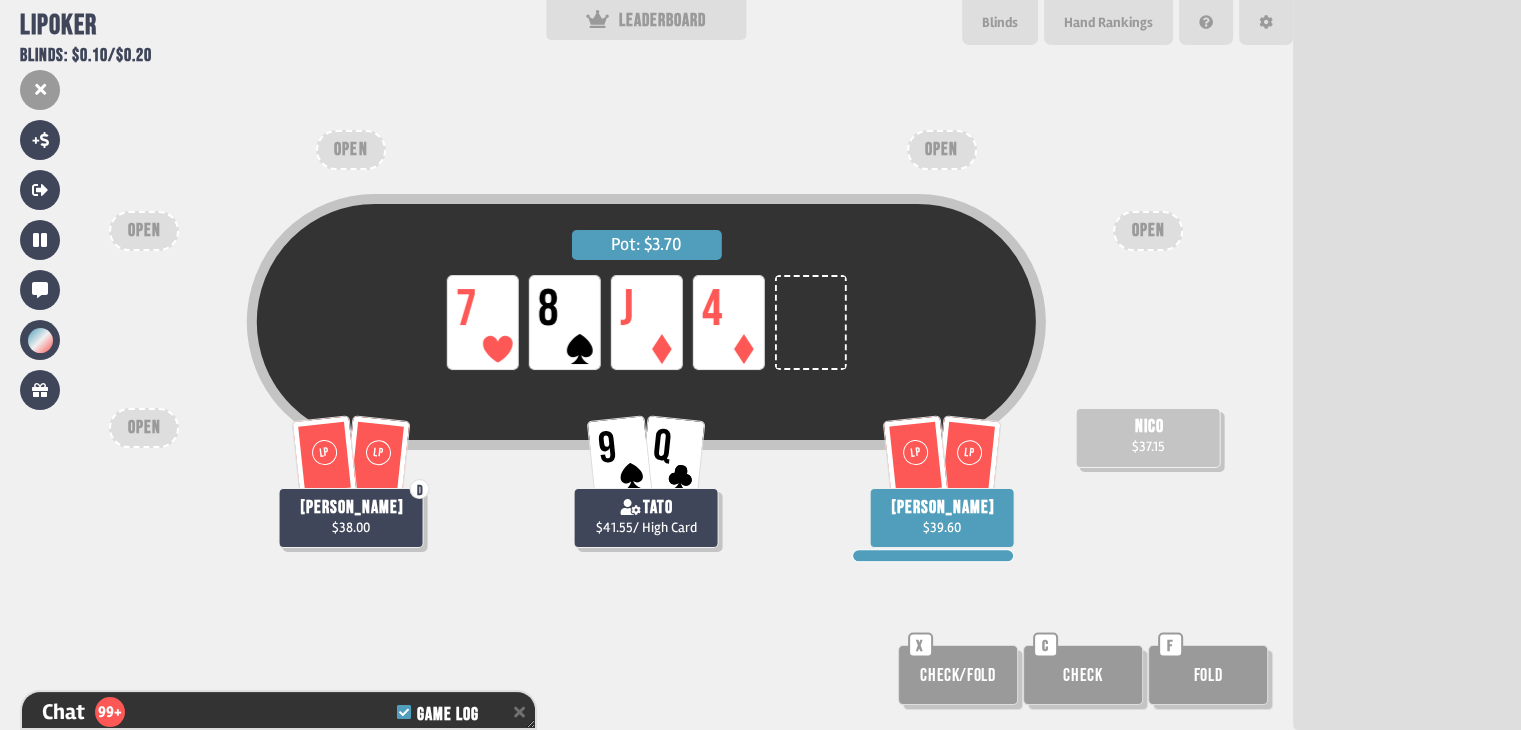 click on "Check" at bounding box center [1083, 675] 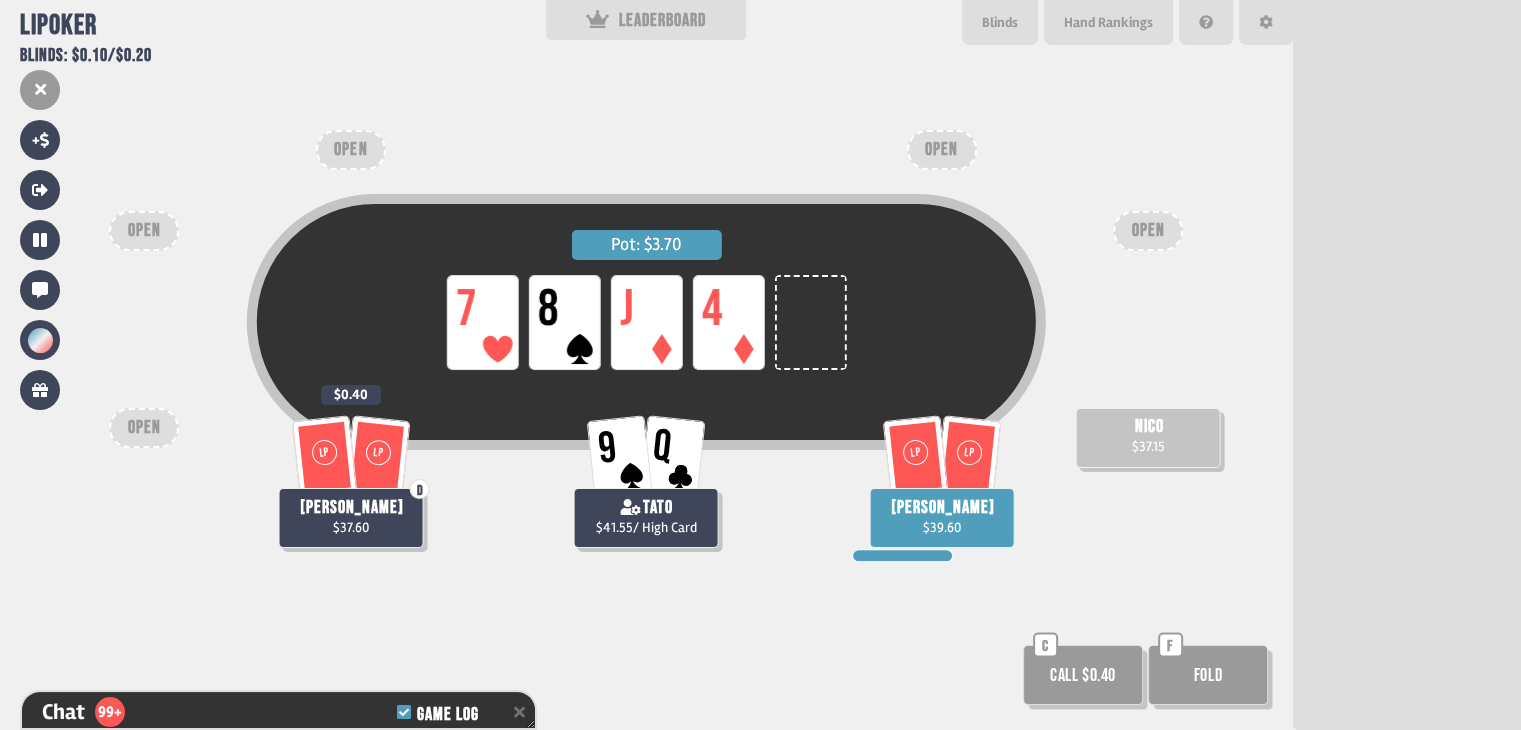 click on "Call $0.40" at bounding box center [1083, 675] 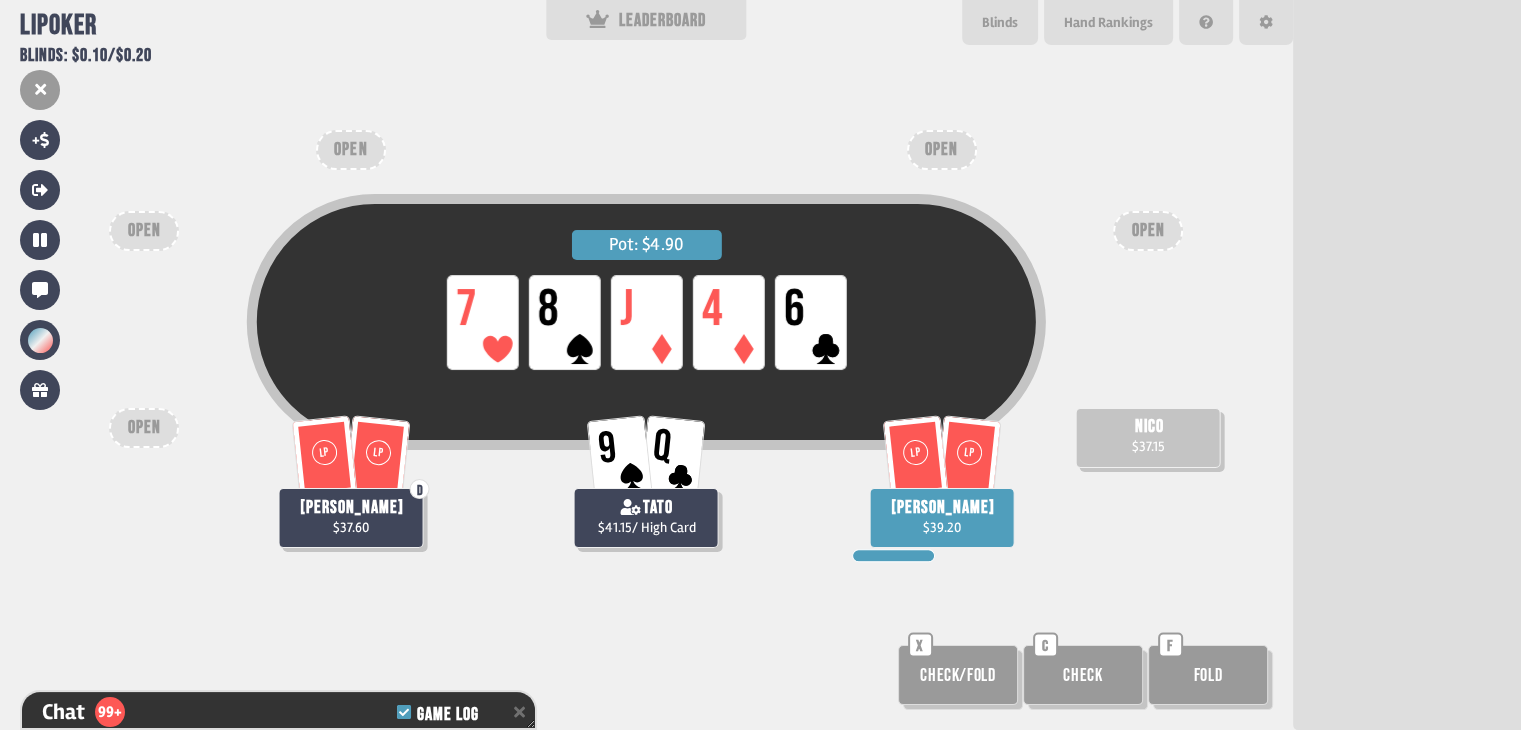 click on "Check" at bounding box center [1083, 675] 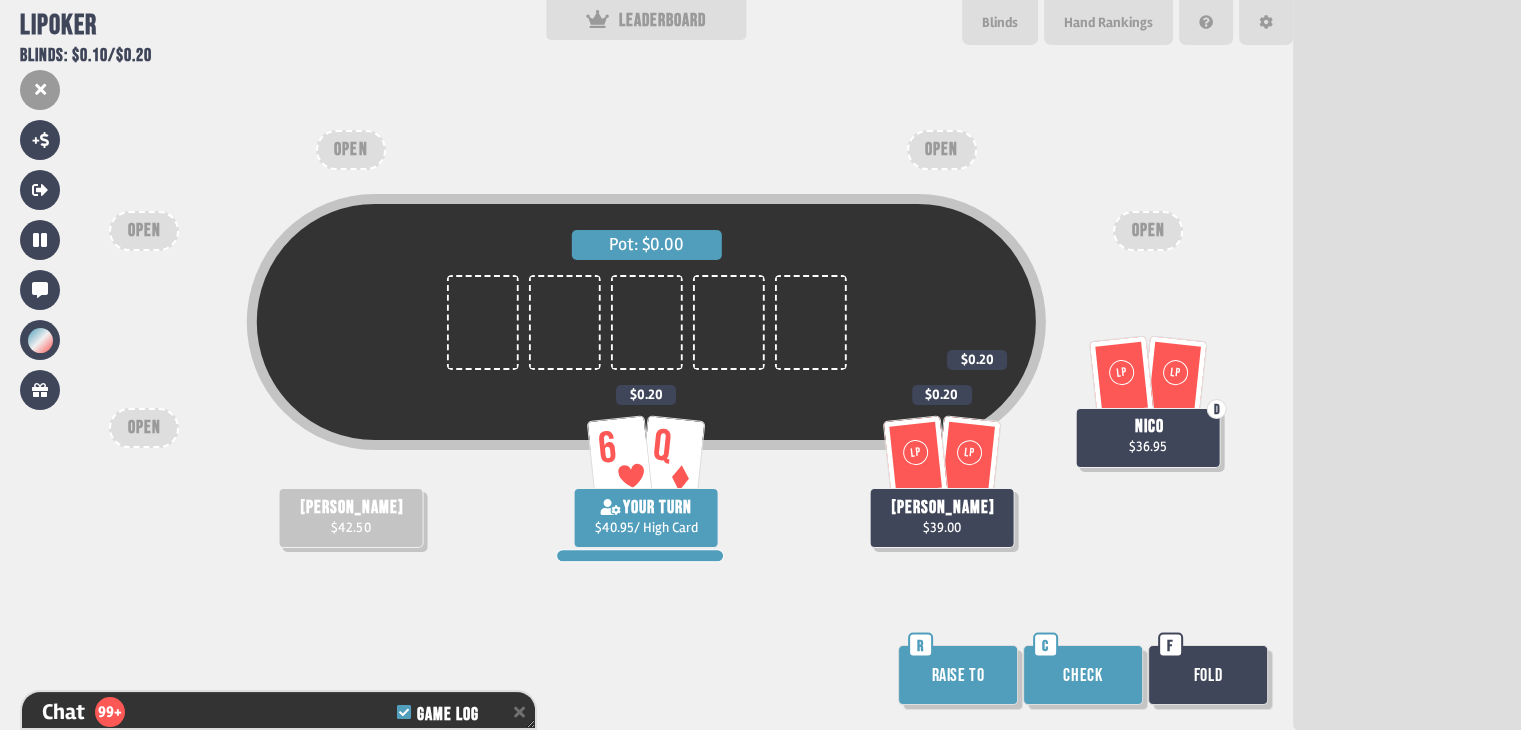 click on "Check" at bounding box center [1083, 675] 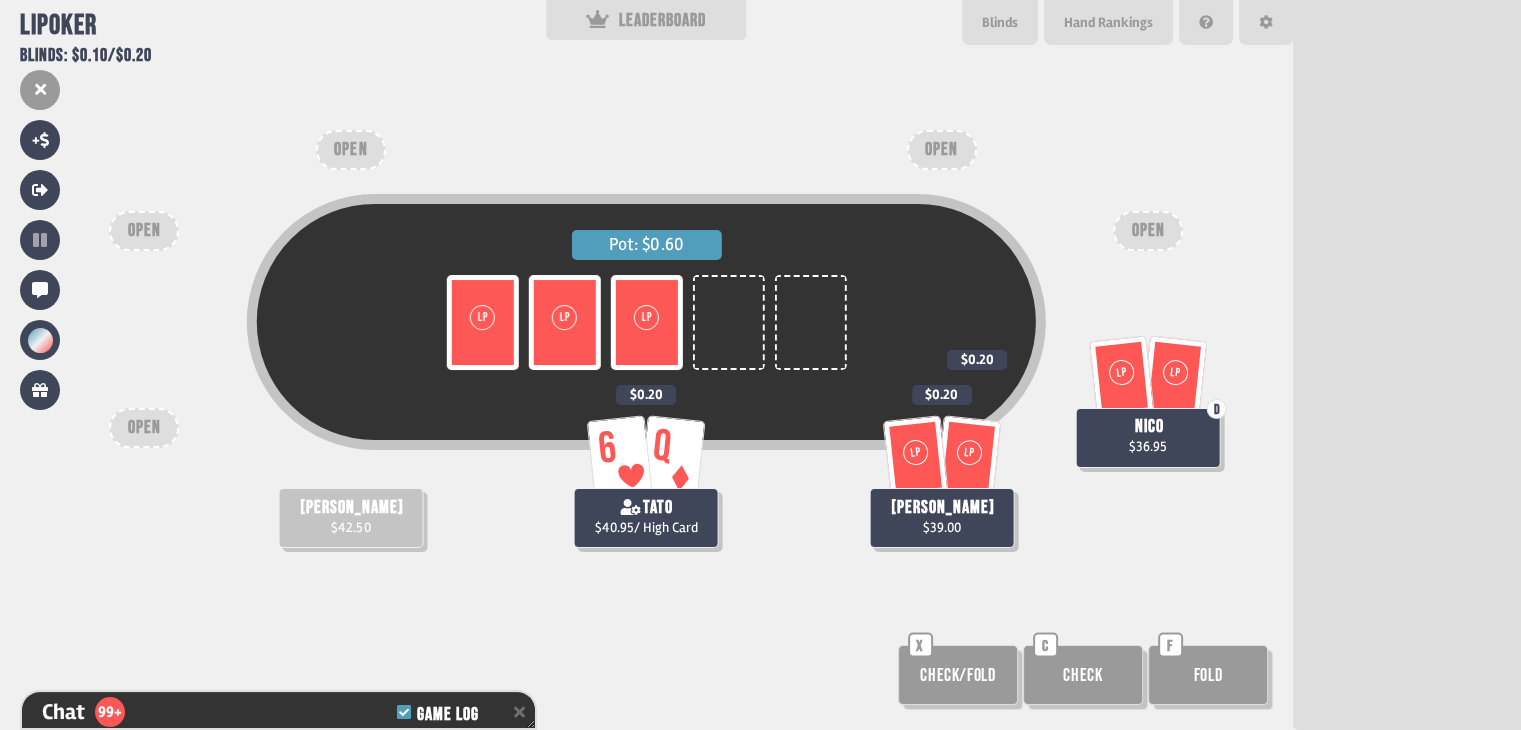 click on "Check" at bounding box center [1083, 675] 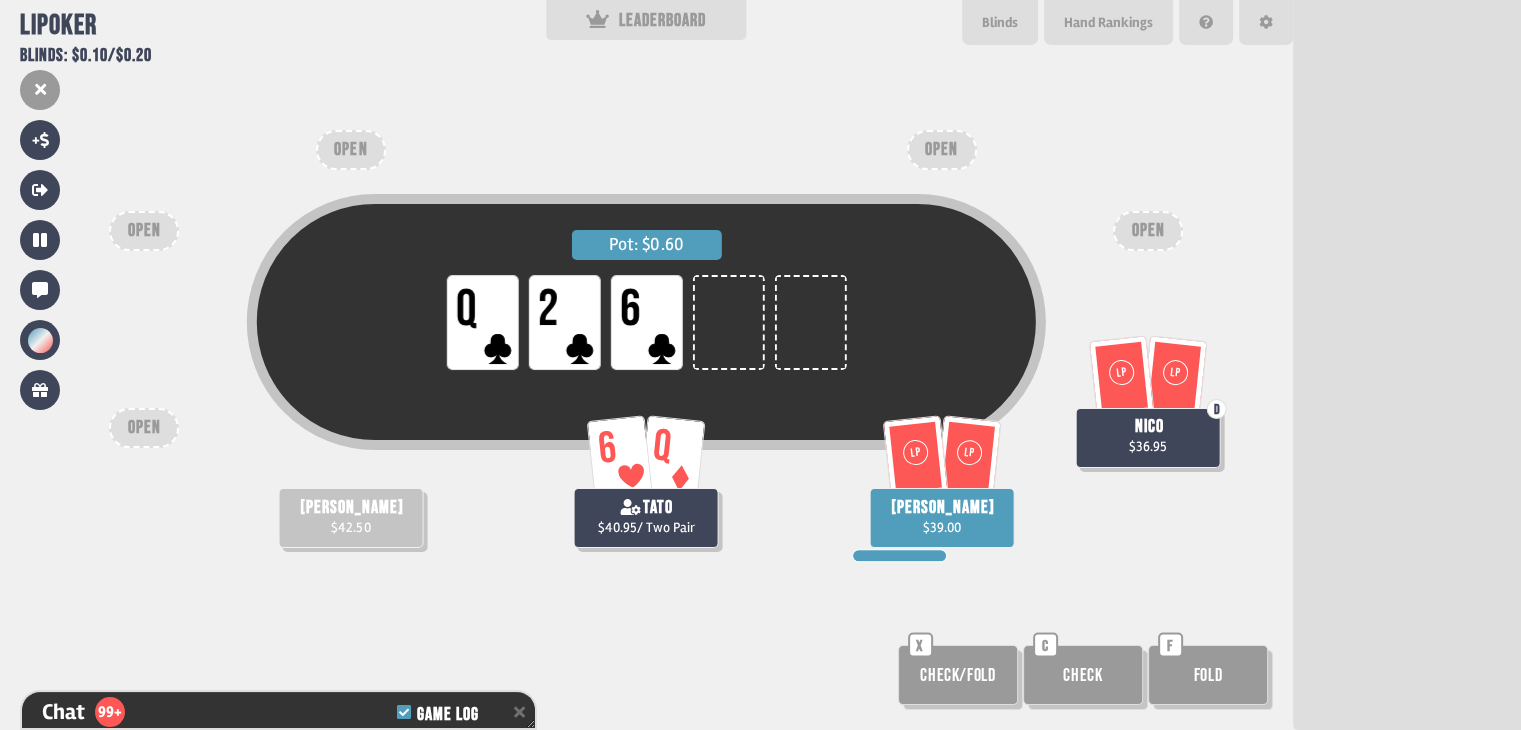 click on "Check" at bounding box center [1083, 675] 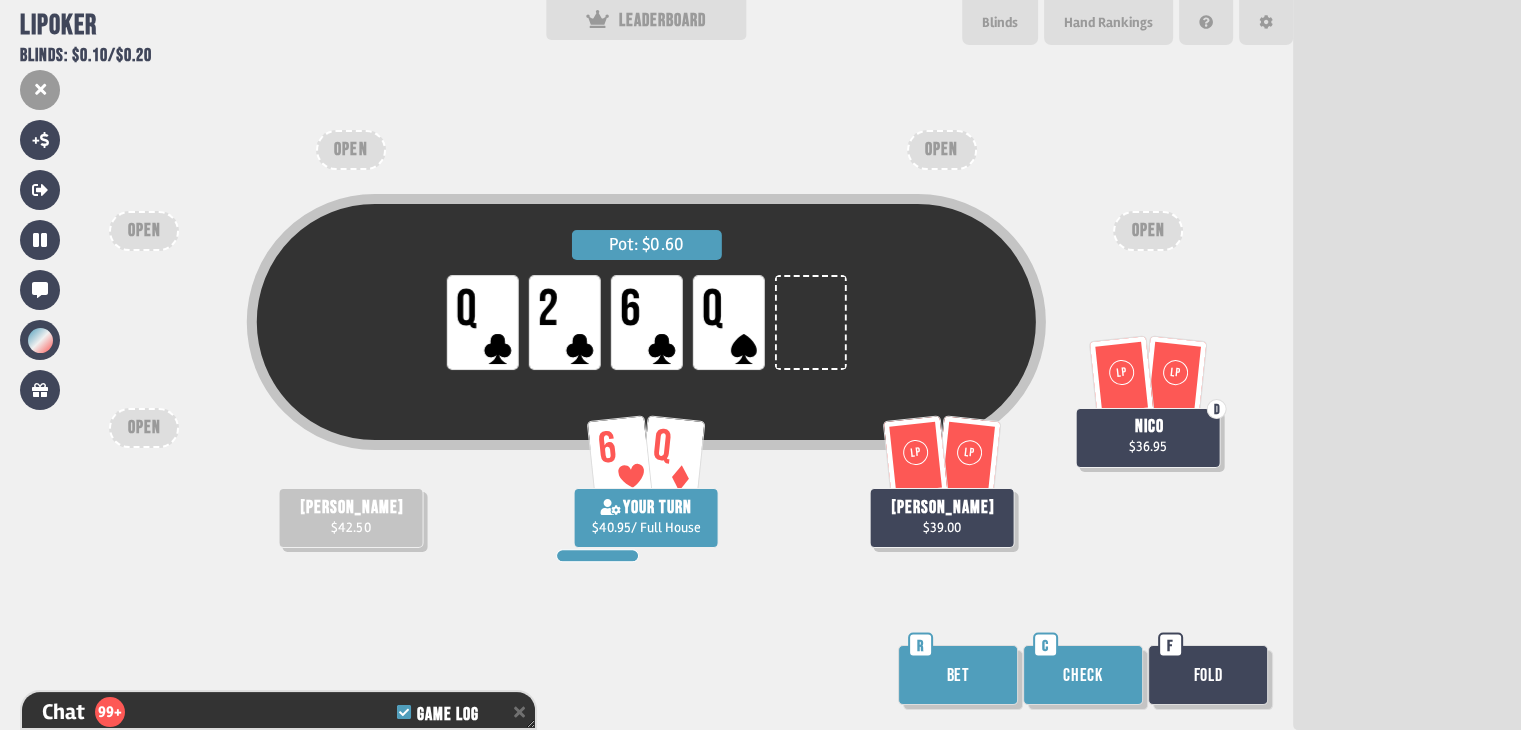 click on "Bet" at bounding box center [958, 675] 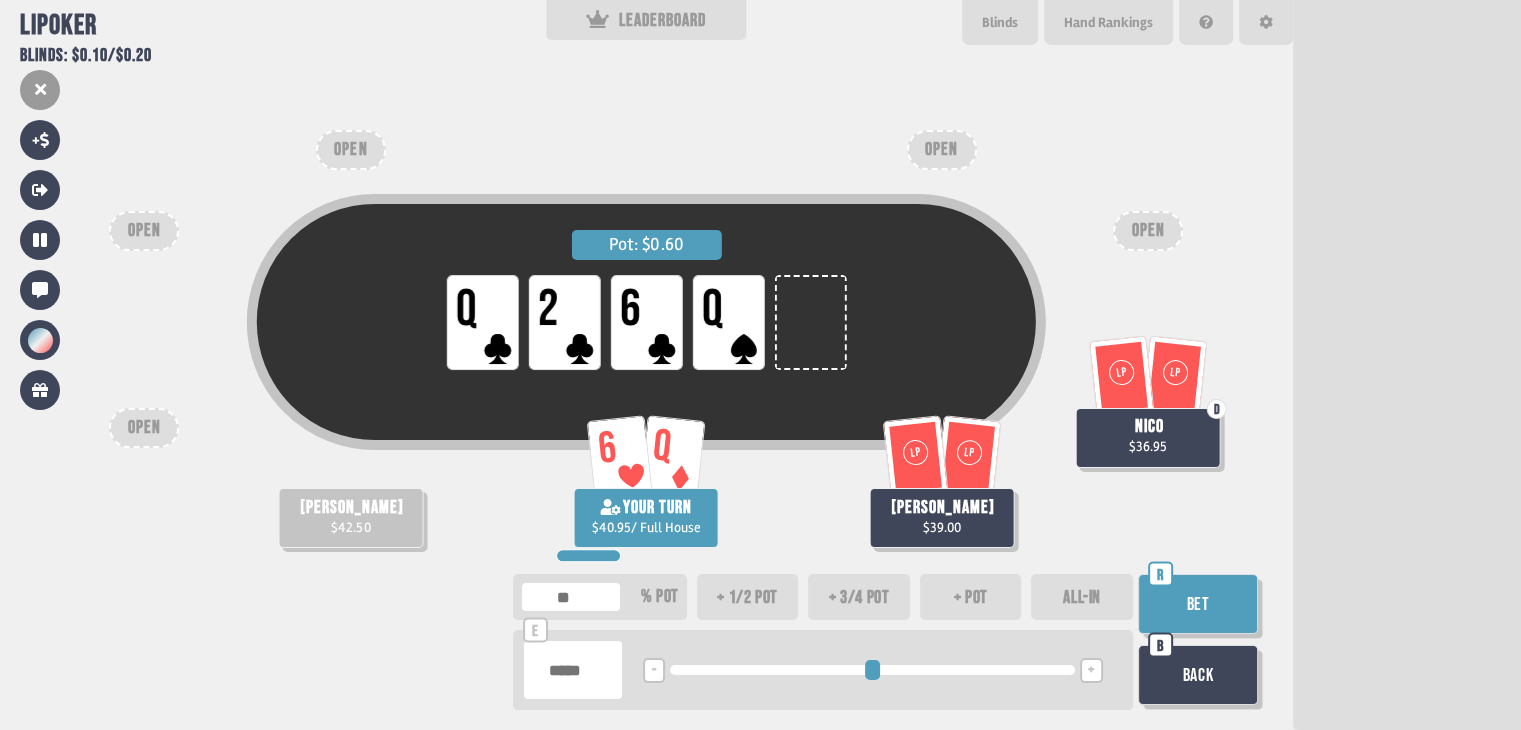 click on "+" at bounding box center (1091, 671) 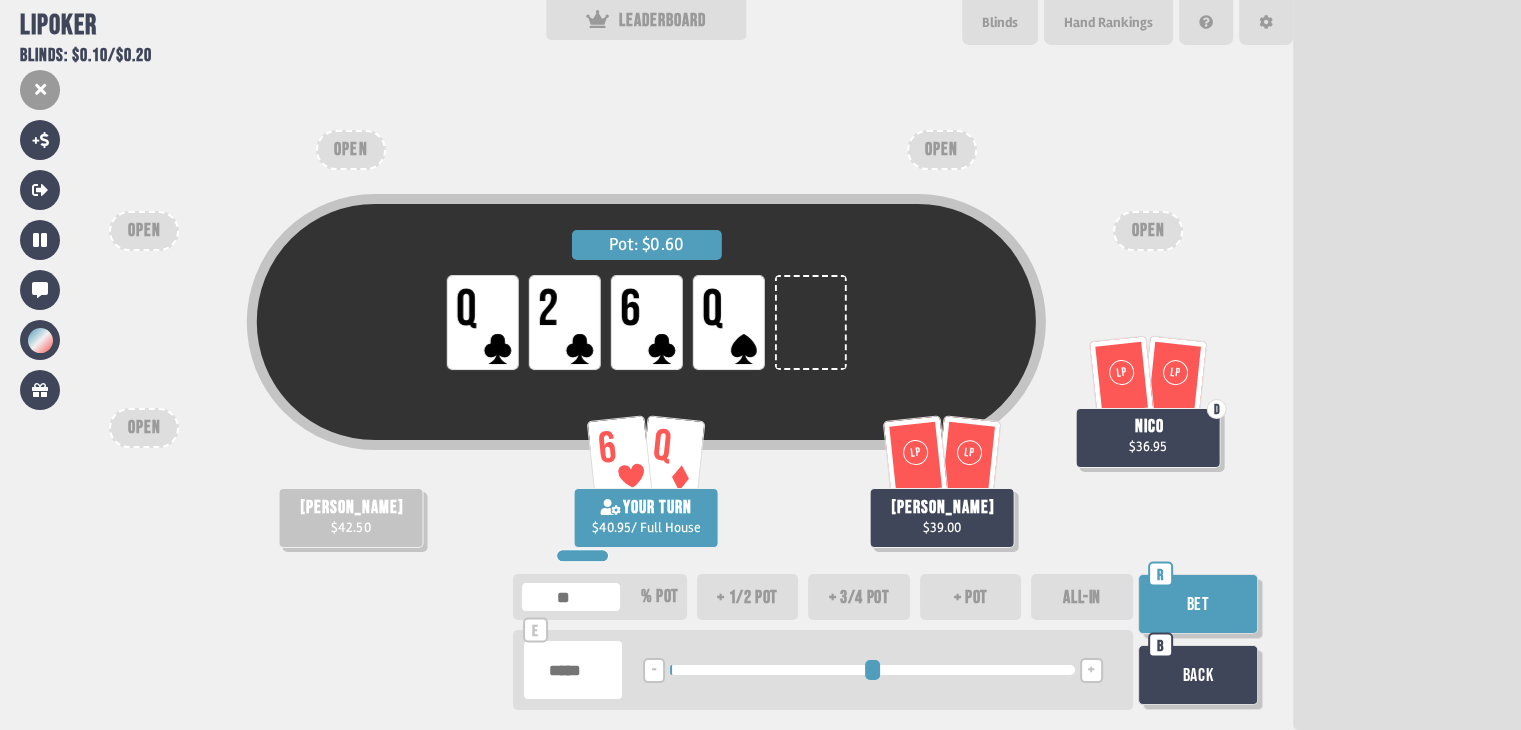 click on "+" at bounding box center (1091, 671) 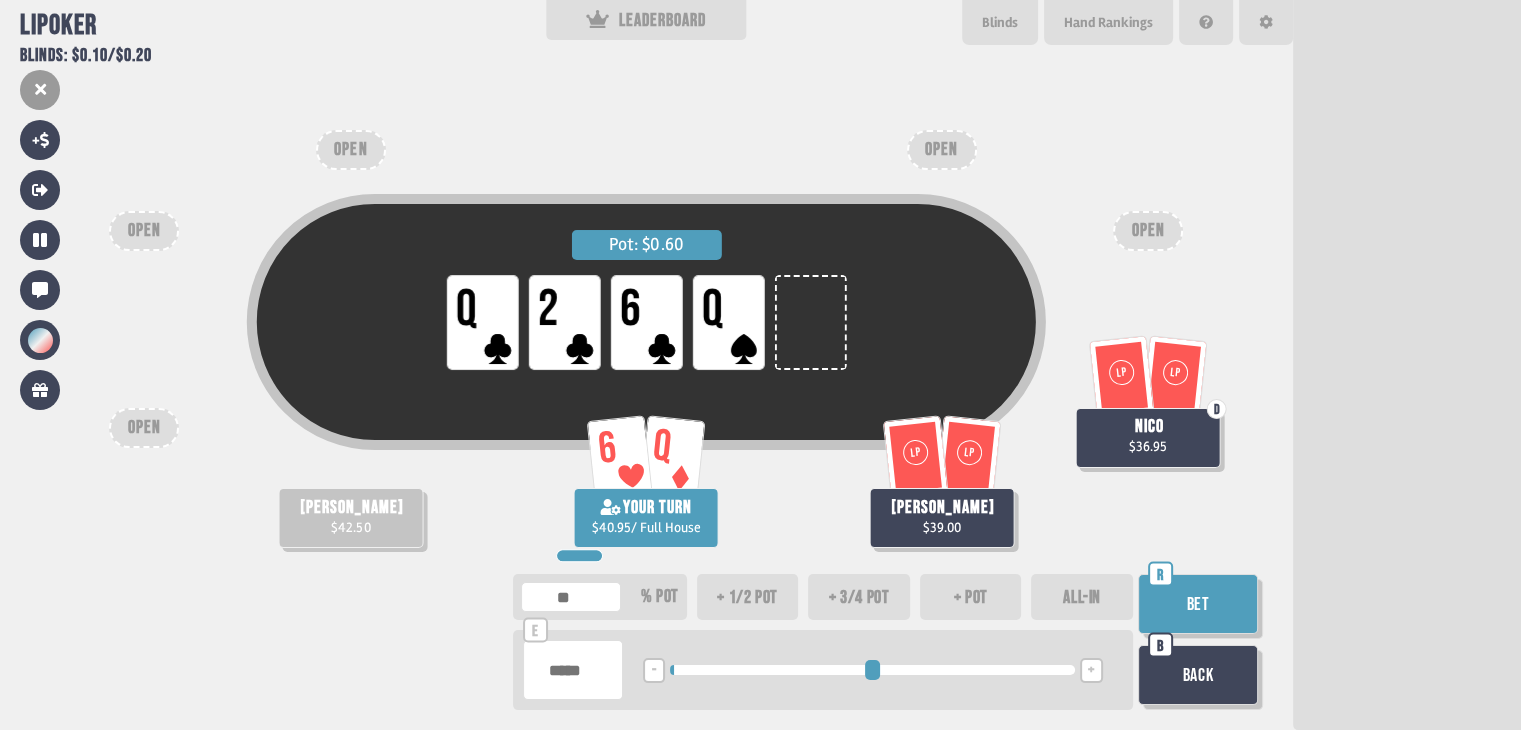 click on "Bet" at bounding box center (1198, 604) 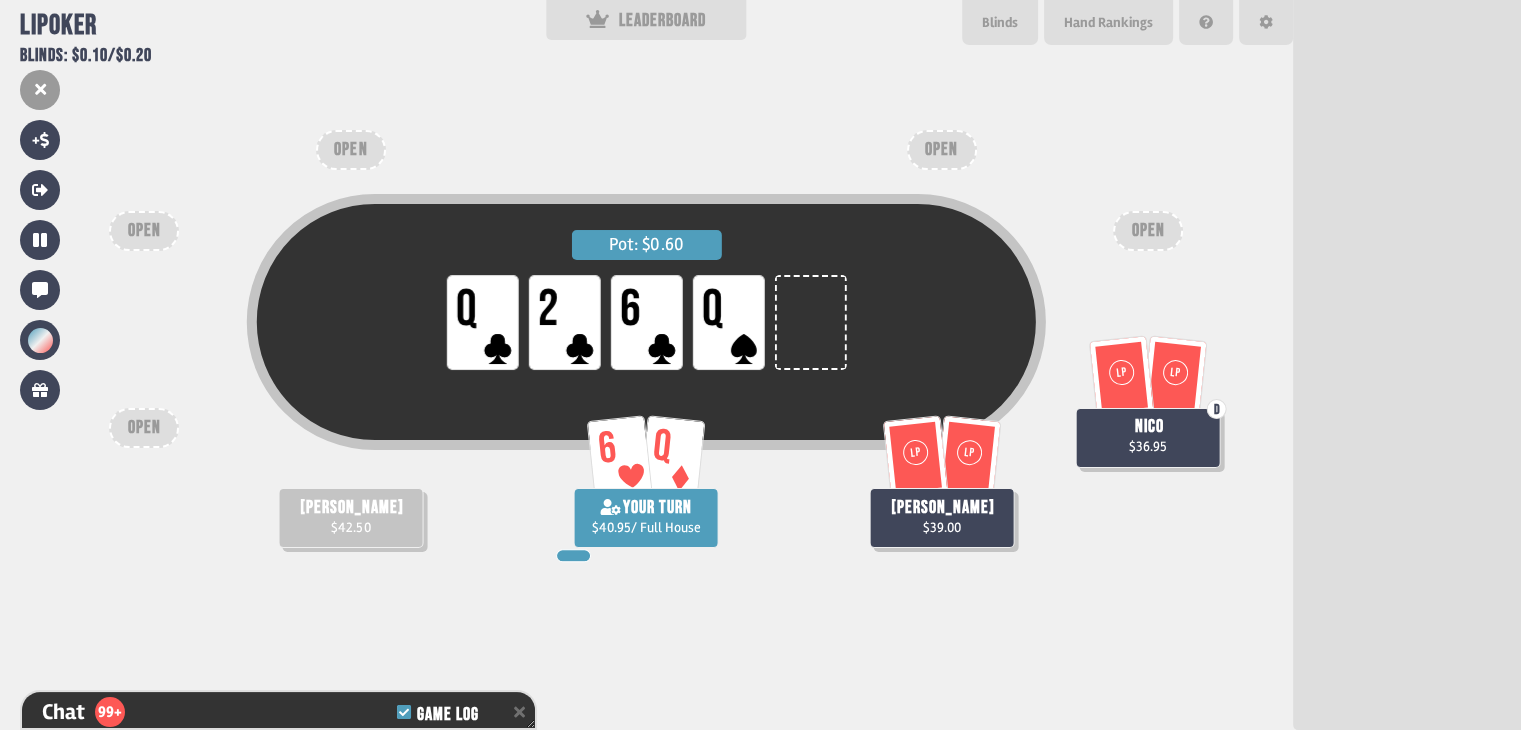scroll, scrollTop: 26344, scrollLeft: 0, axis: vertical 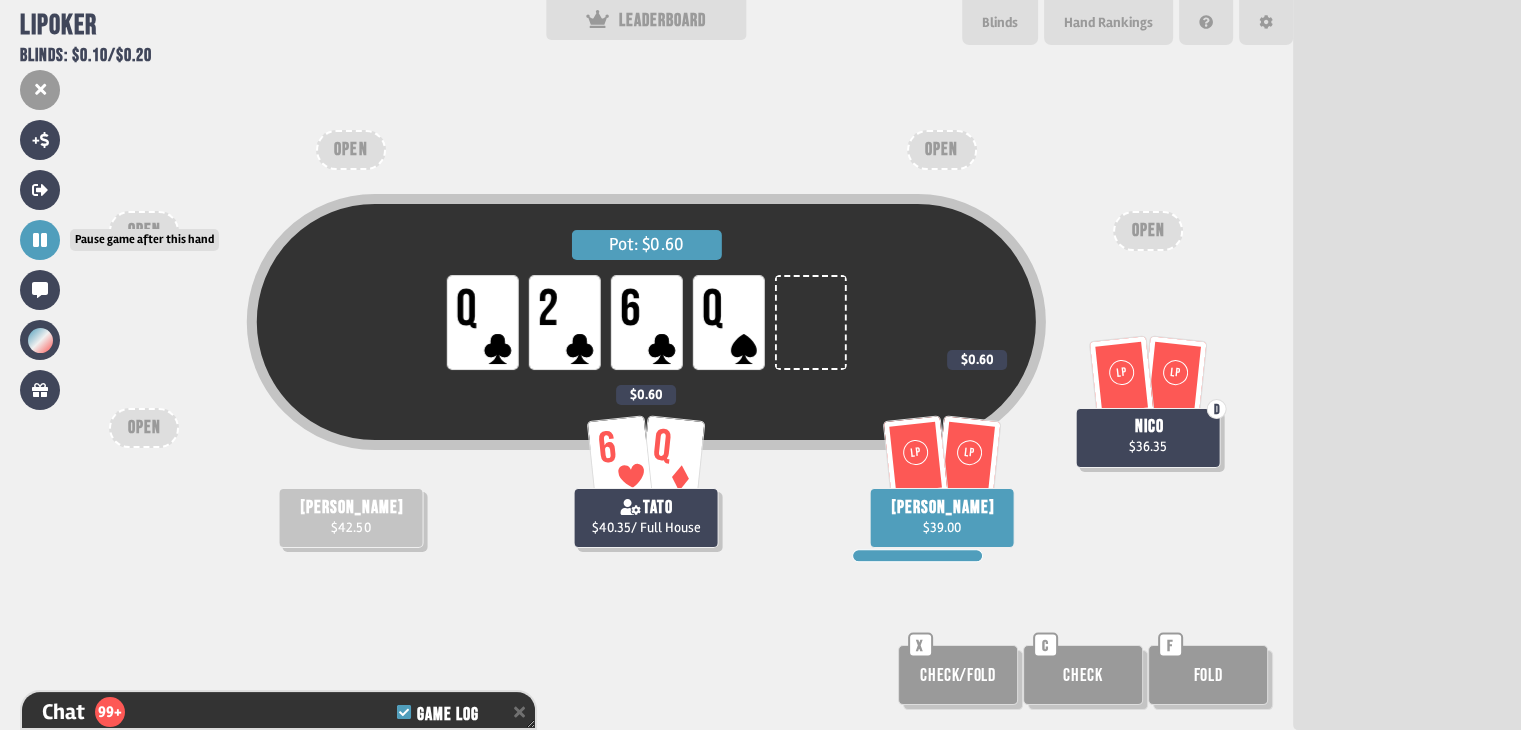 click 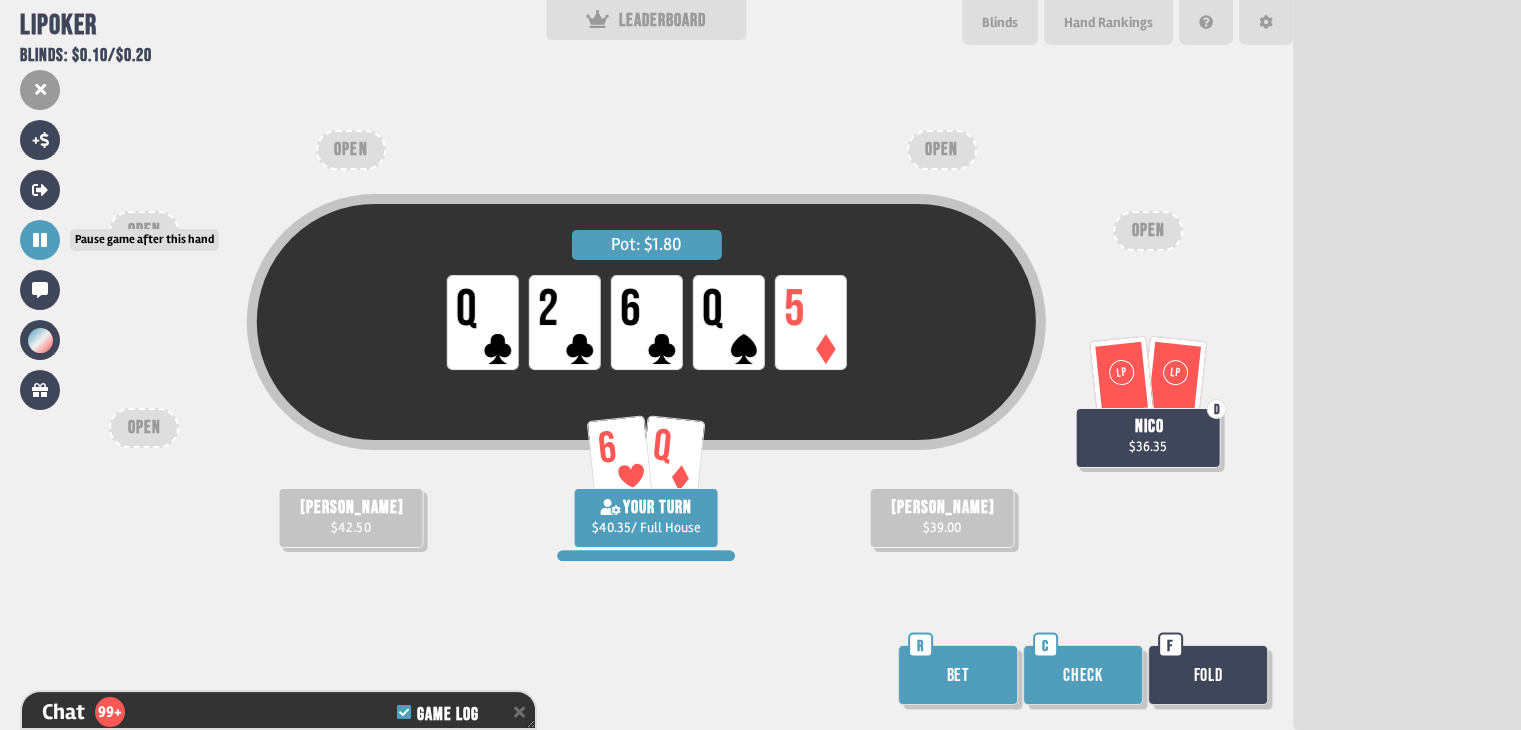 click 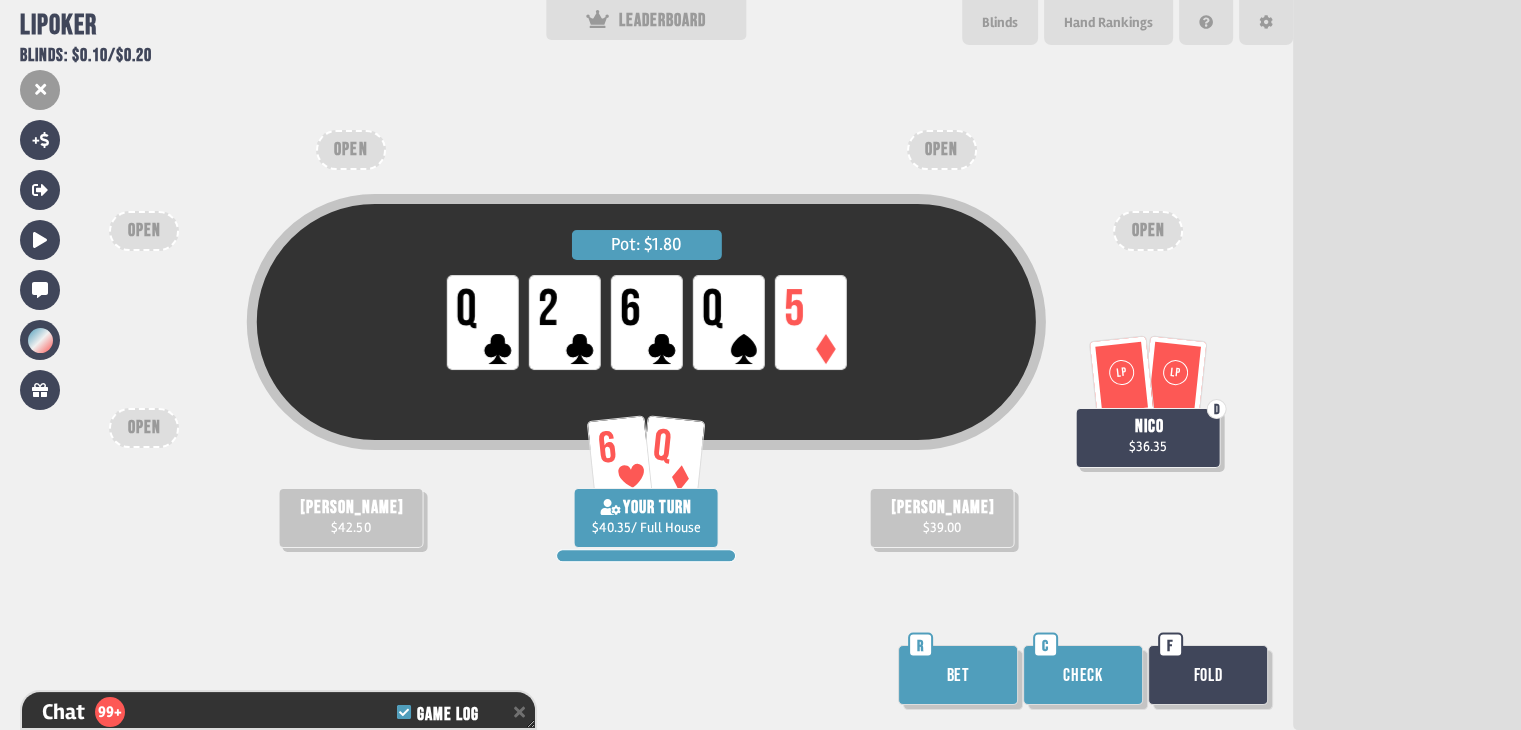 click on "Bet" at bounding box center (958, 675) 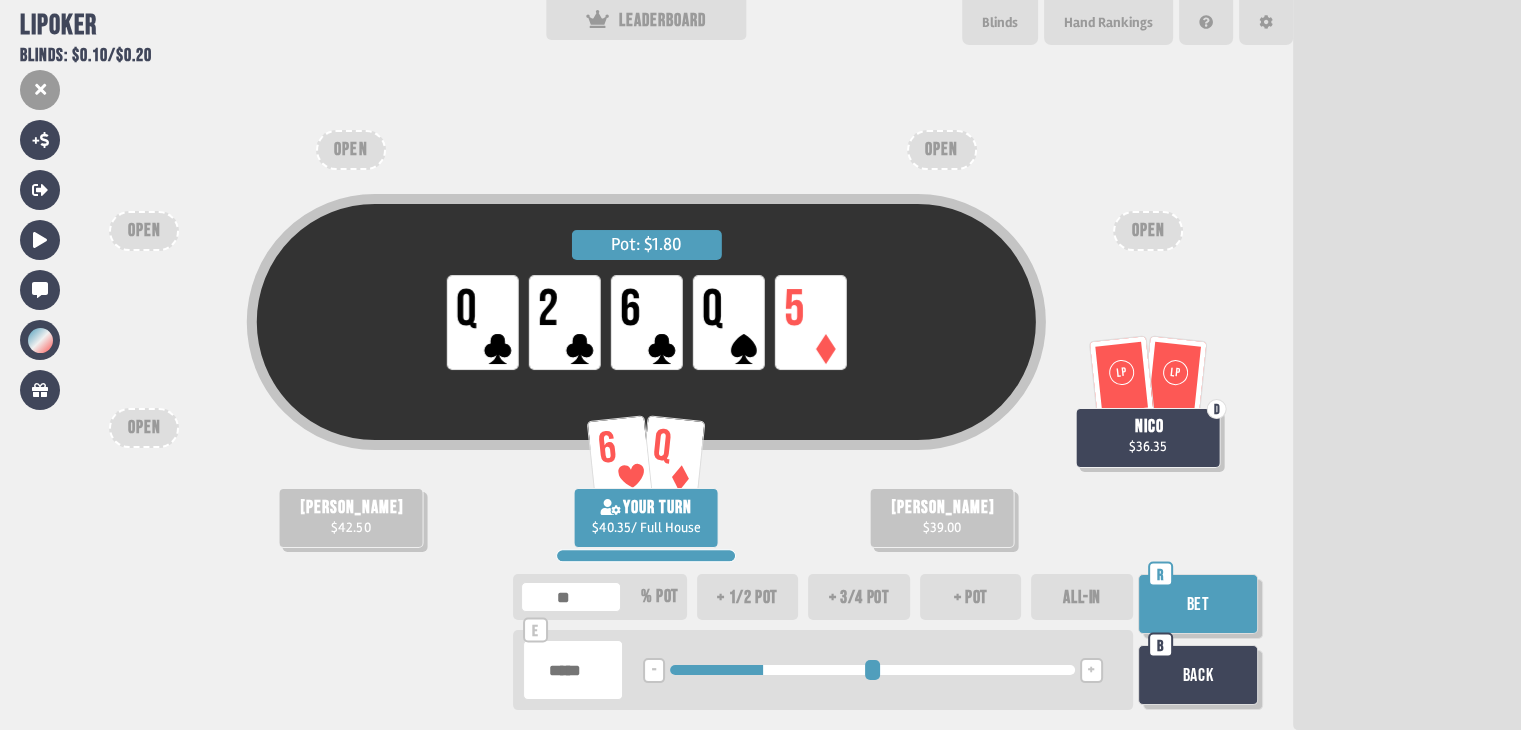 click at bounding box center [872, 670] 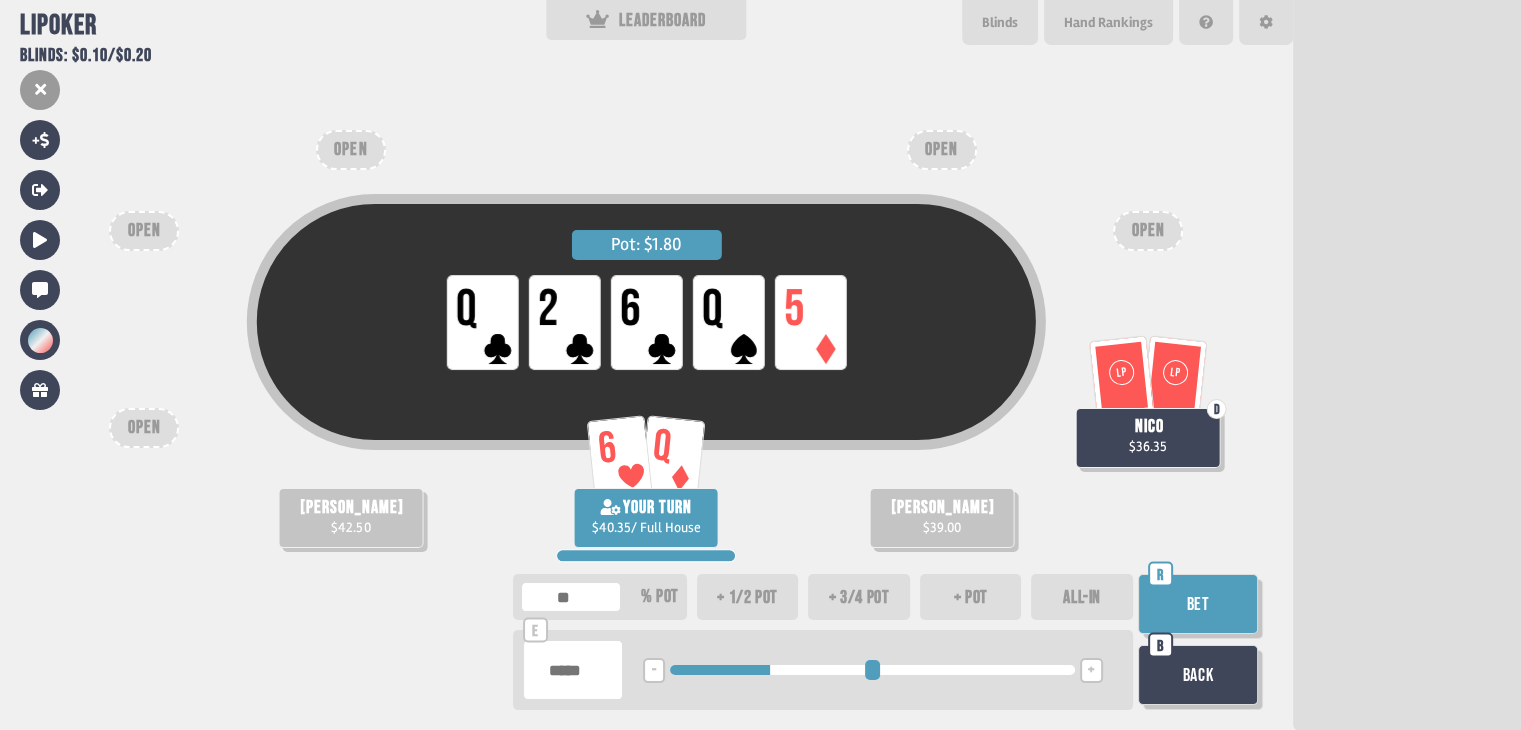 click at bounding box center (872, 670) 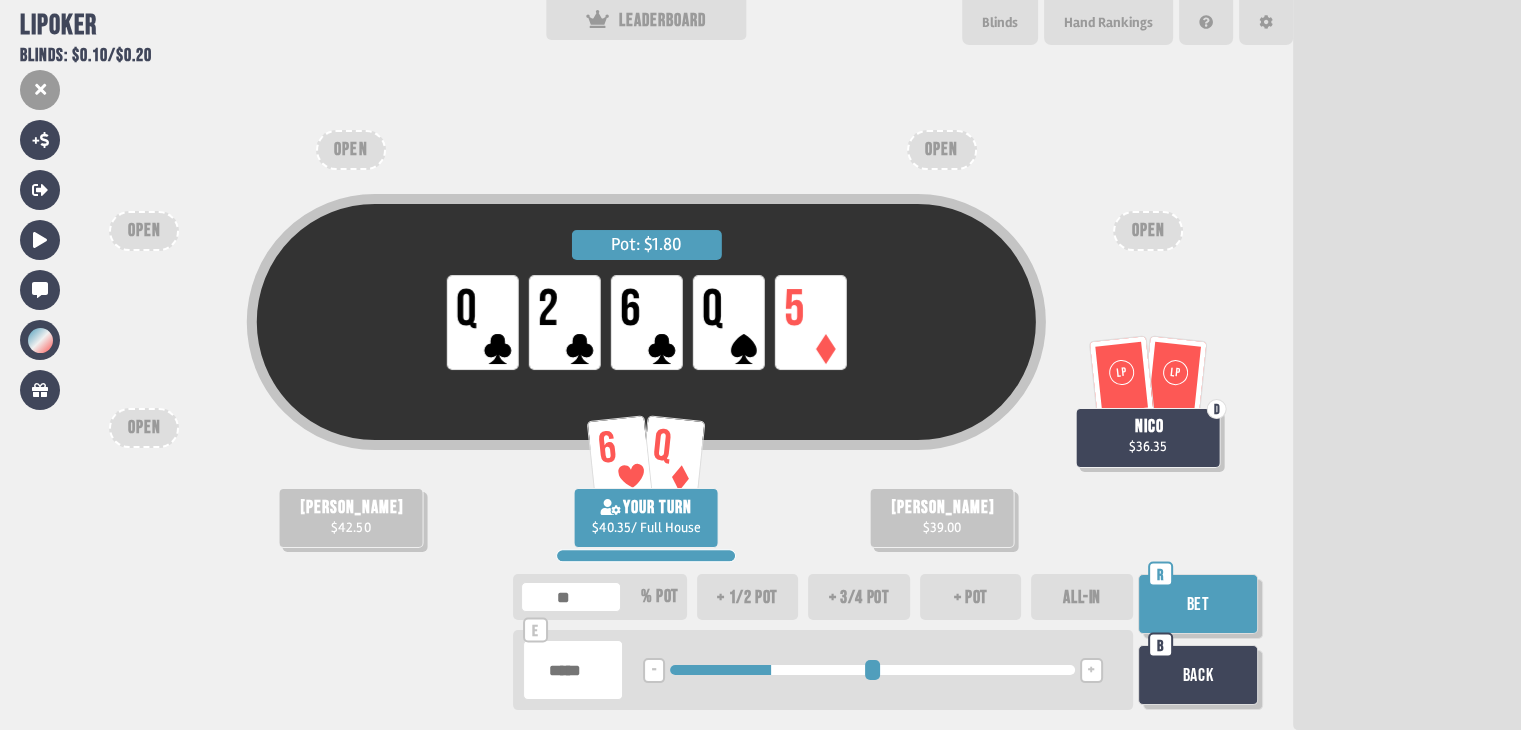 click on "Bet" at bounding box center [1198, 604] 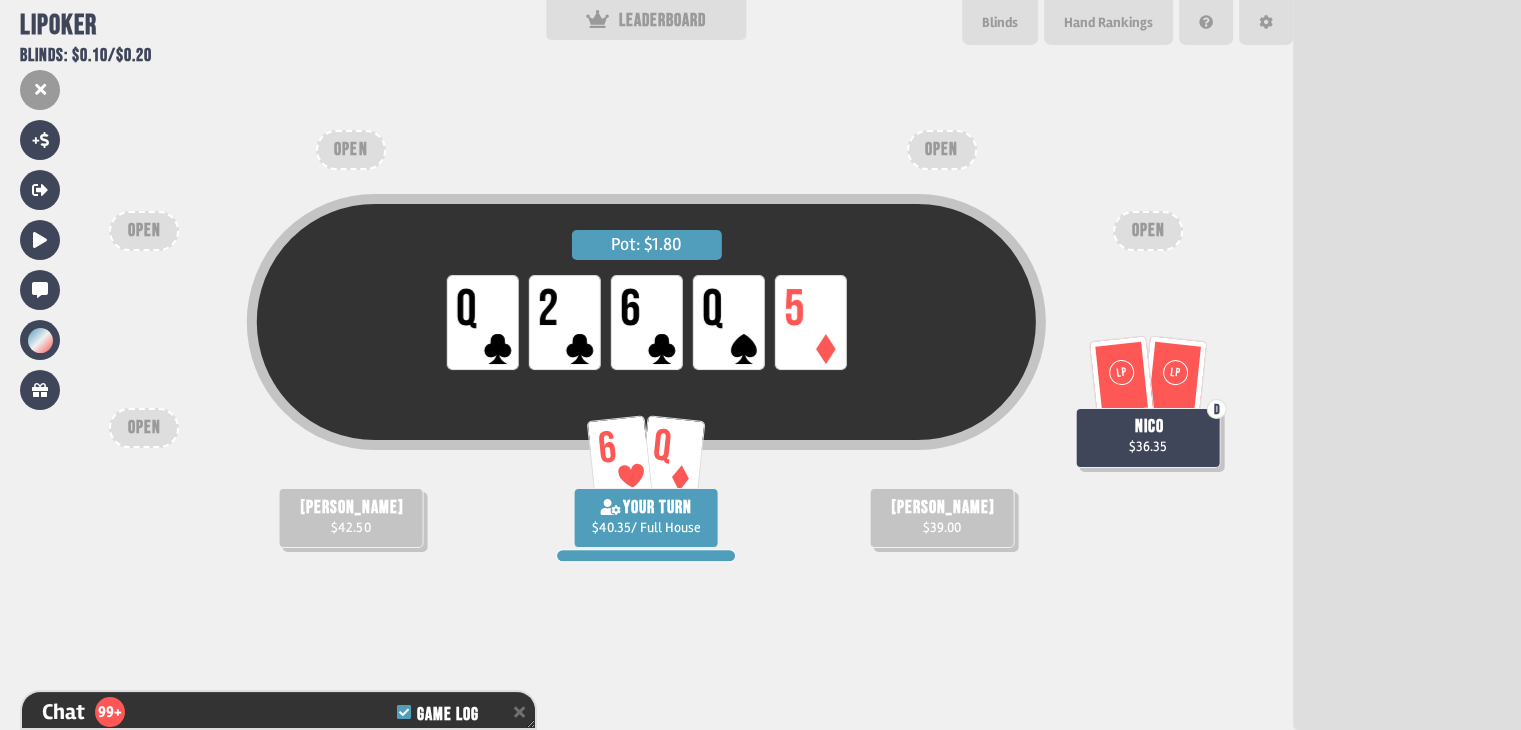 scroll, scrollTop: 26519, scrollLeft: 0, axis: vertical 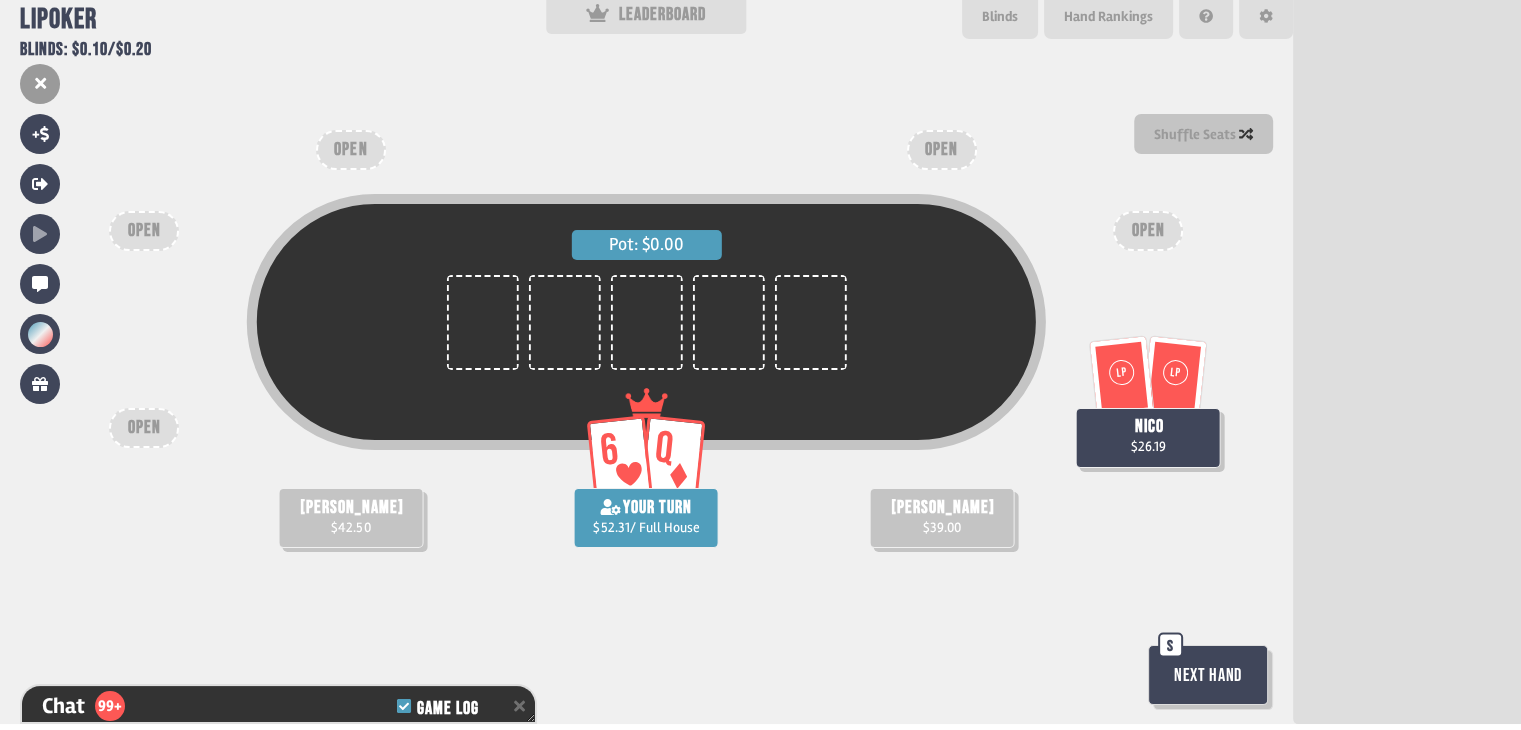 click on "Next hand" at bounding box center (1208, 675) 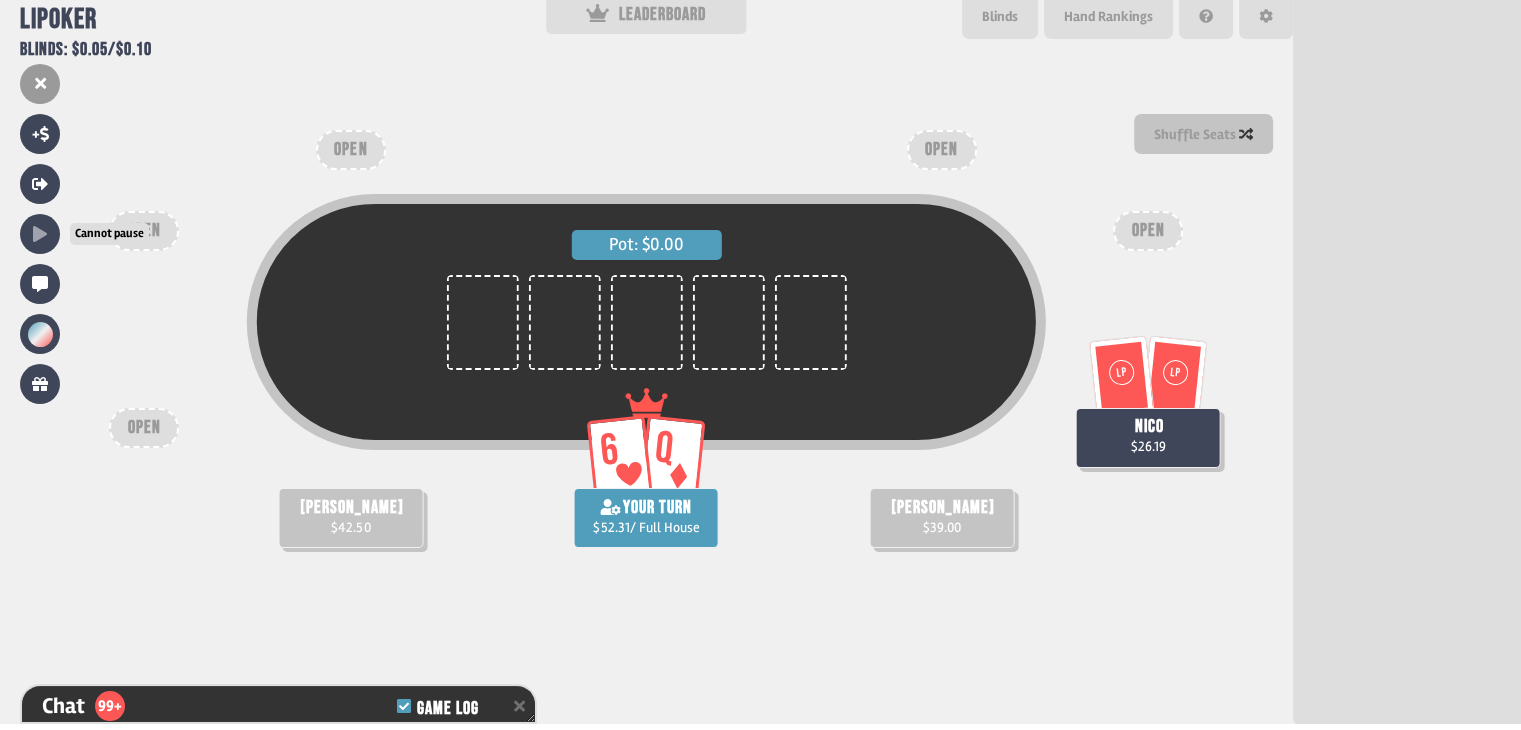 click on "Cannot pause" at bounding box center [84, 234] 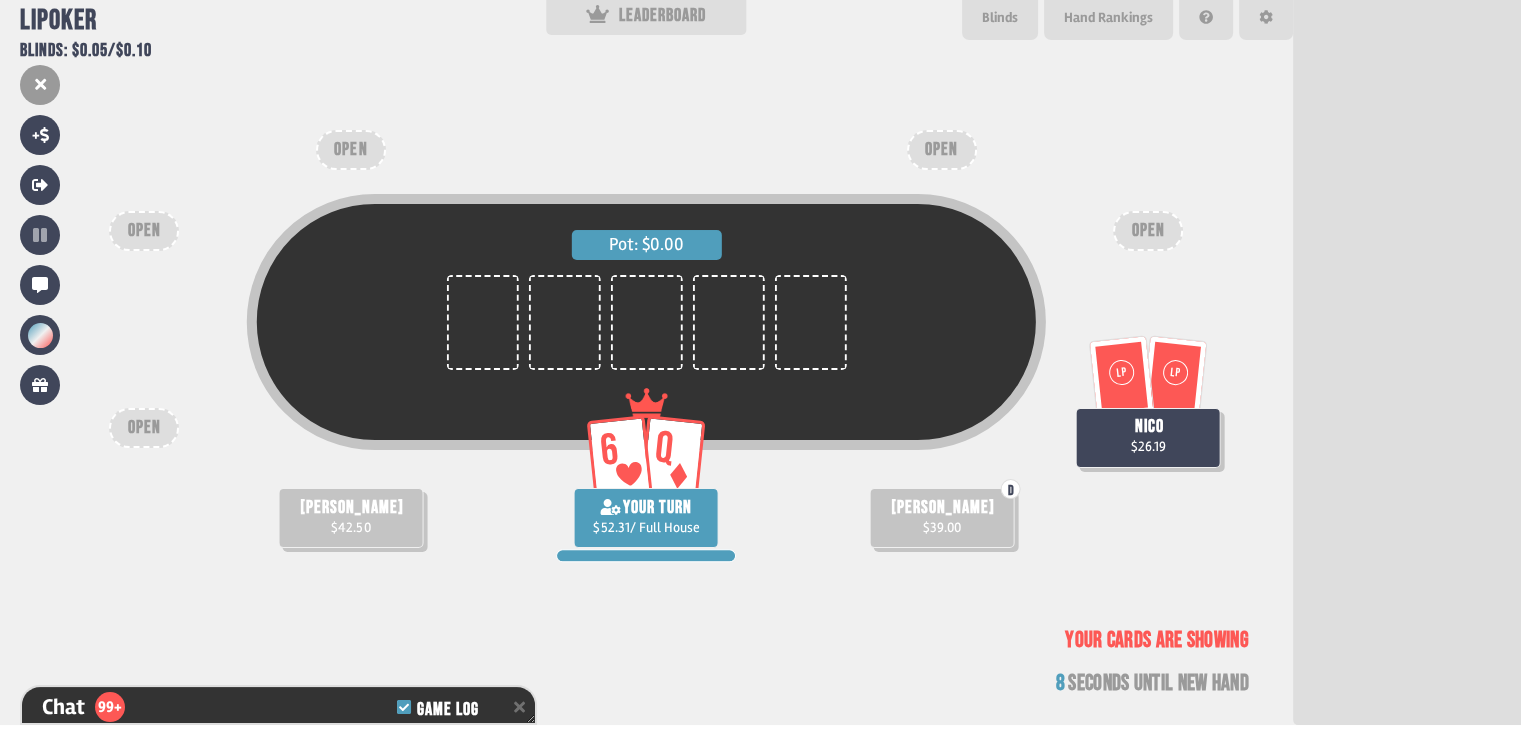 scroll, scrollTop: 6, scrollLeft: 0, axis: vertical 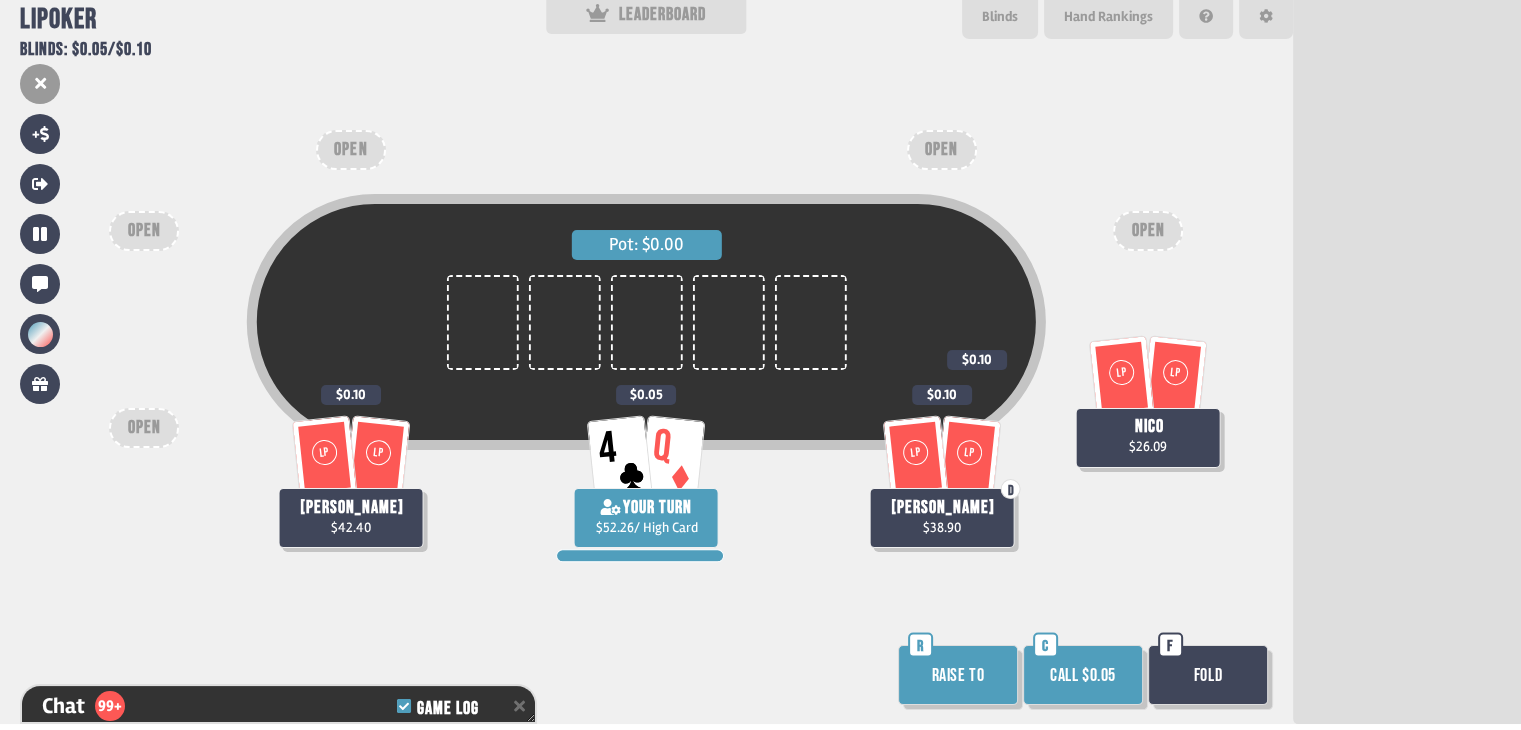 click on "Call $0.05" at bounding box center [1083, 675] 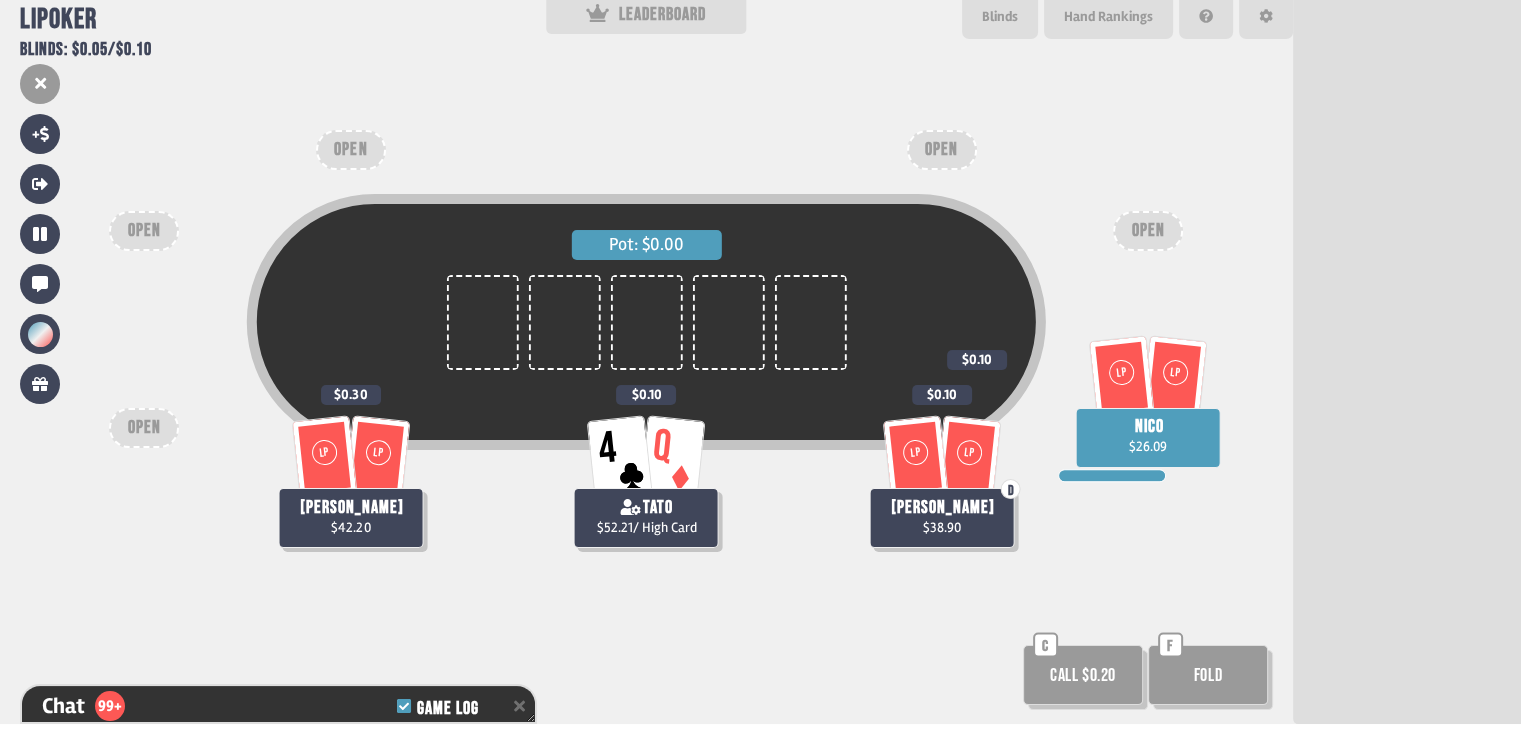 click on "Call $0.20" at bounding box center (1083, 675) 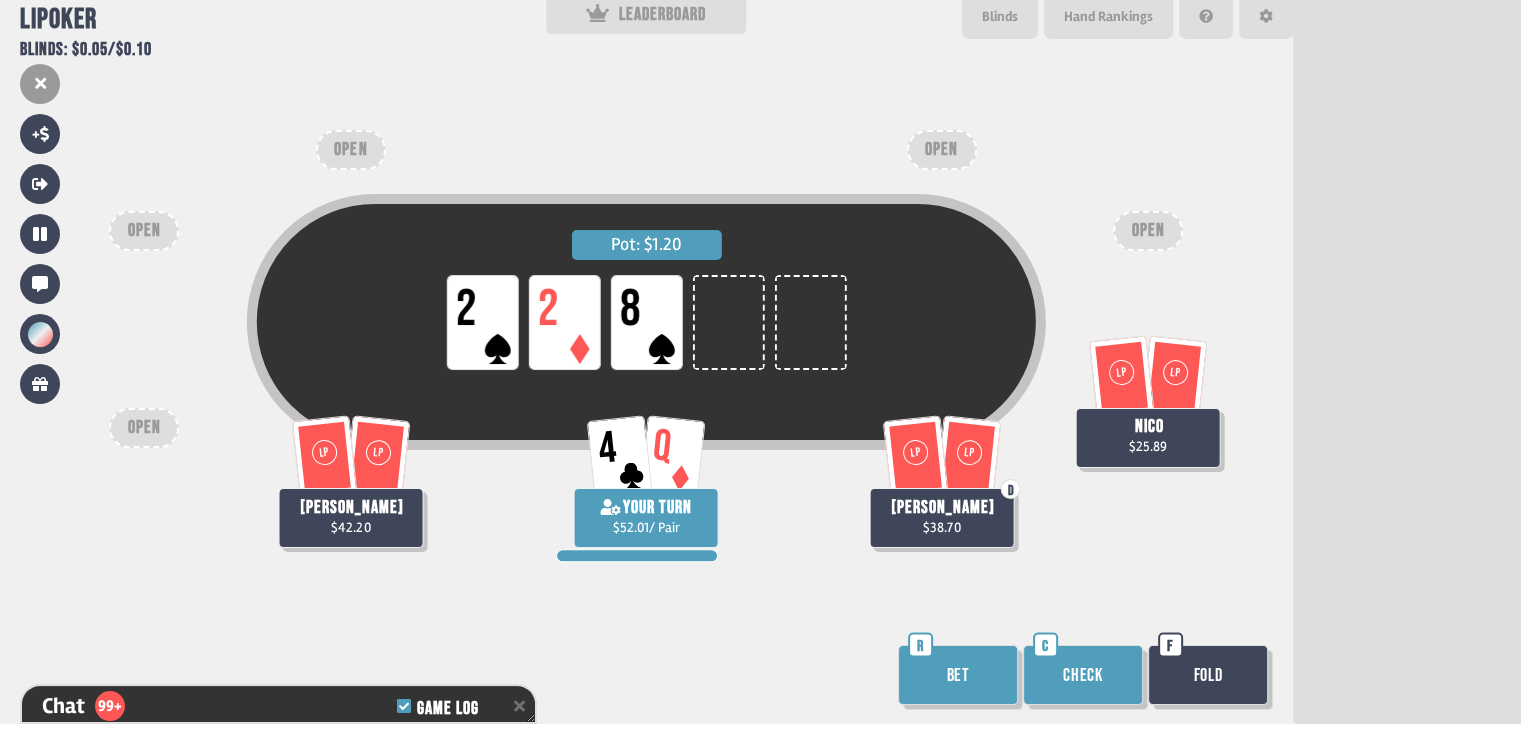 click on "Check" at bounding box center (1083, 675) 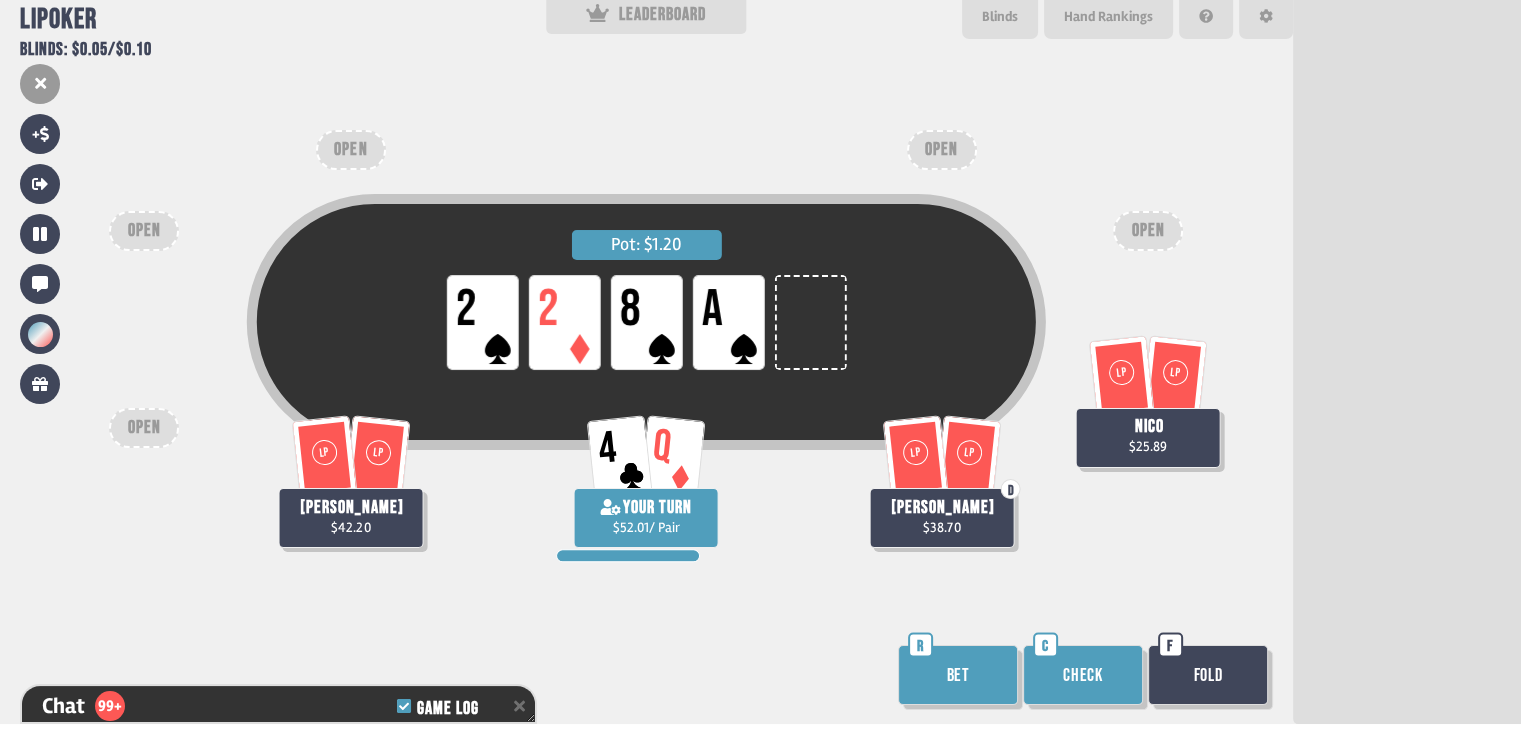 click on "Check" at bounding box center [1083, 675] 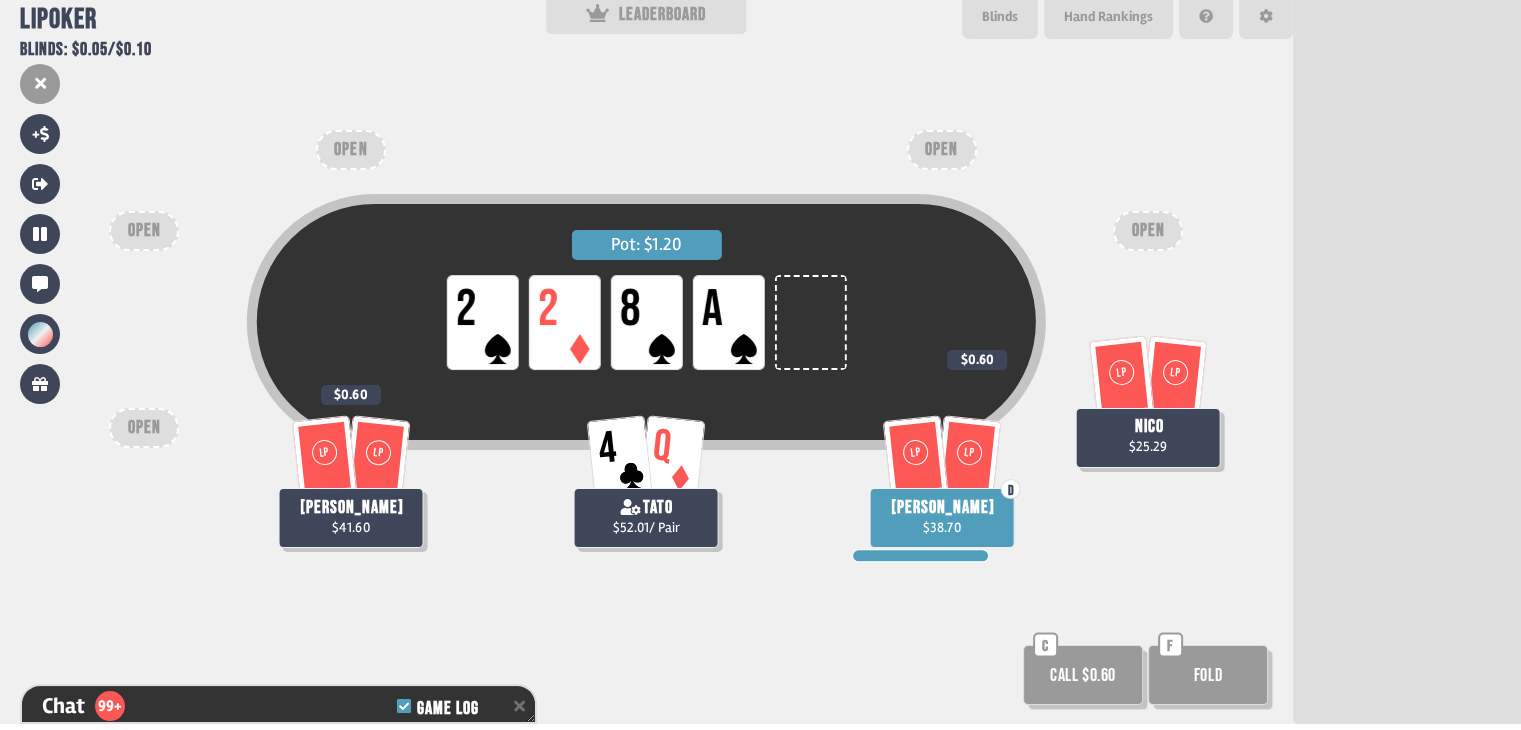 click on "Fold" at bounding box center [1208, 675] 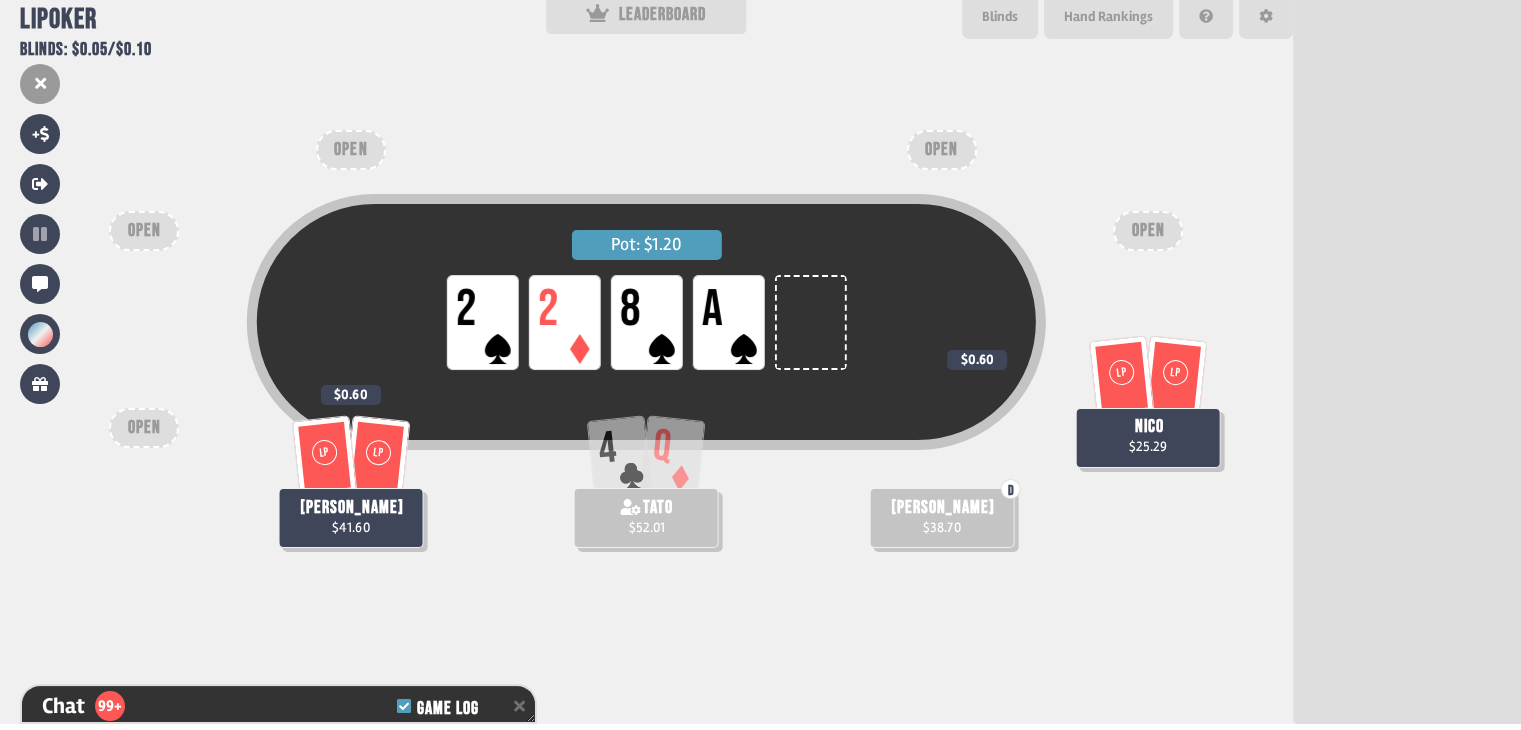 scroll, scrollTop: 200, scrollLeft: 0, axis: vertical 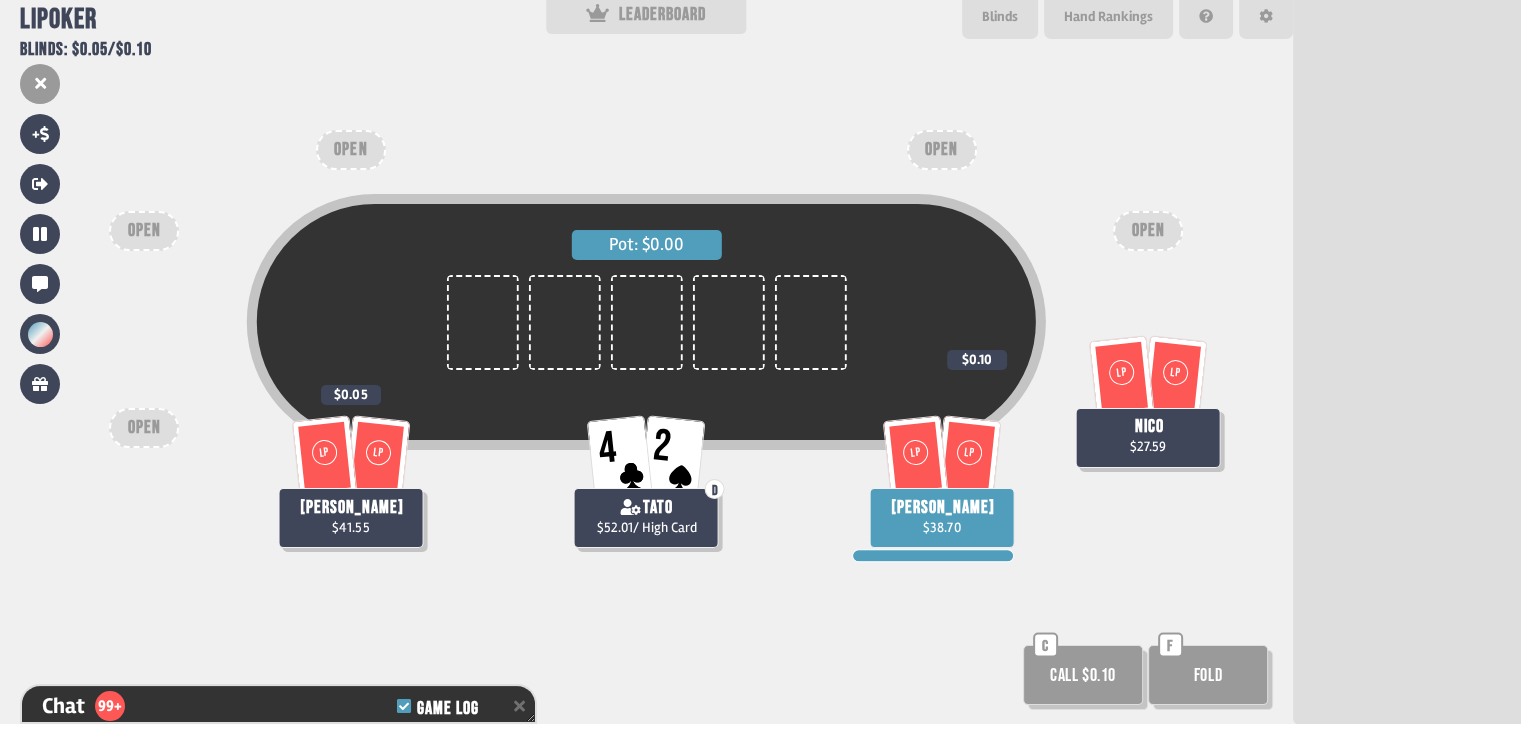 click on "Fold" at bounding box center [1208, 675] 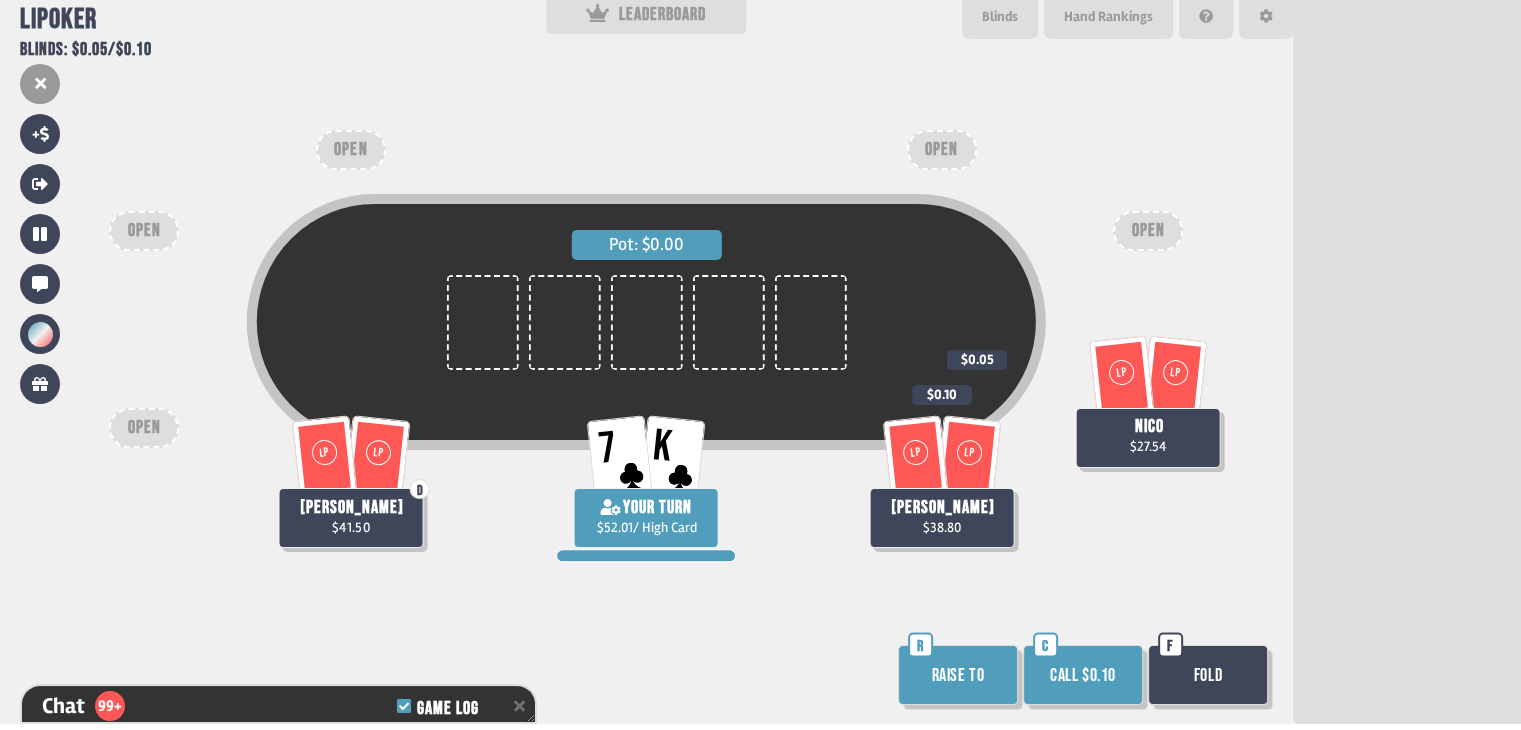 scroll, scrollTop: 198, scrollLeft: 0, axis: vertical 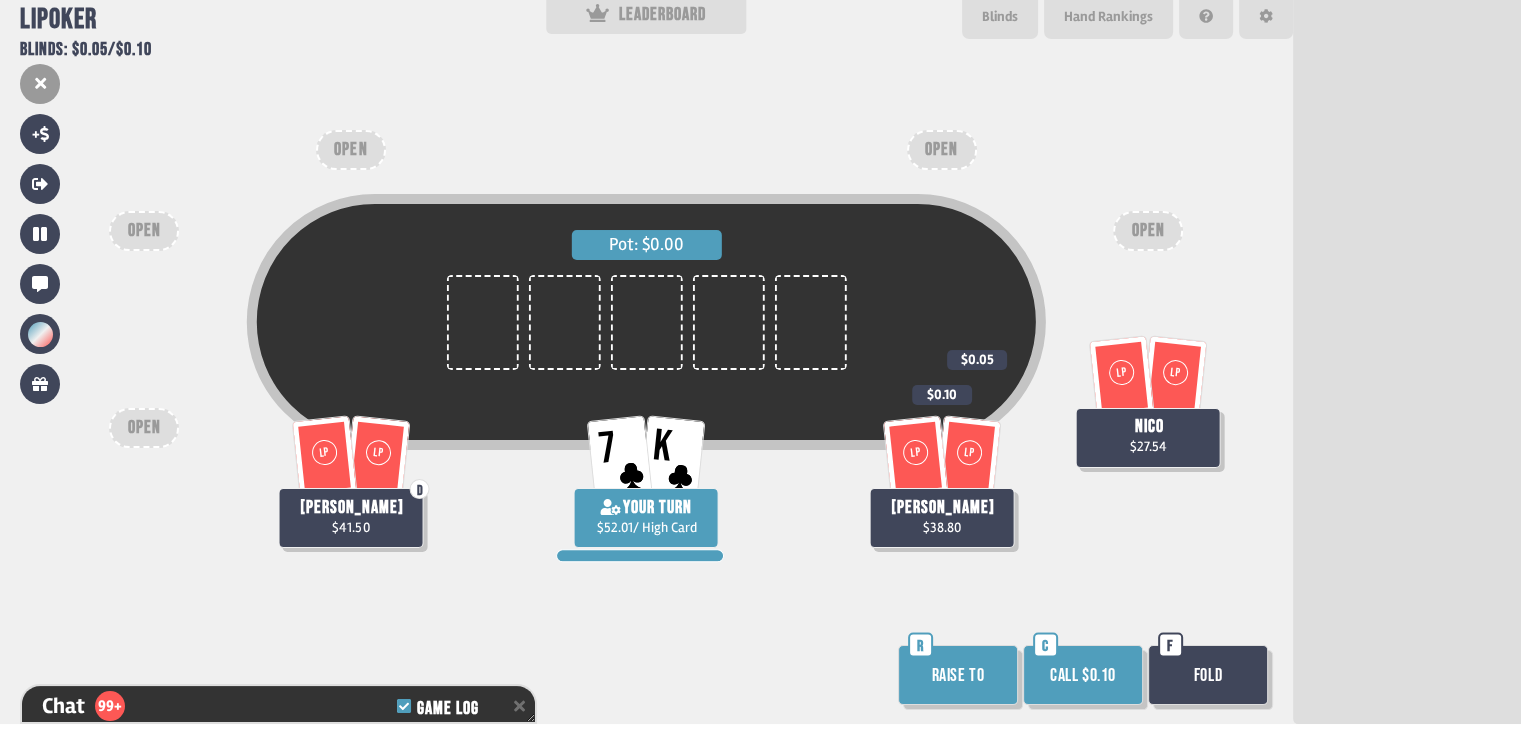 click on "Call $0.10" at bounding box center (1083, 675) 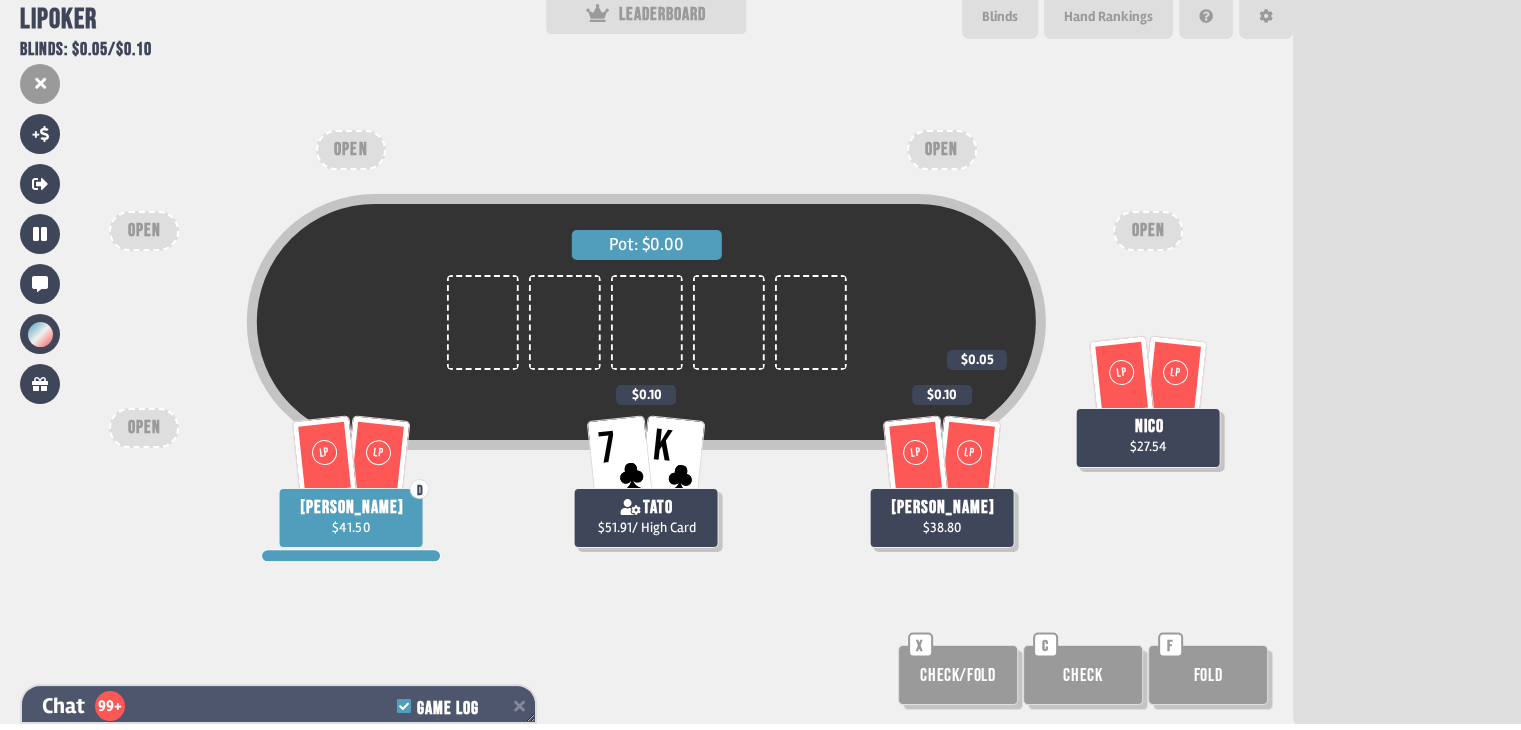 click on "Chat   99+ Game Log" at bounding box center [278, 706] 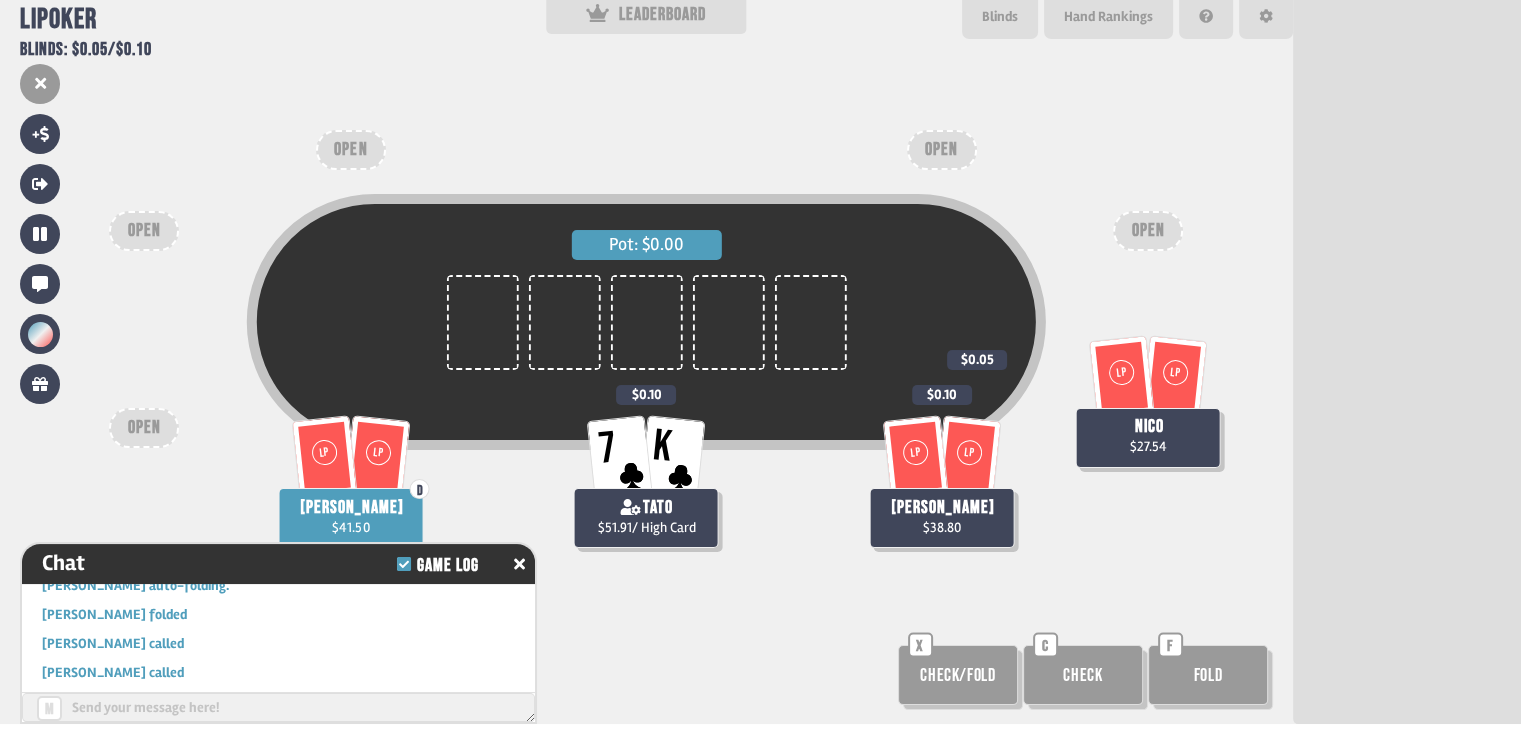 scroll, scrollTop: 28184, scrollLeft: 0, axis: vertical 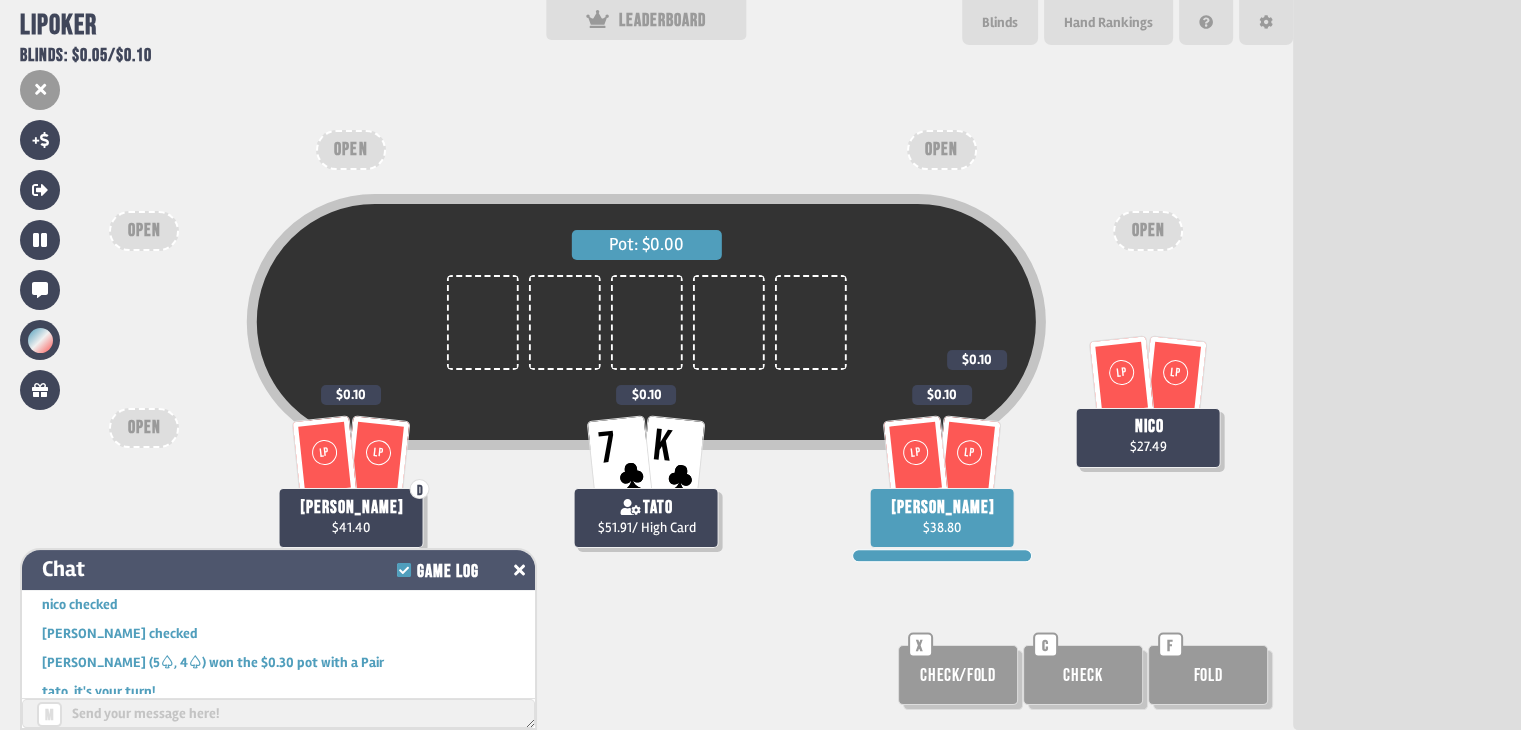 click 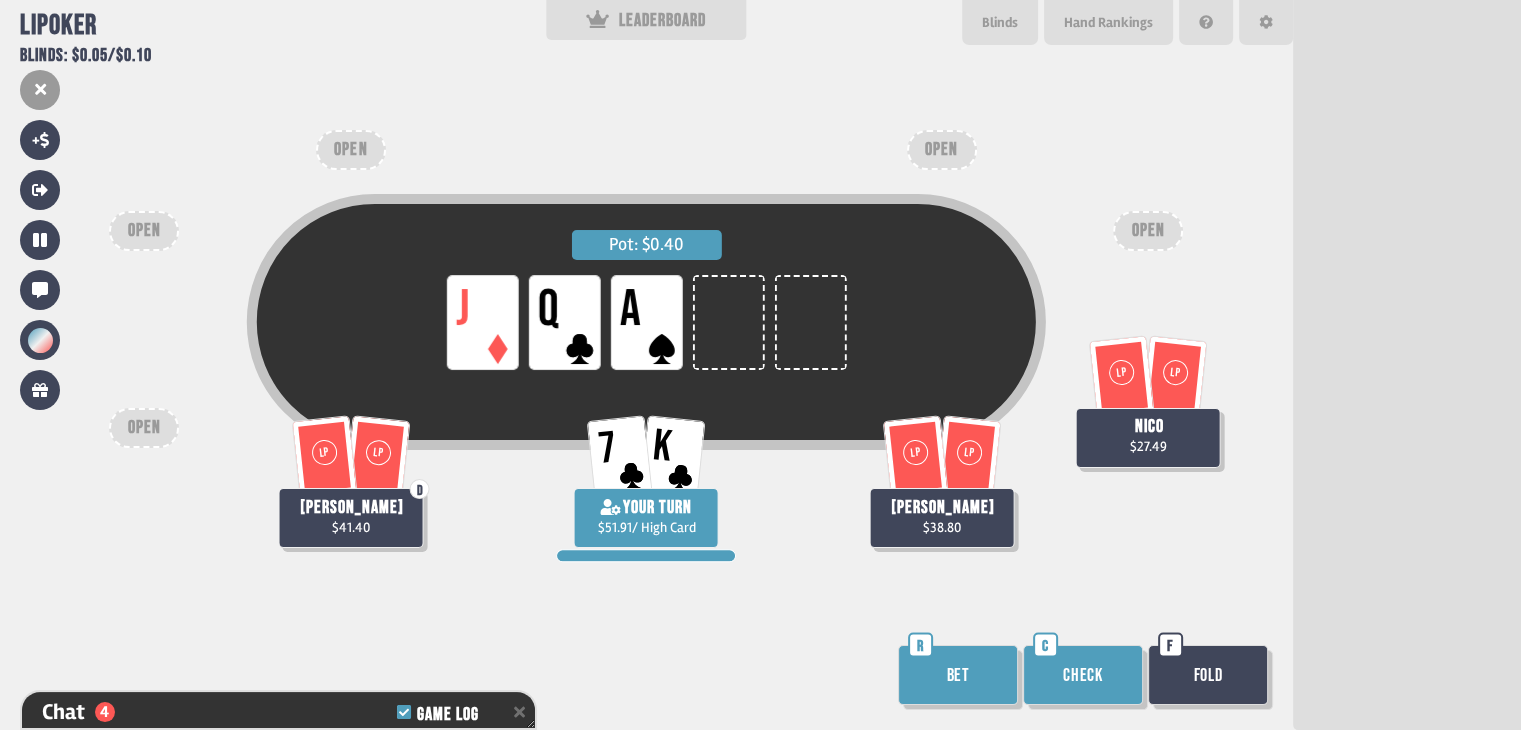 drag, startPoint x: 641, startPoint y: 122, endPoint x: 1228, endPoint y: 109, distance: 587.1439 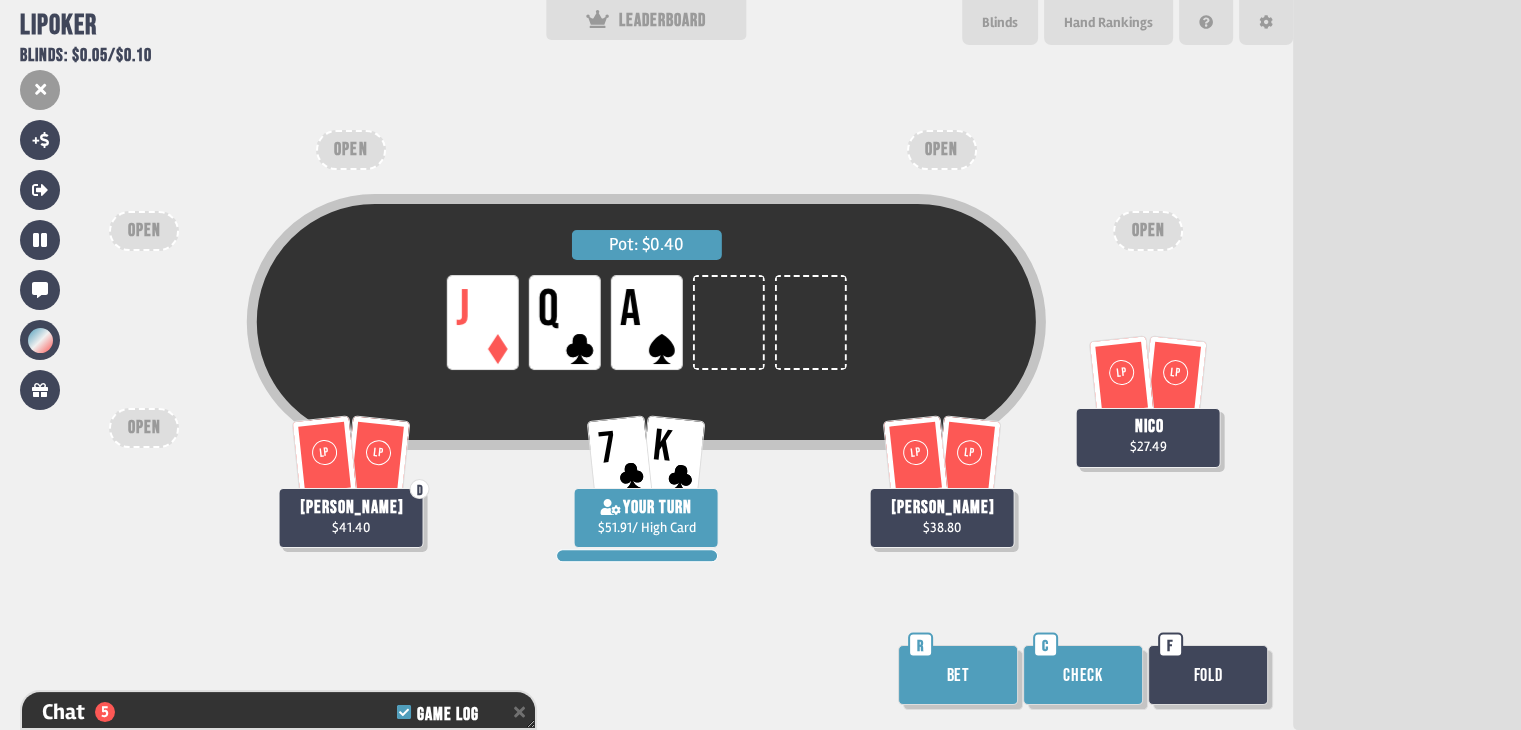 click on "Check" at bounding box center (1083, 675) 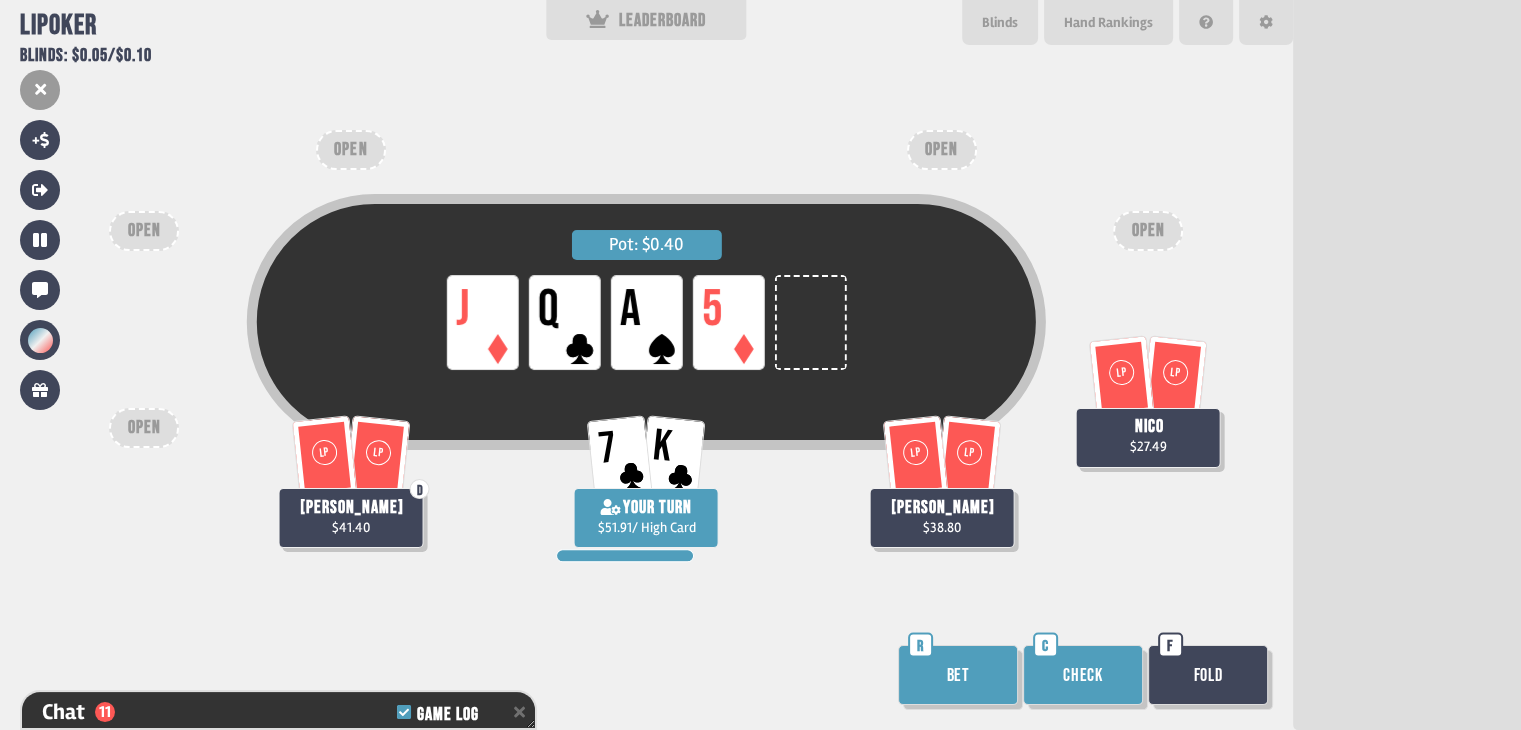 click on "Check" at bounding box center (1083, 675) 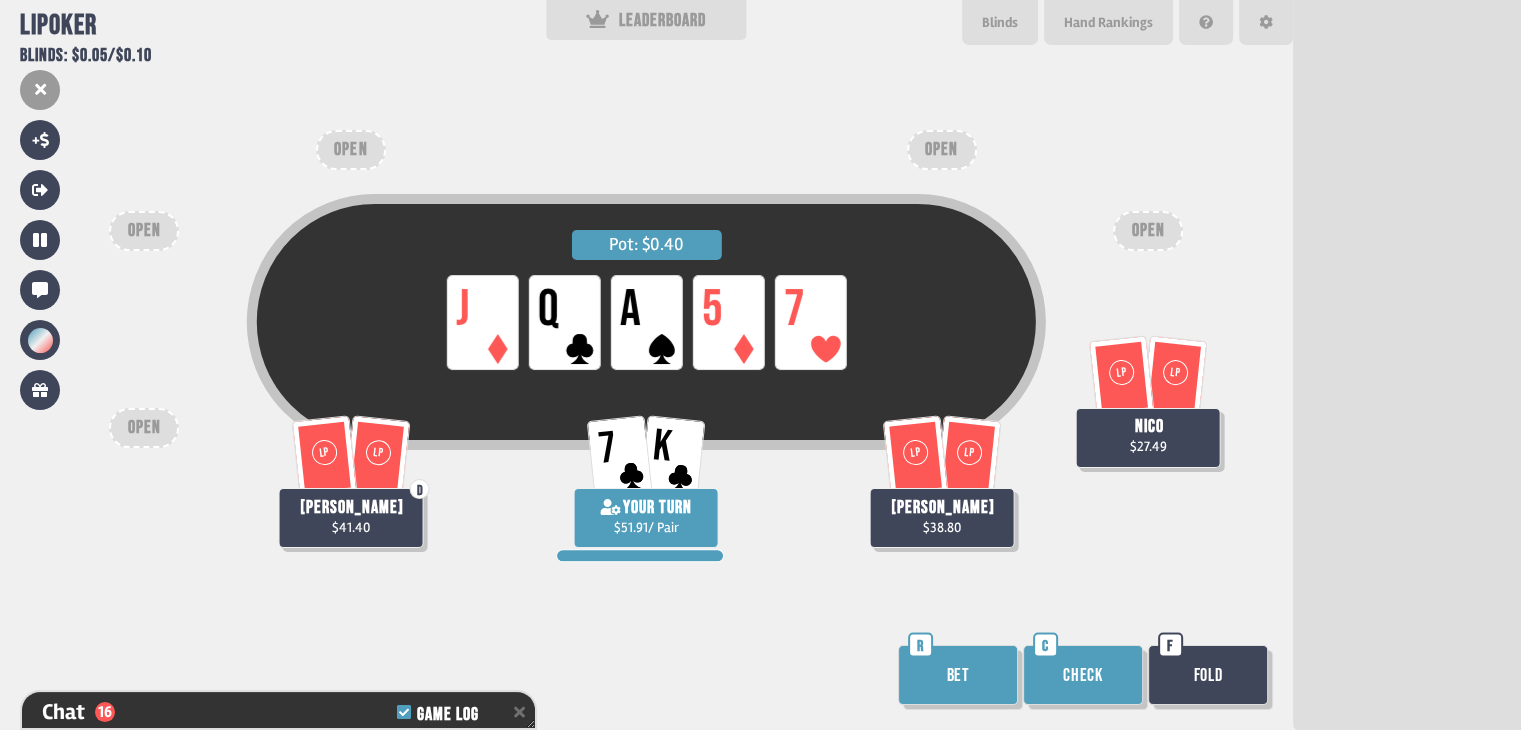 click on "Bet" at bounding box center (958, 675) 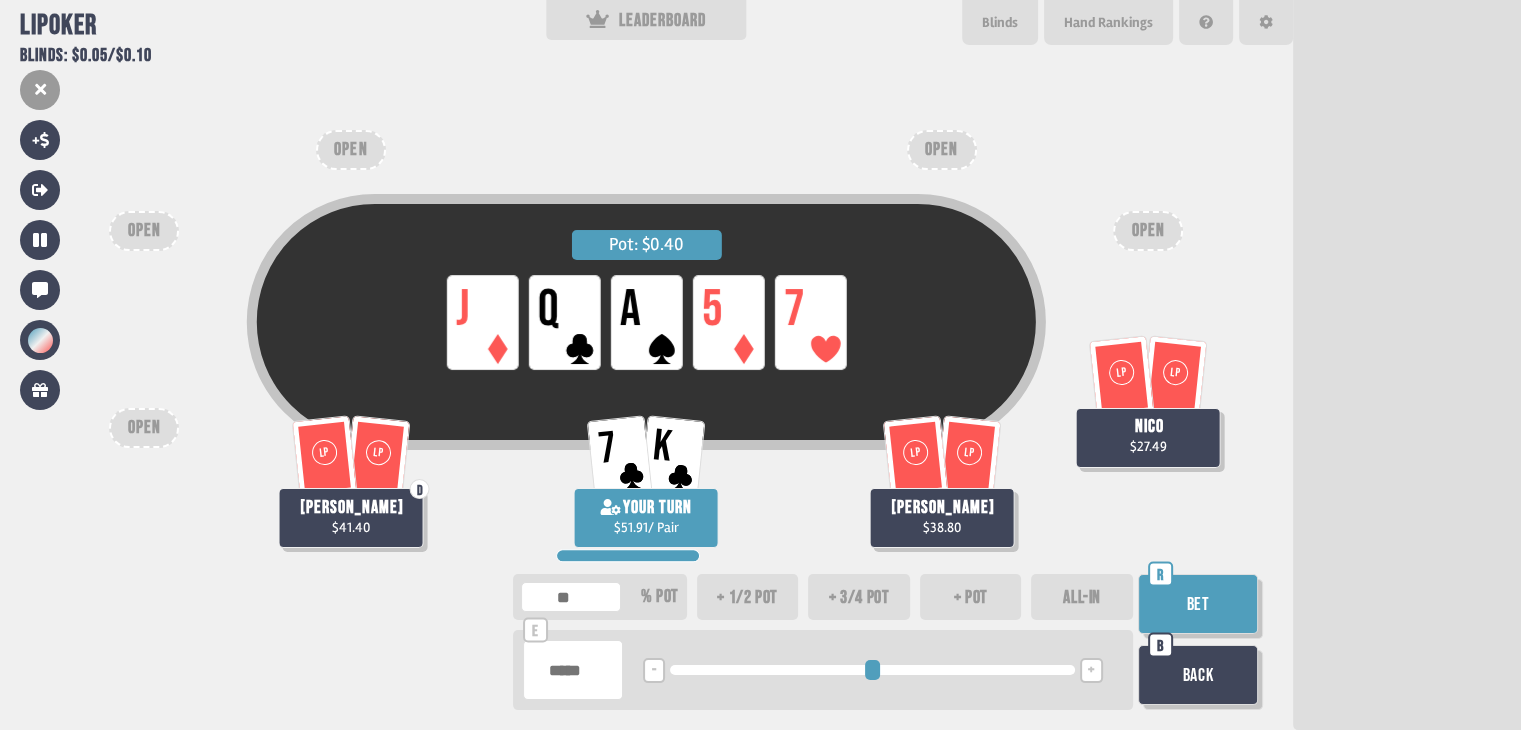 click on "+" at bounding box center [1091, 671] 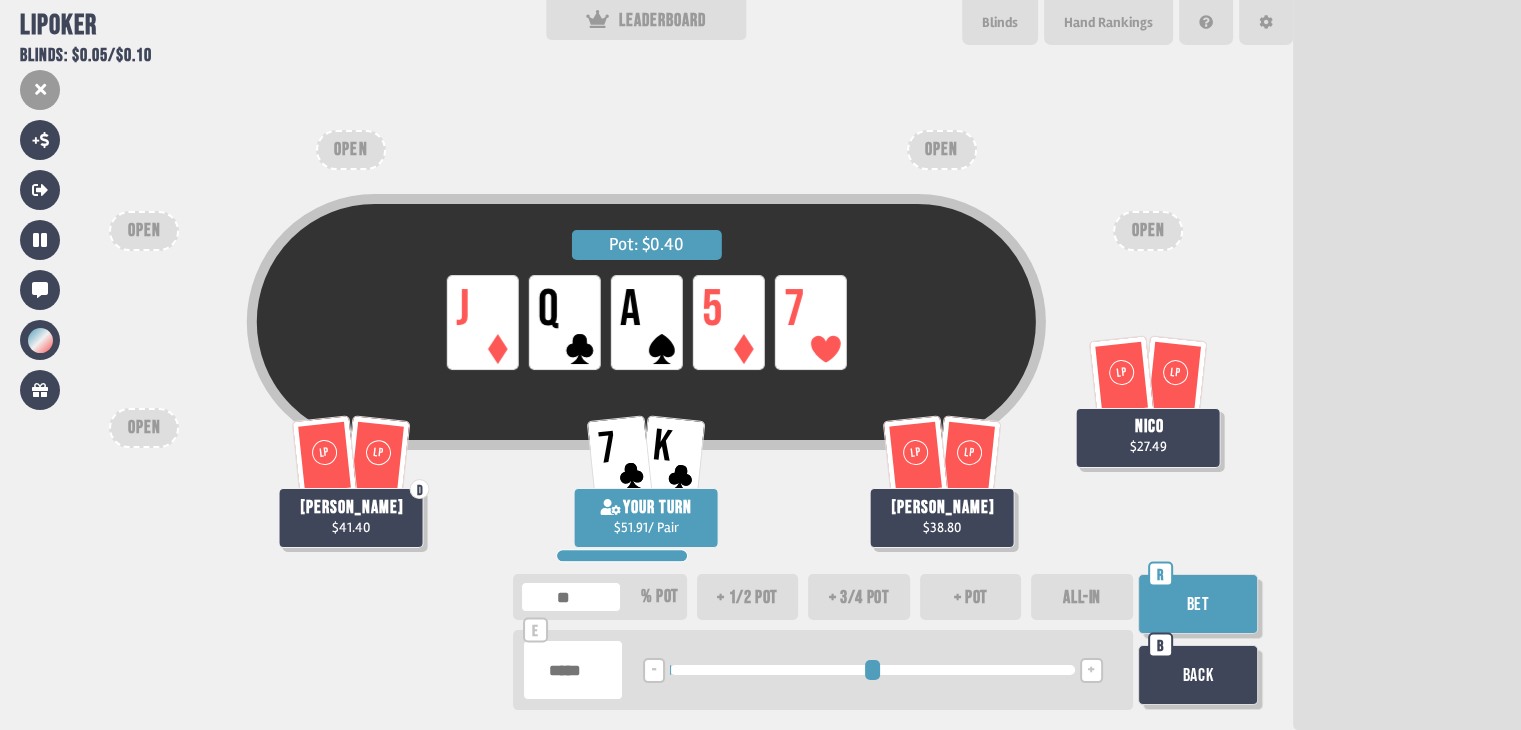 click on "+" at bounding box center (1091, 671) 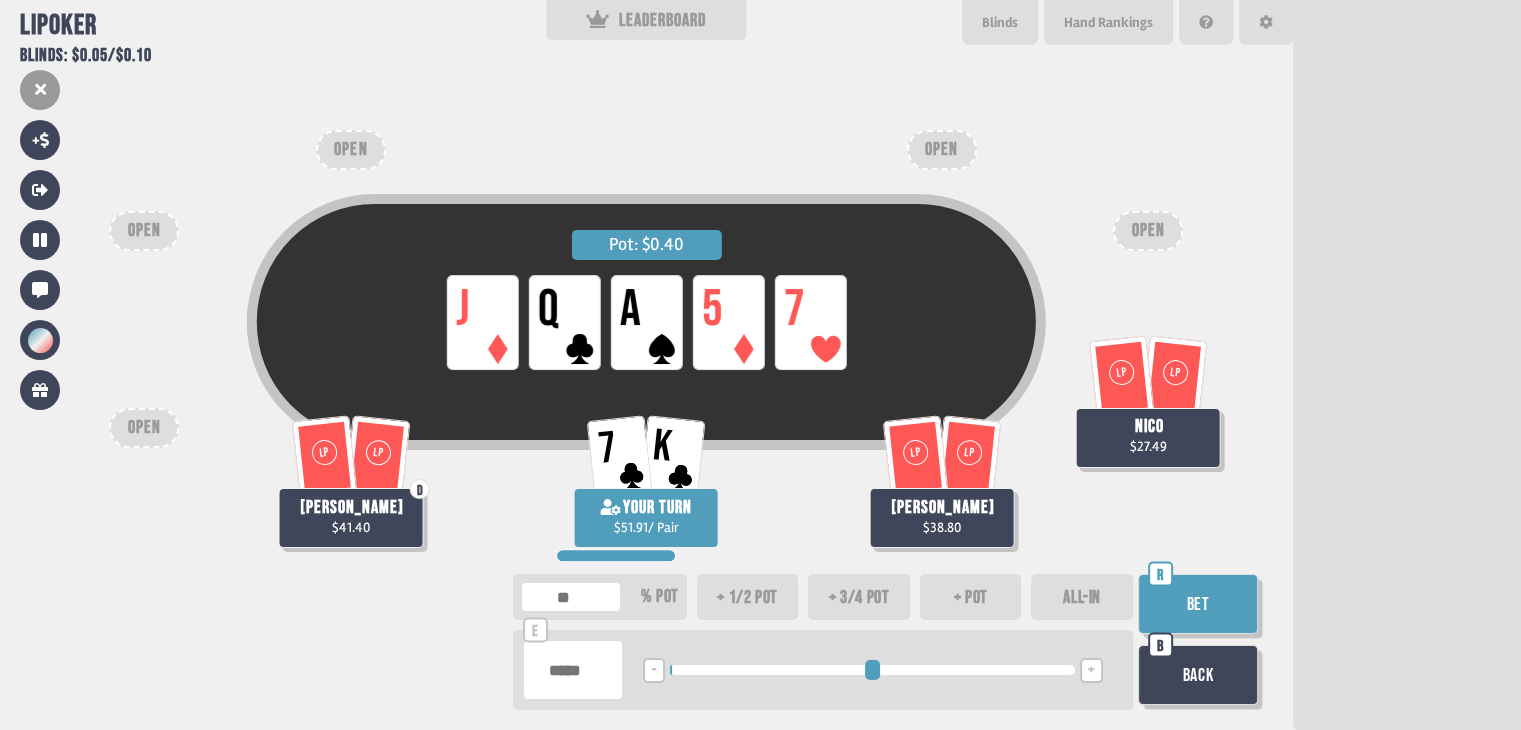 click on "+" at bounding box center [1091, 671] 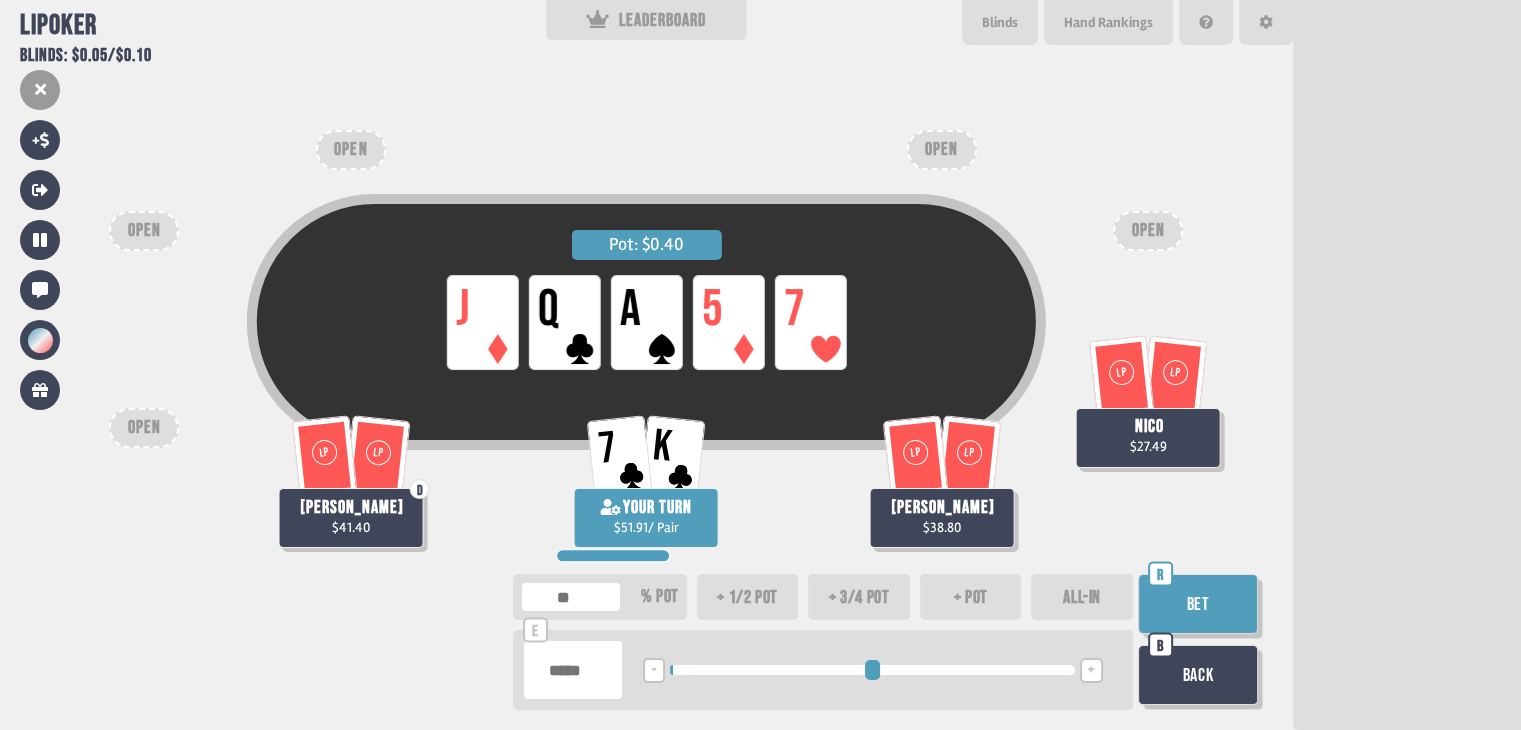 click on "+" at bounding box center [1091, 671] 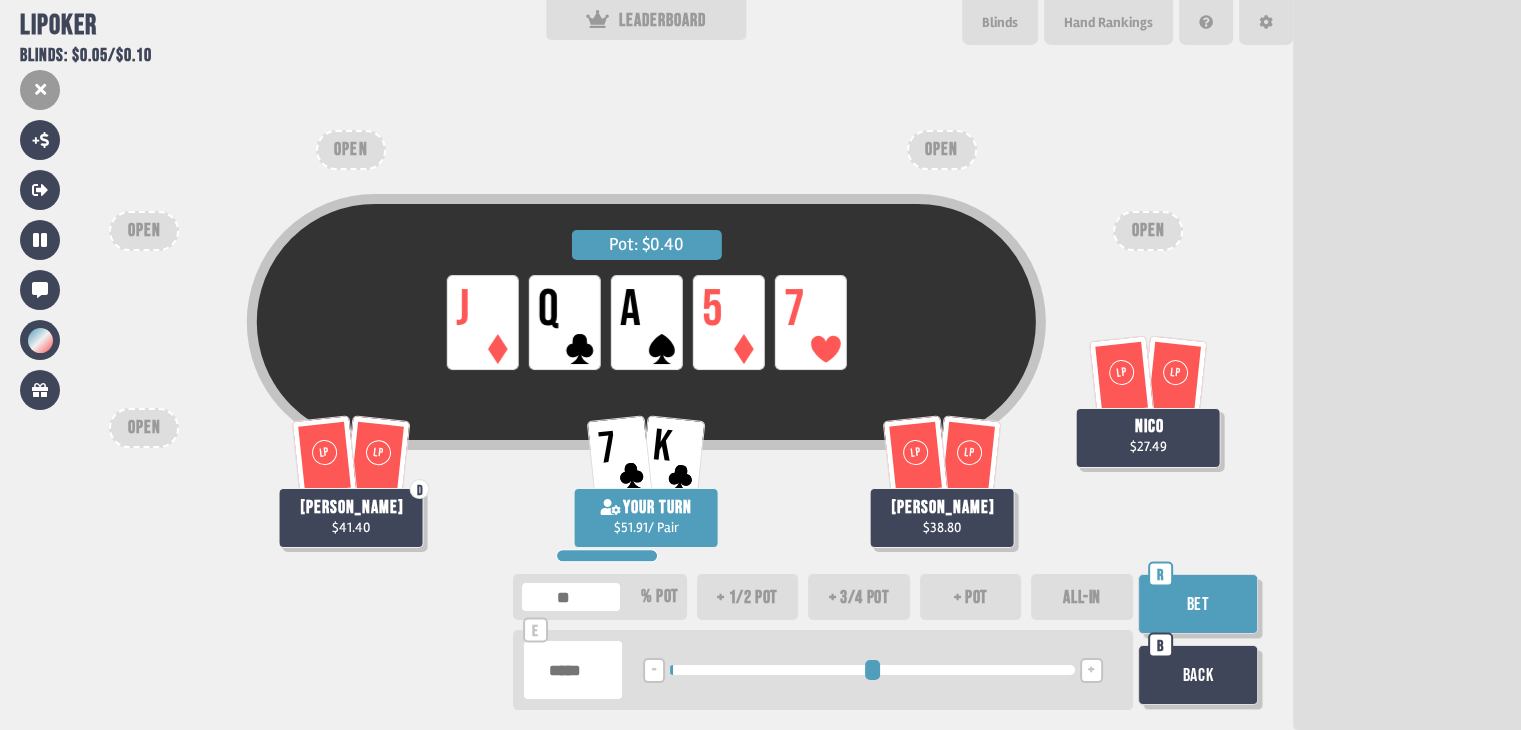 click on "Bet" at bounding box center (1198, 604) 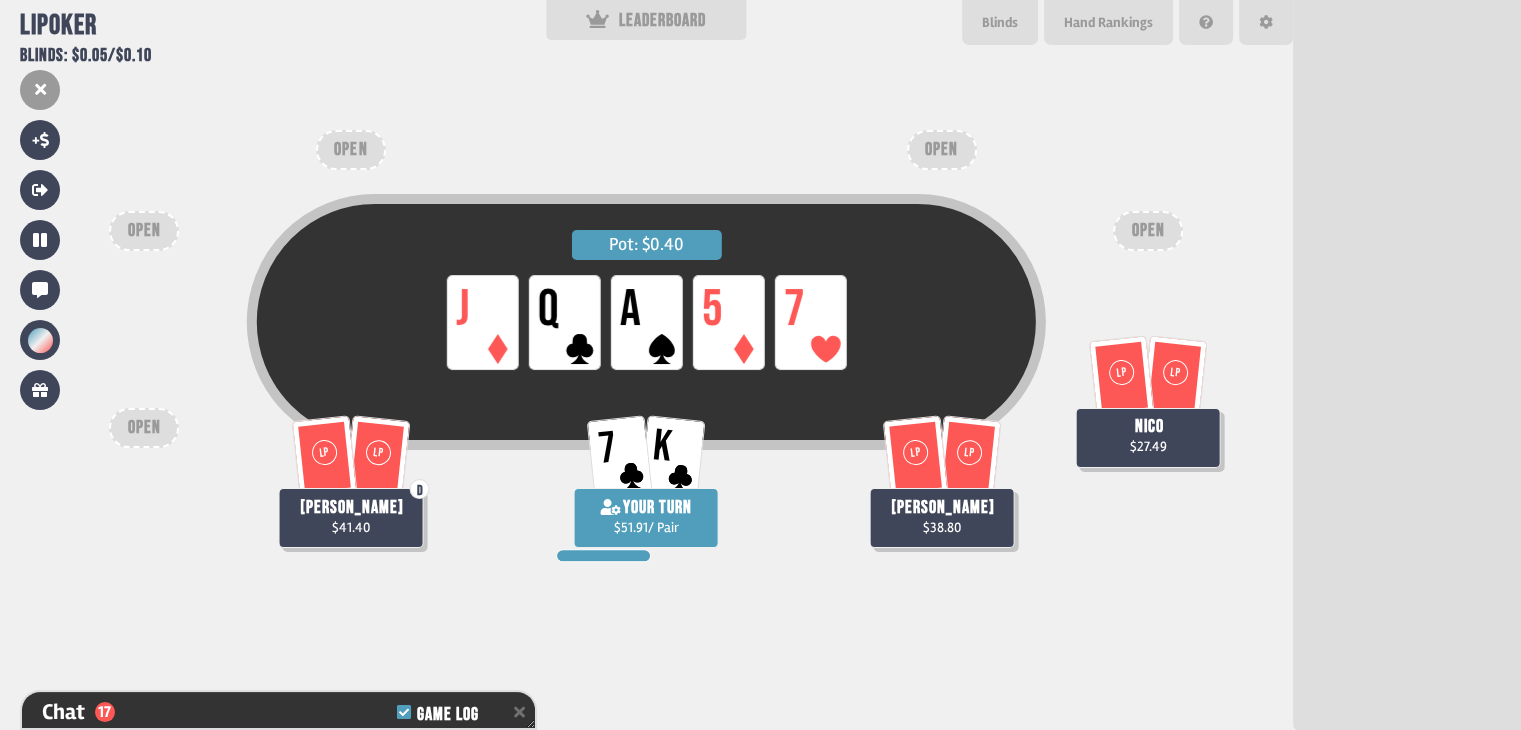 scroll, scrollTop: 28839, scrollLeft: 0, axis: vertical 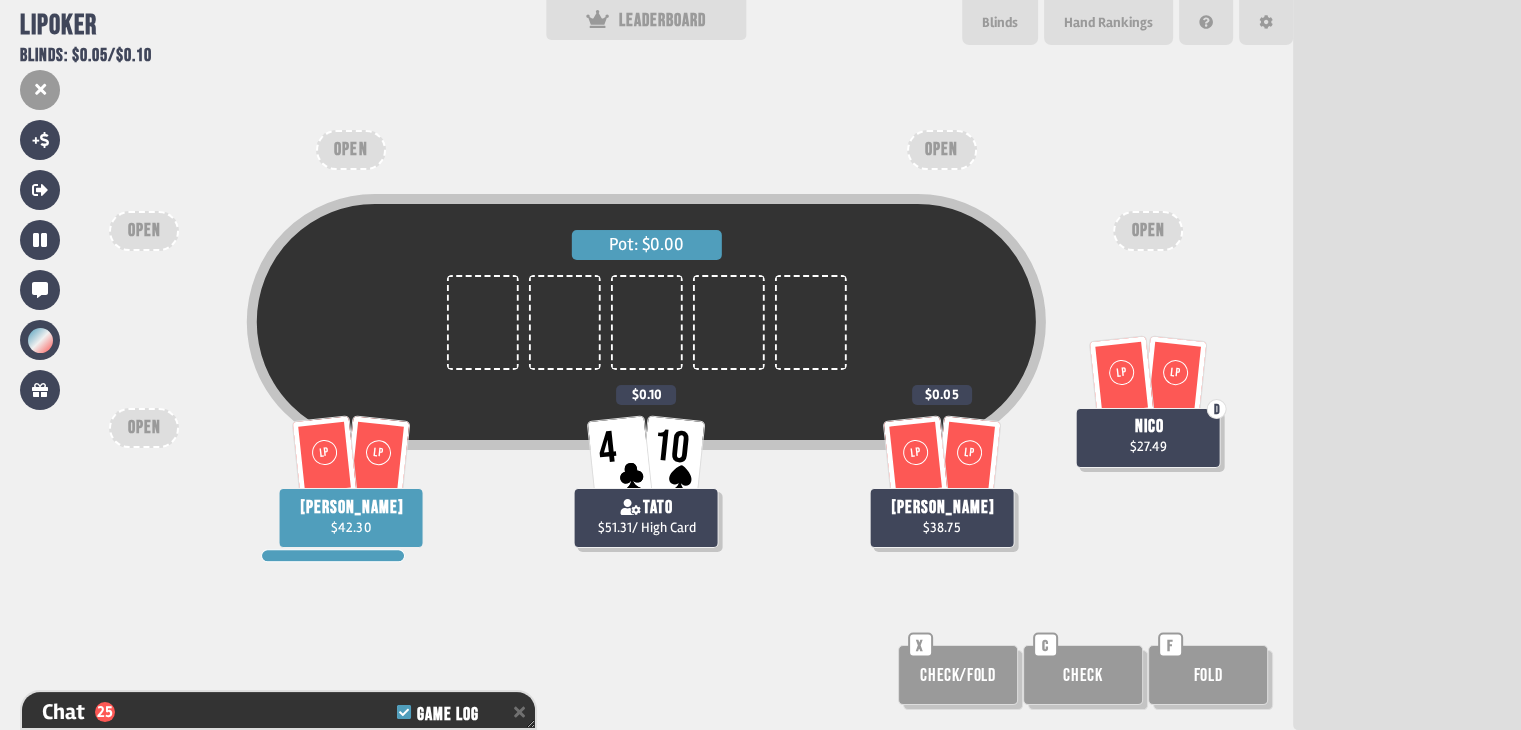 click on "Check" at bounding box center (1083, 675) 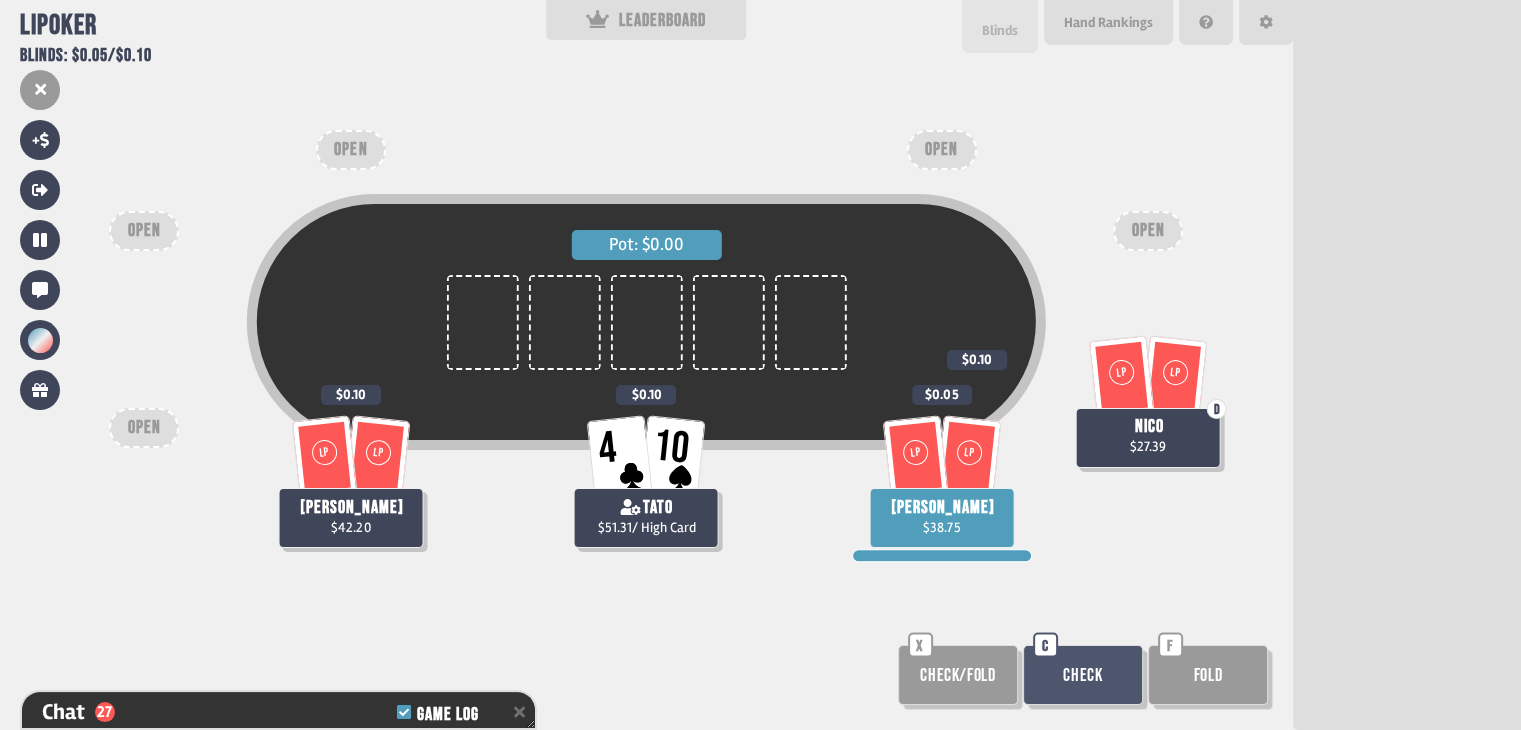 click on "Blinds" at bounding box center (1000, 26) 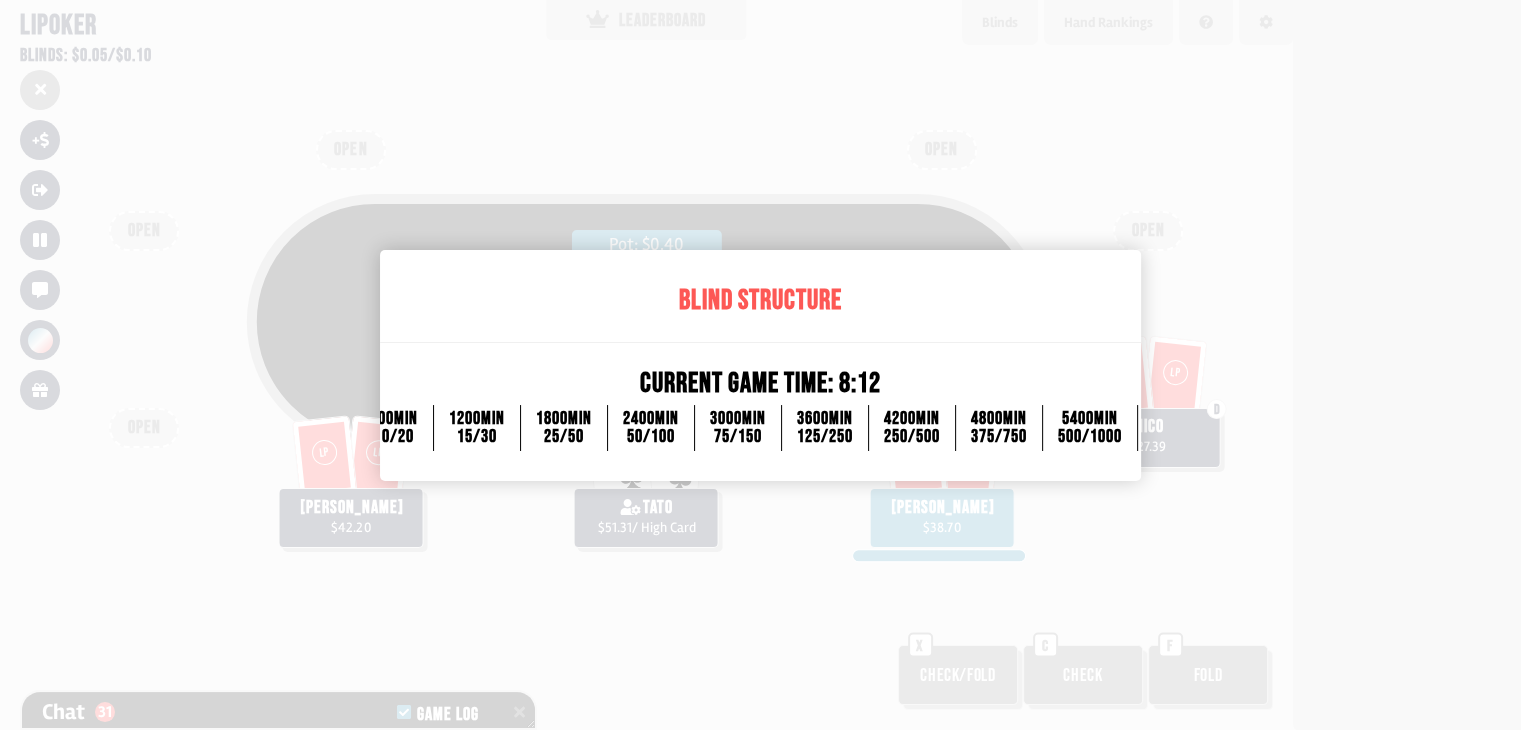 click at bounding box center [760, 365] 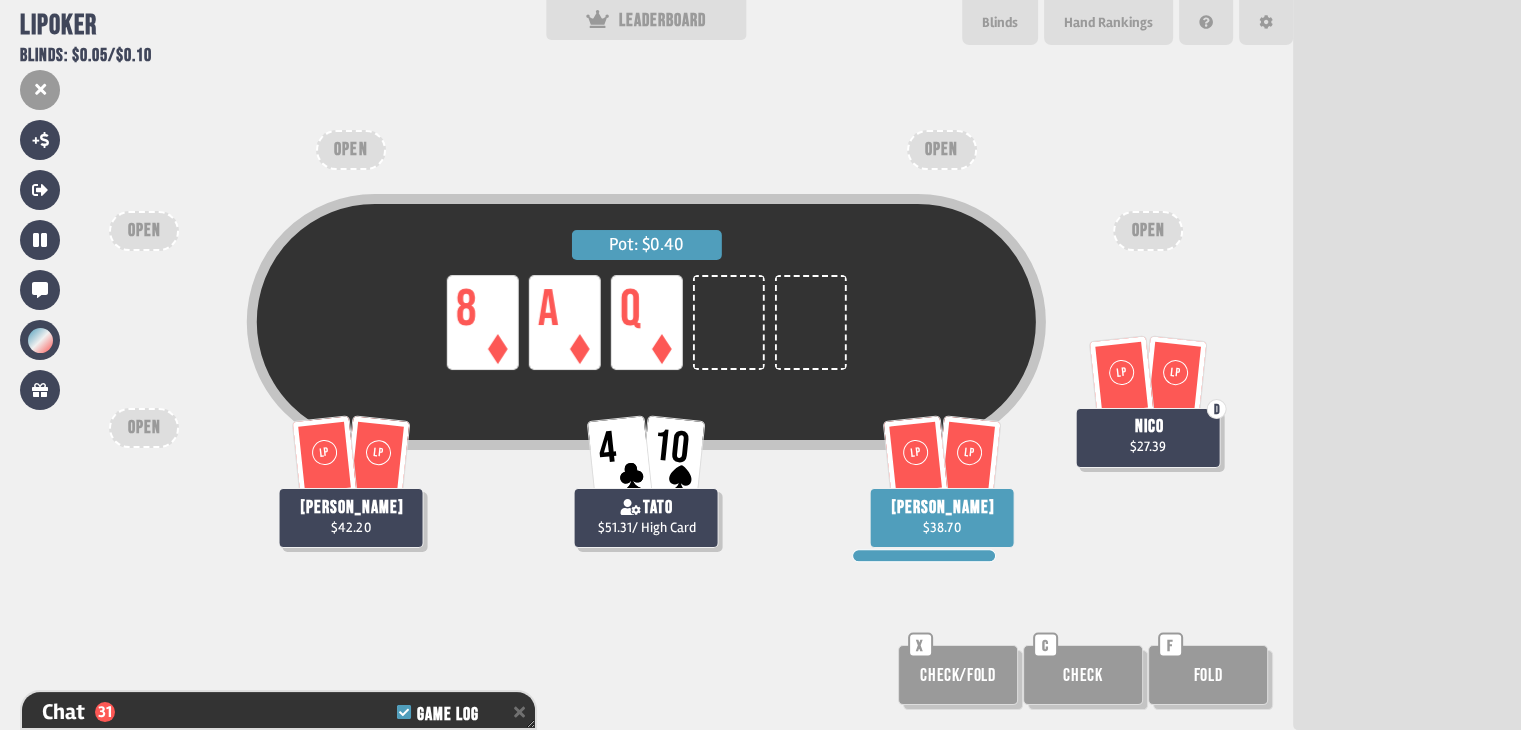 click on "Check" at bounding box center [1083, 675] 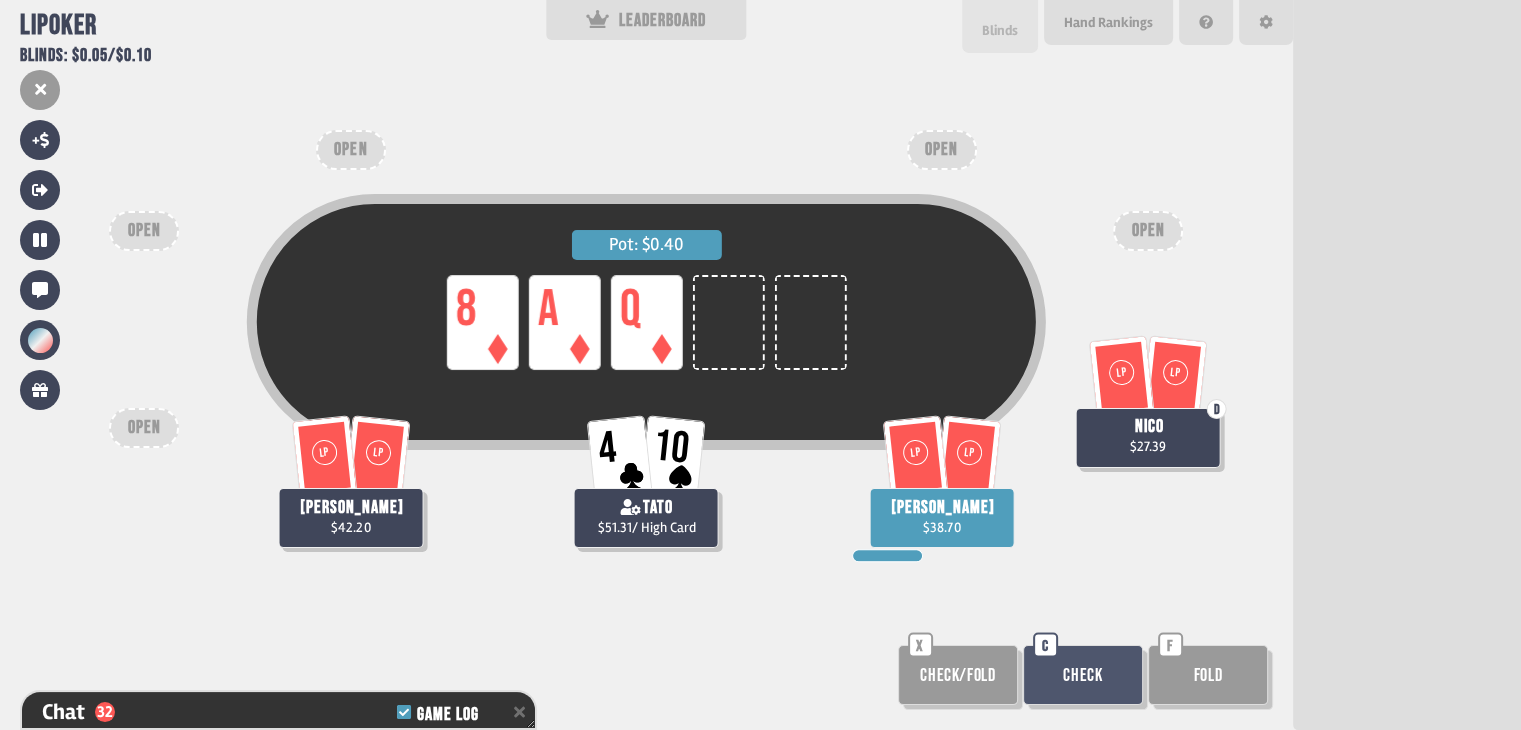 click on "Blinds" at bounding box center [1000, 30] 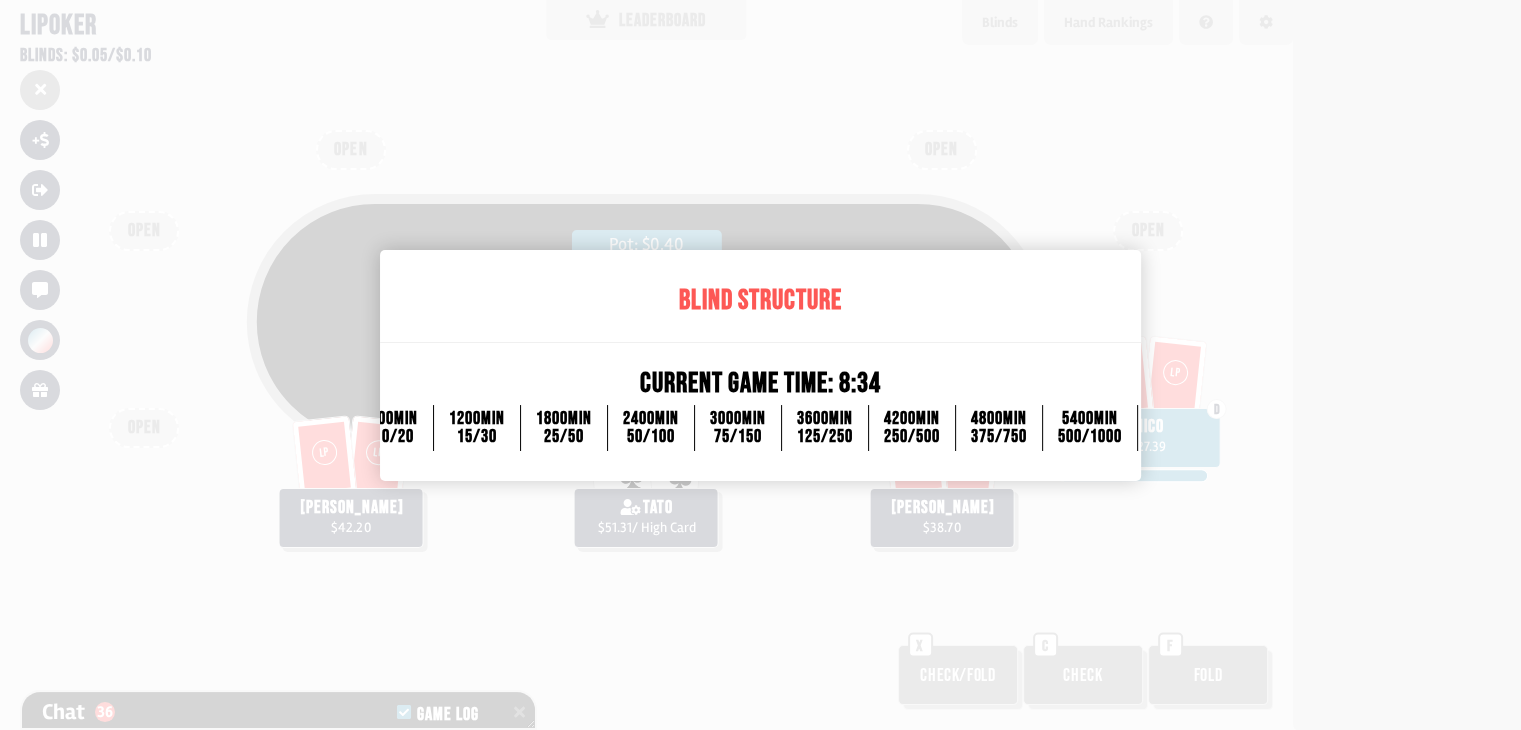click at bounding box center [760, 365] 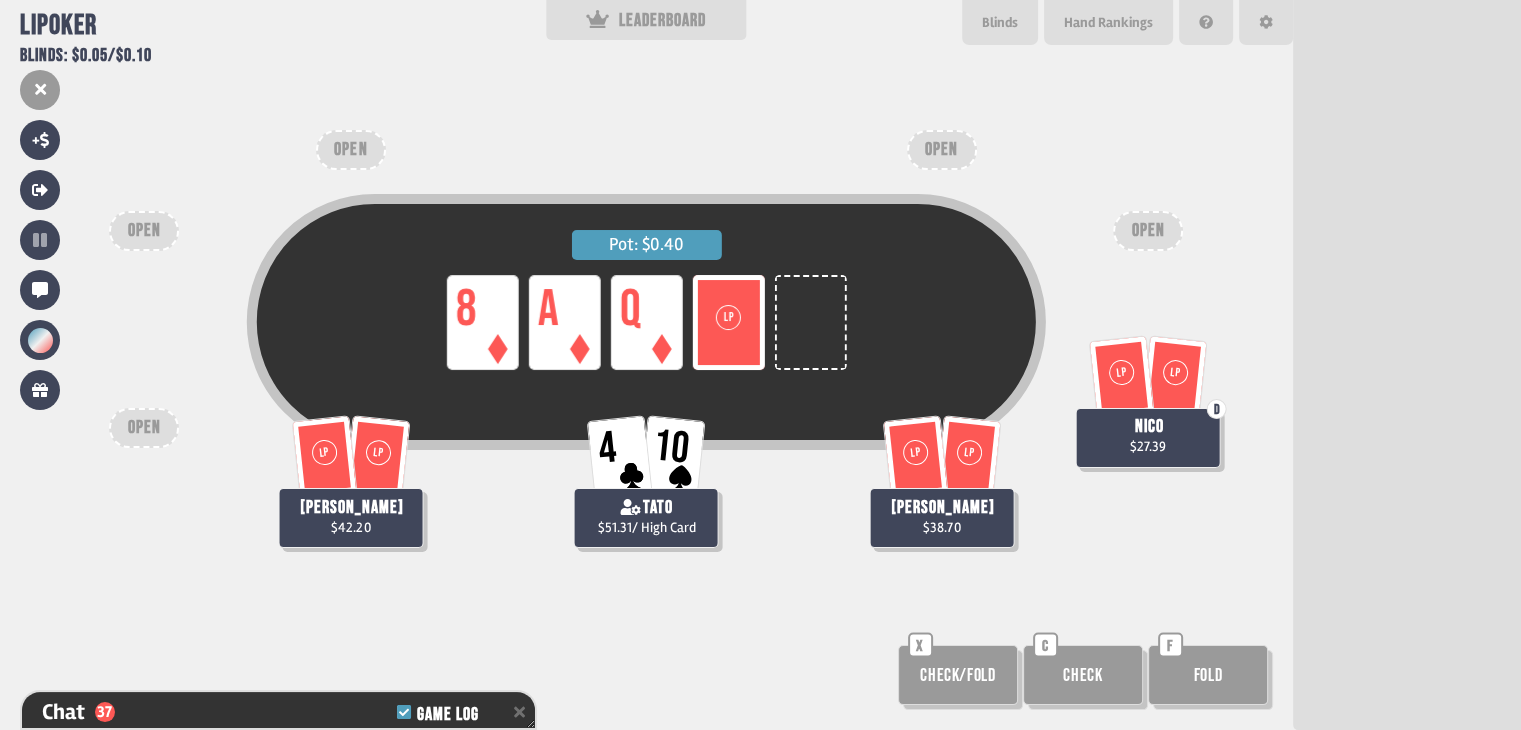 click on "Check" at bounding box center (1083, 675) 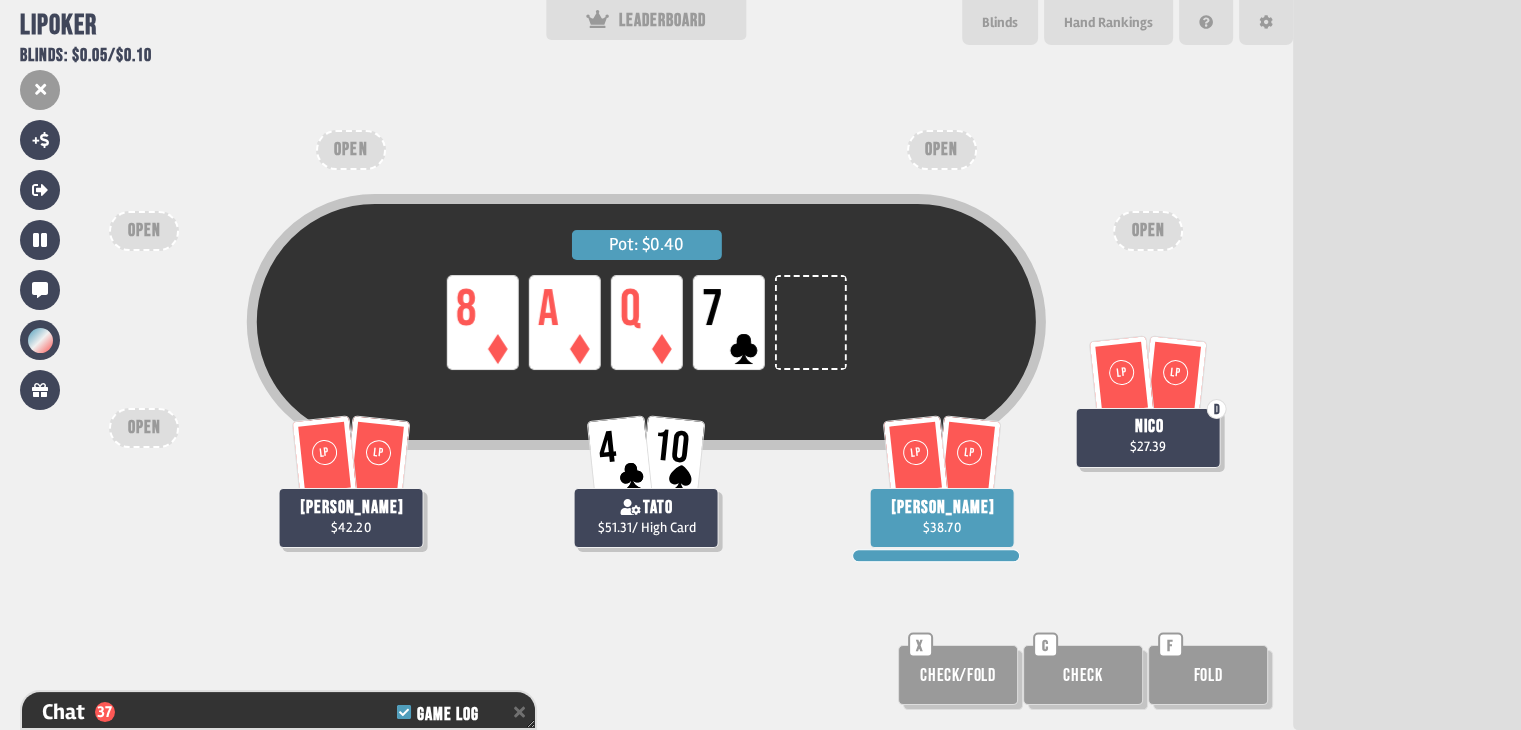 click on "Check/Fold" at bounding box center (958, 675) 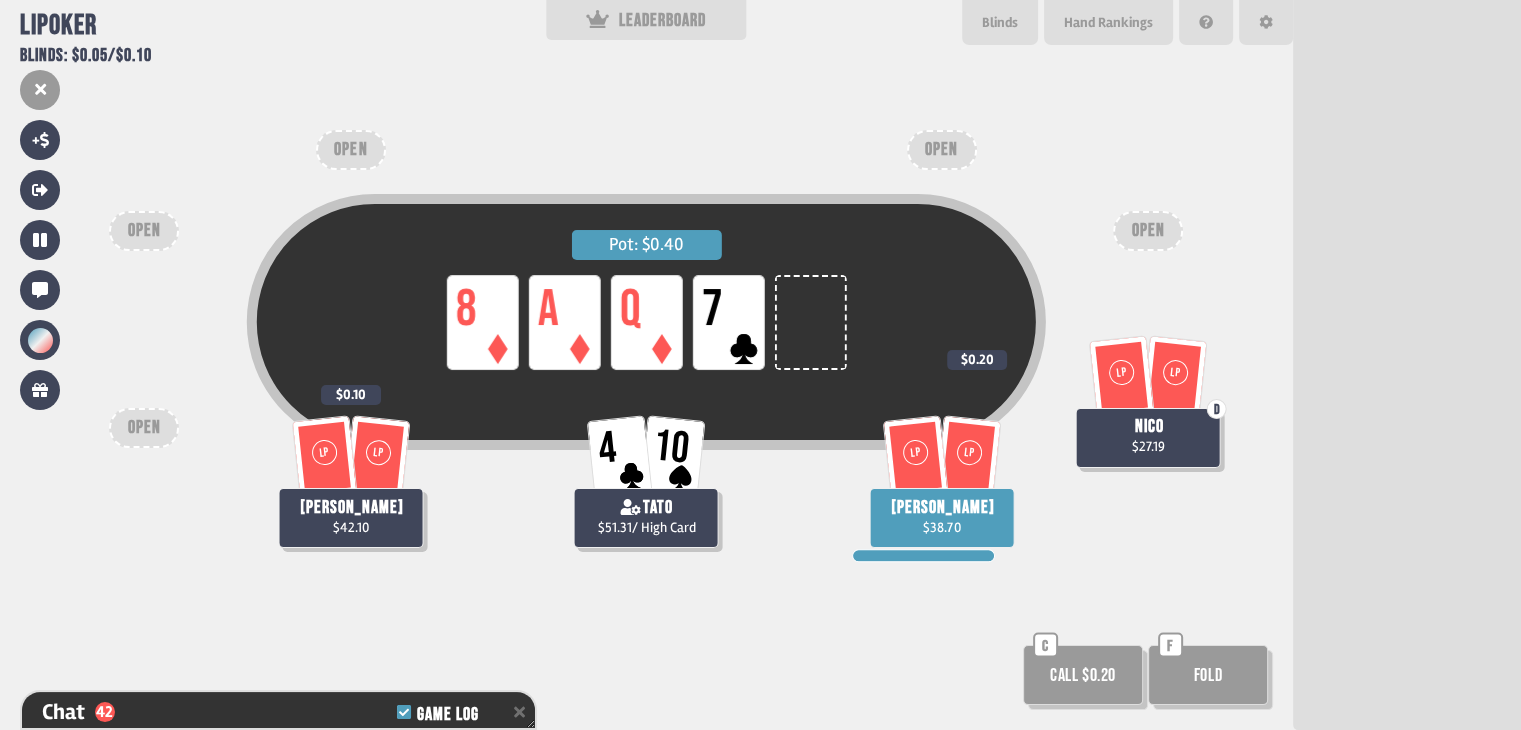 click on "Fold" at bounding box center [1208, 675] 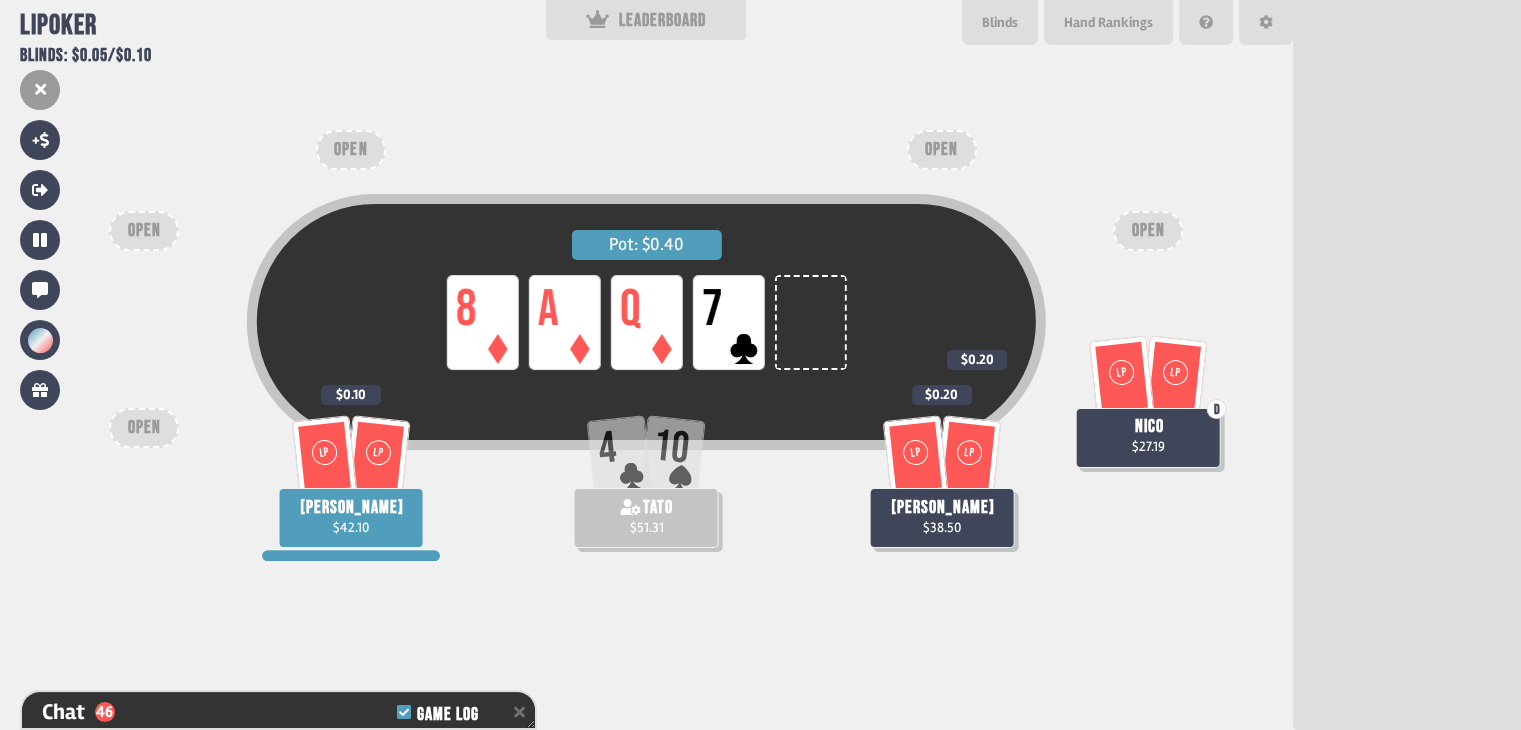 scroll, scrollTop: 200, scrollLeft: 0, axis: vertical 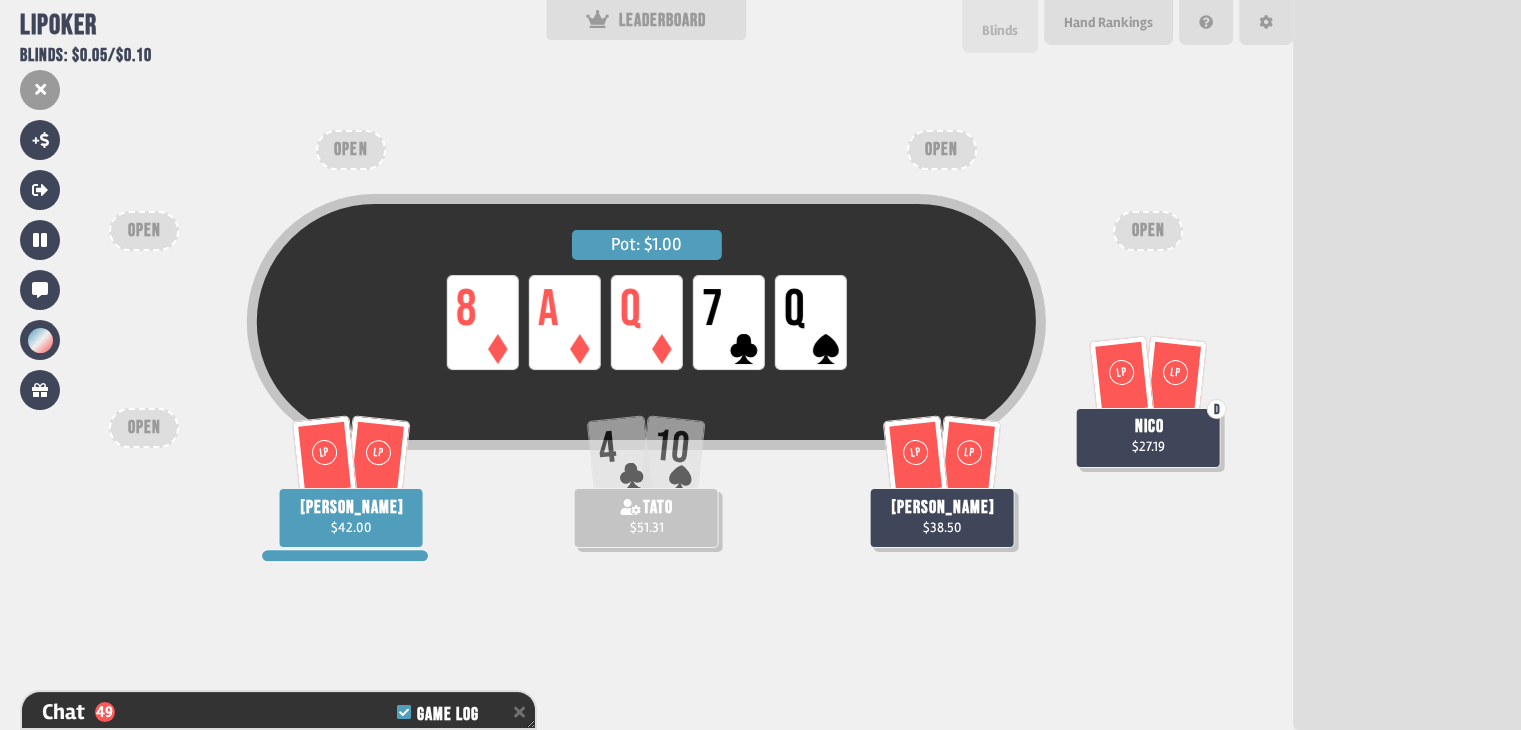 click on "Blinds" at bounding box center [1000, 30] 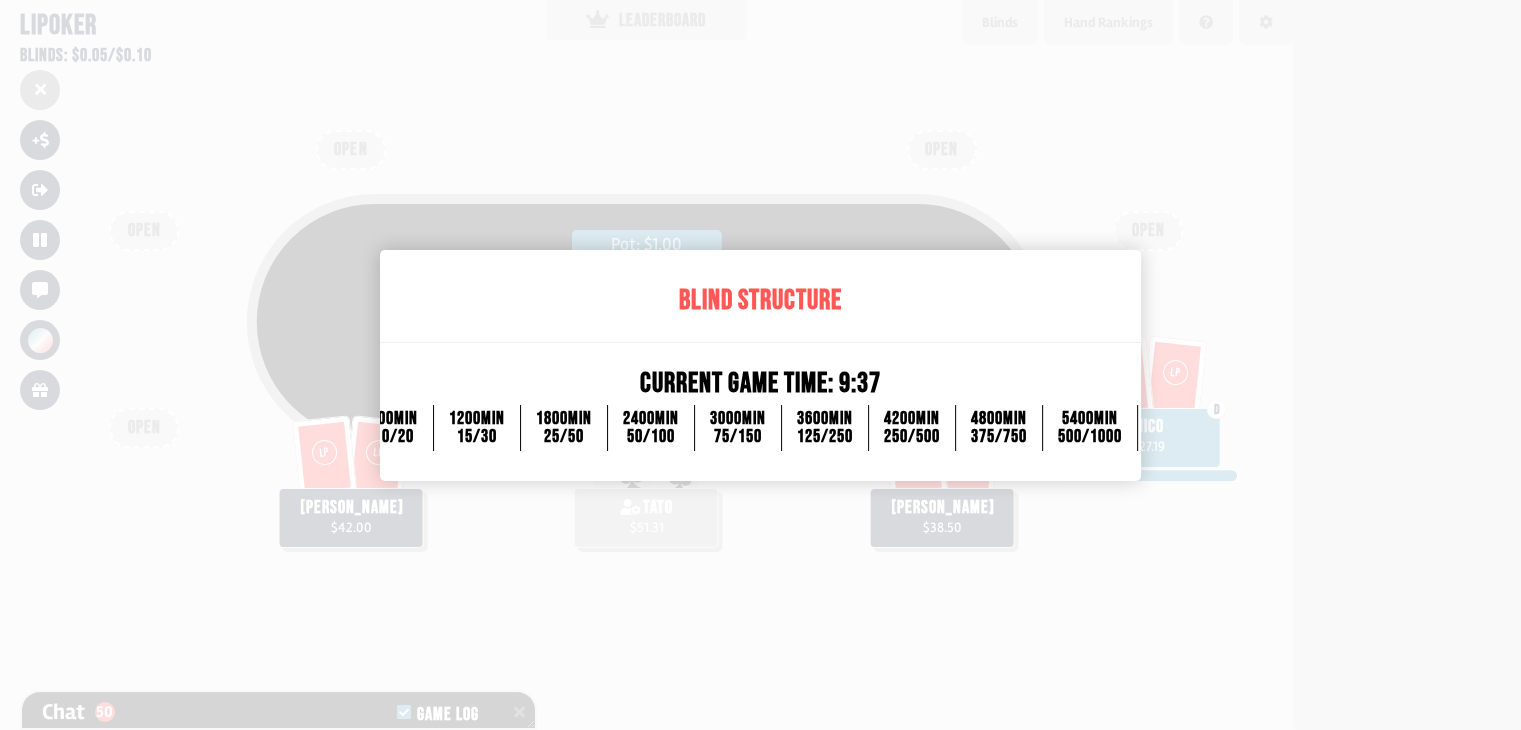 click at bounding box center [760, 365] 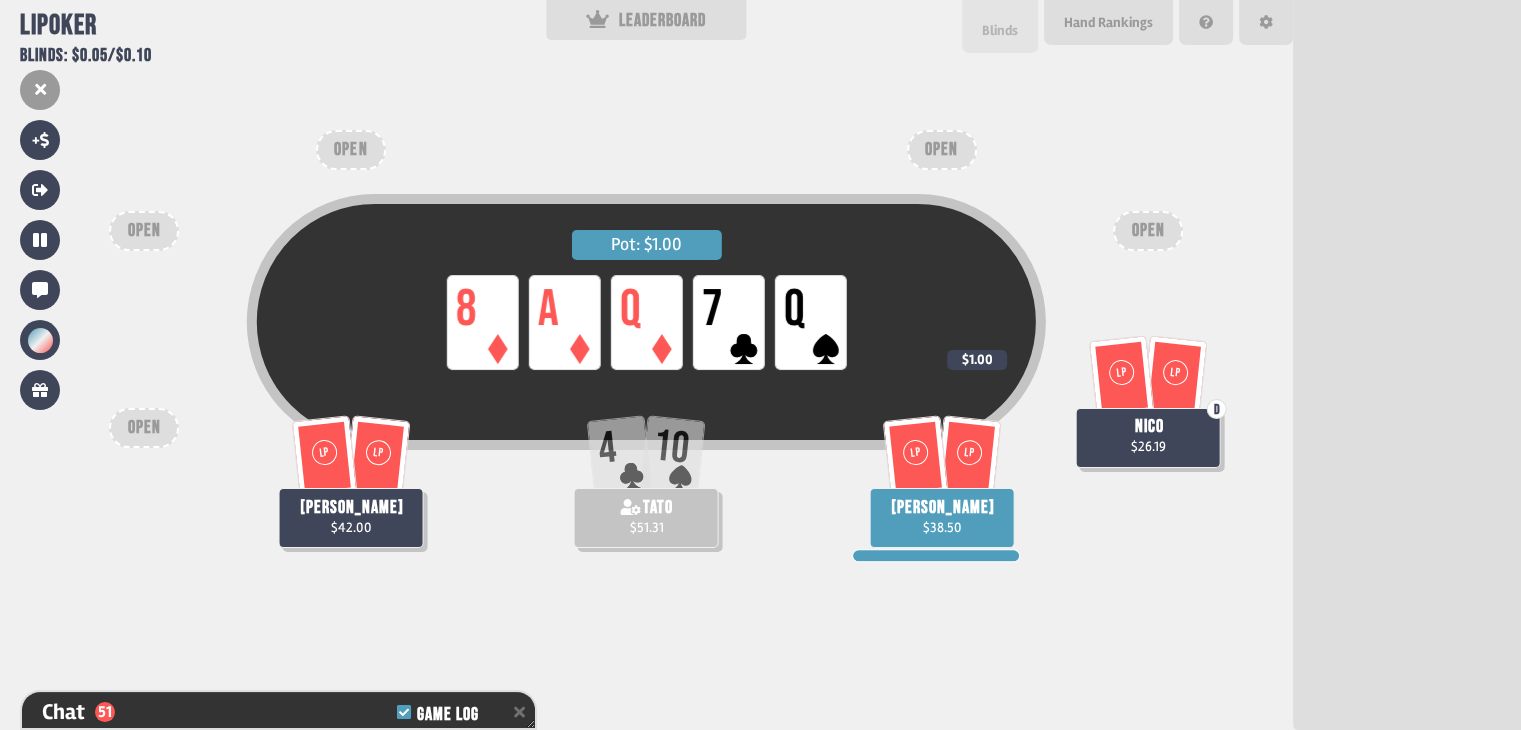 click on "Blinds" at bounding box center (1000, 30) 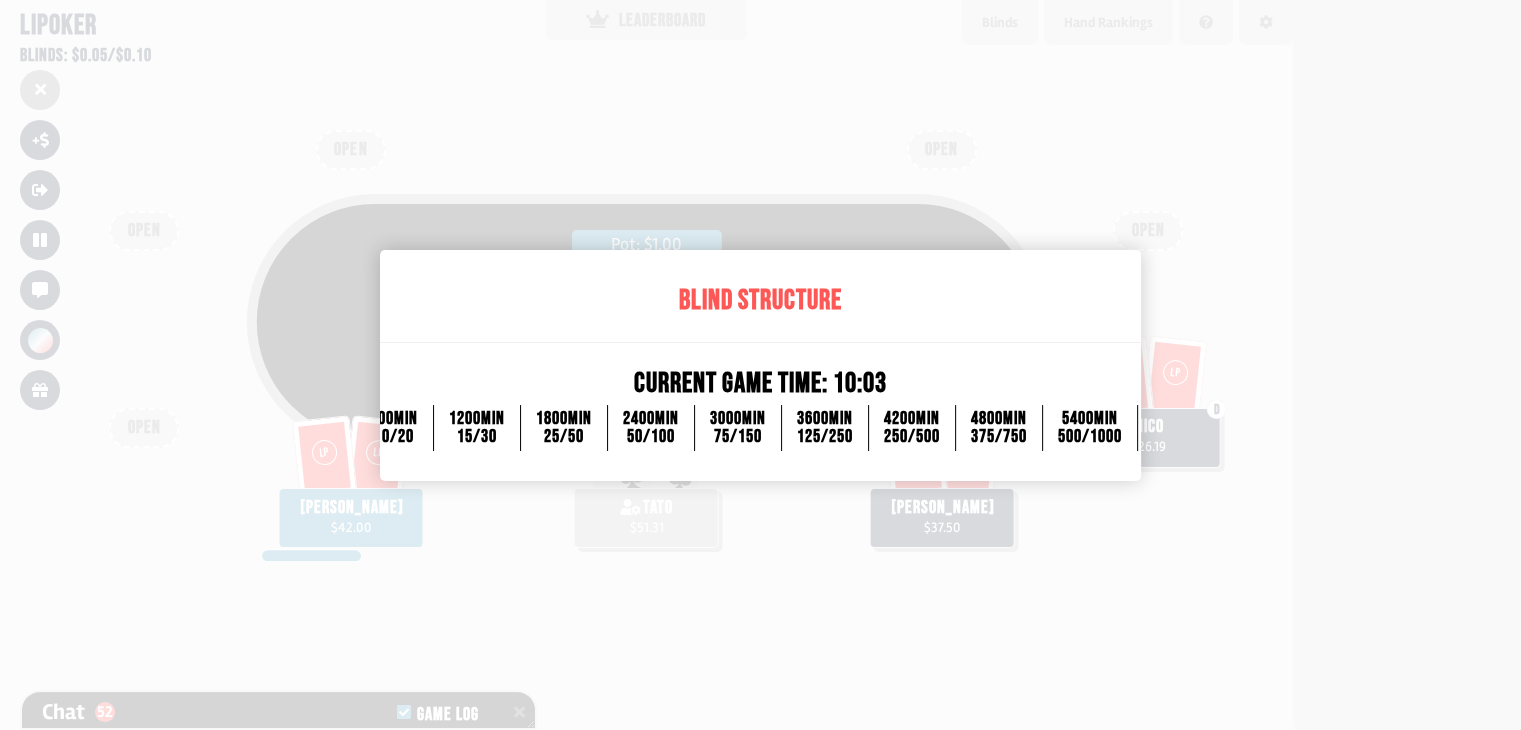 click at bounding box center [760, 365] 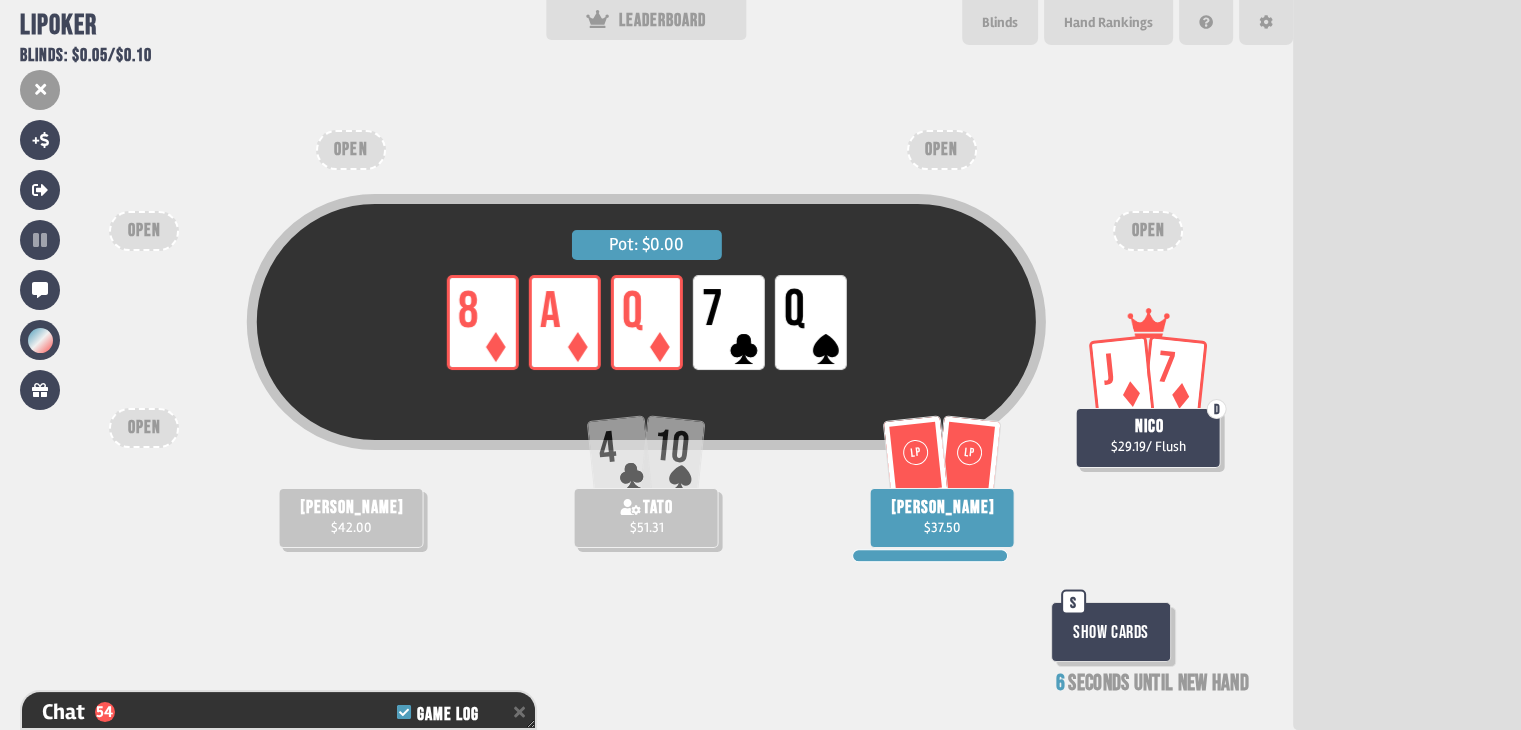 type on "**" 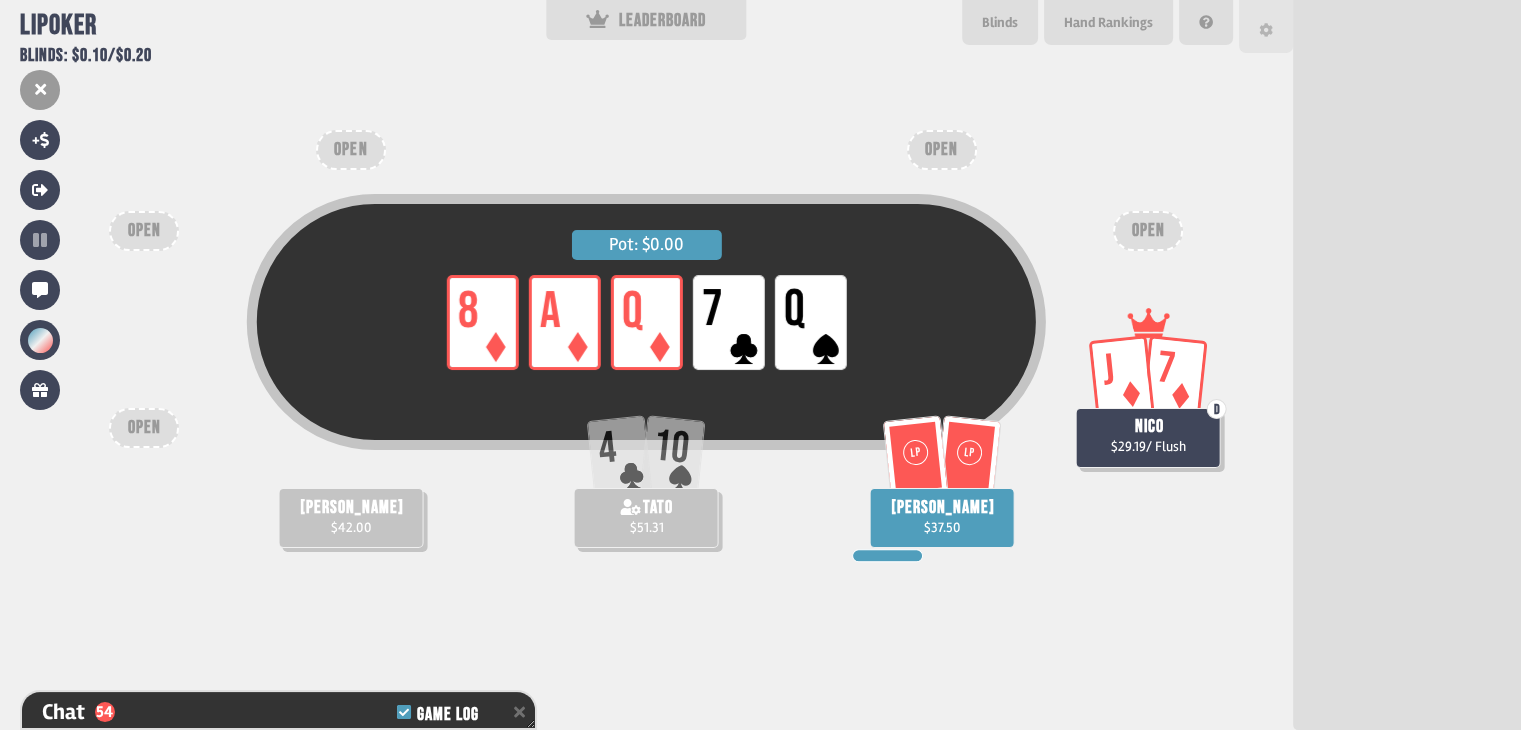 click at bounding box center (1266, 26) 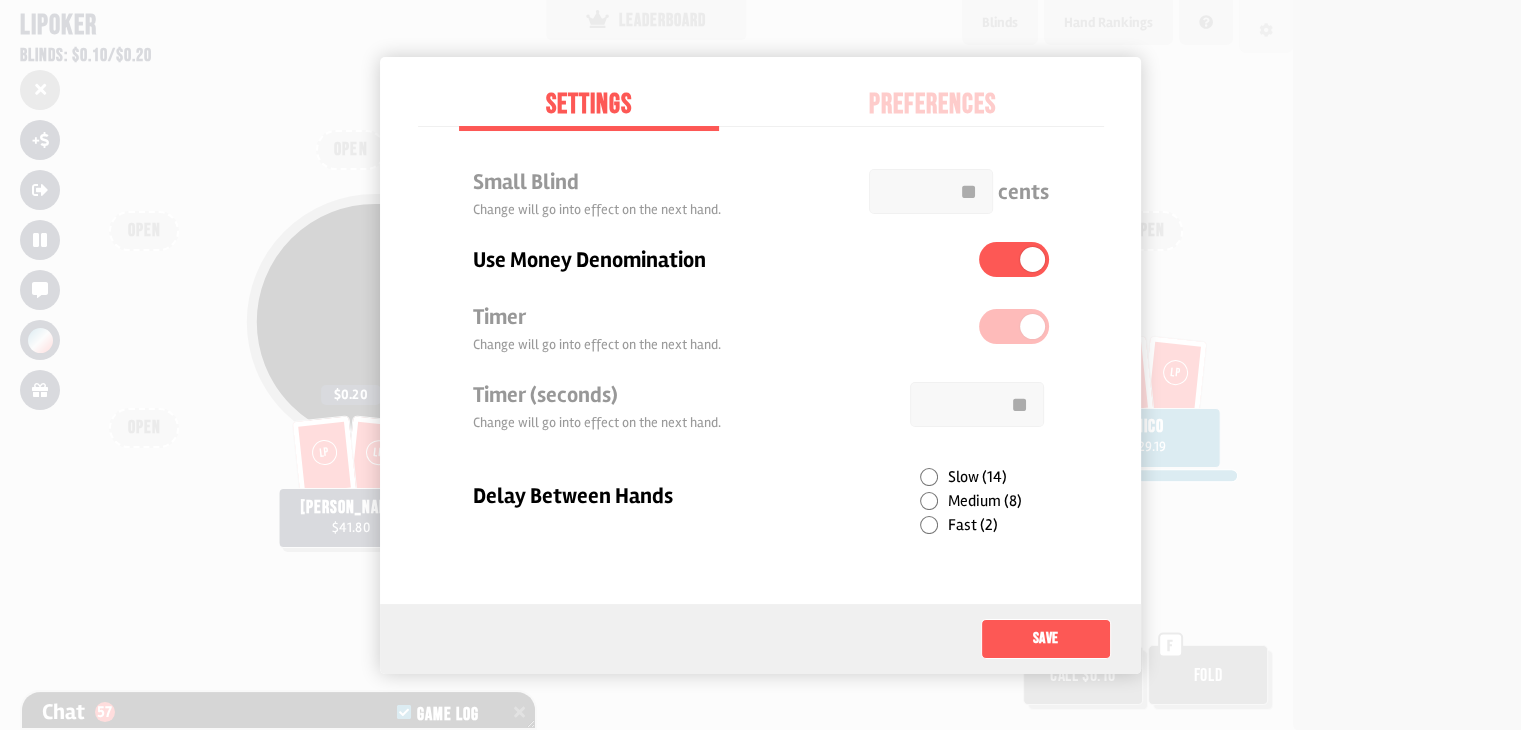 scroll, scrollTop: 198, scrollLeft: 0, axis: vertical 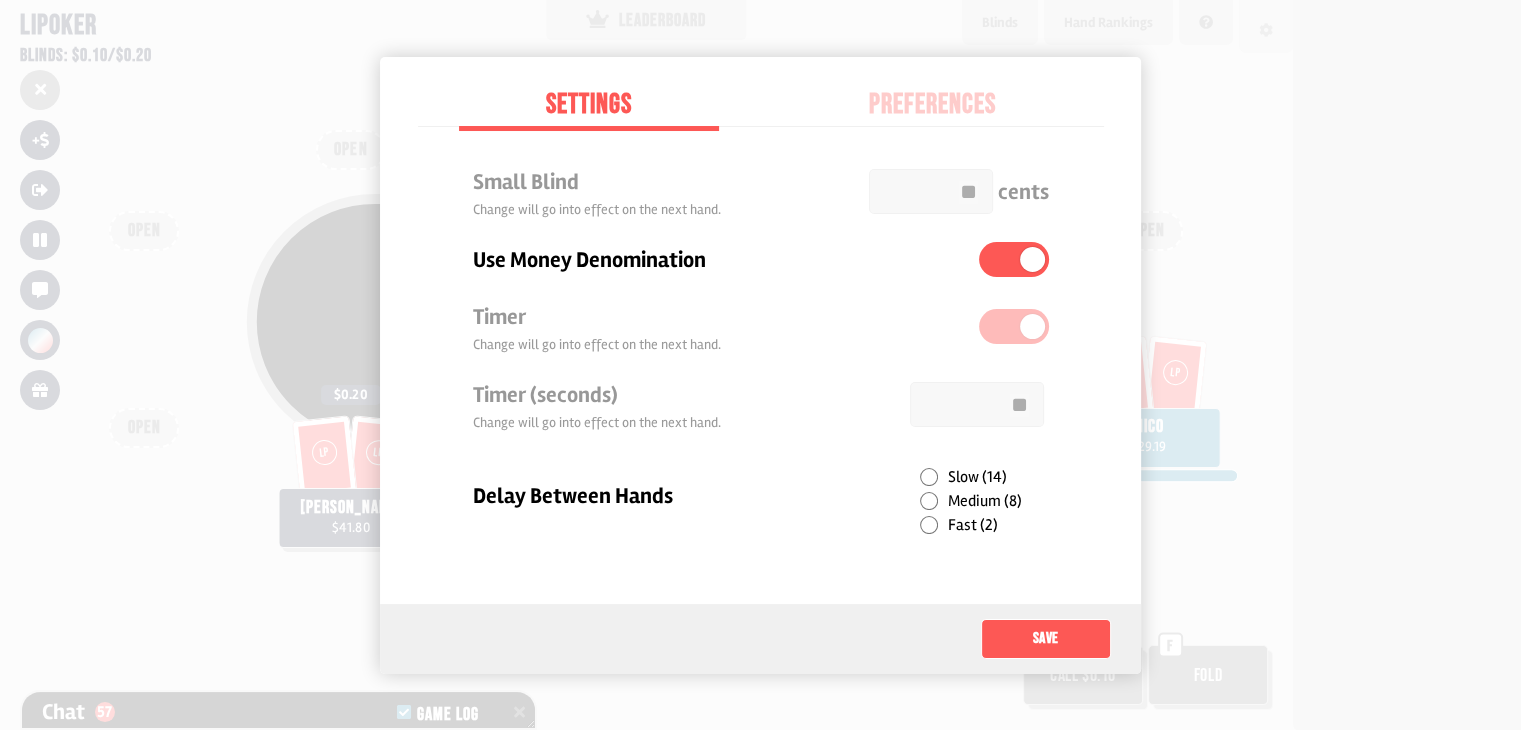 click at bounding box center [760, 365] 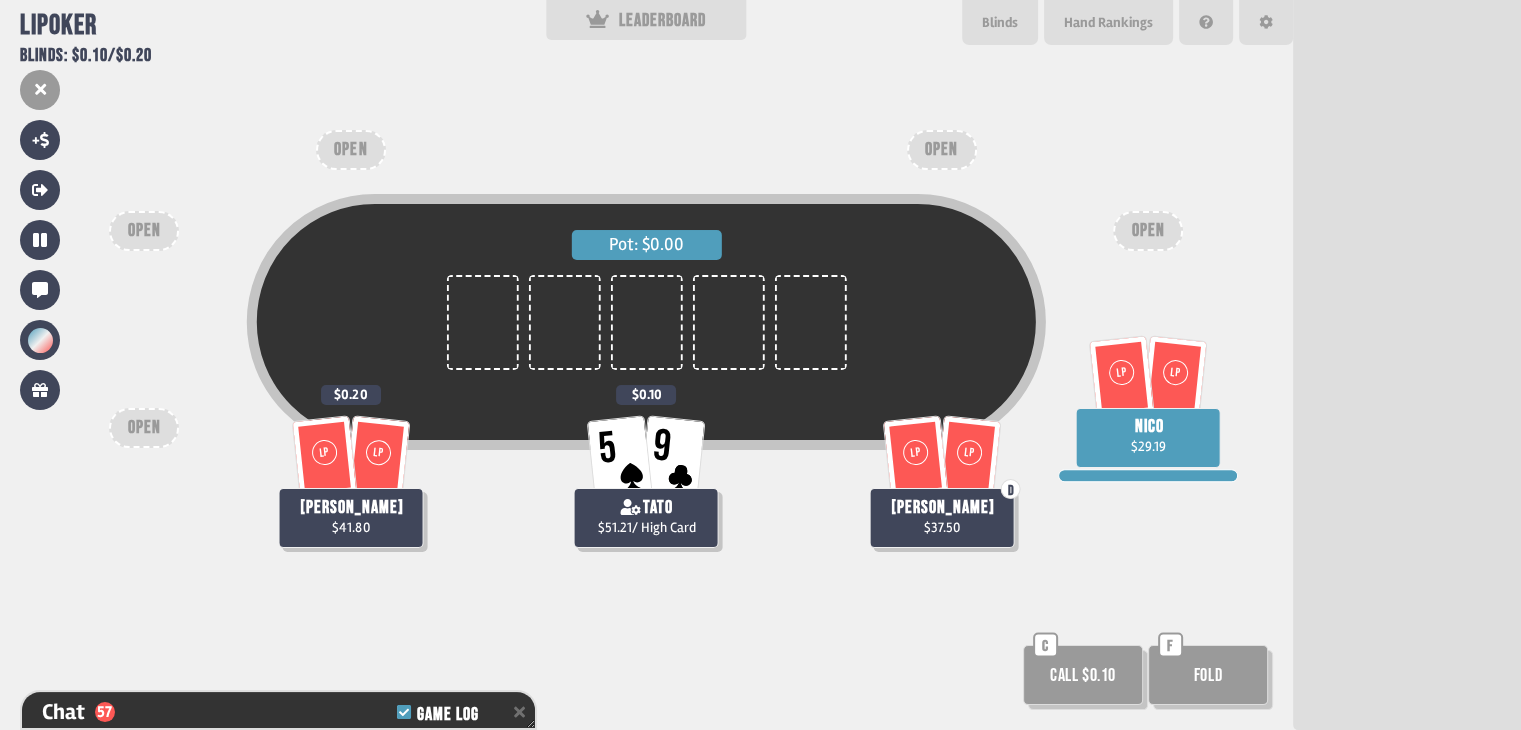 click on "Call $0.10" at bounding box center [1083, 675] 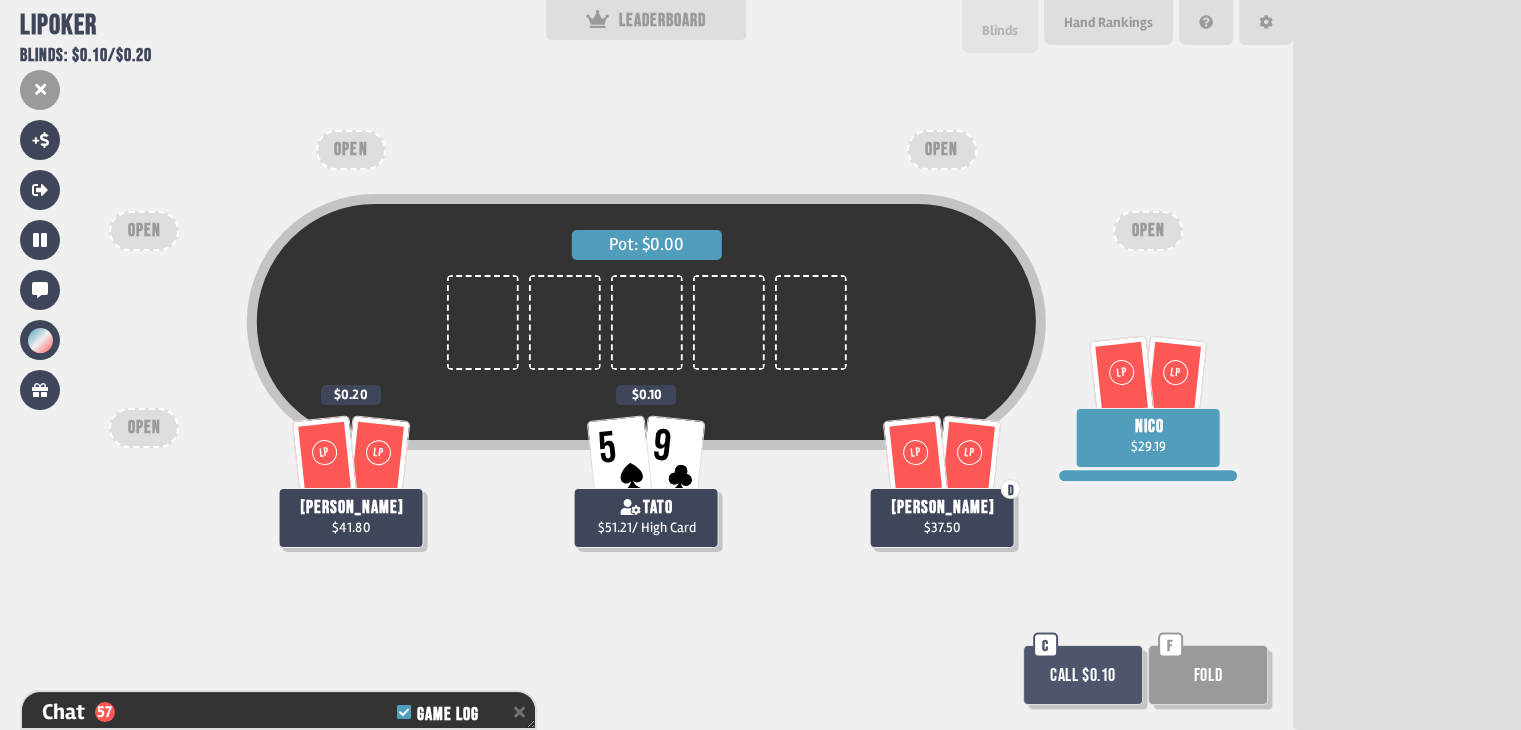 click on "Blinds" at bounding box center (1000, 30) 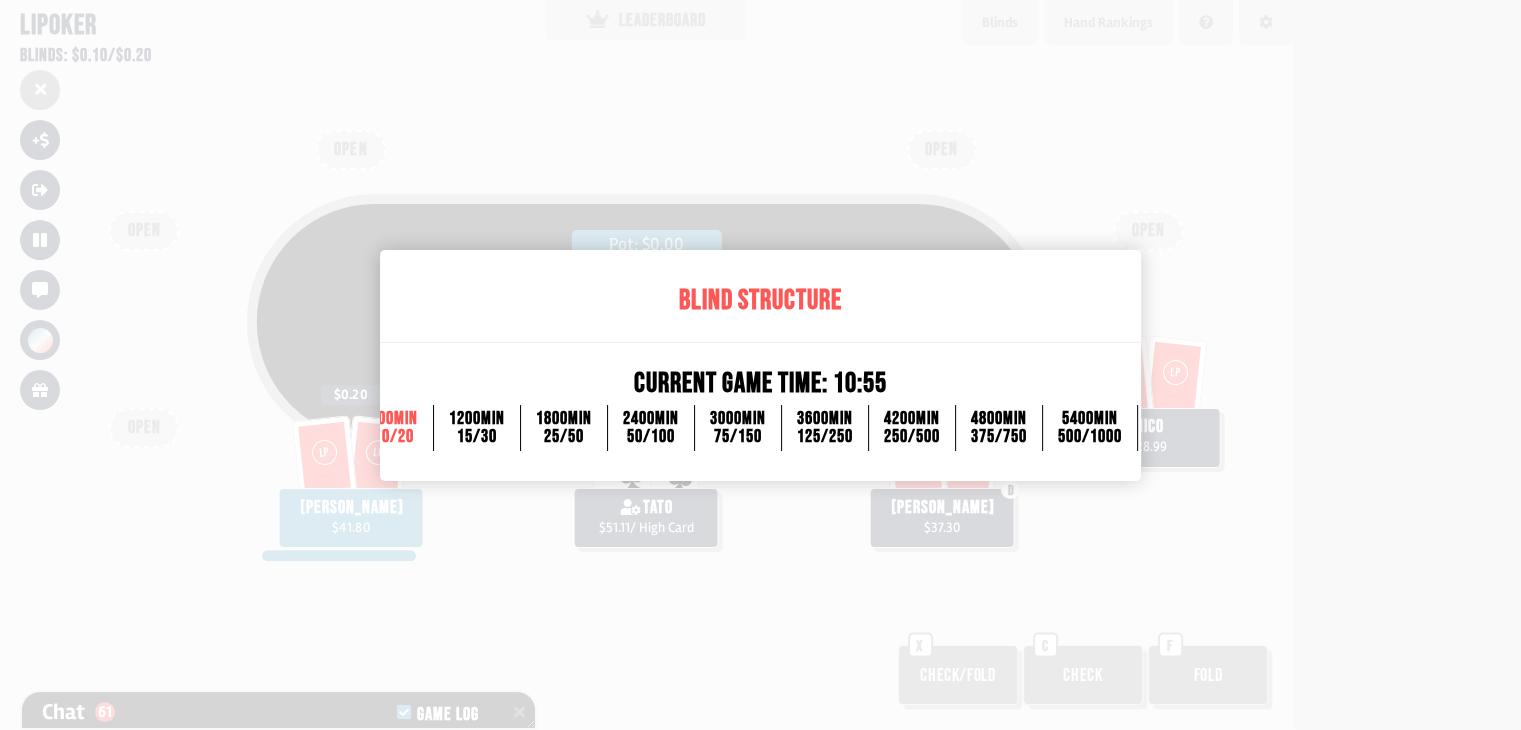 click at bounding box center (760, 365) 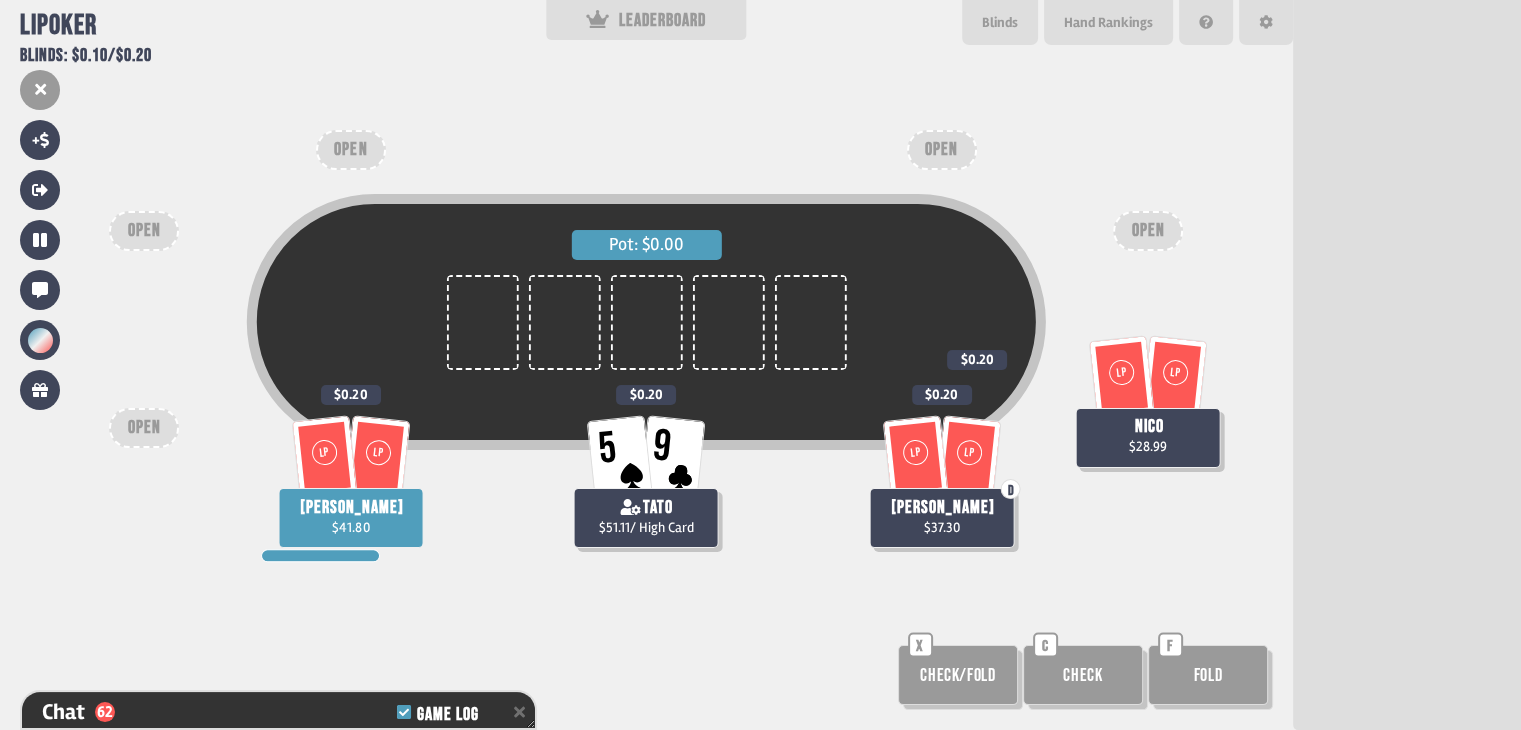 click on "Check" at bounding box center (1083, 675) 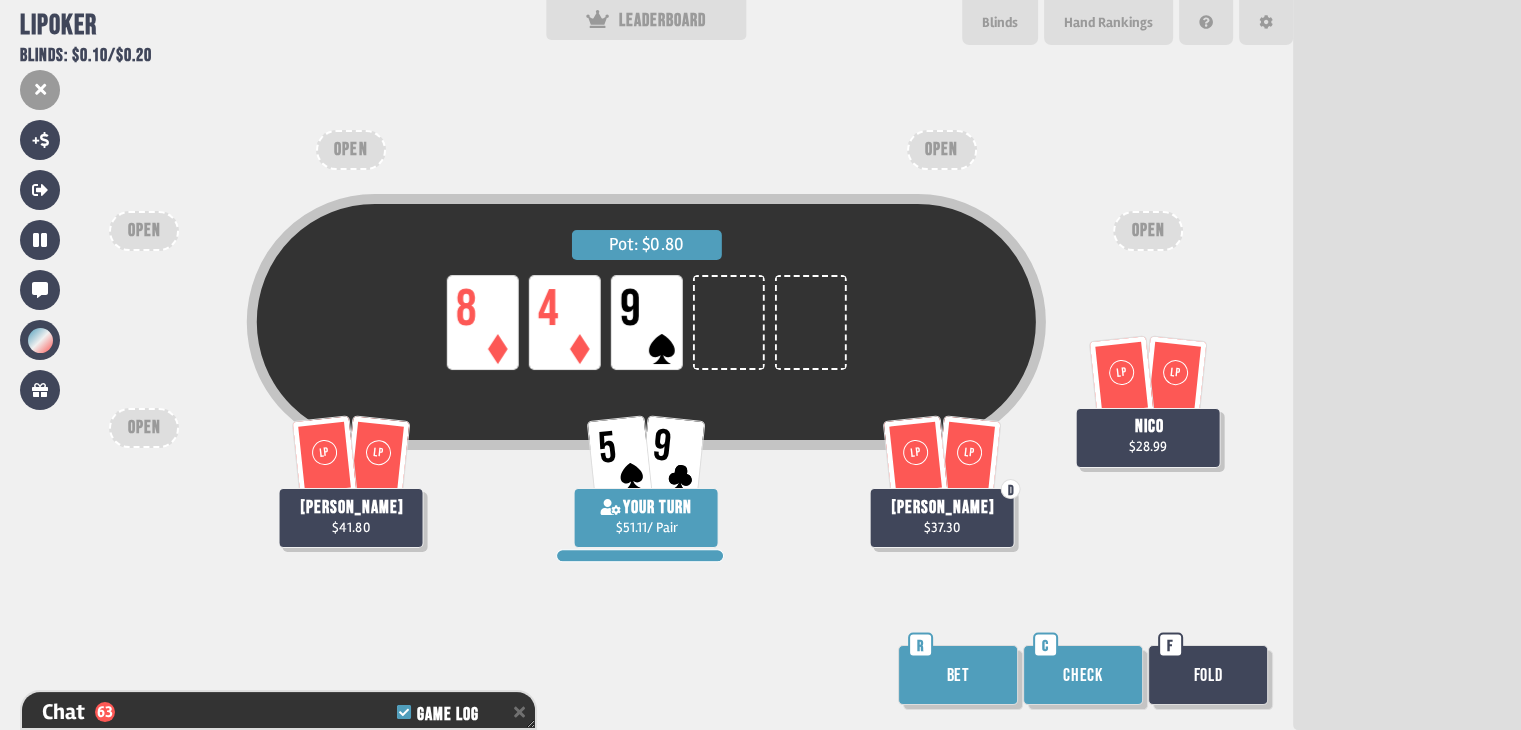click on "Check" at bounding box center (1083, 675) 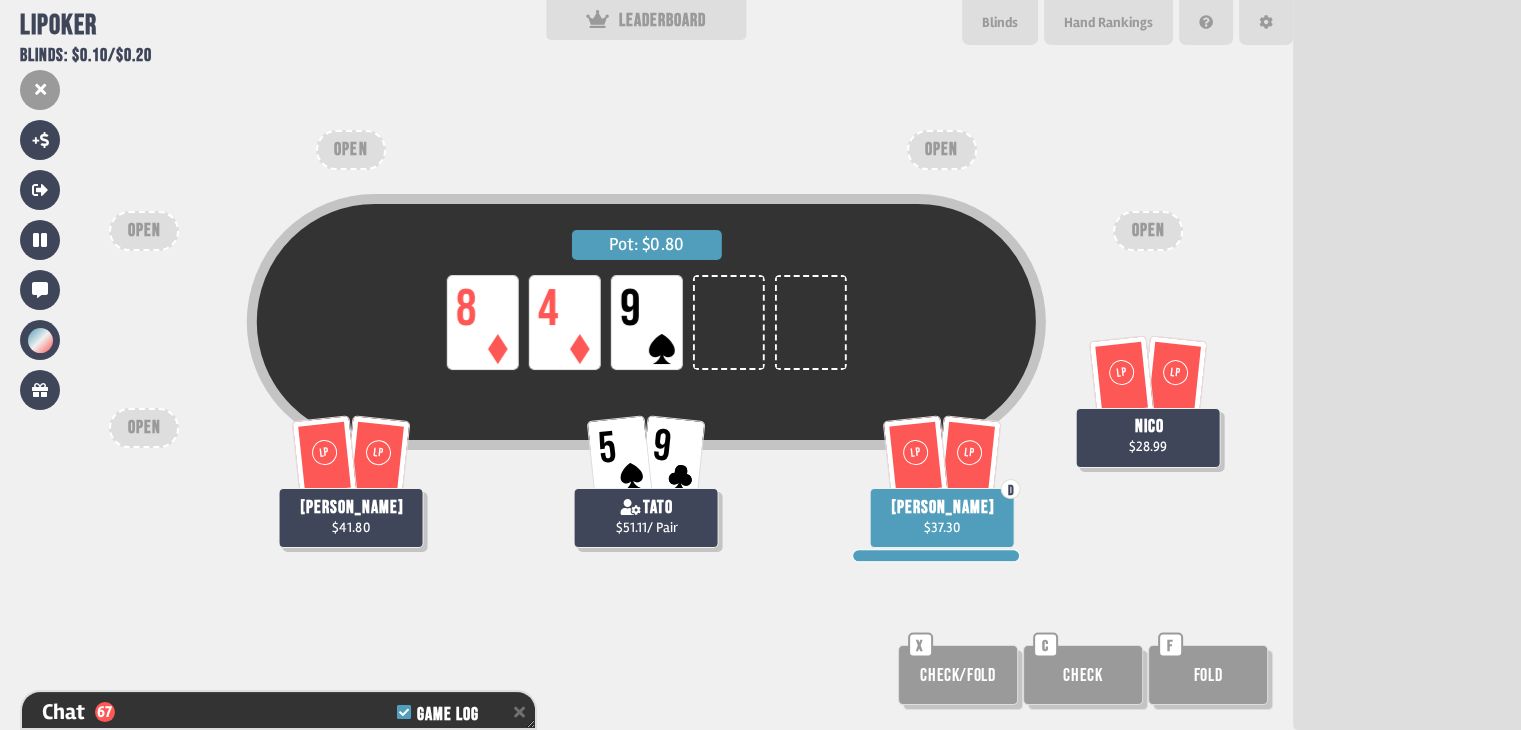 click on "Check" at bounding box center (1083, 675) 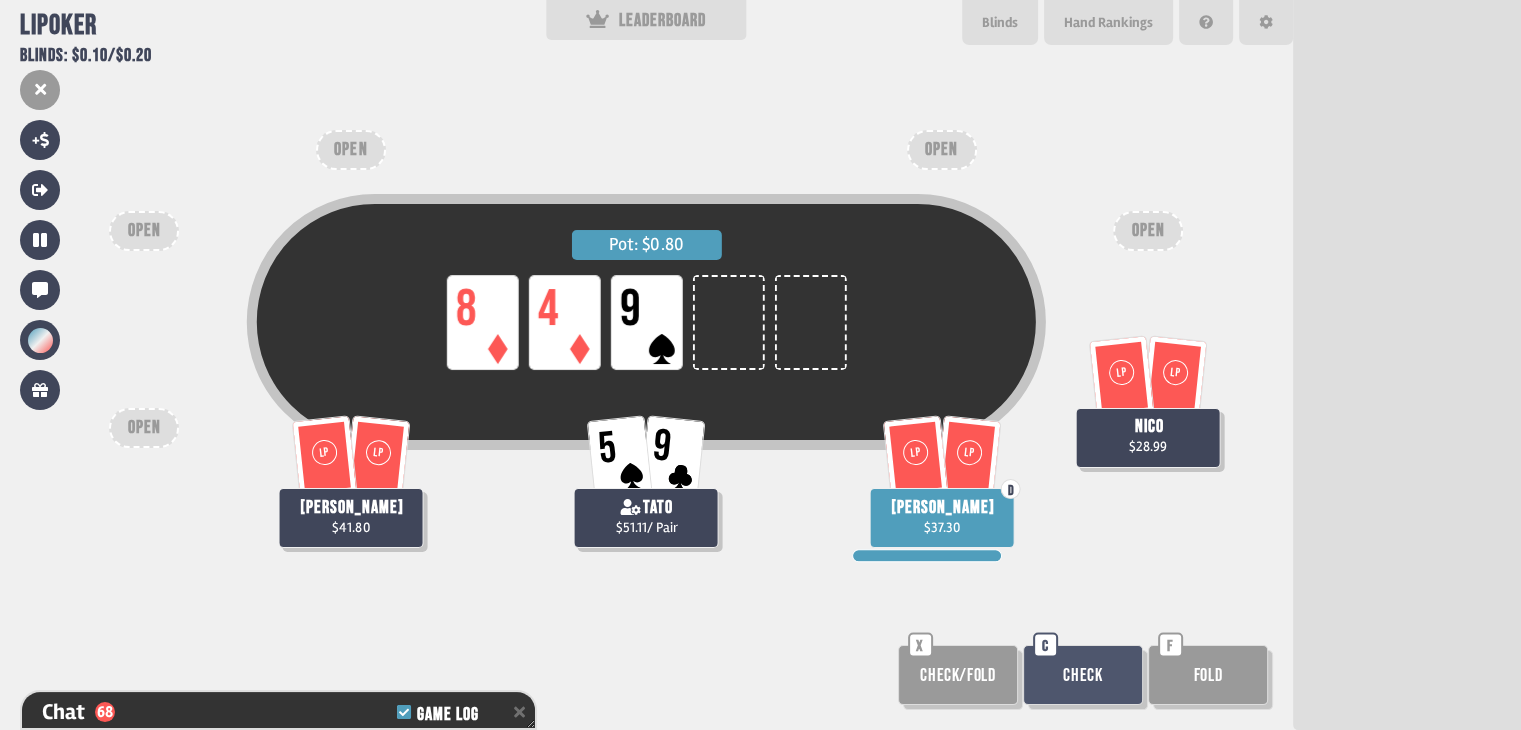 click on "Check" at bounding box center (1083, 675) 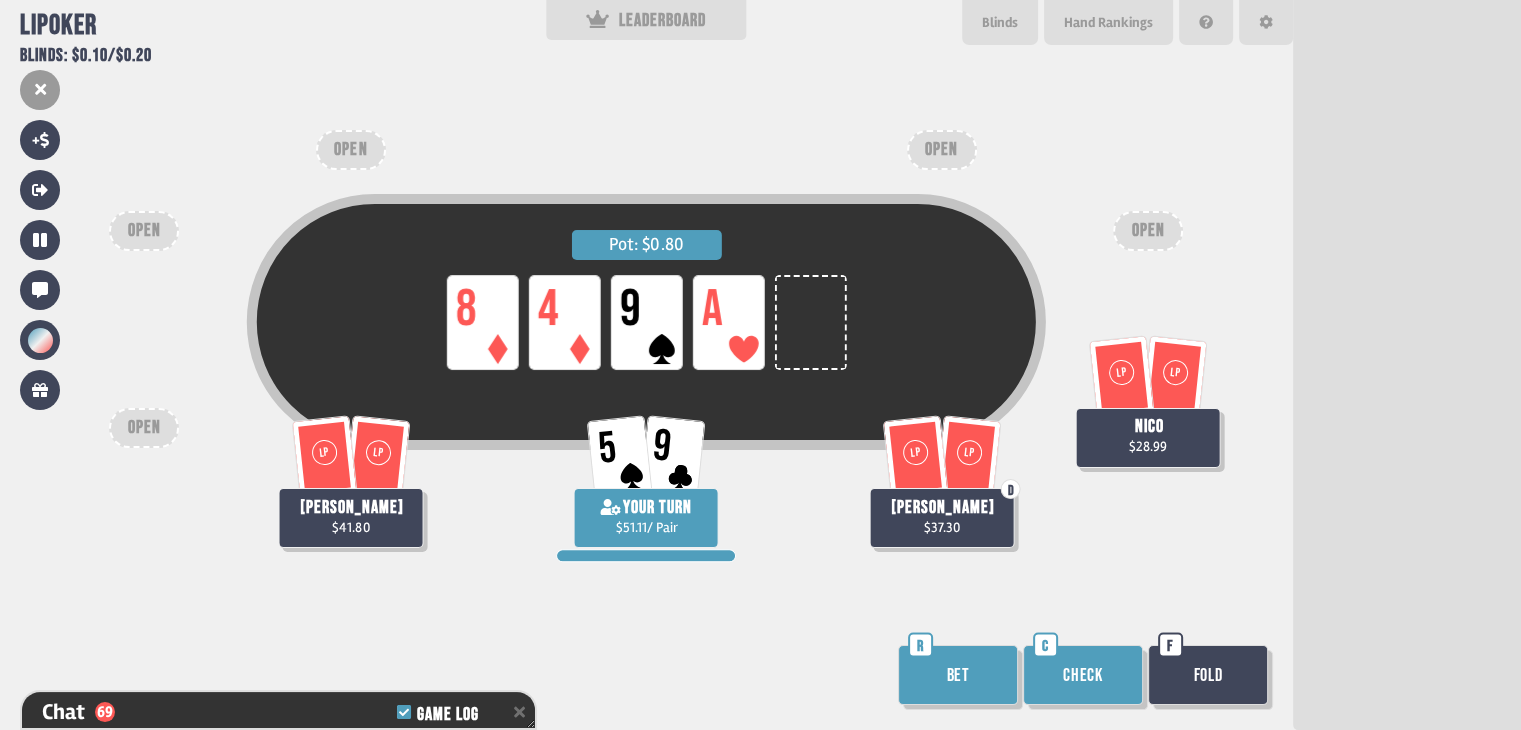 click on "Check" at bounding box center [1083, 675] 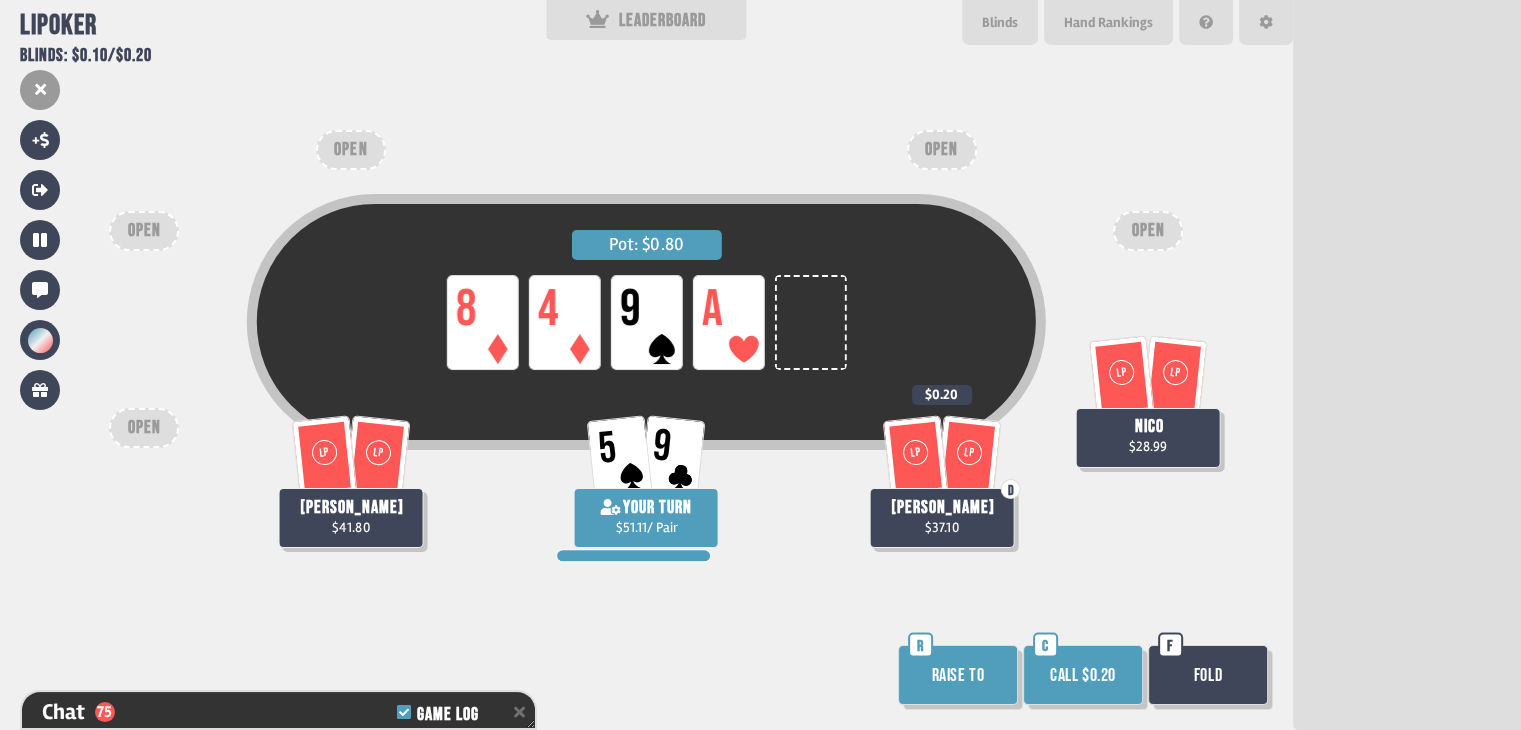 click on "Call $0.20" at bounding box center [1083, 675] 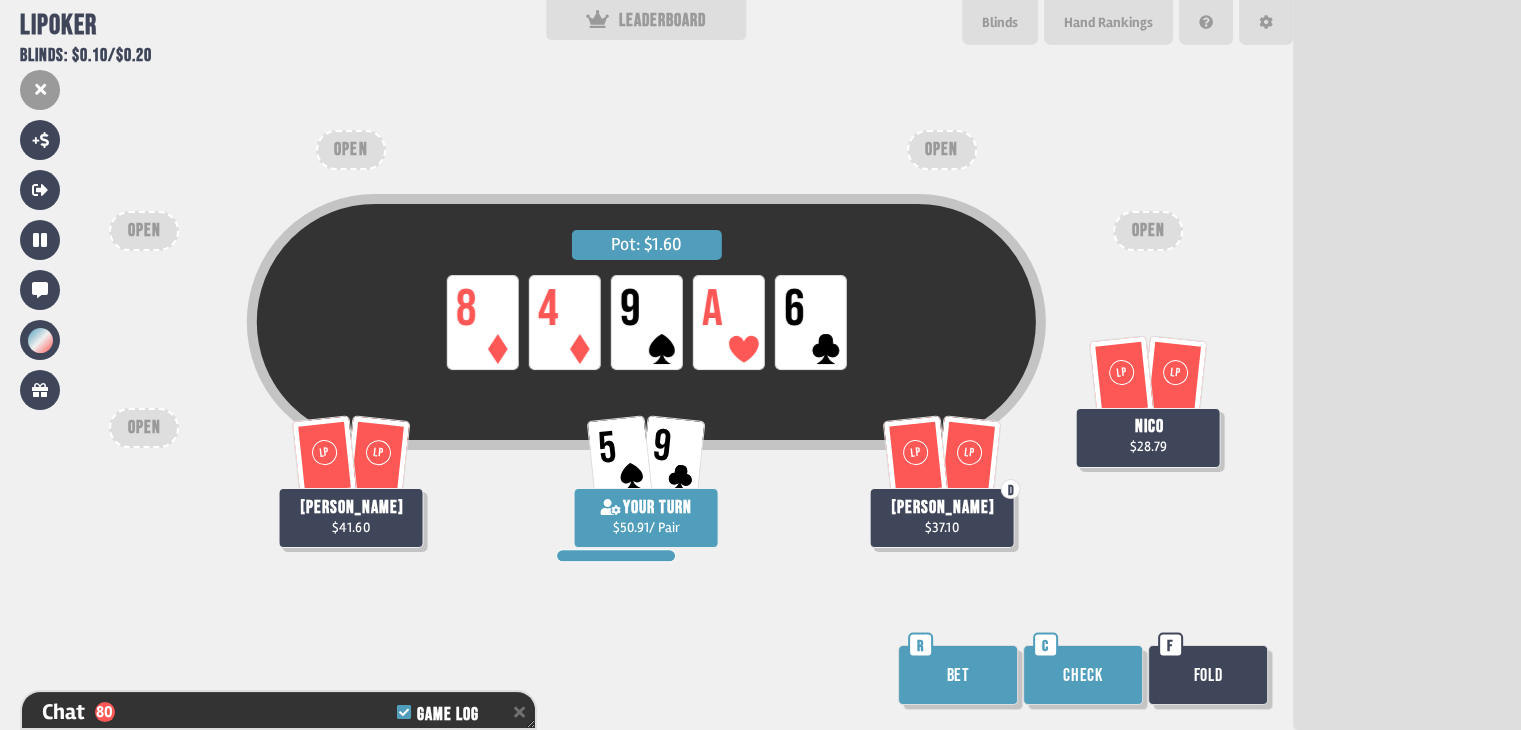 click on "Check" at bounding box center (1083, 675) 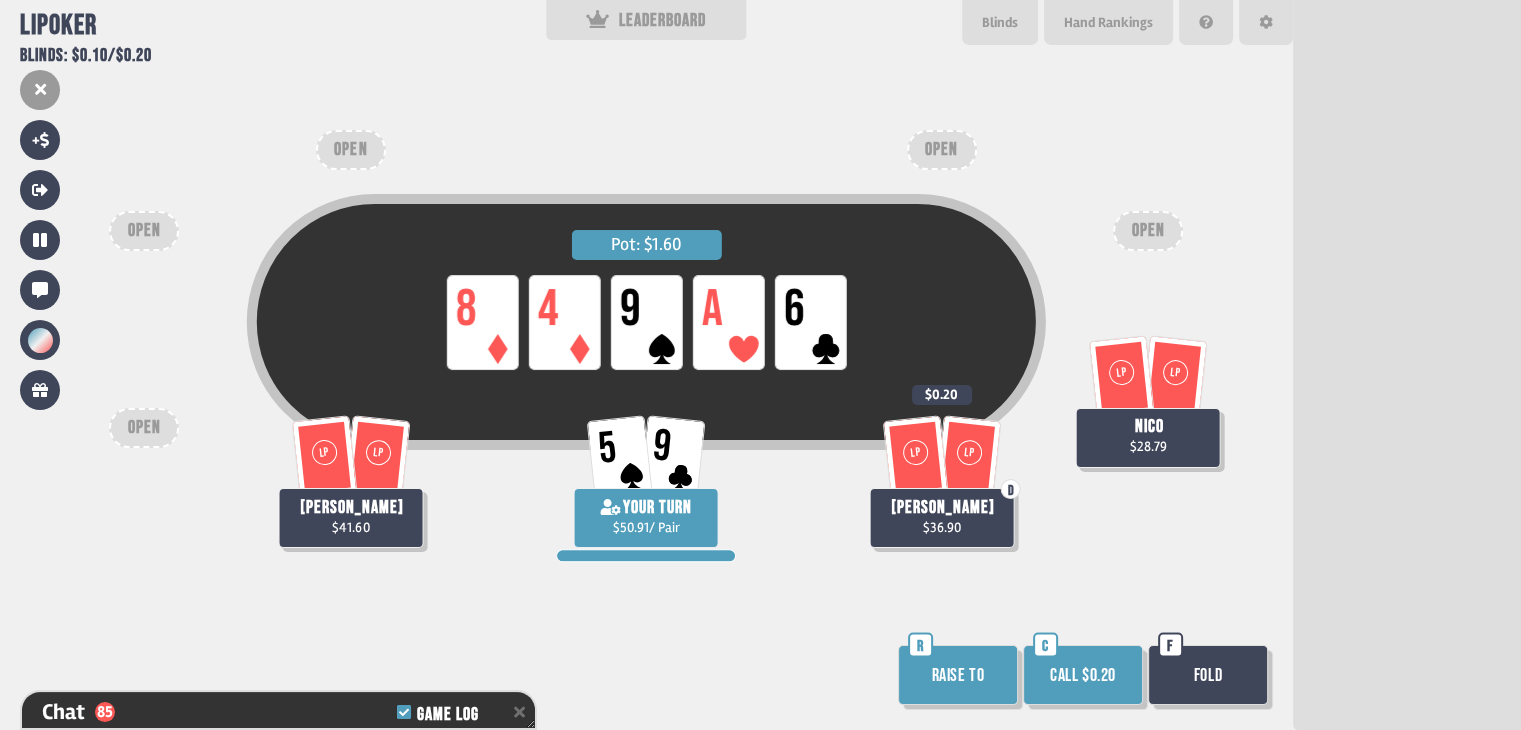 click on "Call $0.20" at bounding box center [1083, 675] 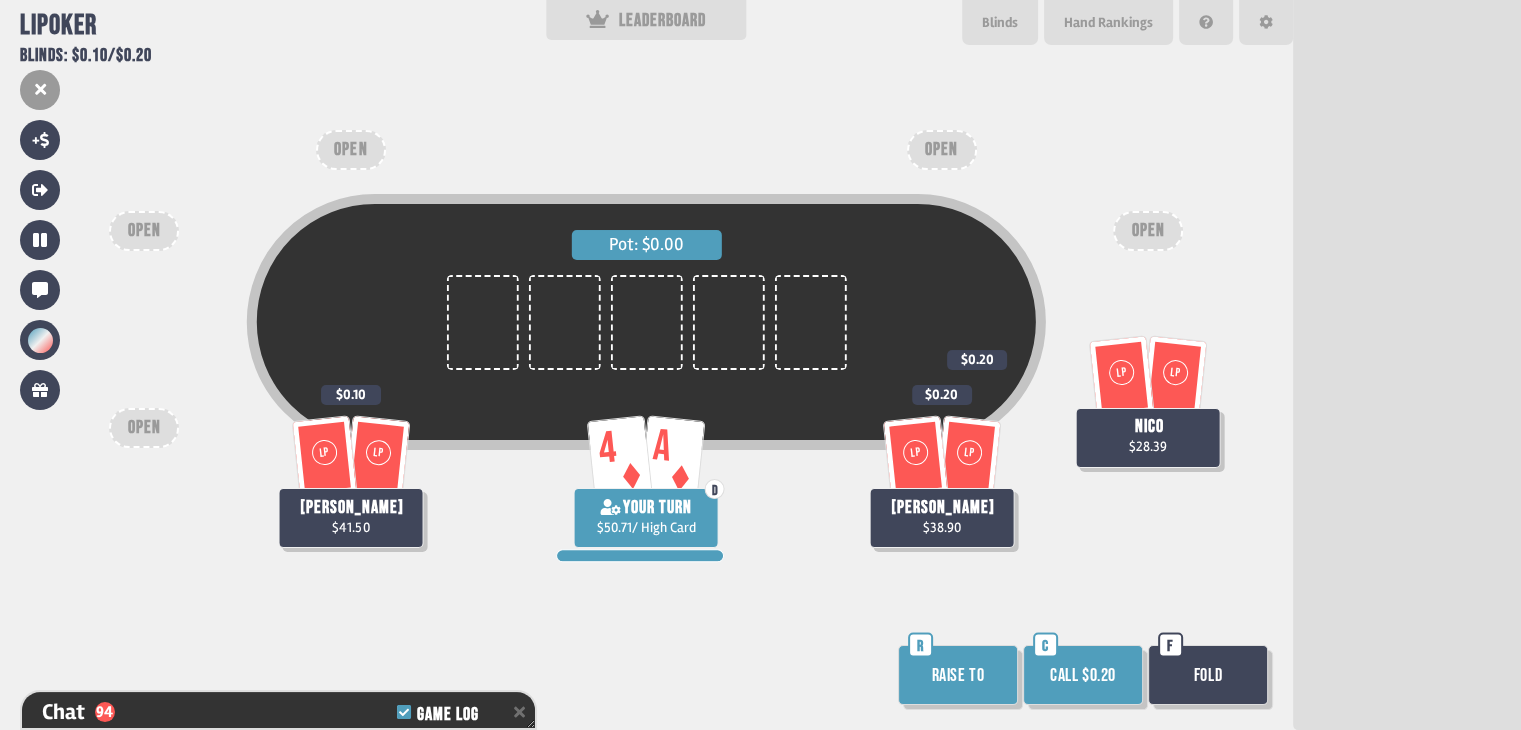 click on "Call $0.20" at bounding box center (1083, 675) 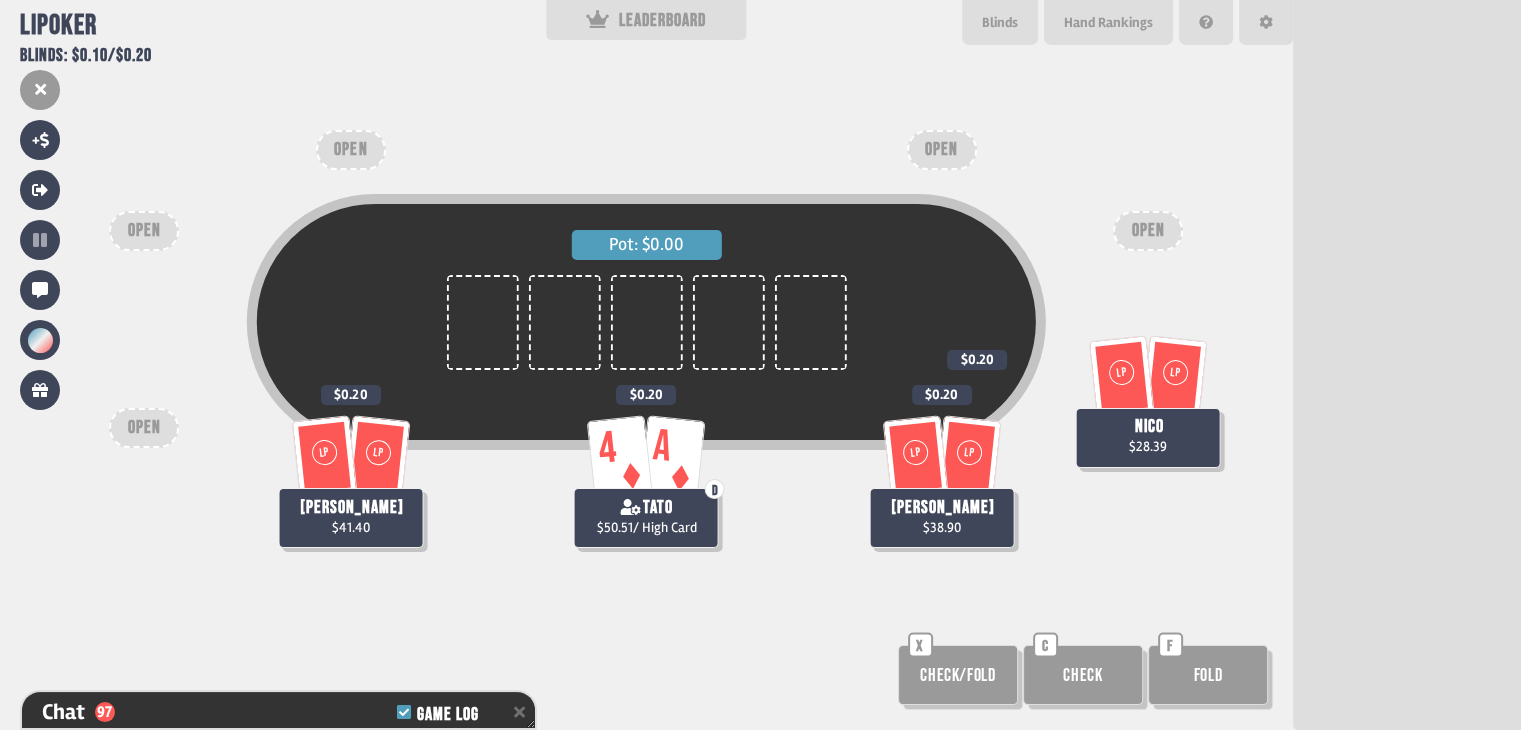 click on "Check" at bounding box center (1083, 675) 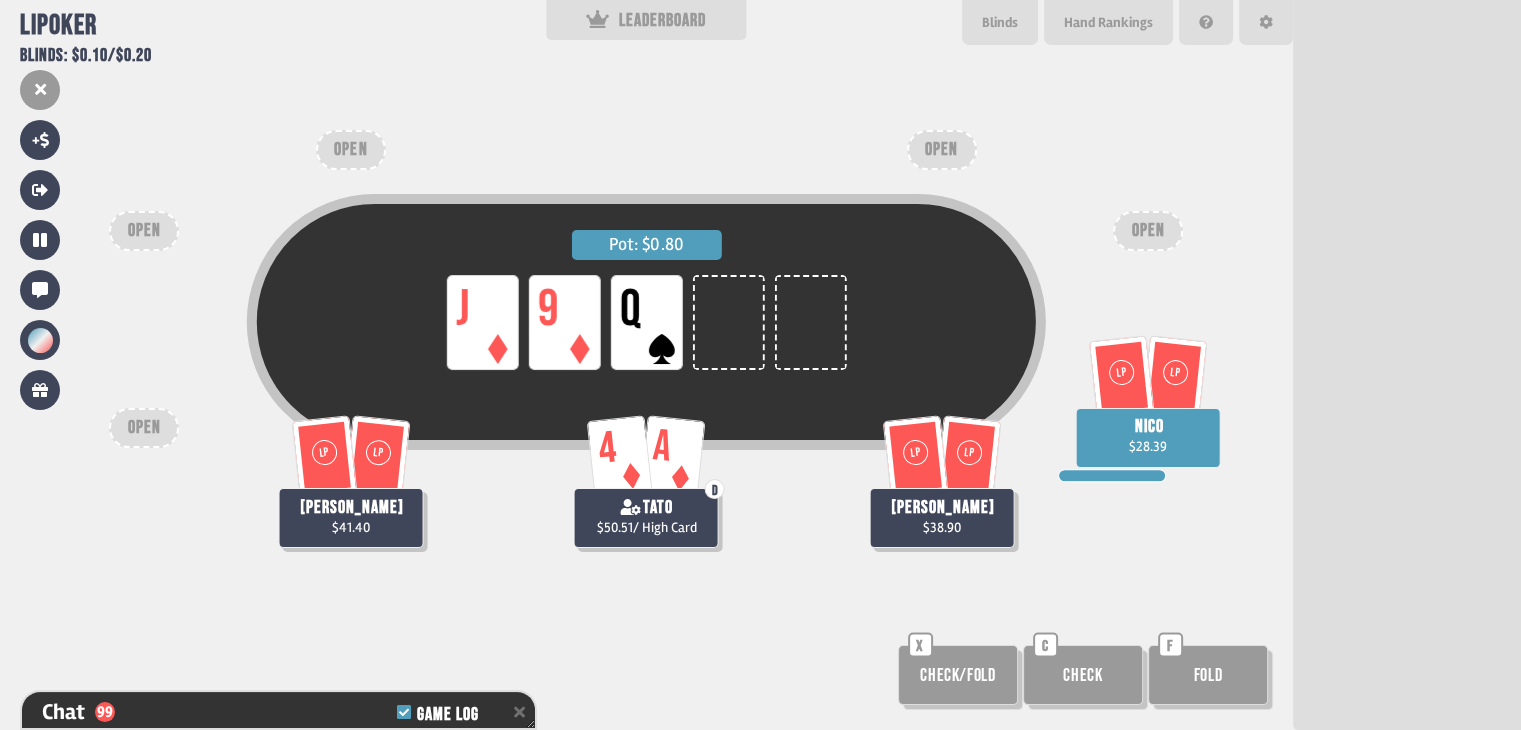 click on "Check" at bounding box center (1083, 675) 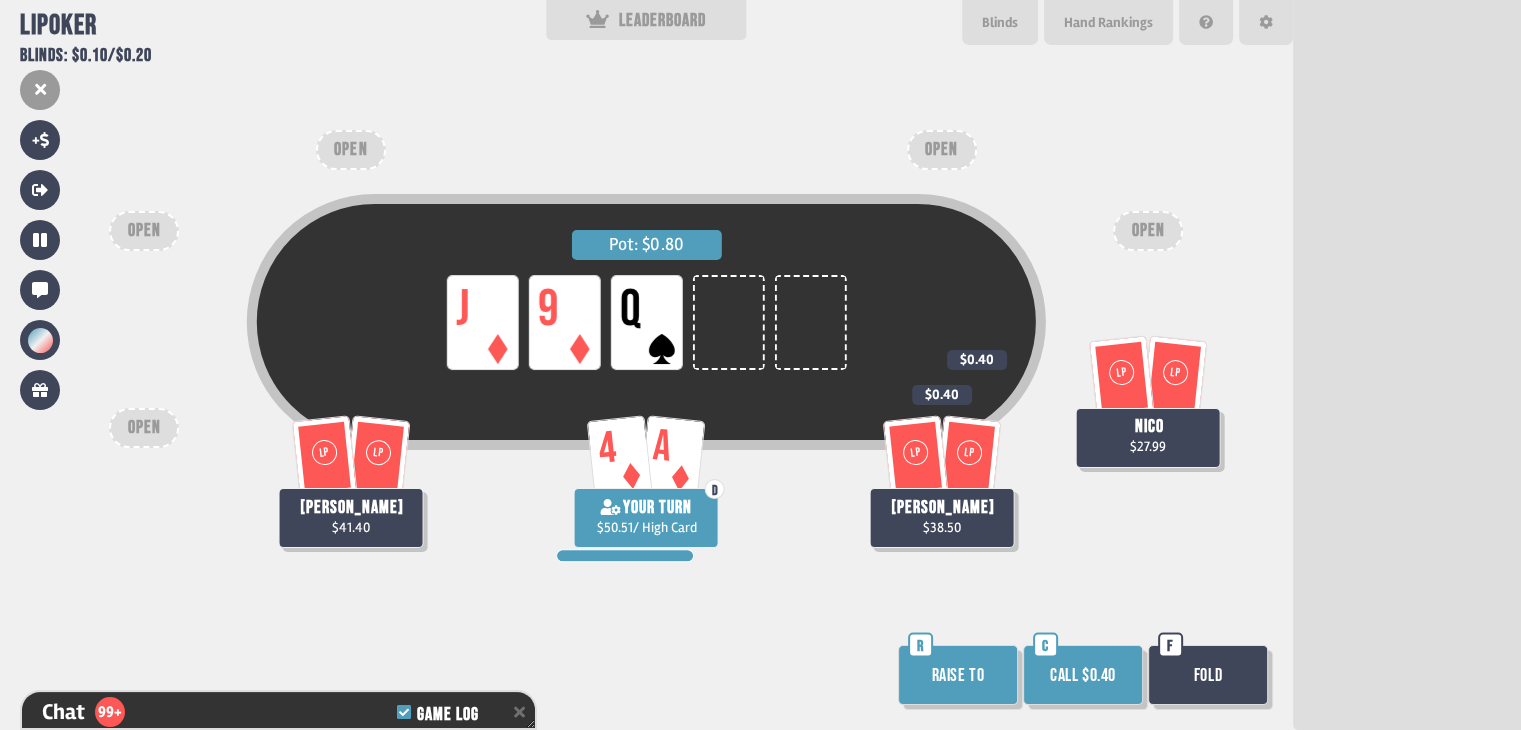 click on "Call $0.40" at bounding box center (1083, 675) 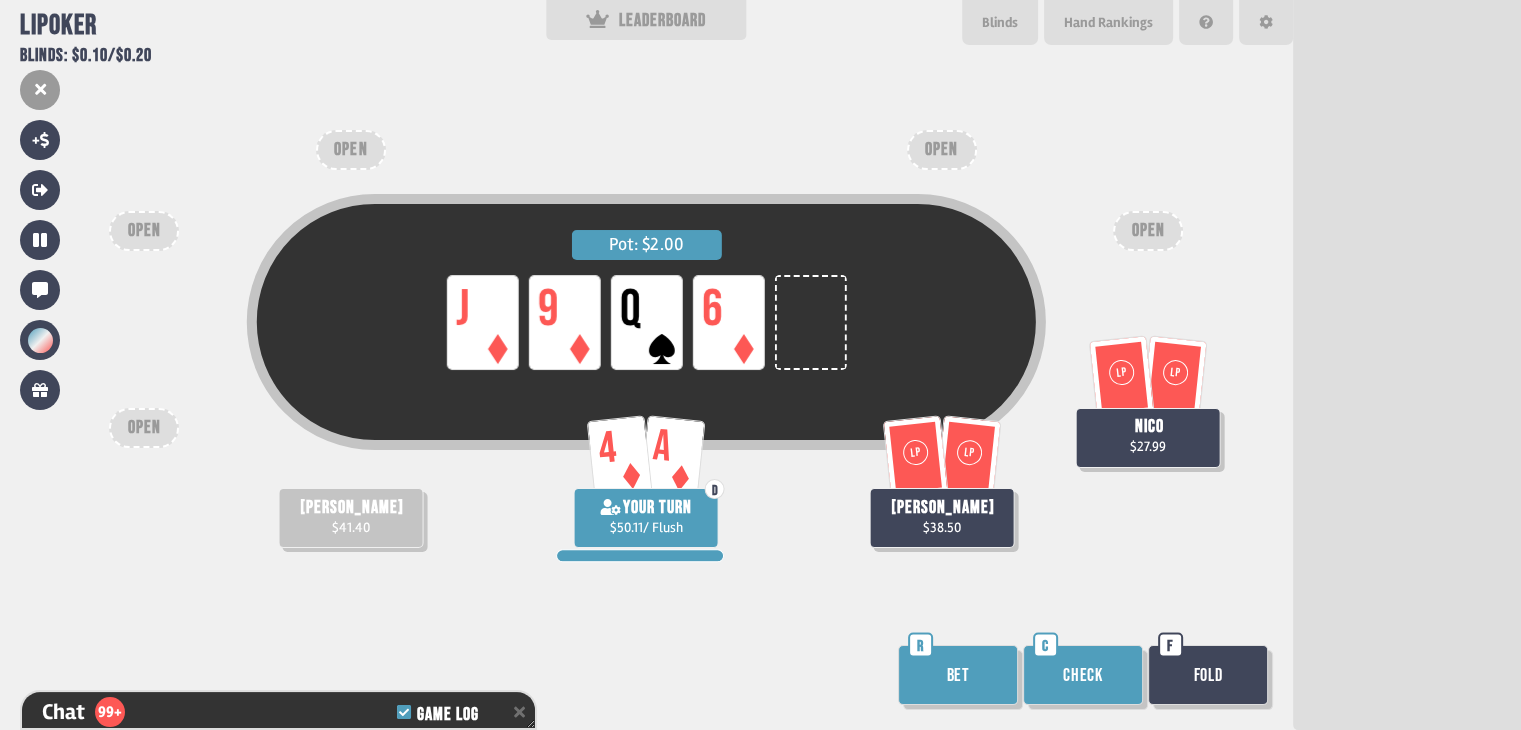 click on "Check" at bounding box center (1083, 675) 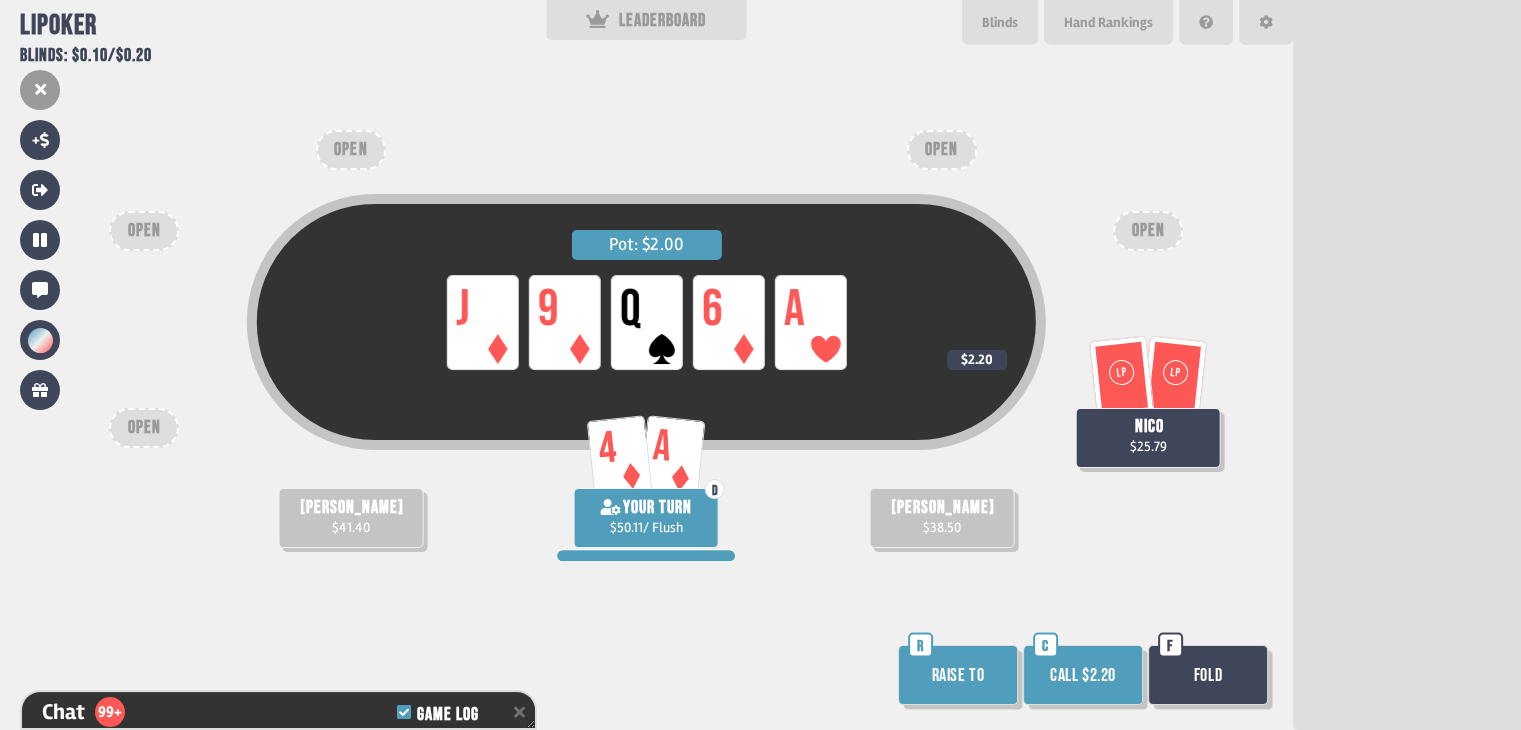 click on "Raise to" at bounding box center (958, 675) 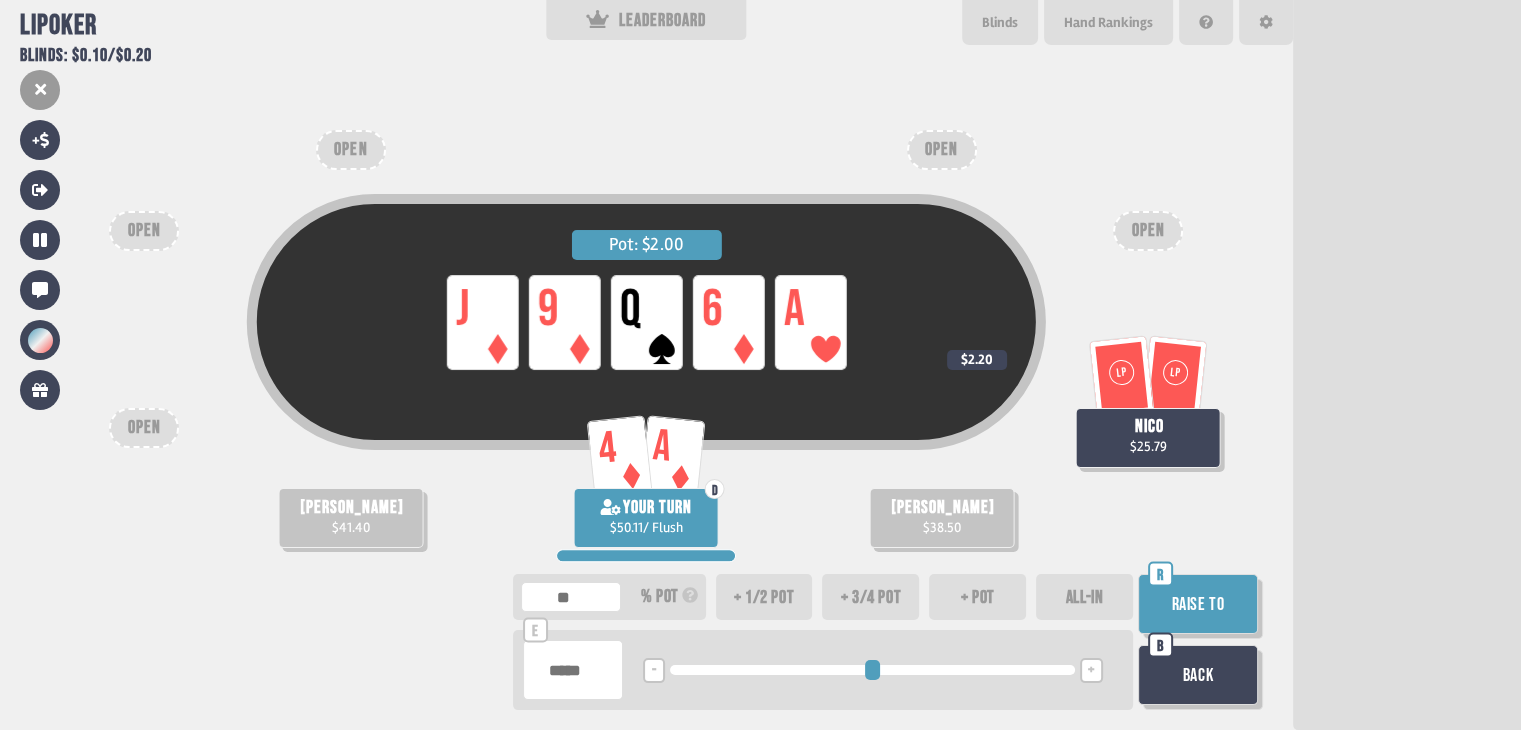 type on "**" 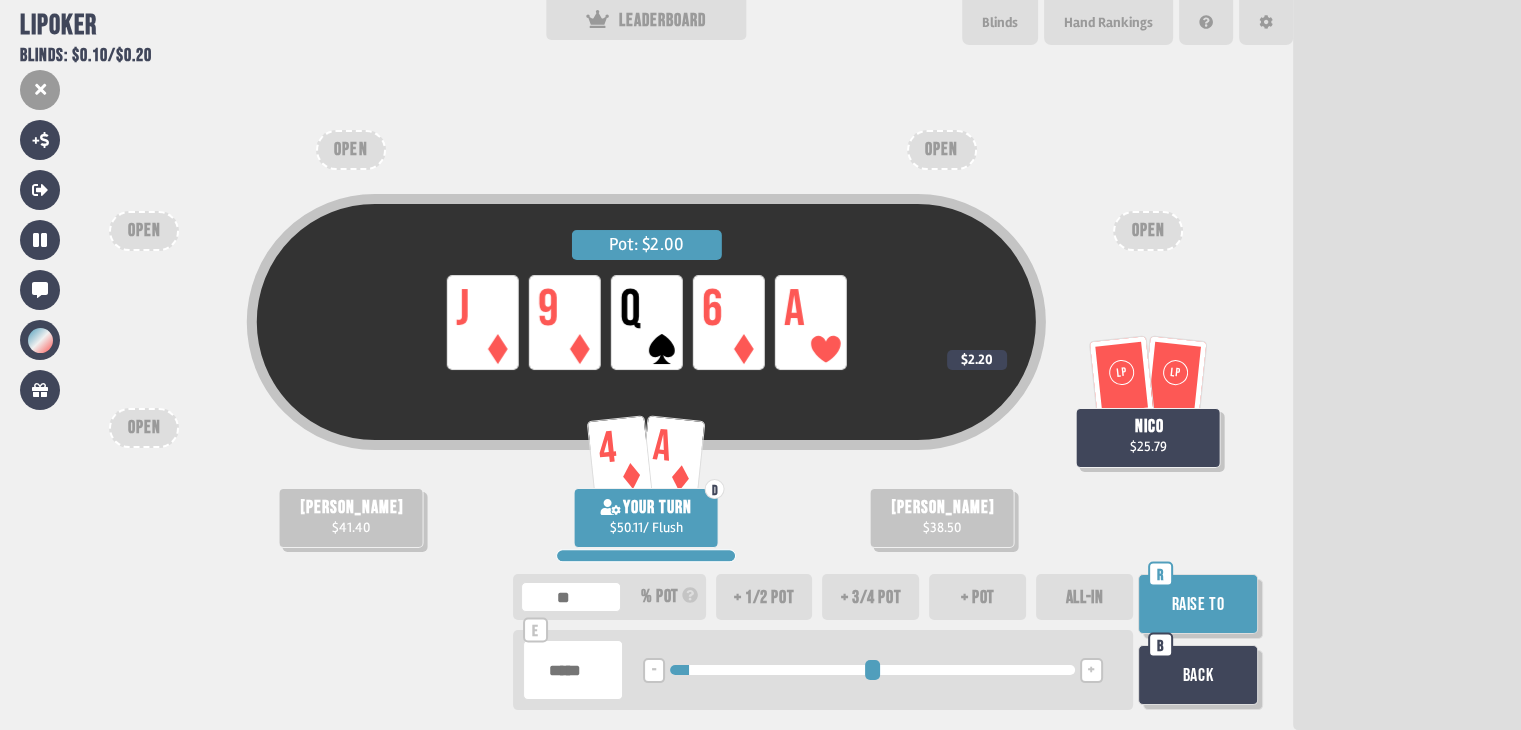 type on "**" 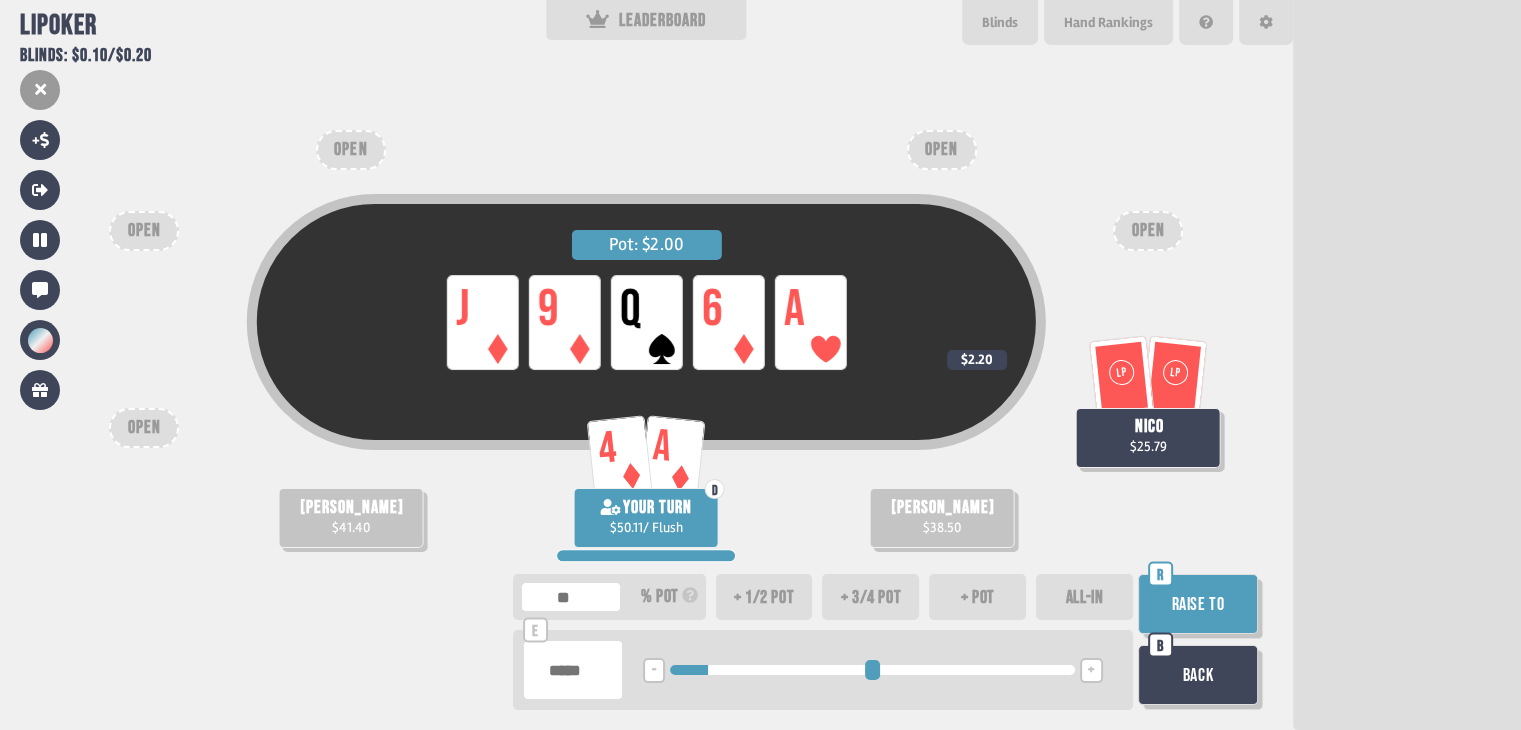 type on "***" 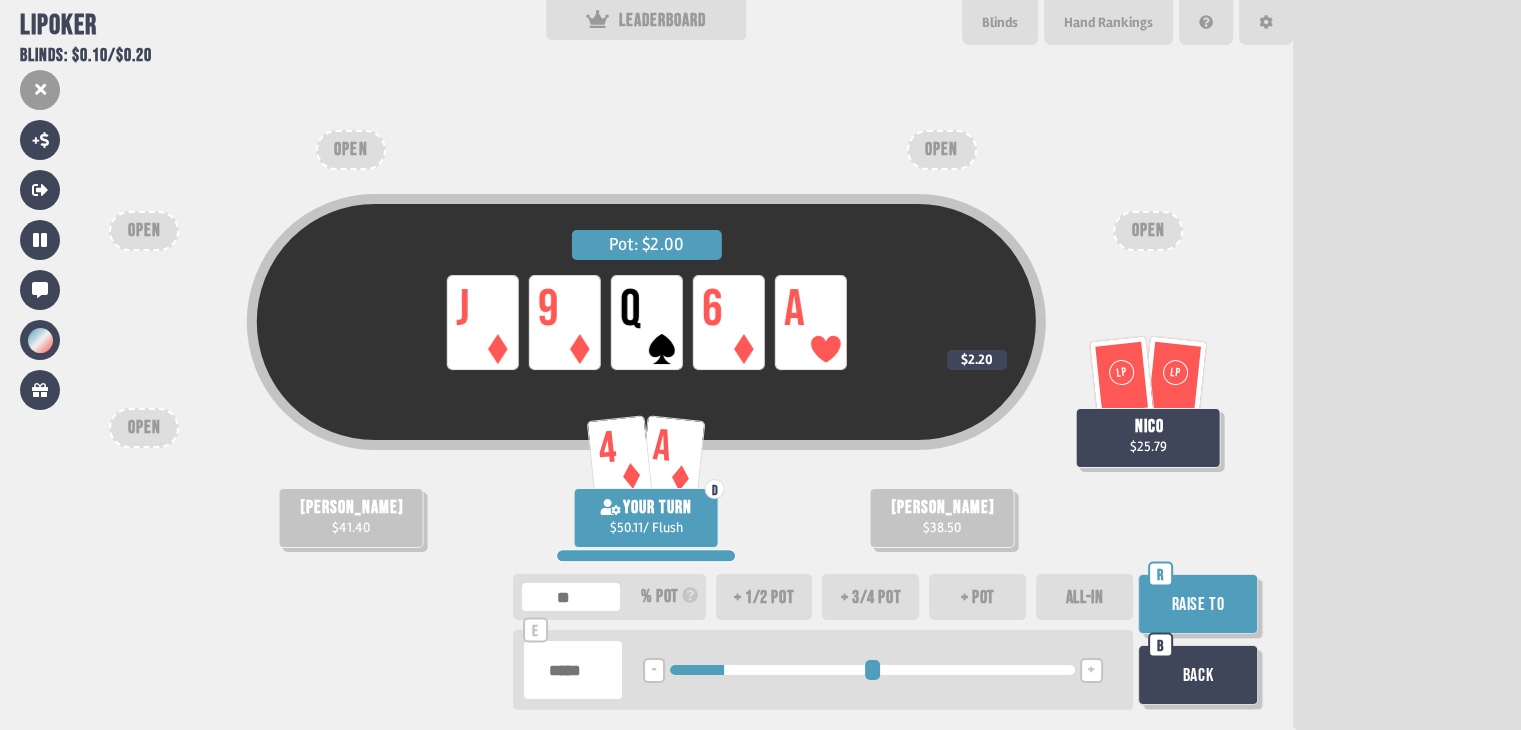 type on "***" 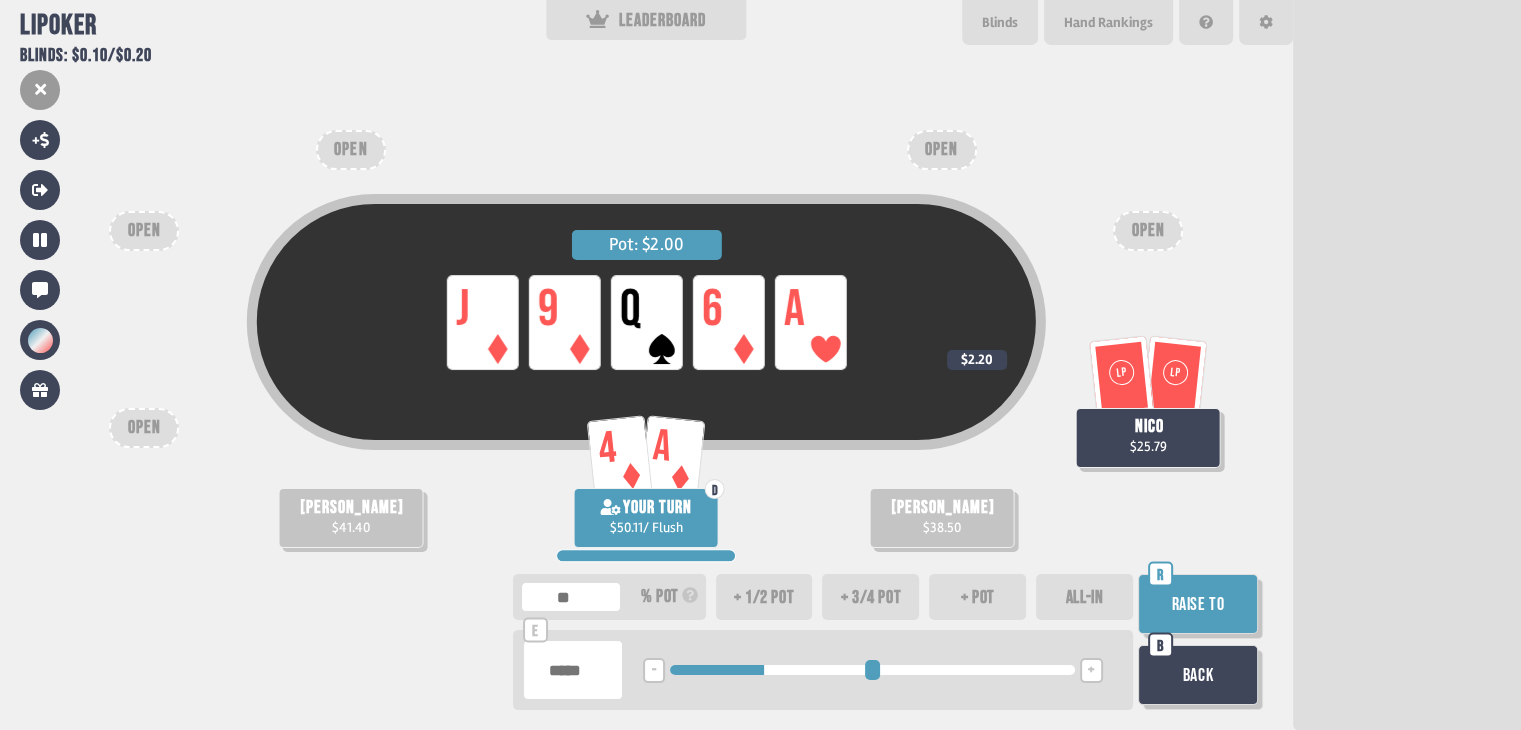 type on "***" 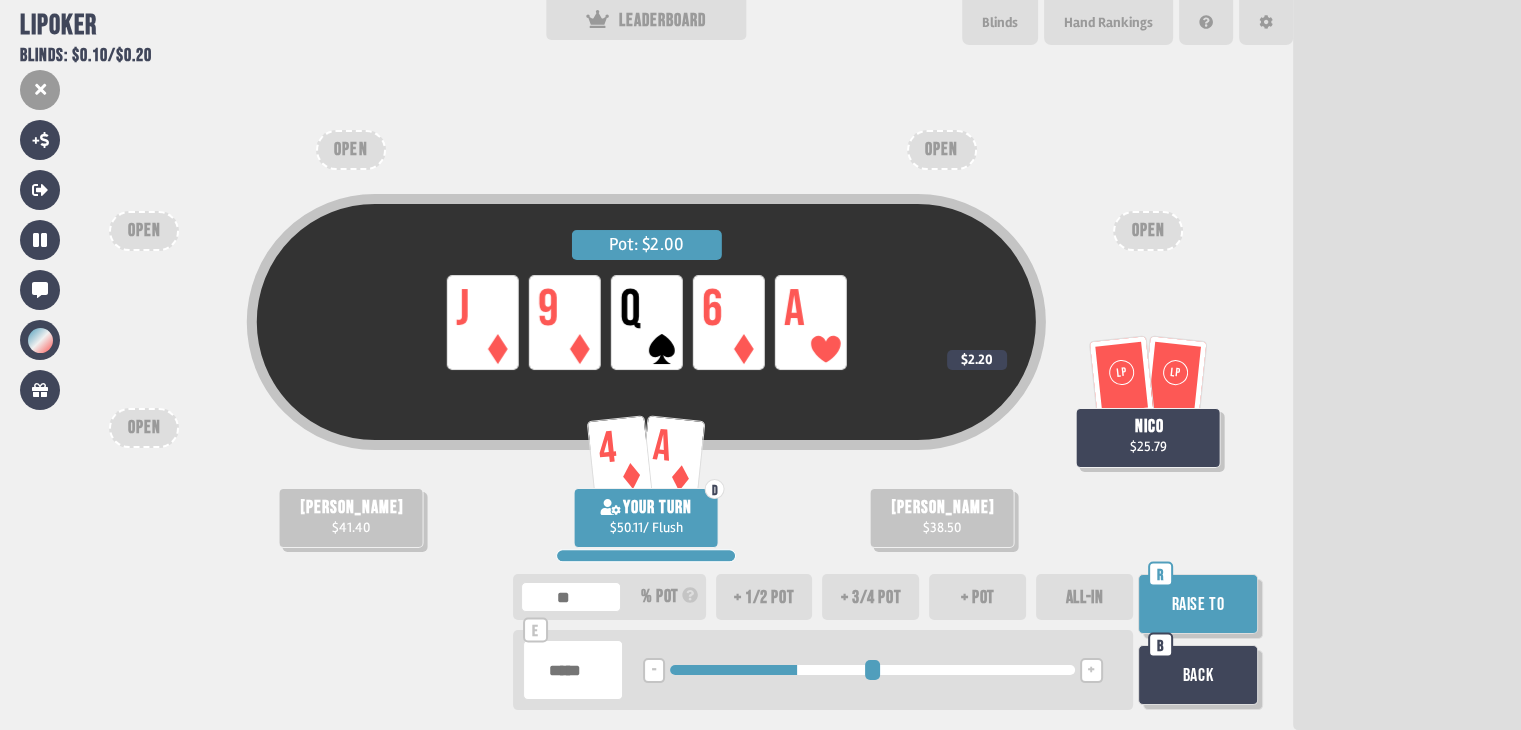 drag, startPoint x: 680, startPoint y: 669, endPoint x: 799, endPoint y: 663, distance: 119.15116 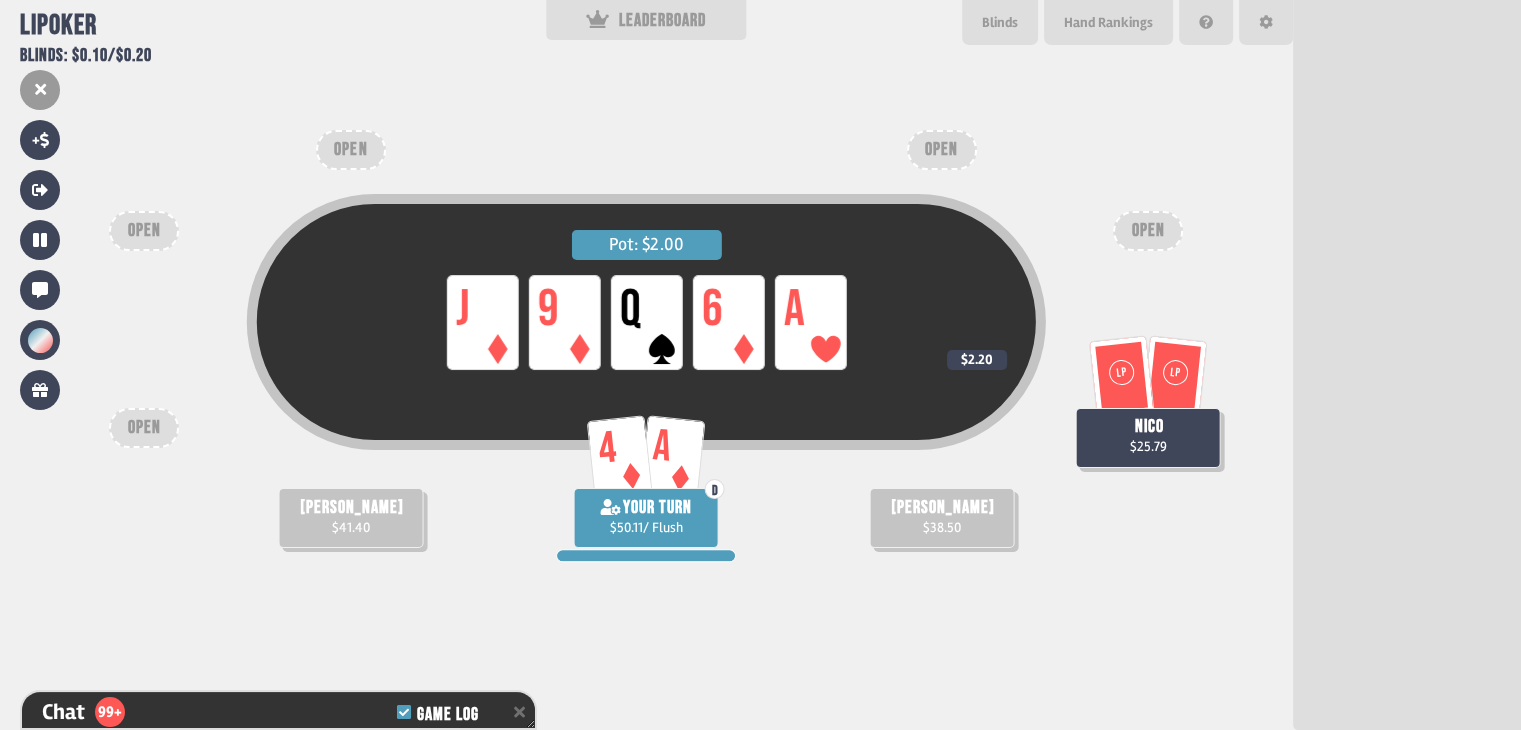scroll, scrollTop: 31623, scrollLeft: 0, axis: vertical 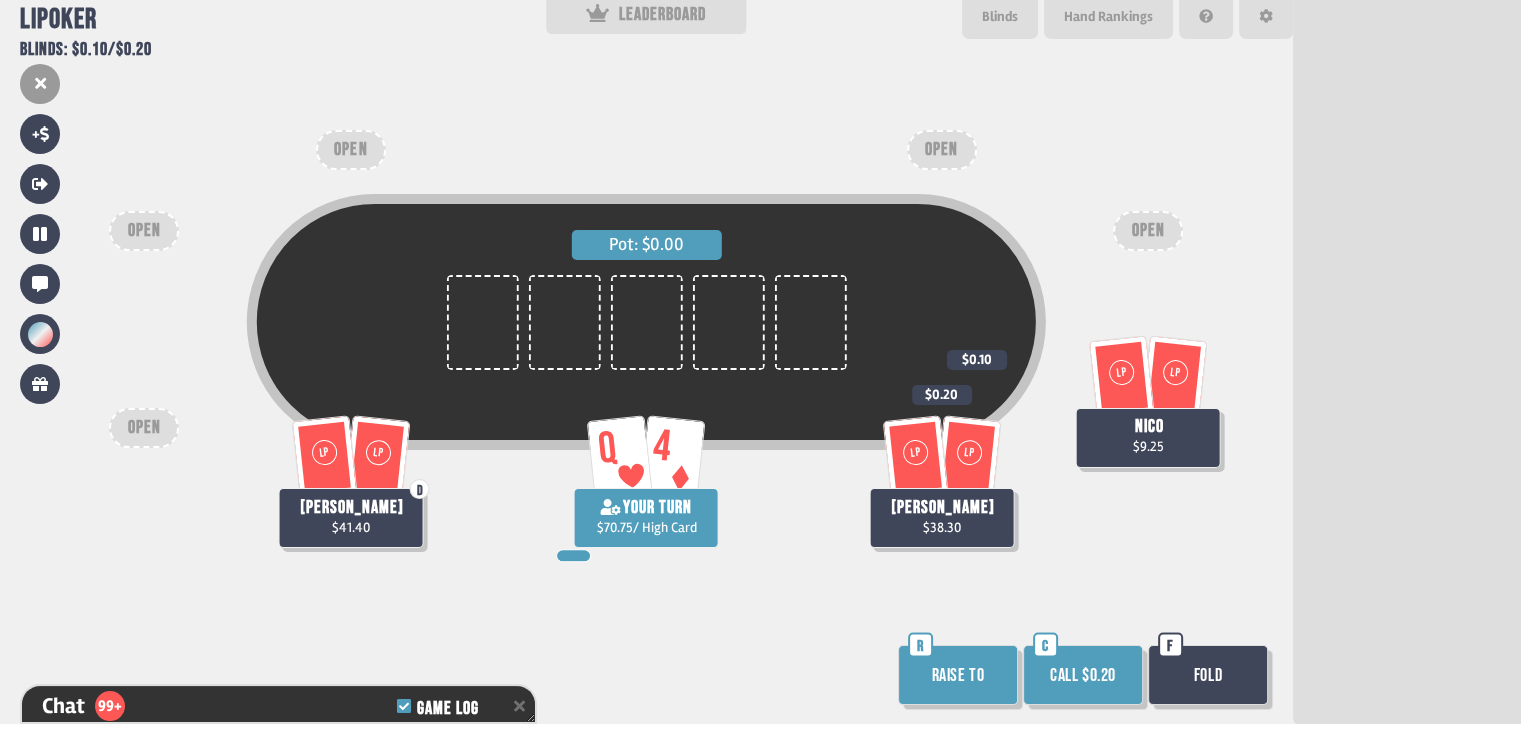 click on "Call $0.20" at bounding box center [1083, 675] 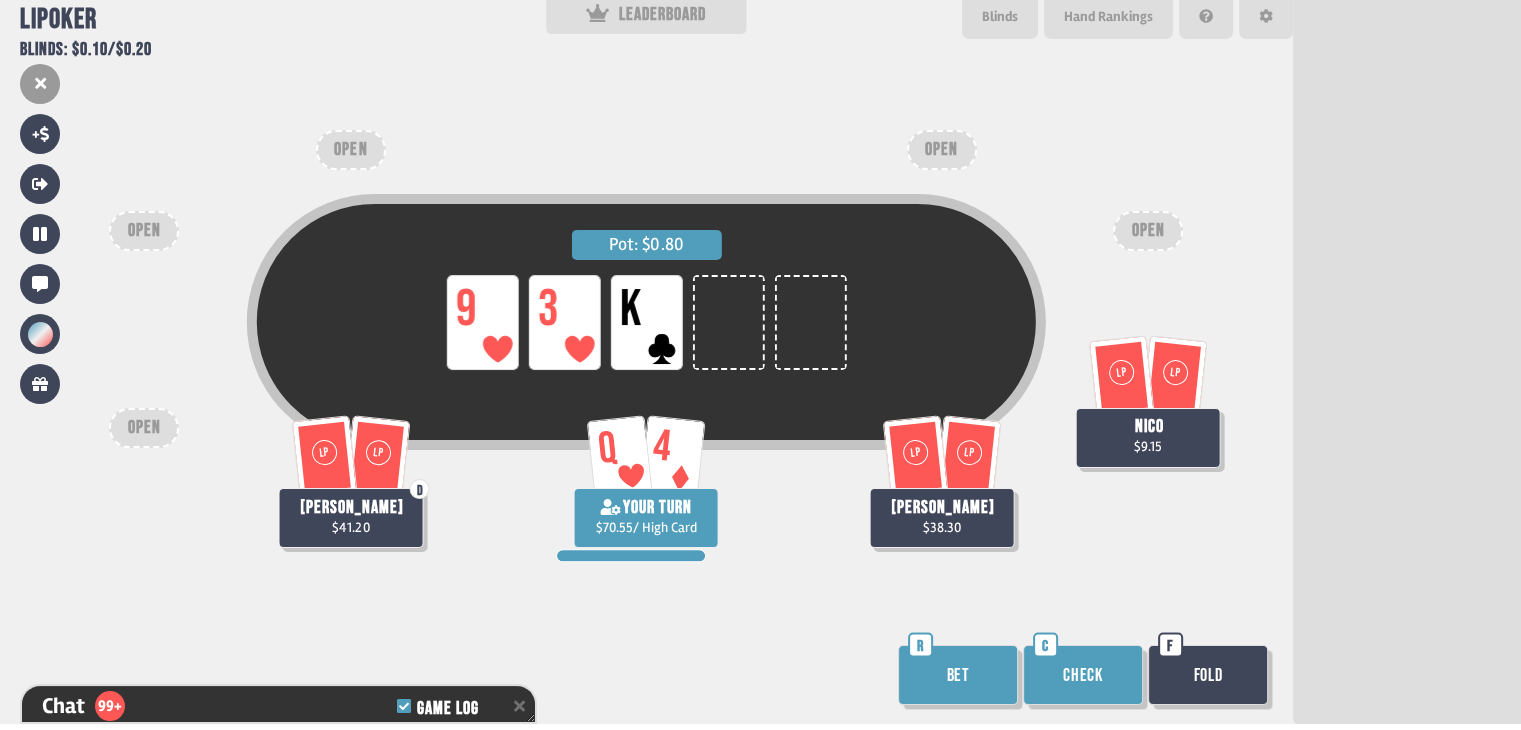 click on "Check" at bounding box center [1083, 675] 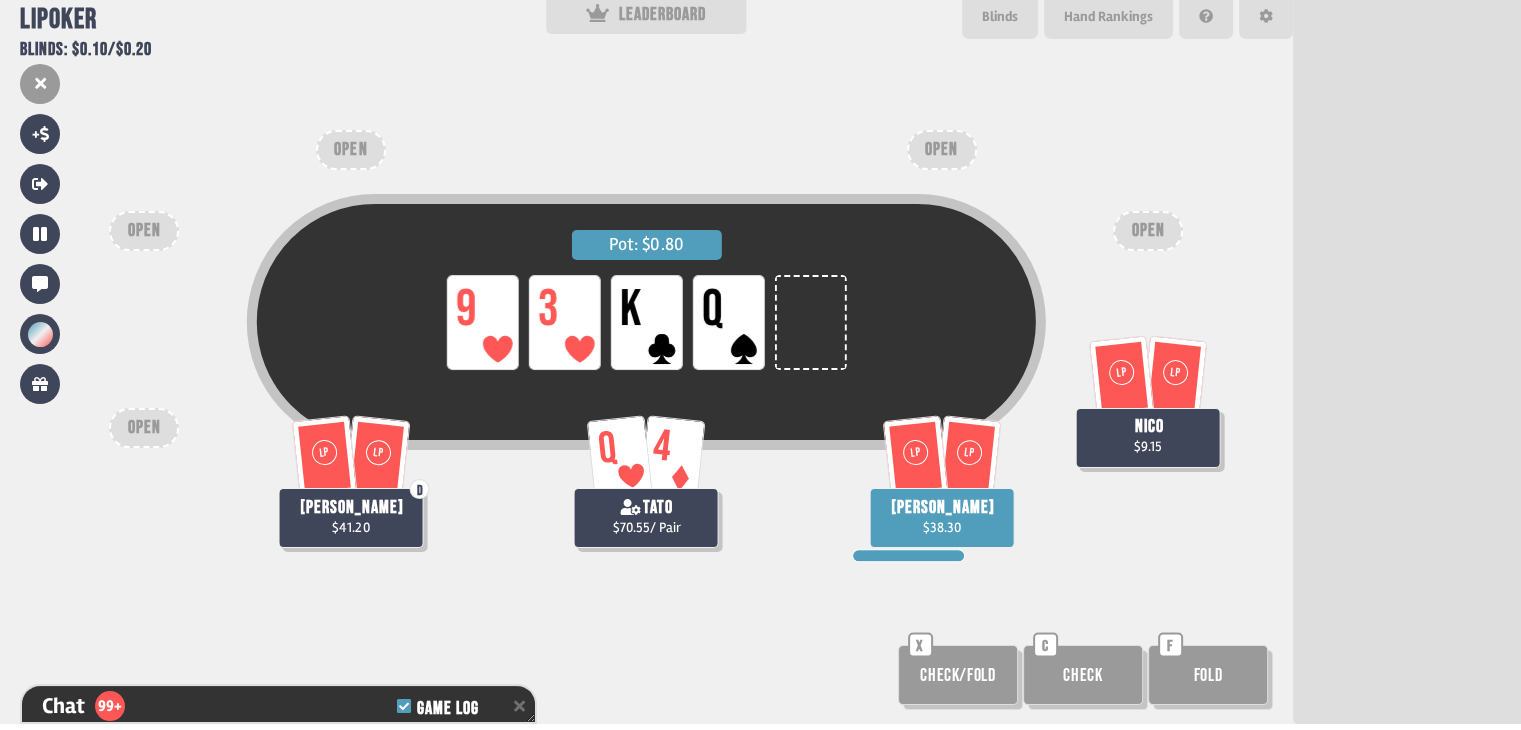 click on "Check" at bounding box center [1083, 675] 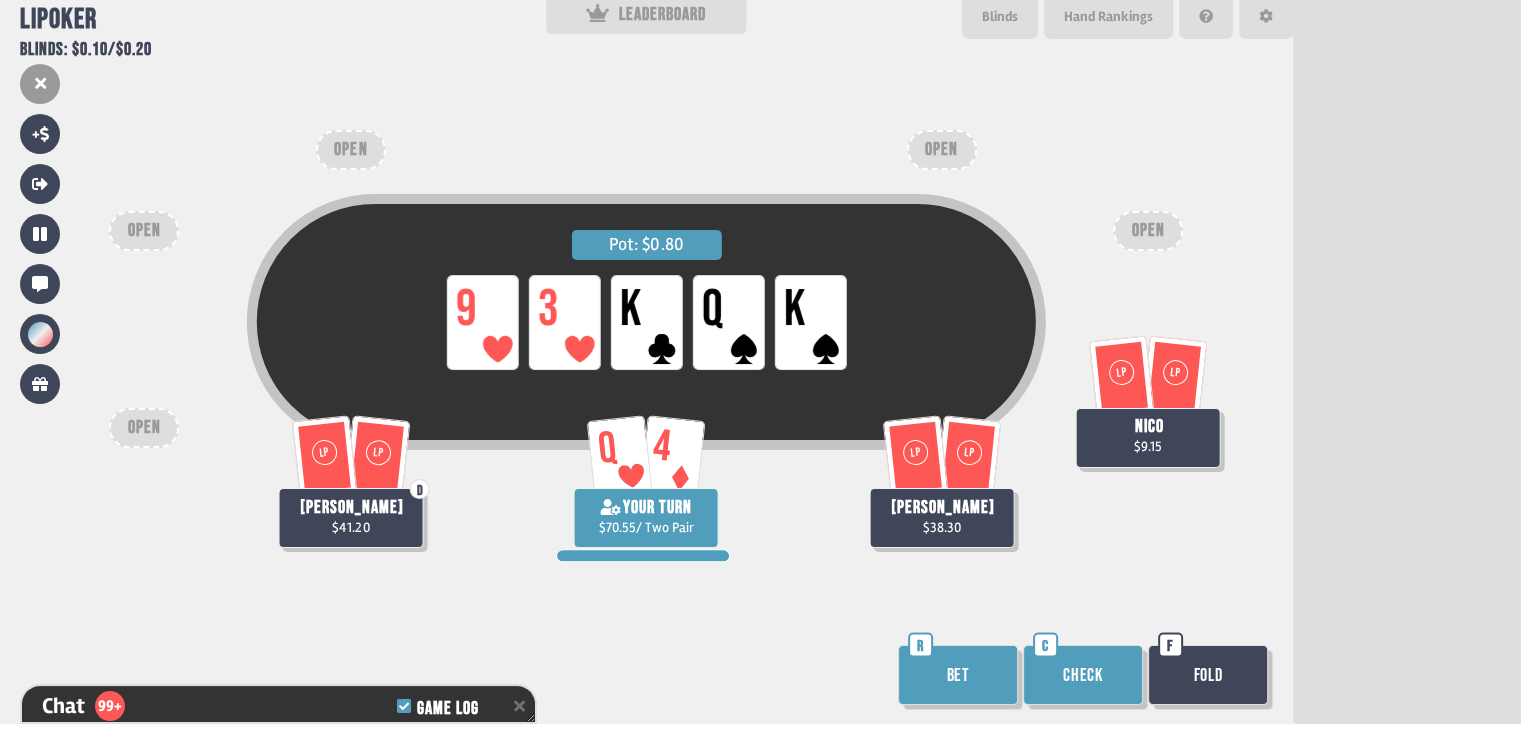 click on "Bet" at bounding box center (958, 675) 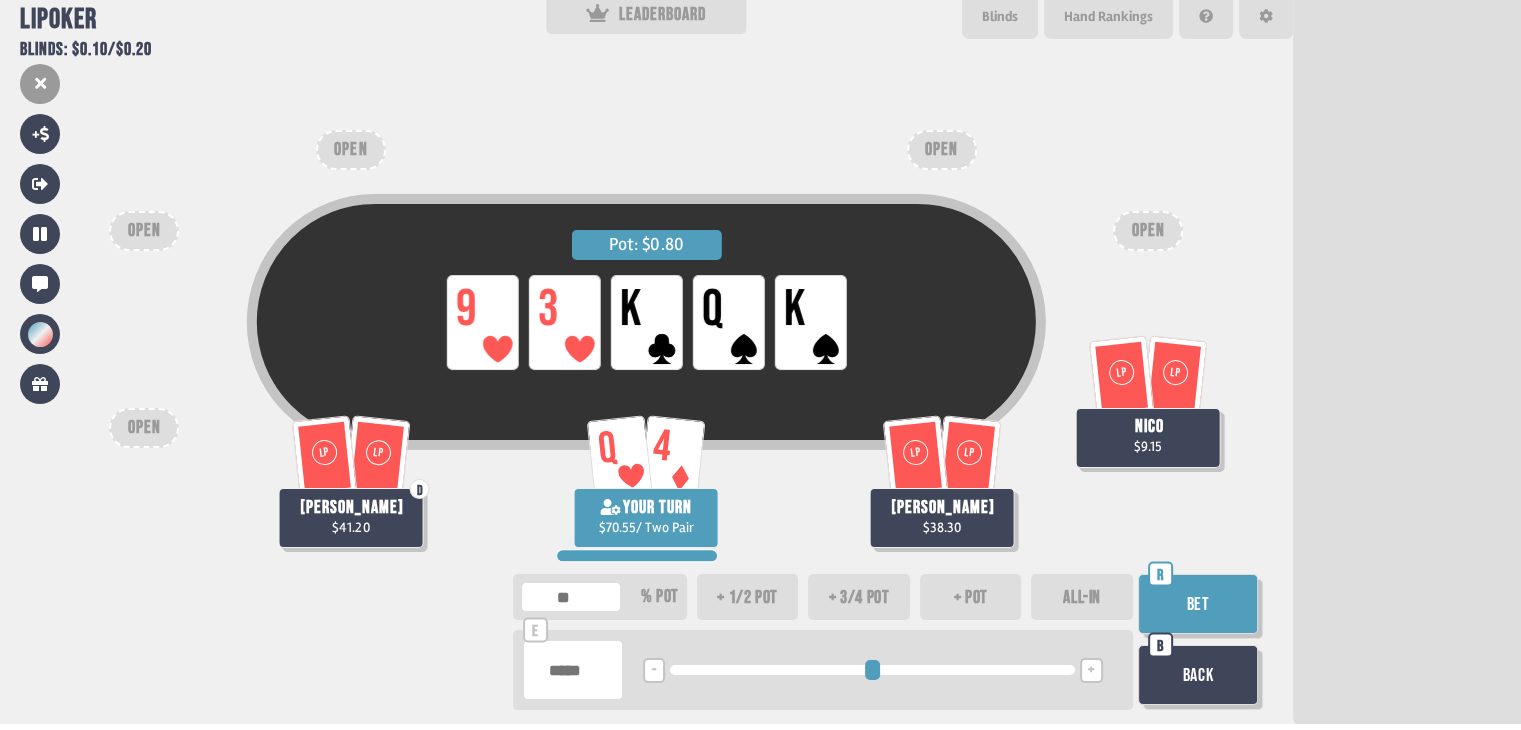 click at bounding box center (872, 670) 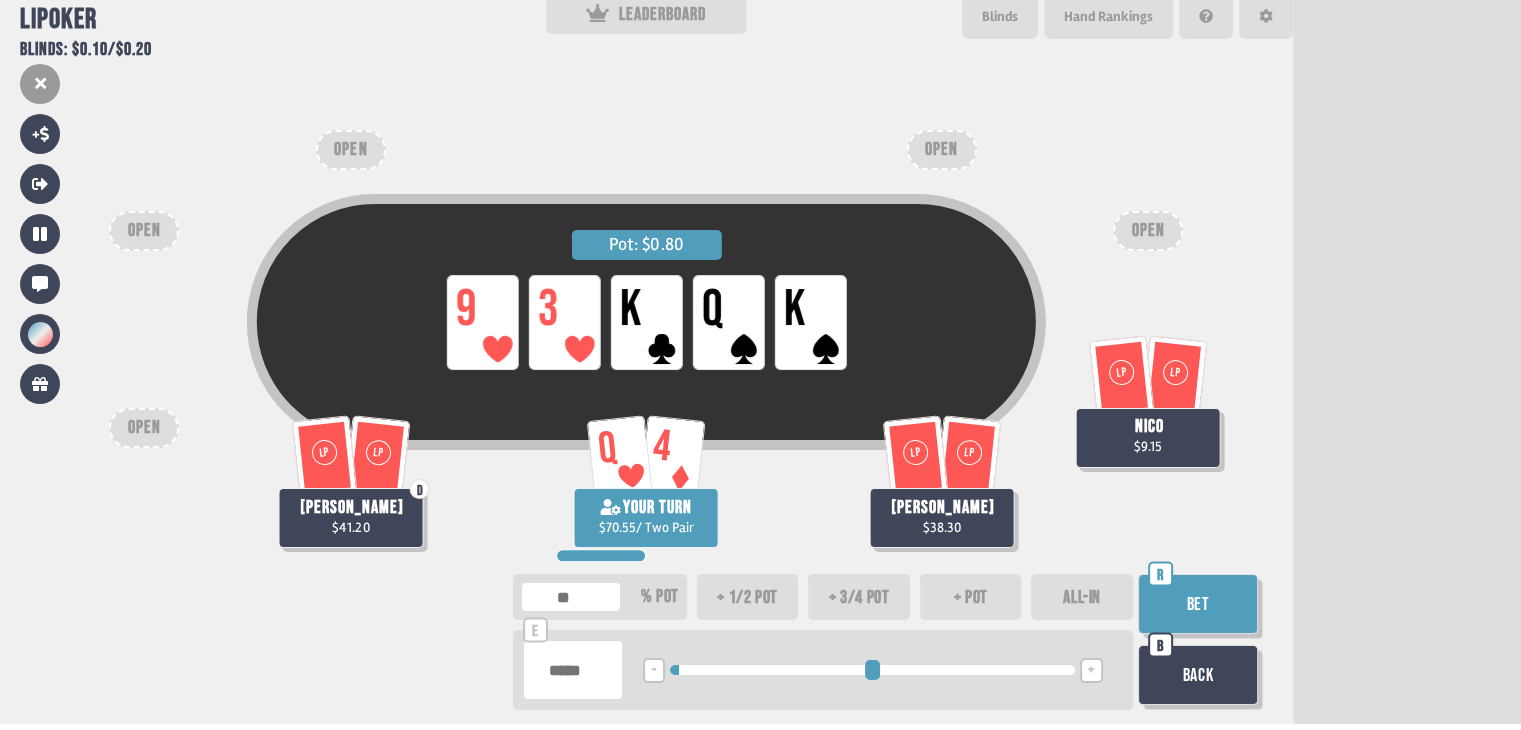 drag, startPoint x: 717, startPoint y: 669, endPoint x: 685, endPoint y: 673, distance: 32.24903 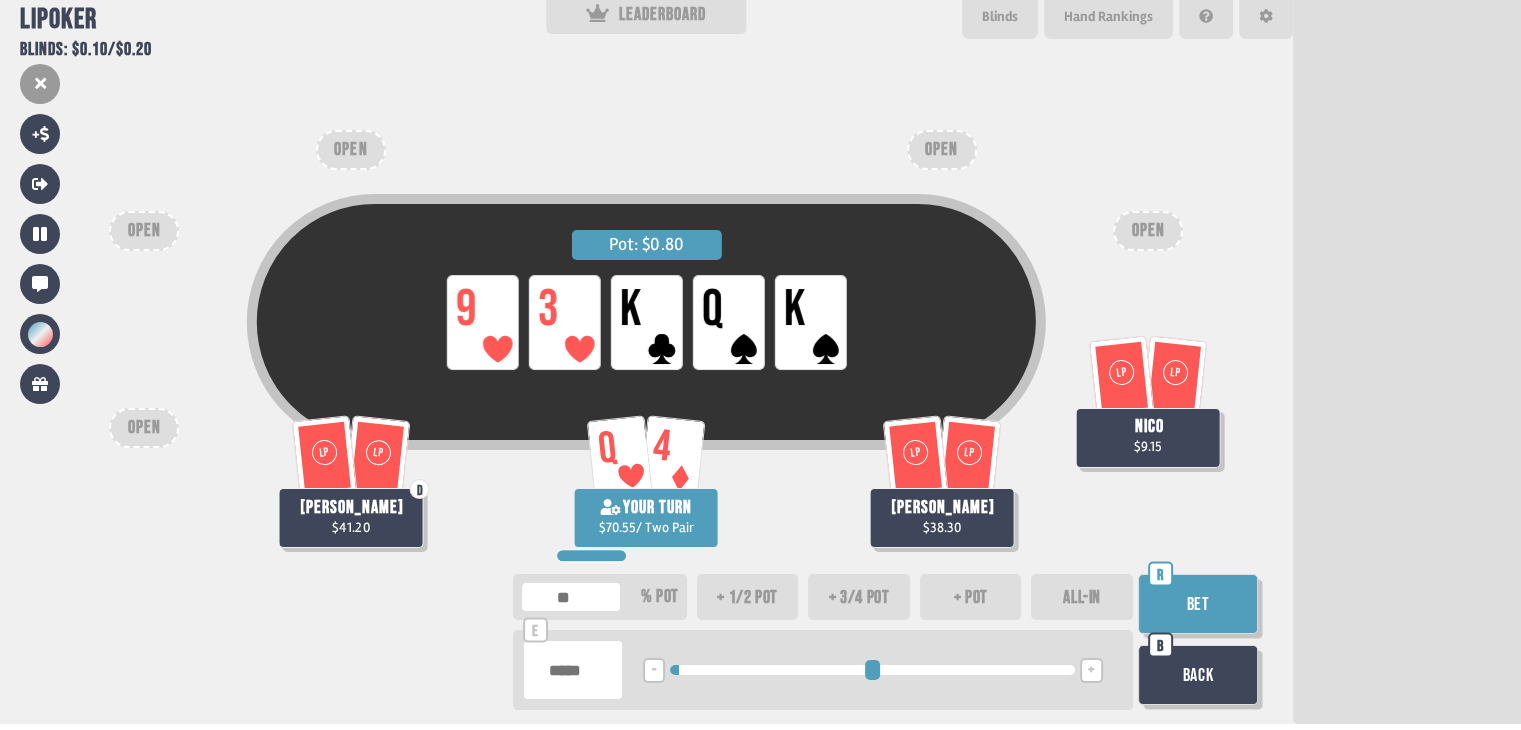 click on "Bet" at bounding box center (1198, 604) 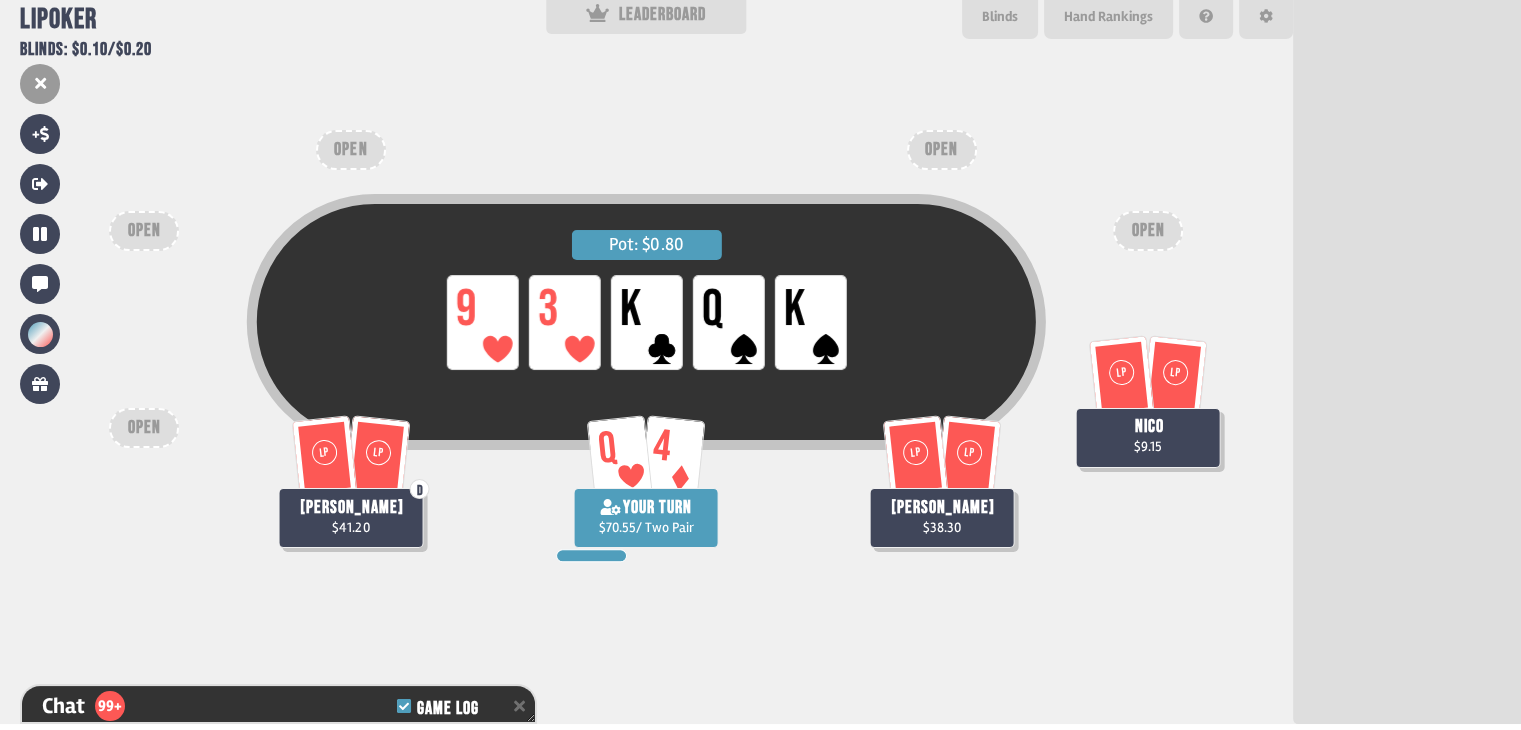 scroll, scrollTop: 32406, scrollLeft: 0, axis: vertical 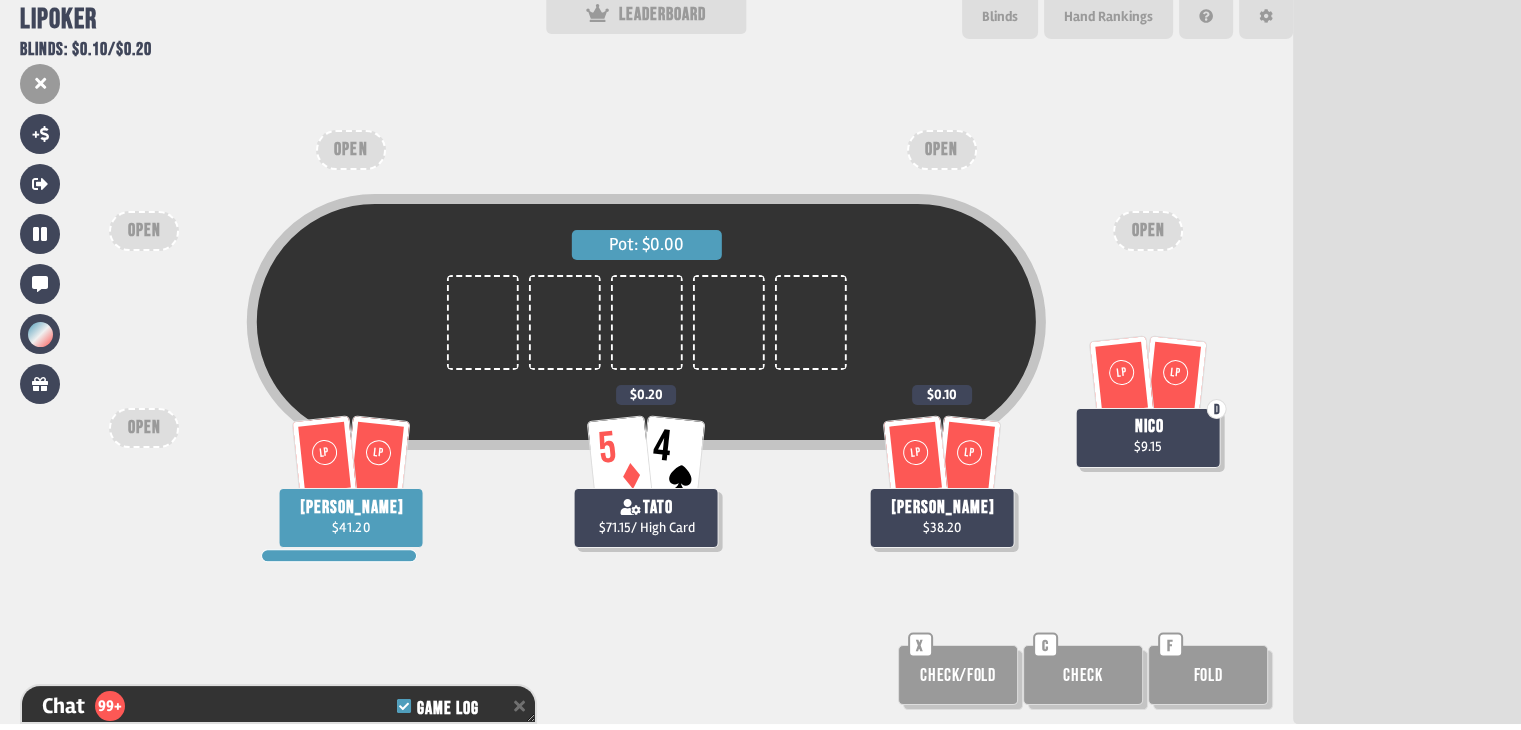click on "Check" at bounding box center (1083, 675) 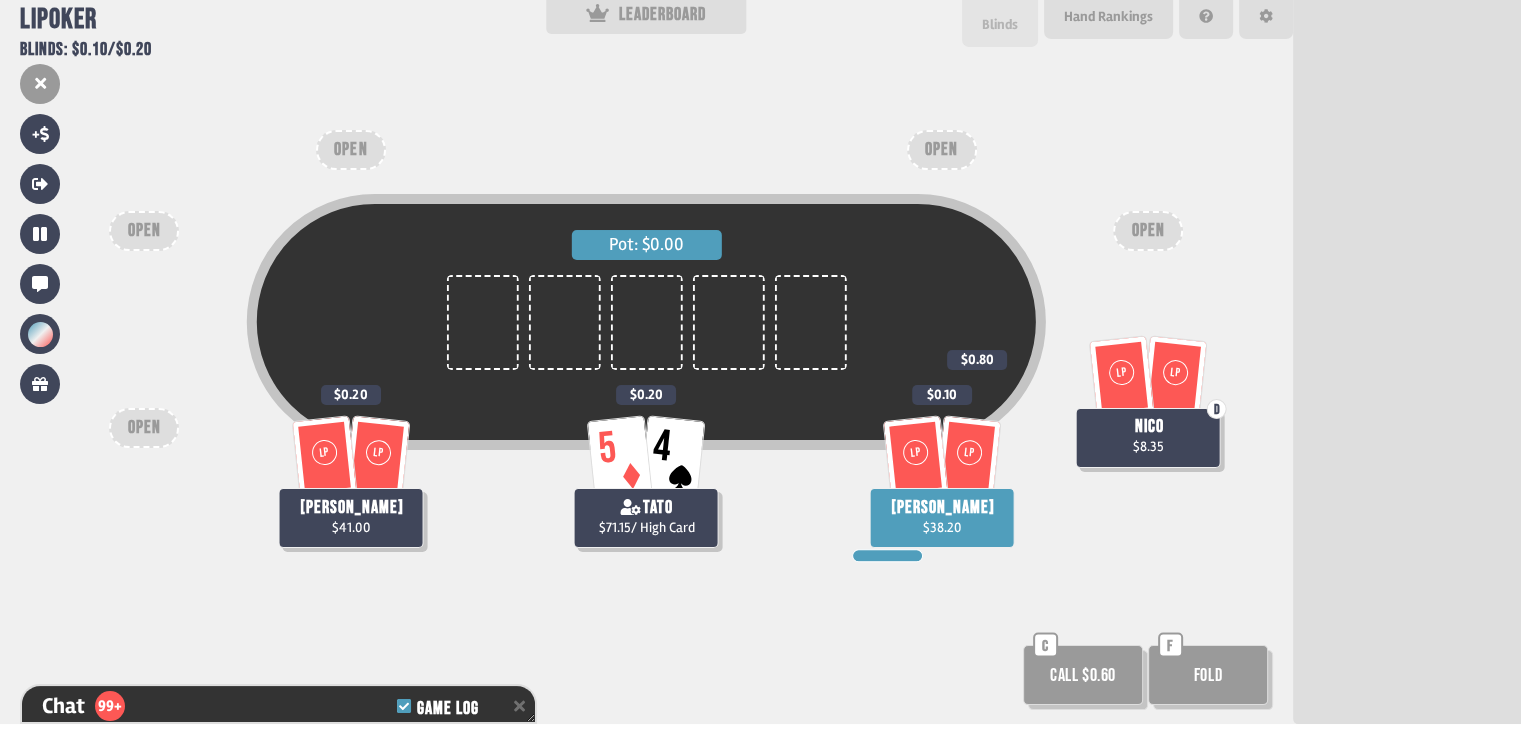 click on "Blinds" at bounding box center (1000, 20) 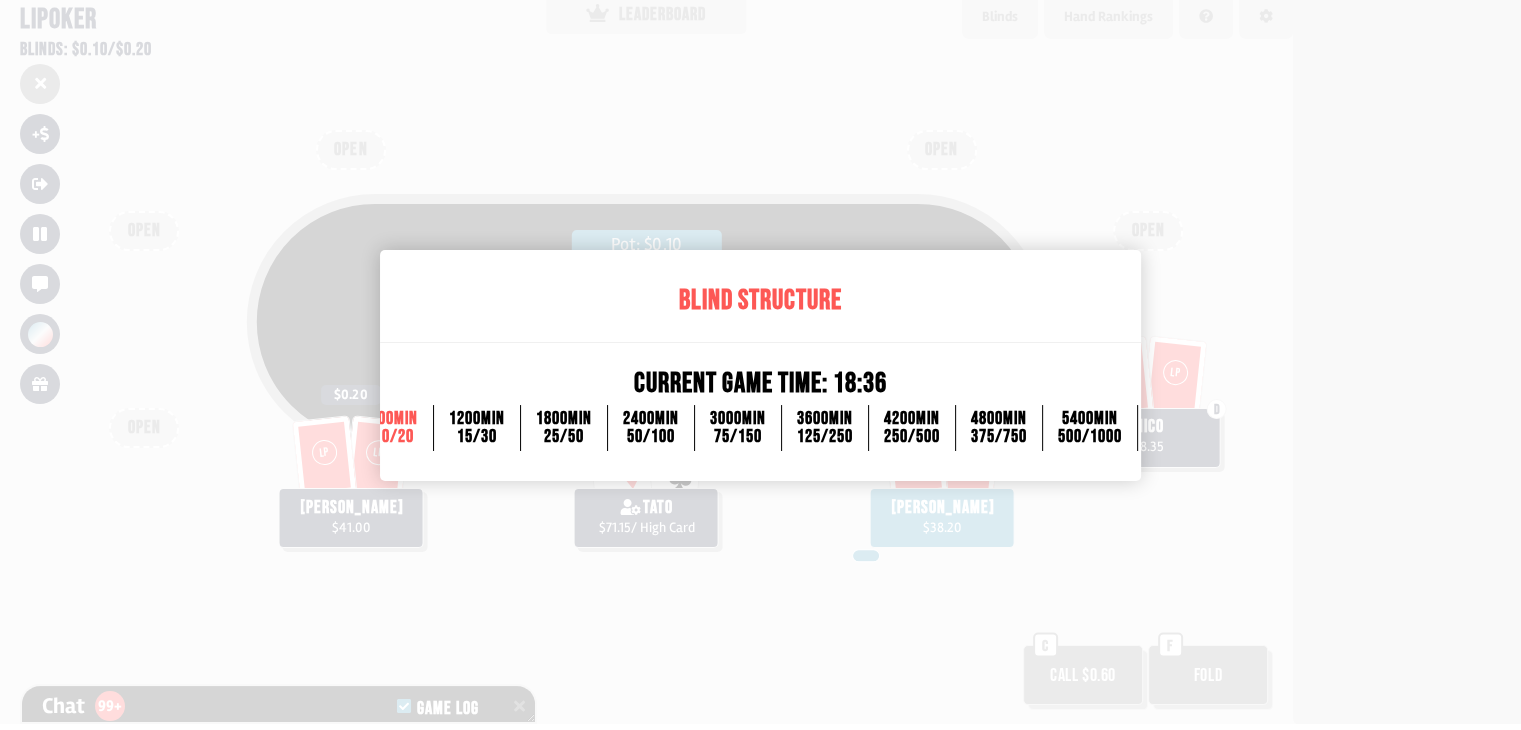 click at bounding box center [760, 365] 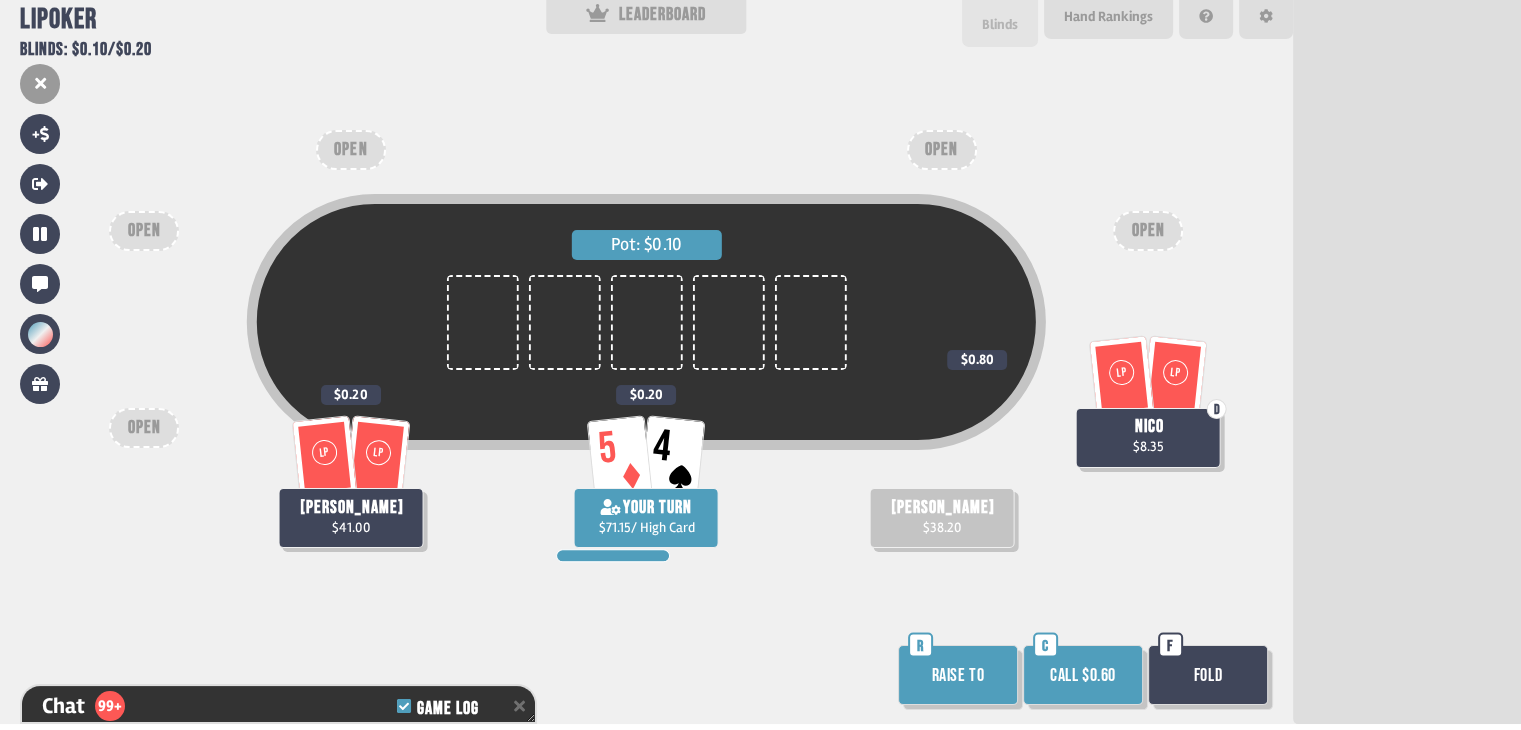click on "Blinds" at bounding box center (1000, 24) 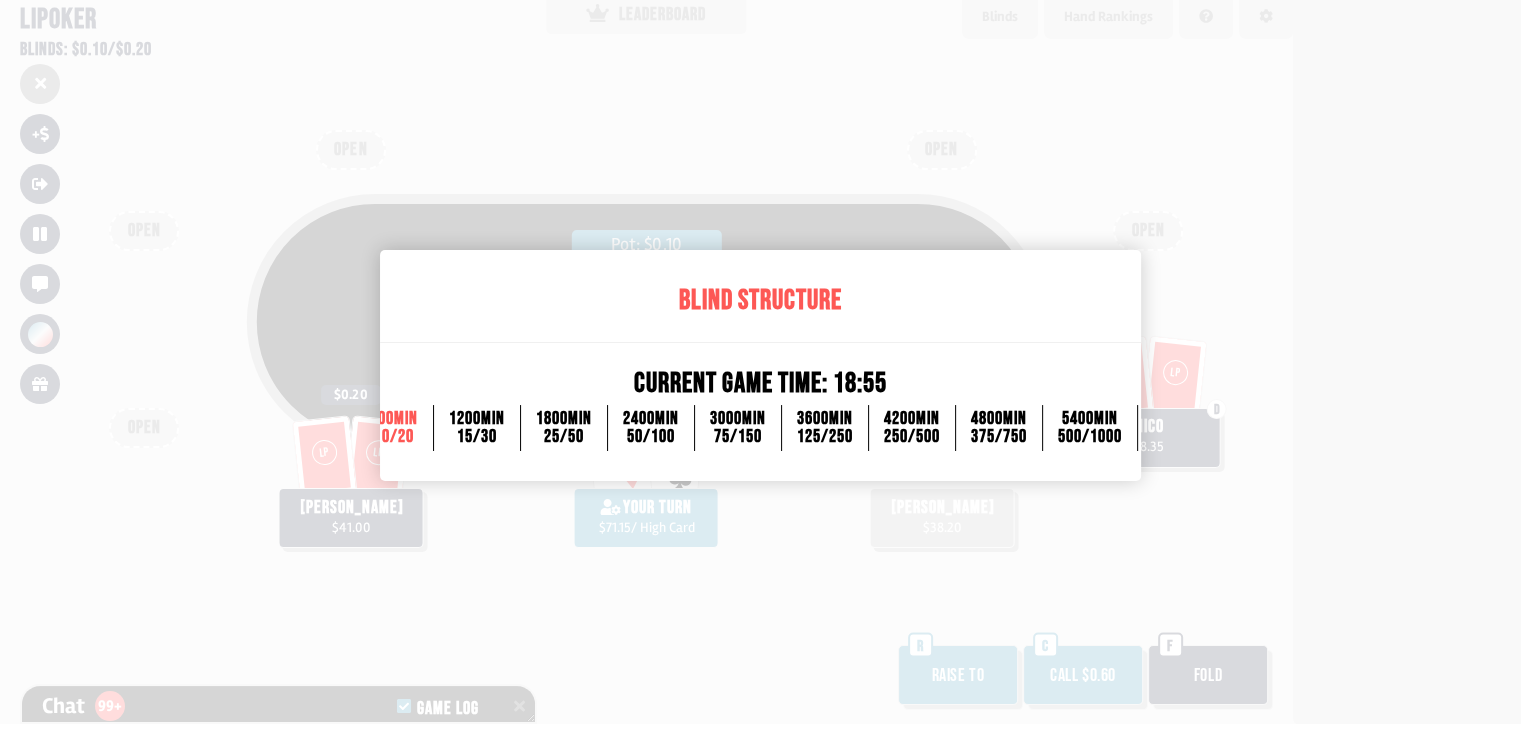 click at bounding box center [760, 365] 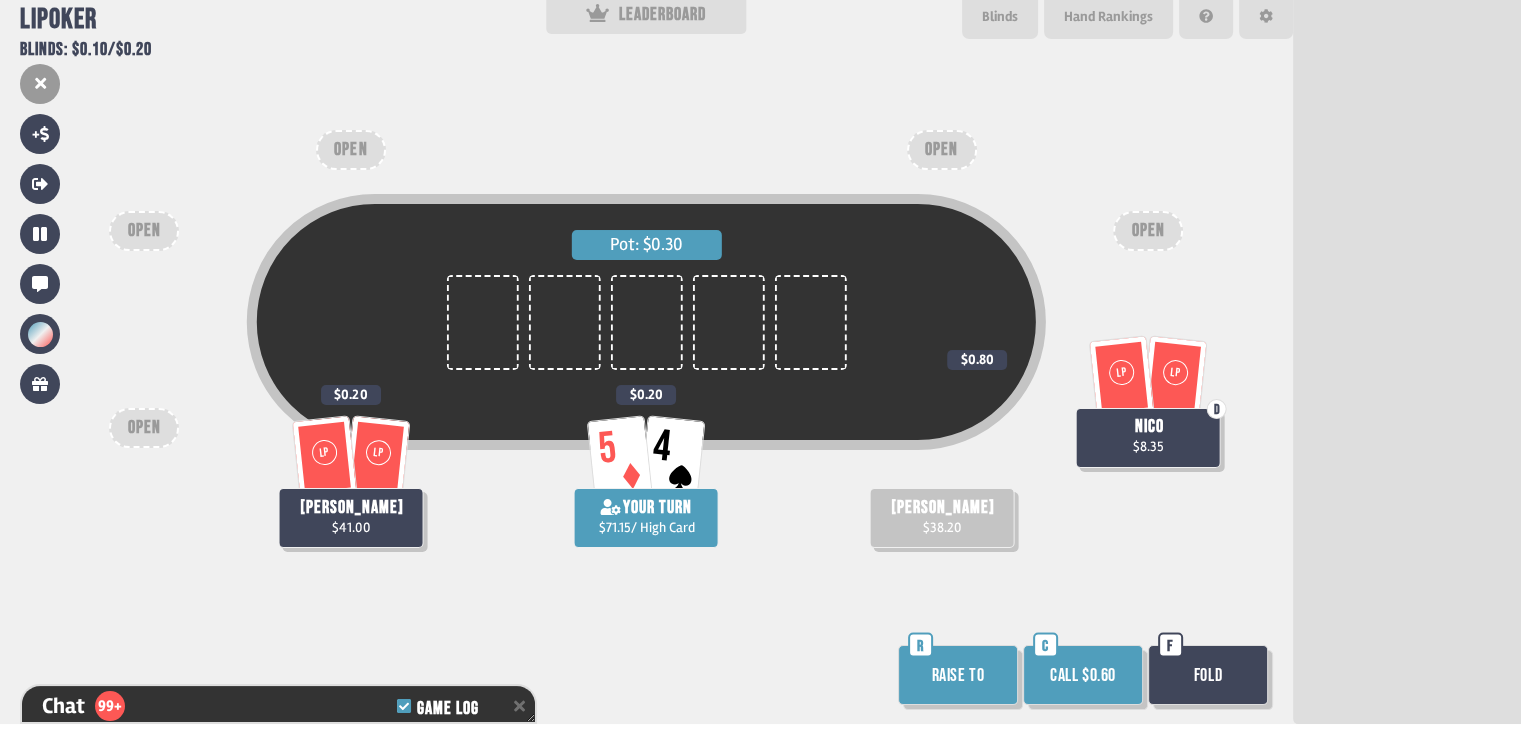 scroll, scrollTop: 200, scrollLeft: 0, axis: vertical 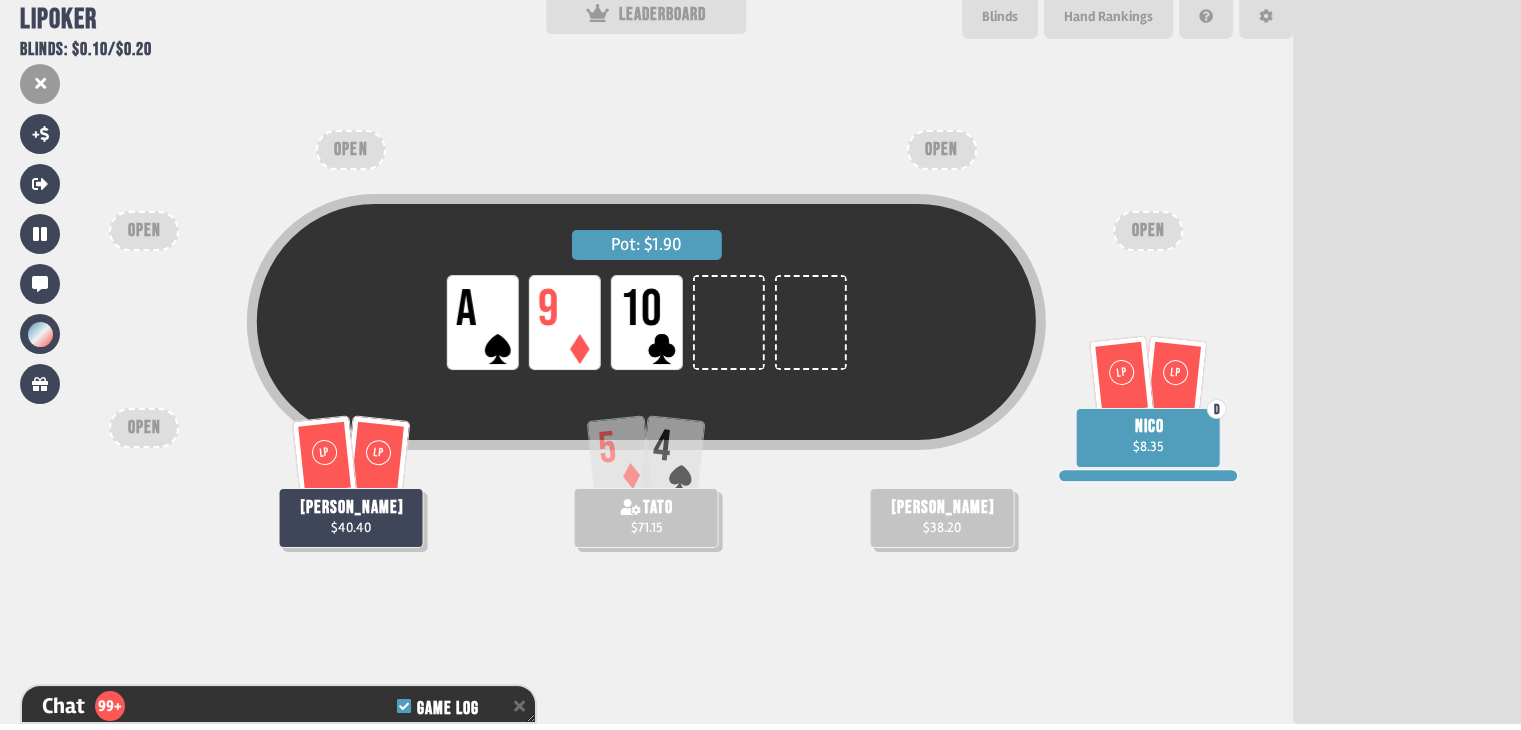 click on "Blinds" at bounding box center [1000, 16] 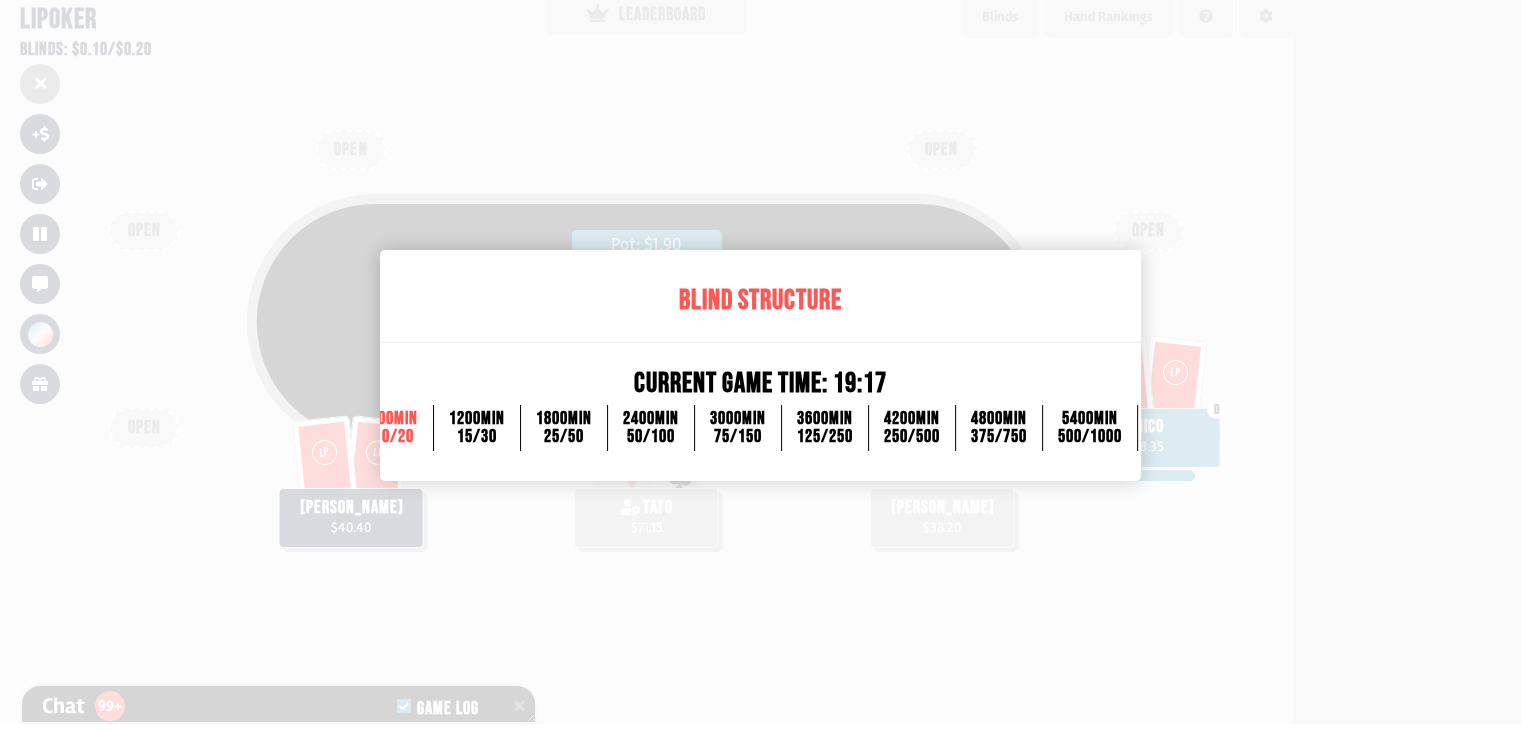 click at bounding box center (760, 365) 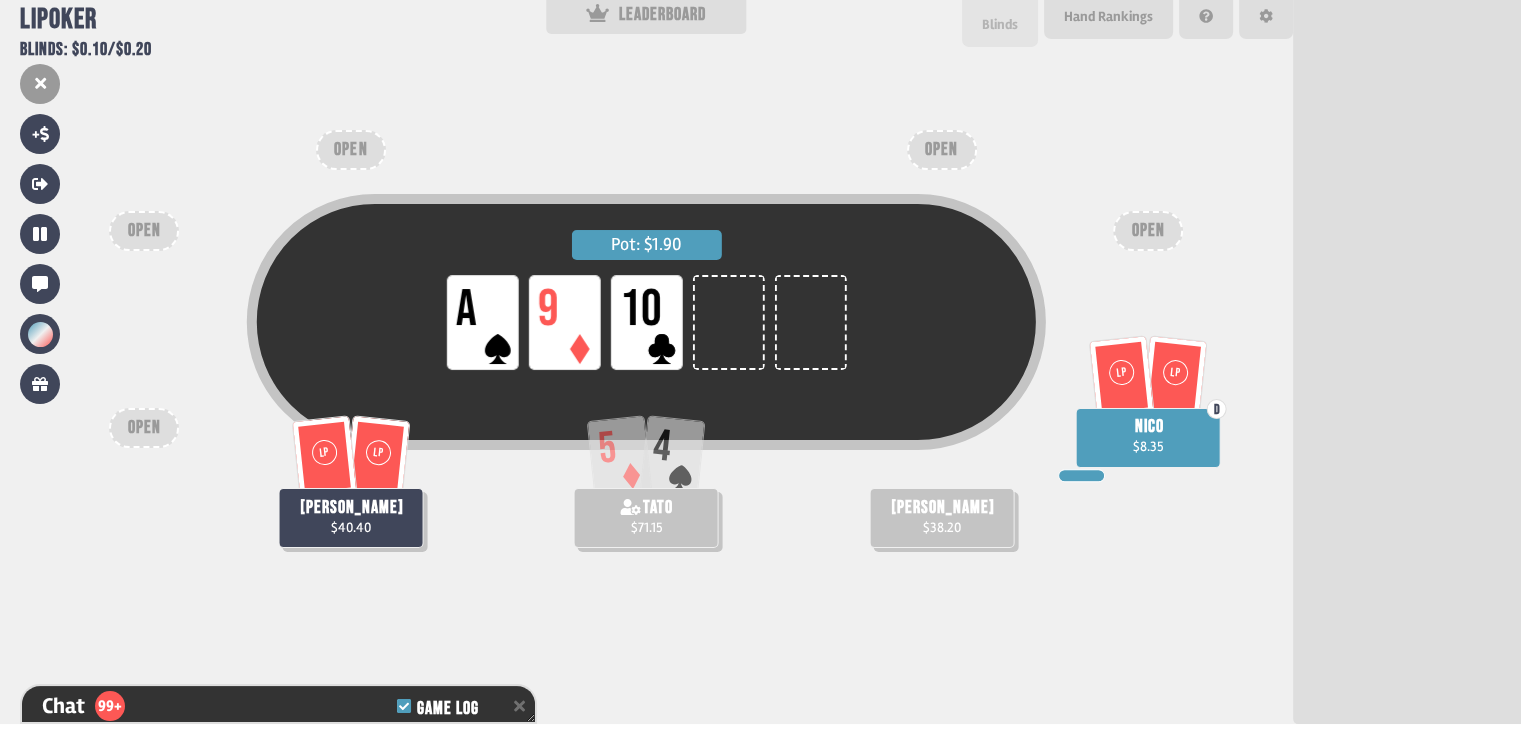 click on "Blinds" at bounding box center (1000, 24) 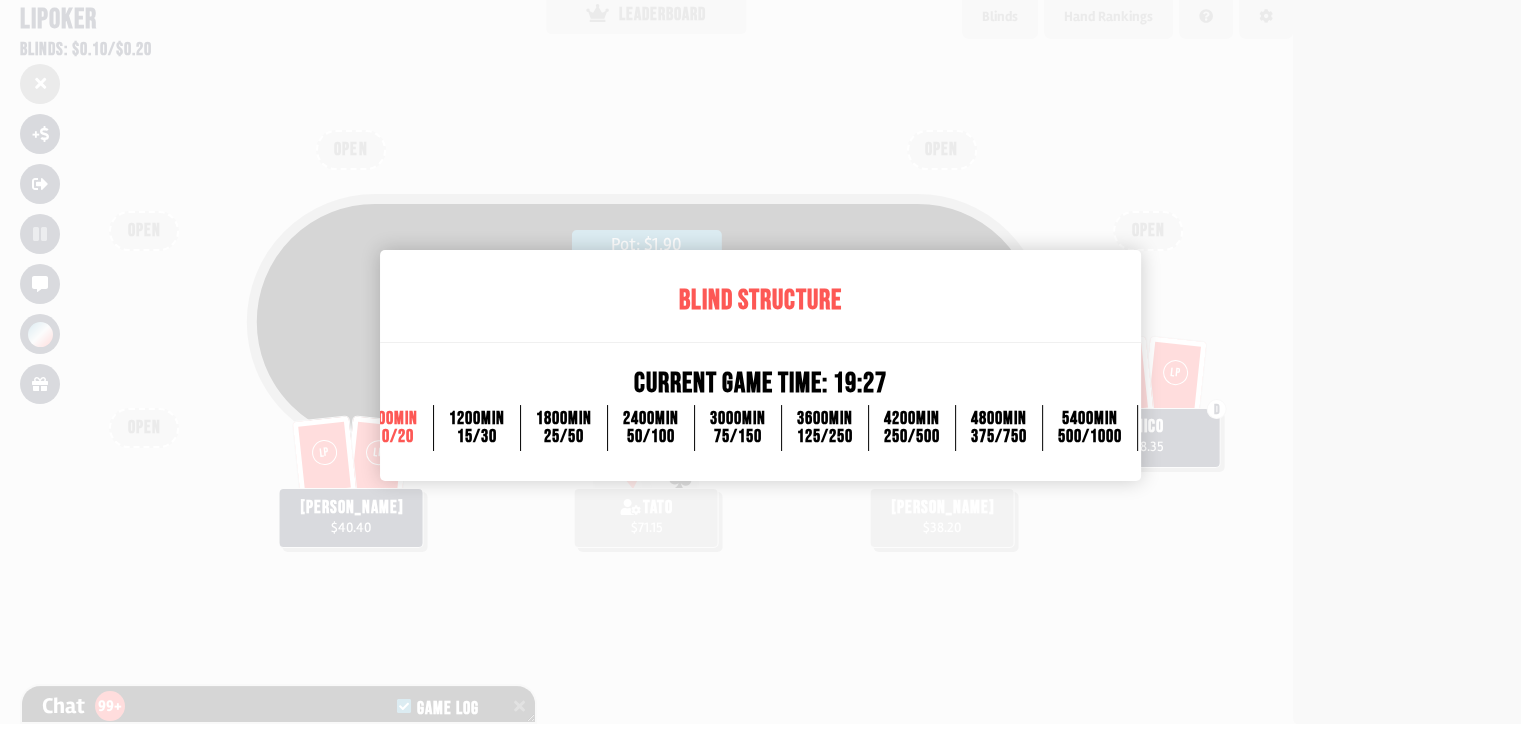 click at bounding box center [760, 365] 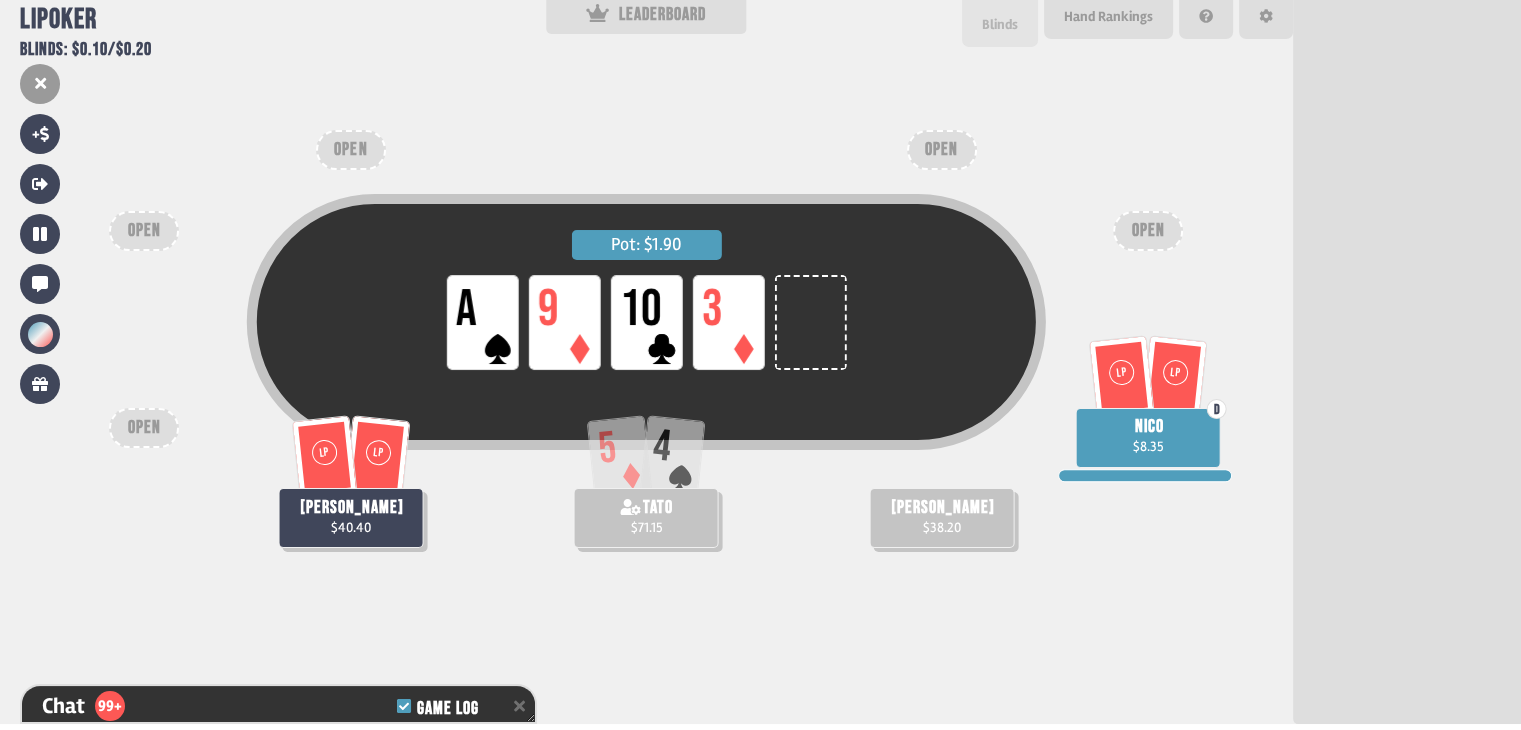 click on "Blinds" at bounding box center (1000, 24) 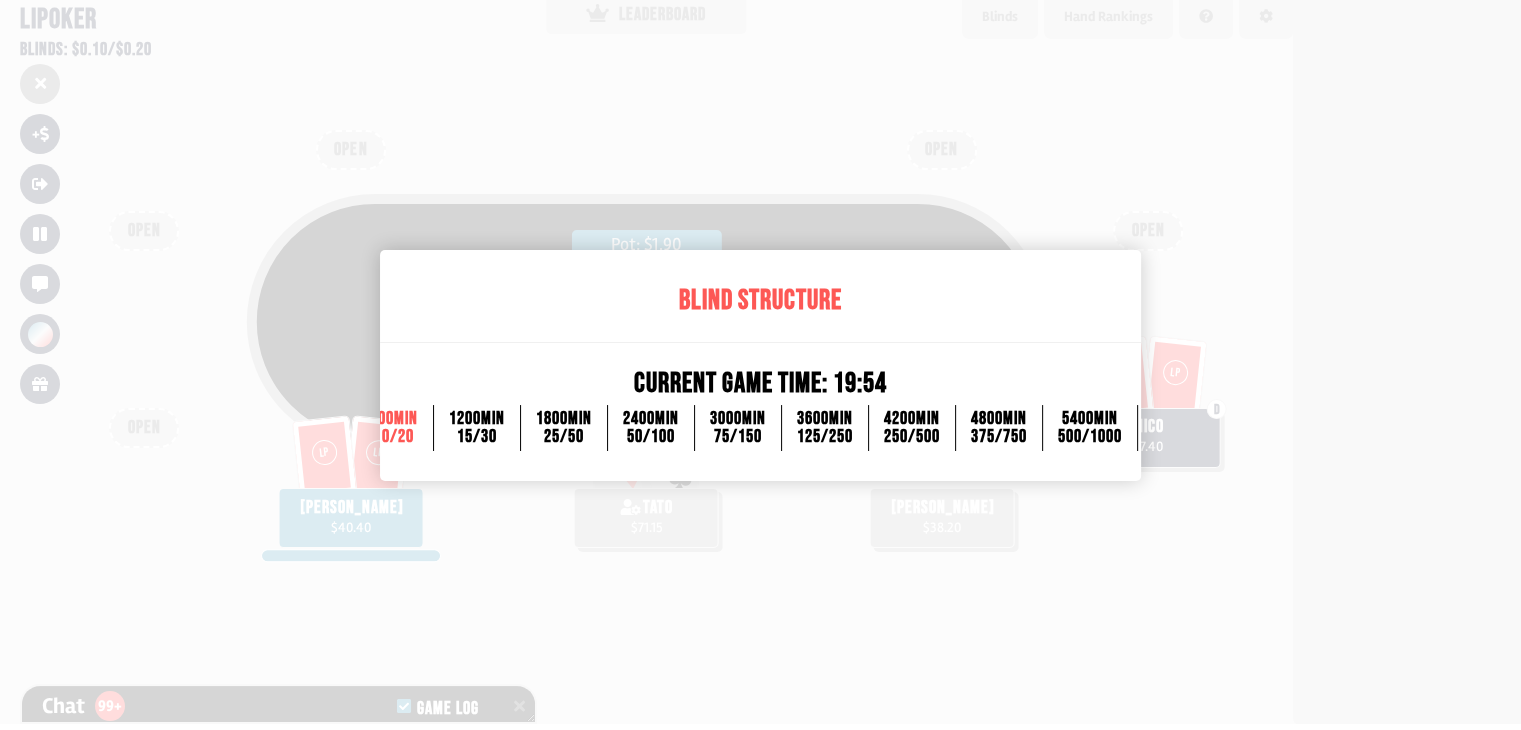 click at bounding box center [760, 365] 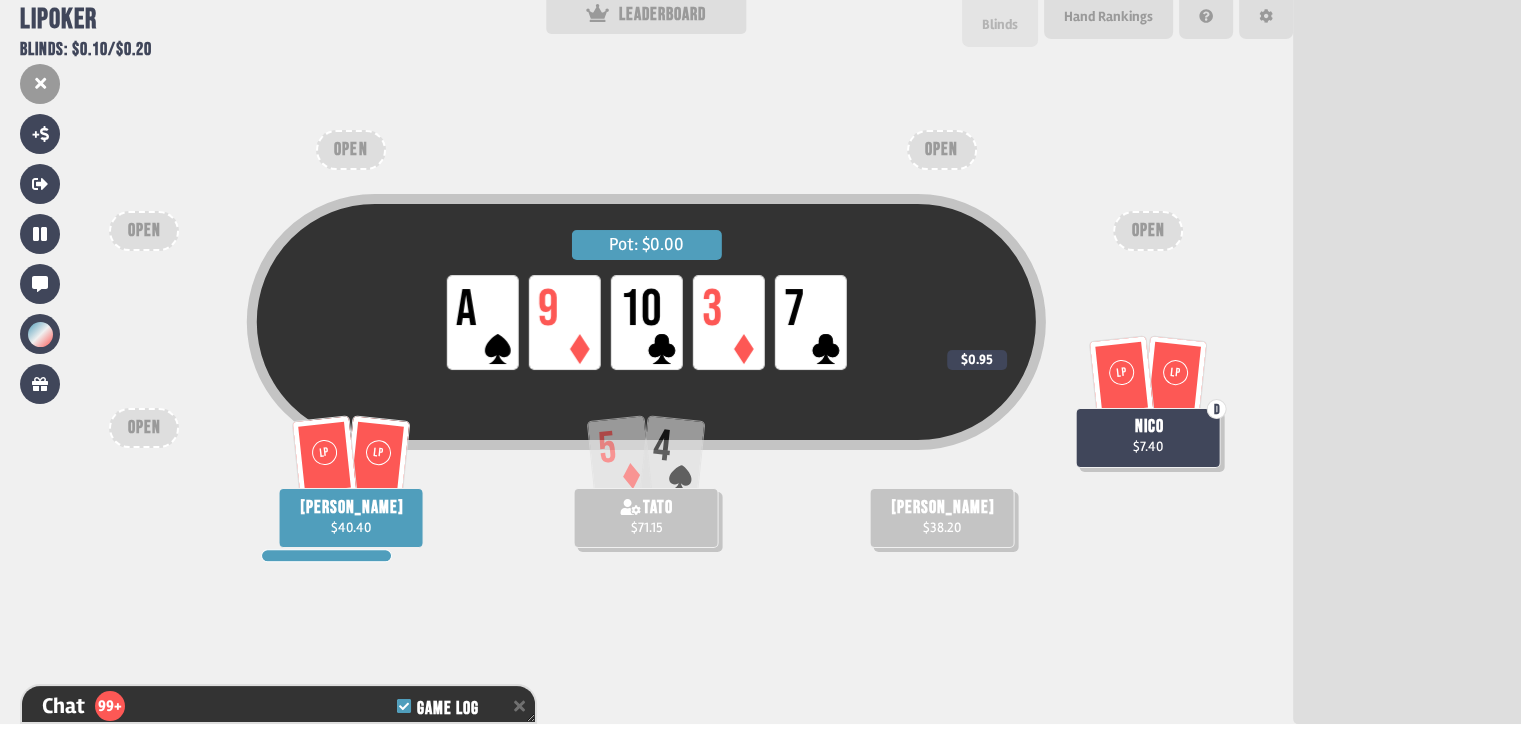 click on "Blinds" at bounding box center [1000, 24] 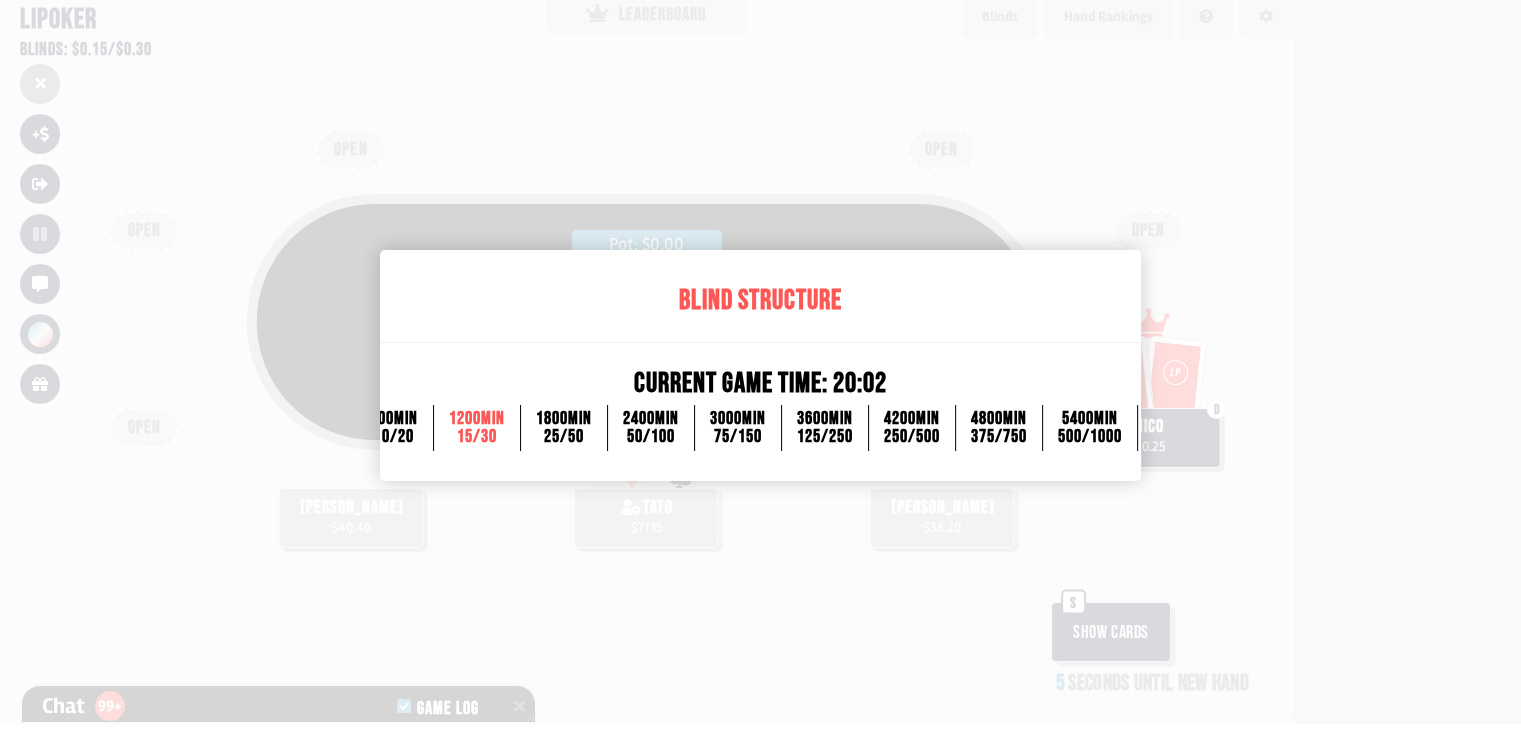 click at bounding box center [760, 365] 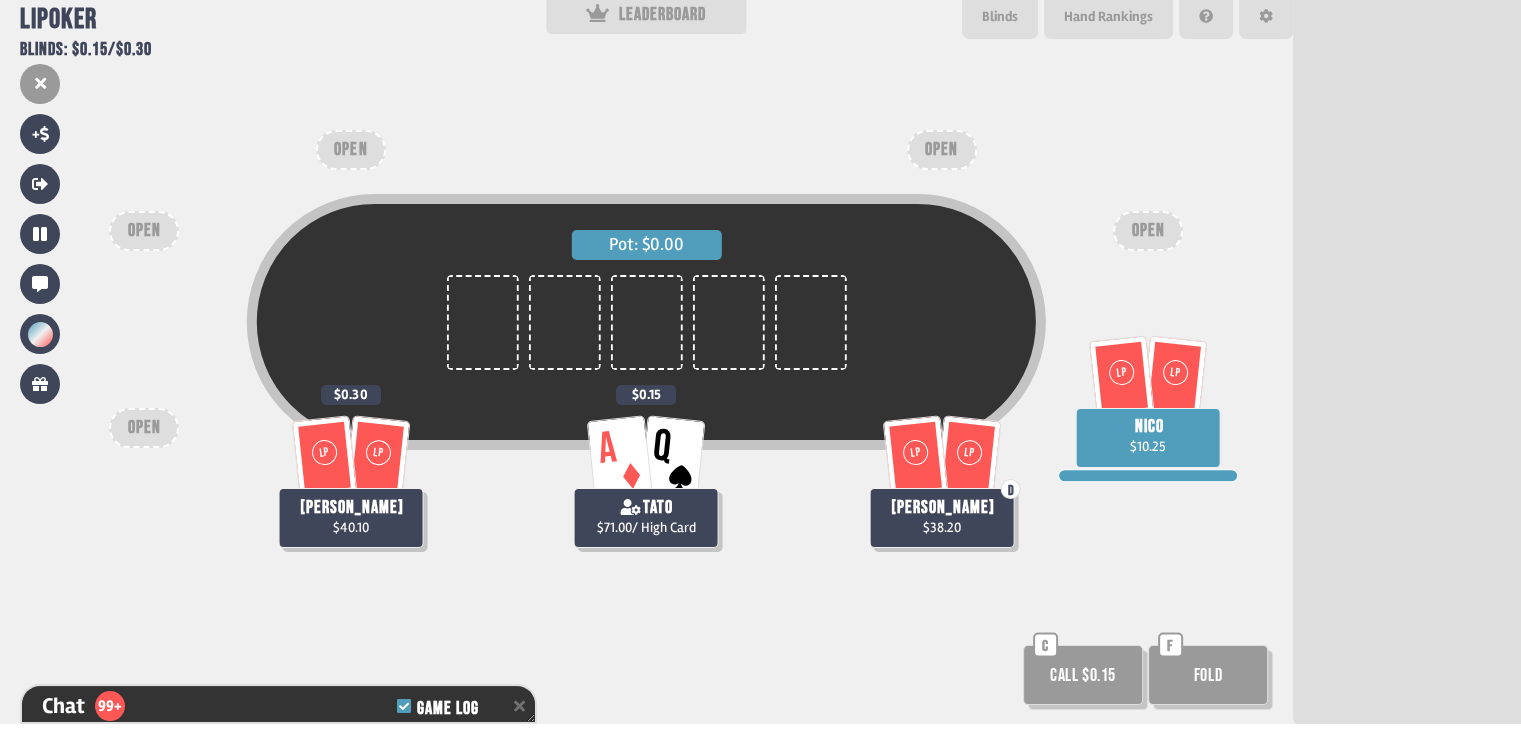 scroll, scrollTop: 198, scrollLeft: 0, axis: vertical 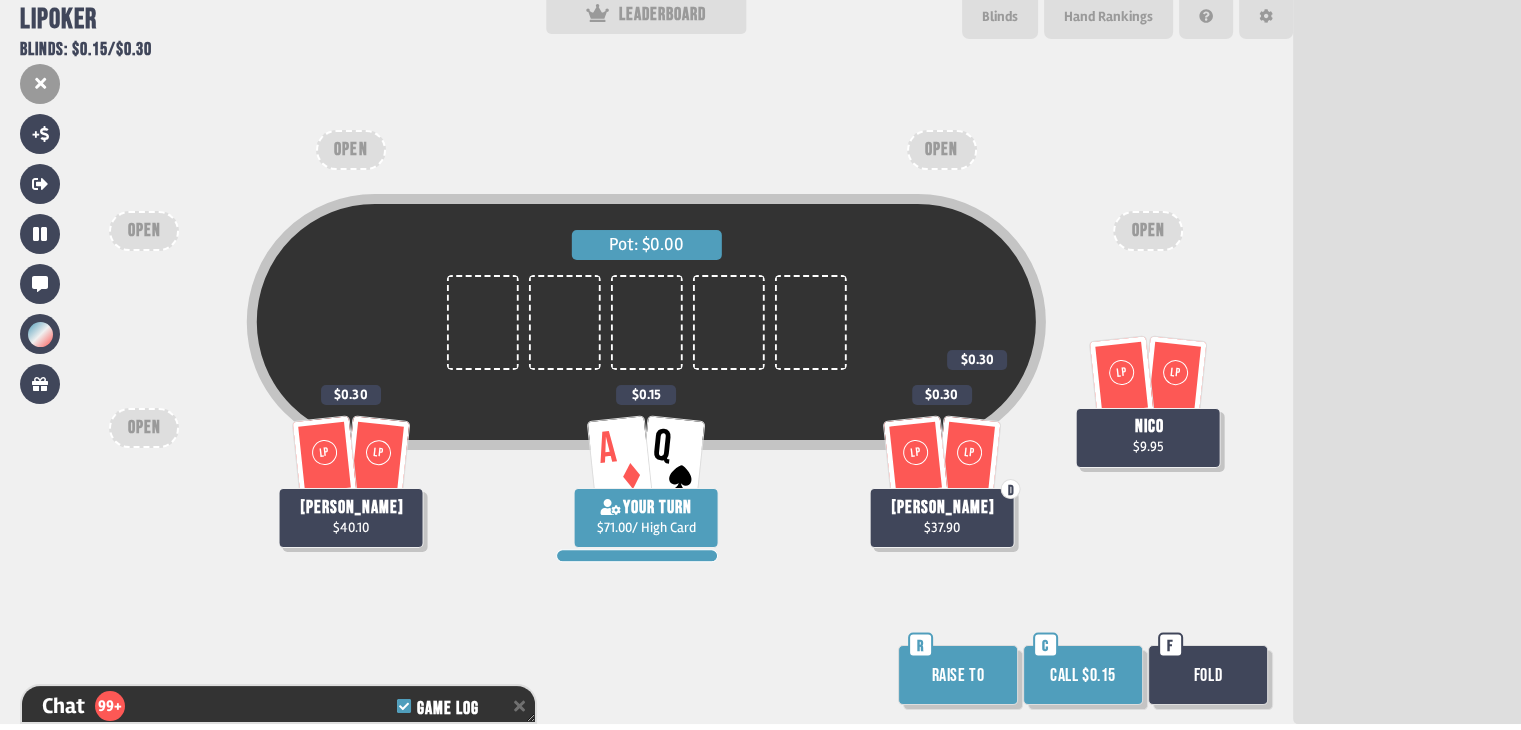 click on "Raise to" at bounding box center [958, 675] 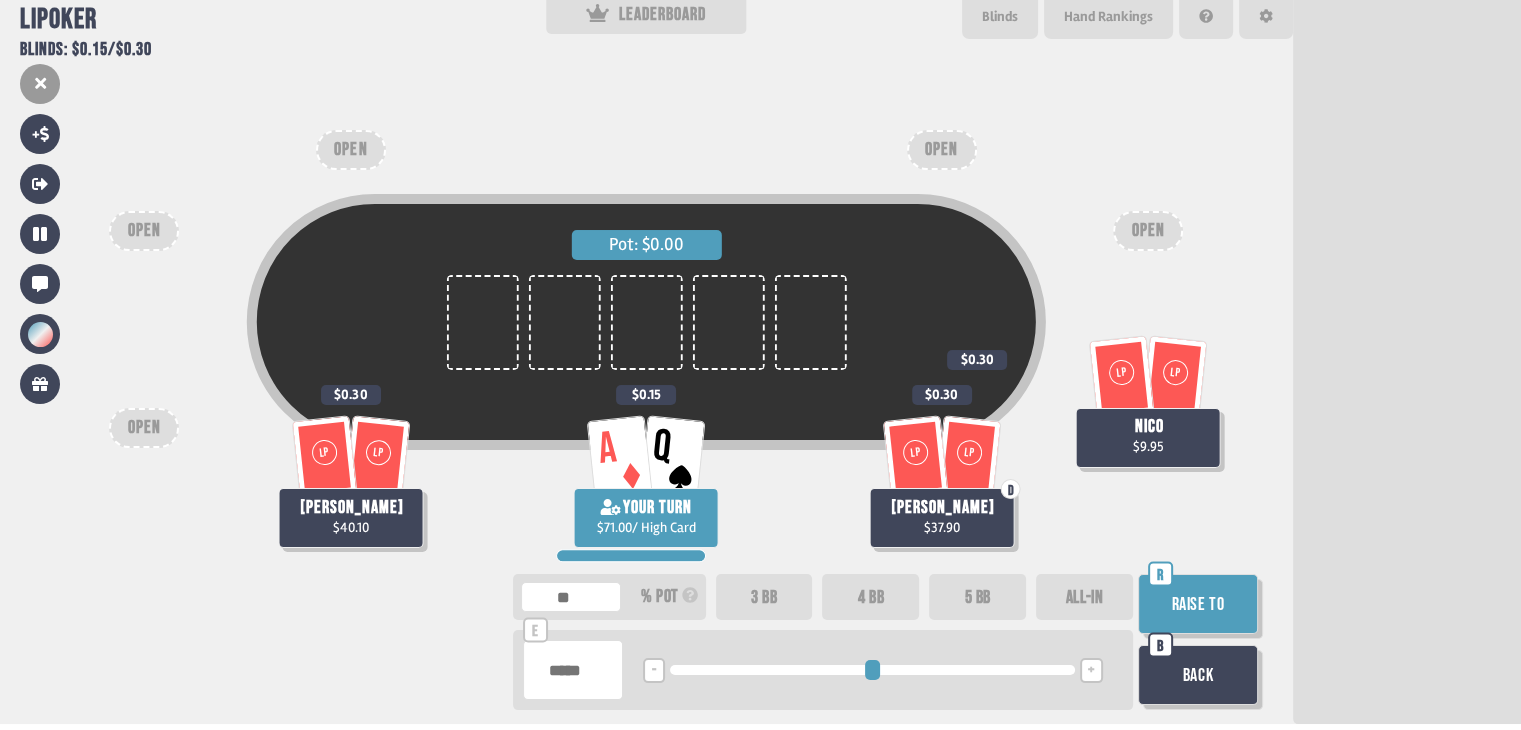 click at bounding box center [872, 670] 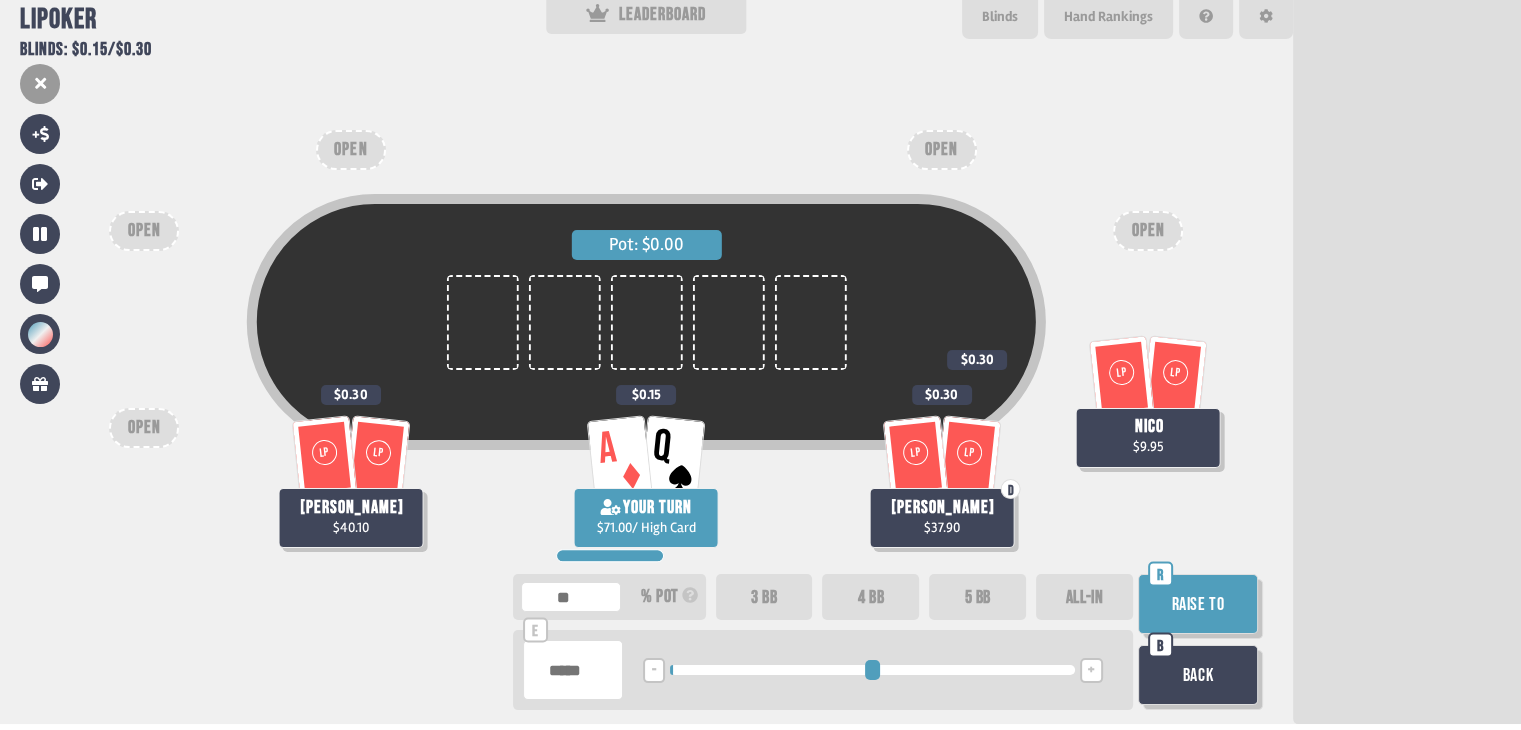 drag, startPoint x: 704, startPoint y: 669, endPoint x: 680, endPoint y: 667, distance: 24.083189 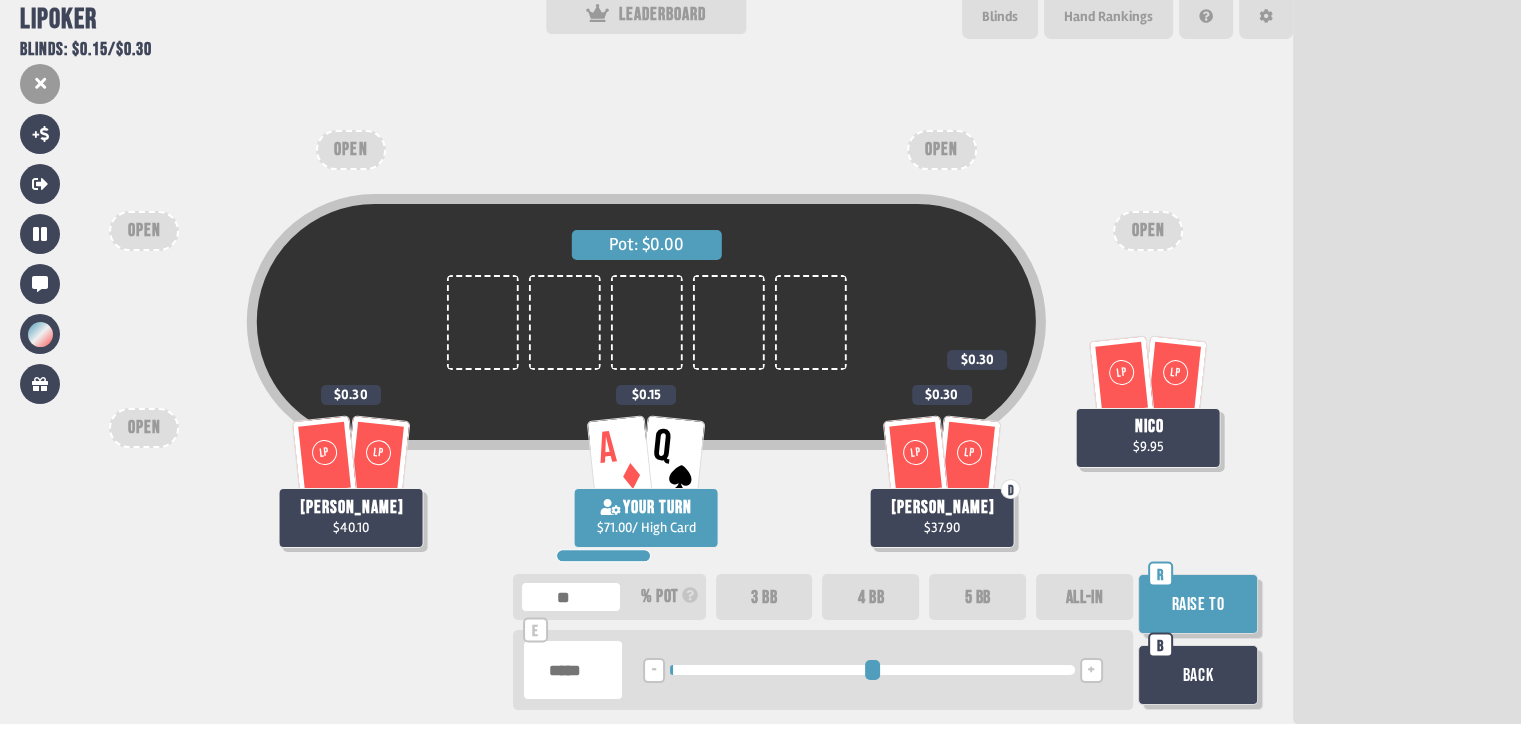 click on "Raise to" at bounding box center (1198, 604) 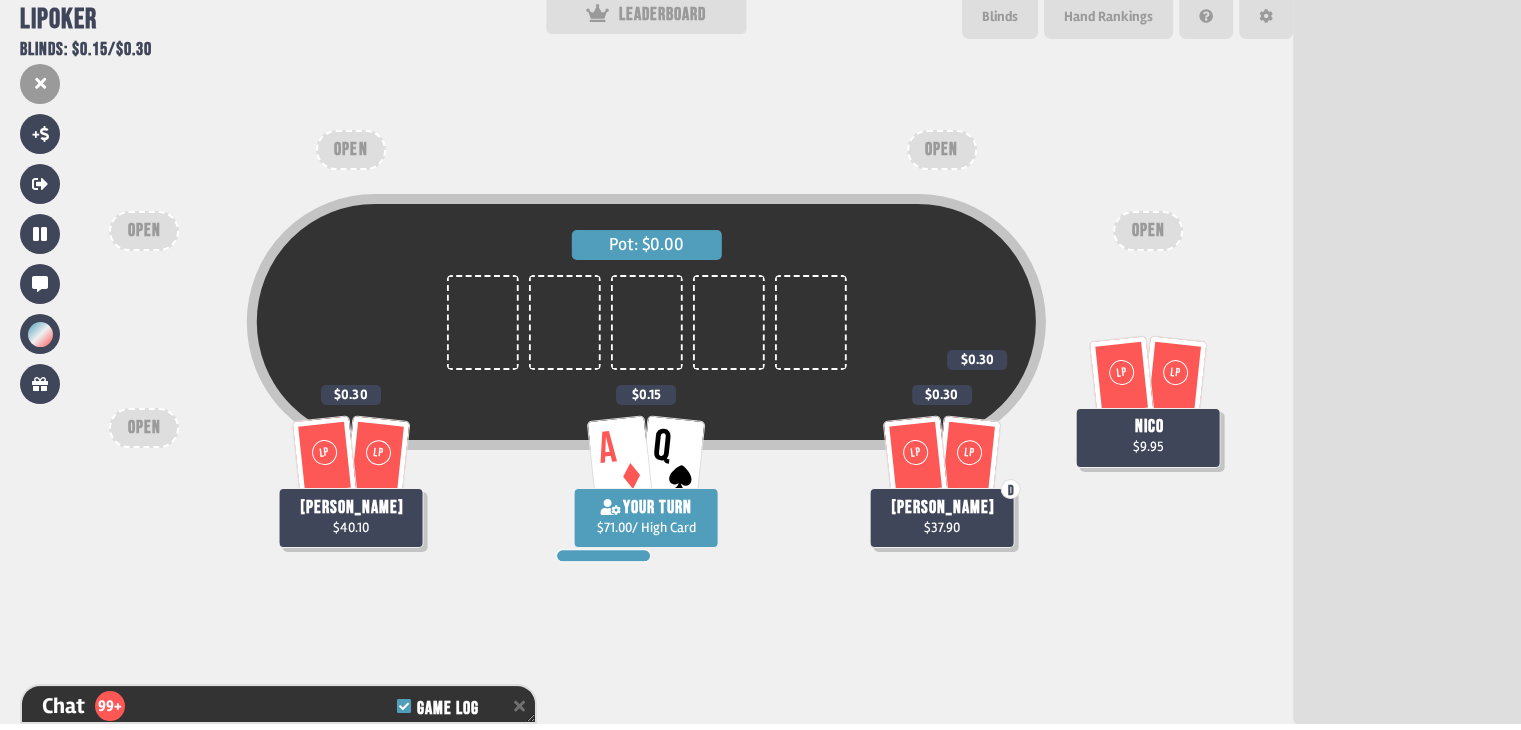 scroll, scrollTop: 33334, scrollLeft: 0, axis: vertical 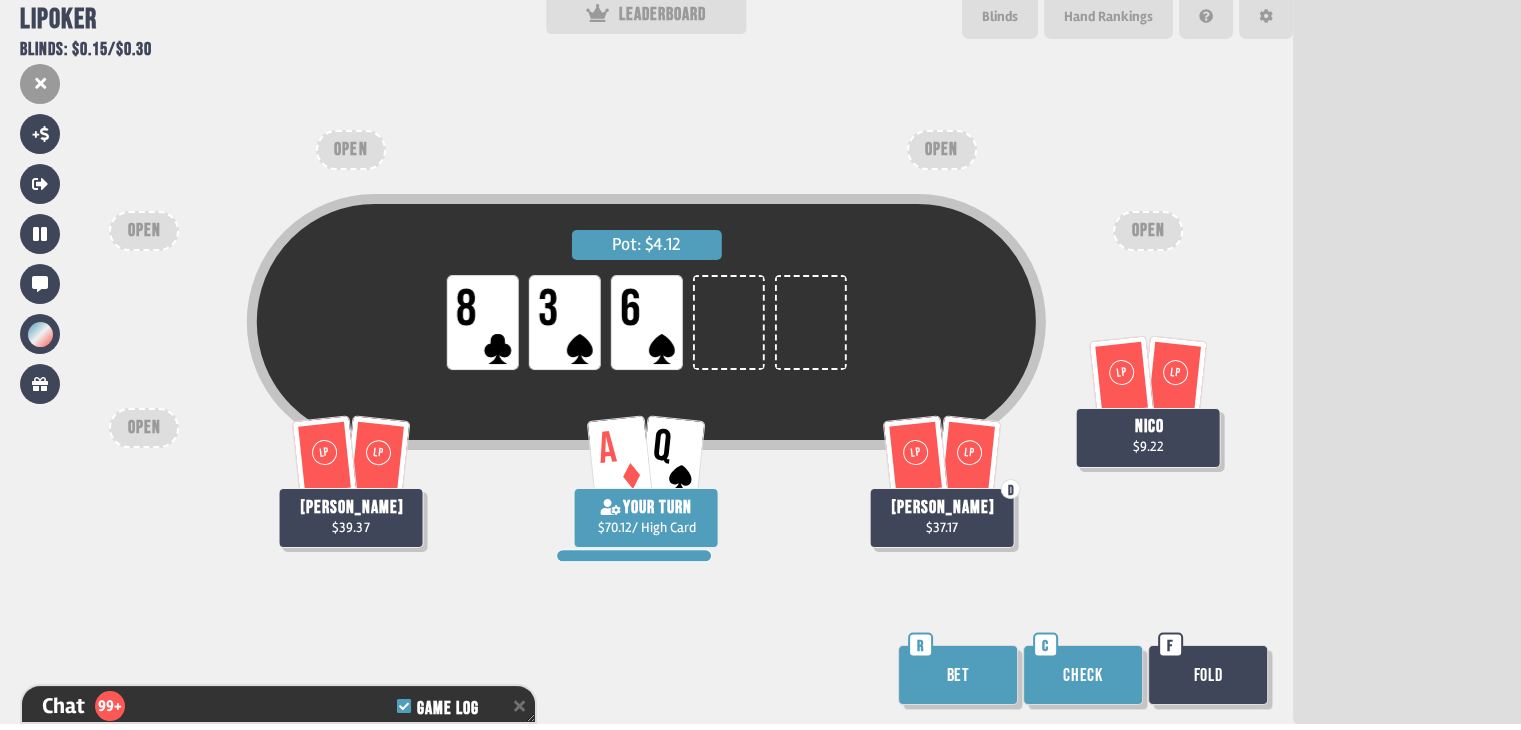 click on "Check" at bounding box center [1083, 675] 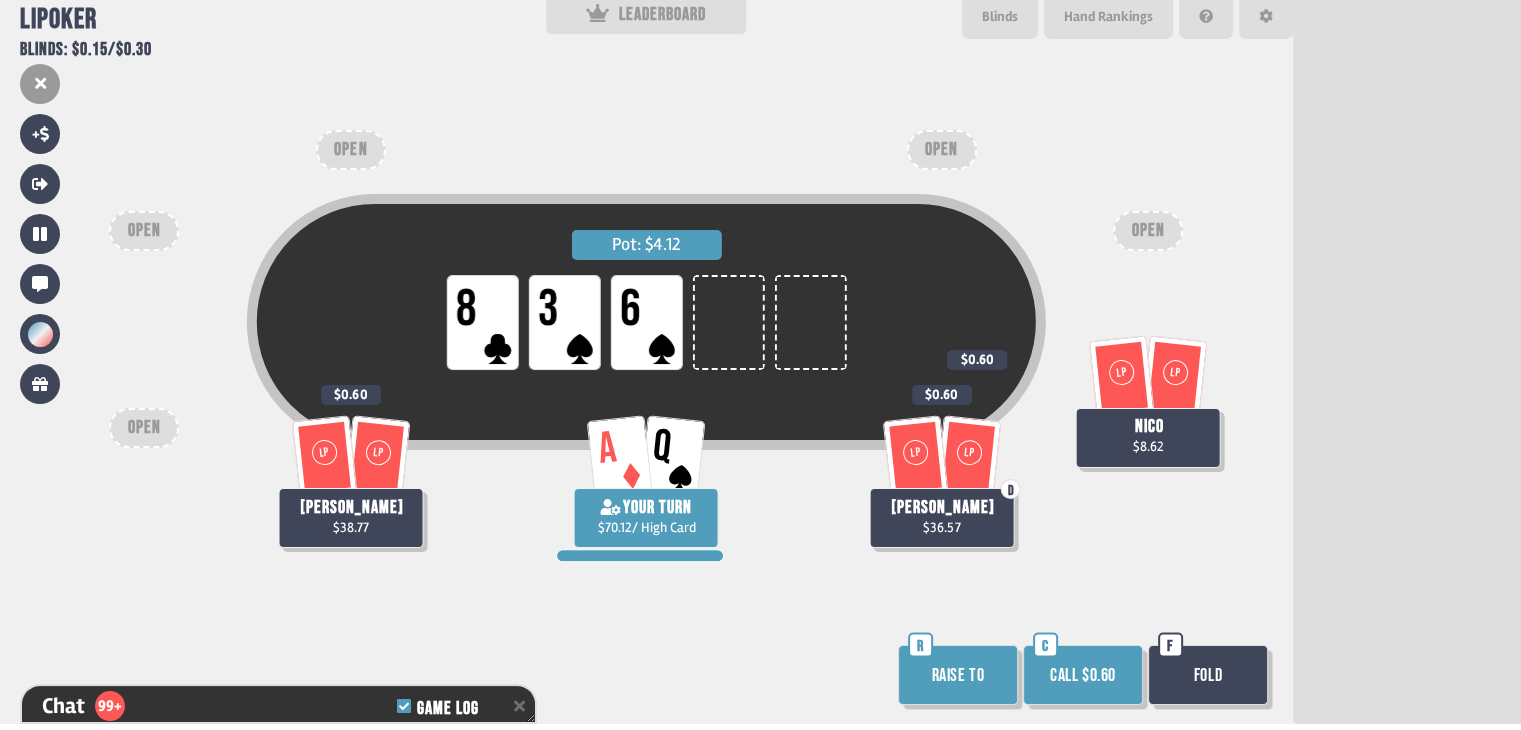 click on "Call $0.60" at bounding box center [1083, 675] 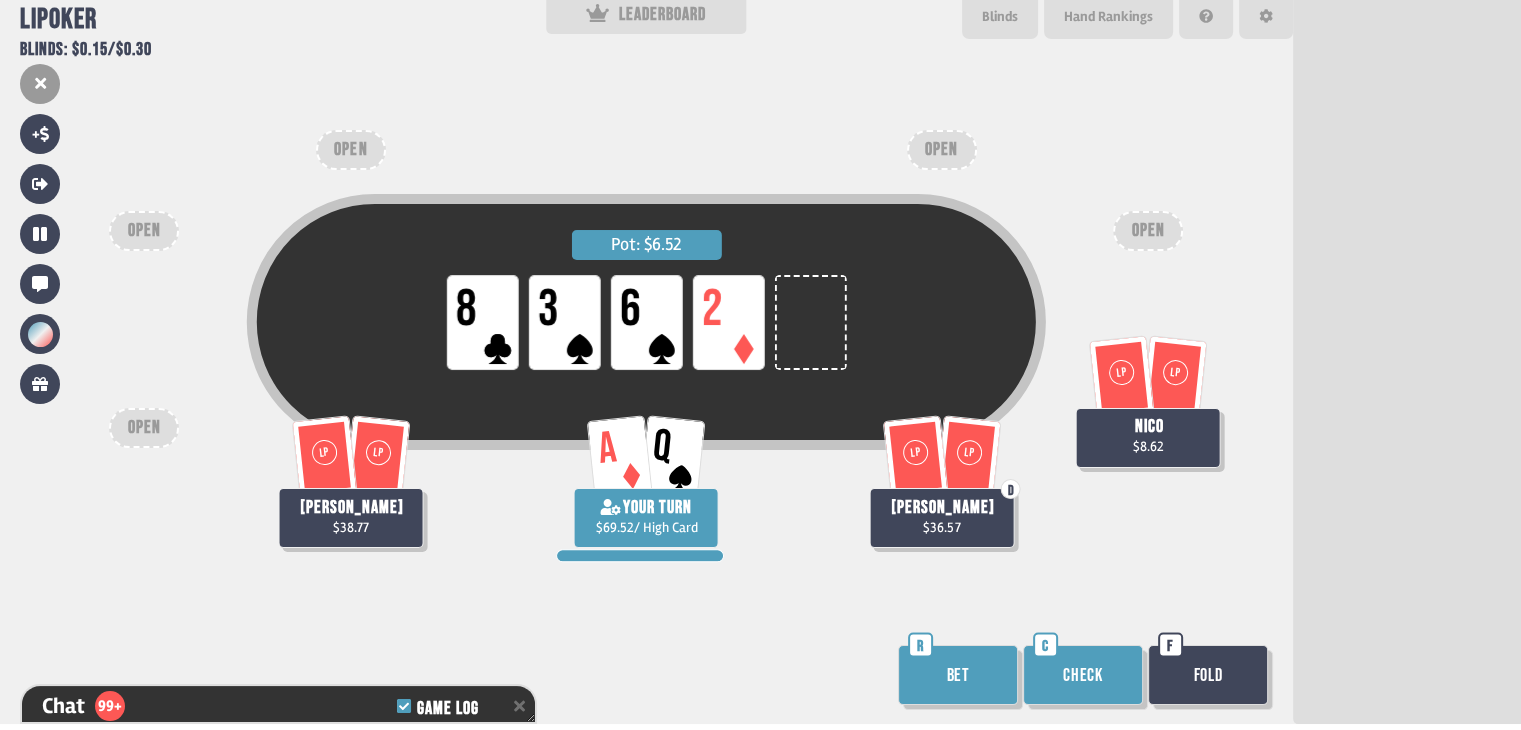 click on "Check" at bounding box center (1083, 675) 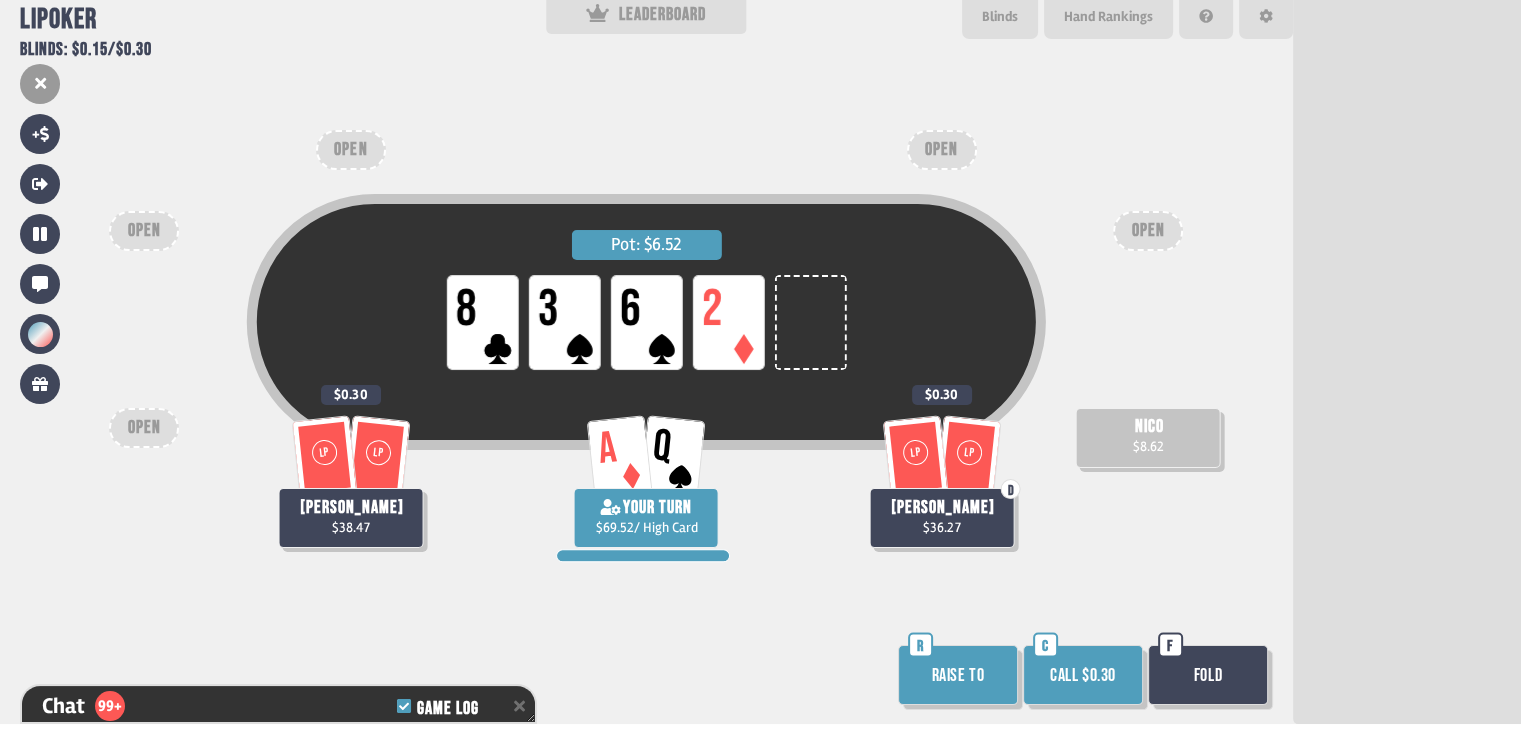 click on "Call $0.30" at bounding box center (1083, 675) 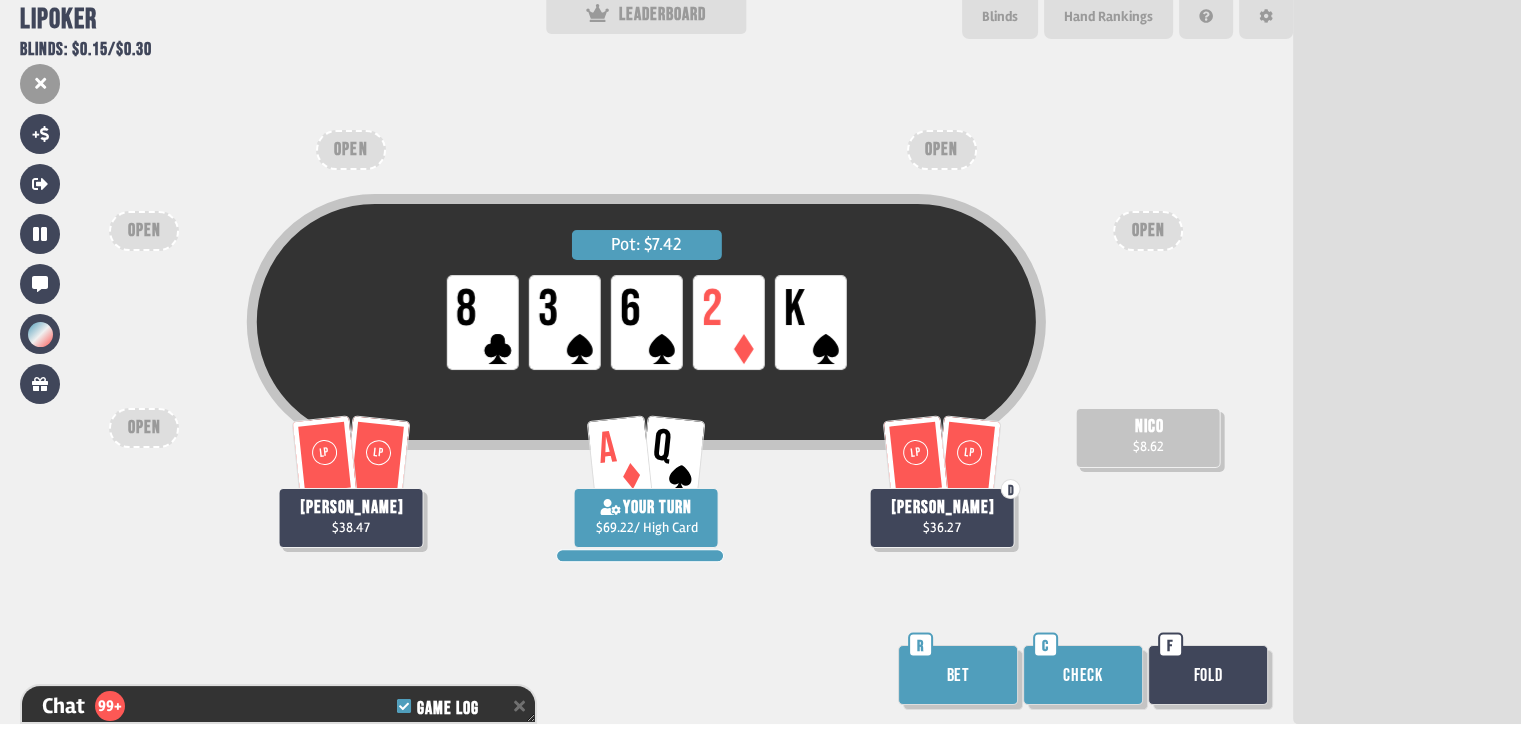 click on "Check" at bounding box center [1083, 675] 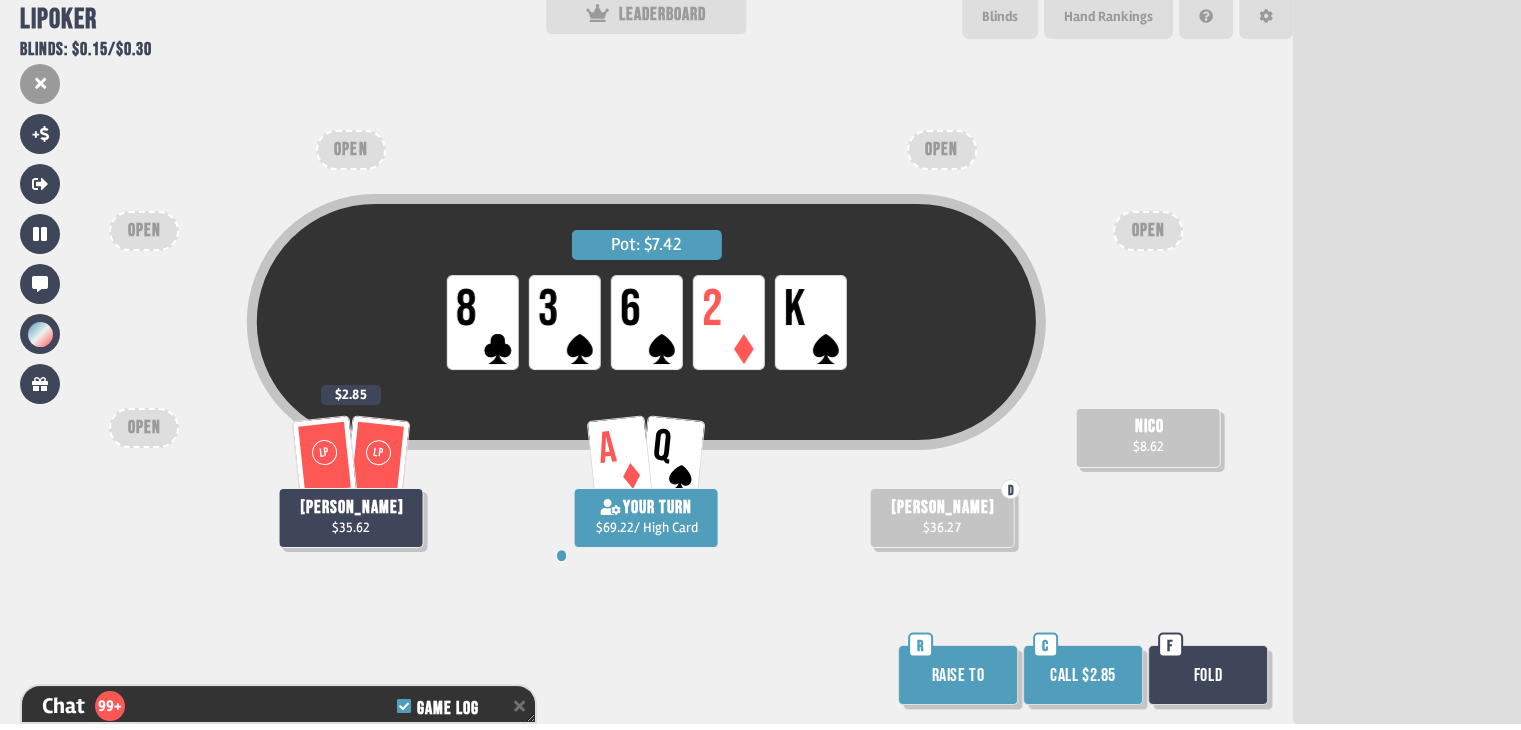 click on "Fold" at bounding box center [1208, 675] 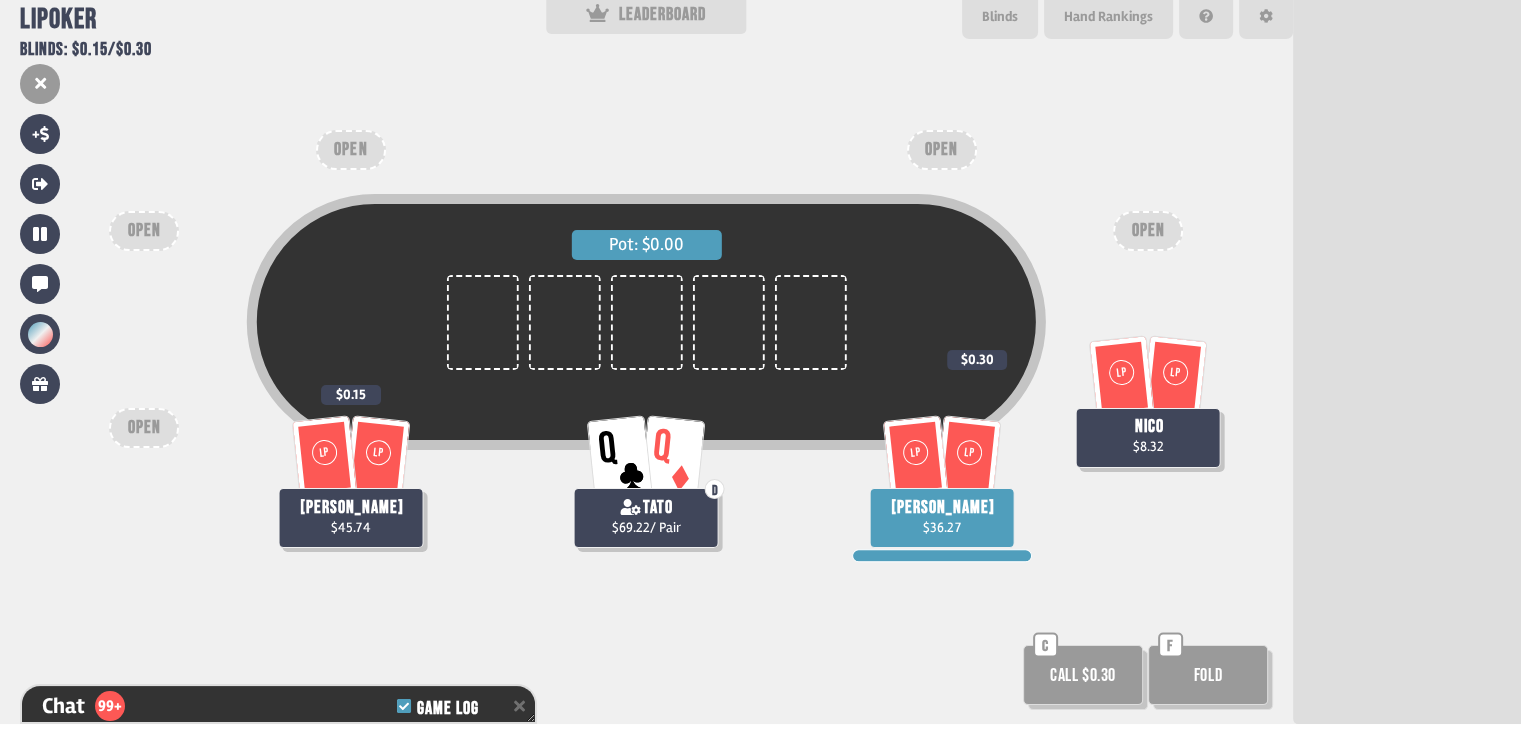 scroll, scrollTop: 198, scrollLeft: 0, axis: vertical 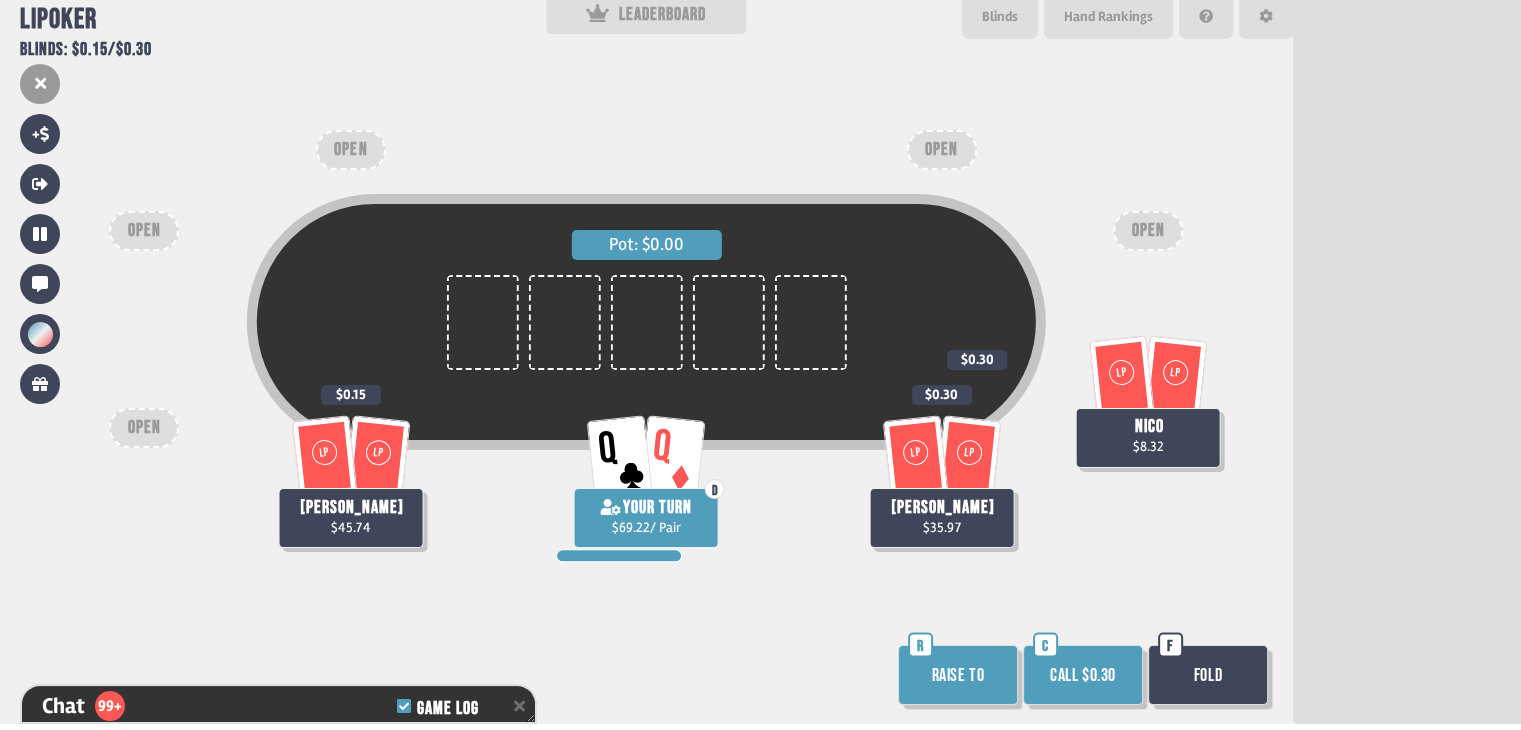 click on "Raise to" at bounding box center [958, 675] 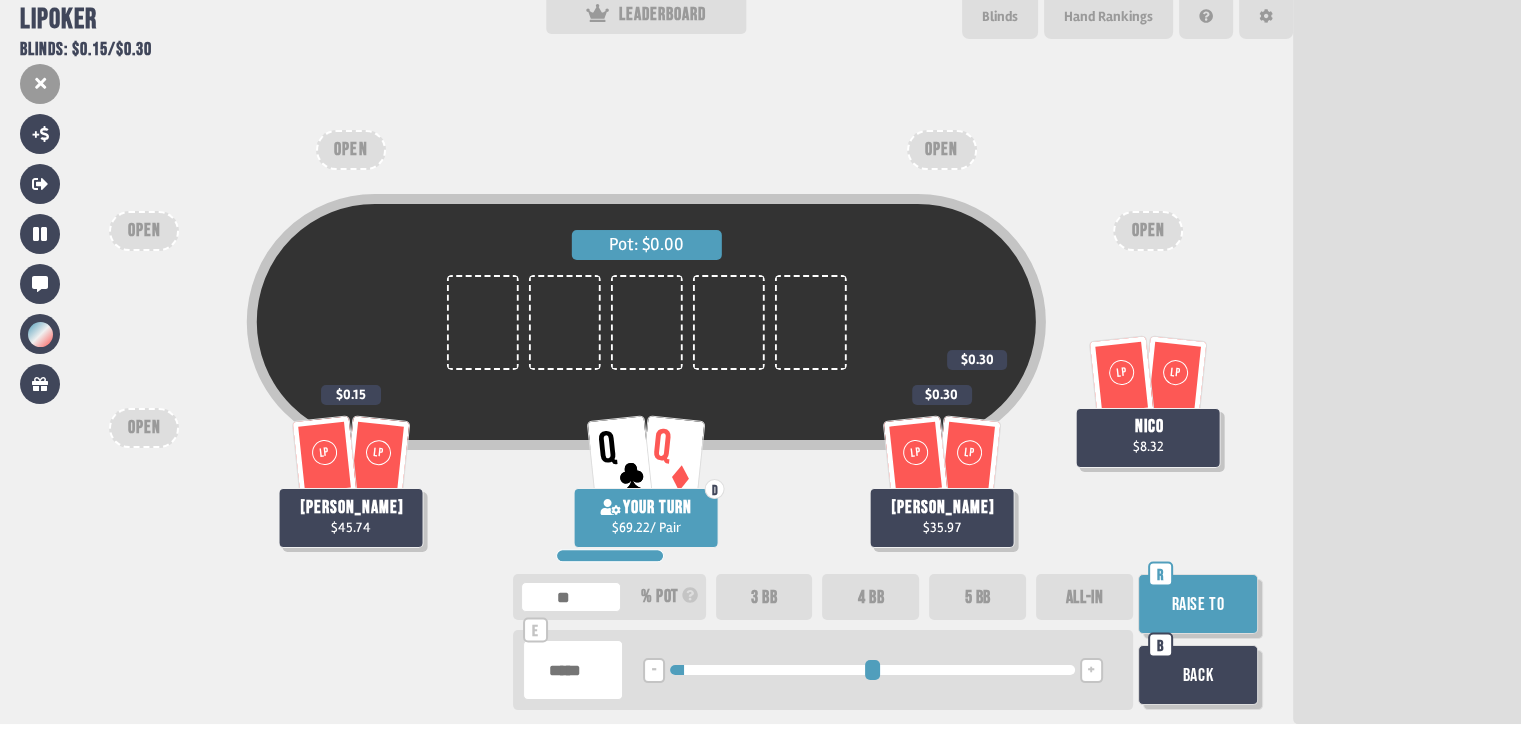 click at bounding box center (872, 670) 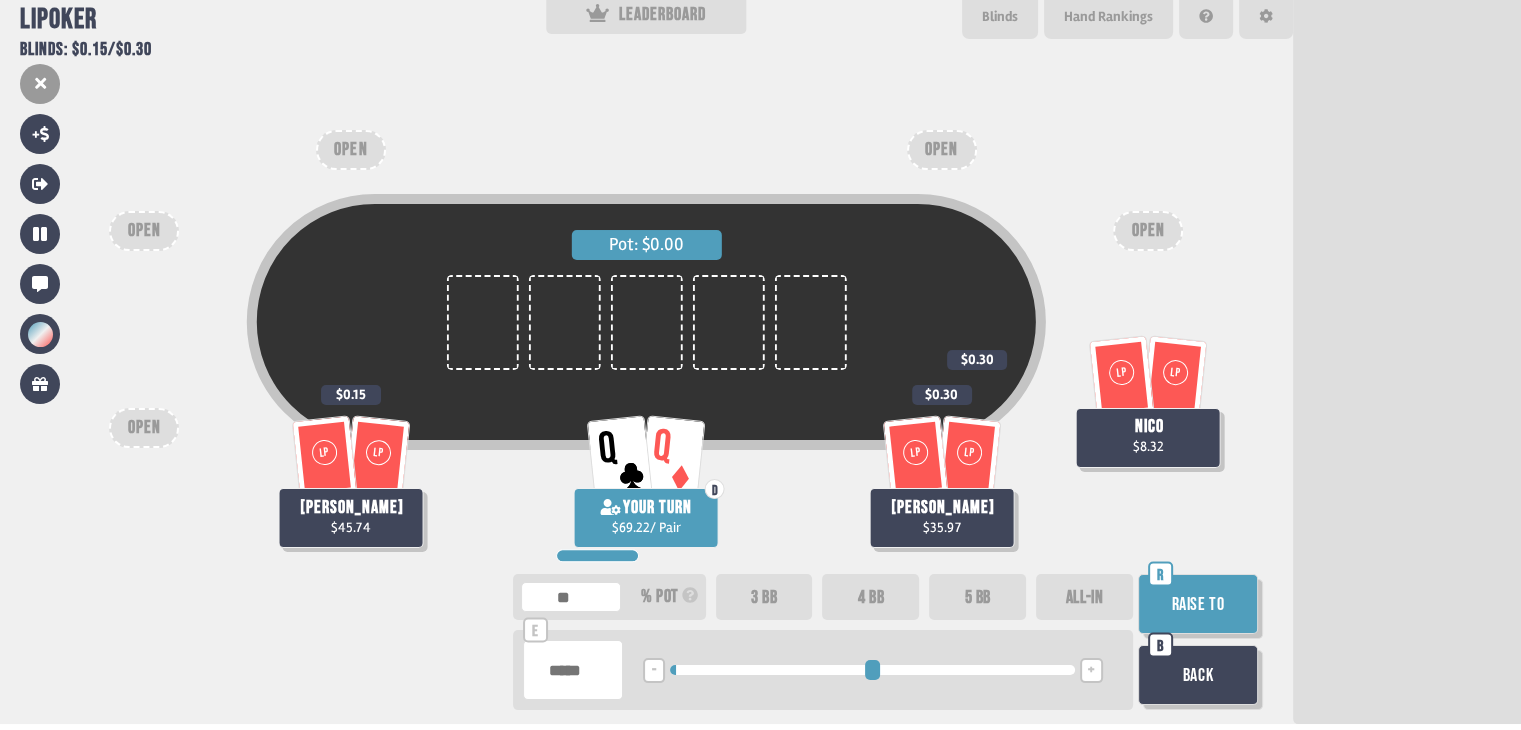 click at bounding box center [872, 670] 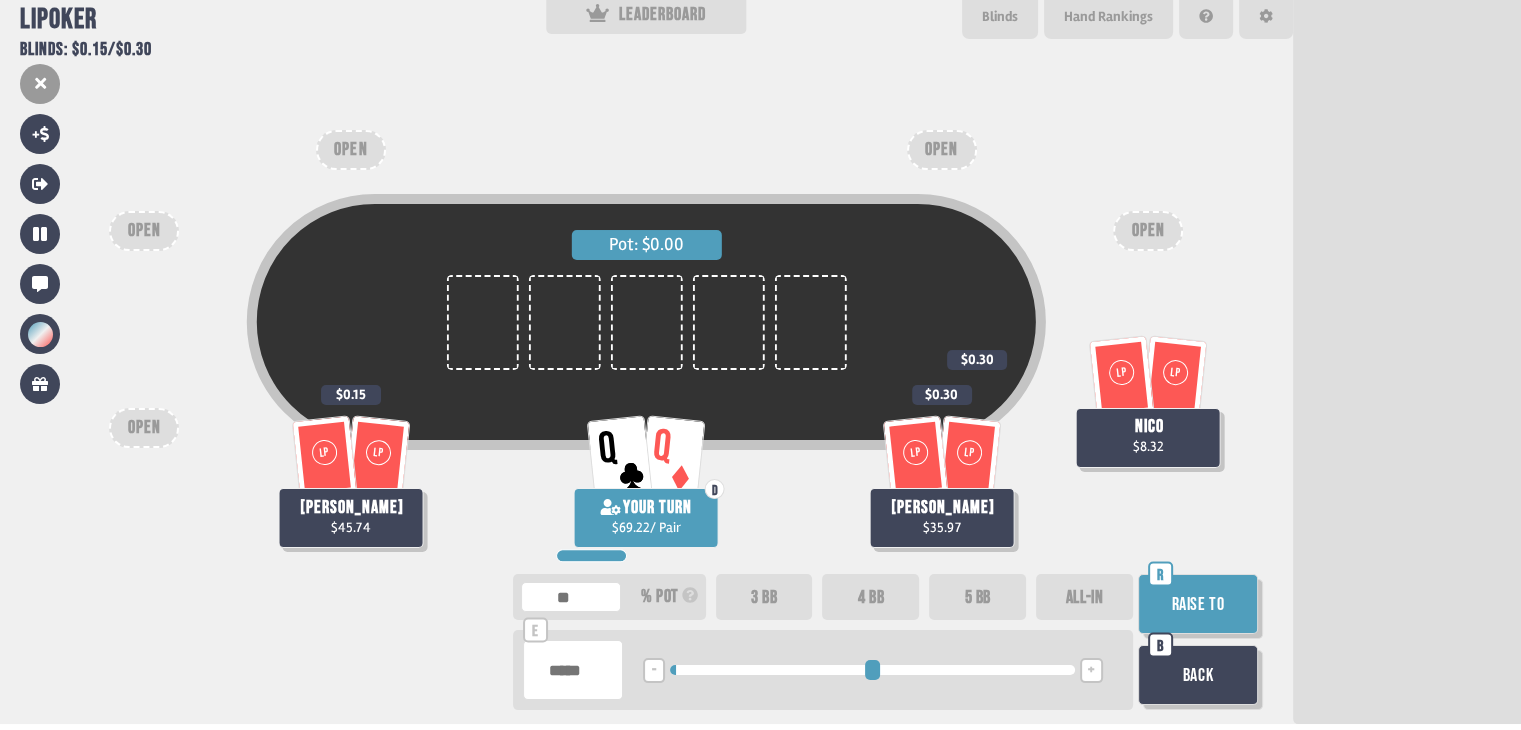 click on "Raise to" at bounding box center [1198, 604] 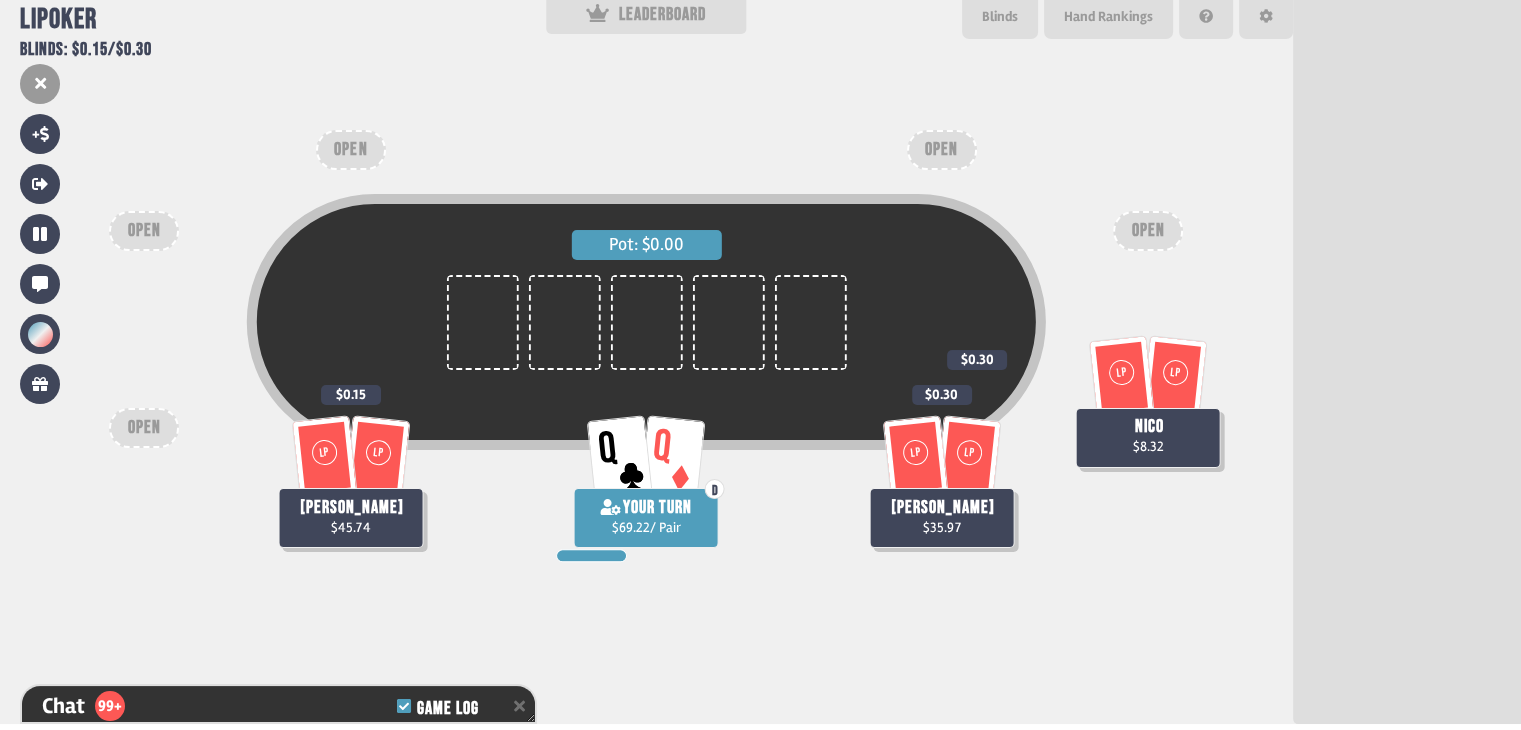 scroll, scrollTop: 34291, scrollLeft: 0, axis: vertical 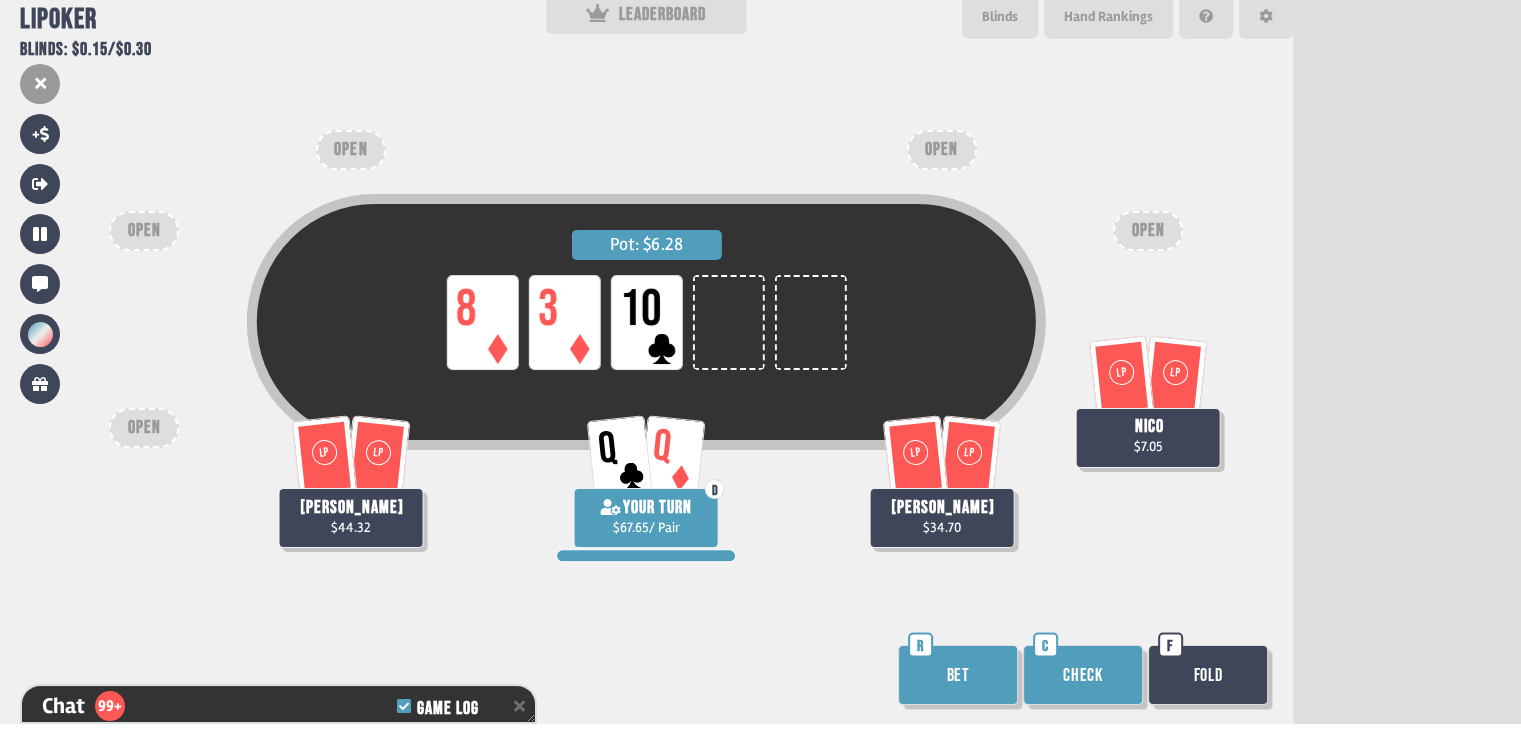 click on "Bet" at bounding box center [958, 675] 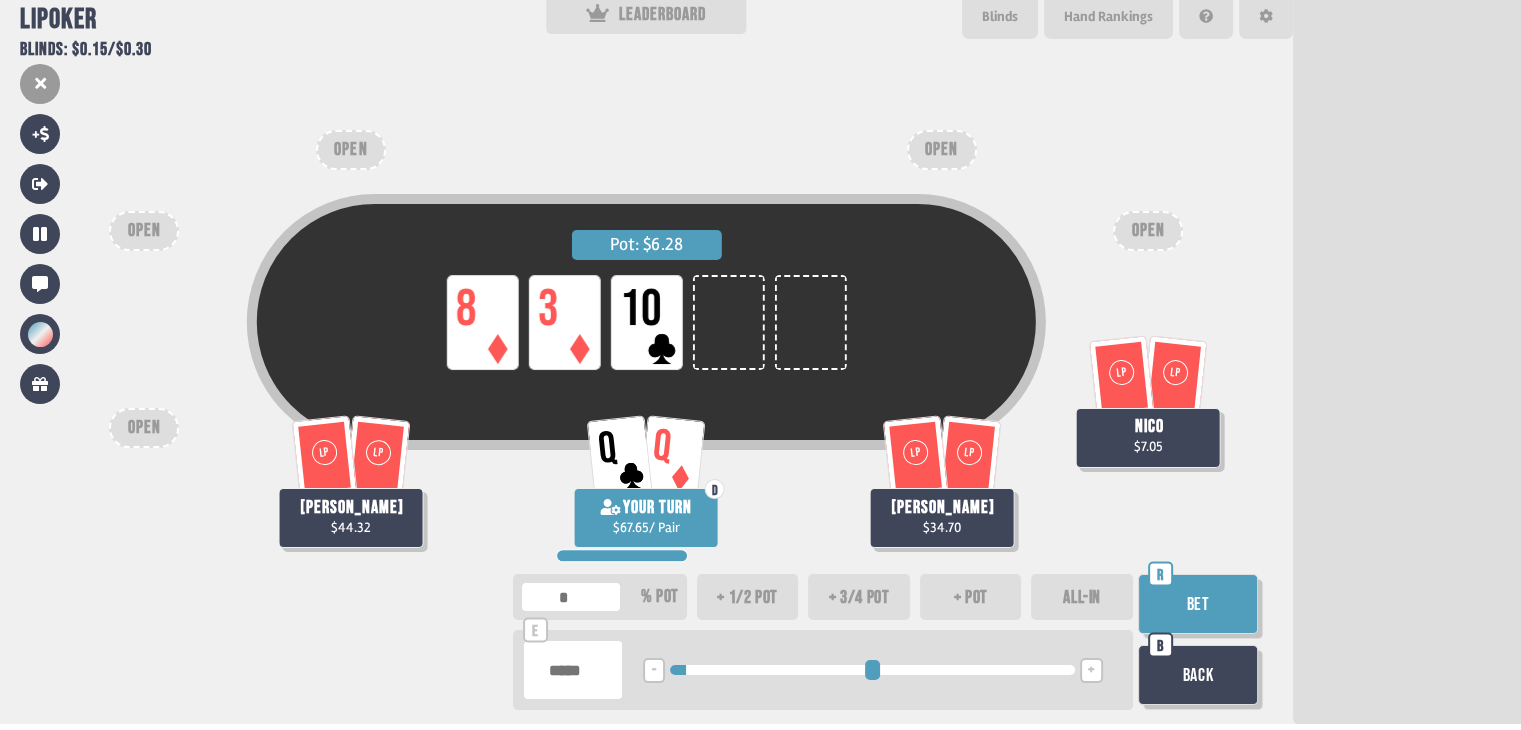 drag, startPoint x: 681, startPoint y: 668, endPoint x: 692, endPoint y: 665, distance: 11.401754 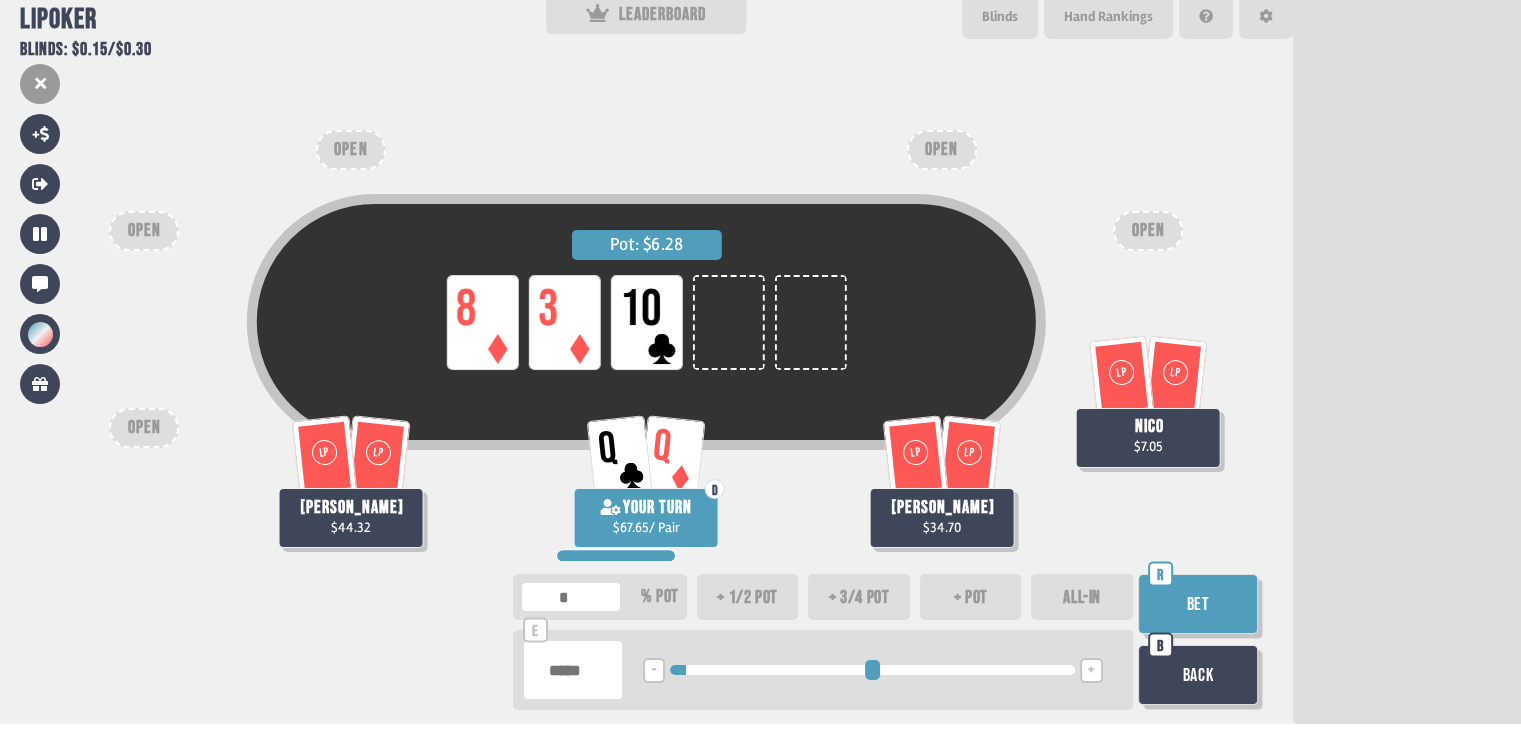 click on "Bet" at bounding box center (1198, 604) 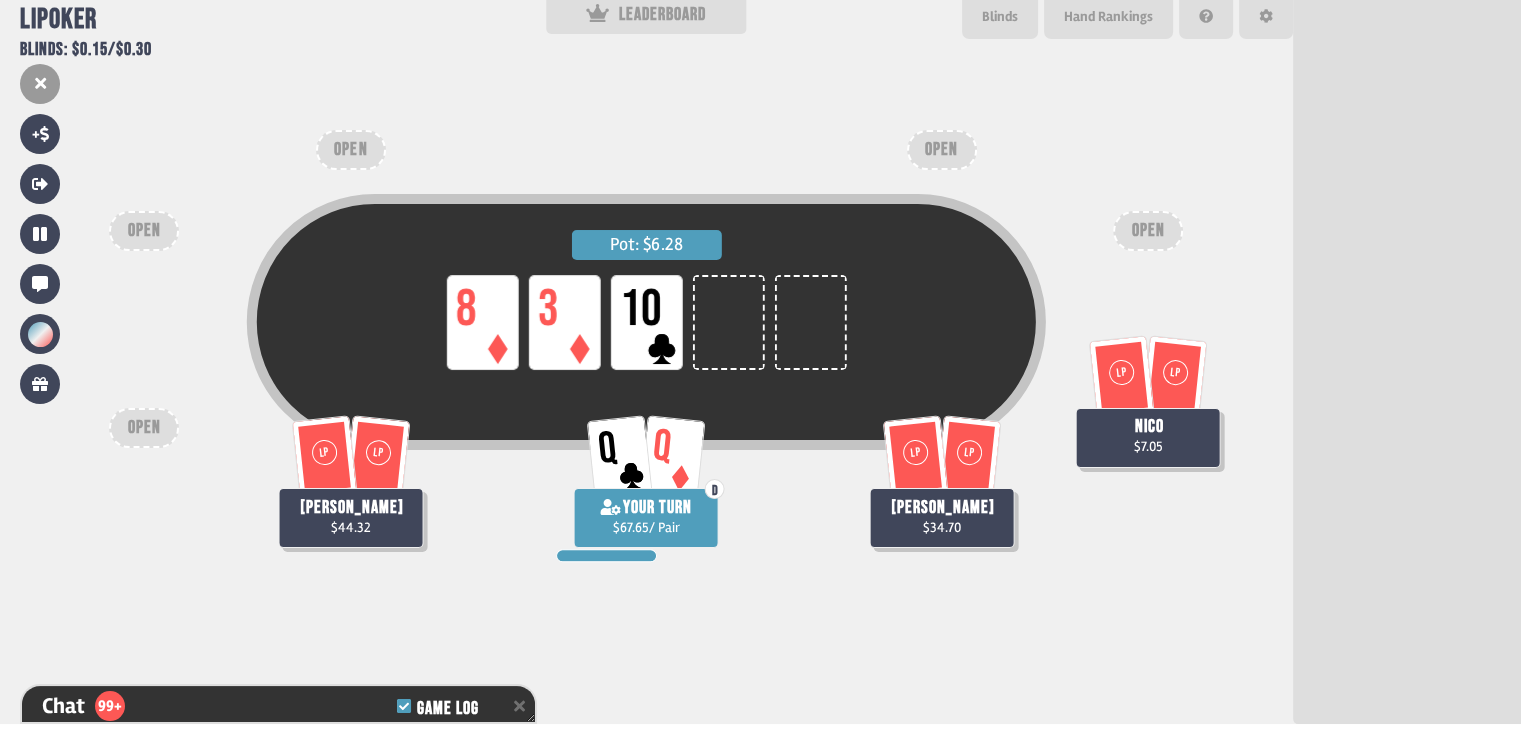 scroll, scrollTop: 34580, scrollLeft: 0, axis: vertical 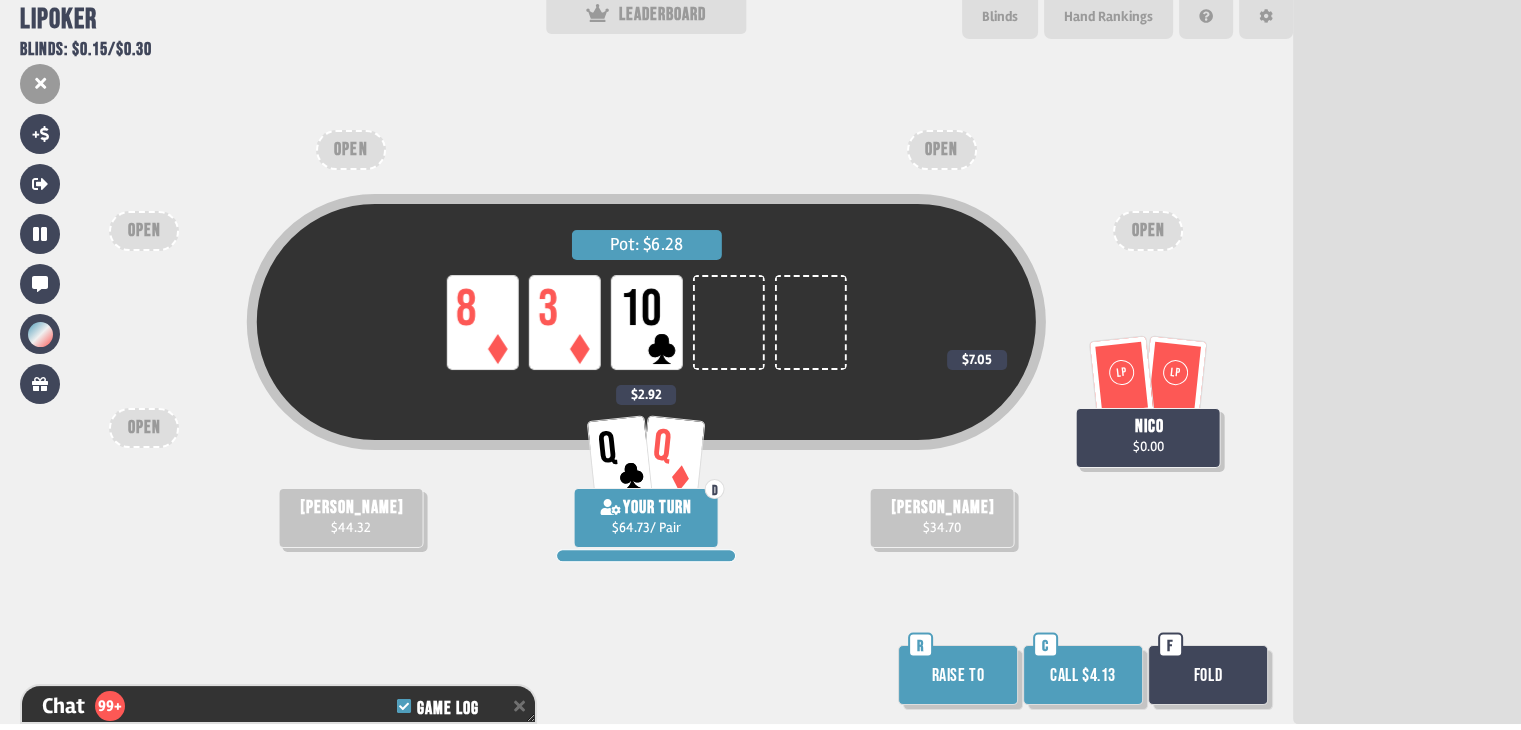 click on "Call $4.13" at bounding box center [1083, 675] 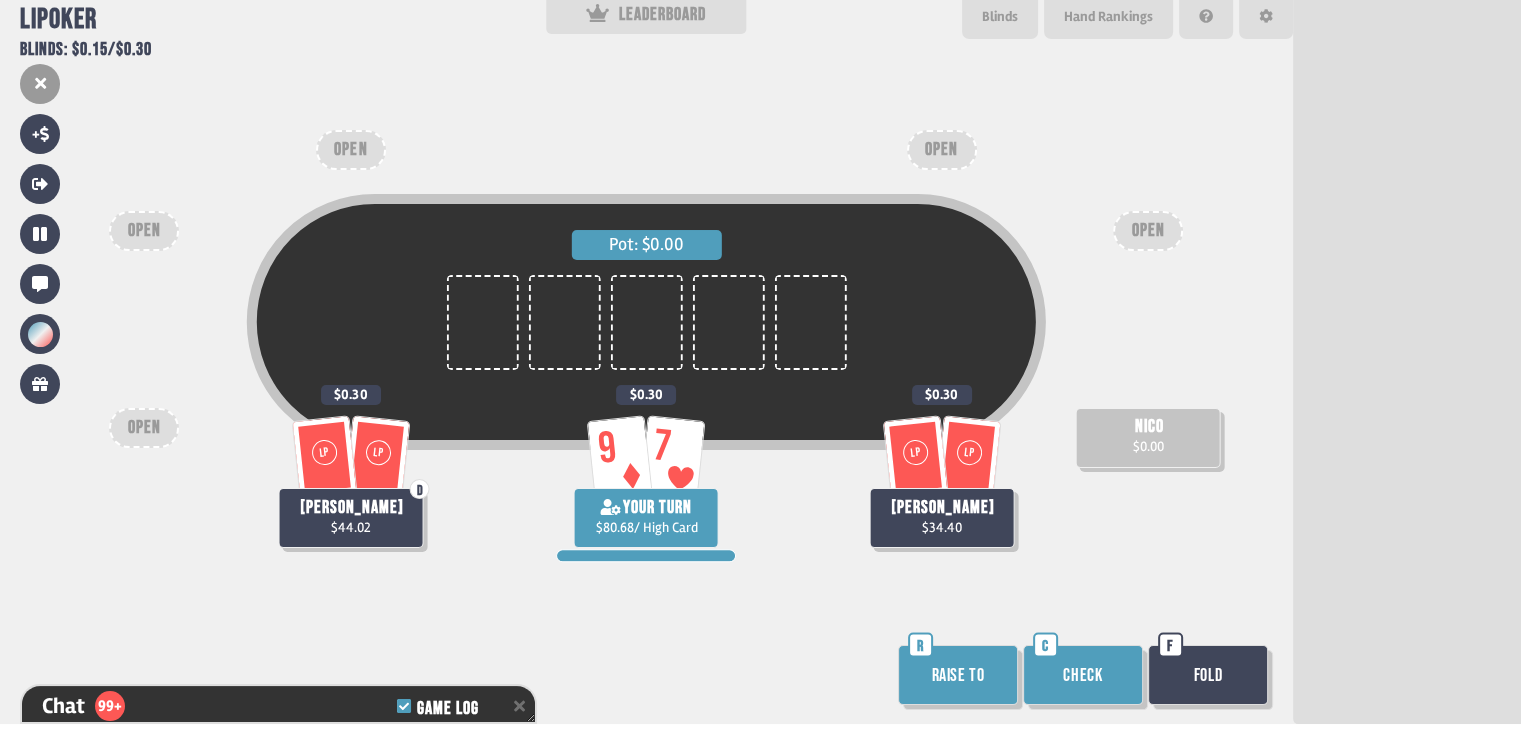 click on "Check" at bounding box center [1083, 675] 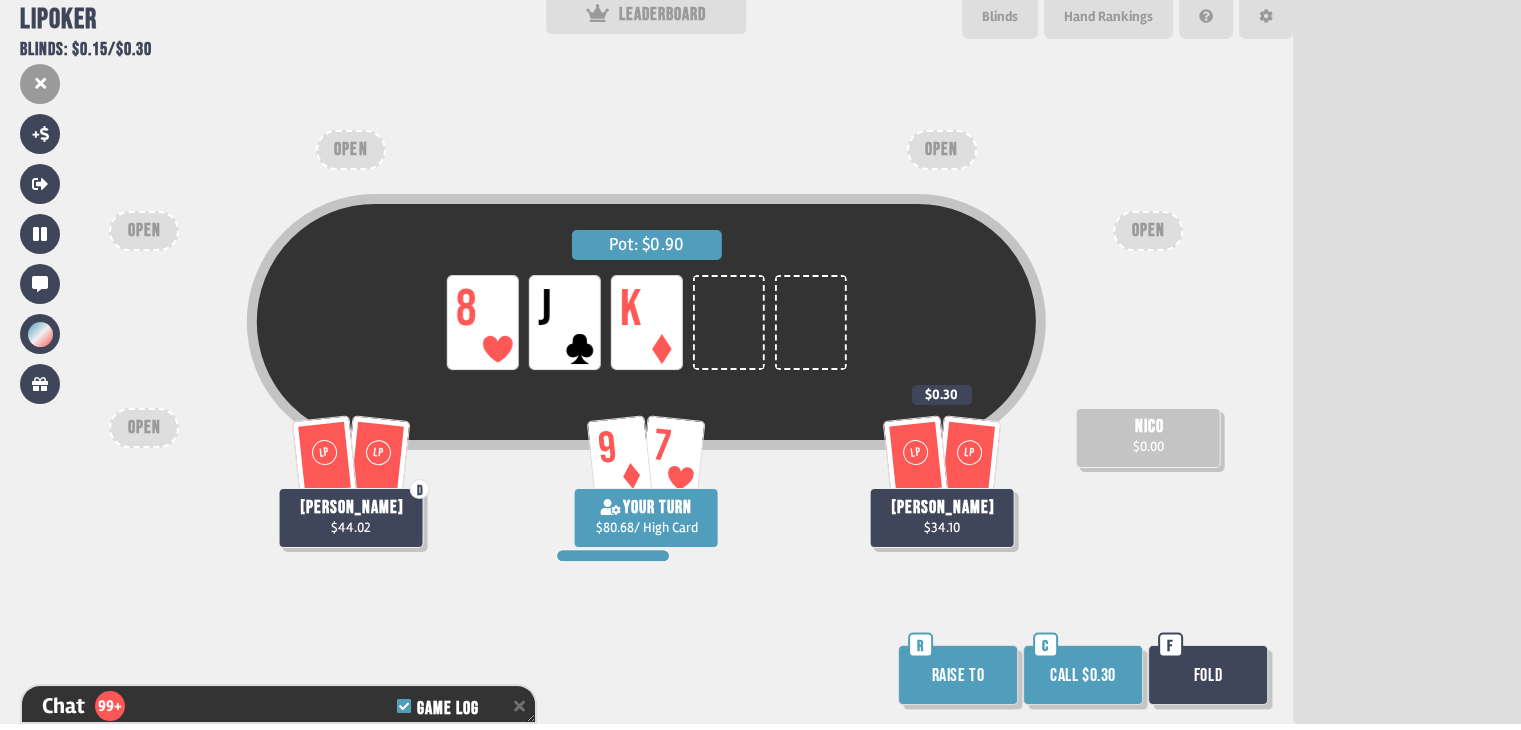 click on "Call $0.30" at bounding box center (1083, 675) 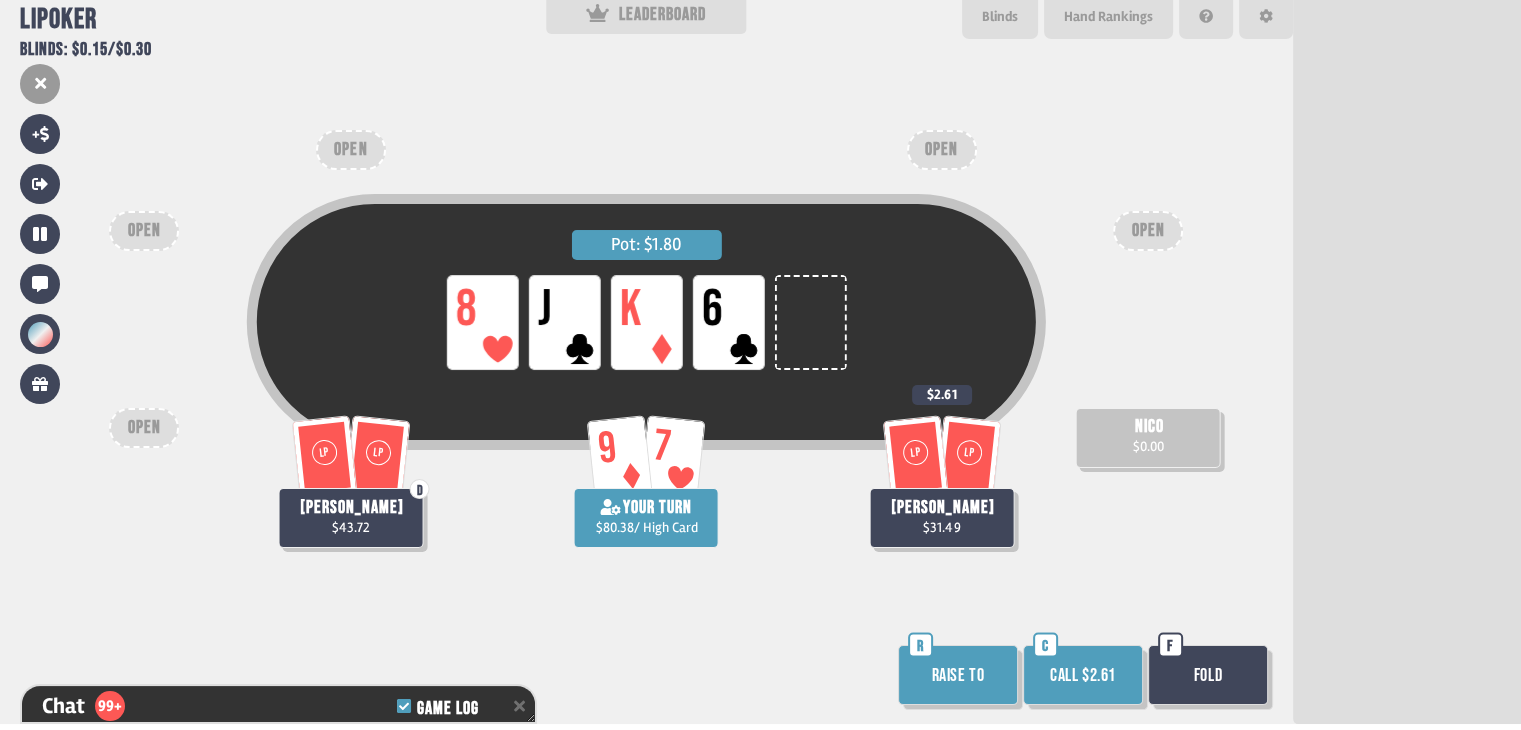 click on "Call $2.61" at bounding box center (1083, 675) 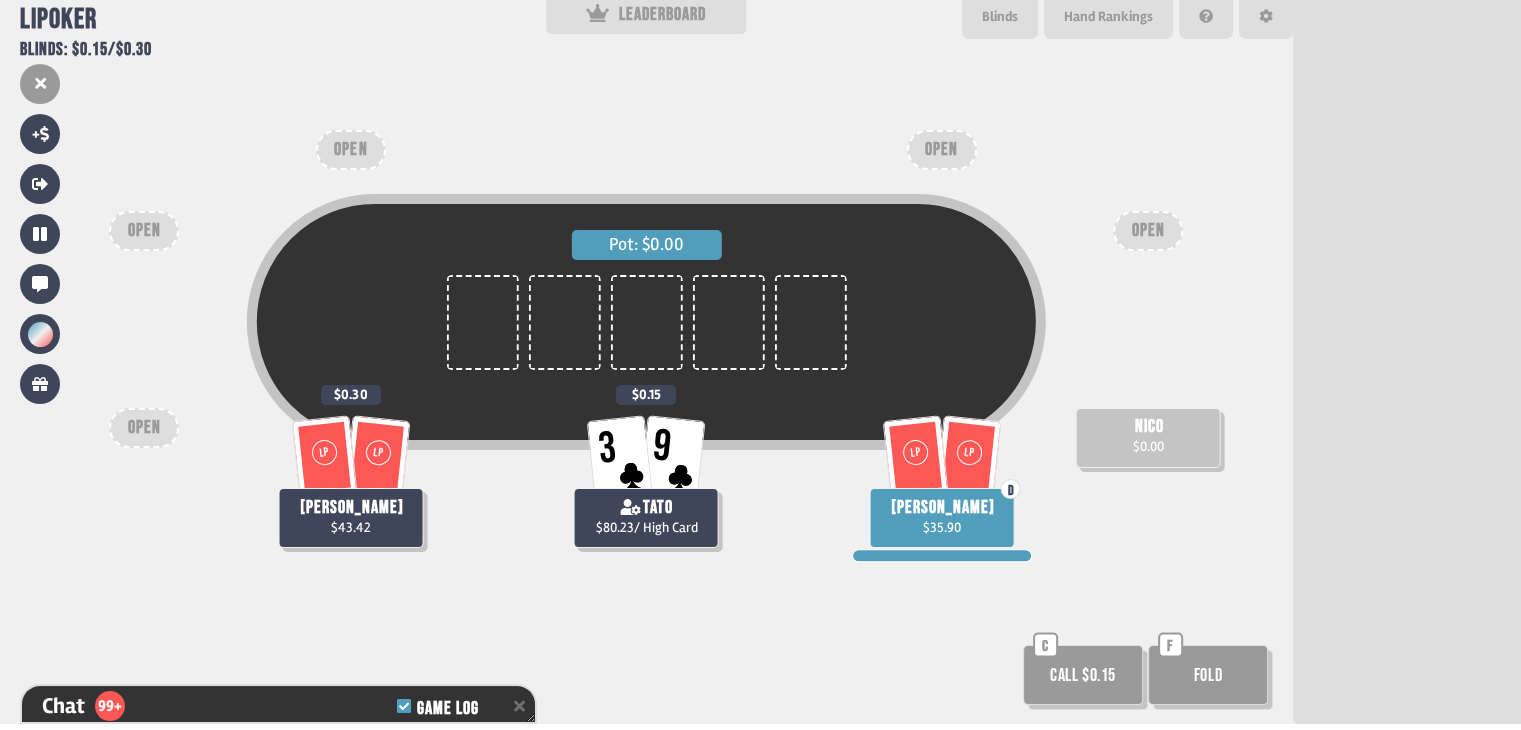 scroll, scrollTop: 198, scrollLeft: 0, axis: vertical 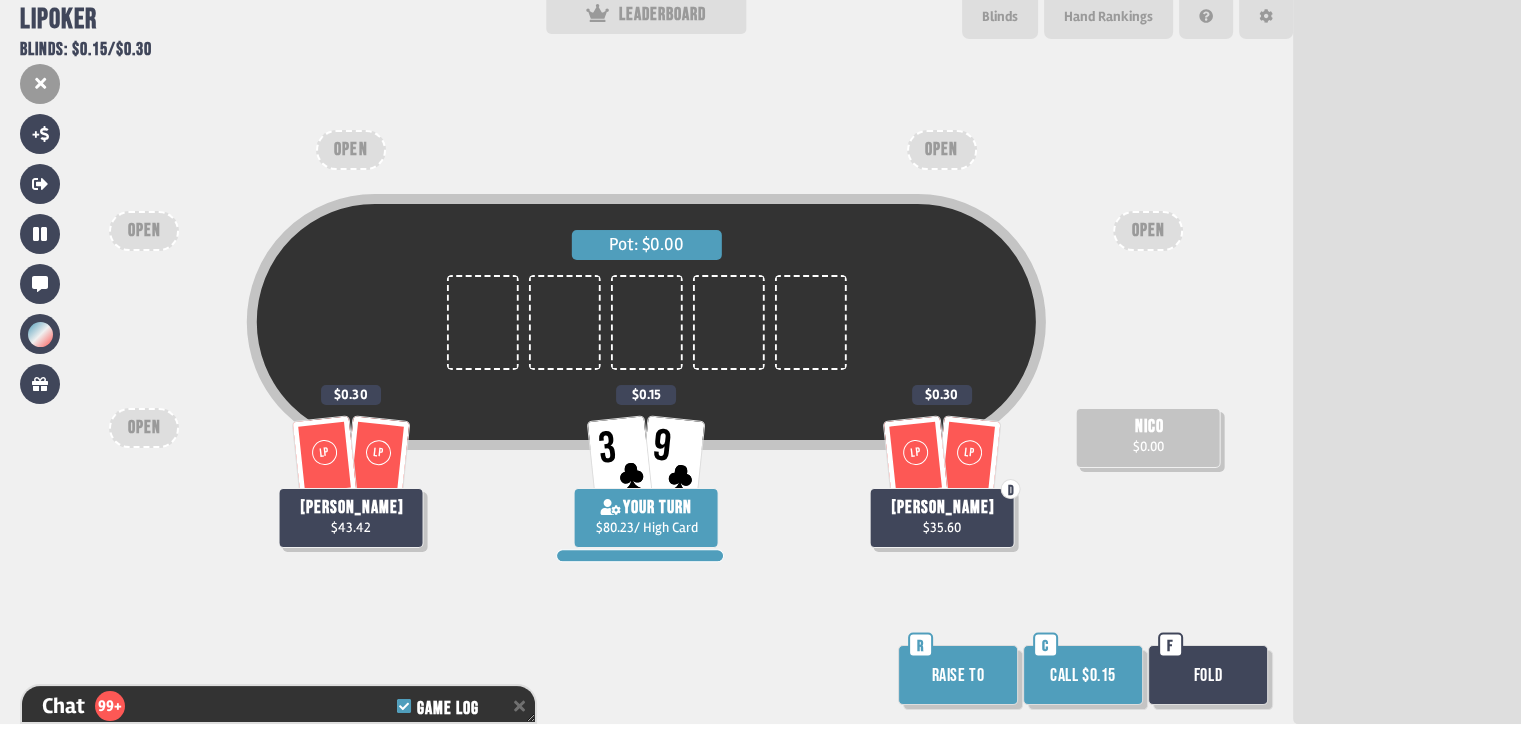 click on "Call $0.15" at bounding box center [1083, 675] 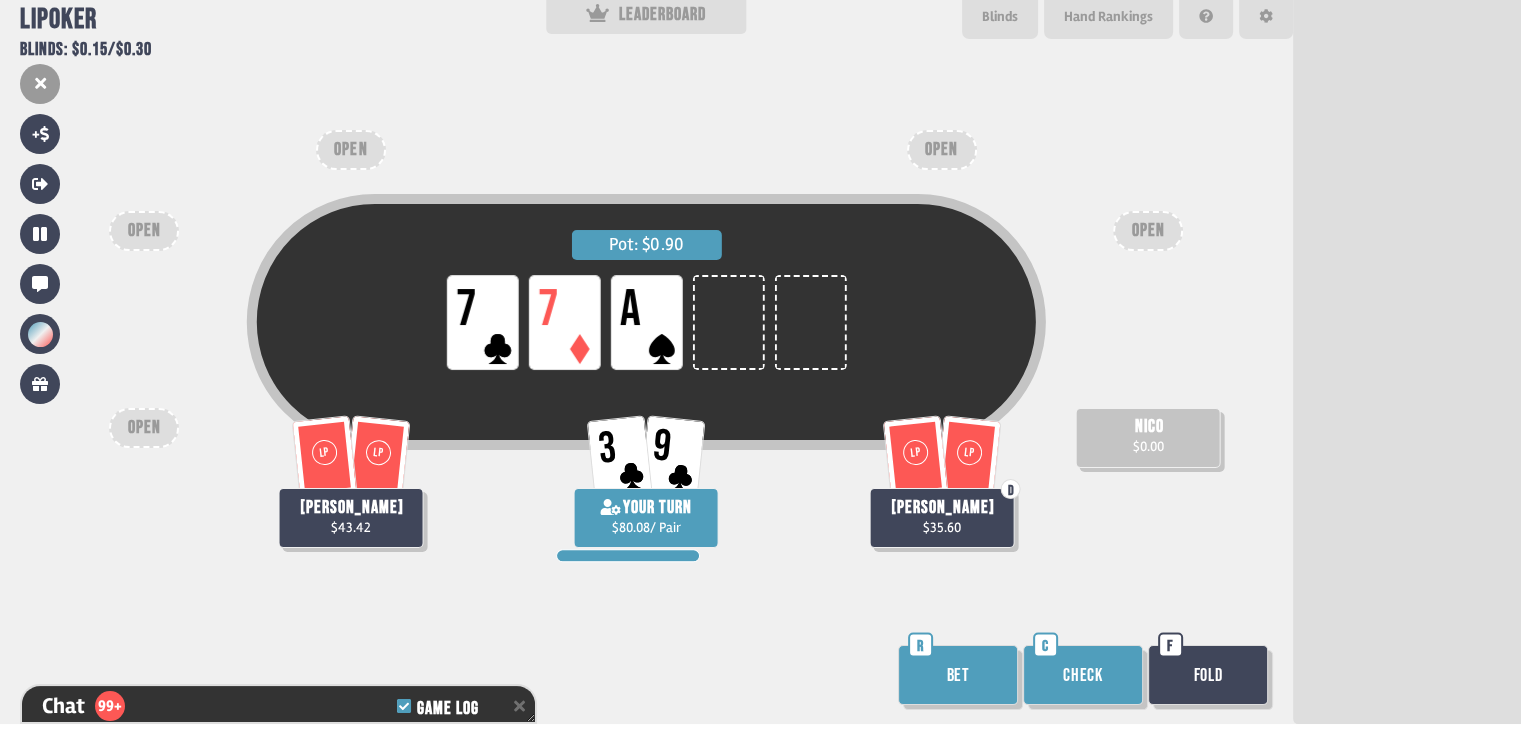 click on "C" at bounding box center [1045, 645] 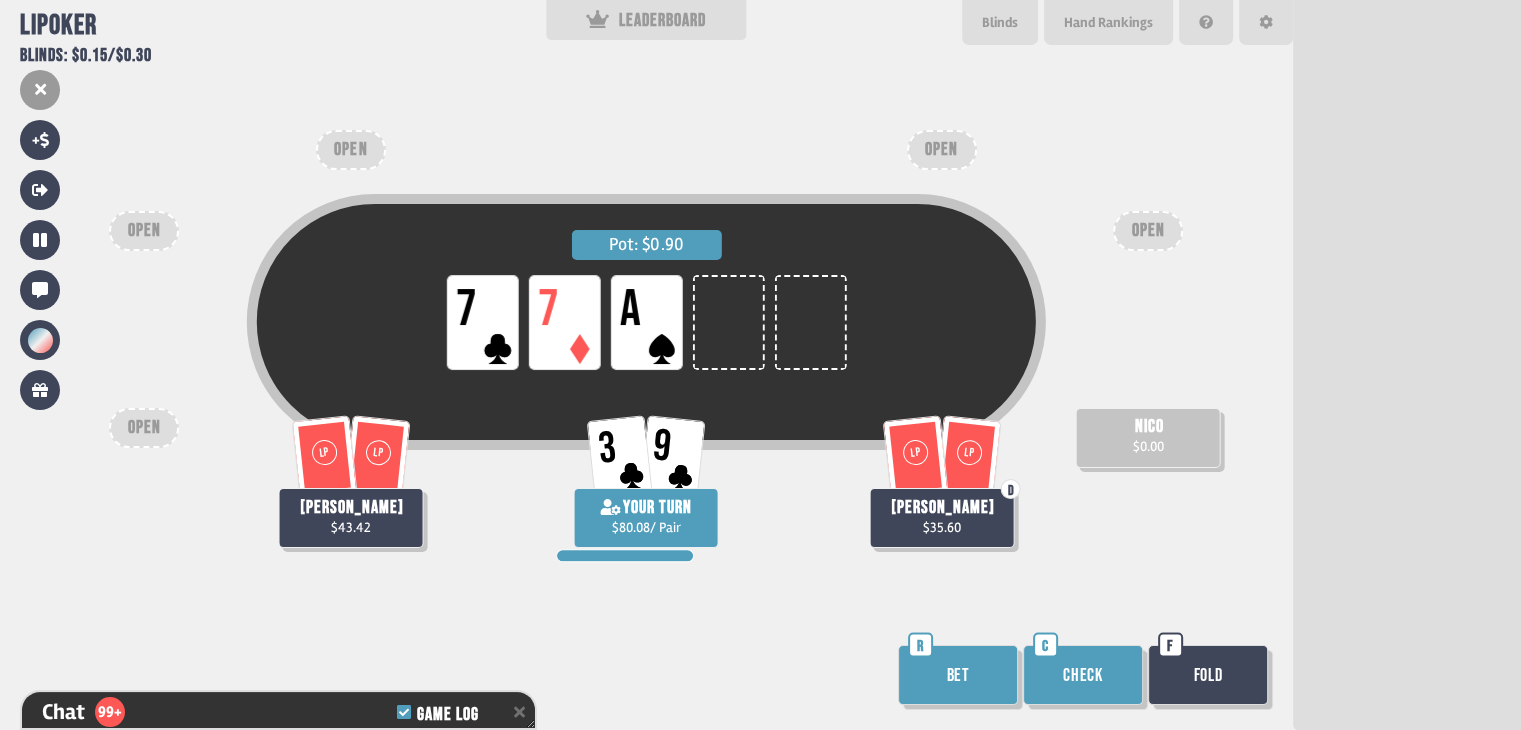 scroll, scrollTop: 0, scrollLeft: 0, axis: both 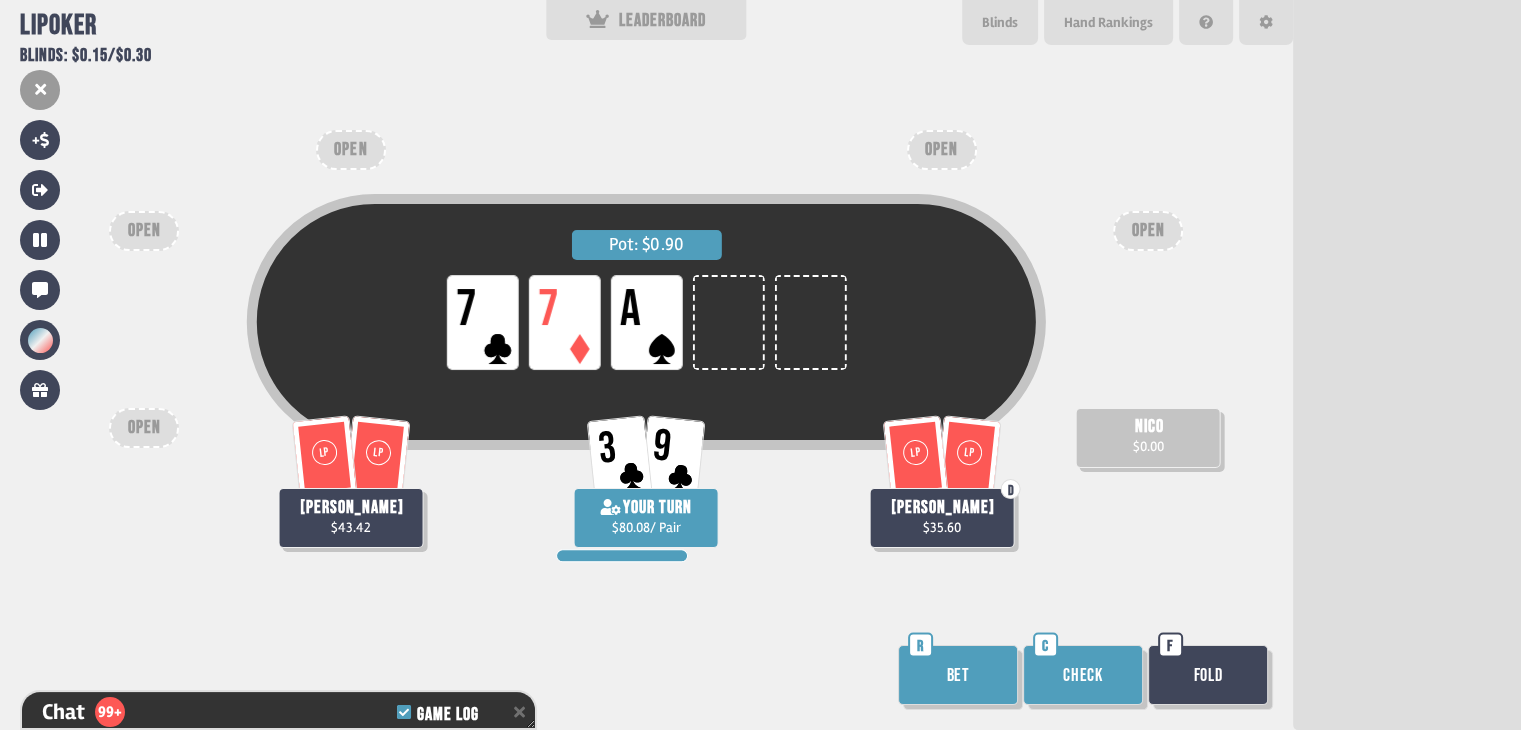 click on "Check" at bounding box center [1083, 675] 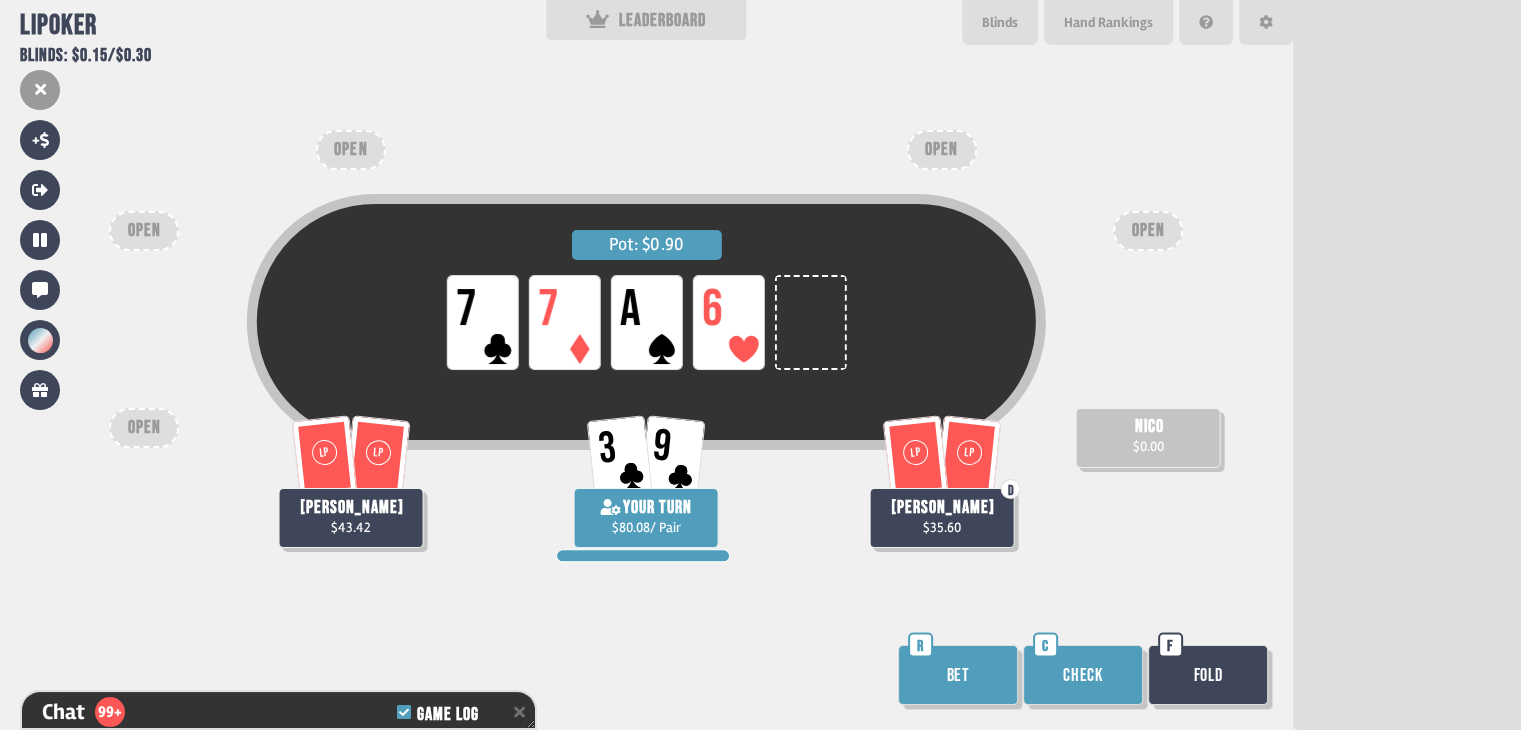 click on "Check" at bounding box center [1083, 675] 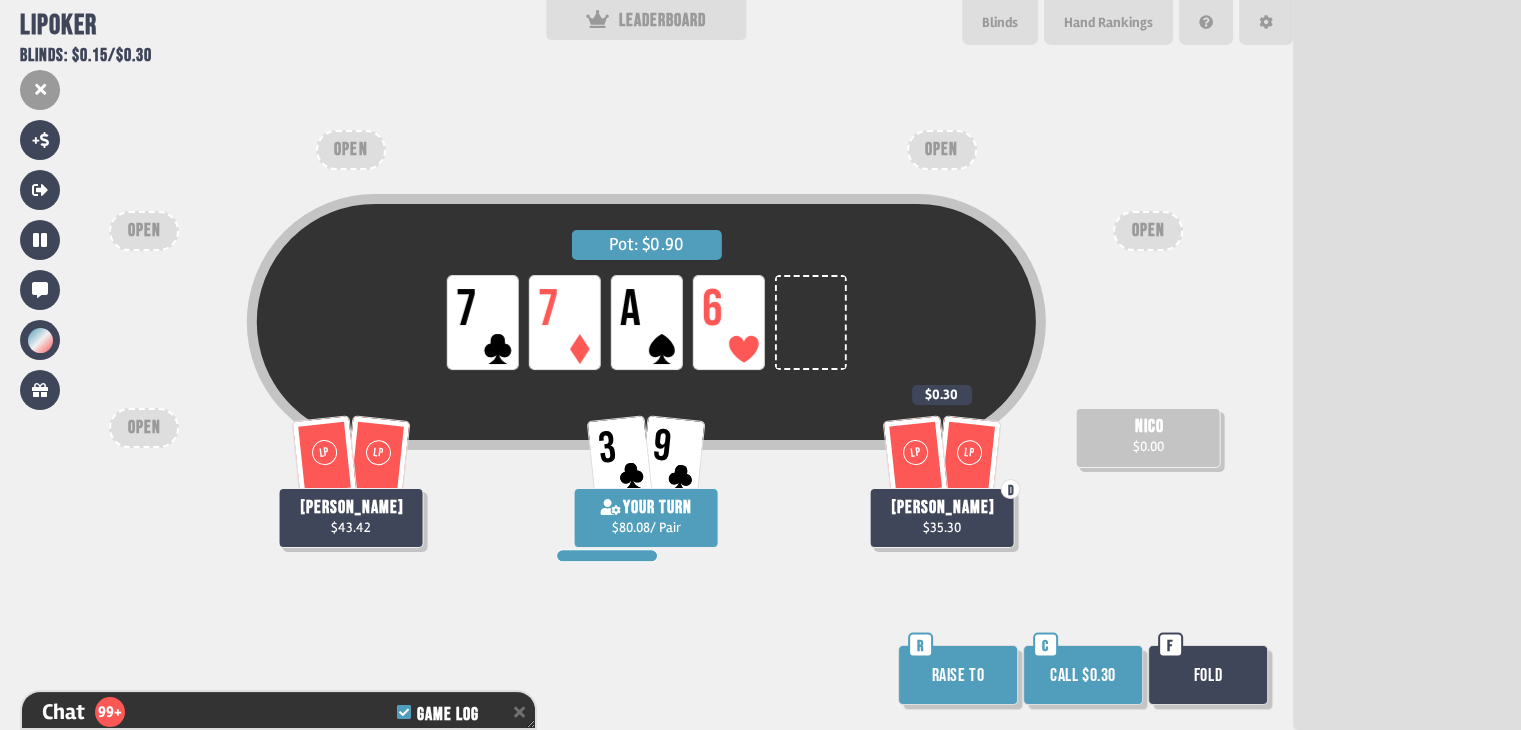 click on "Call $0.30" at bounding box center [1083, 675] 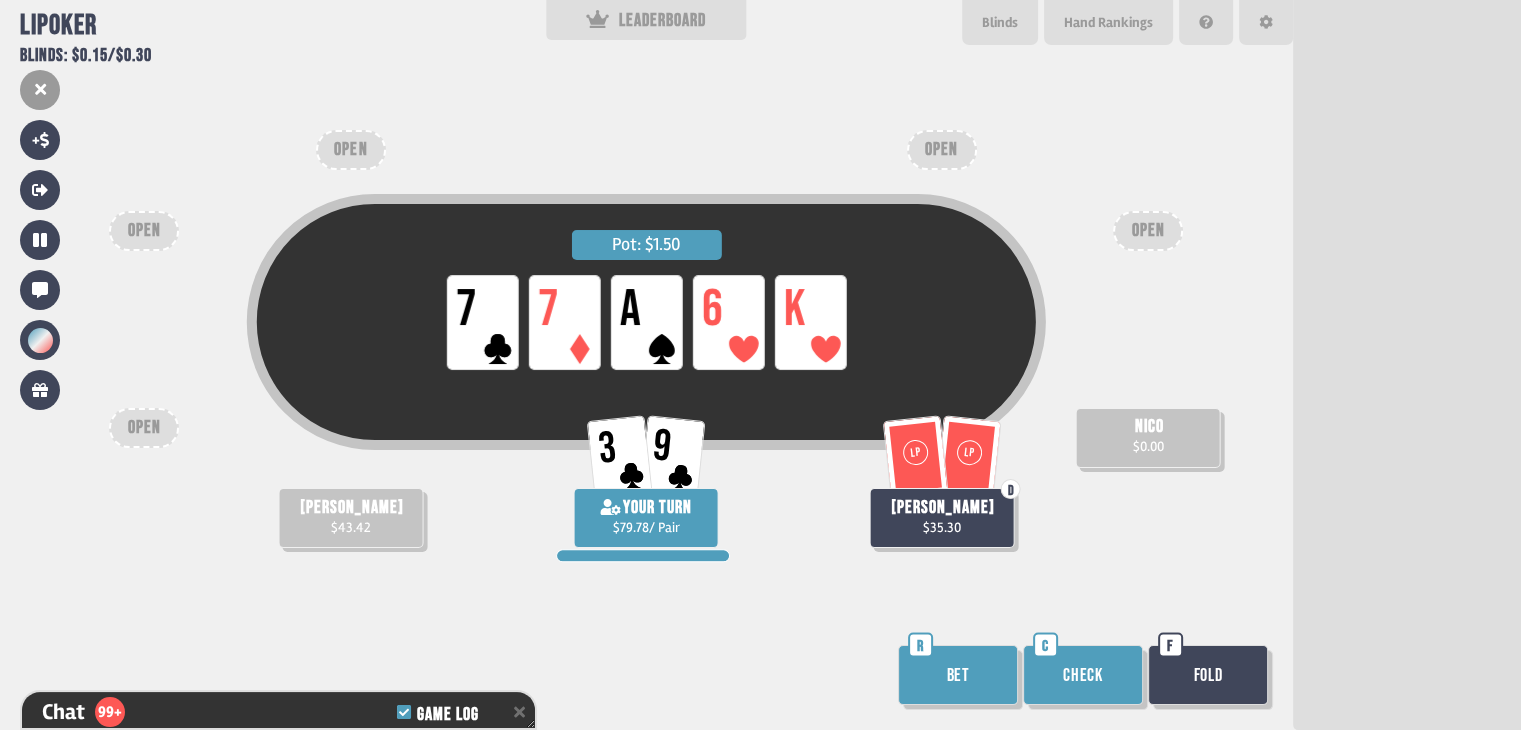 click on "Check" at bounding box center [1083, 675] 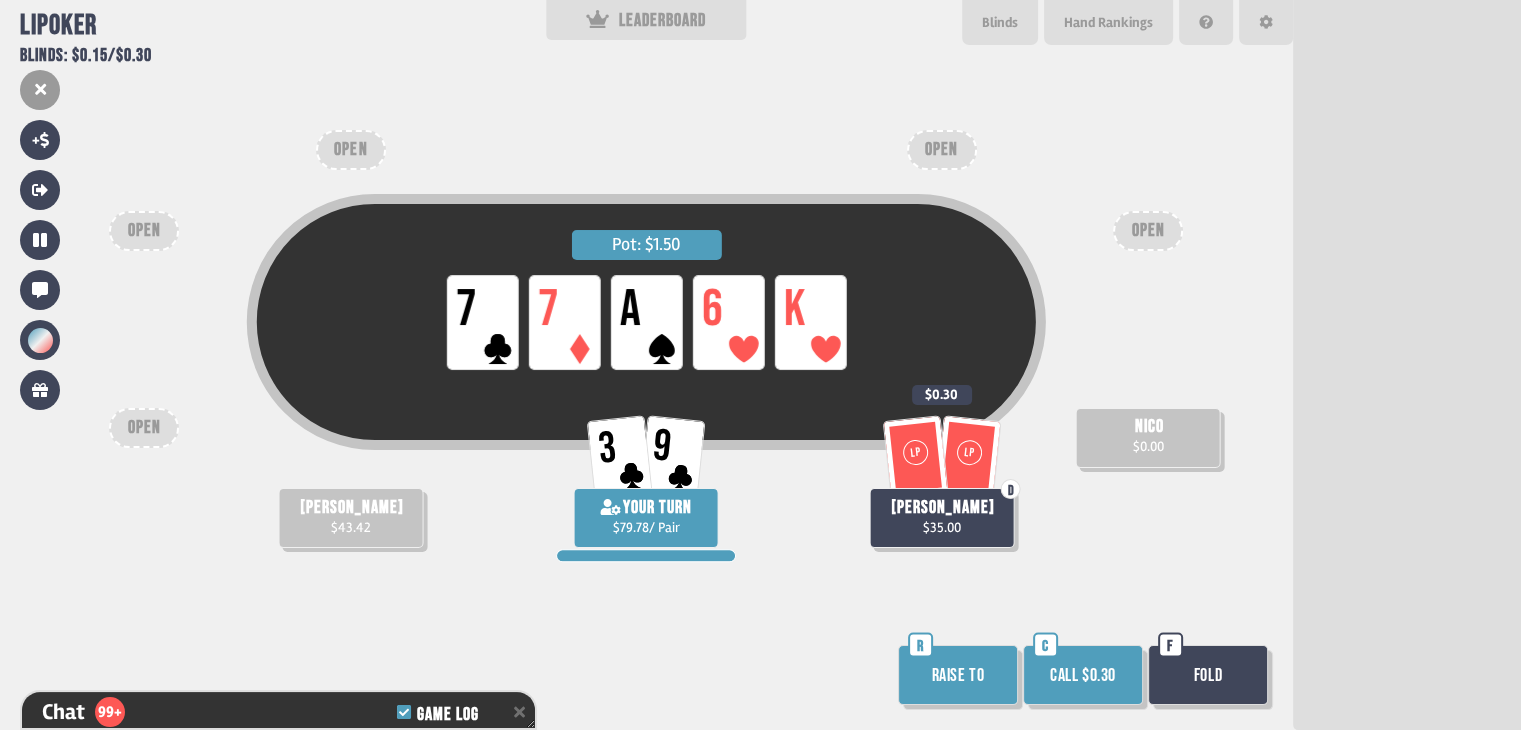 click on "Call $0.30" at bounding box center (1083, 675) 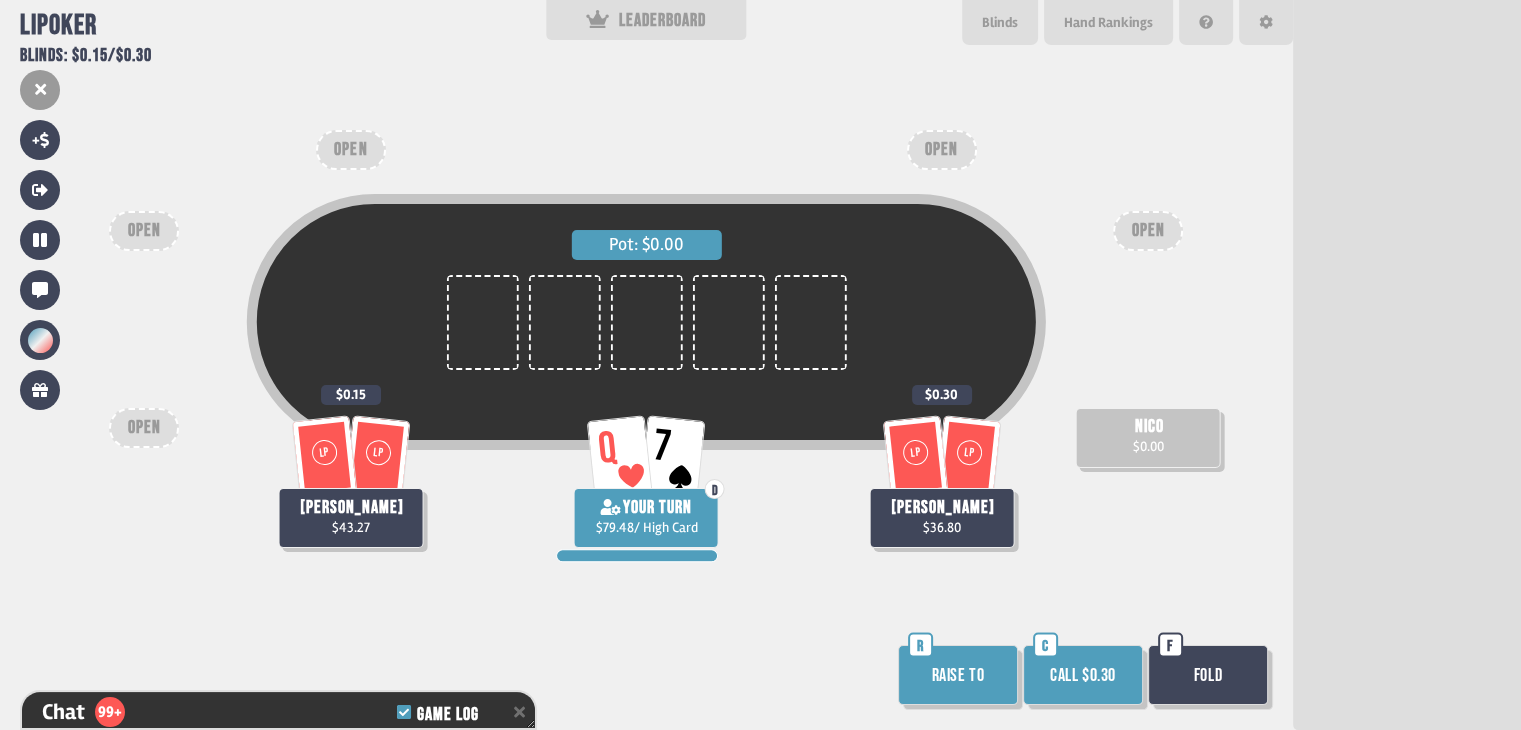 click on "Call $0.30" at bounding box center [1083, 675] 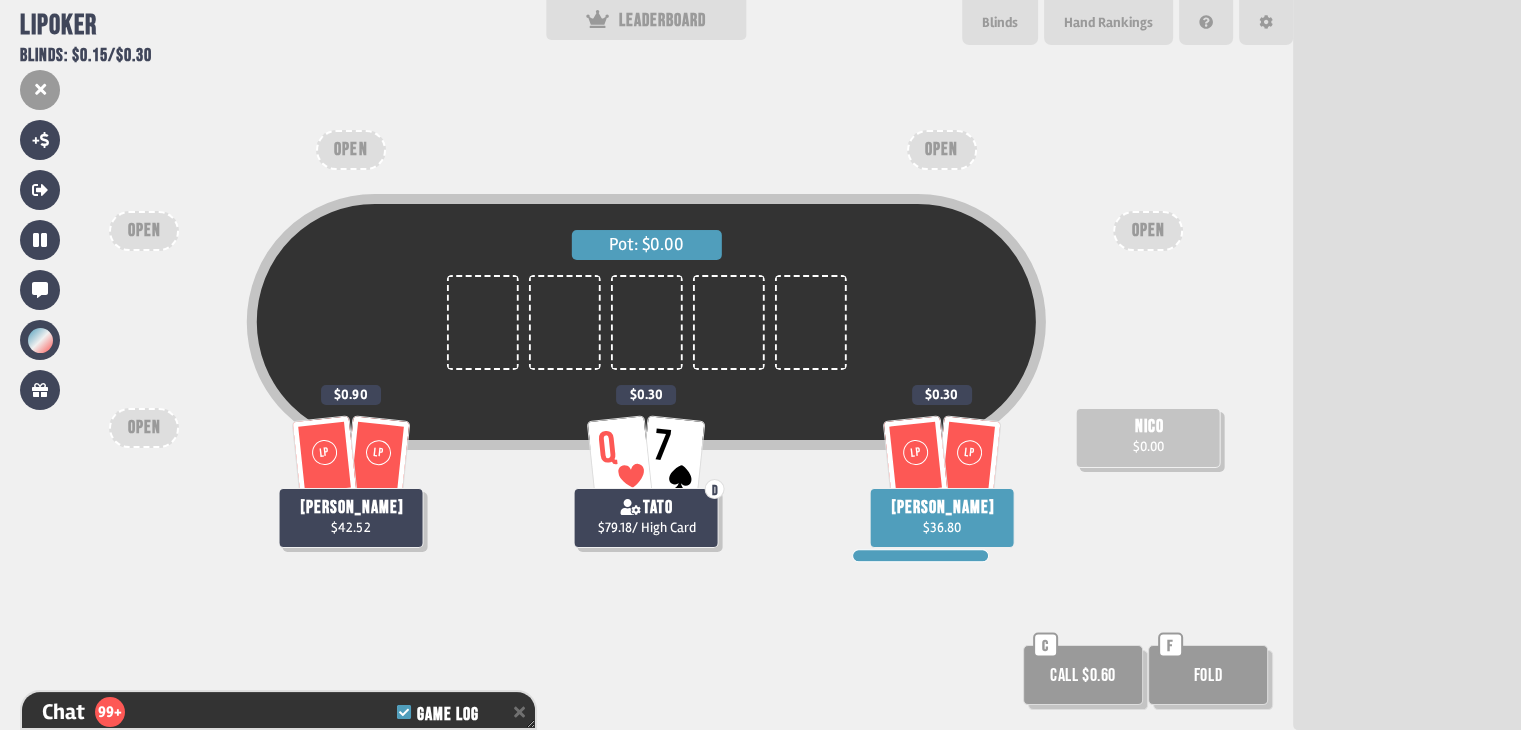 click on "Call $0.60" at bounding box center (1083, 675) 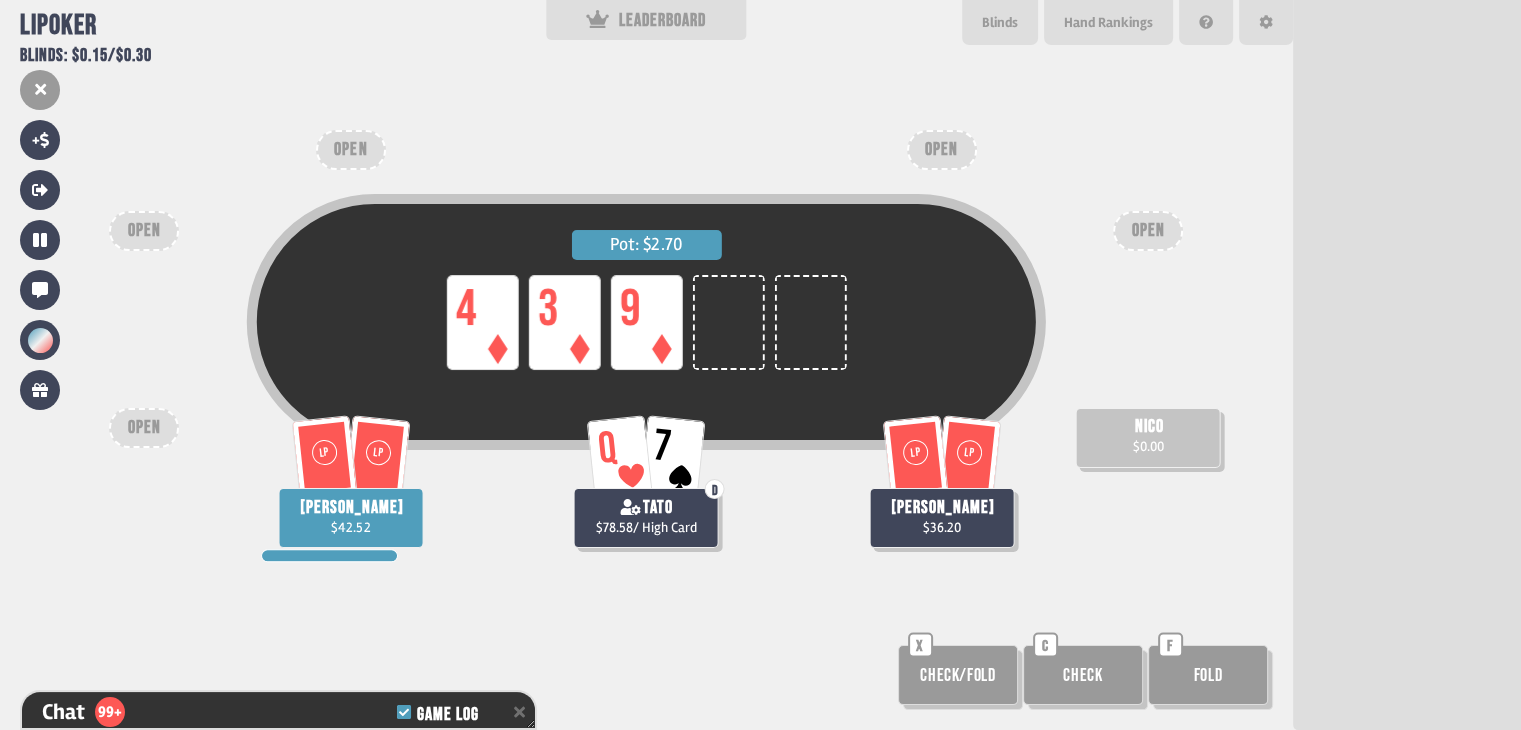click on "Check/Fold" at bounding box center [958, 675] 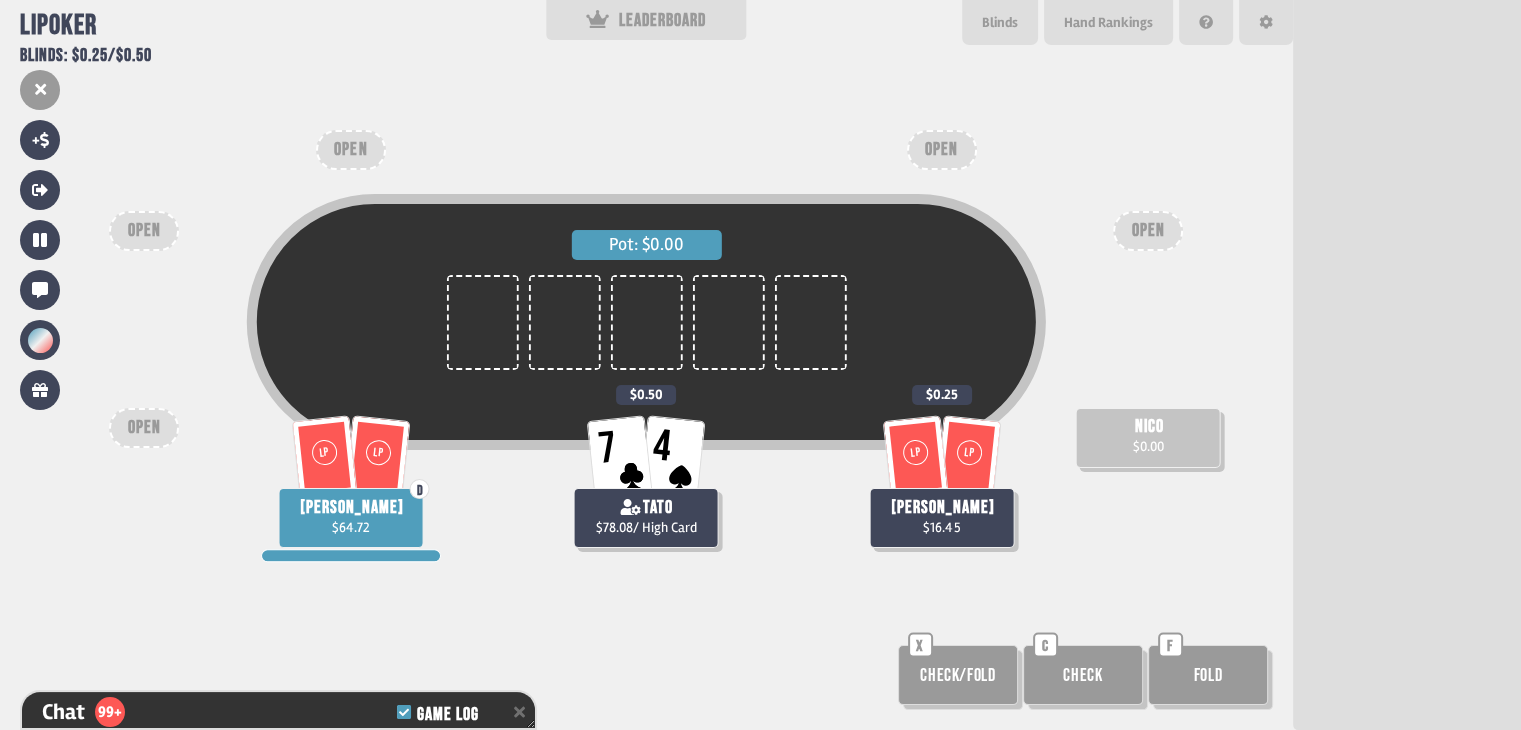 scroll, scrollTop: 198, scrollLeft: 0, axis: vertical 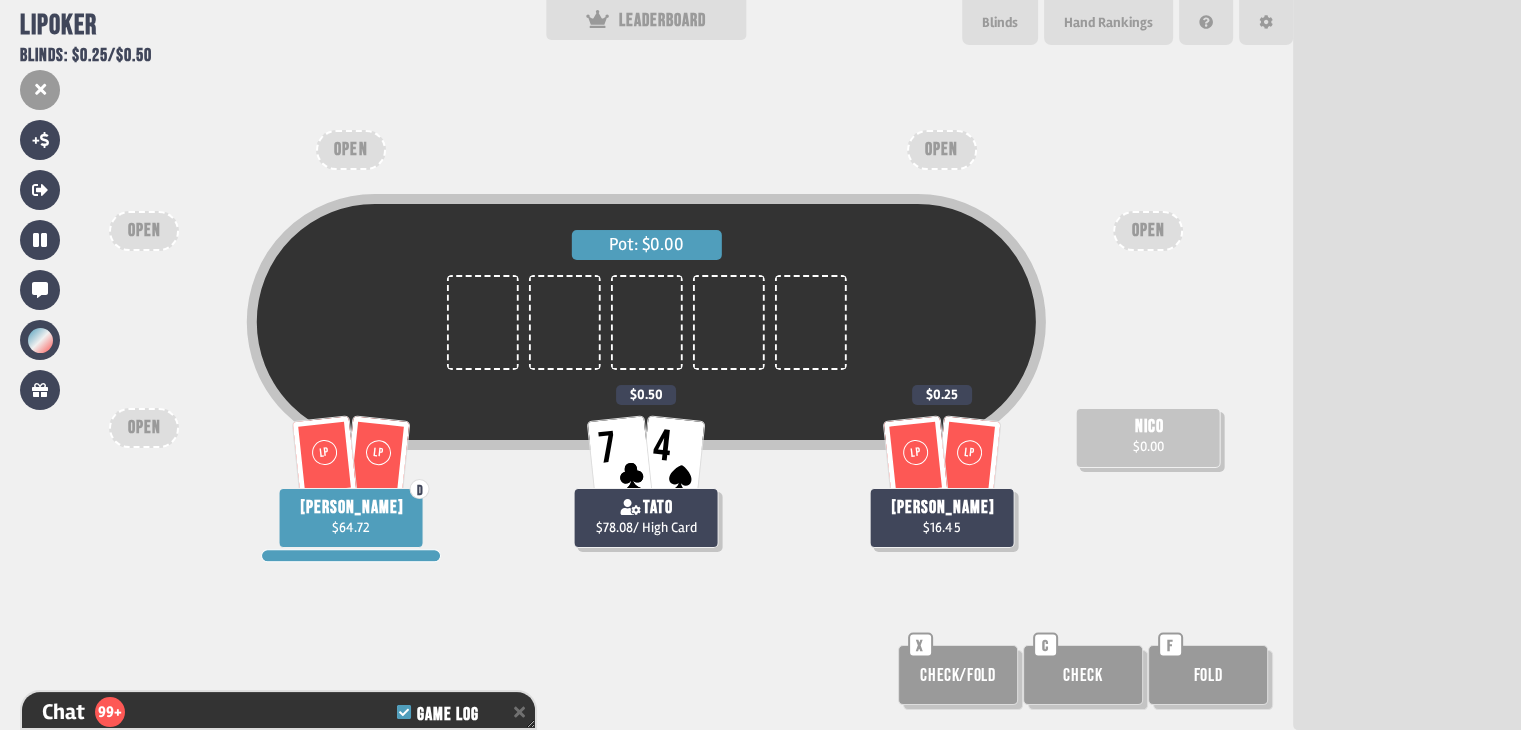 click on "Check" at bounding box center (1083, 675) 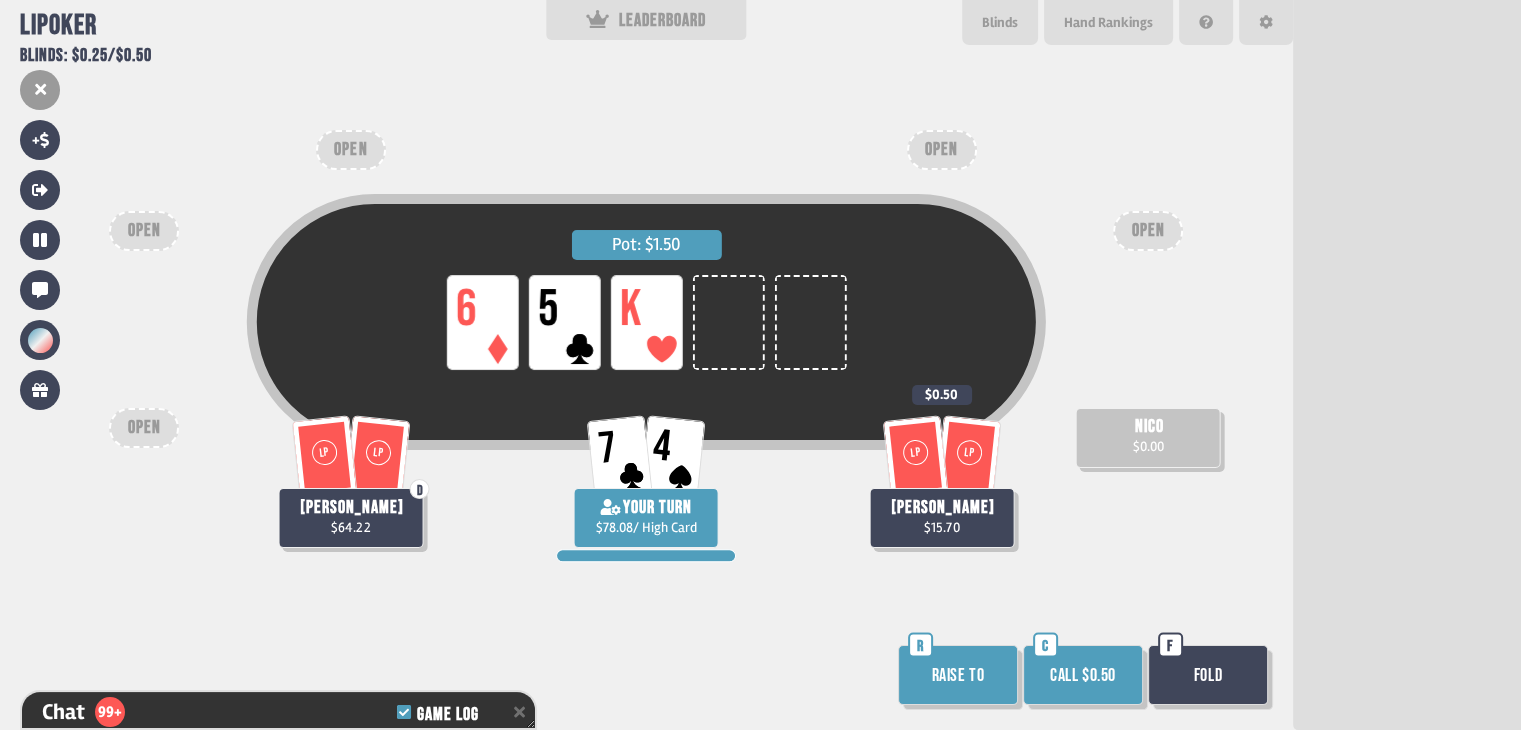 click on "Call $0.50" at bounding box center [1083, 675] 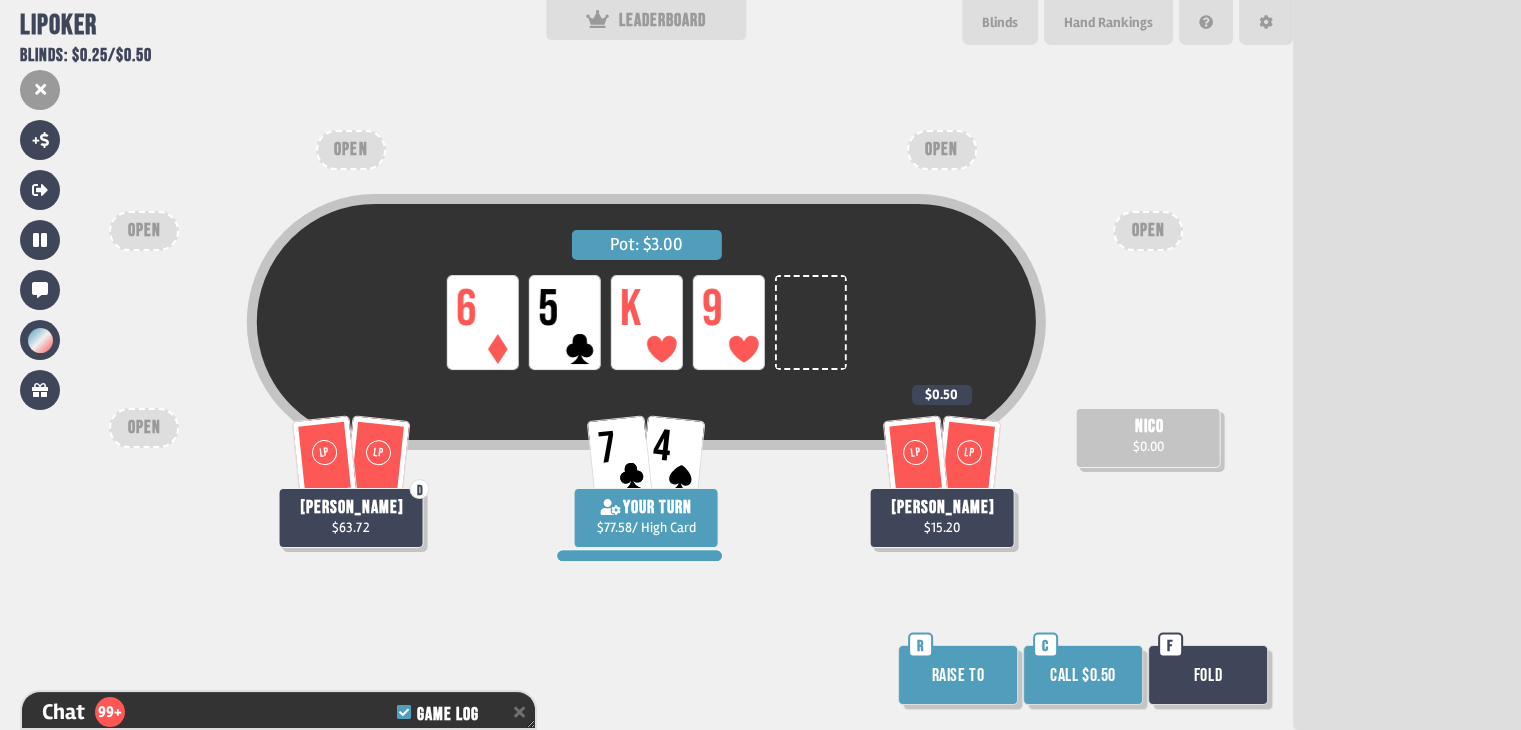 click on "Call $0.50" at bounding box center (1083, 675) 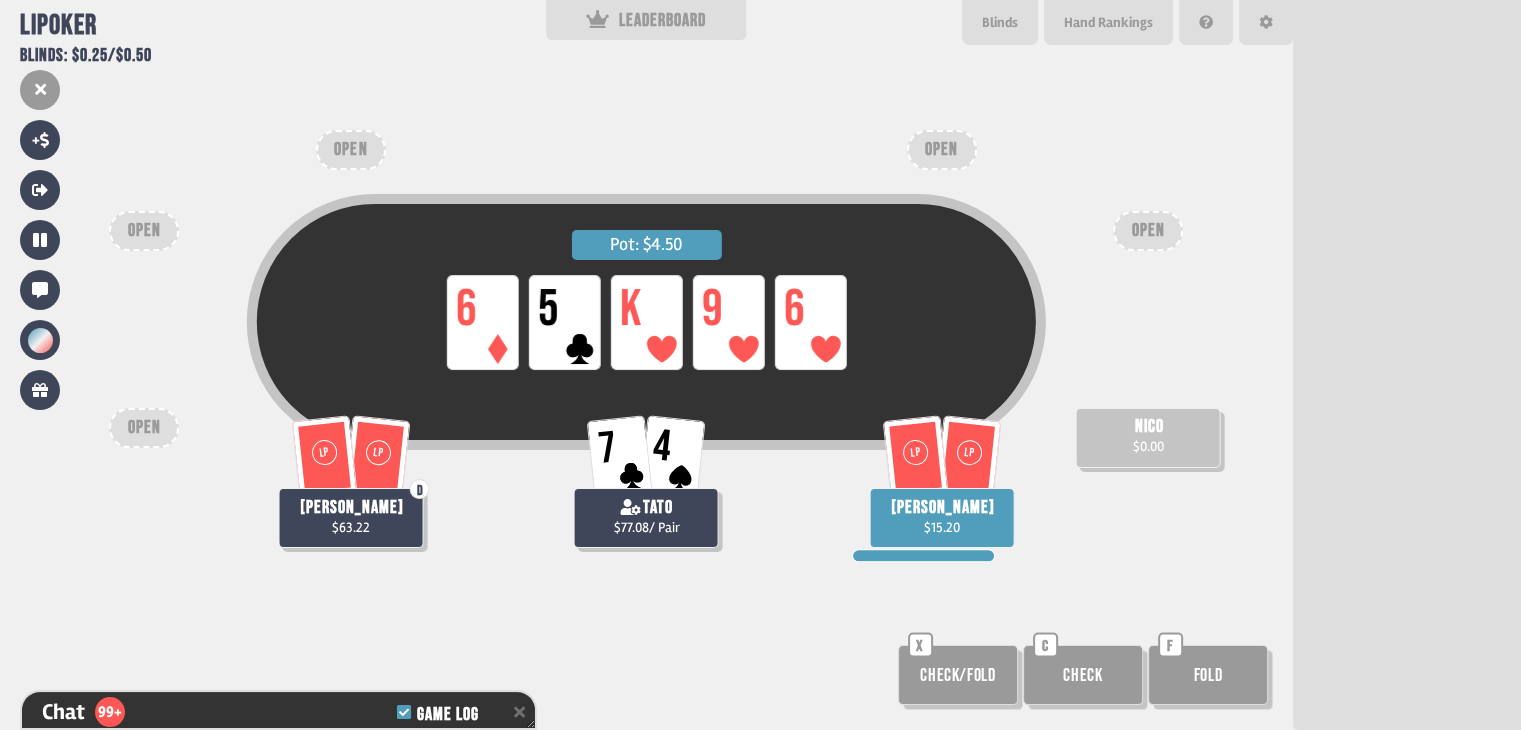 click on "Check/Fold" at bounding box center (958, 675) 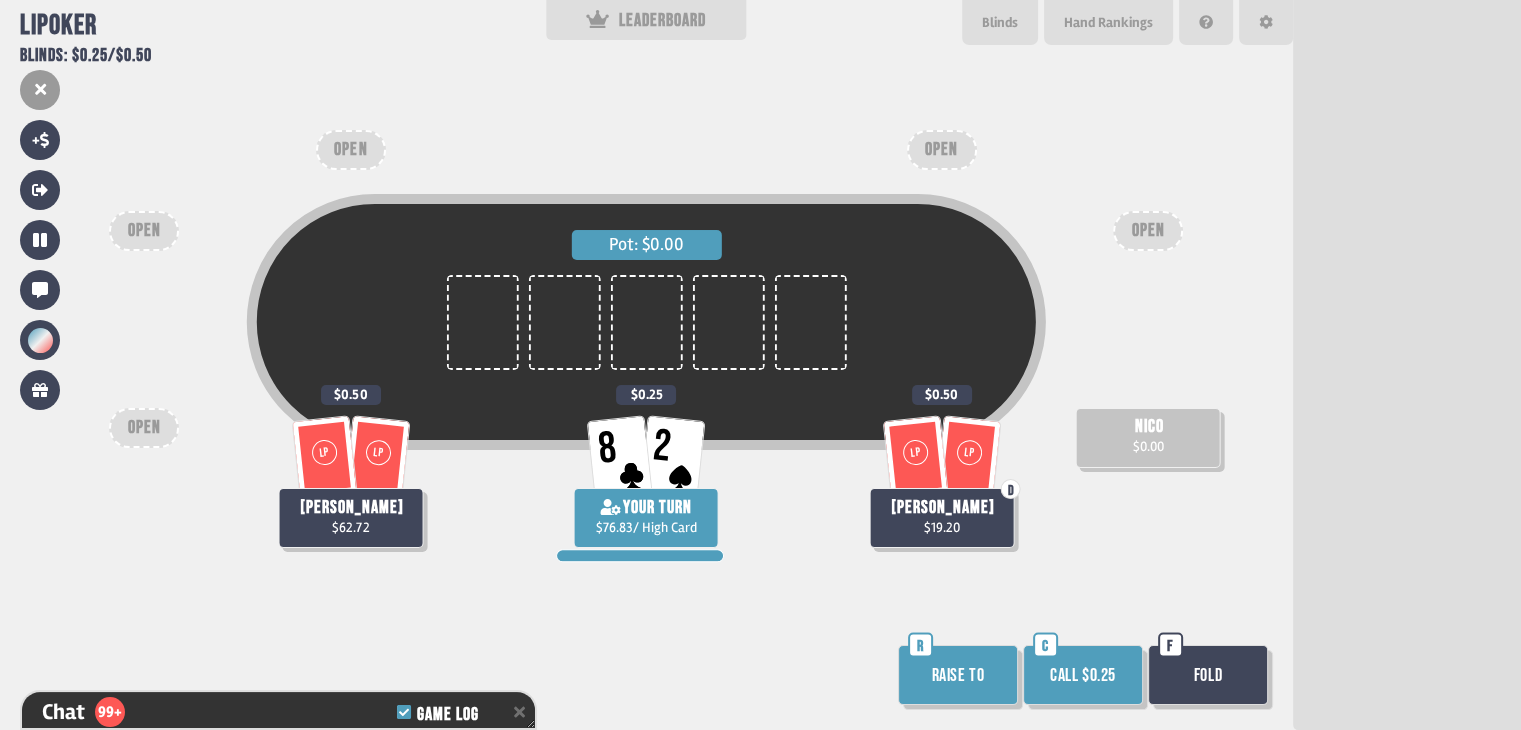 click on "Call $0.25" at bounding box center [1083, 675] 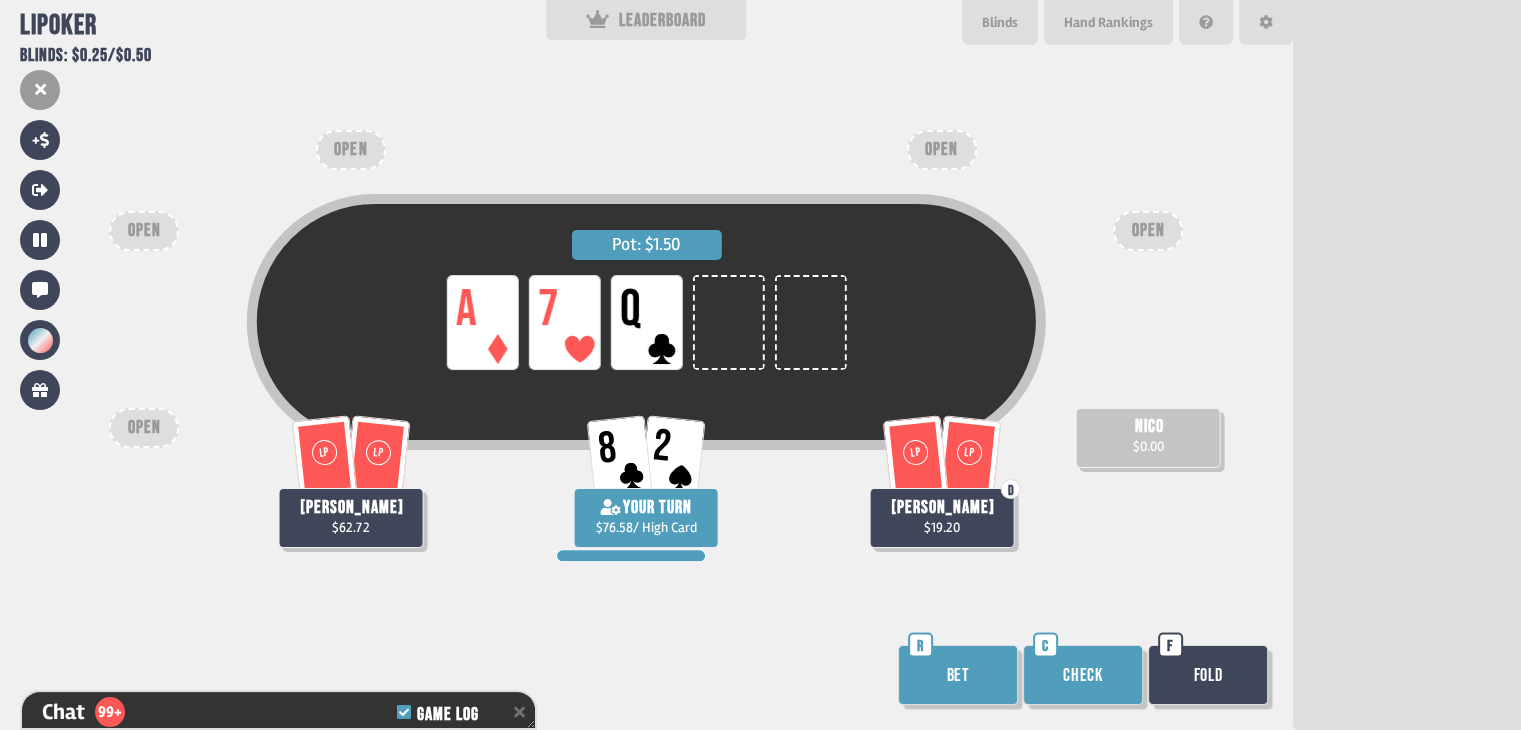 click on "Check" at bounding box center (1083, 675) 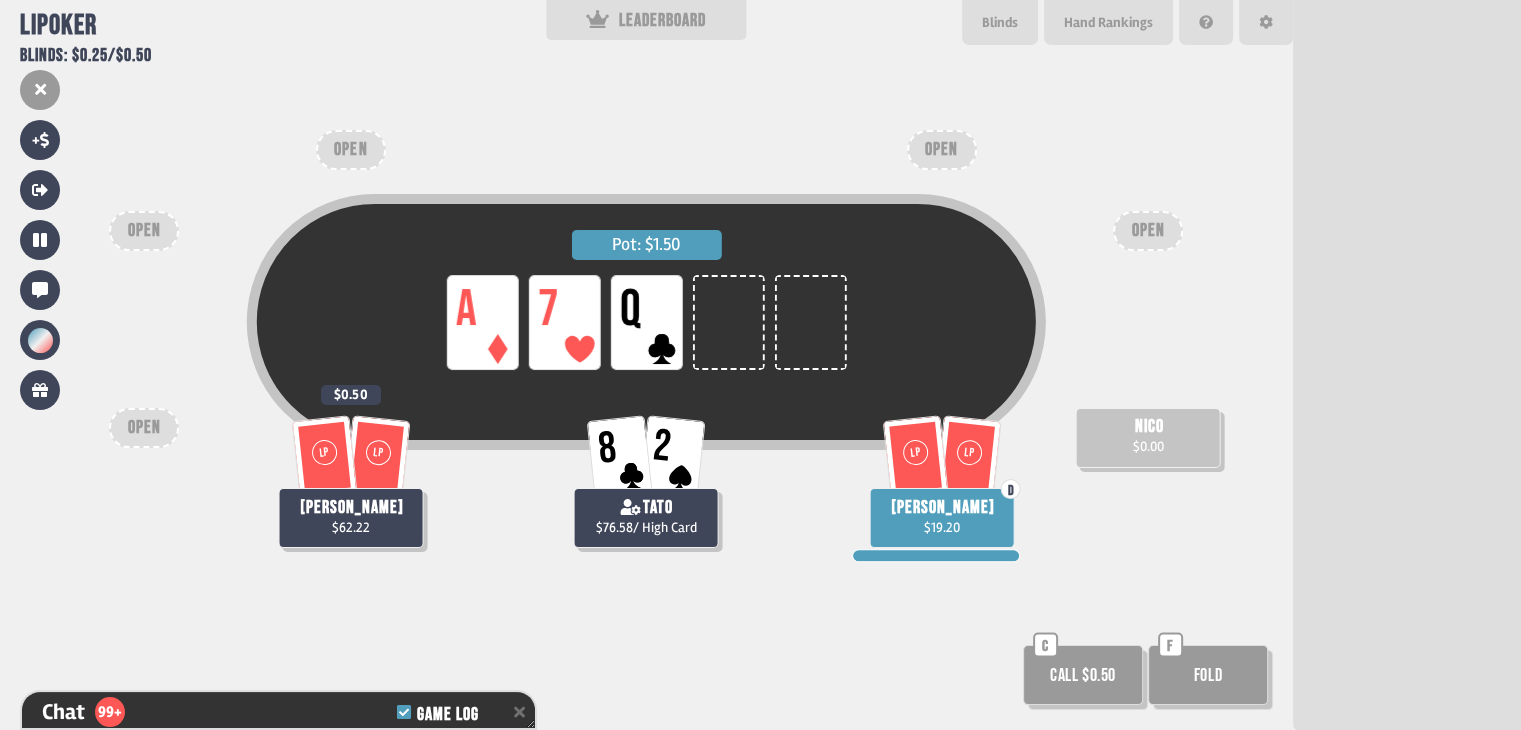 click on "Fold" at bounding box center [1208, 675] 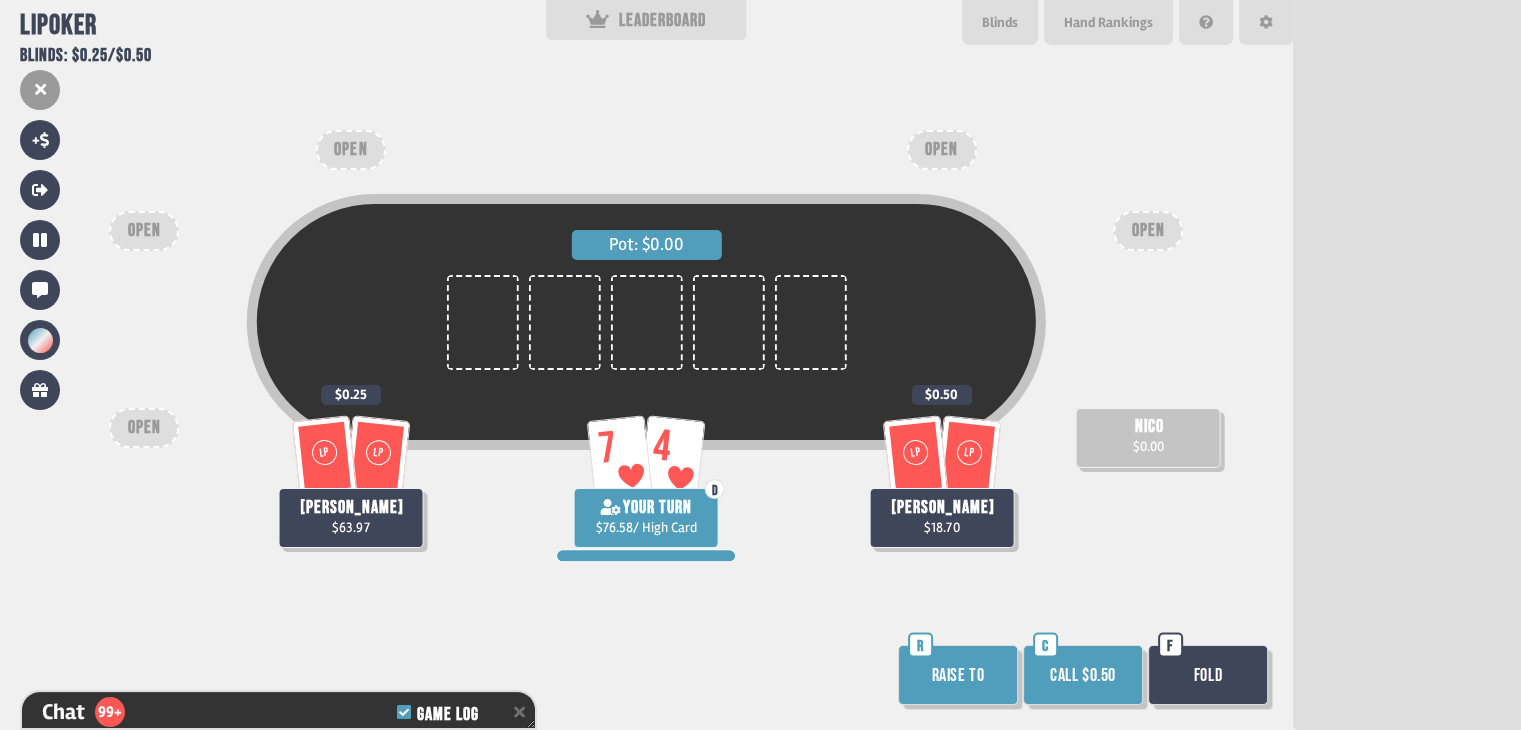 scroll, scrollTop: 198, scrollLeft: 0, axis: vertical 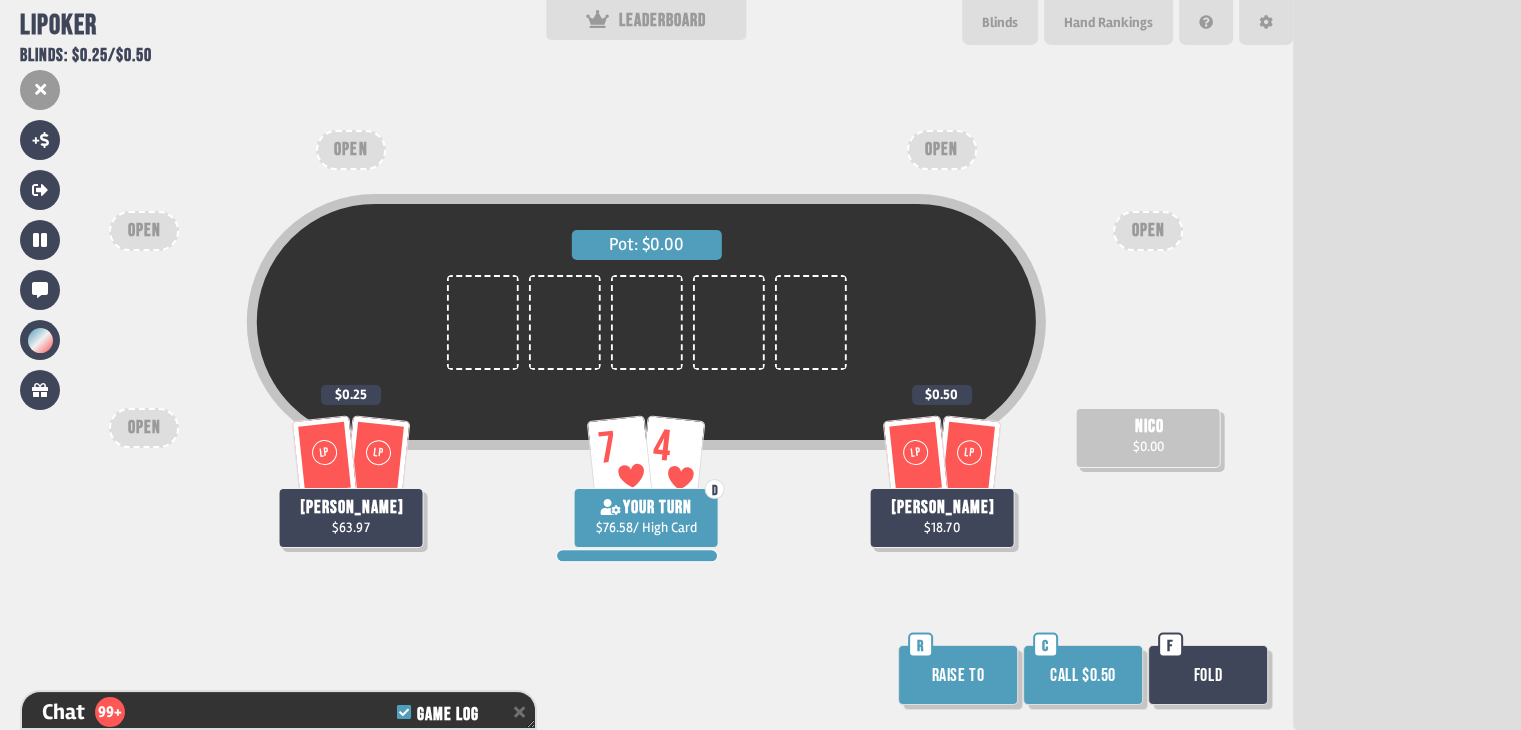 click on "Call $0.50" at bounding box center [1083, 675] 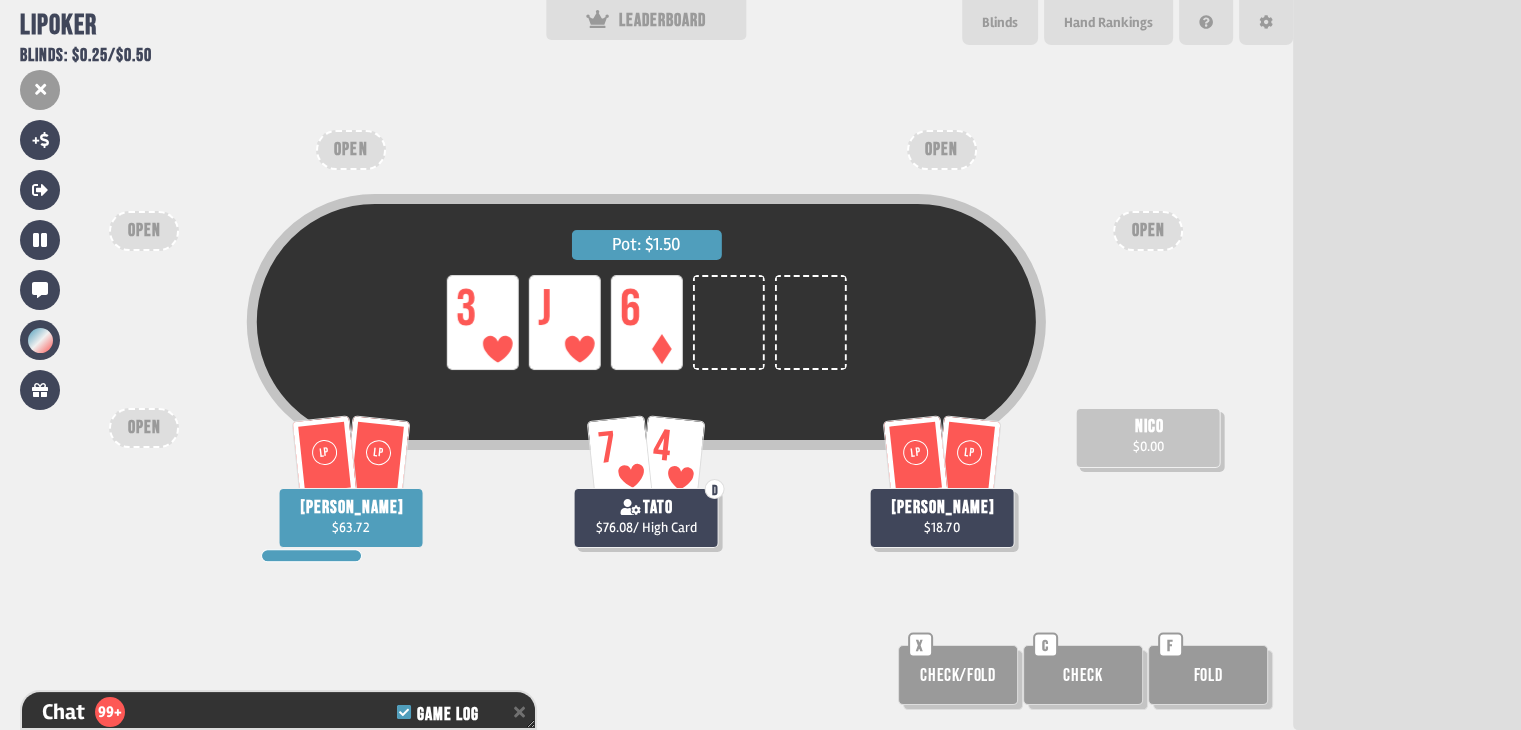 click on "Check" at bounding box center (1083, 675) 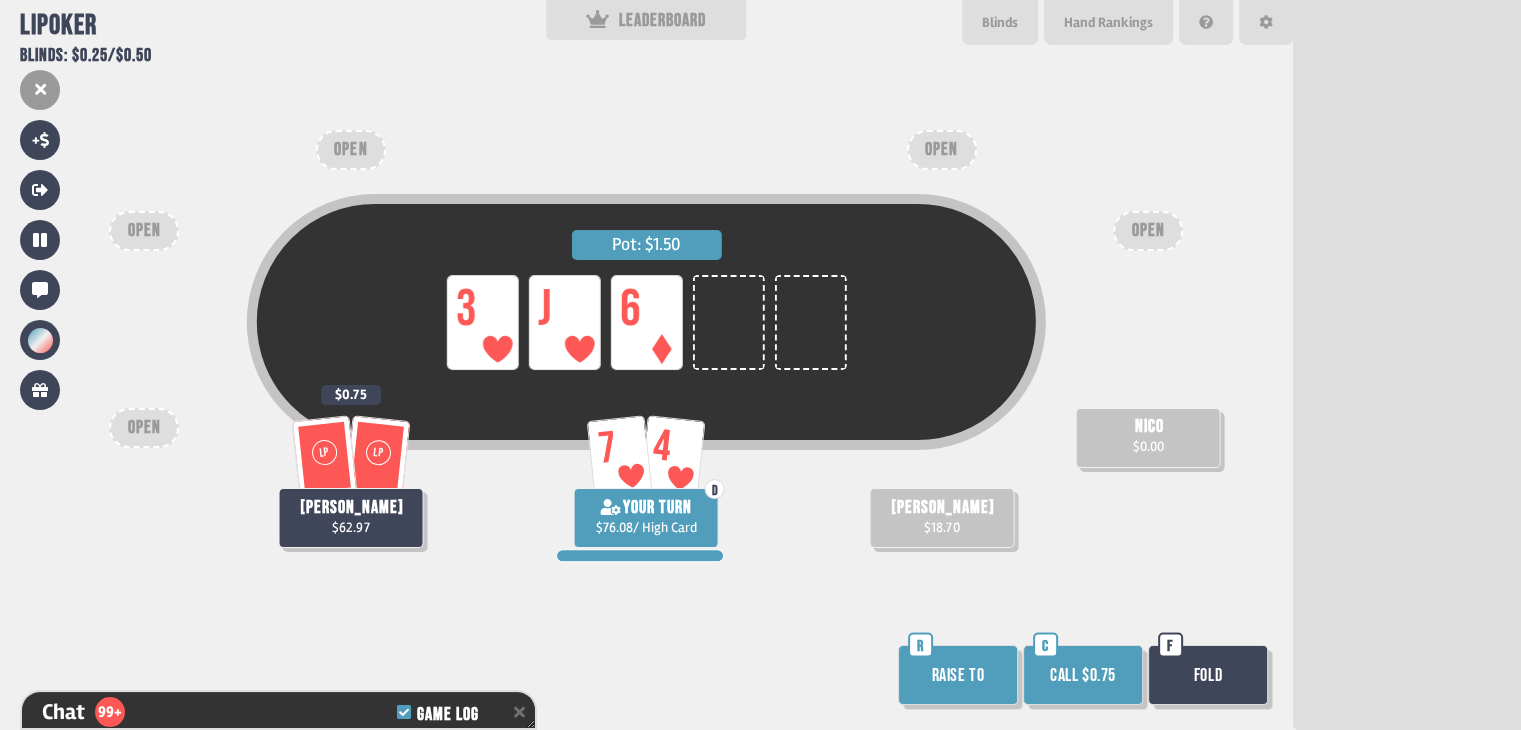 click on "Call $0.75" at bounding box center [1083, 675] 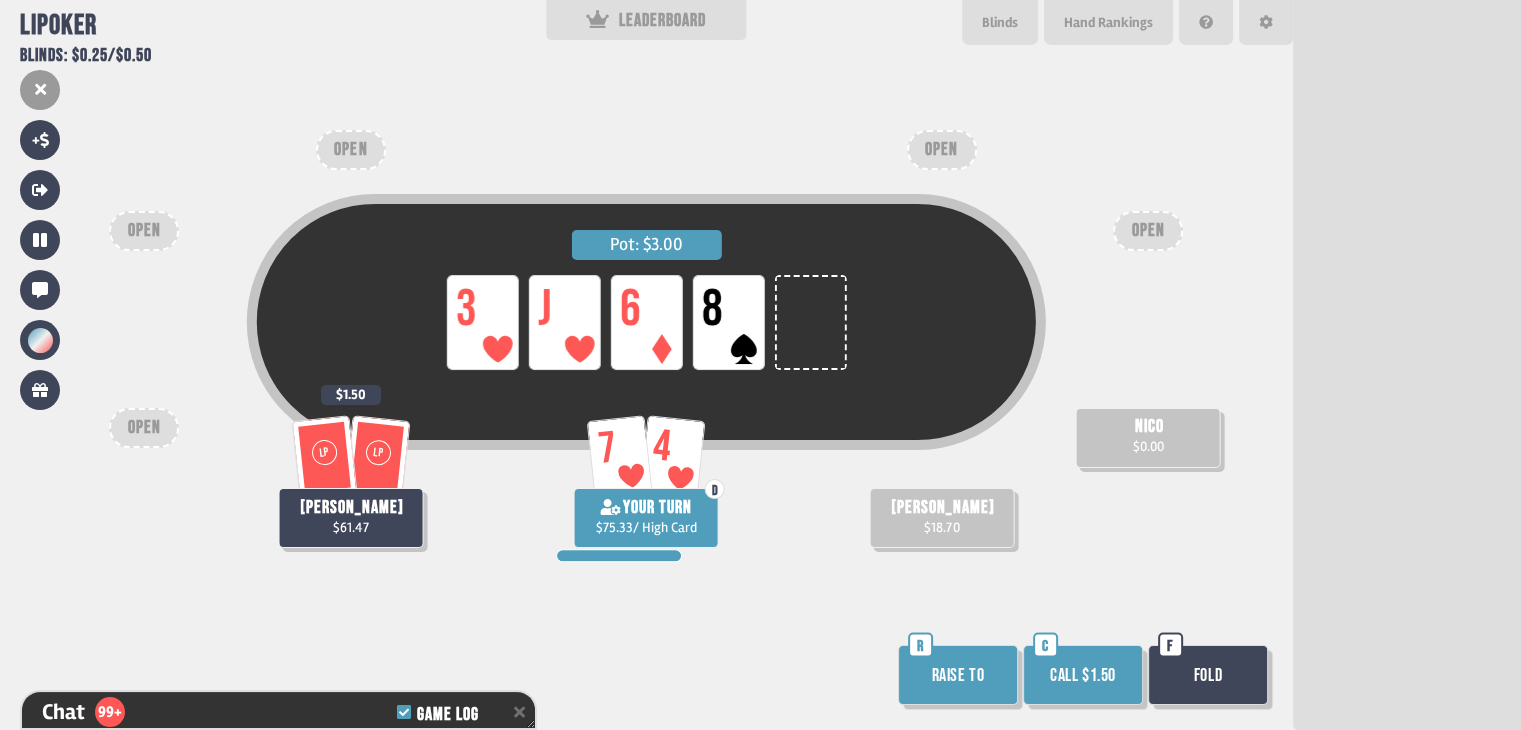 click on "Call $1.50" at bounding box center [1083, 675] 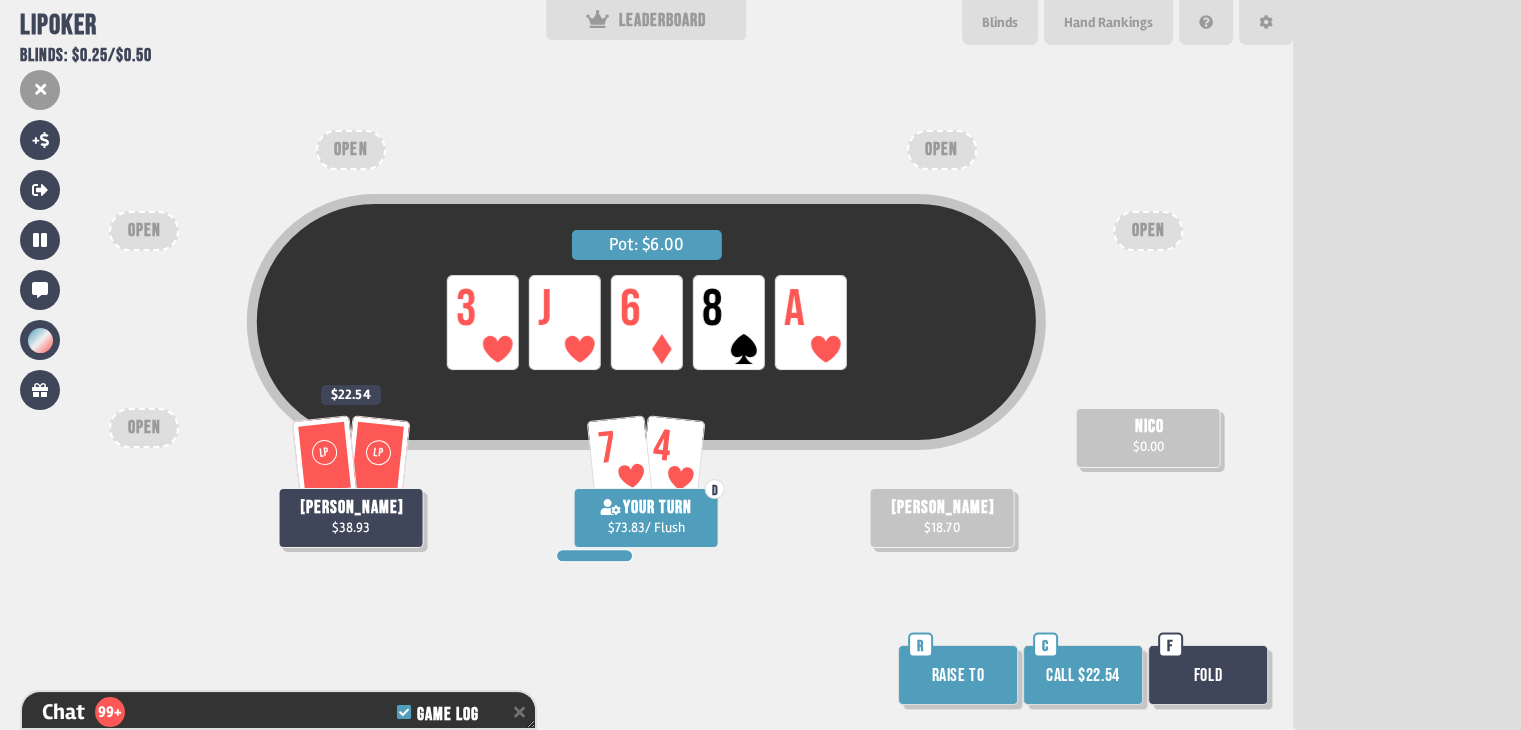 click on "Call $22.54" at bounding box center [1083, 675] 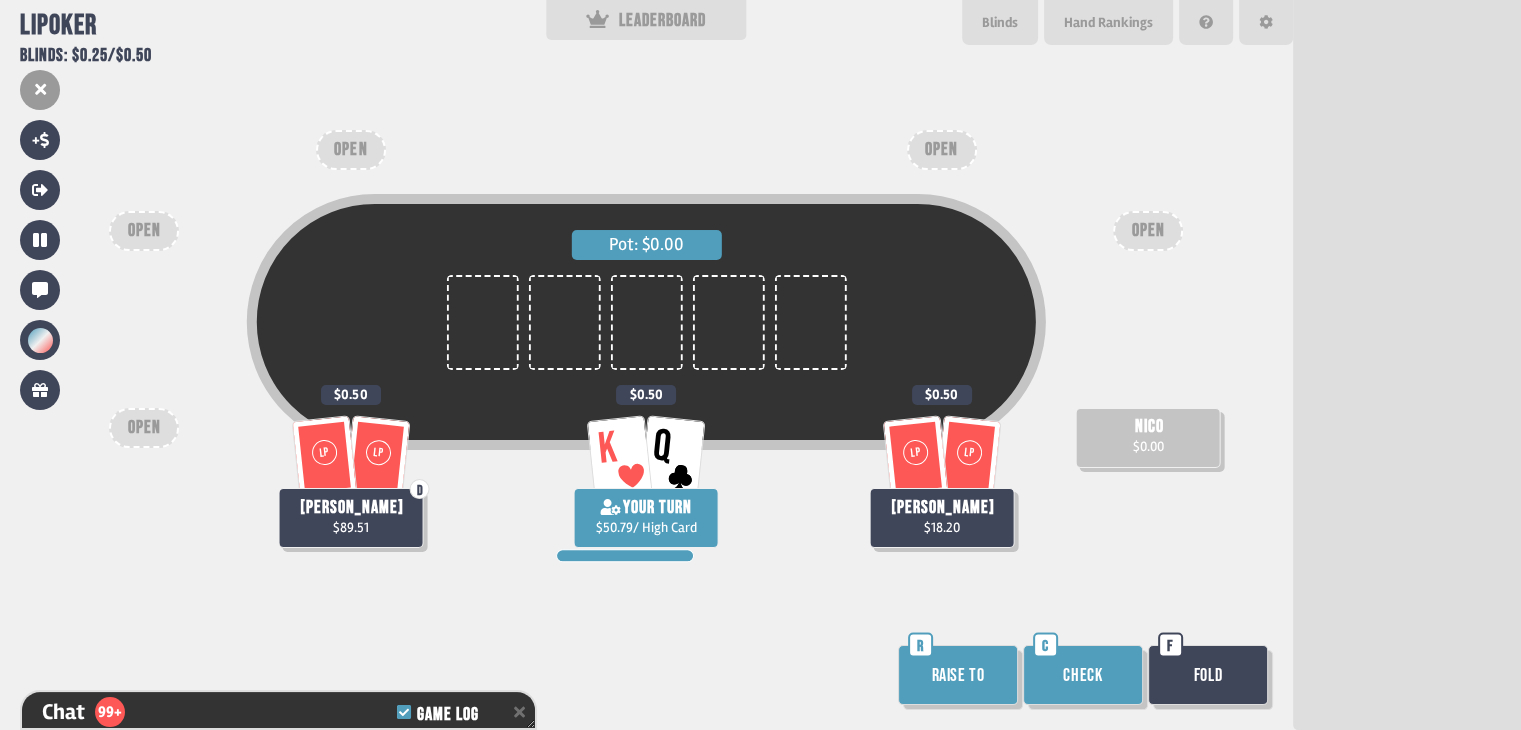 click on "Raise to" at bounding box center [958, 675] 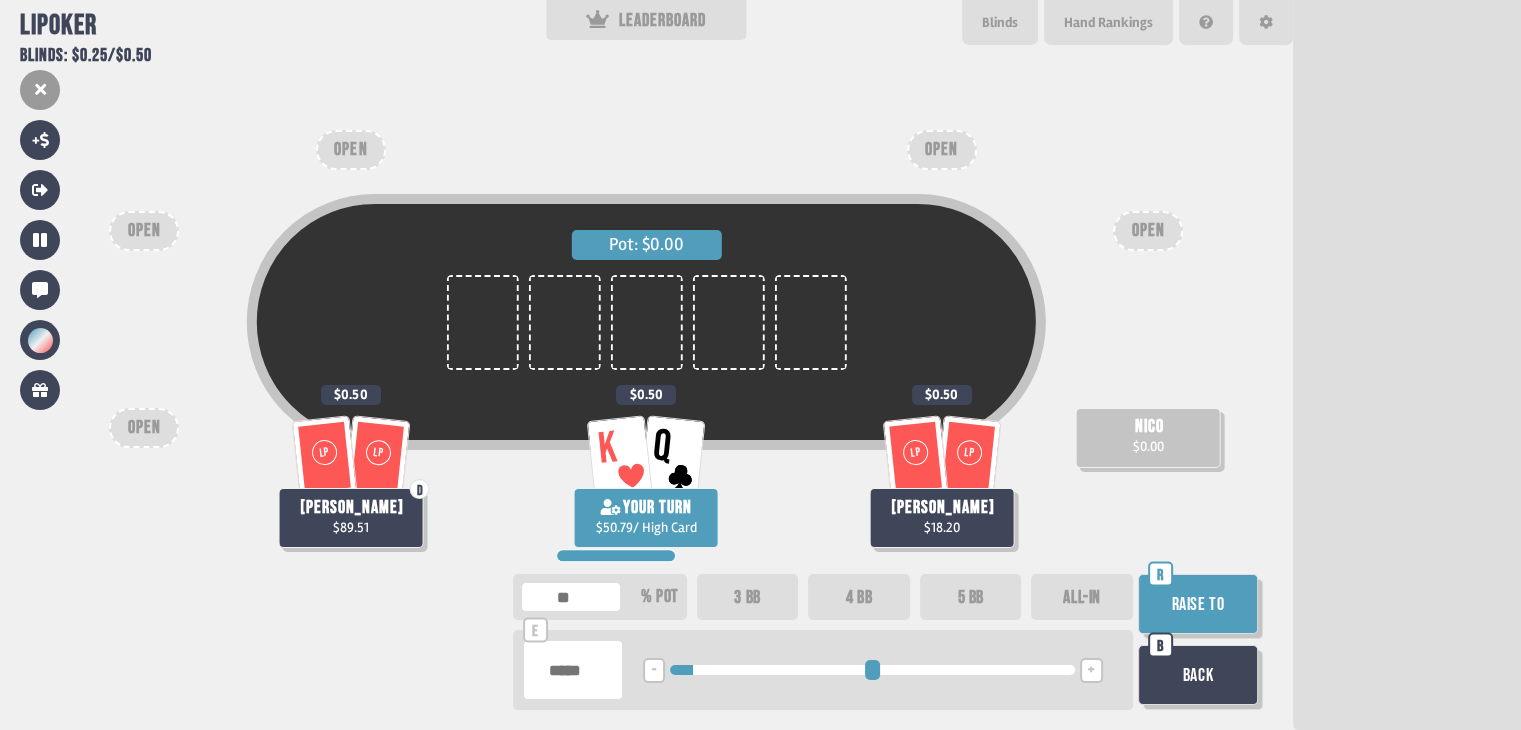 click at bounding box center [872, 670] 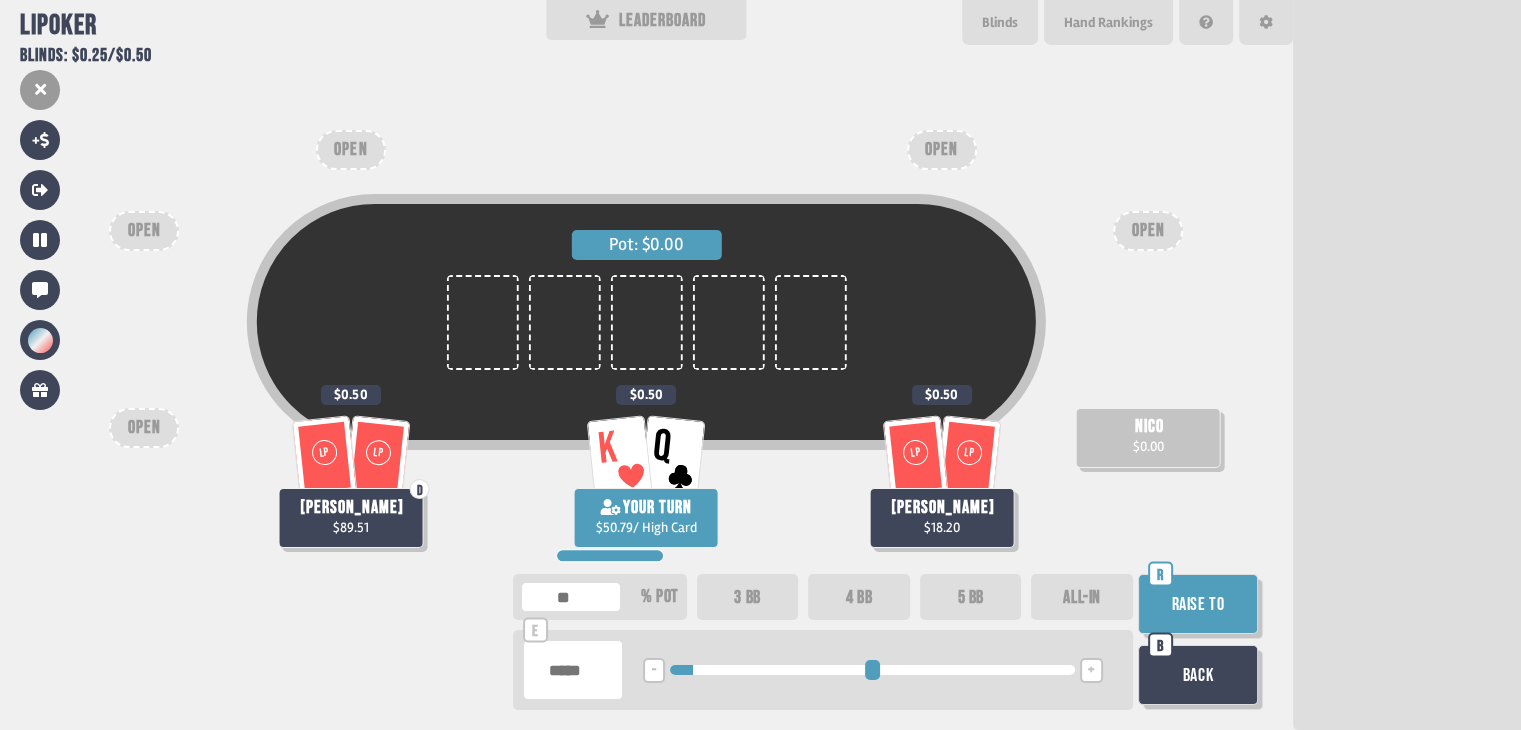 click at bounding box center [872, 670] 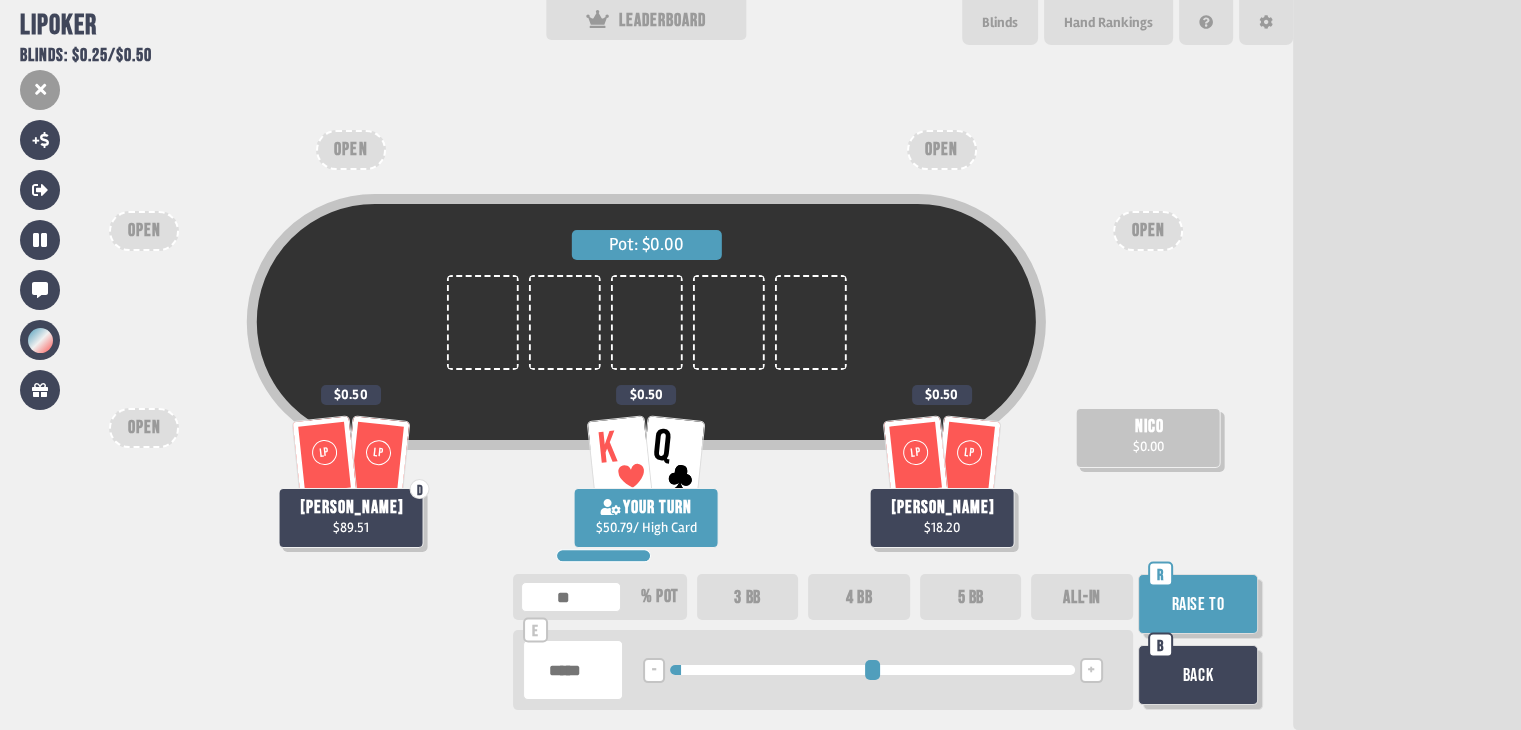 click at bounding box center [872, 670] 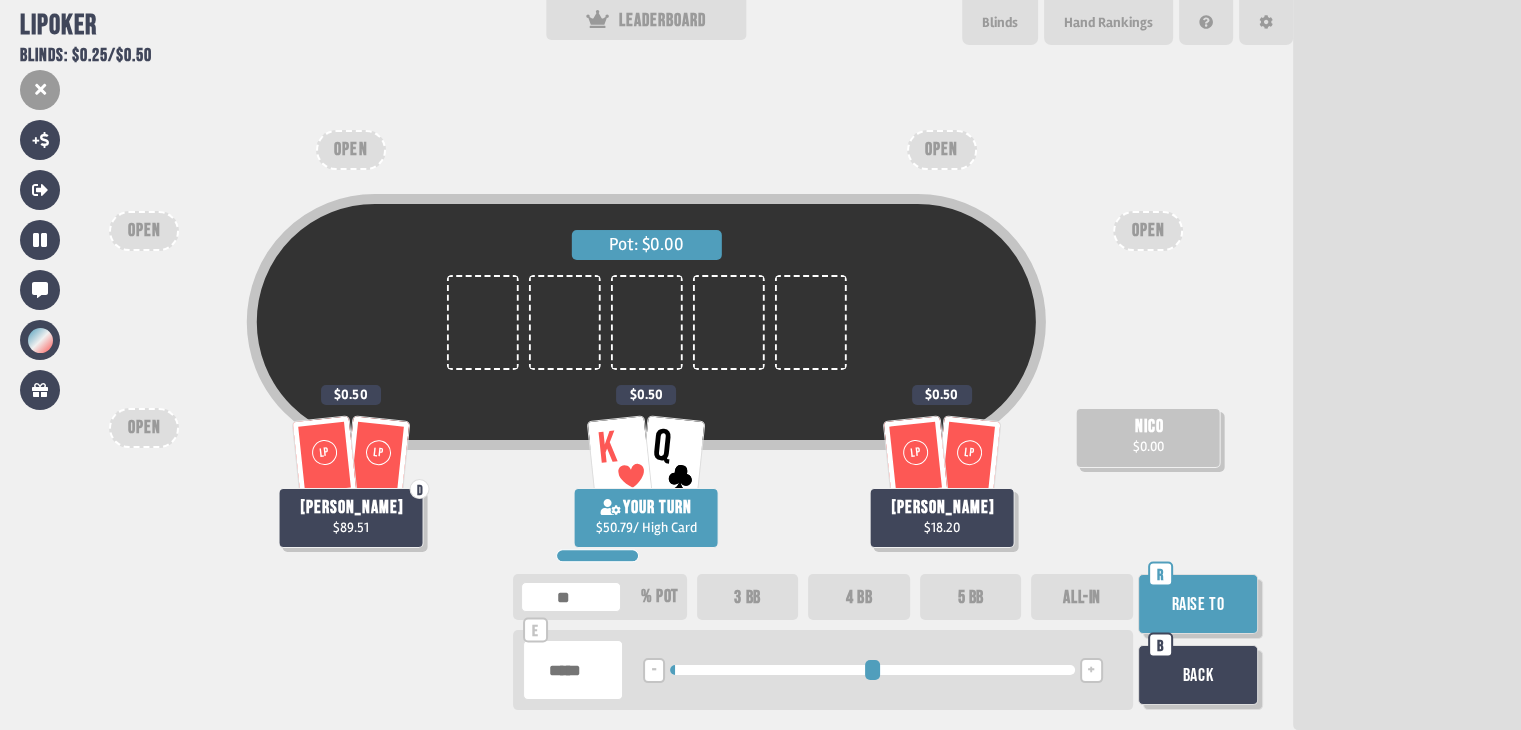 click at bounding box center [872, 670] 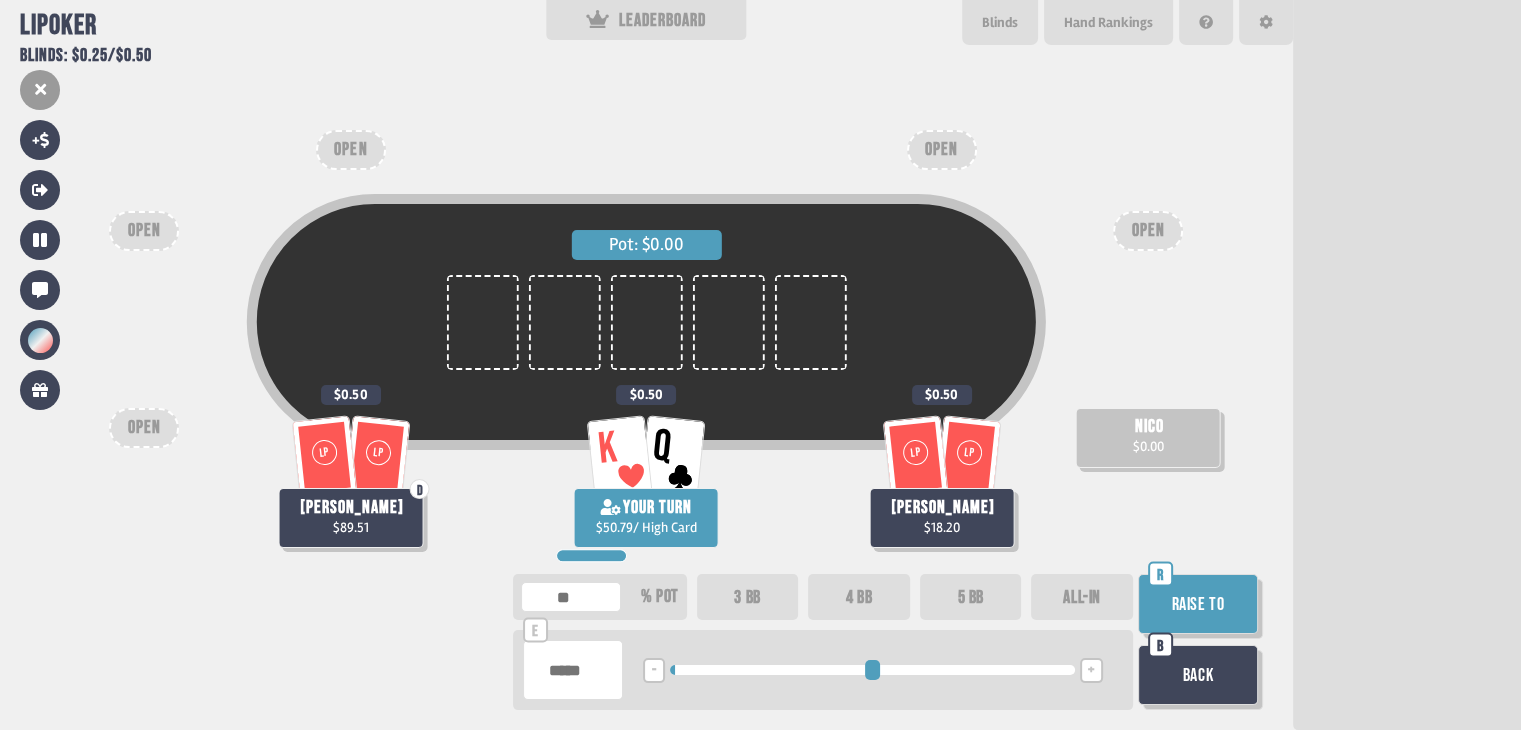 click on "Raise to" at bounding box center [1198, 604] 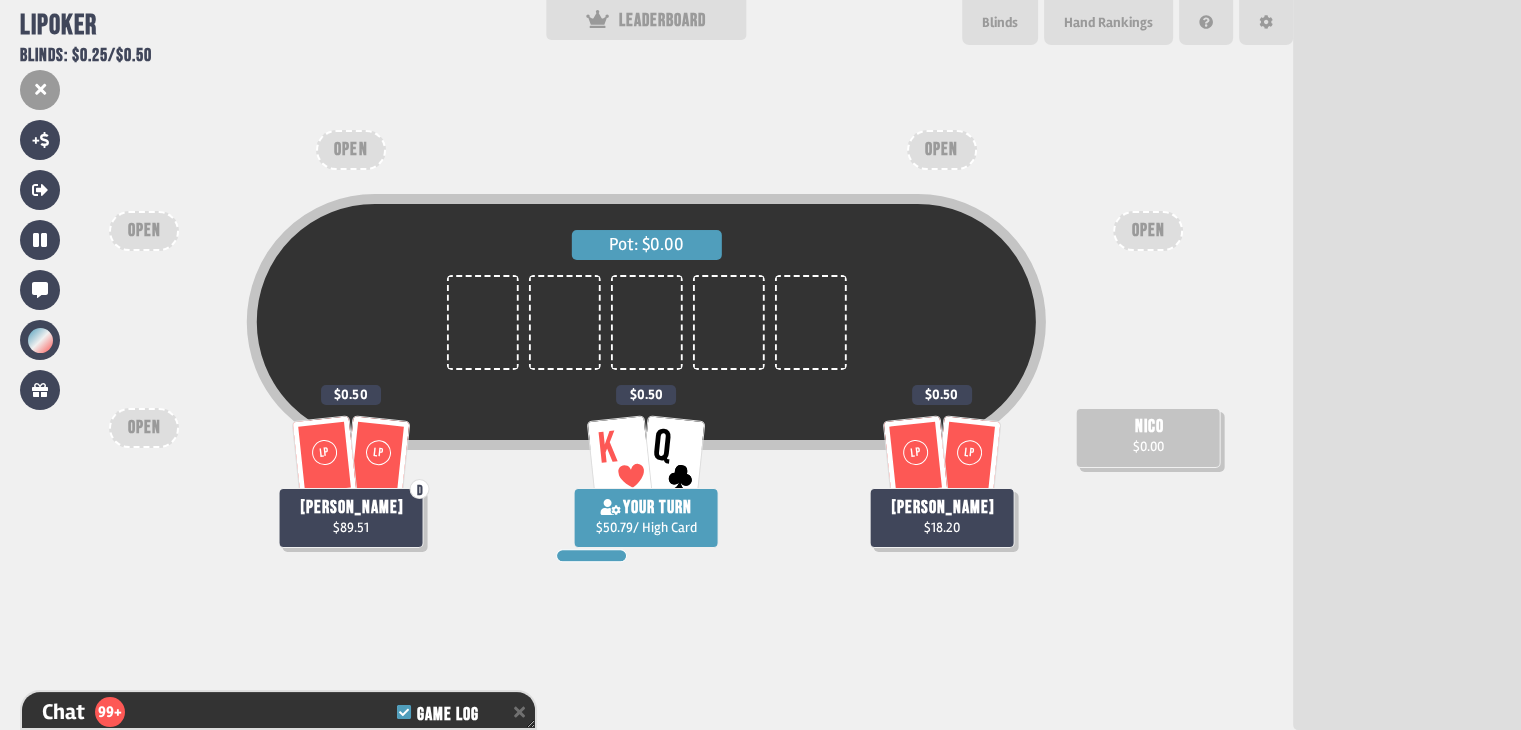 scroll, scrollTop: 38640, scrollLeft: 0, axis: vertical 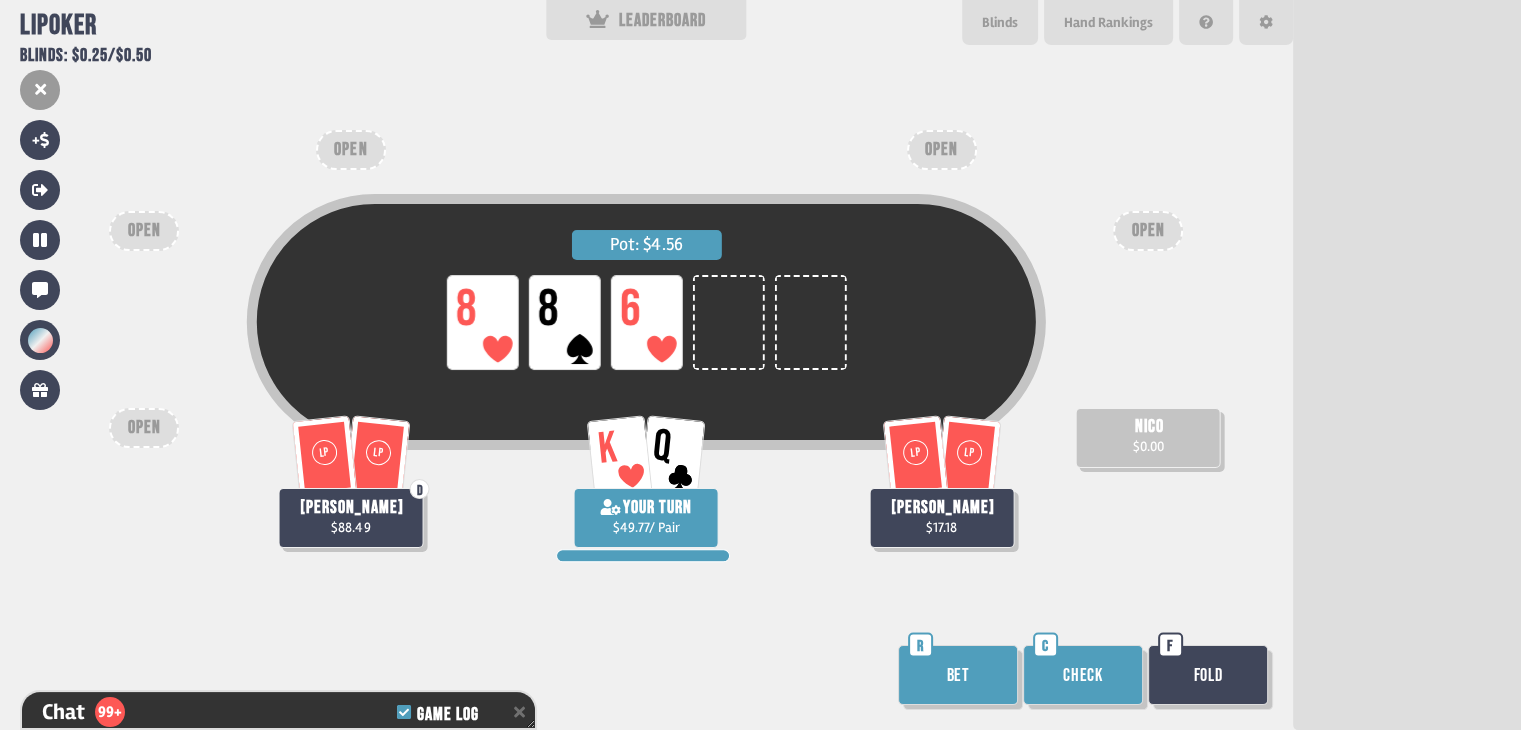 click on "Bet" at bounding box center [958, 675] 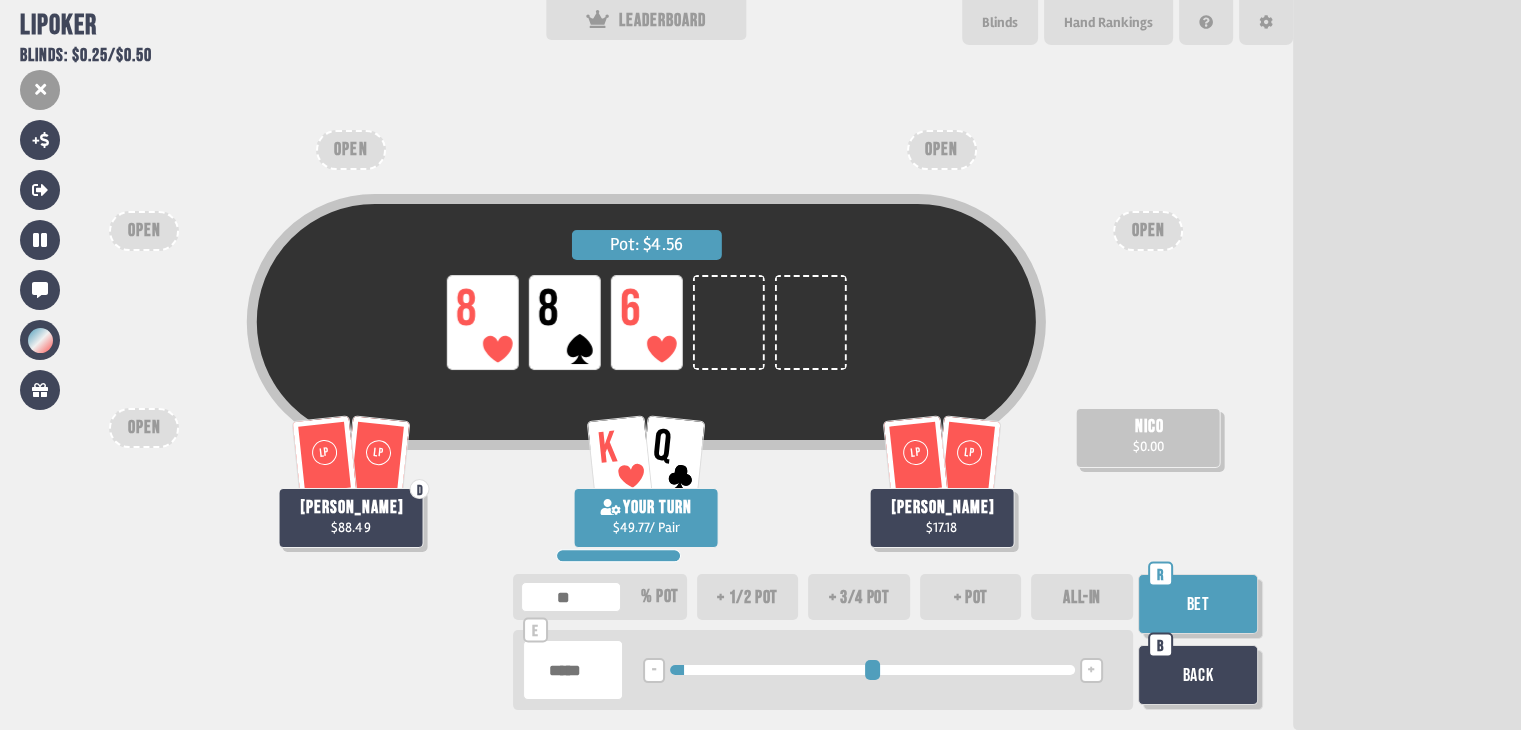 drag, startPoint x: 678, startPoint y: 673, endPoint x: 691, endPoint y: 669, distance: 13.601471 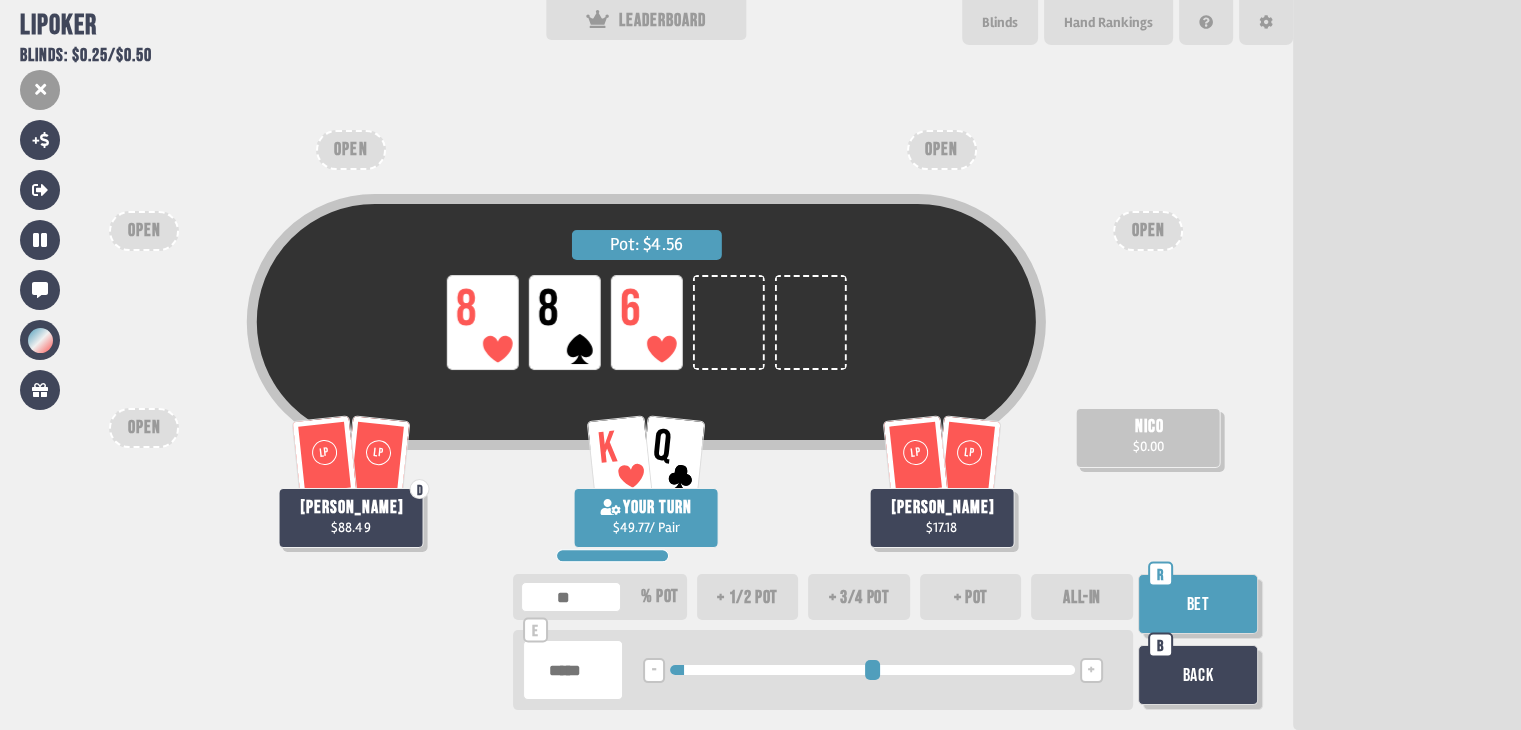 click on "Bet" at bounding box center (1198, 604) 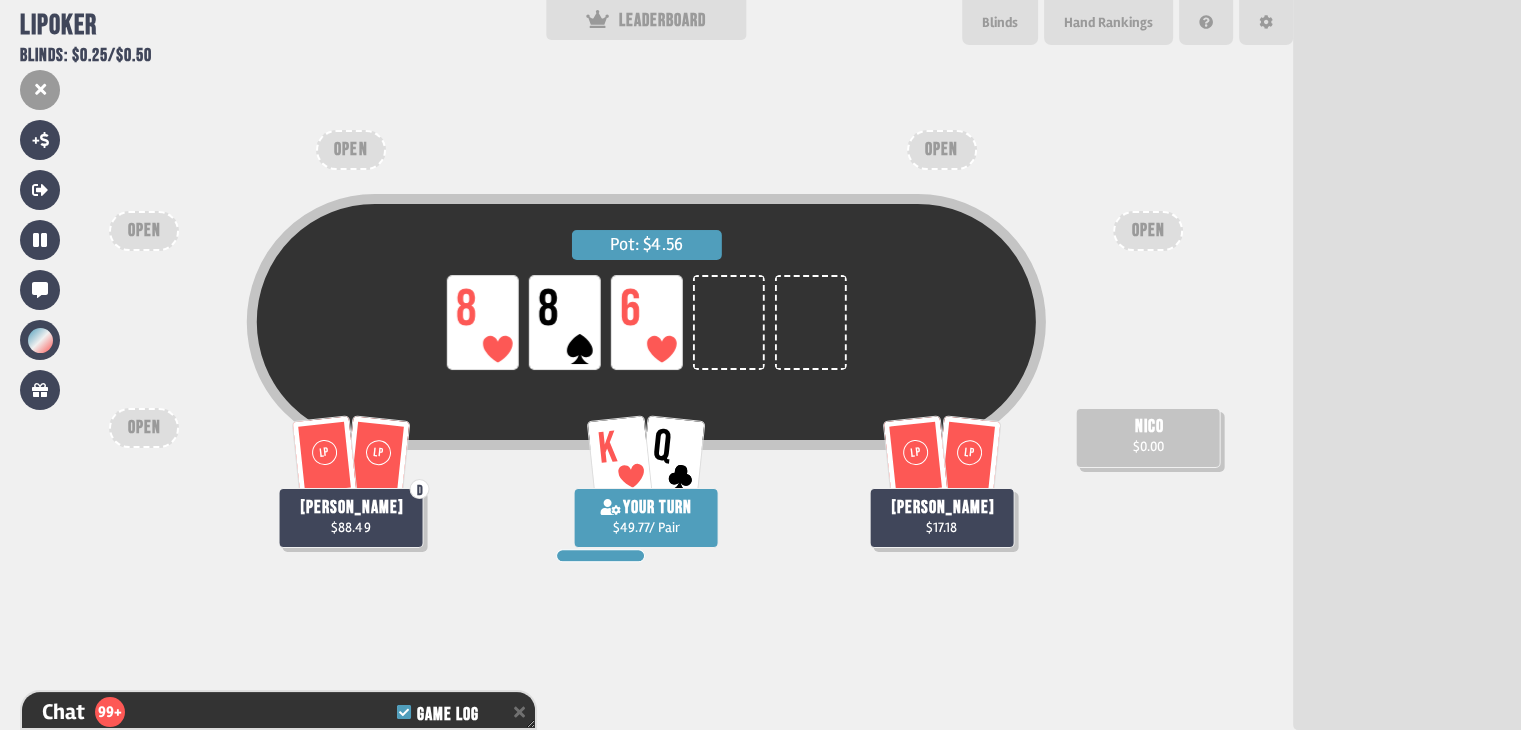 scroll, scrollTop: 38872, scrollLeft: 0, axis: vertical 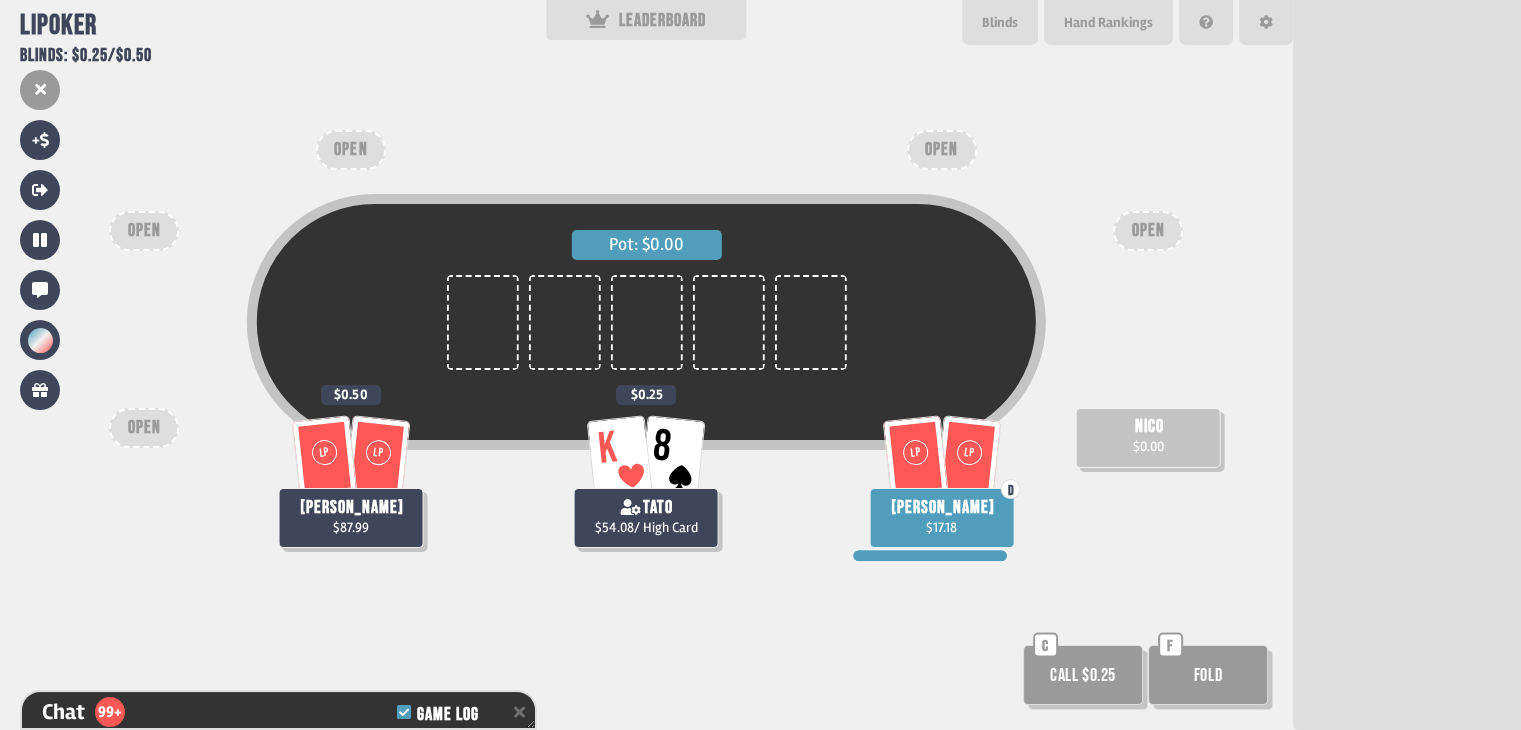 click on "Call $0.25" at bounding box center [1083, 675] 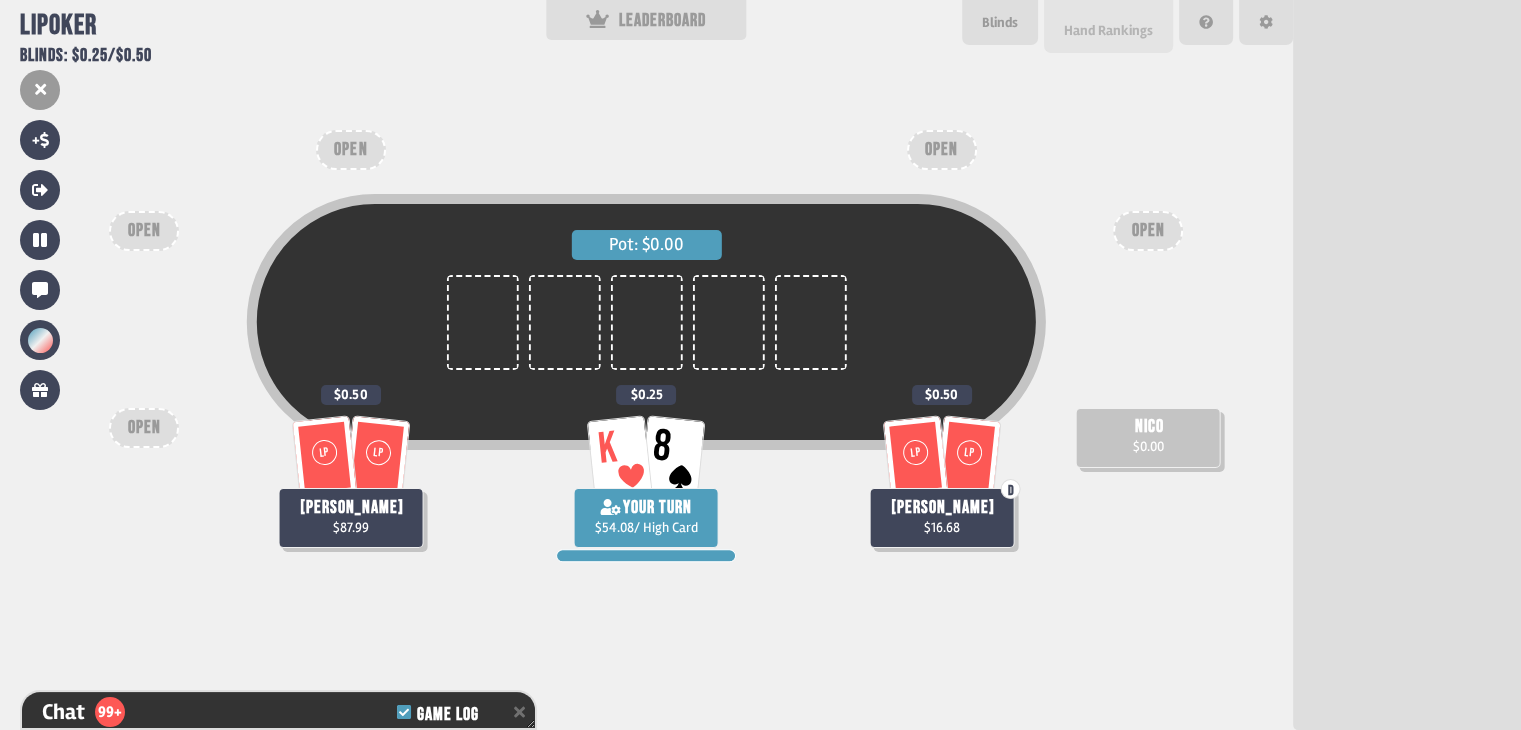 click on "Hand Rankings" at bounding box center [1108, 30] 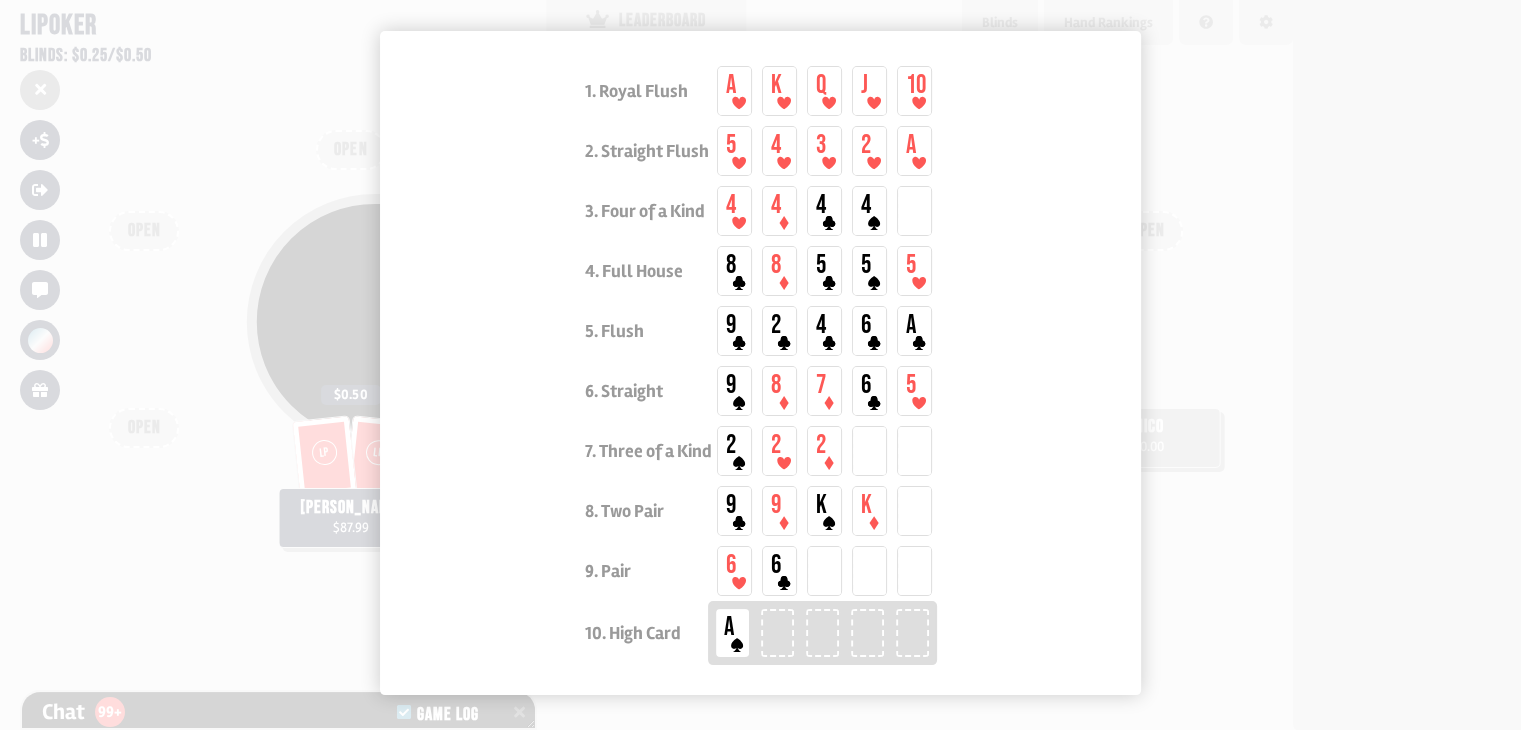 scroll, scrollTop: 200, scrollLeft: 0, axis: vertical 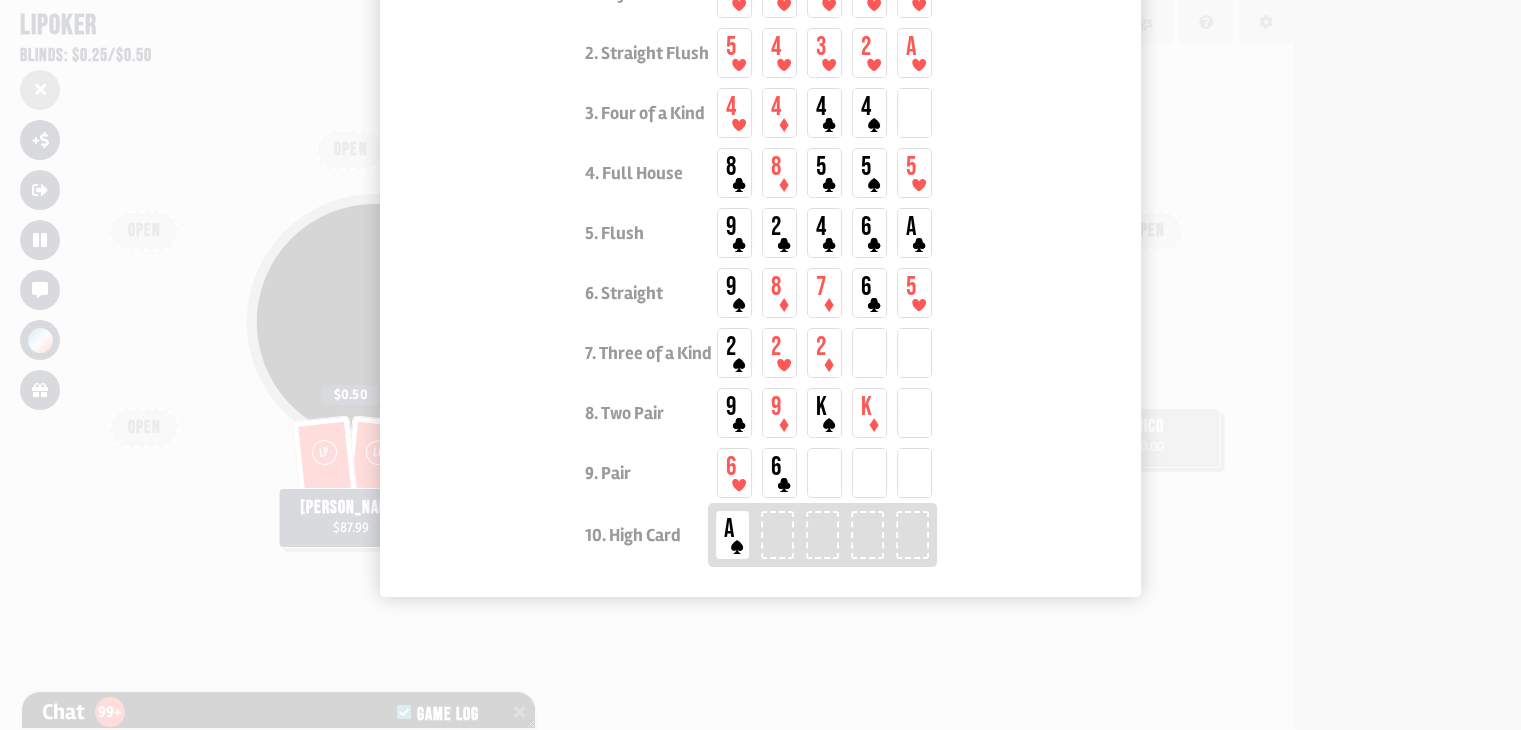 click on "1. Royal Flush A K Q J 10 2. Straight Flush 5 4 3 2 A 3. Four of a Kind 4 4 4 4 4. Full House 8 8 5 5 5 5. Flush 9 2 4 6 A 6. Straight 9 8 7 6 5 7. Three of a Kind 2 2 2 8. Two Pair 9 9 K K 9. Pair 6 6 10. High Card A" at bounding box center (760, 265) 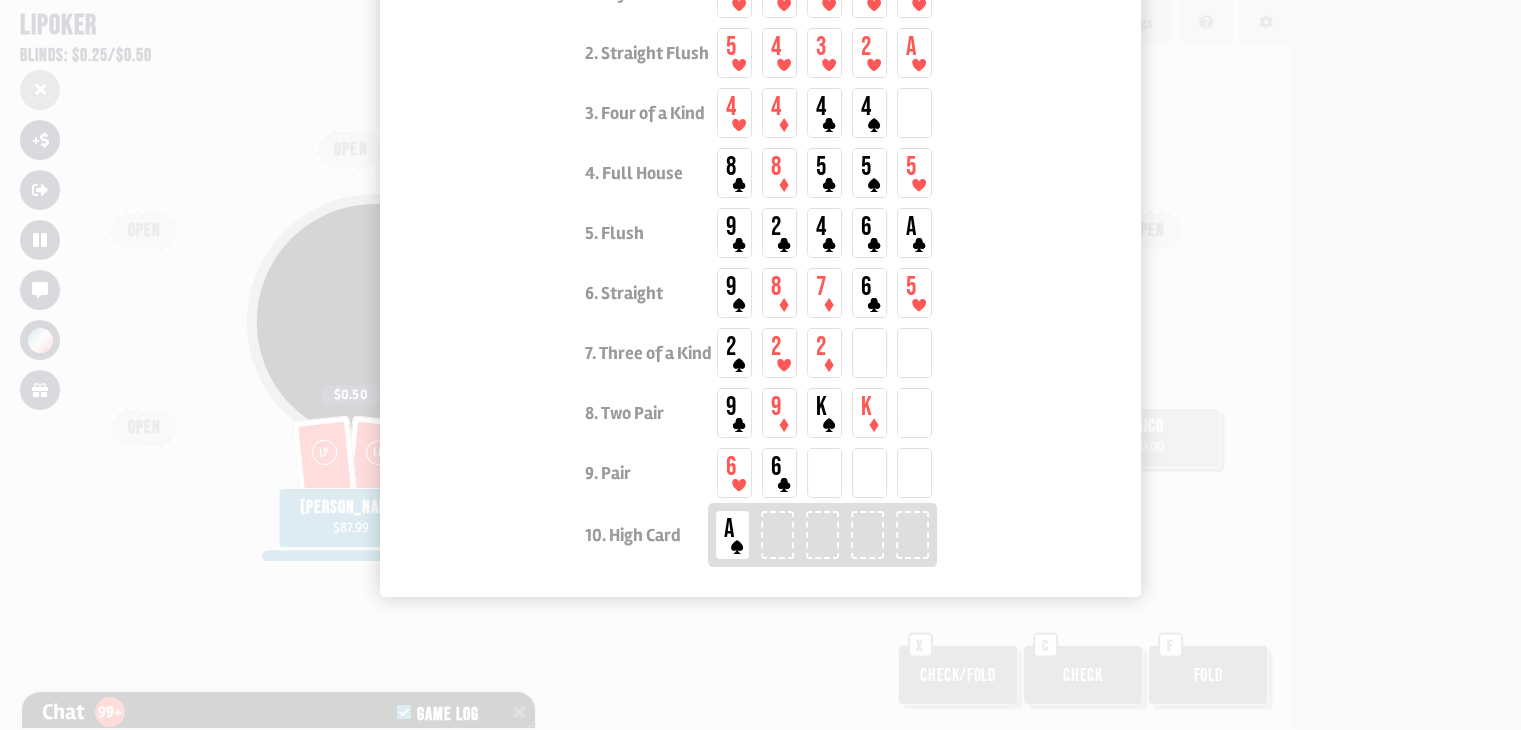 scroll, scrollTop: 0, scrollLeft: 0, axis: both 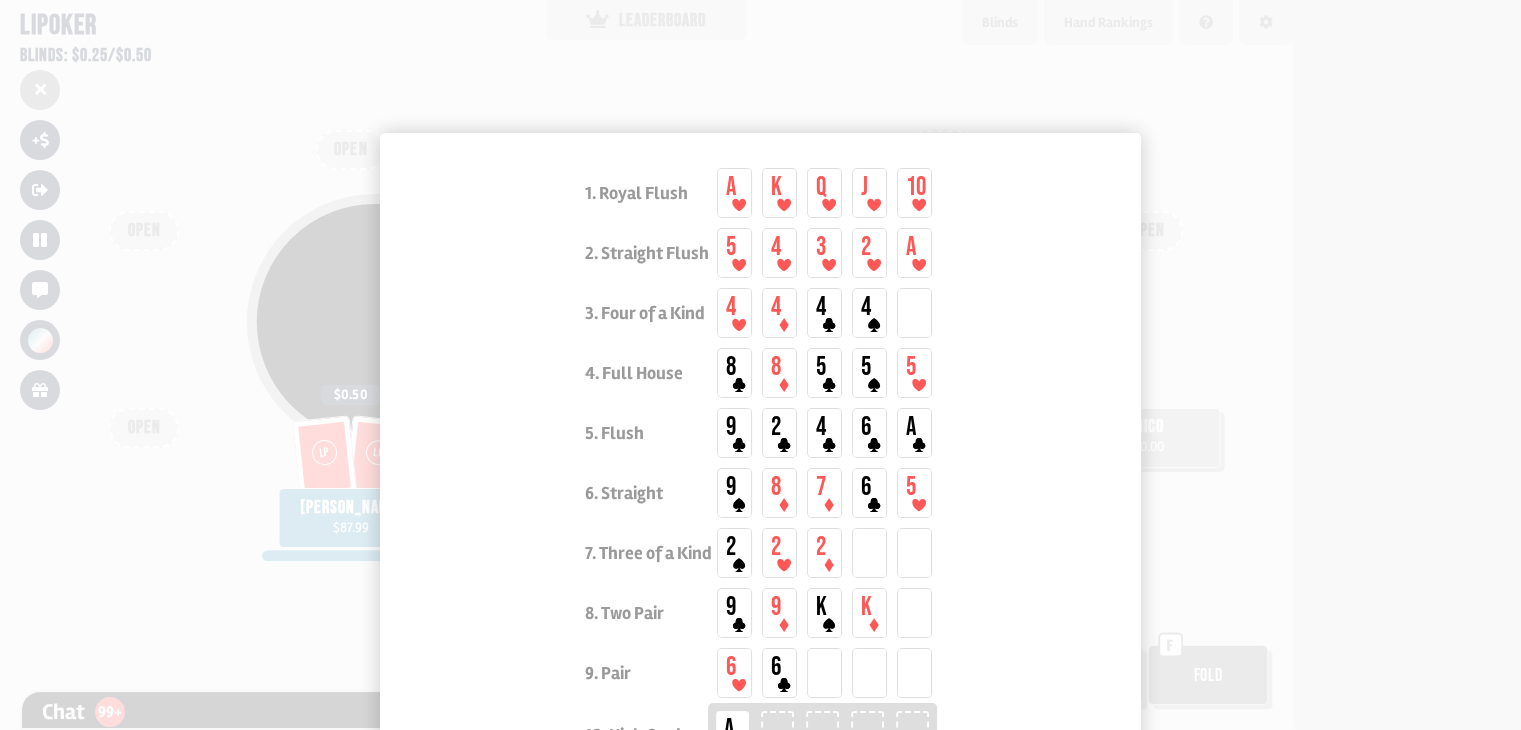 click at bounding box center [760, 365] 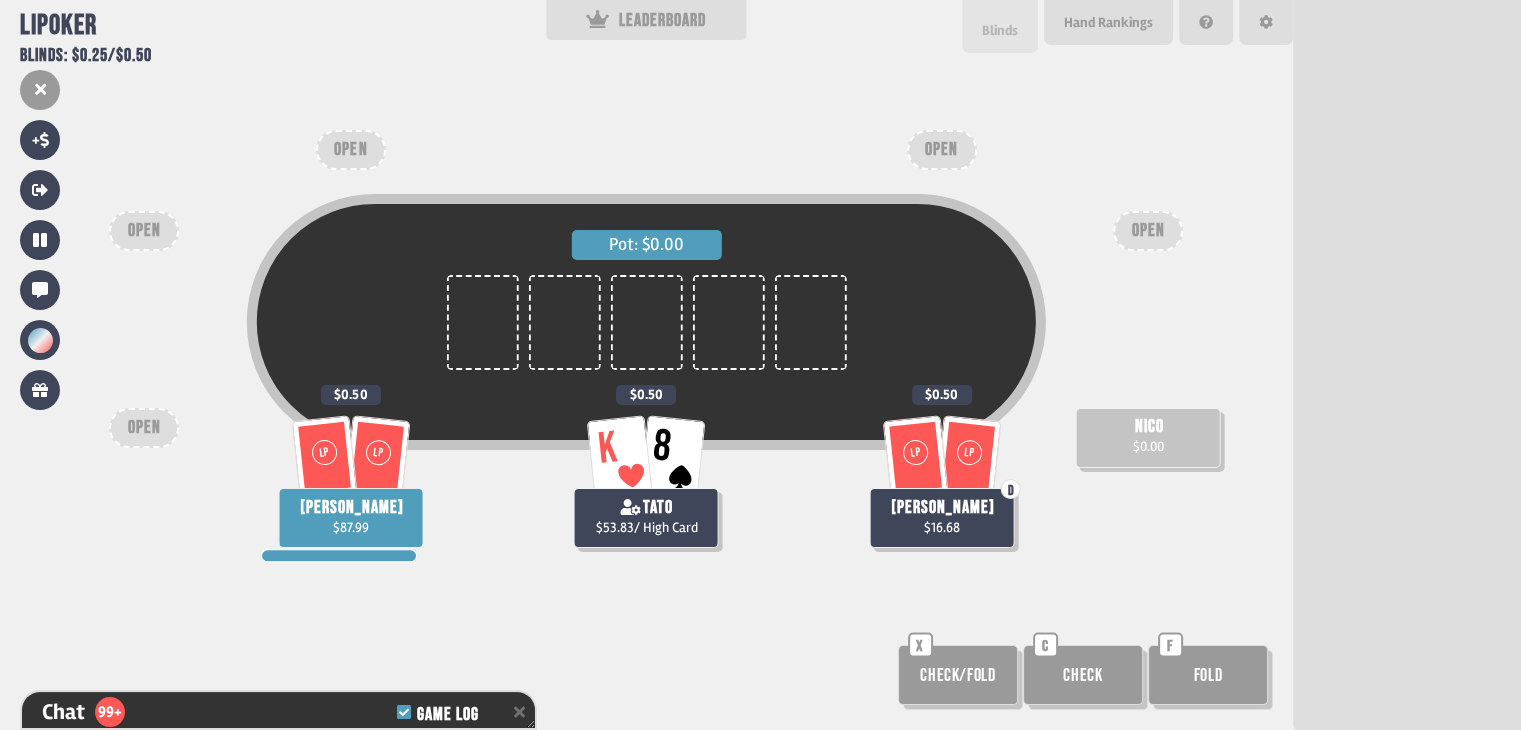 click on "Blinds" at bounding box center [1000, 30] 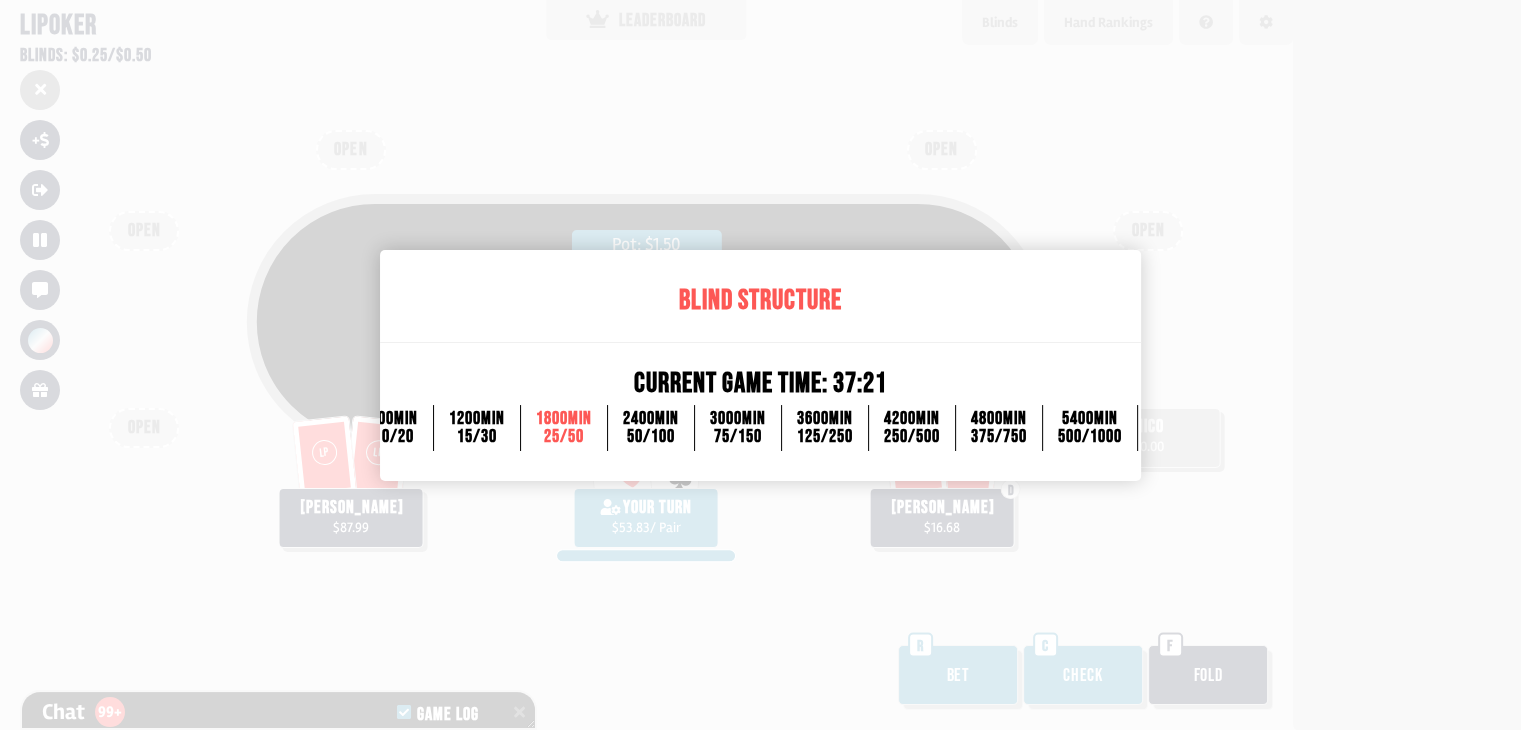 click at bounding box center (760, 365) 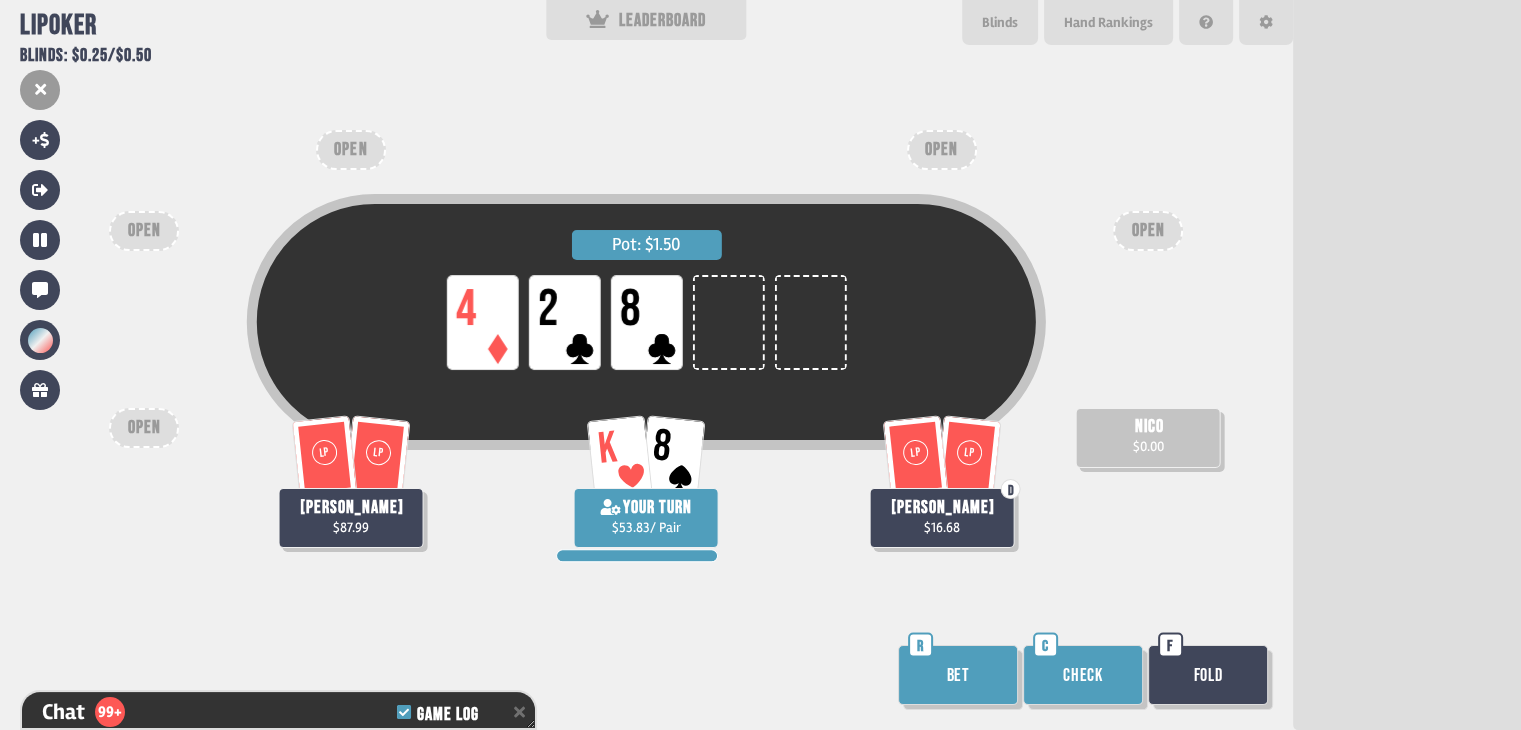 click on "Check" at bounding box center [1083, 675] 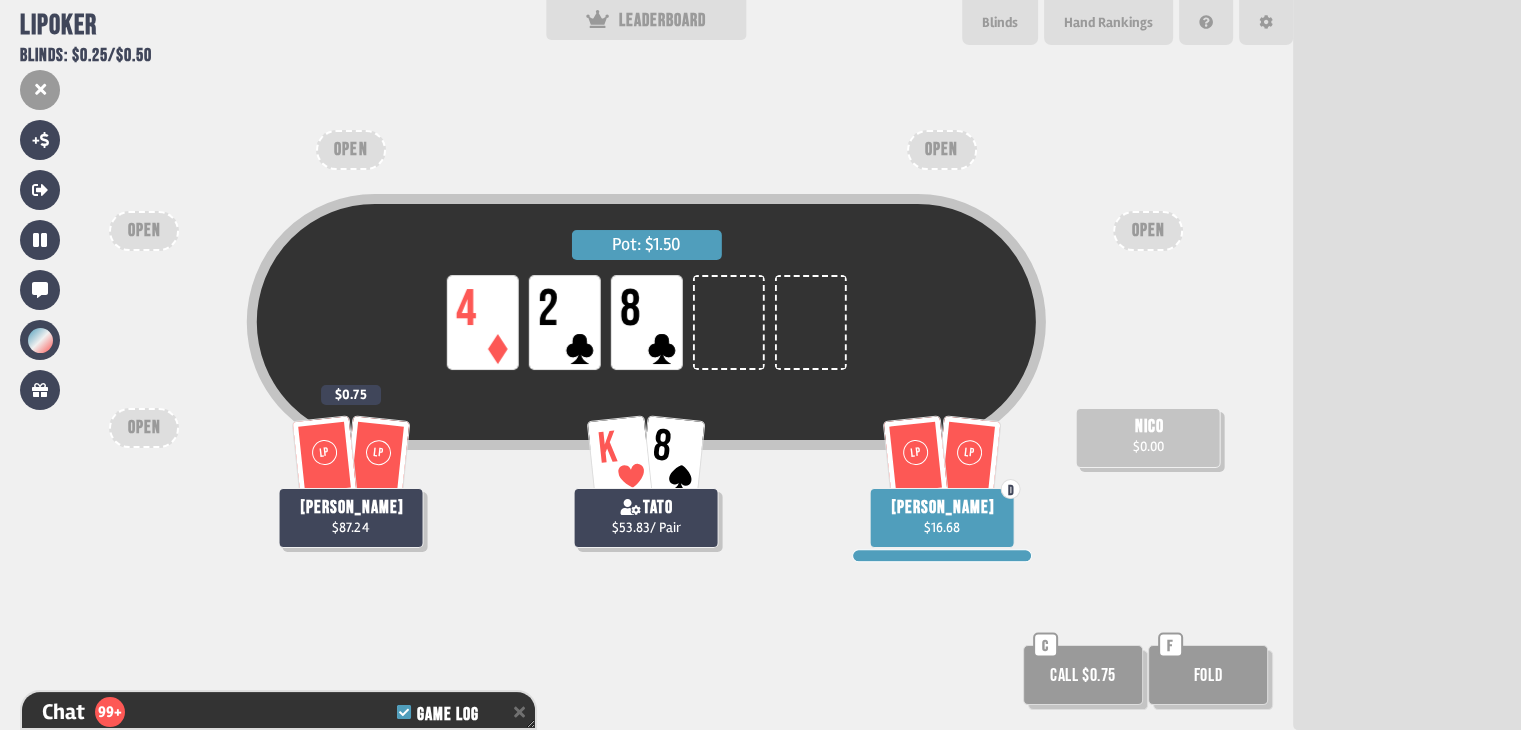 click on "Call $0.75" at bounding box center (1083, 675) 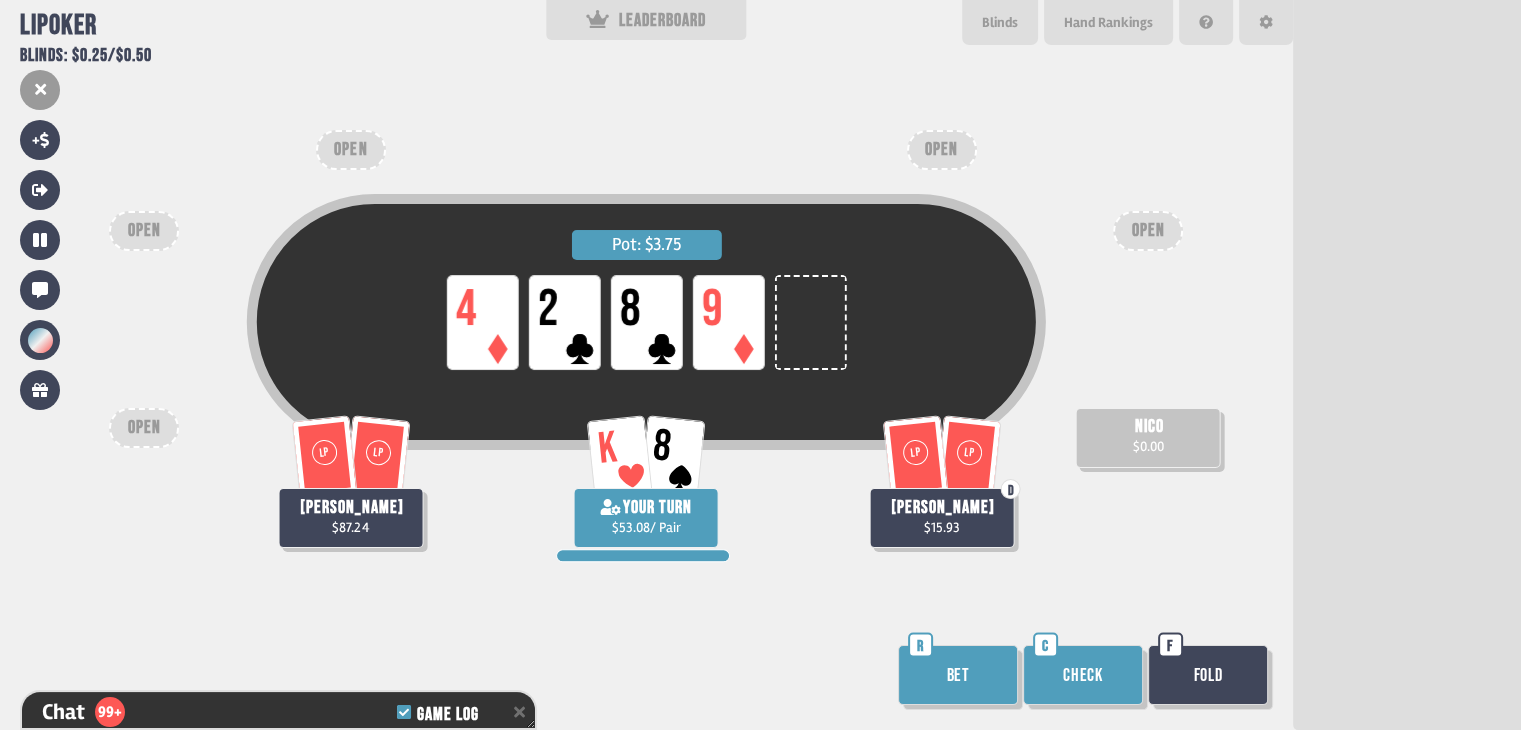 click on "Check" at bounding box center (1083, 675) 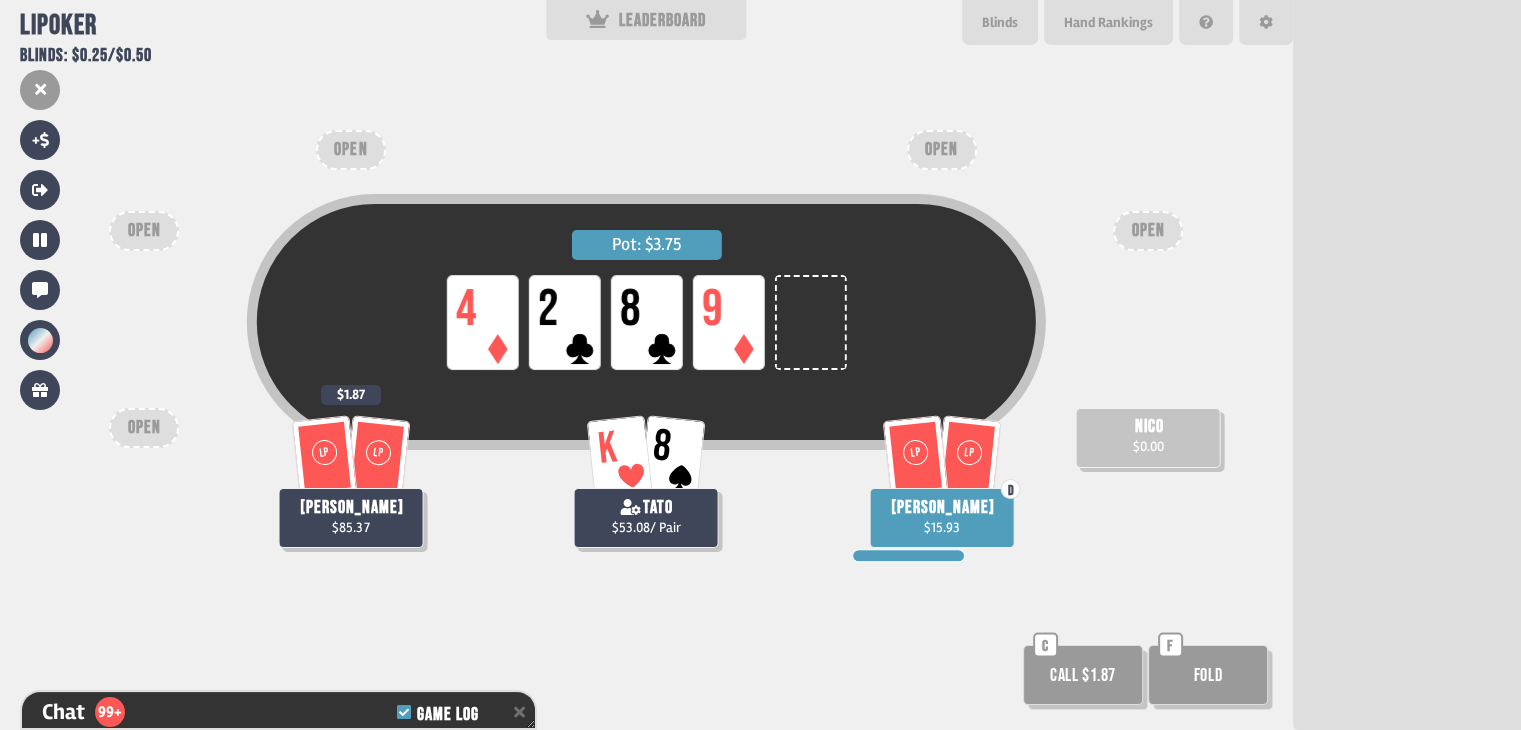 click on "Fold" at bounding box center (1208, 675) 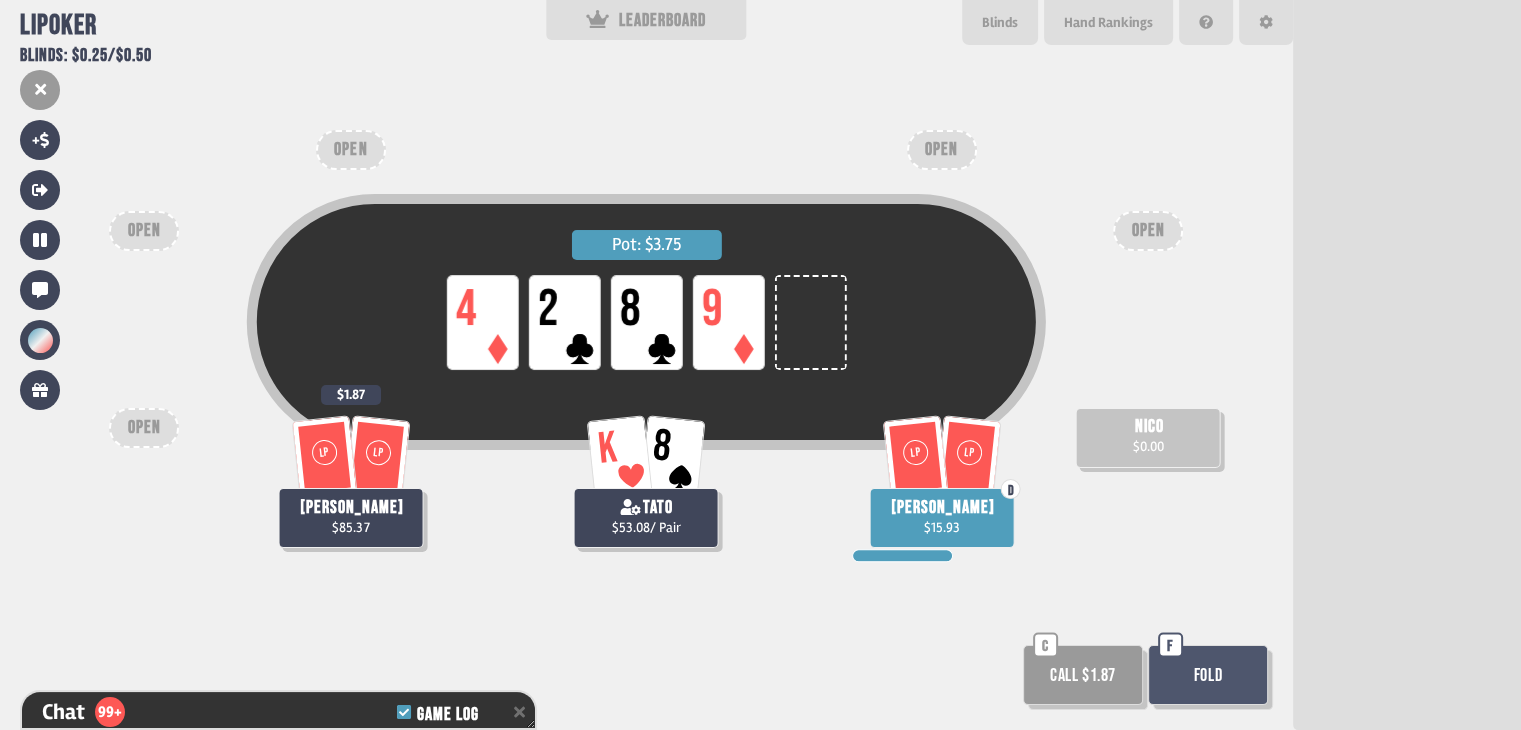 click on "Fold" at bounding box center (1208, 675) 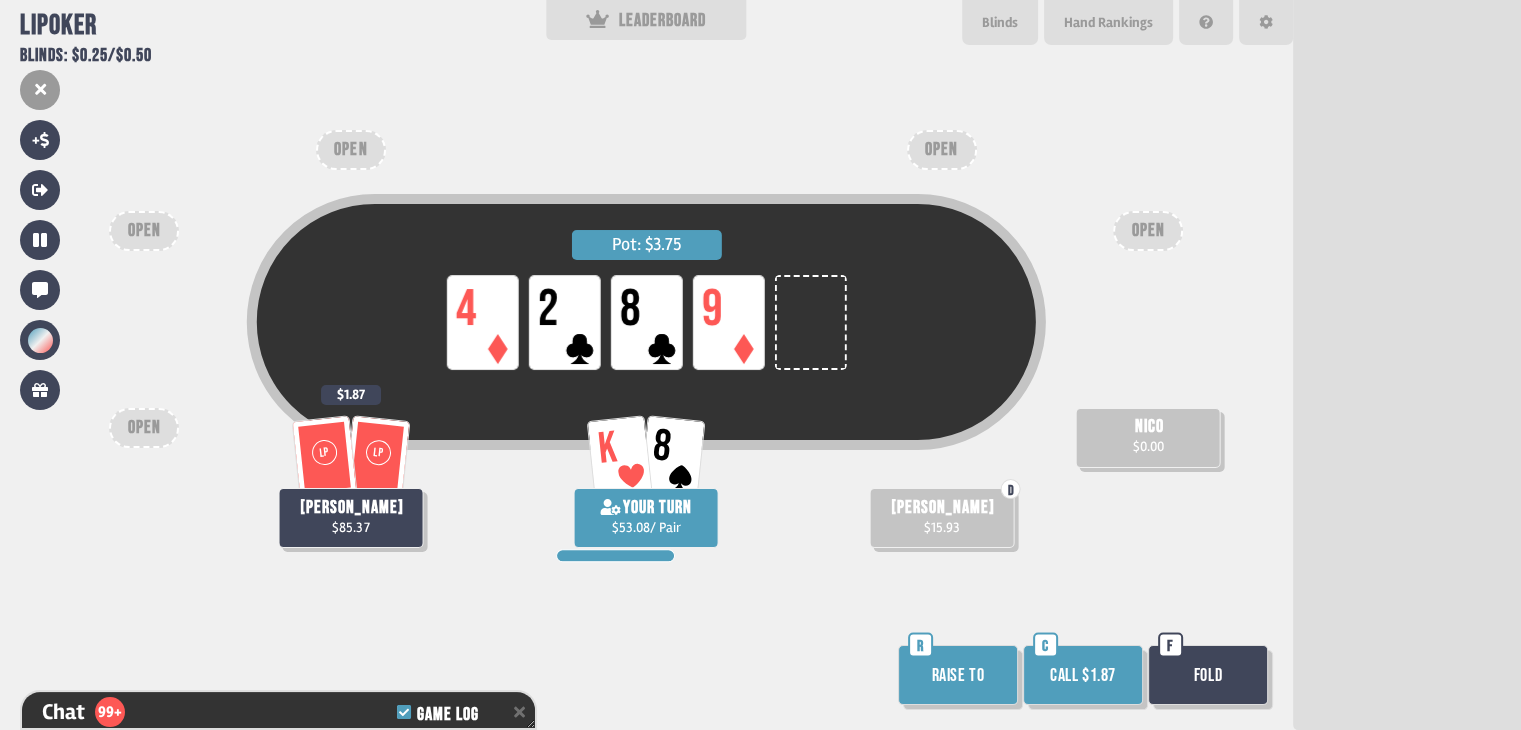 click on "Fold" at bounding box center (1208, 675) 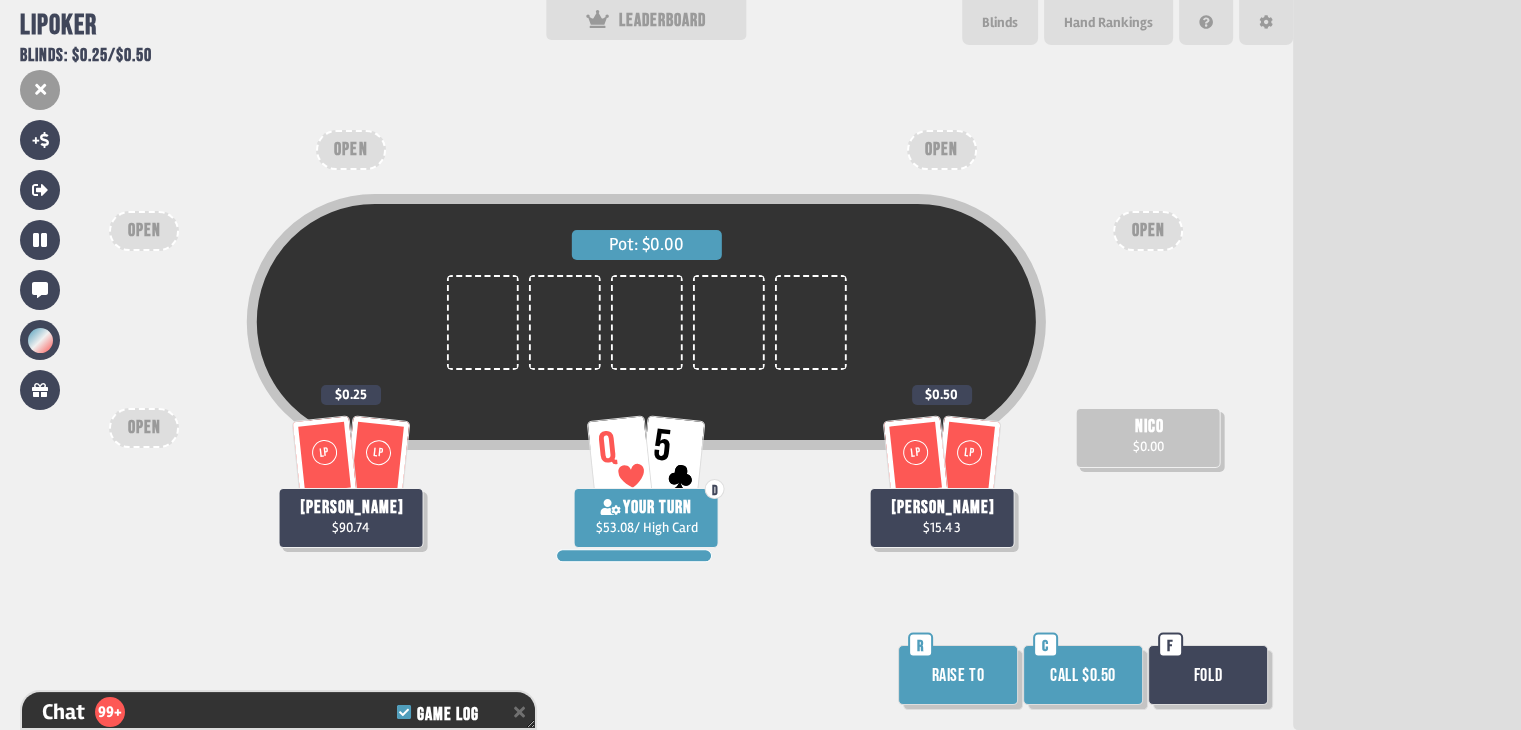 click on "Call $0.50" at bounding box center (1083, 675) 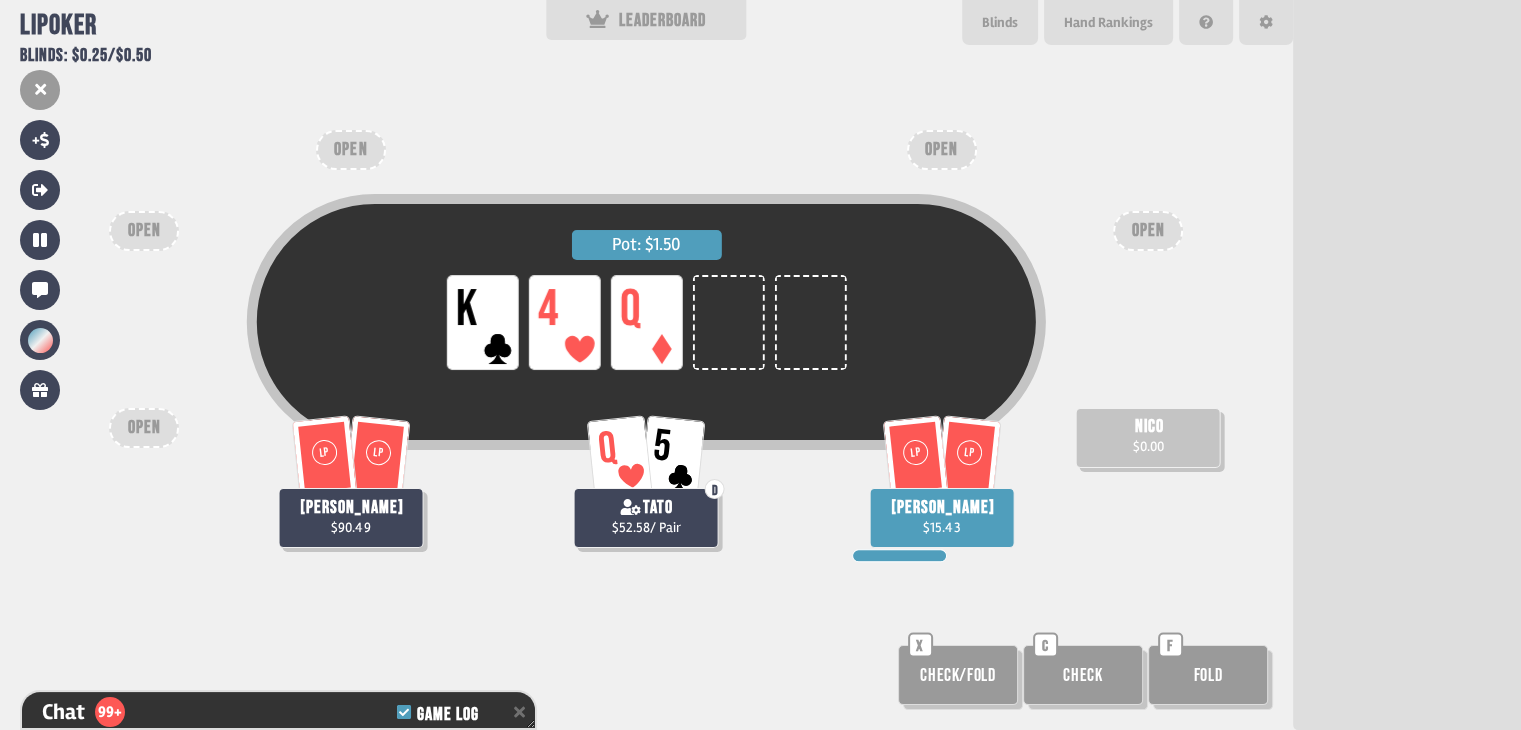 click on "Check" at bounding box center [1083, 675] 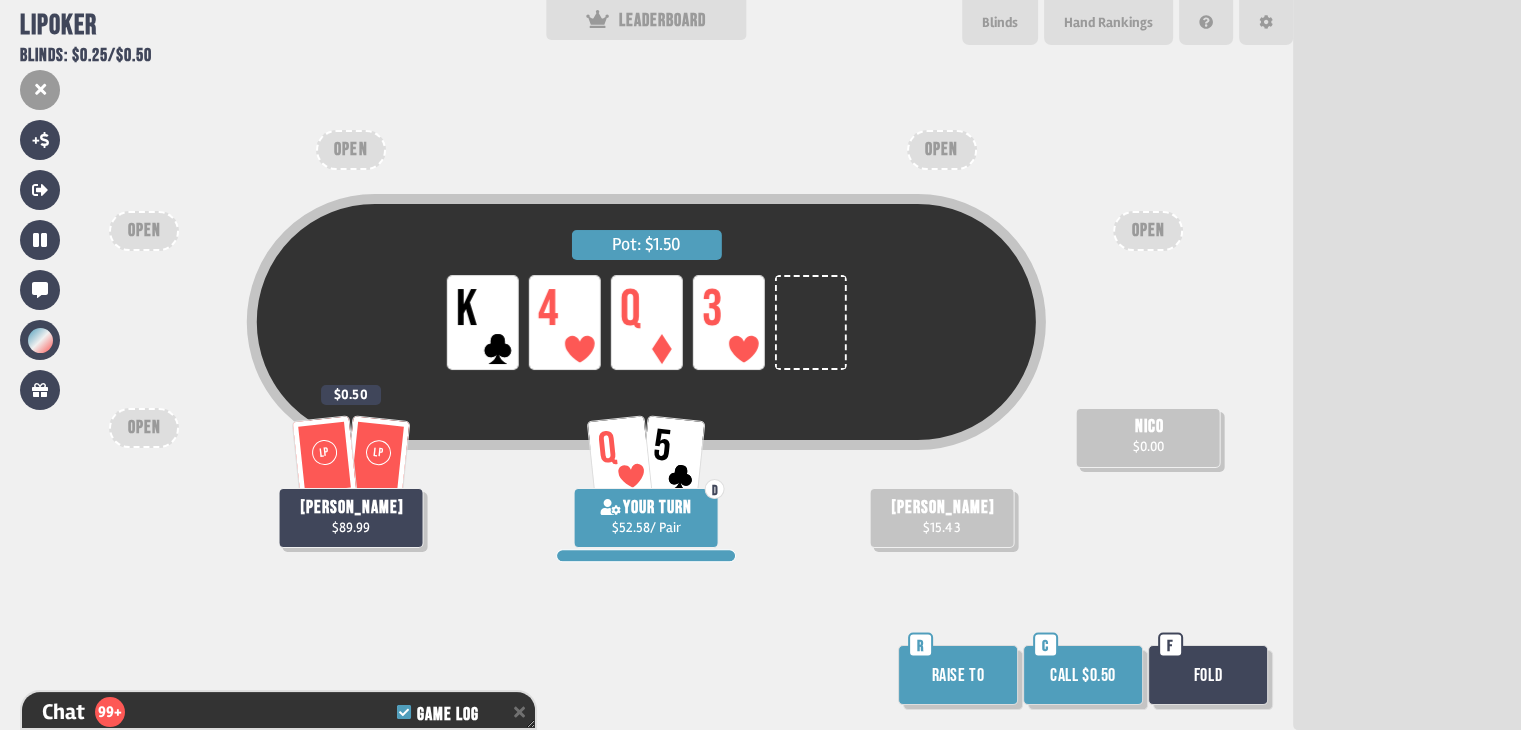 click on "Call $0.50" at bounding box center [1083, 675] 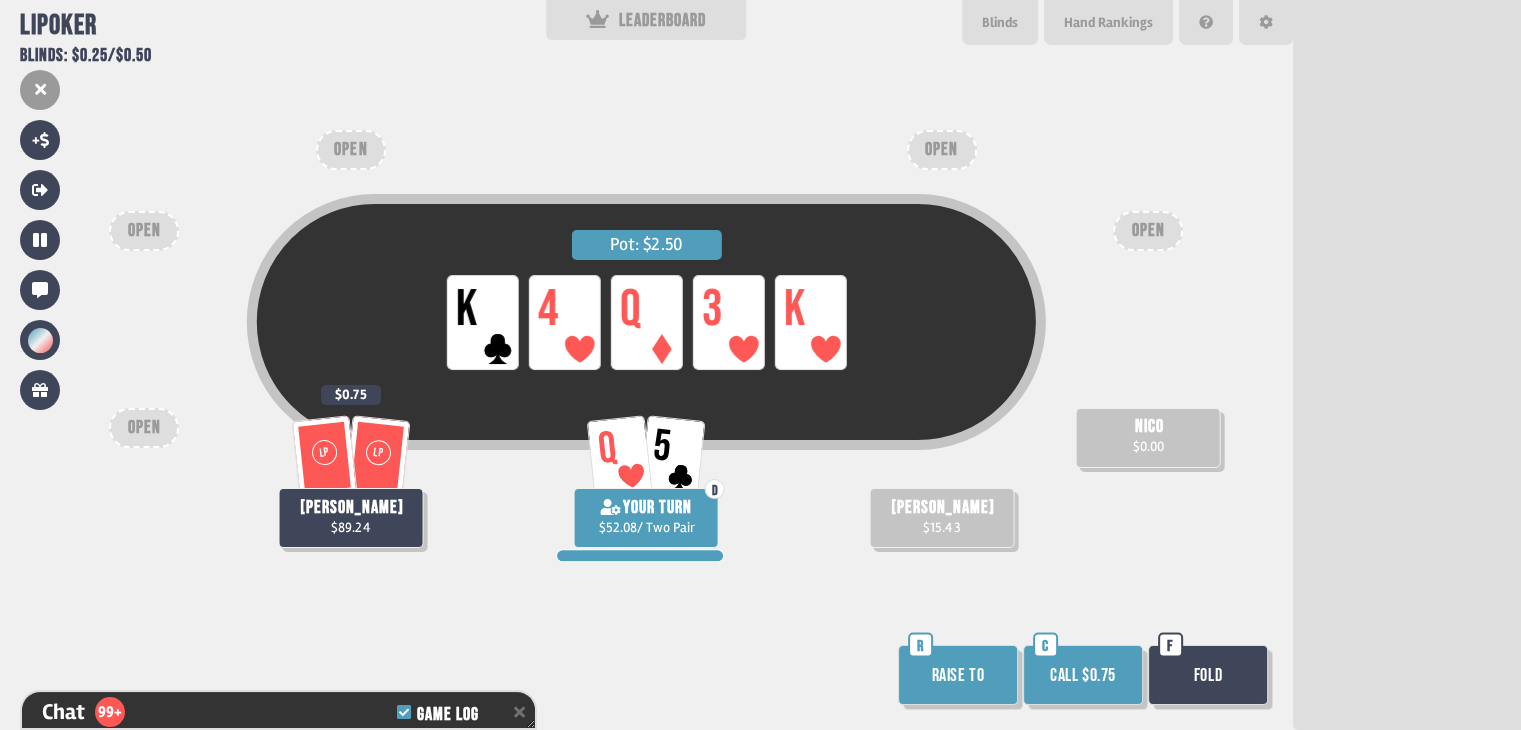 click on "Call $0.75" at bounding box center (1083, 675) 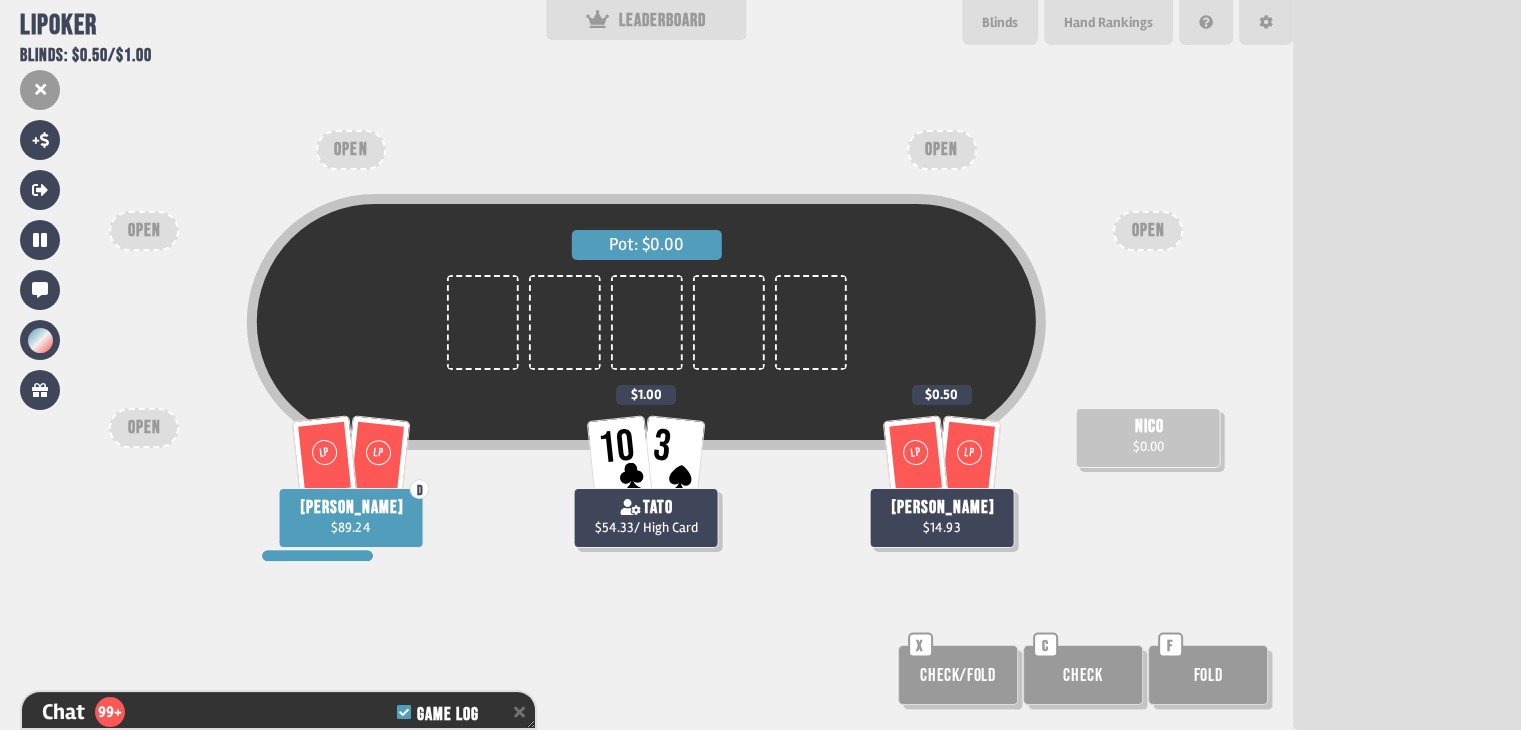 click on "Check" at bounding box center (1083, 675) 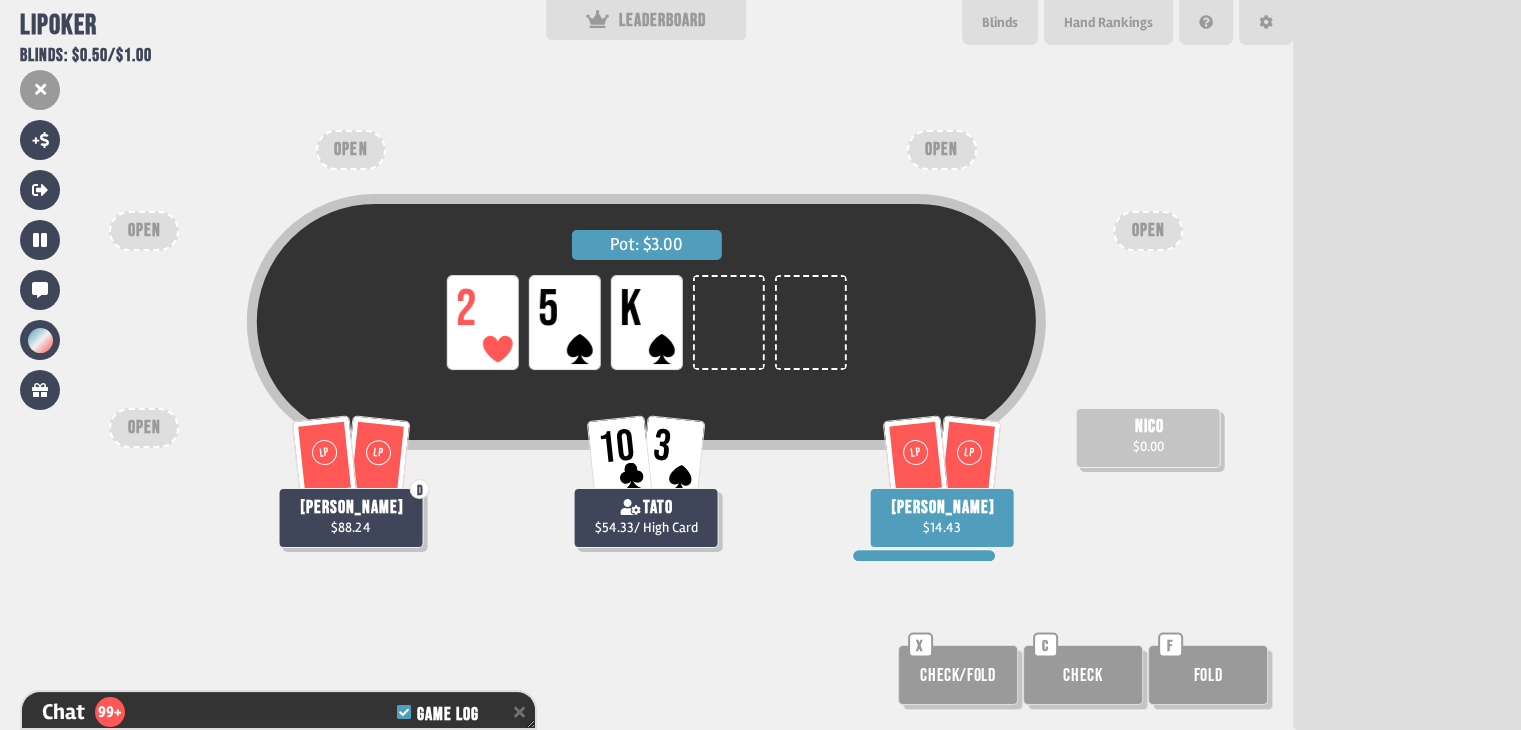 click on "Pot: $3.00   LP 2 LP 5 LP K LP LP D andres $88.24  10 3 tato $54.33   / High Card nico $0.00  LP LP daniel $14.43  OPEN OPEN OPEN OPEN OPEN Check/Fold X Check C Fold F" at bounding box center [646, 365] 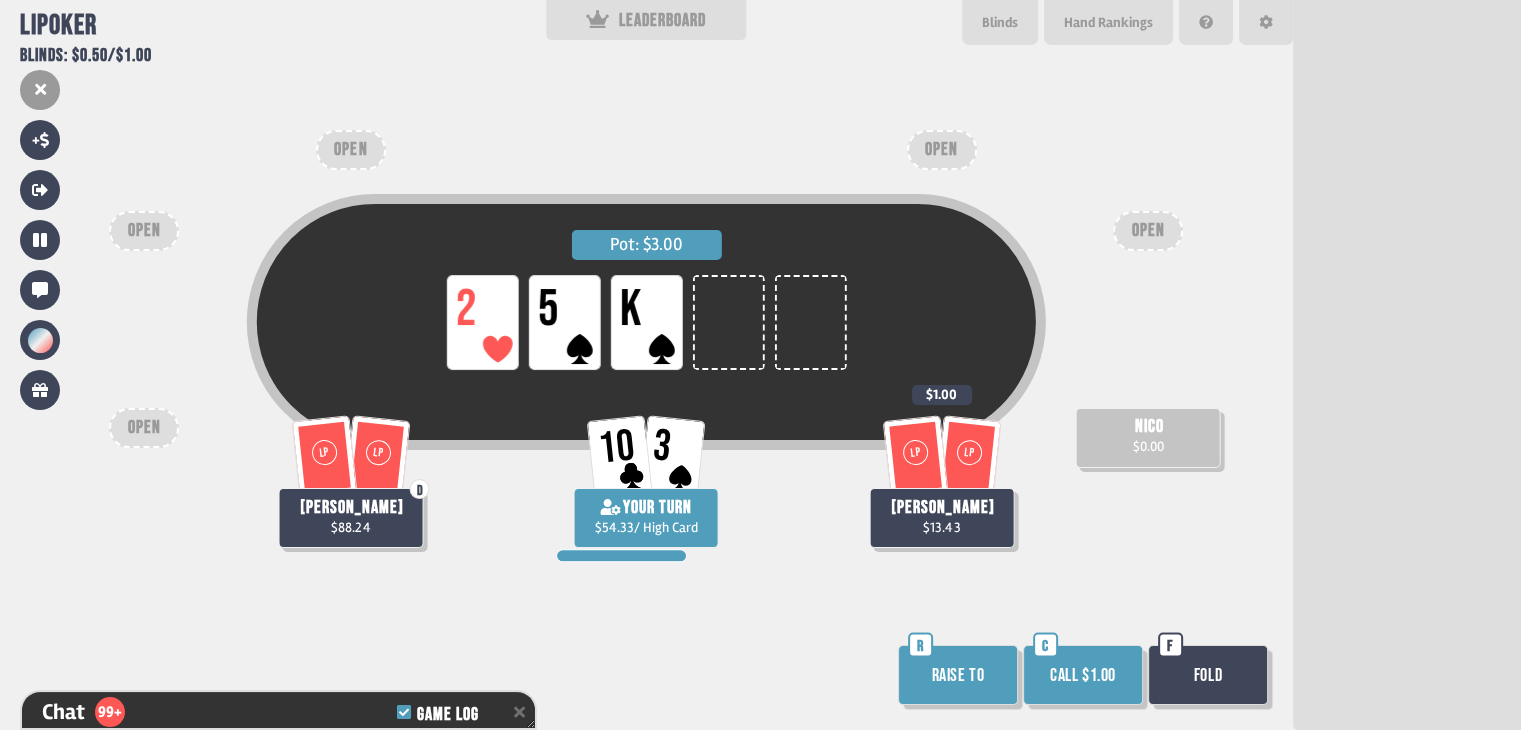 click on "Fold" at bounding box center (1208, 675) 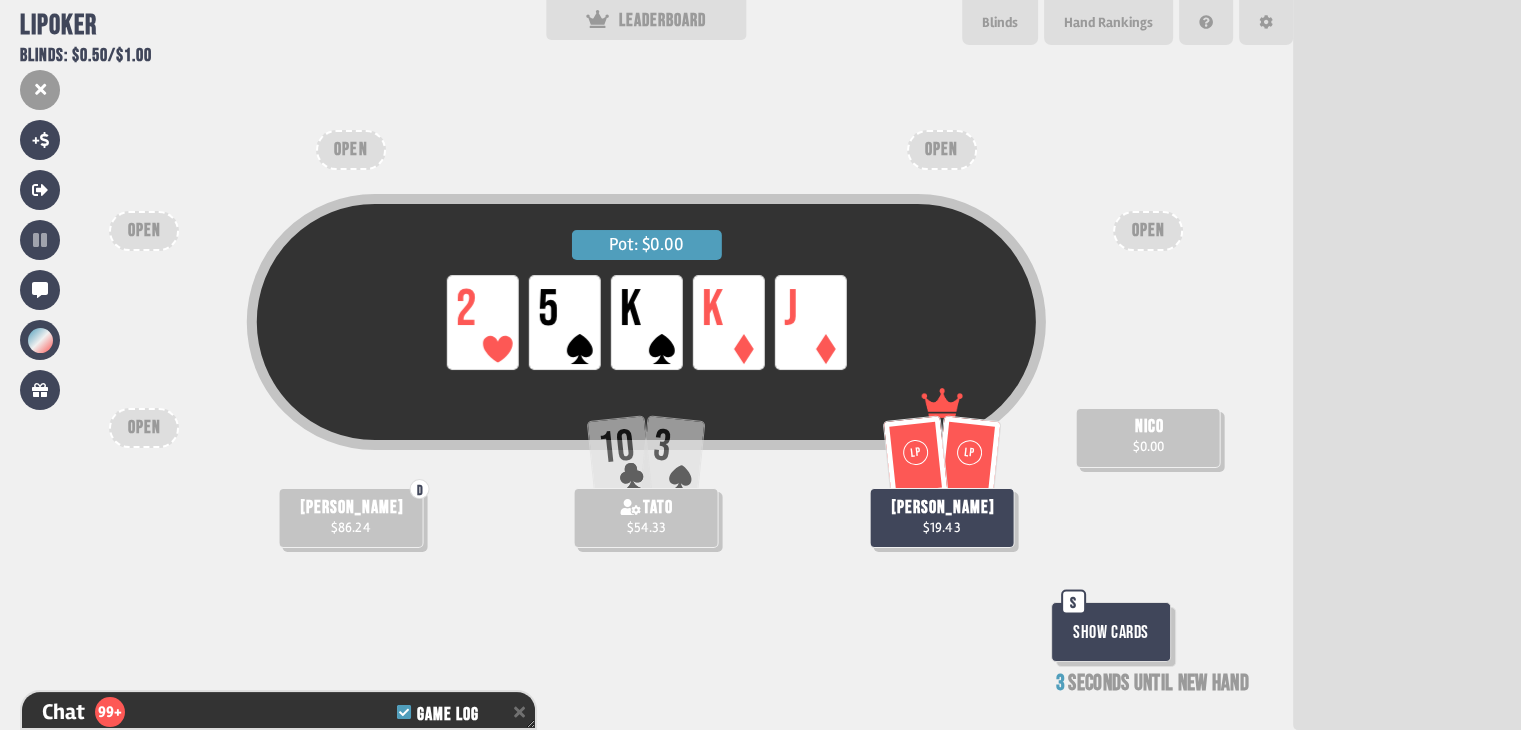 scroll, scrollTop: 6, scrollLeft: 0, axis: vertical 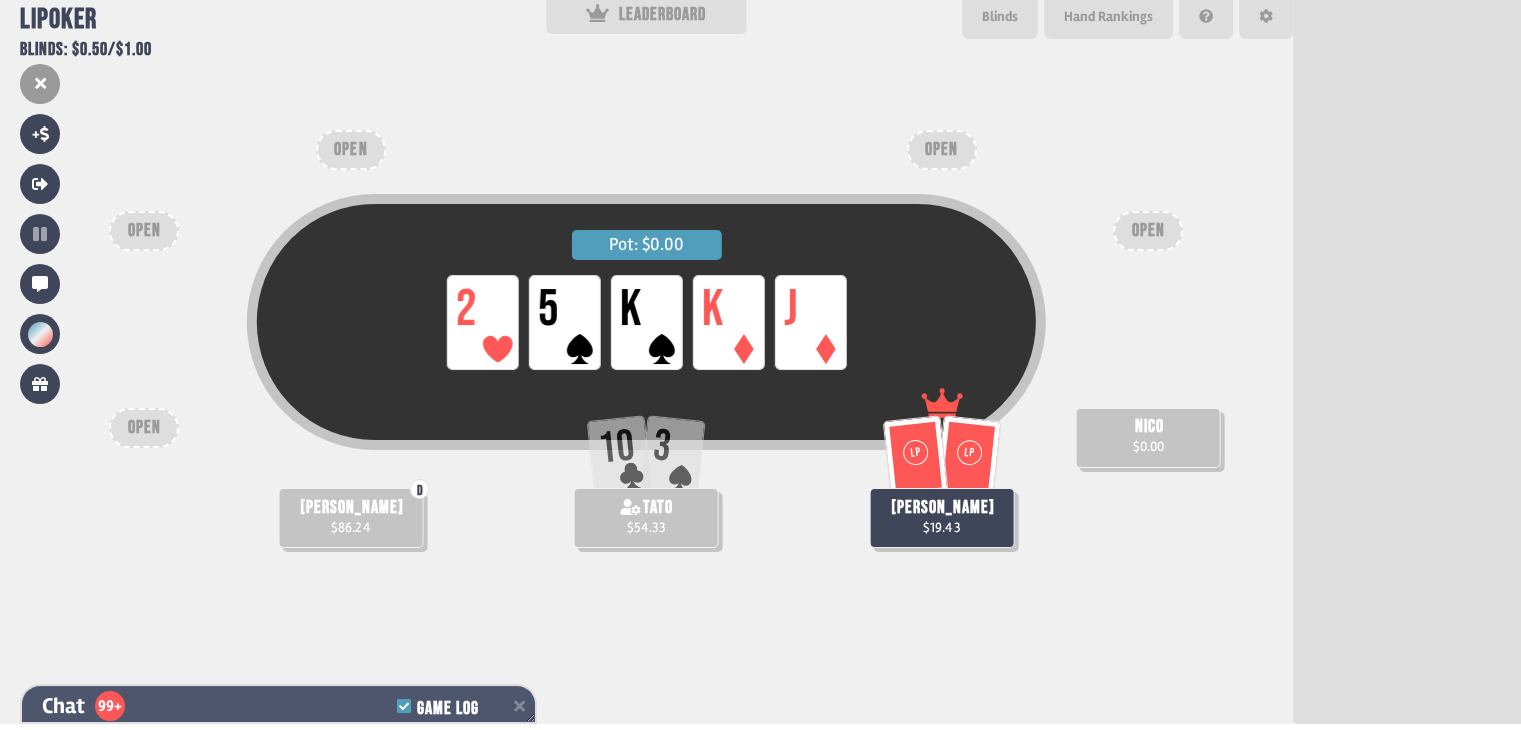 click on "Chat   99+ Game Log" at bounding box center [278, 706] 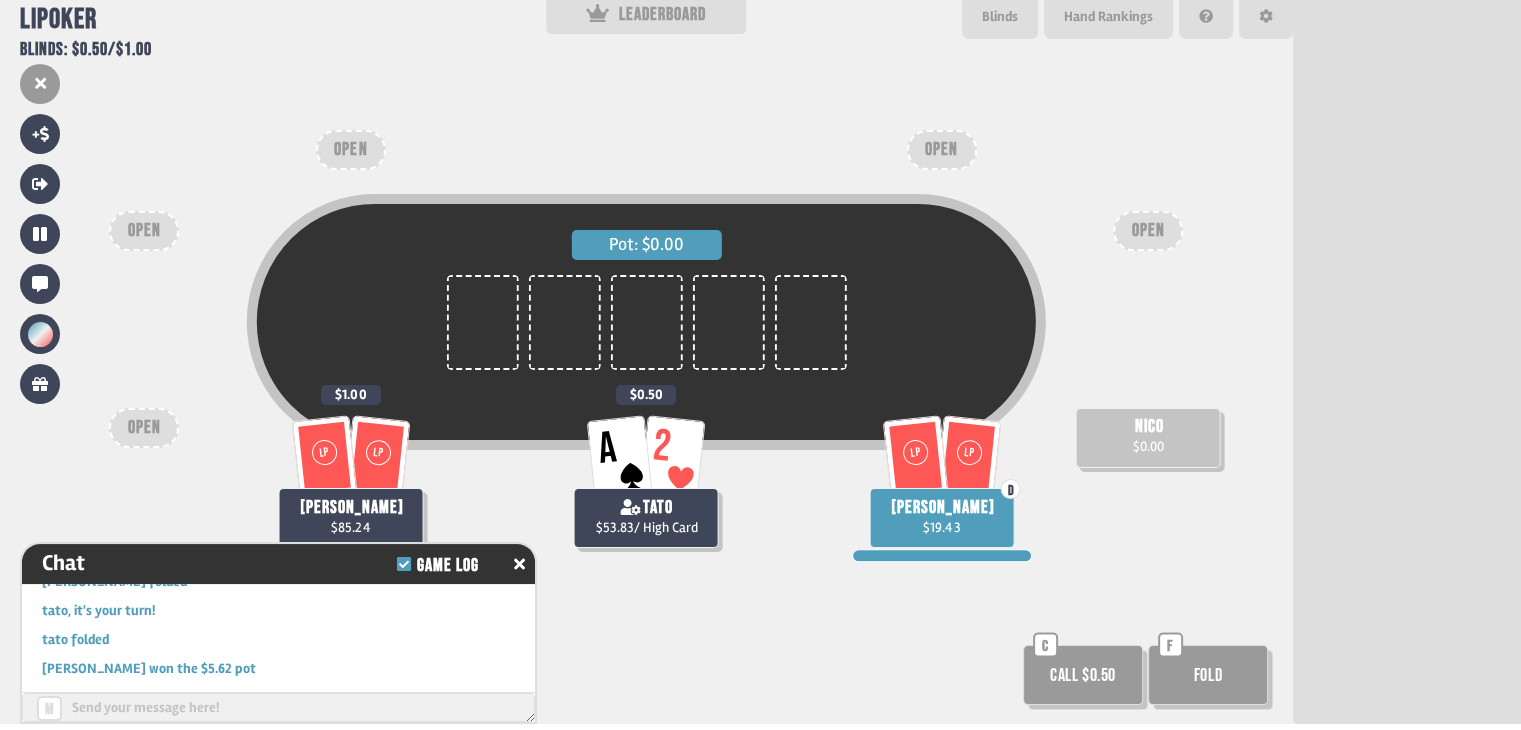 scroll, scrollTop: 39672, scrollLeft: 0, axis: vertical 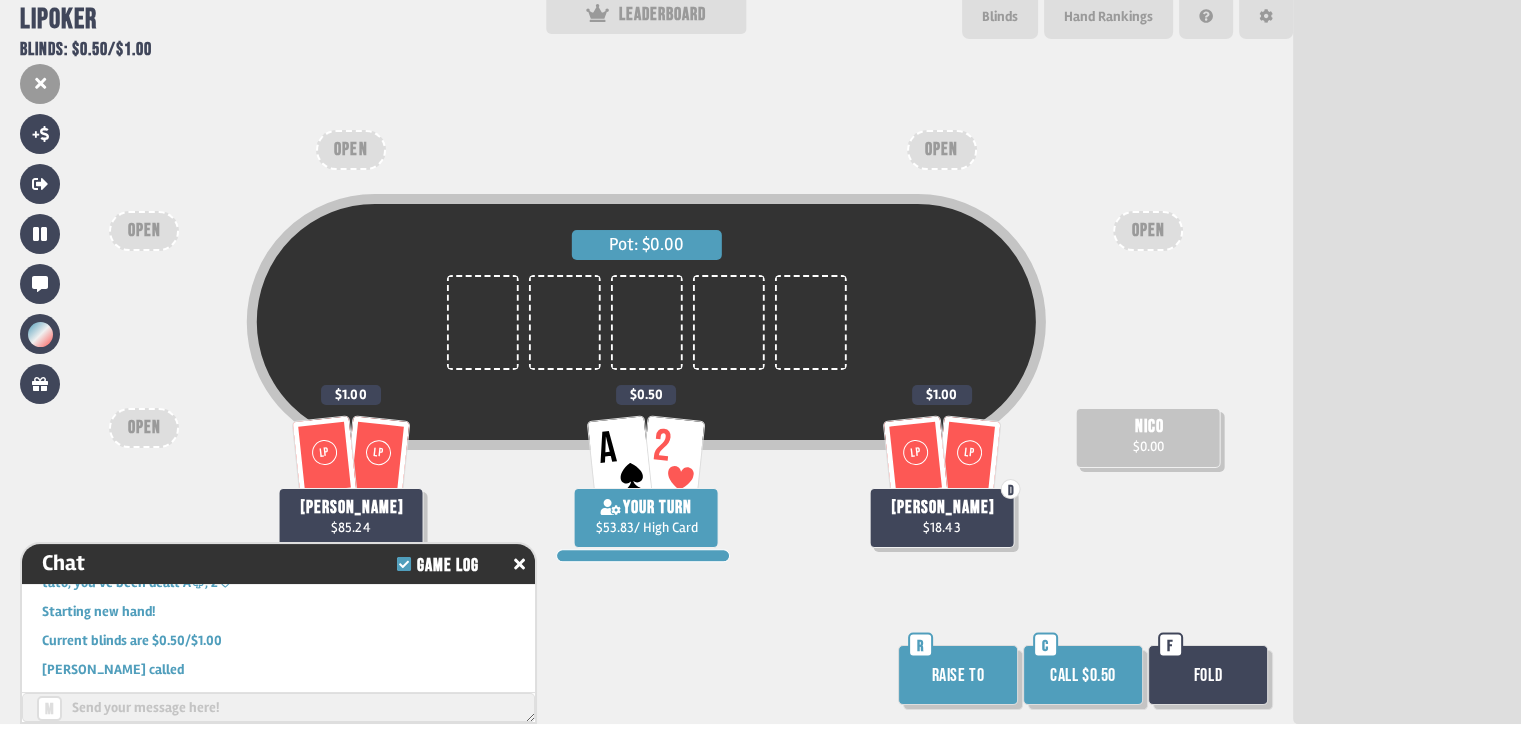 click on "Pot: $0.00   LP LP andres $85.24  $1.00  A 2 YOUR TURN $53.83   / High Card $0.50  nico $0.00  LP LP D daniel $18.43  $1.00  OPEN OPEN OPEN OPEN OPEN Raise to R Call $0.50 C Fold F" at bounding box center [646, 365] 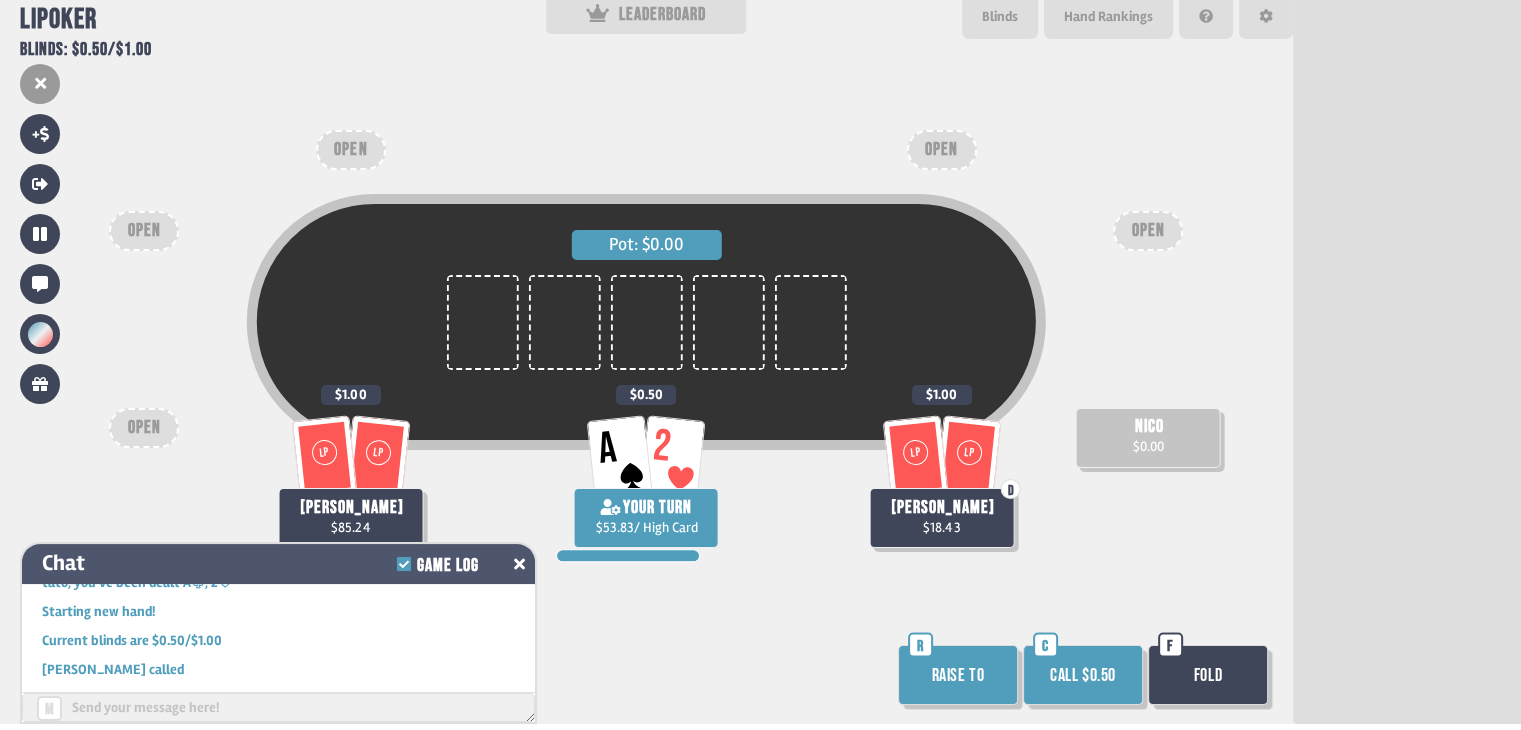 click at bounding box center [519, 564] 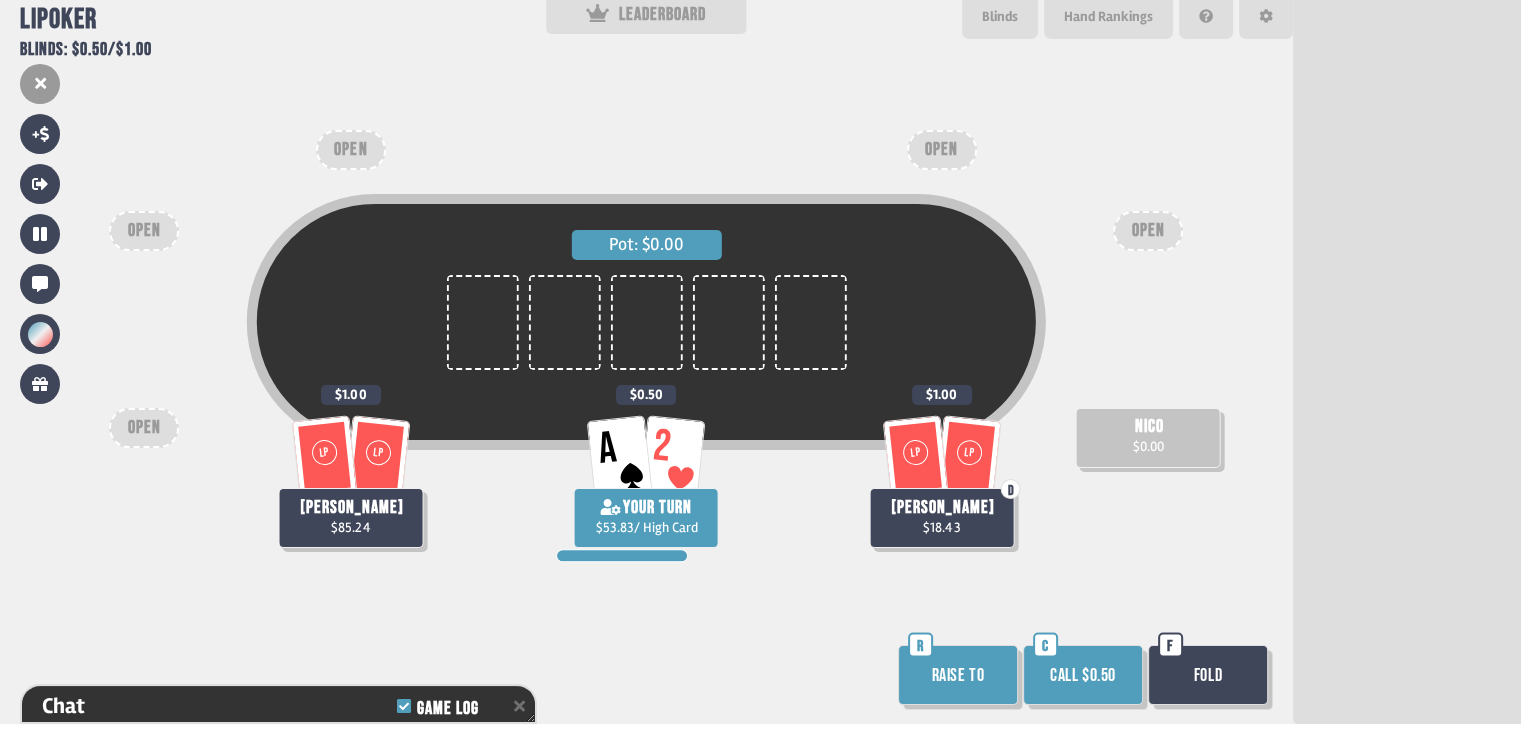click on "Call $0.50" at bounding box center [1083, 675] 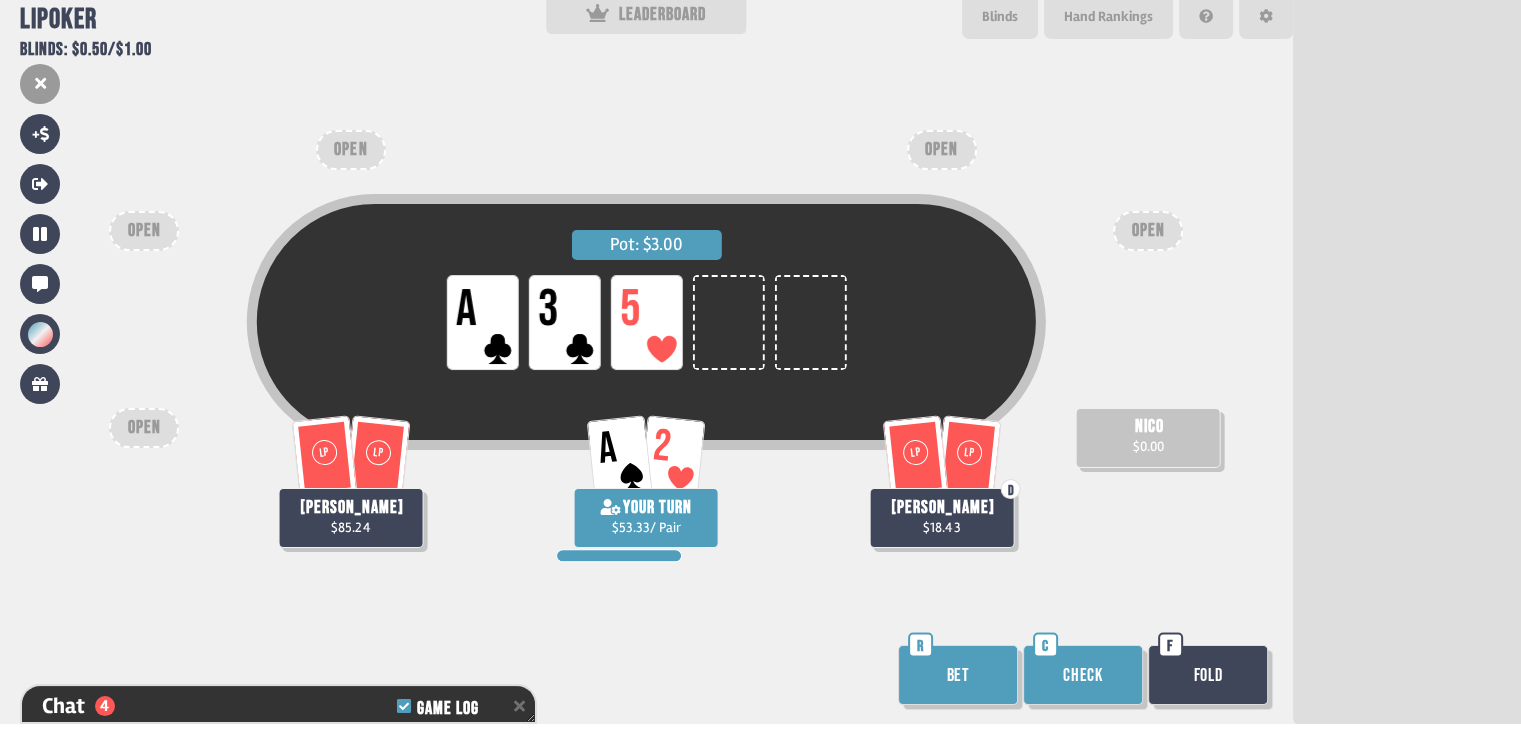 click on "Check" at bounding box center [1083, 675] 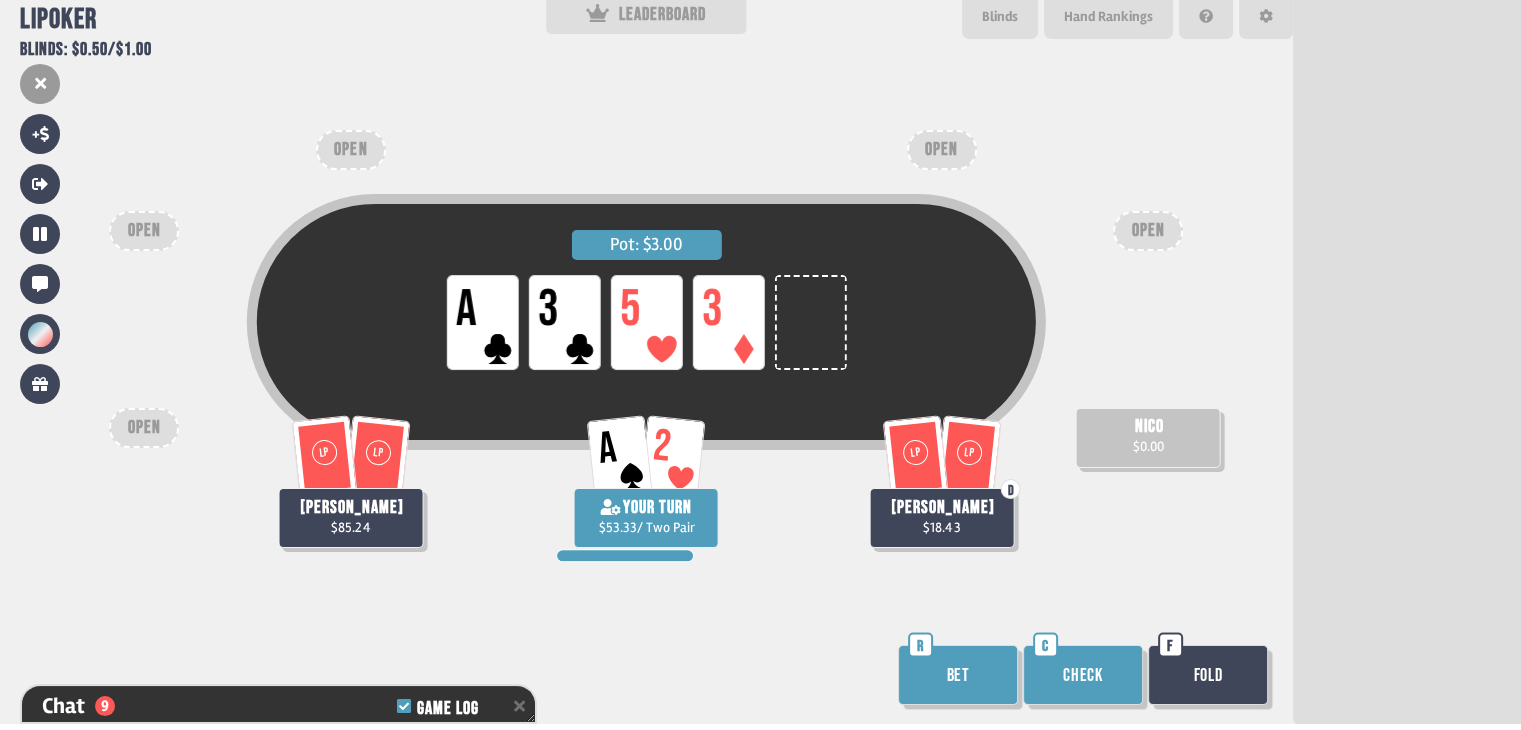 click on "Bet" at bounding box center [958, 675] 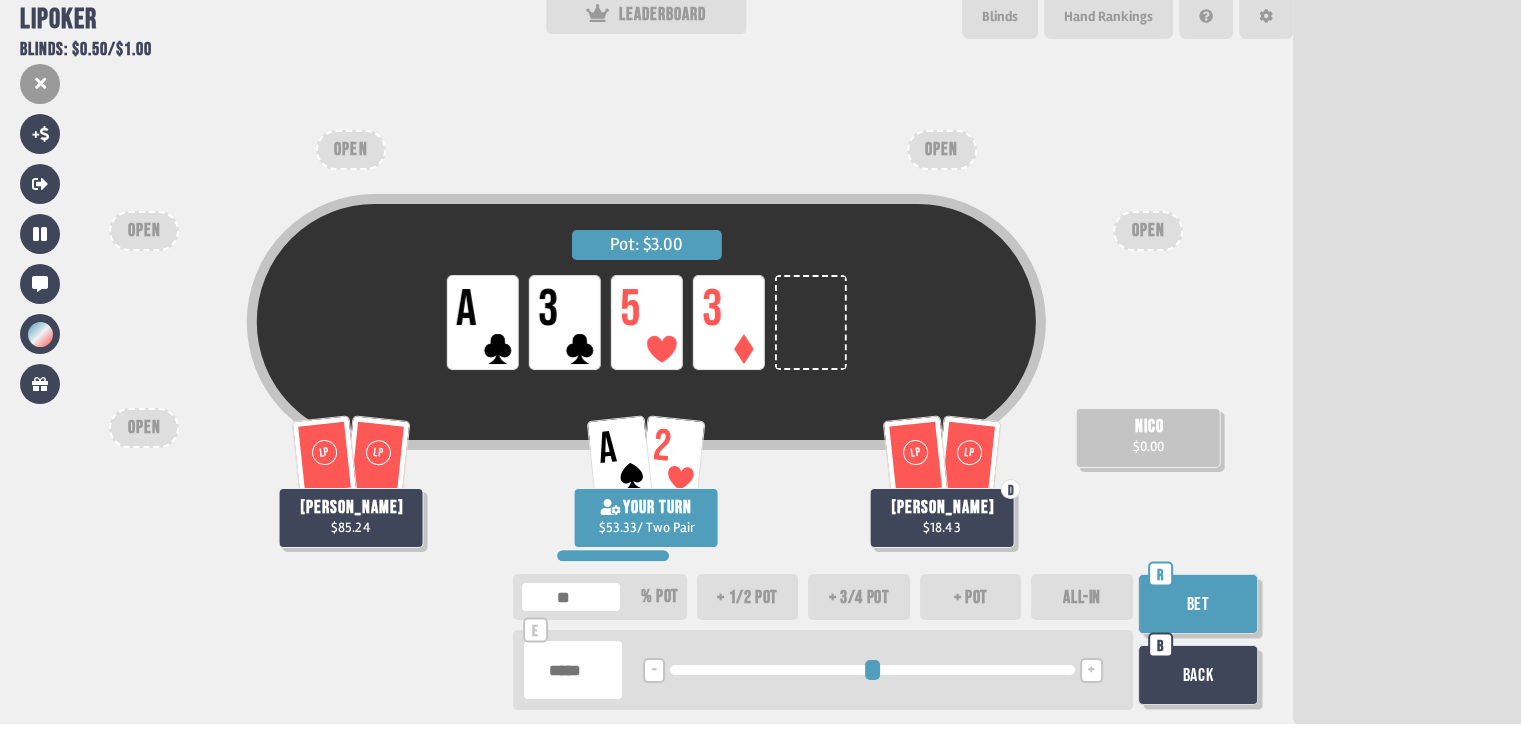click on "Bet" at bounding box center [1198, 604] 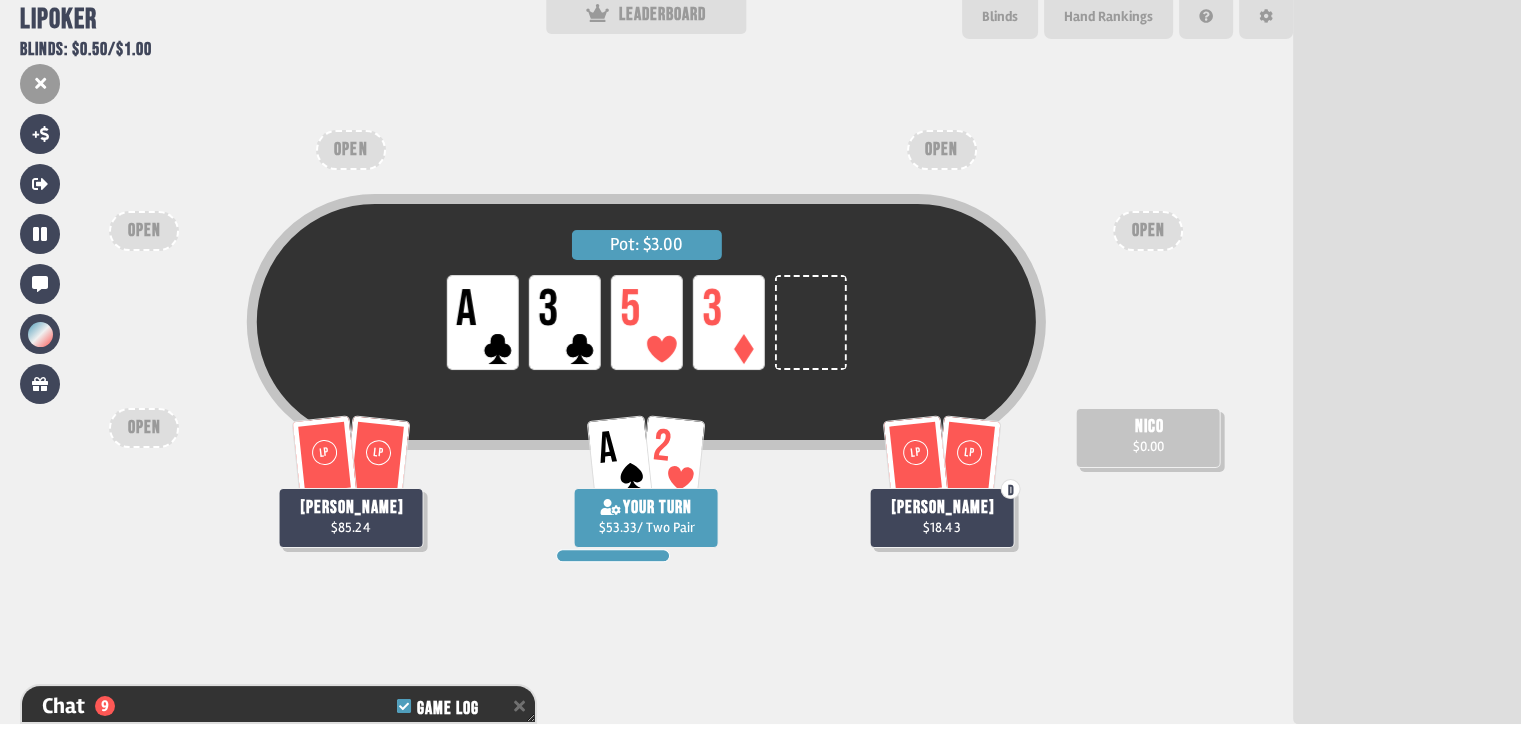 scroll, scrollTop: 41192, scrollLeft: 0, axis: vertical 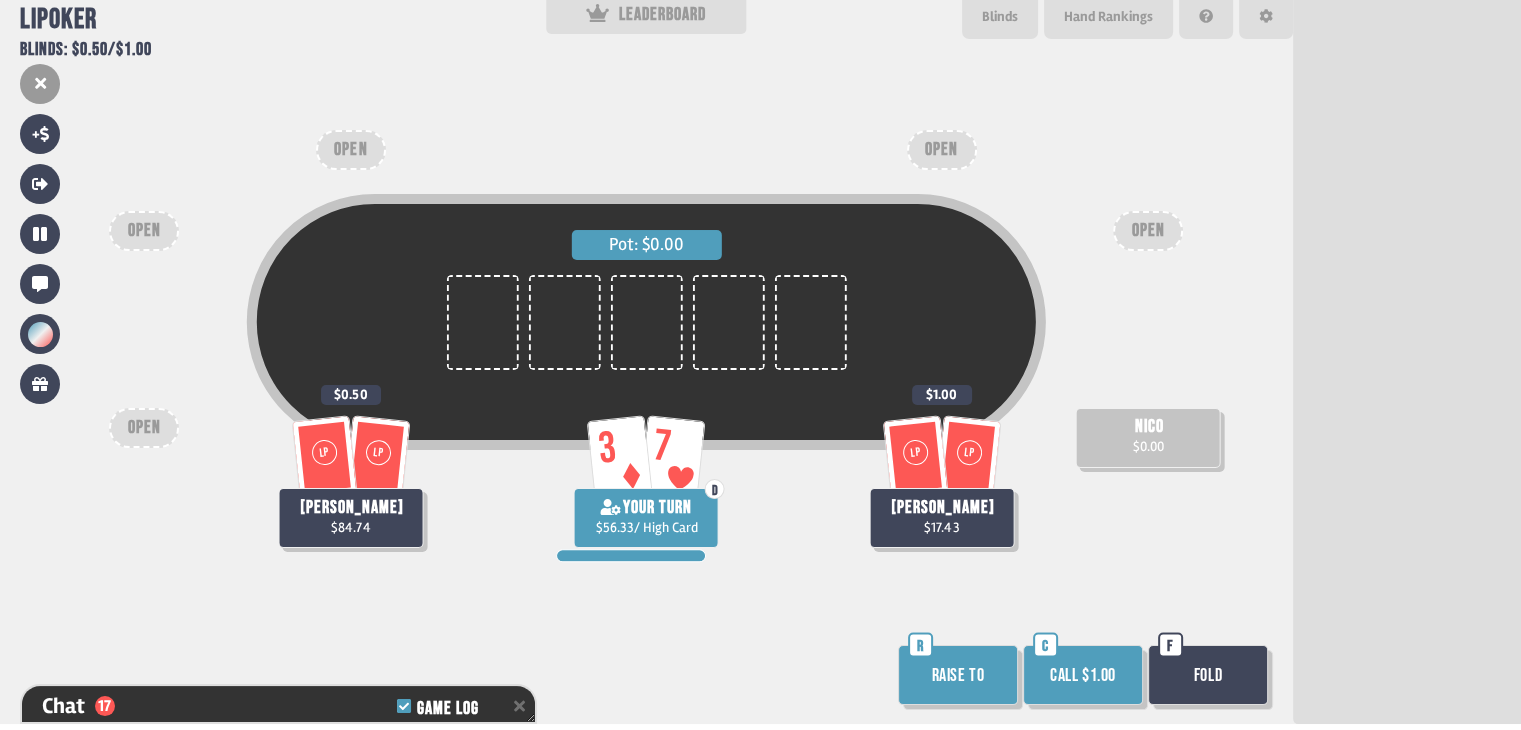 click on "Fold" at bounding box center (1208, 675) 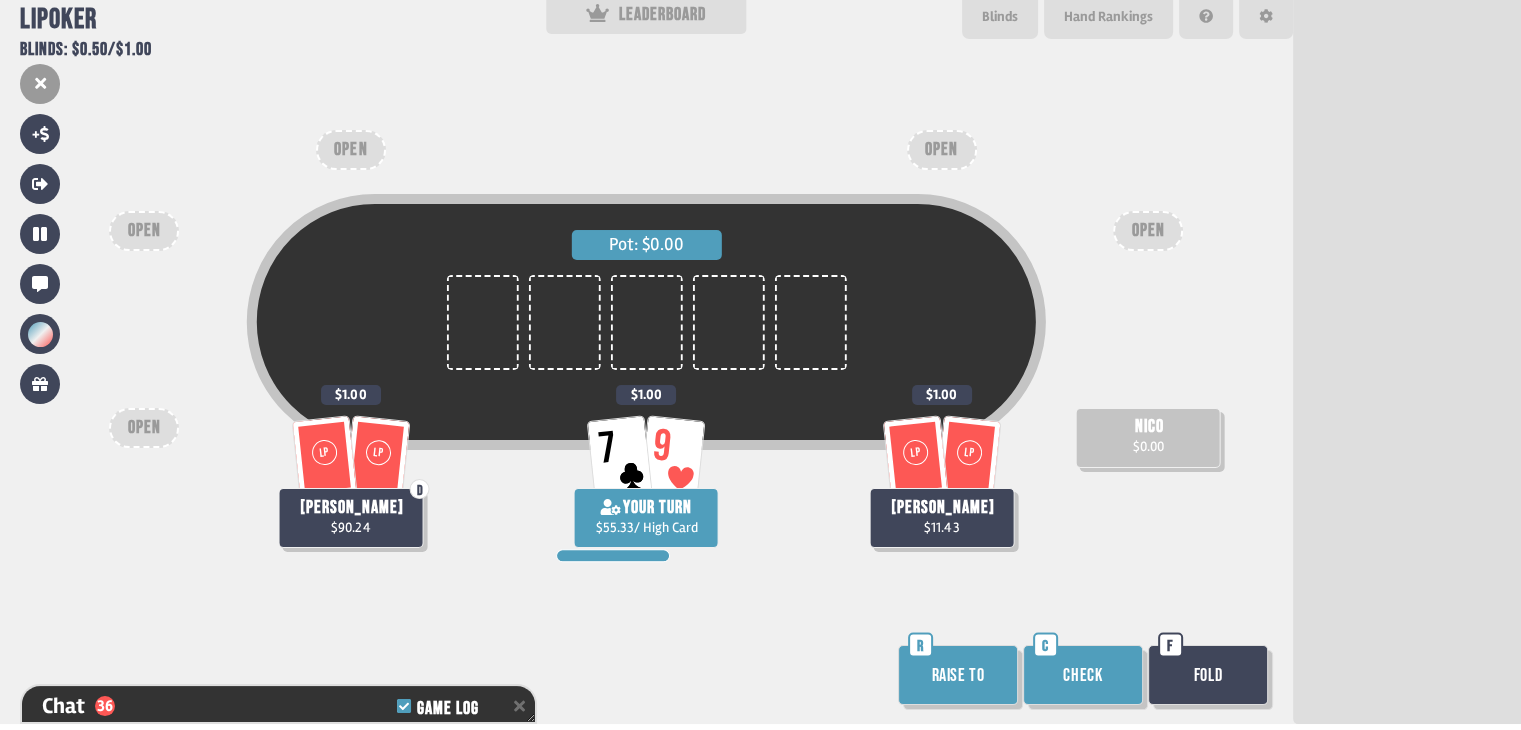 click on "Check" at bounding box center (1083, 675) 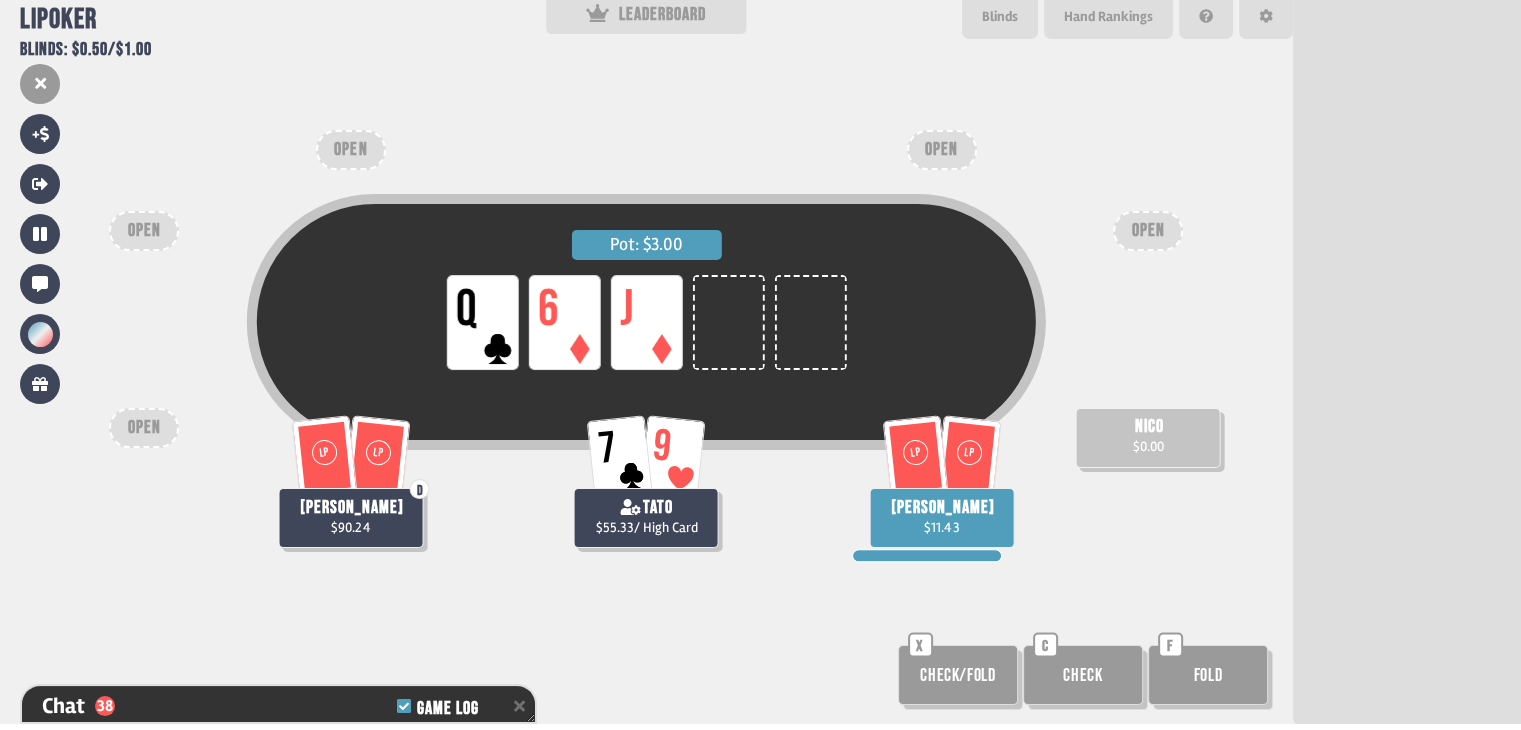 click on "Pot: $3.00   LP Q LP 6 LP J LP LP D andres $90.24  7 9 tato $55.33   / High Card nico $0.00  LP LP daniel $11.43  OPEN OPEN OPEN OPEN OPEN Check/Fold X Check C Fold F" at bounding box center (646, 365) 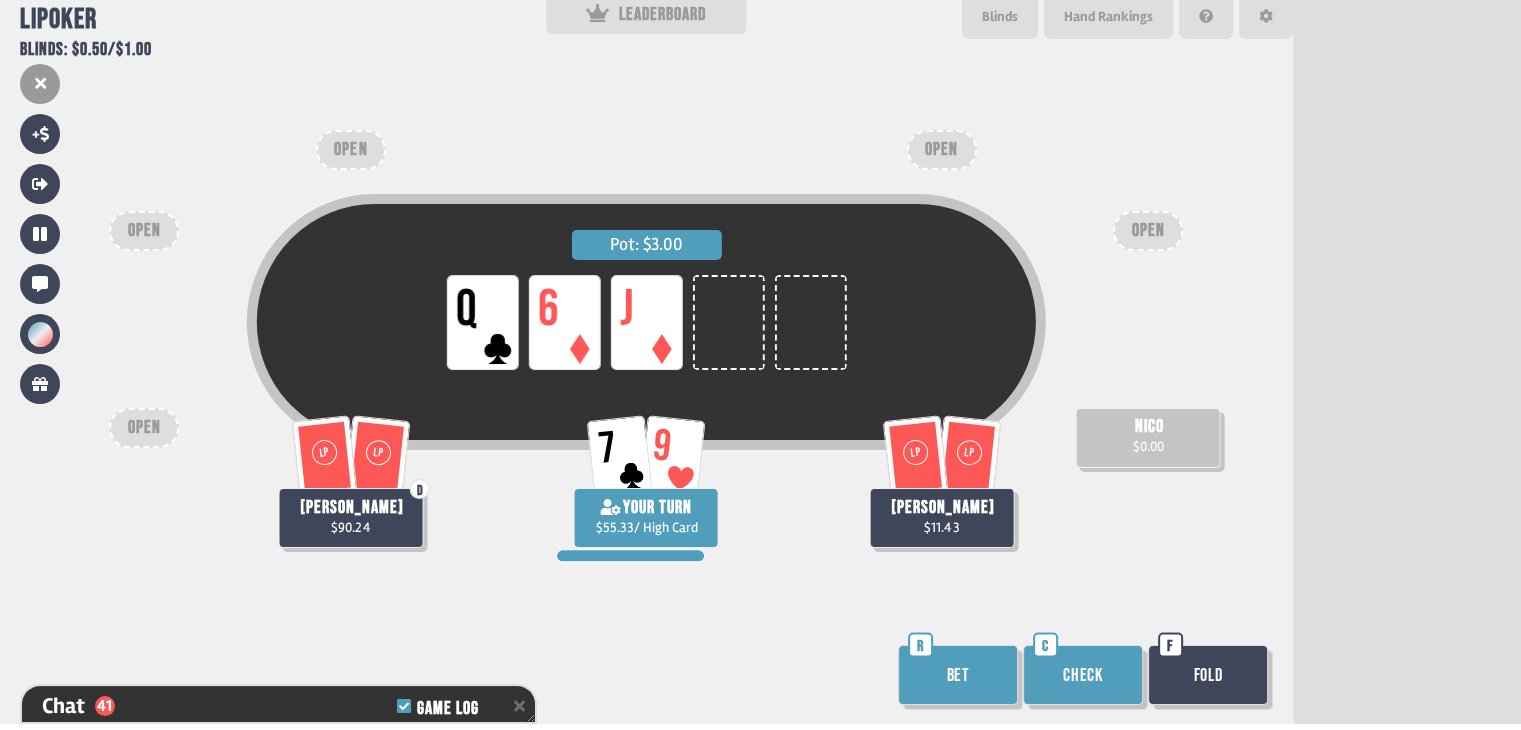 click on "Check" at bounding box center [1083, 675] 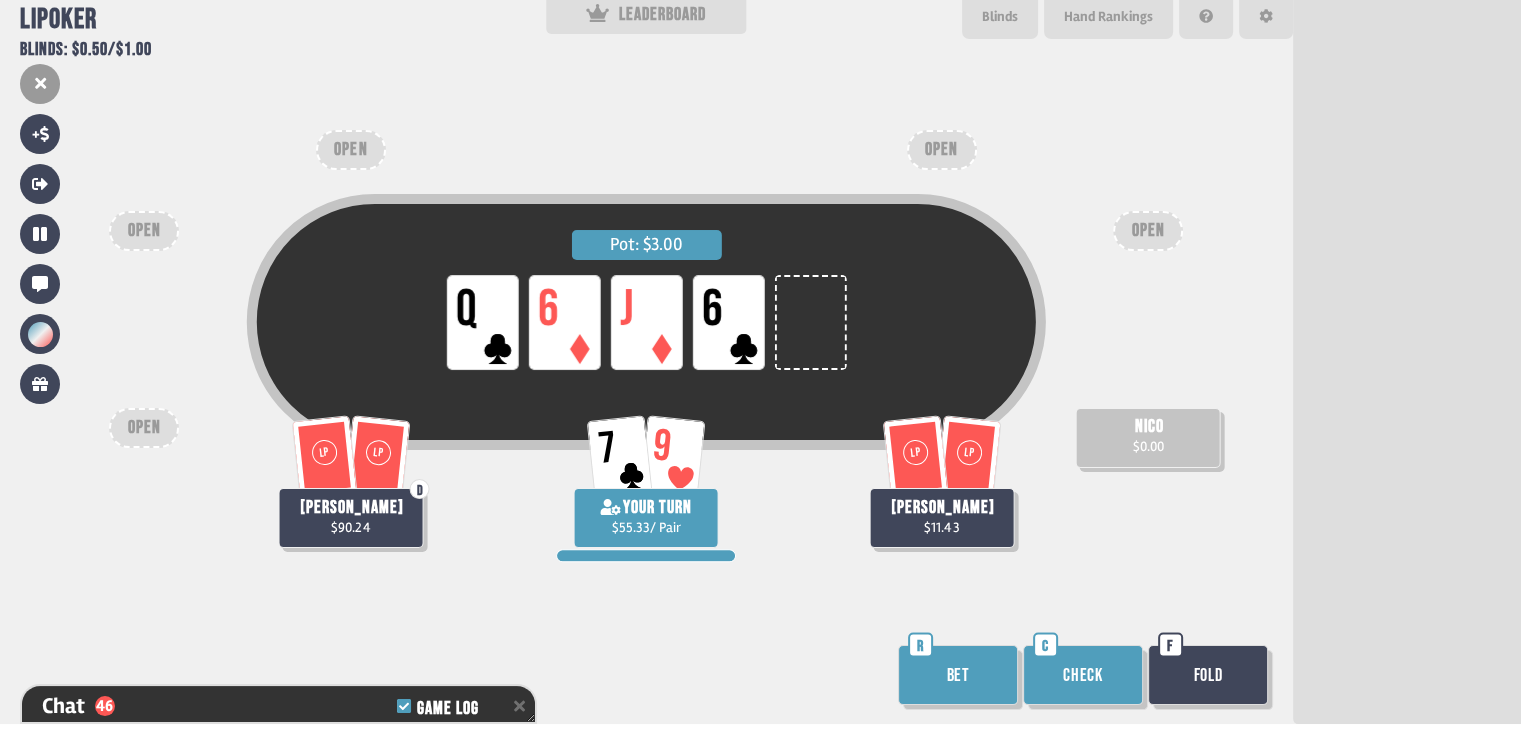 click on "Check" at bounding box center [1083, 675] 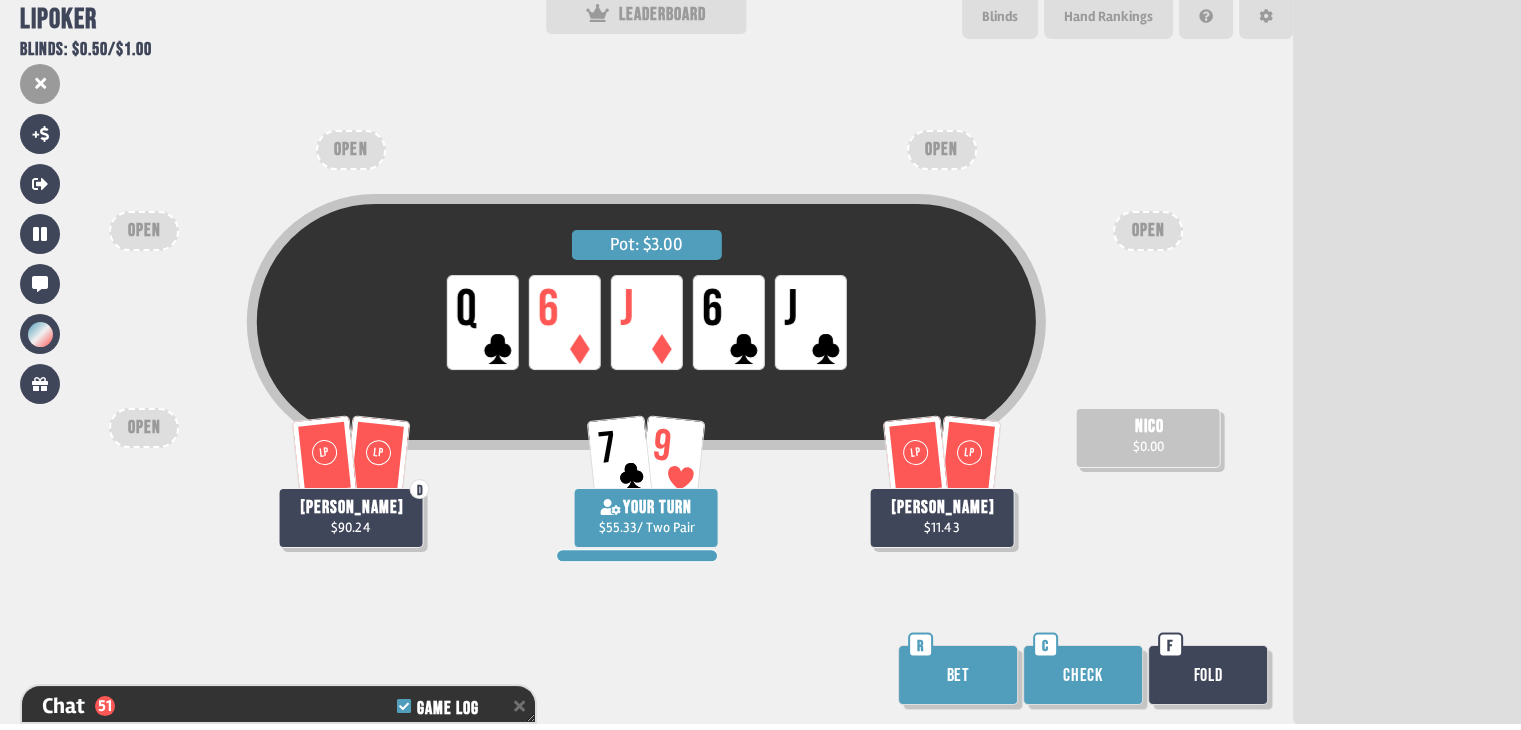 click on "Check" at bounding box center (1083, 675) 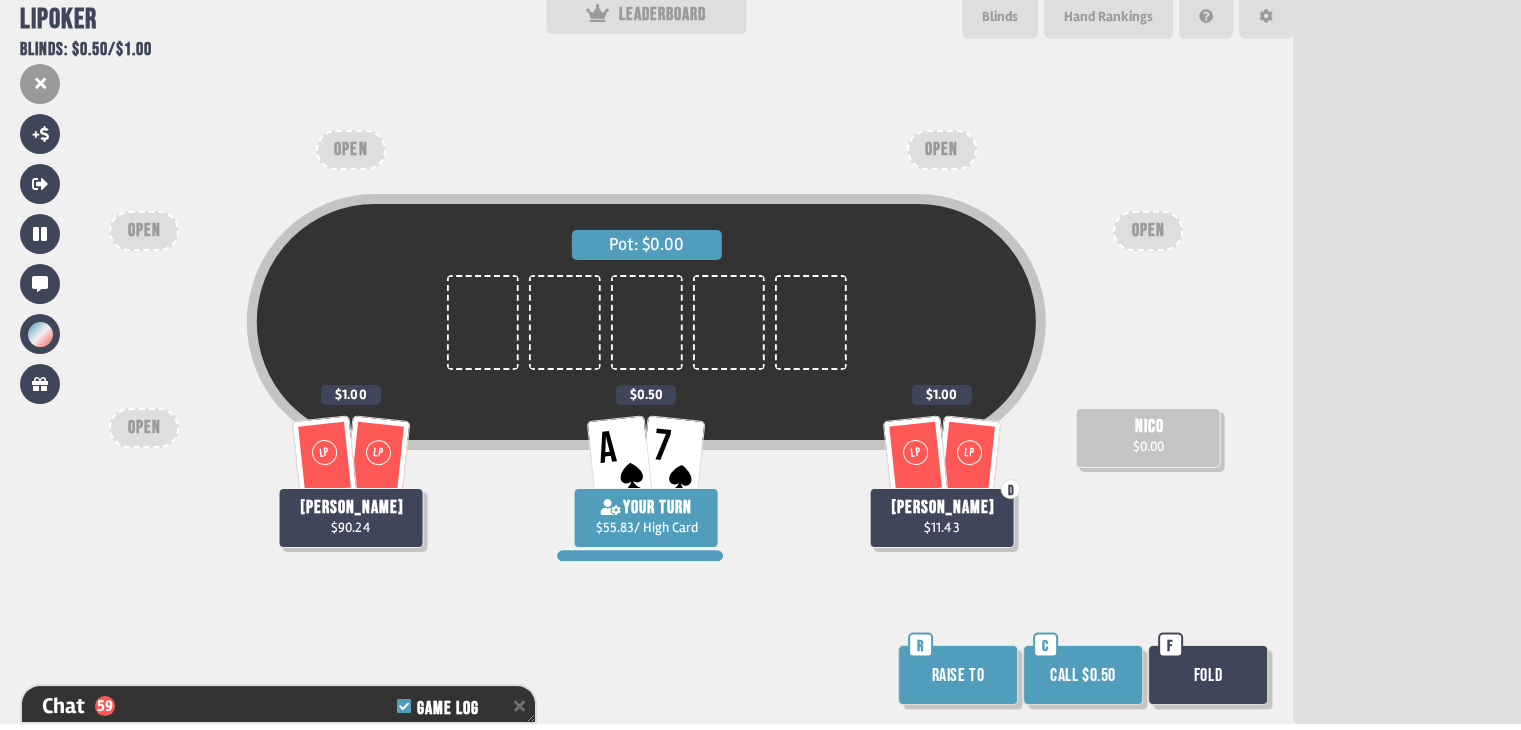 click on "Call $0.50" at bounding box center [1083, 675] 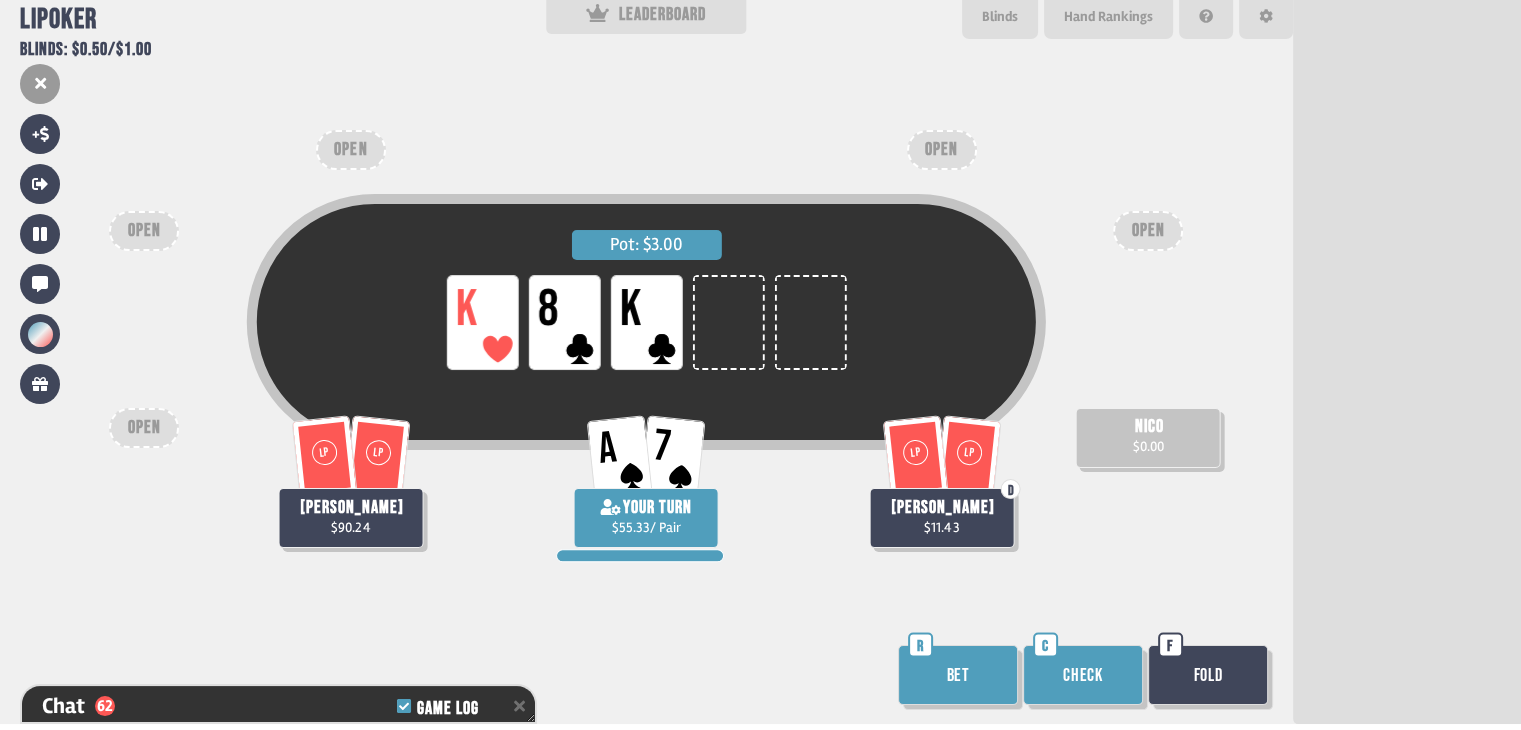 click on "Check" at bounding box center [1083, 675] 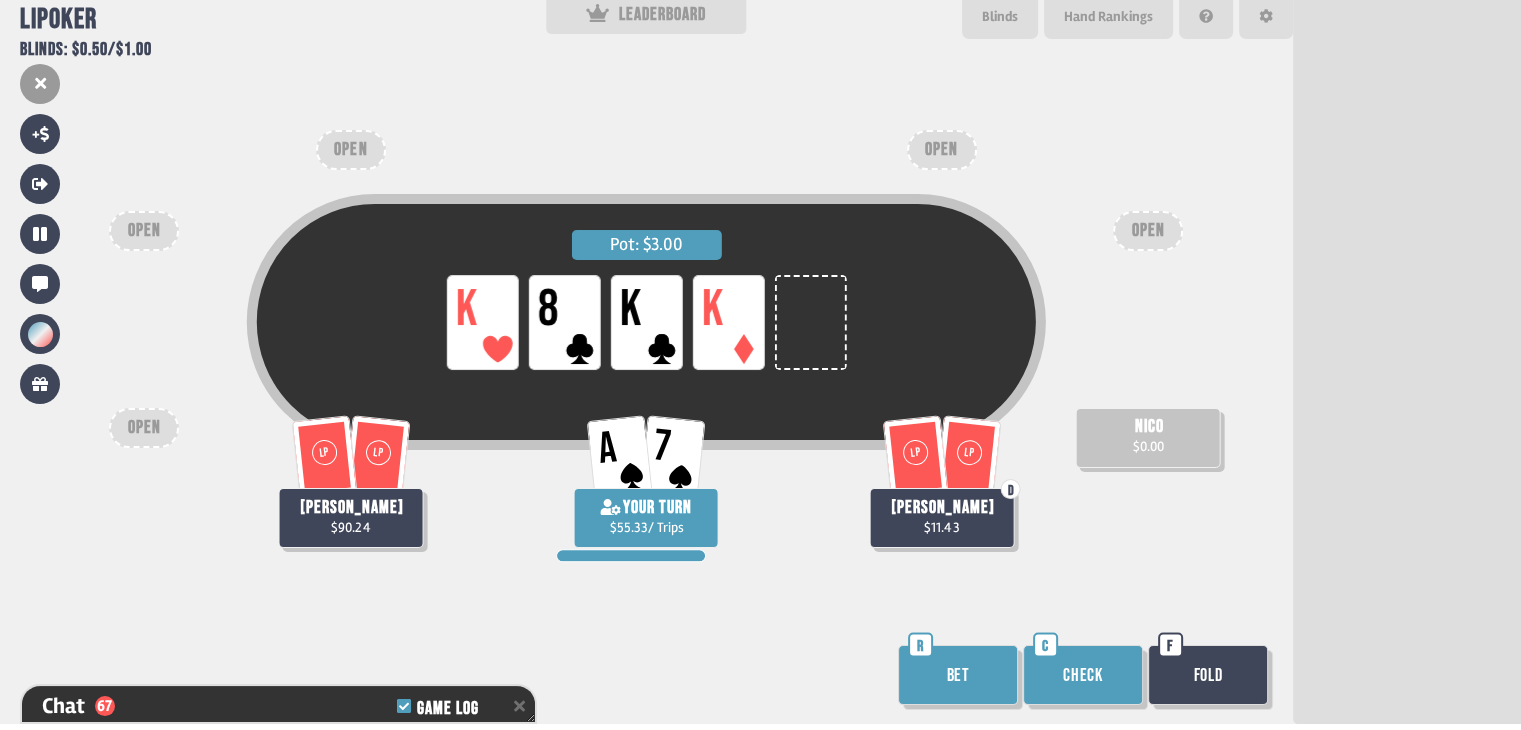 click on "Check" at bounding box center [1083, 675] 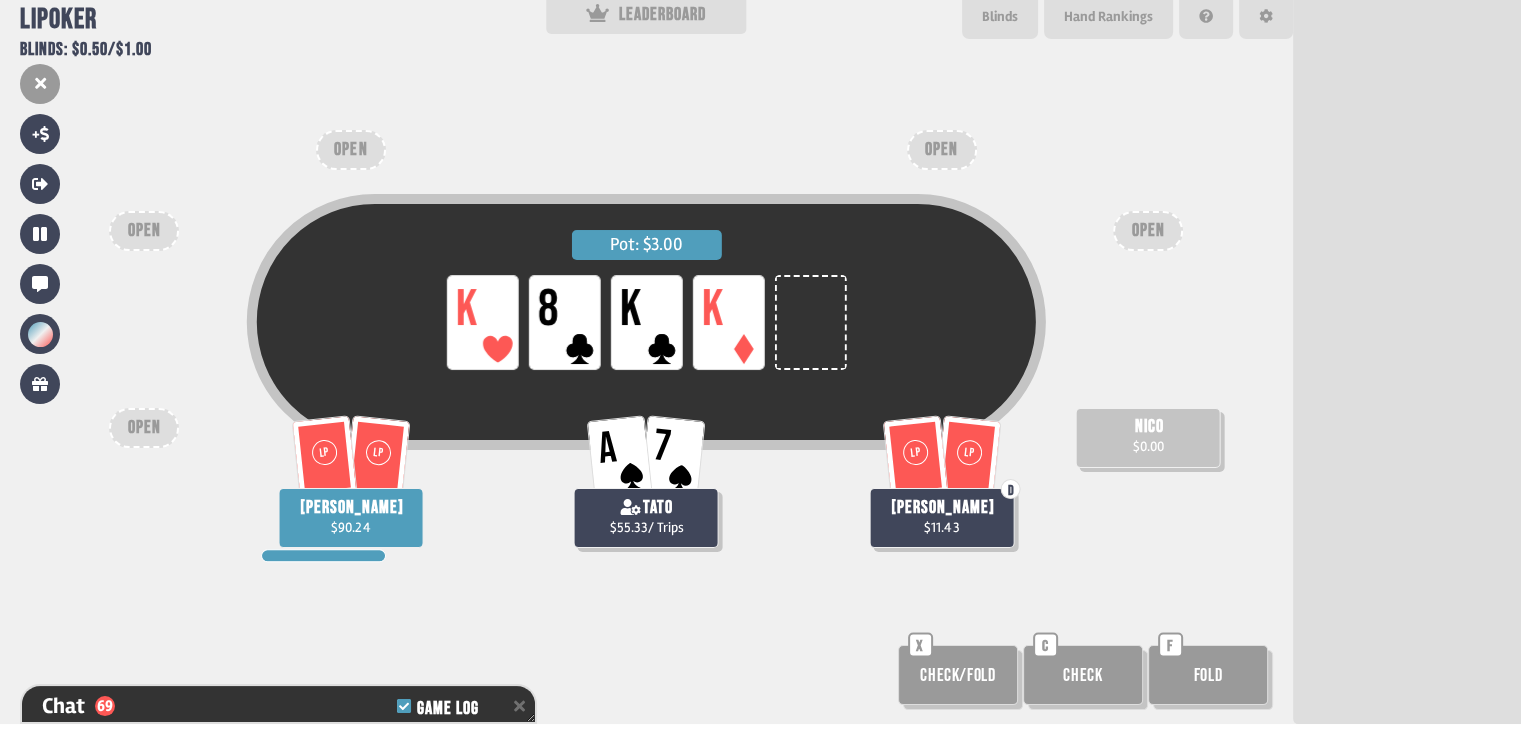 click on "Pot: $3.00   LP K LP 8 LP K LP K LP LP andres $90.24  A 7 tato $55.33   / Trips nico $0.00  LP LP D daniel $11.43  OPEN OPEN OPEN OPEN OPEN Check/Fold X Check C Fold F" at bounding box center (646, 365) 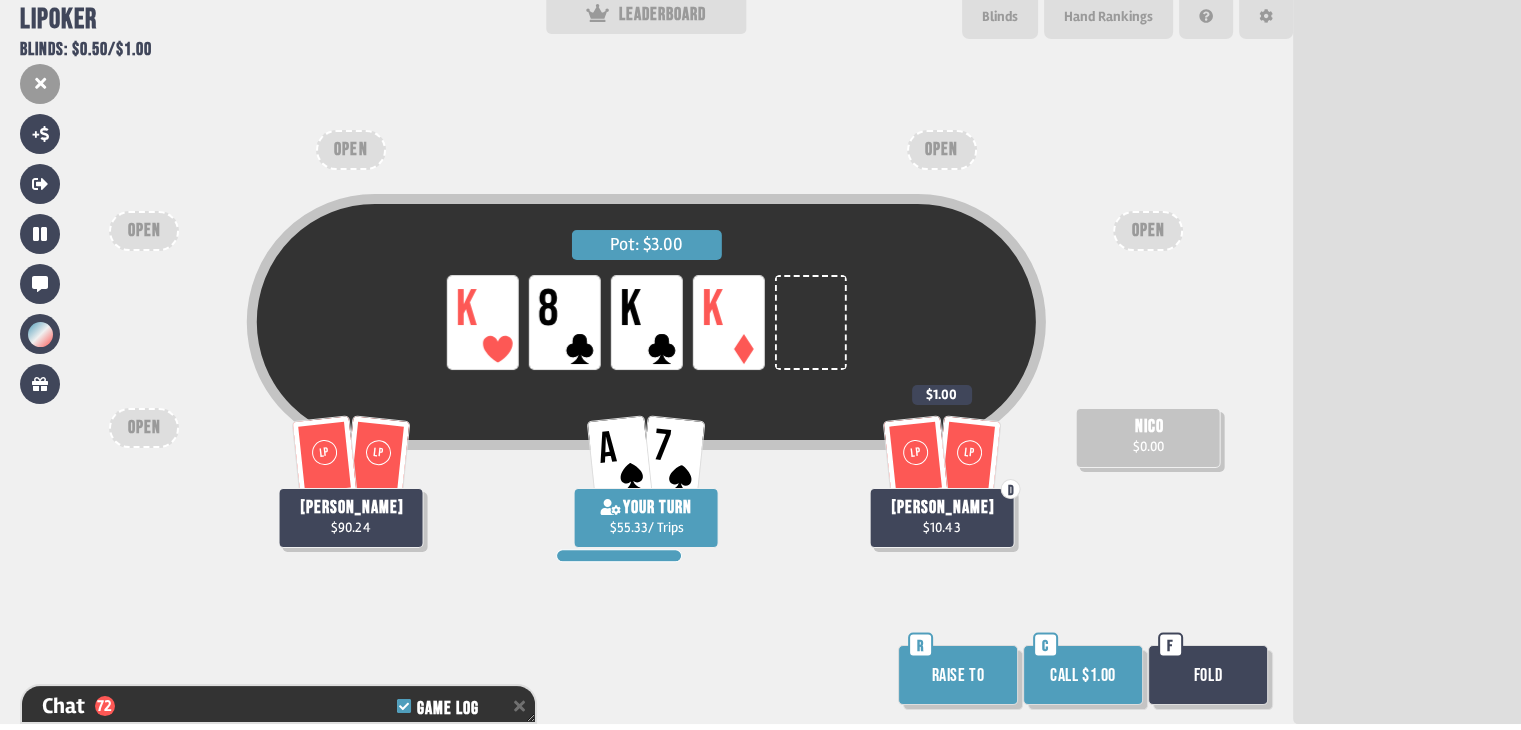click on "Call $1.00" at bounding box center [1083, 675] 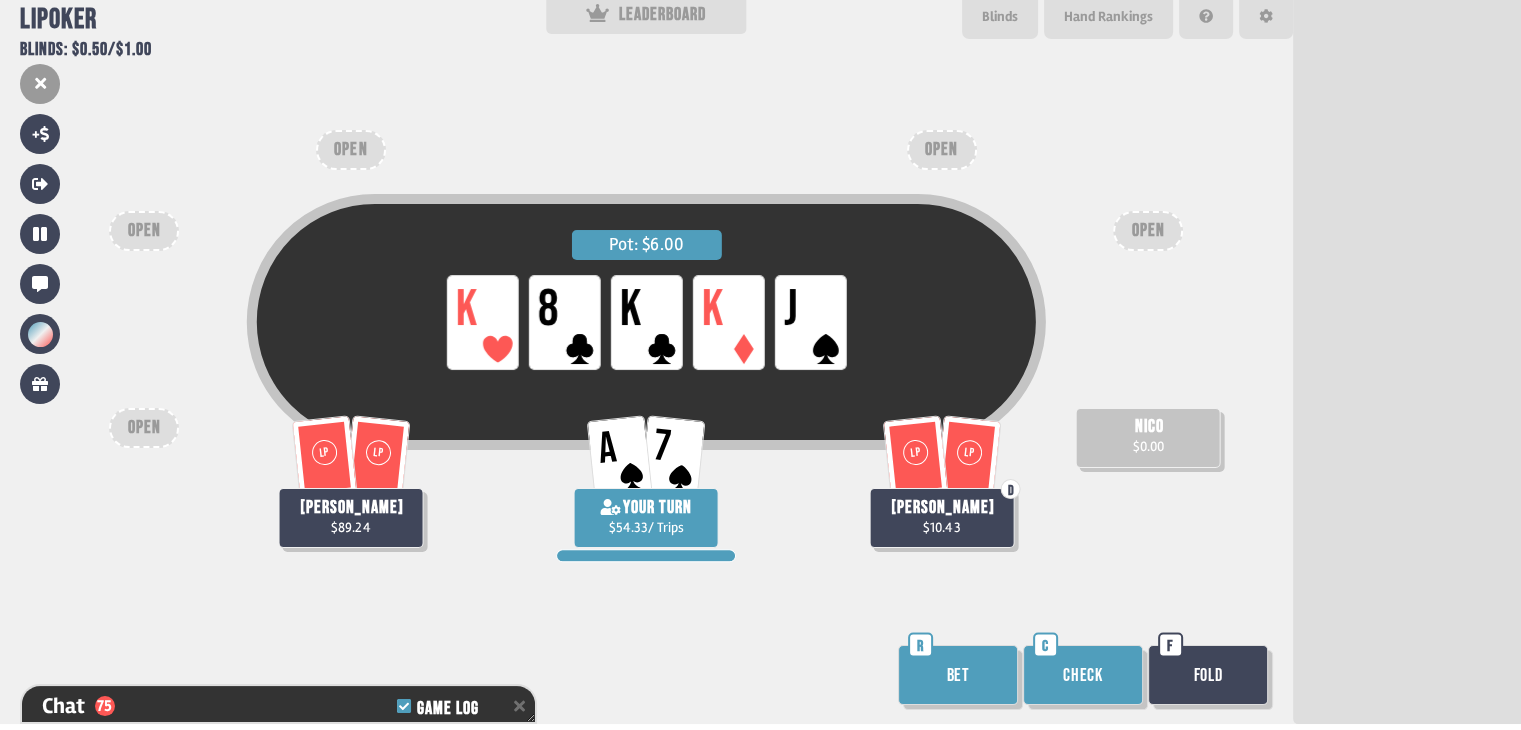 click on "Check" at bounding box center (1083, 675) 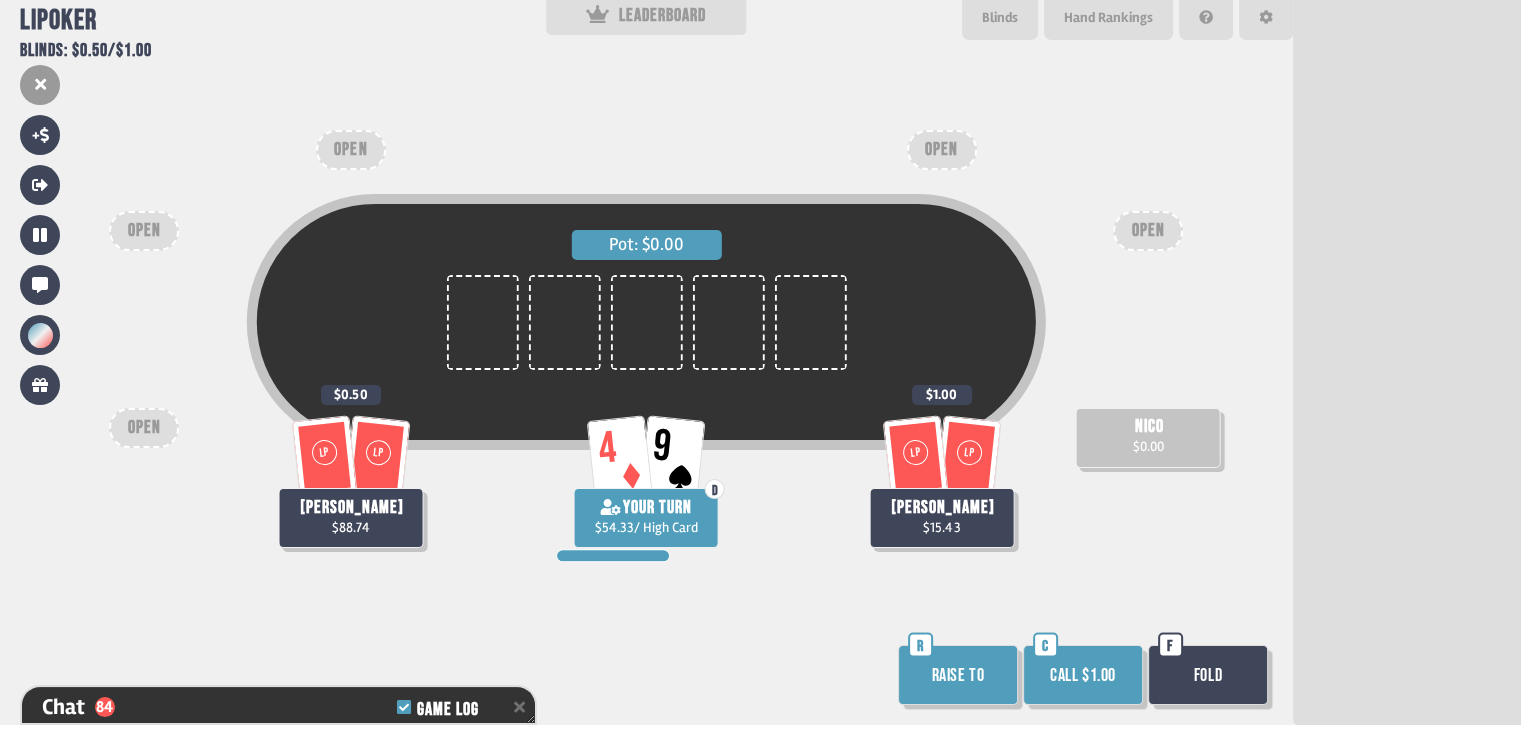 scroll, scrollTop: 6, scrollLeft: 0, axis: vertical 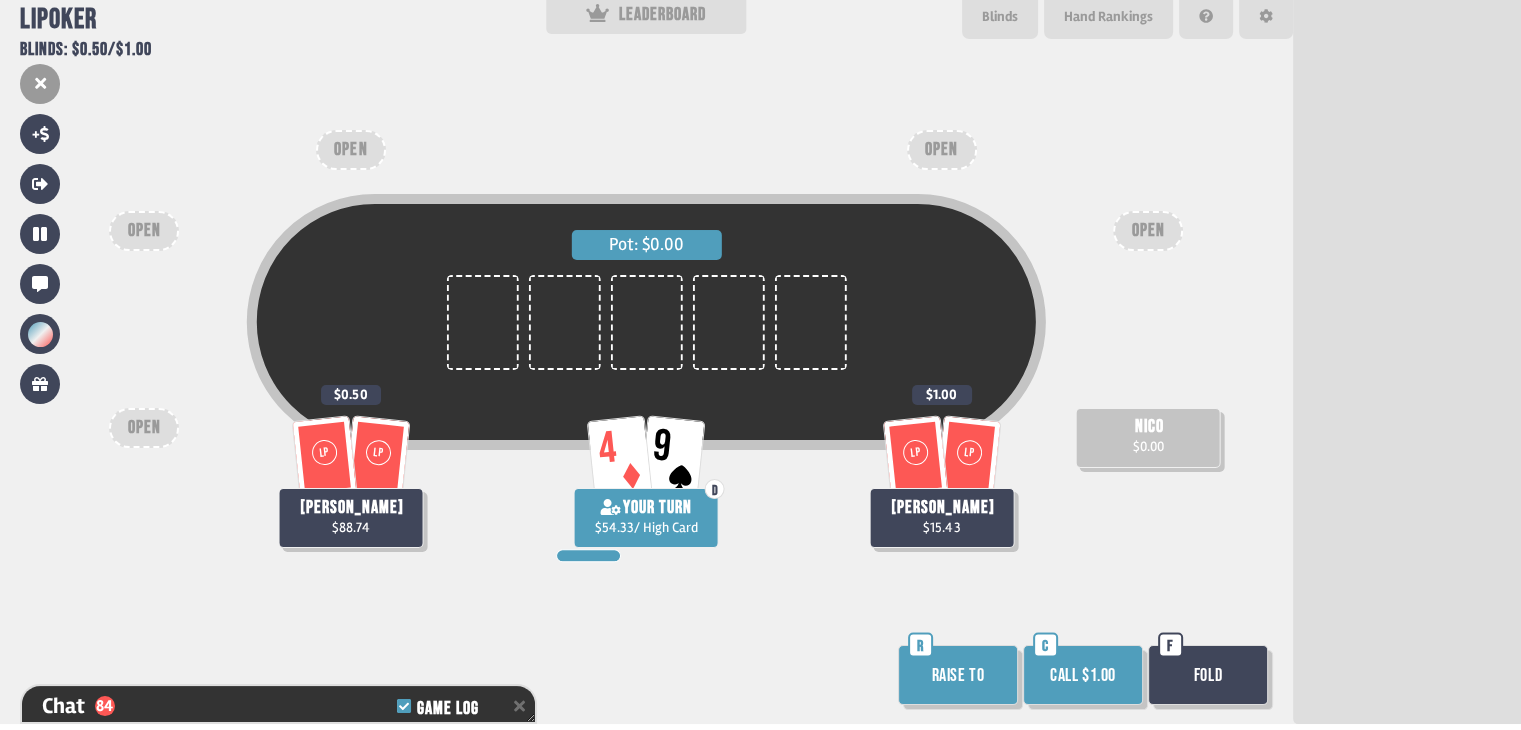 click on "Fold" at bounding box center [1208, 675] 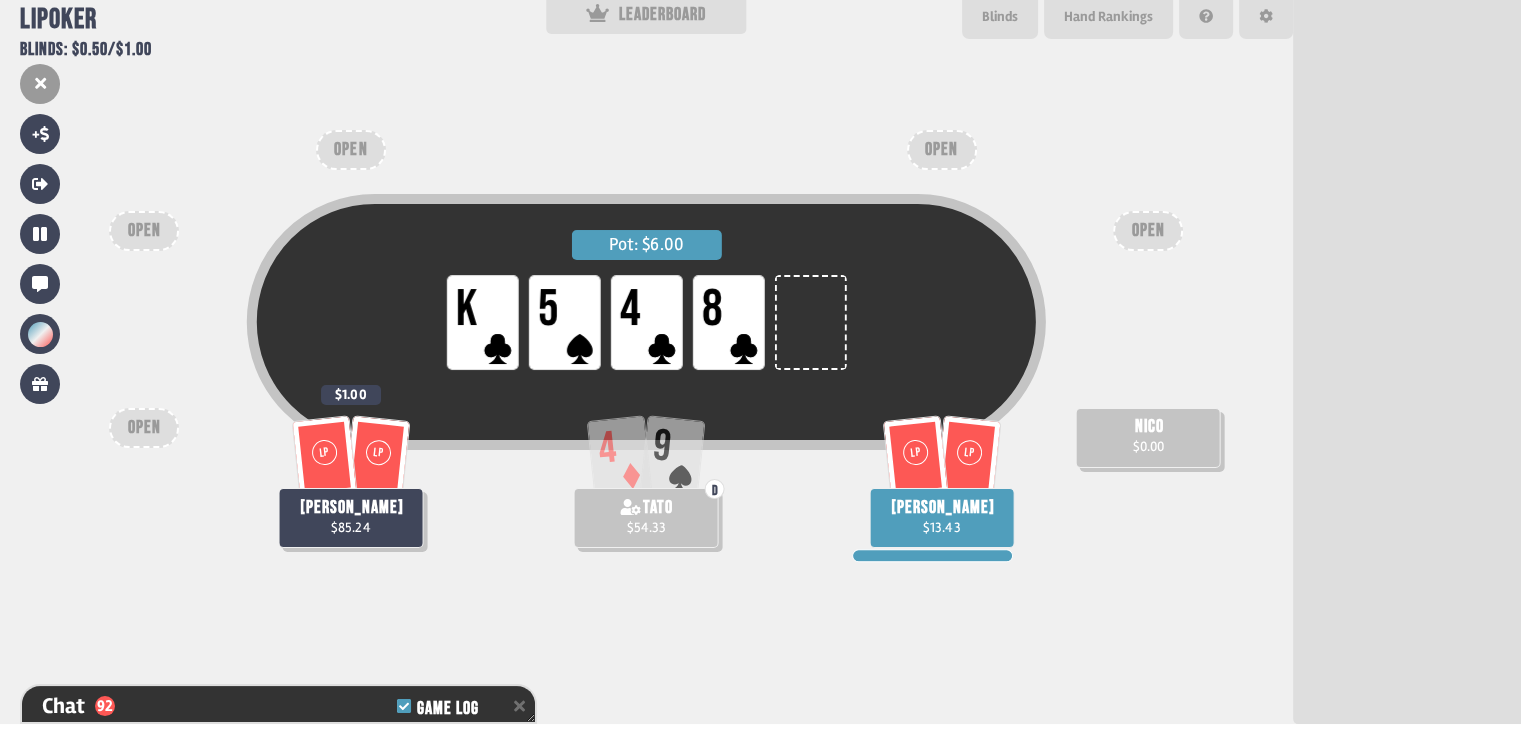 click on "Pot: $6.00   LP K LP 5 LP 4 LP 8 LP LP andres $85.24  $1.00  4 9 D tato $54.33  nico $0.00  LP LP daniel $13.43  OPEN OPEN OPEN OPEN OPEN" at bounding box center (646, 365) 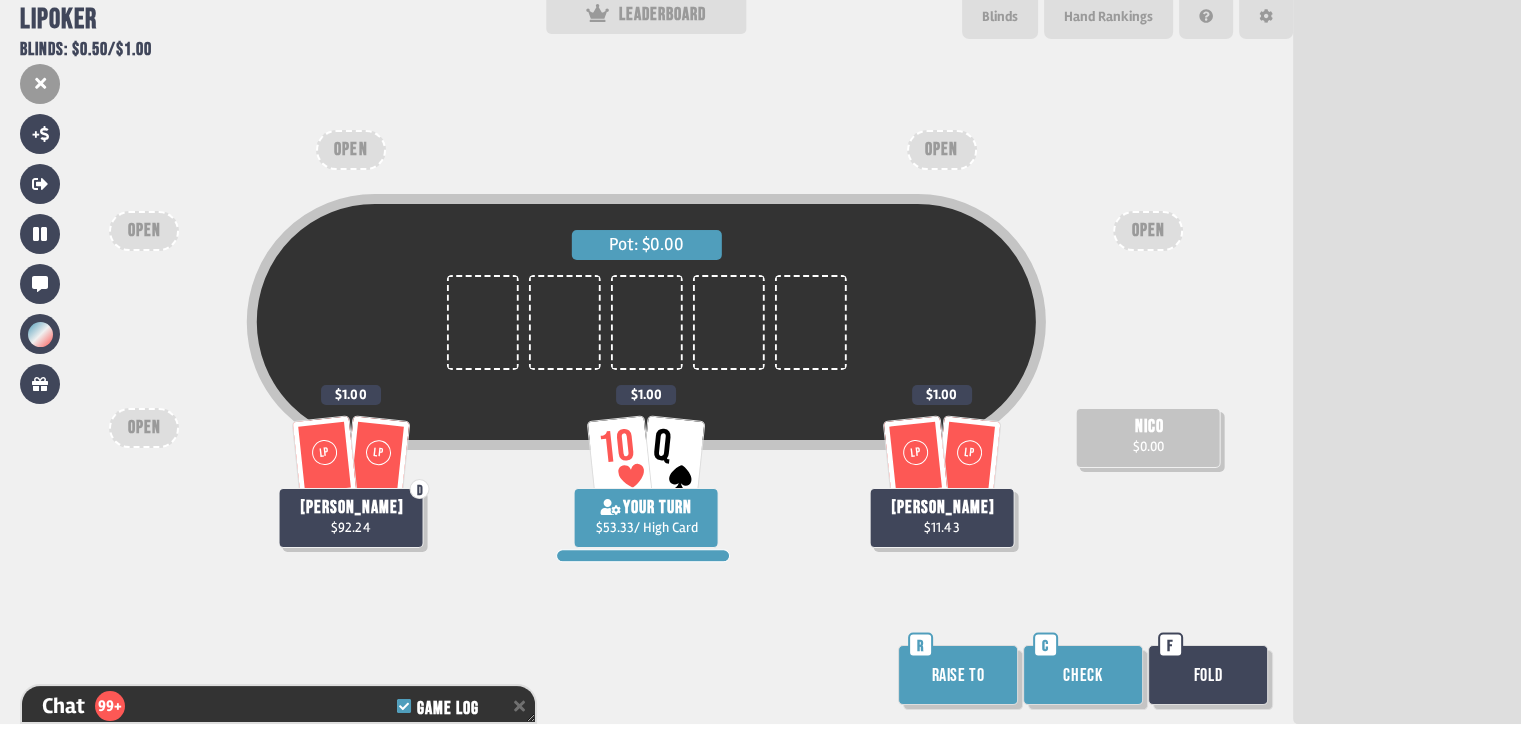 click on "Raise to" at bounding box center [958, 675] 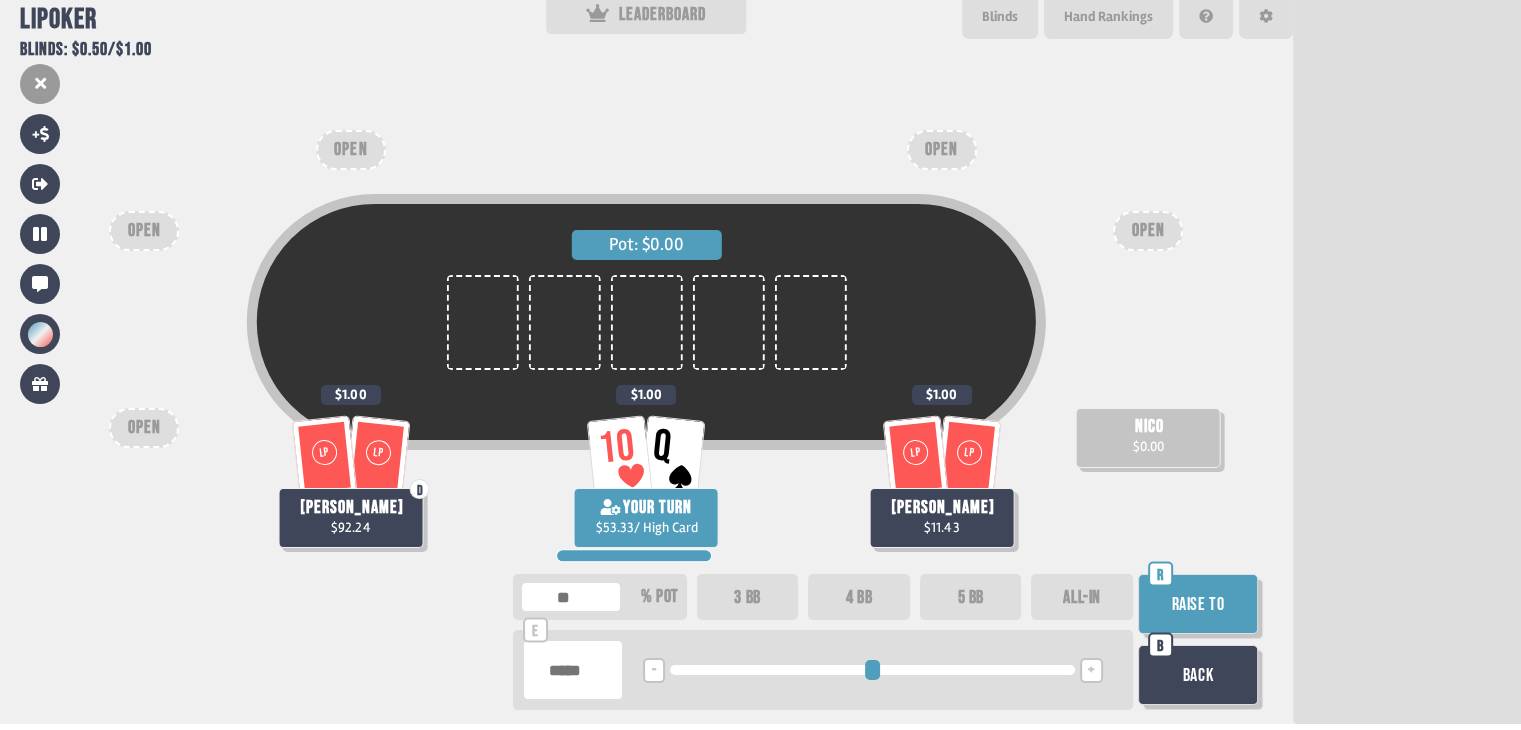 click on "Raise to" at bounding box center (1198, 604) 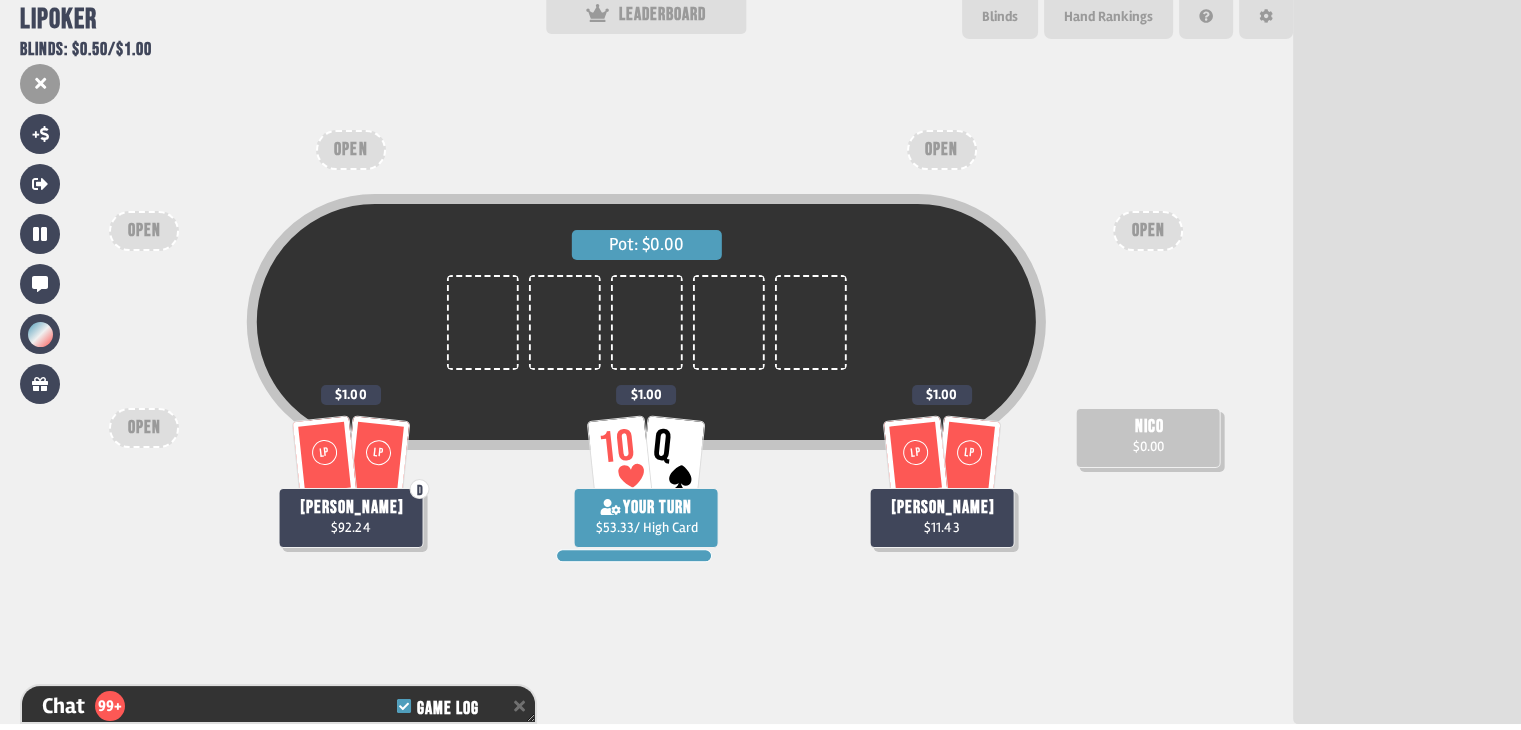 scroll, scrollTop: 43960, scrollLeft: 0, axis: vertical 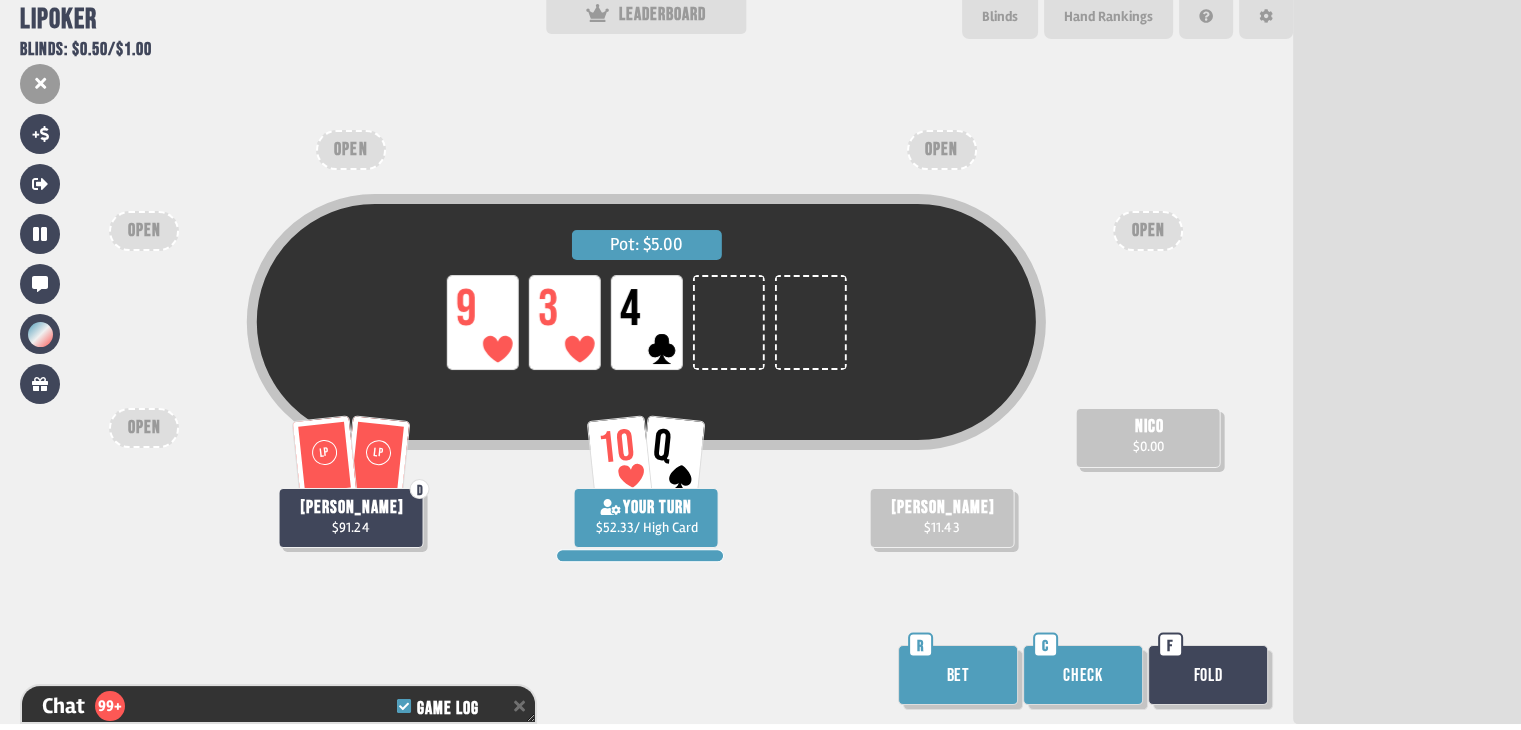 click on "Check" at bounding box center (1083, 675) 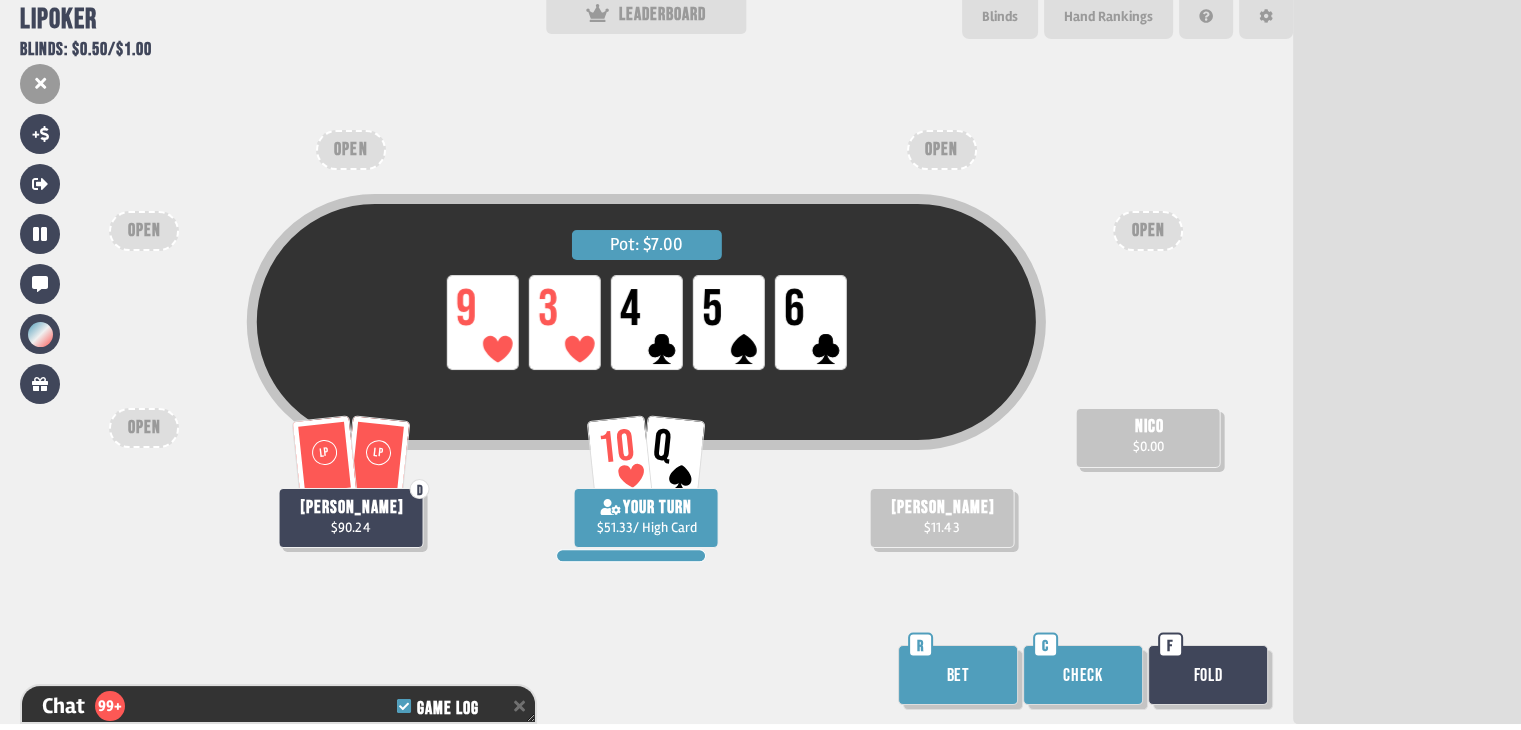 click on "Check" at bounding box center [1083, 675] 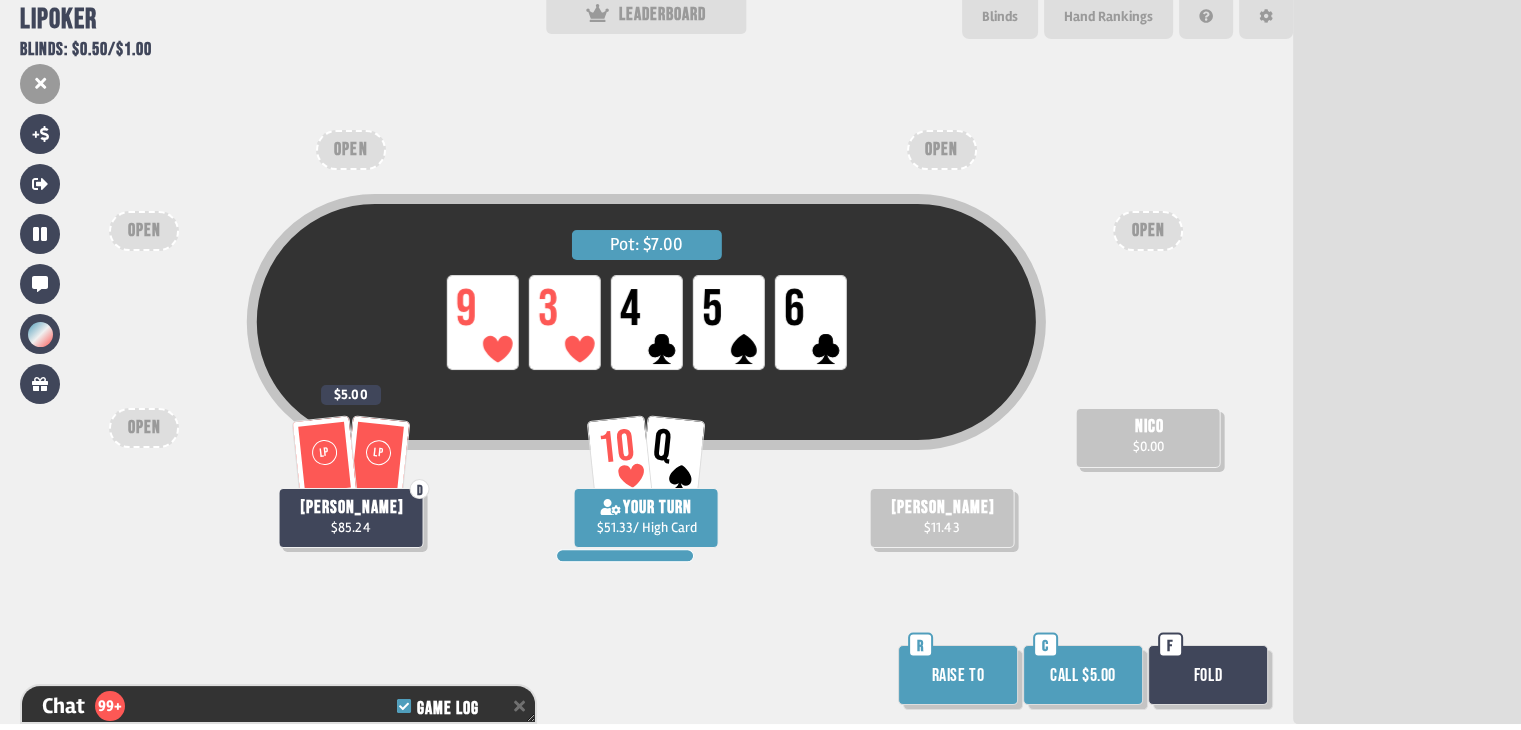 click on "Fold" at bounding box center (1208, 675) 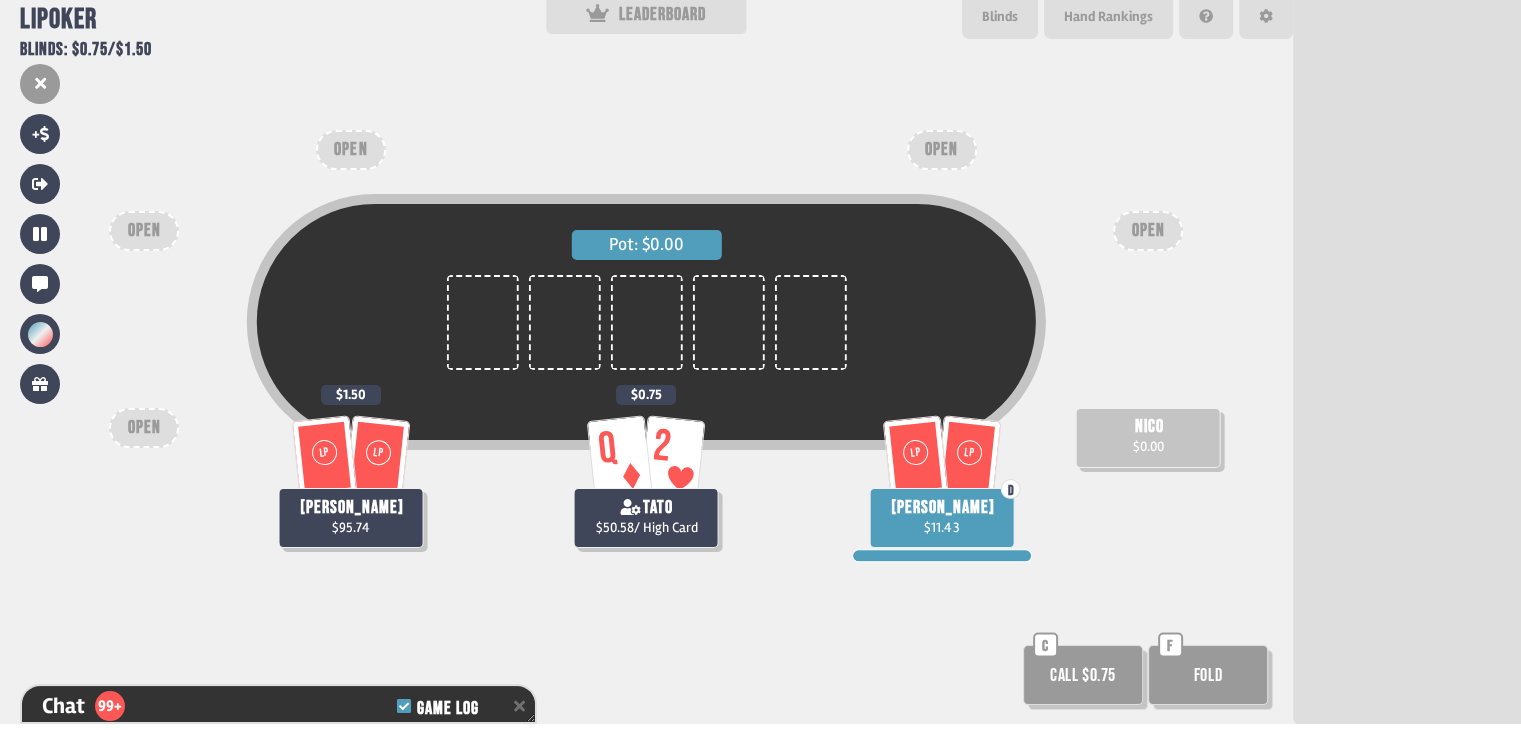 click on "Call $0.75" at bounding box center (1083, 675) 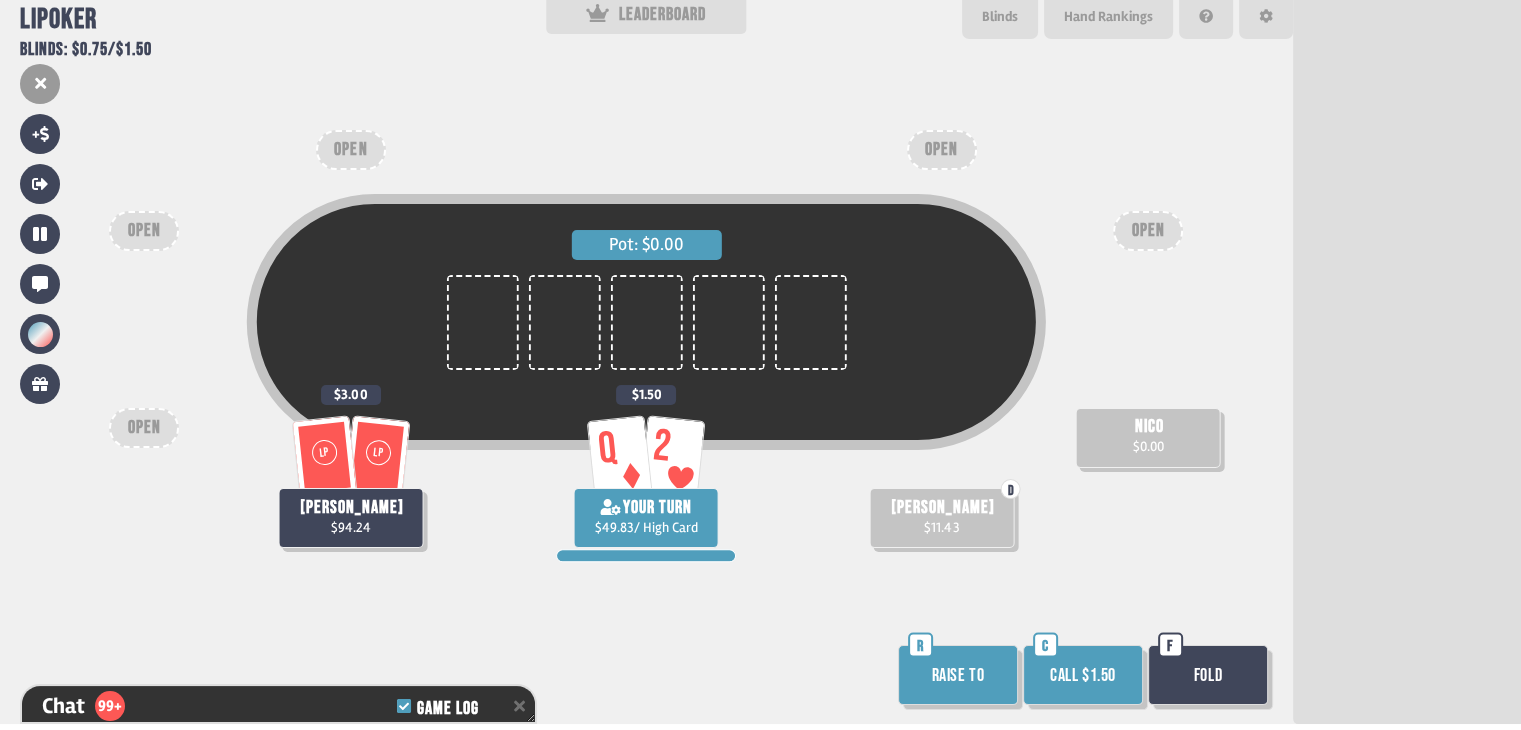 click on "Call $1.50" at bounding box center [1083, 675] 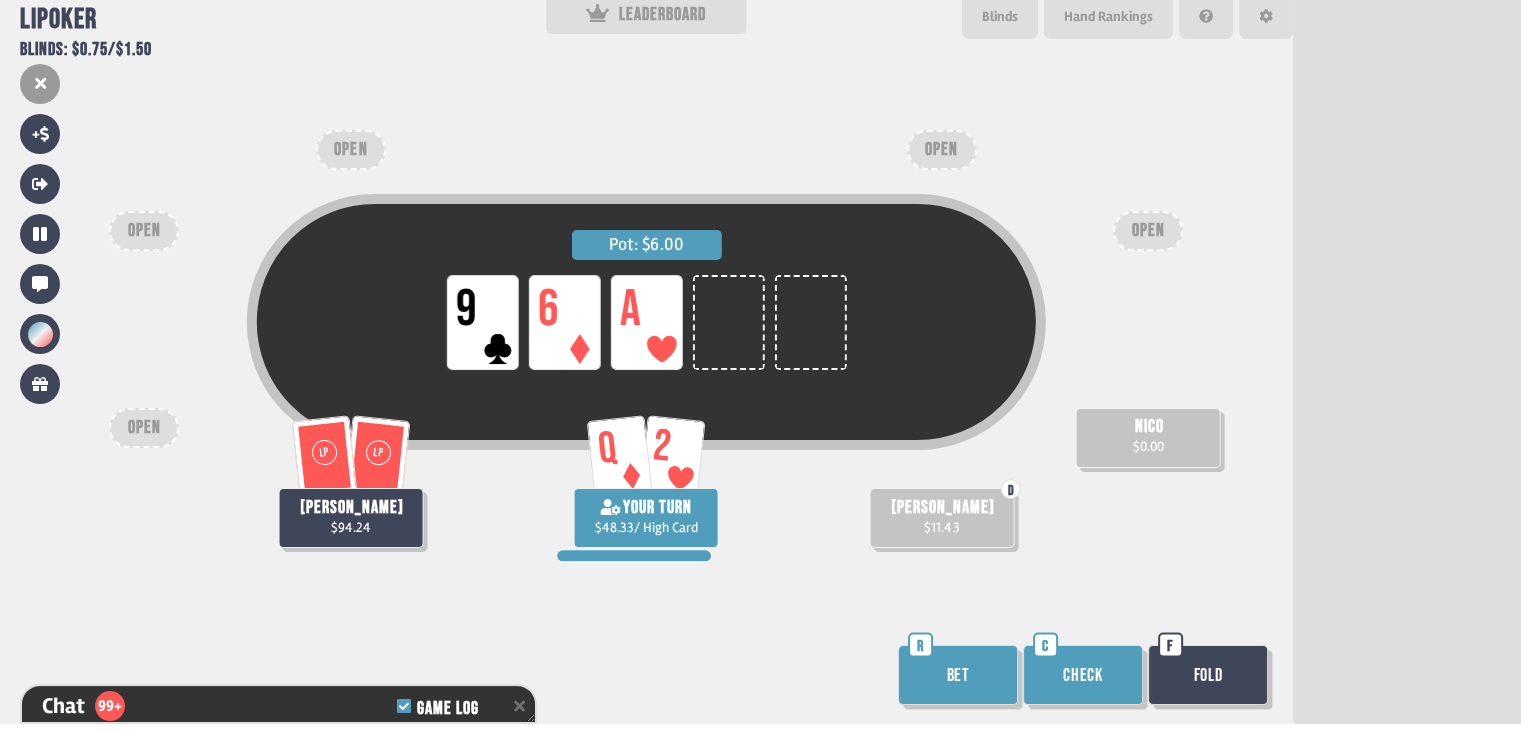 click on "Check" at bounding box center (1083, 675) 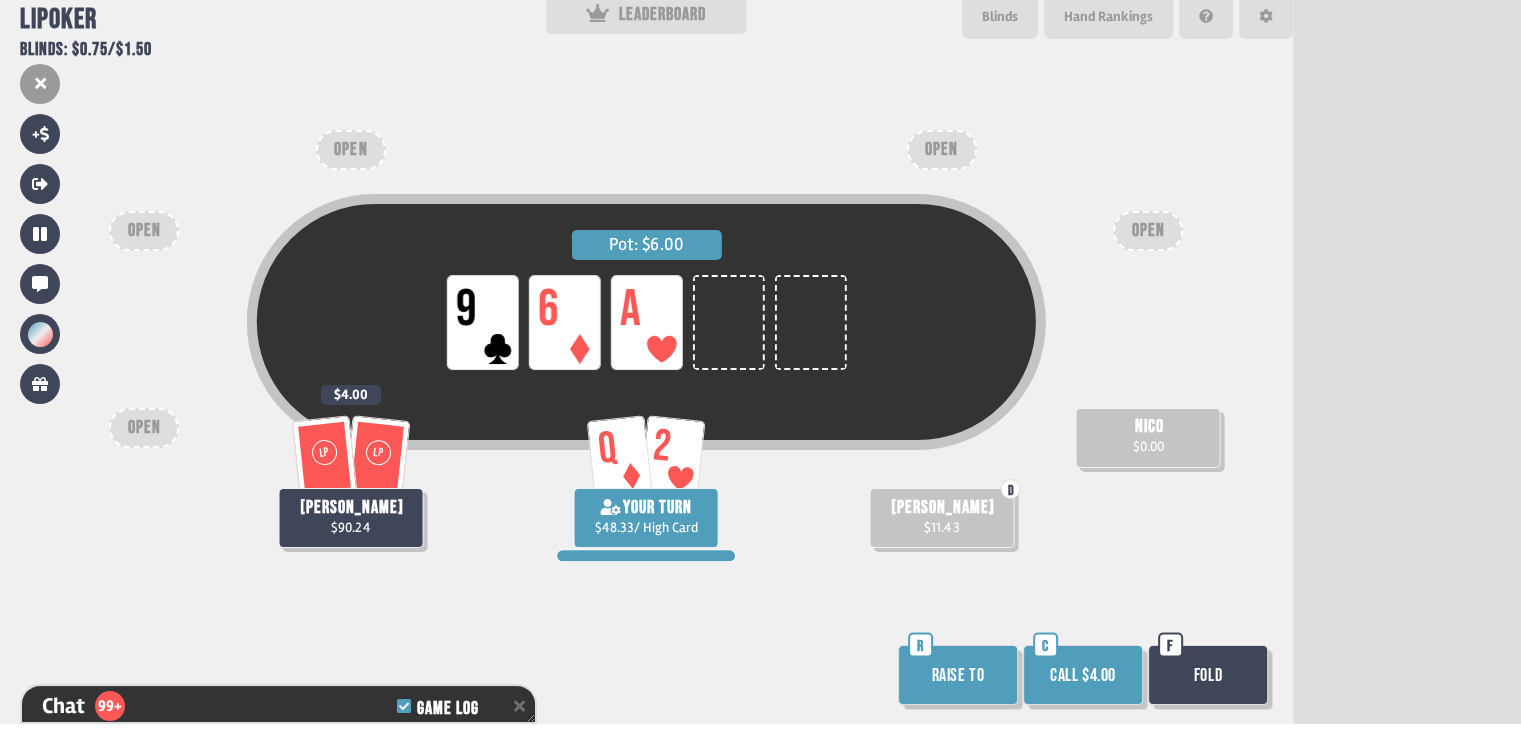 click on "Fold F" at bounding box center [1210, 677] 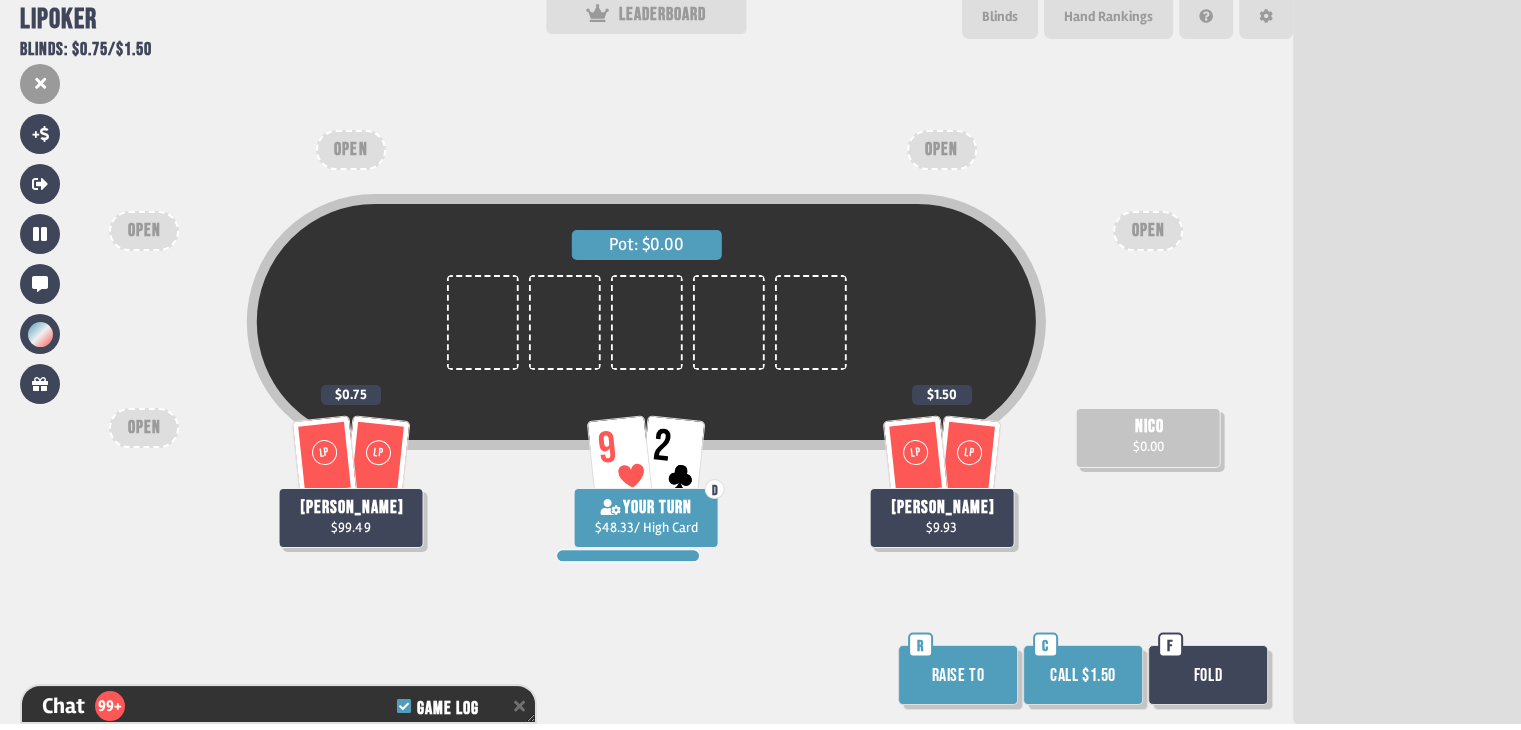 click on "Fold" at bounding box center [1208, 675] 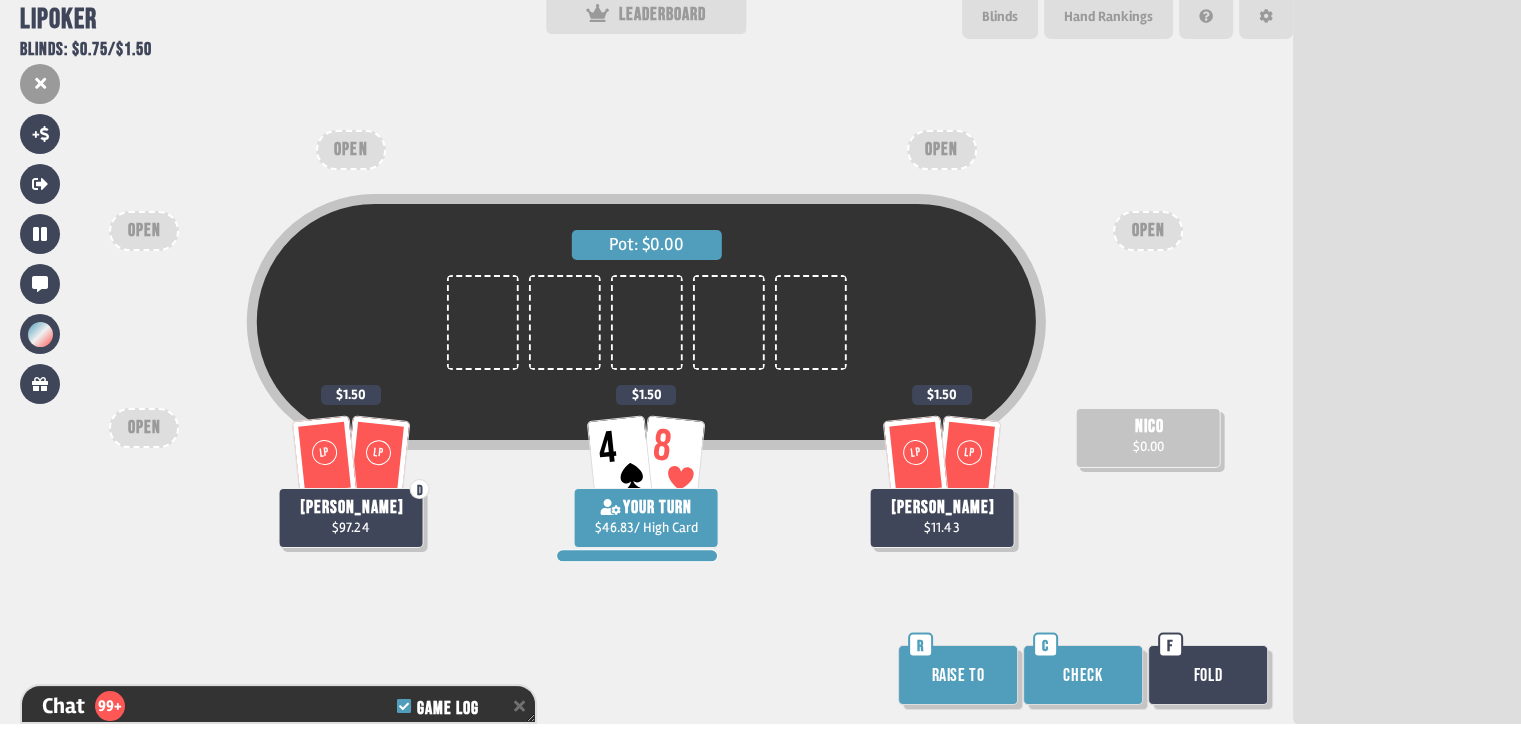 click on "Check" at bounding box center (1083, 675) 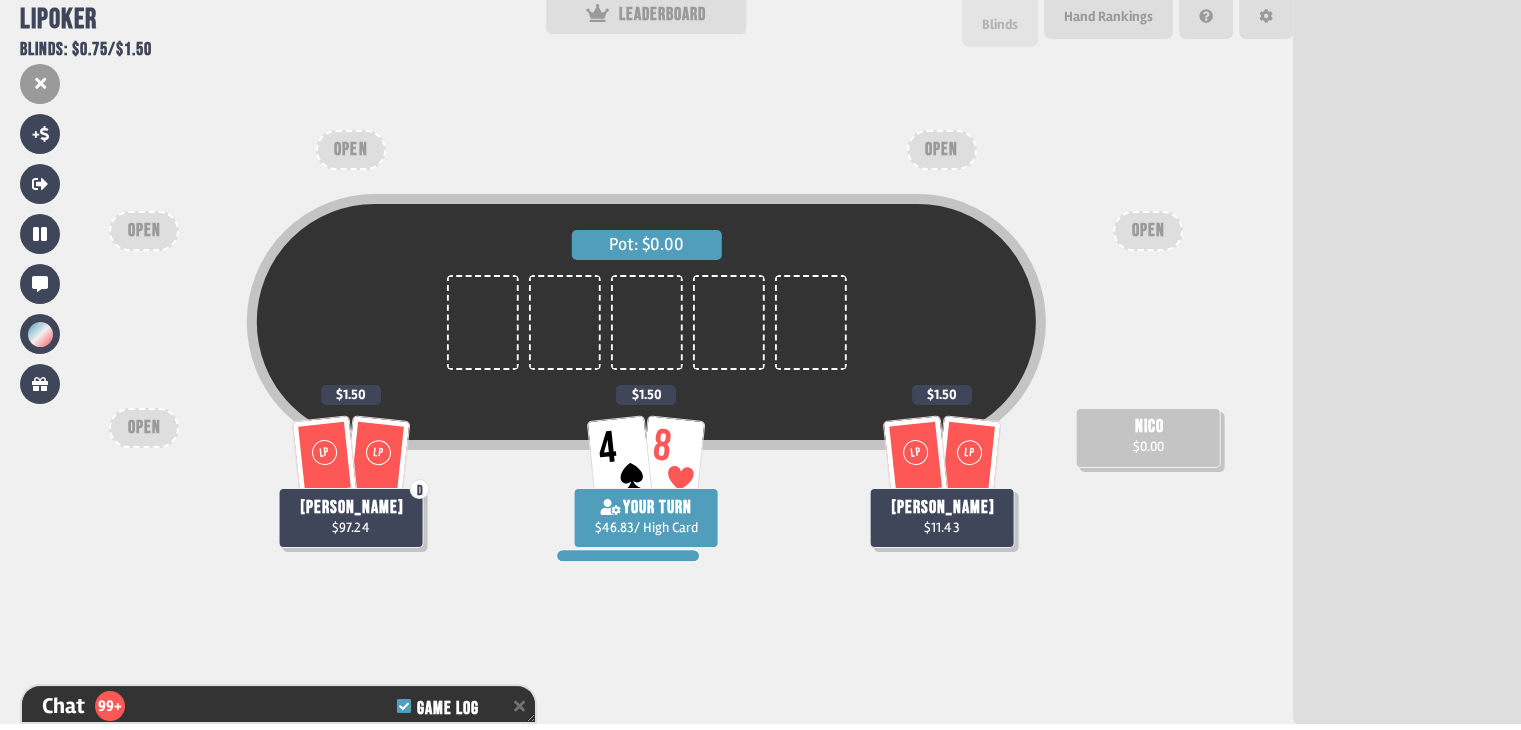 click on "Blinds" at bounding box center [1000, 24] 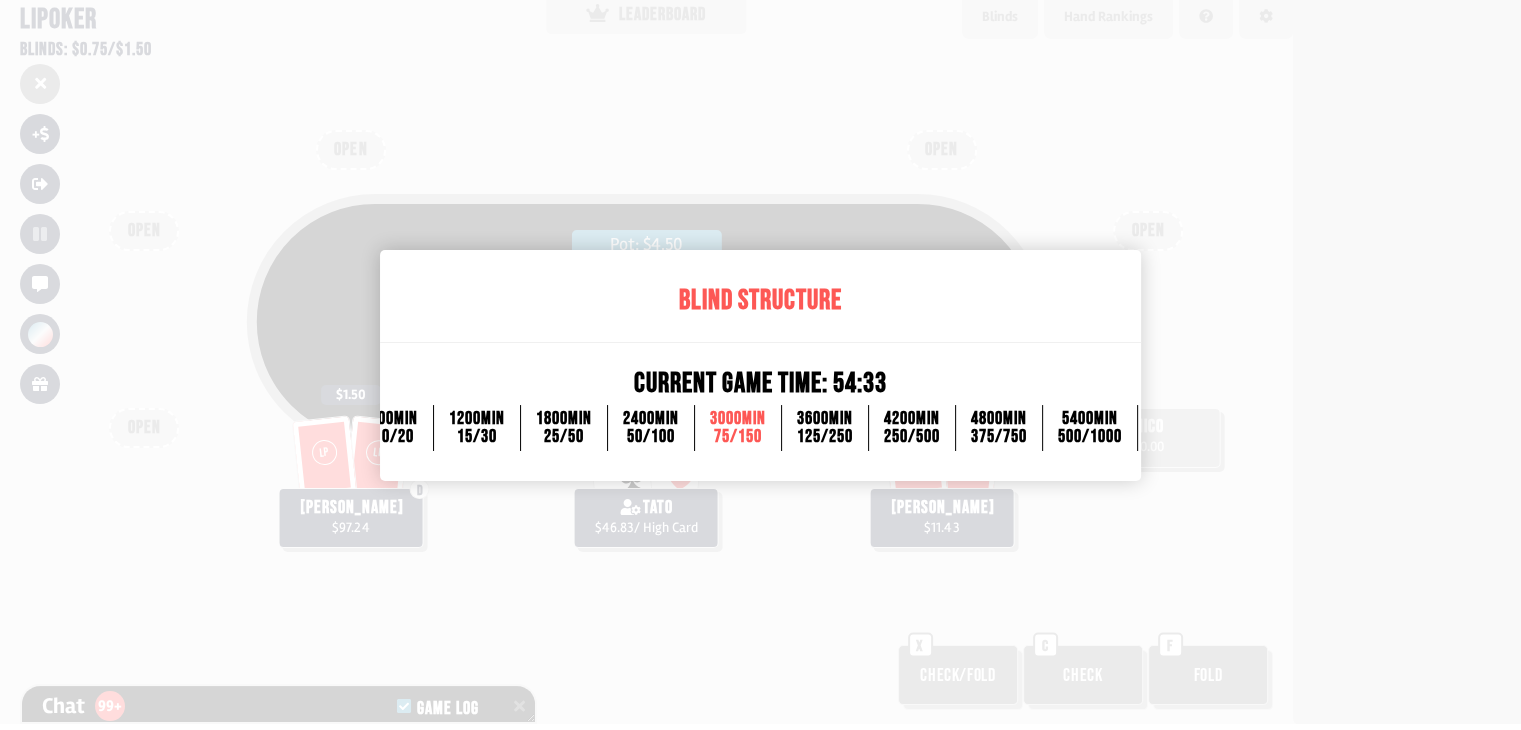 click at bounding box center (760, 365) 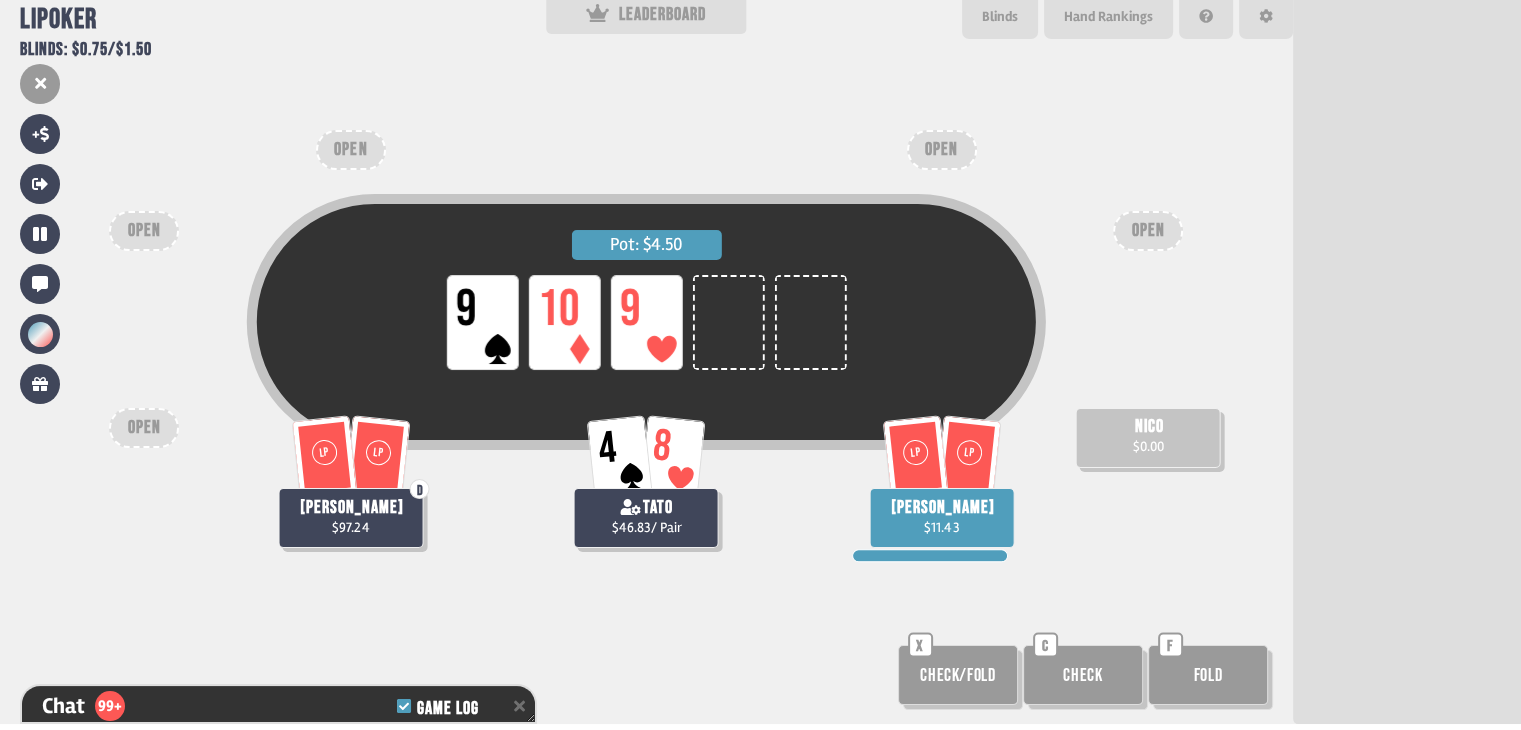 click on "Check" at bounding box center [1083, 675] 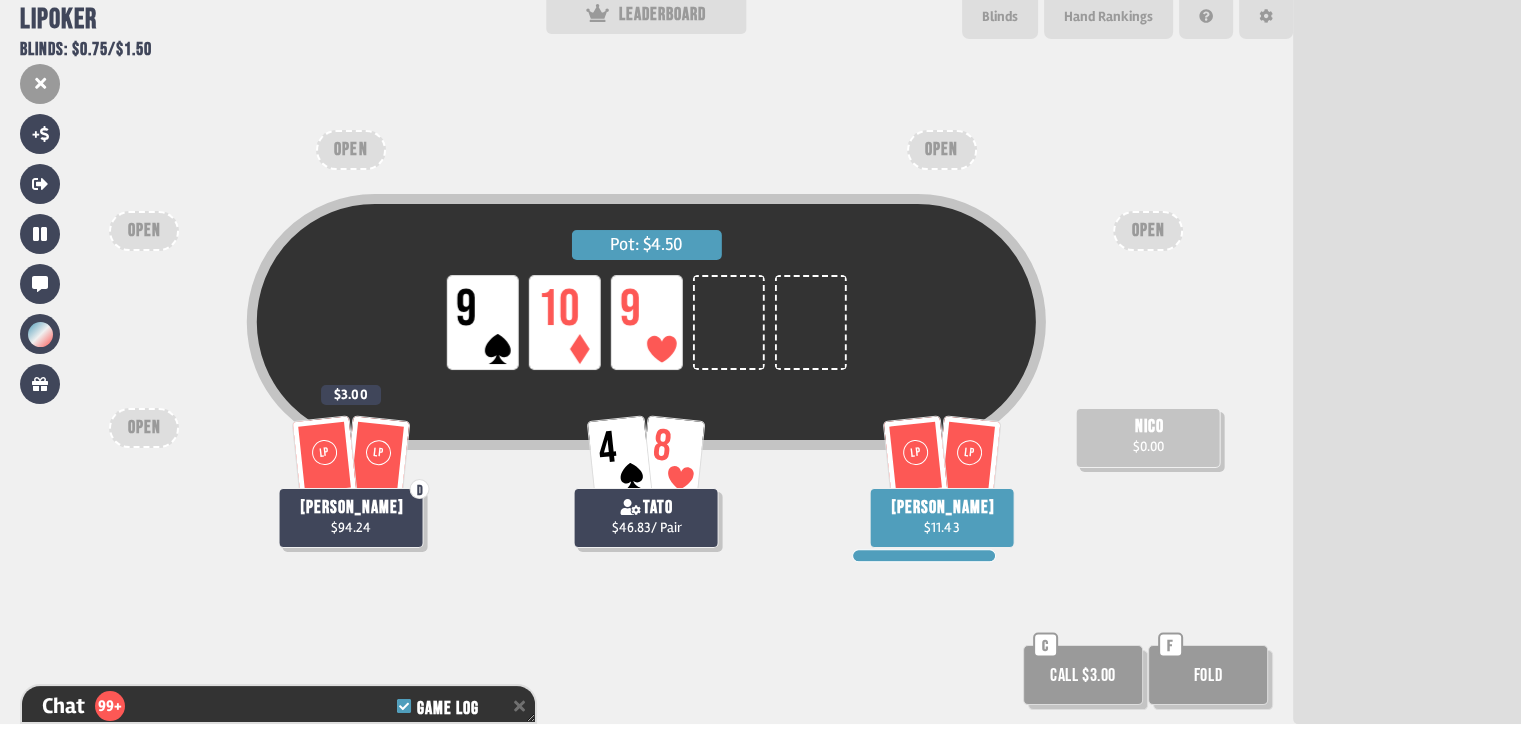 click on "Fold" at bounding box center [1208, 675] 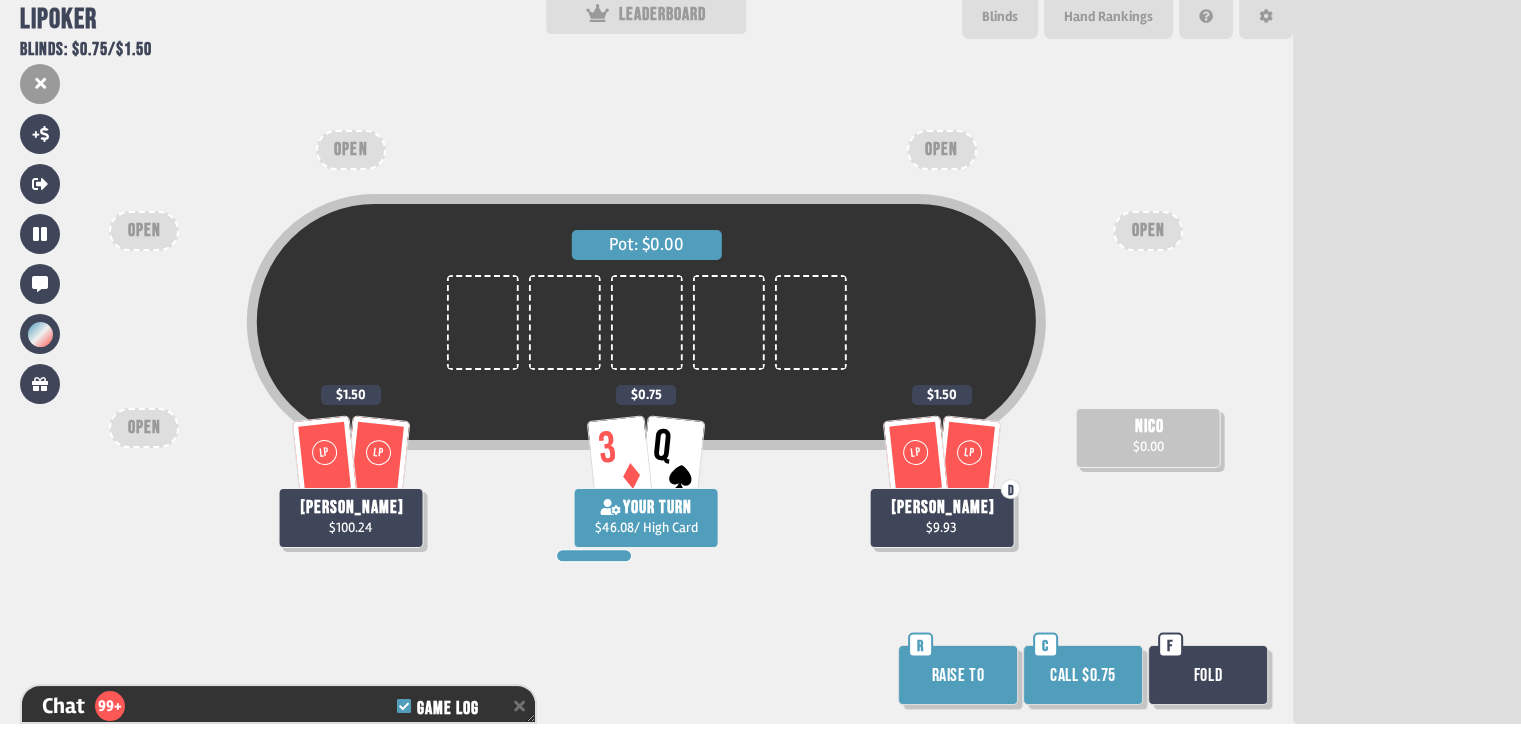 click on "Call $0.75" at bounding box center (1083, 675) 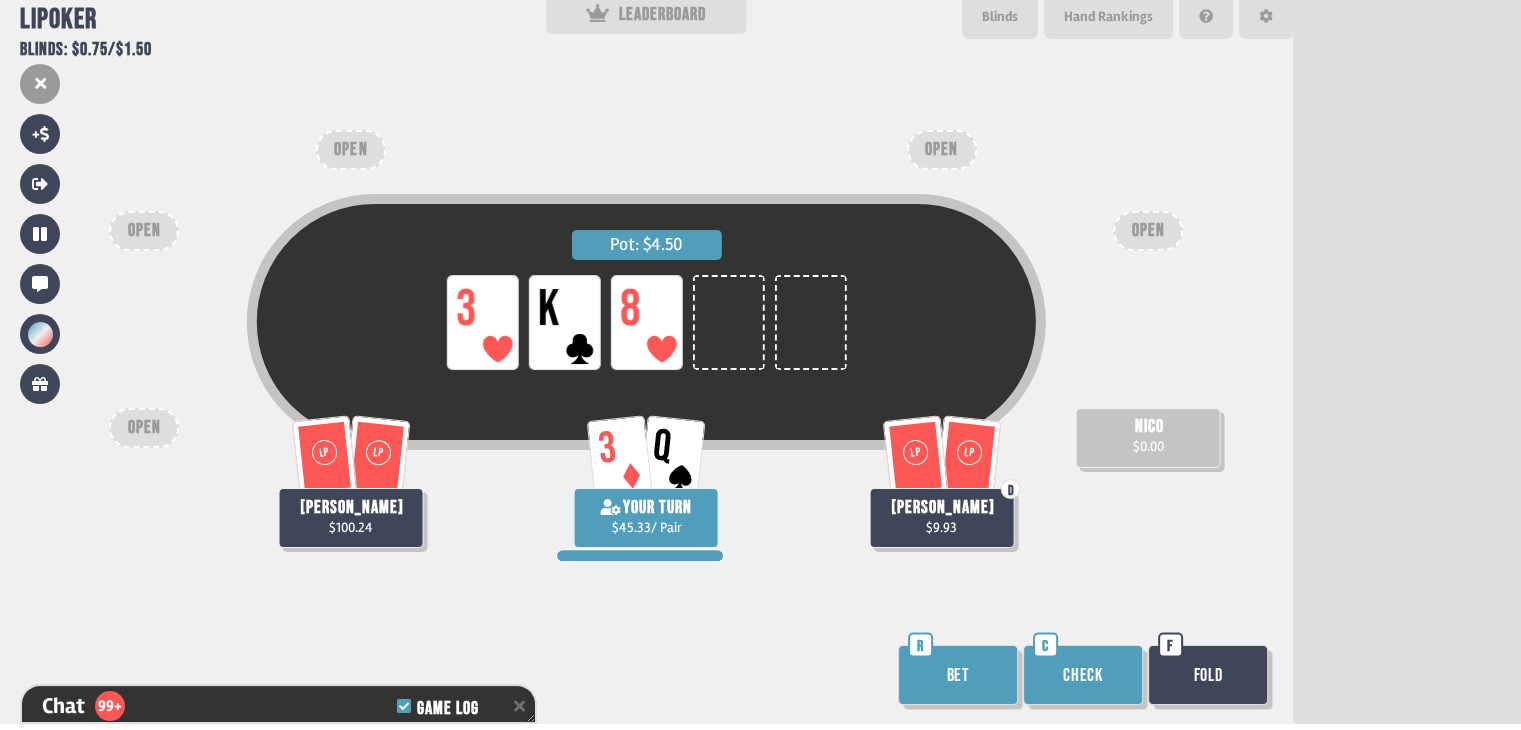 click on "Check" at bounding box center (1083, 675) 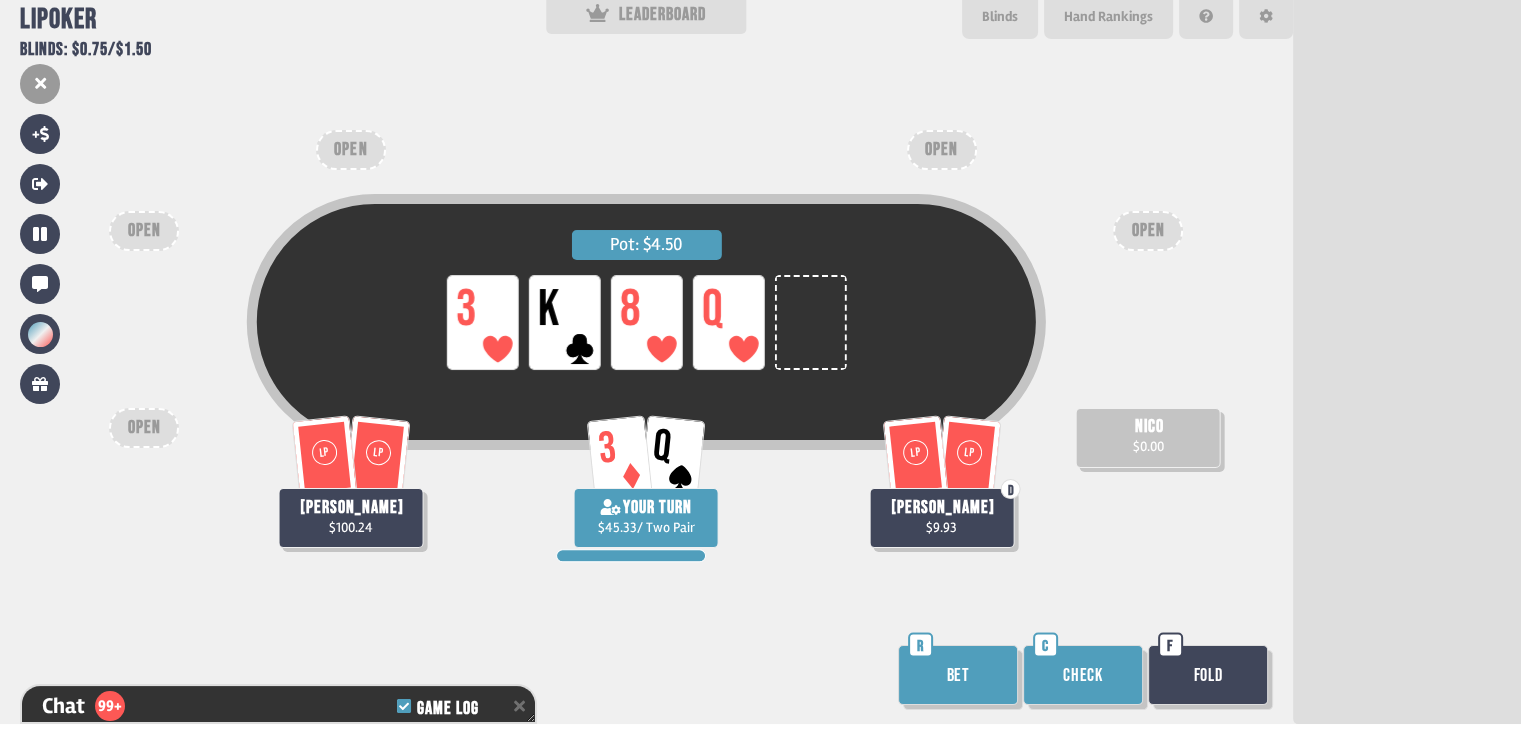 click on "Check" at bounding box center (1083, 675) 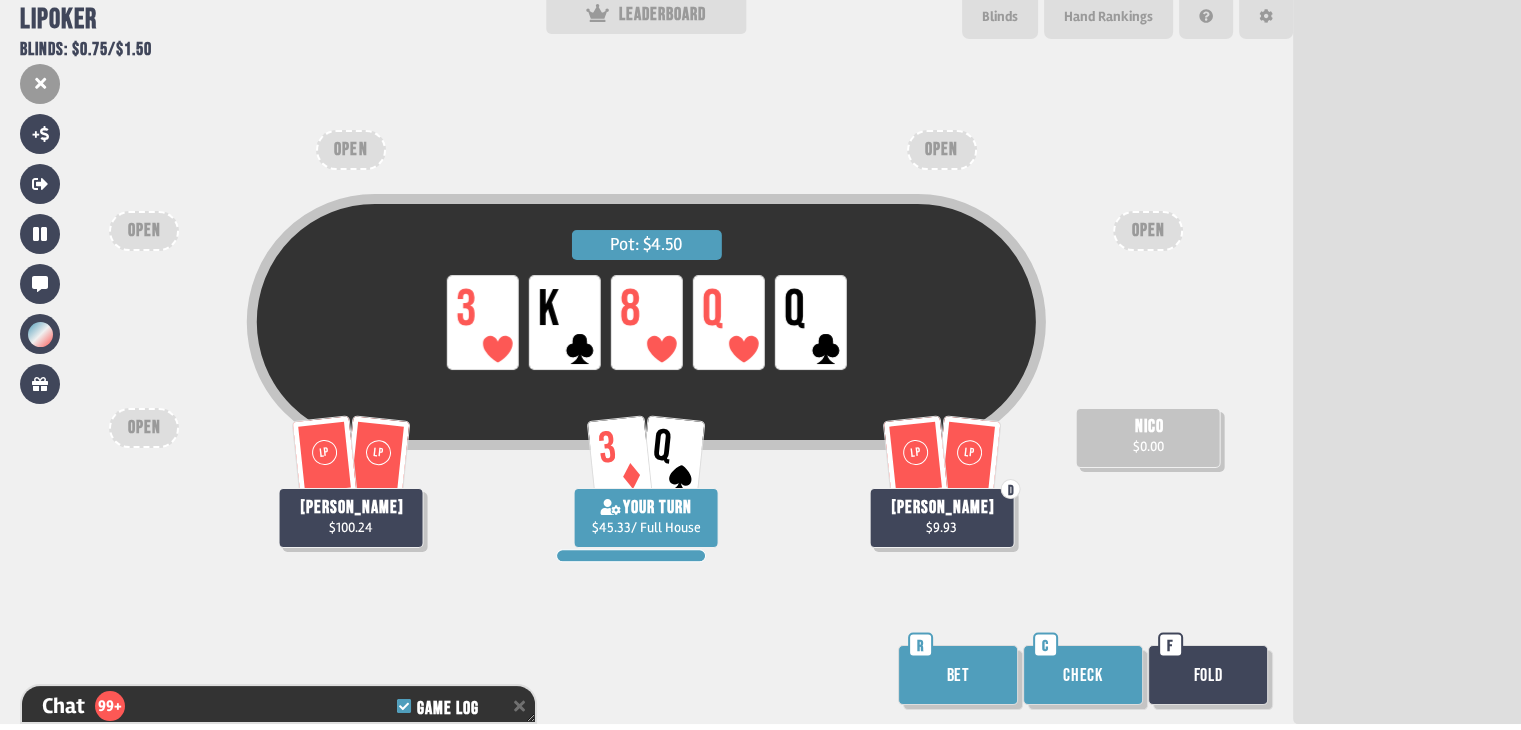 click on "Bet" at bounding box center [958, 675] 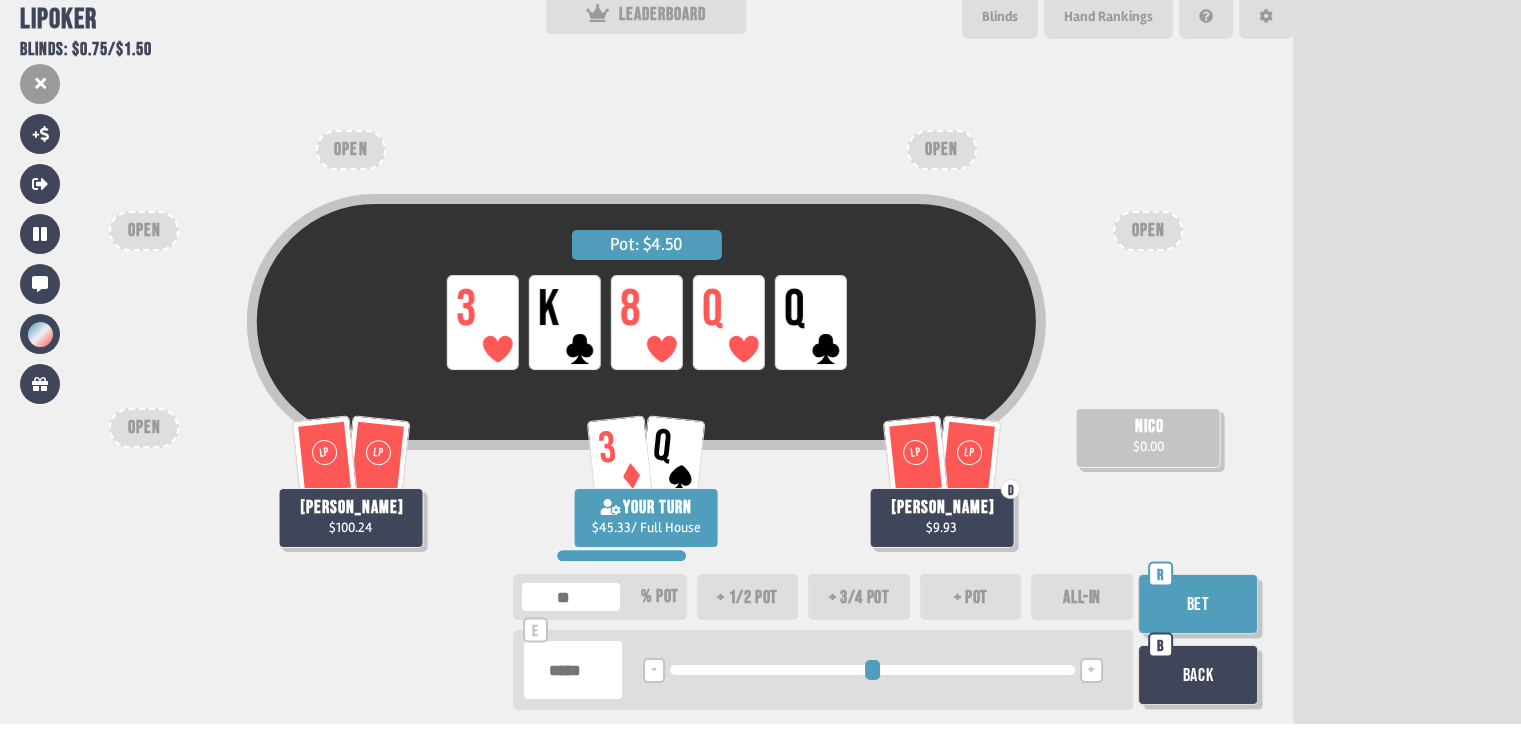 click at bounding box center (872, 670) 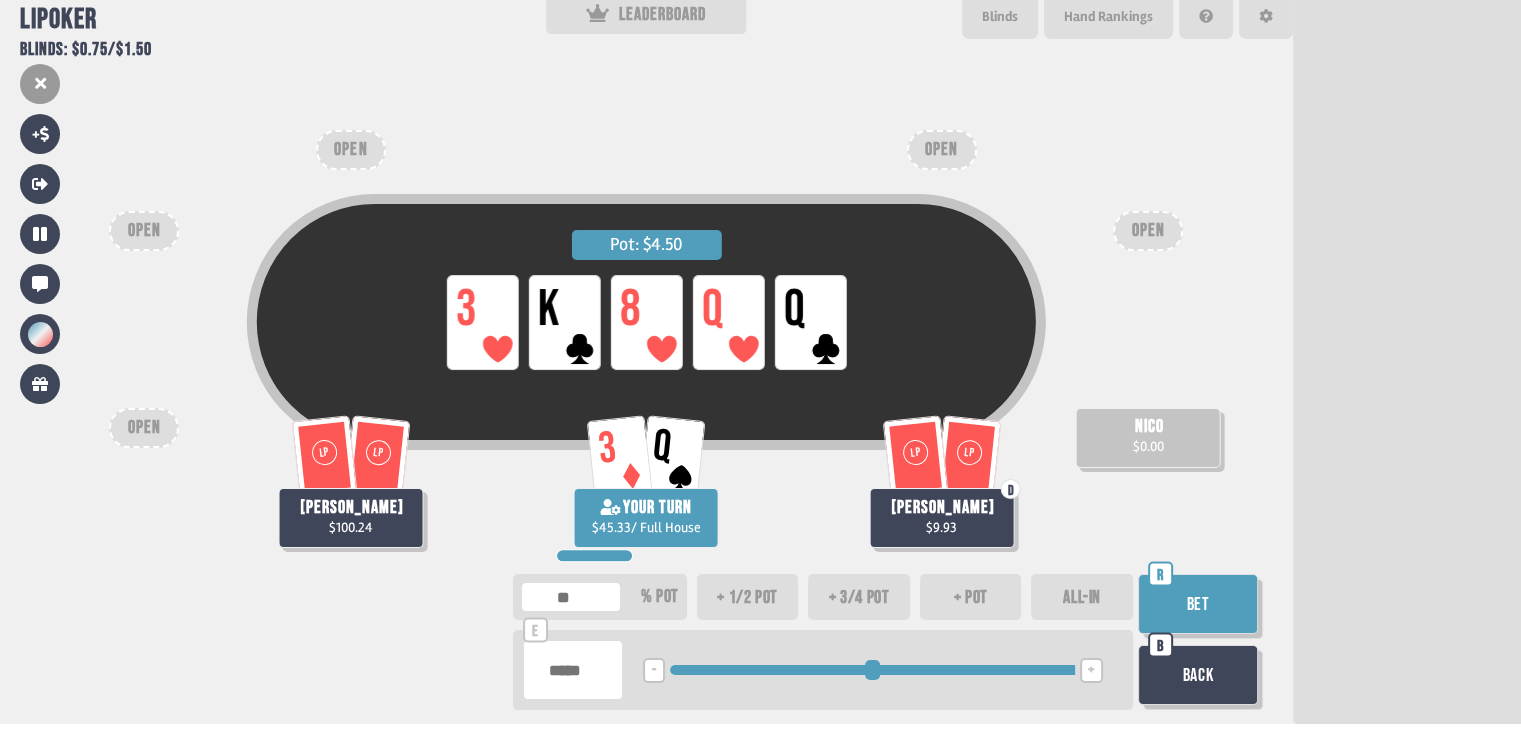 drag, startPoint x: 707, startPoint y: 663, endPoint x: 1174, endPoint y: 663, distance: 467 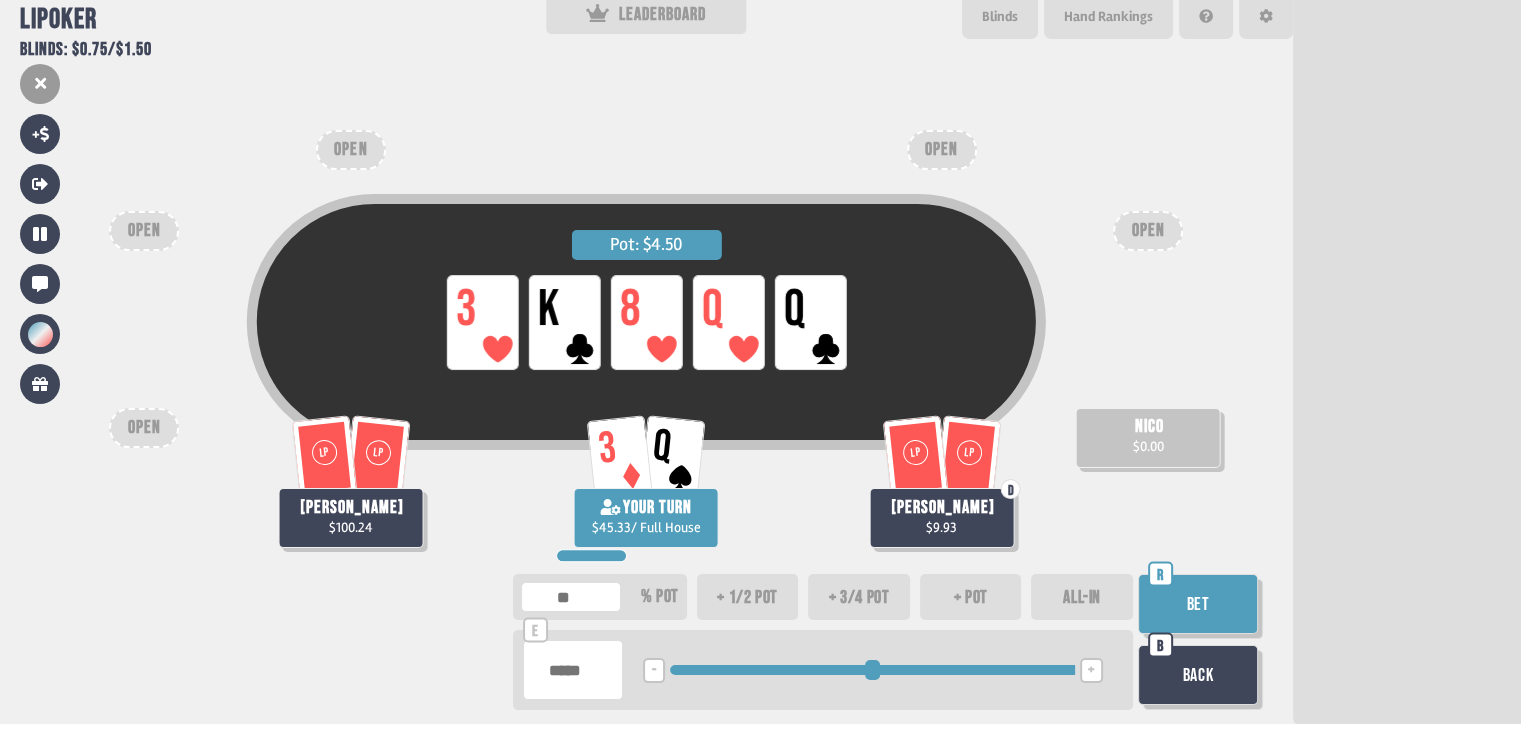 click on "Bet" at bounding box center (1198, 604) 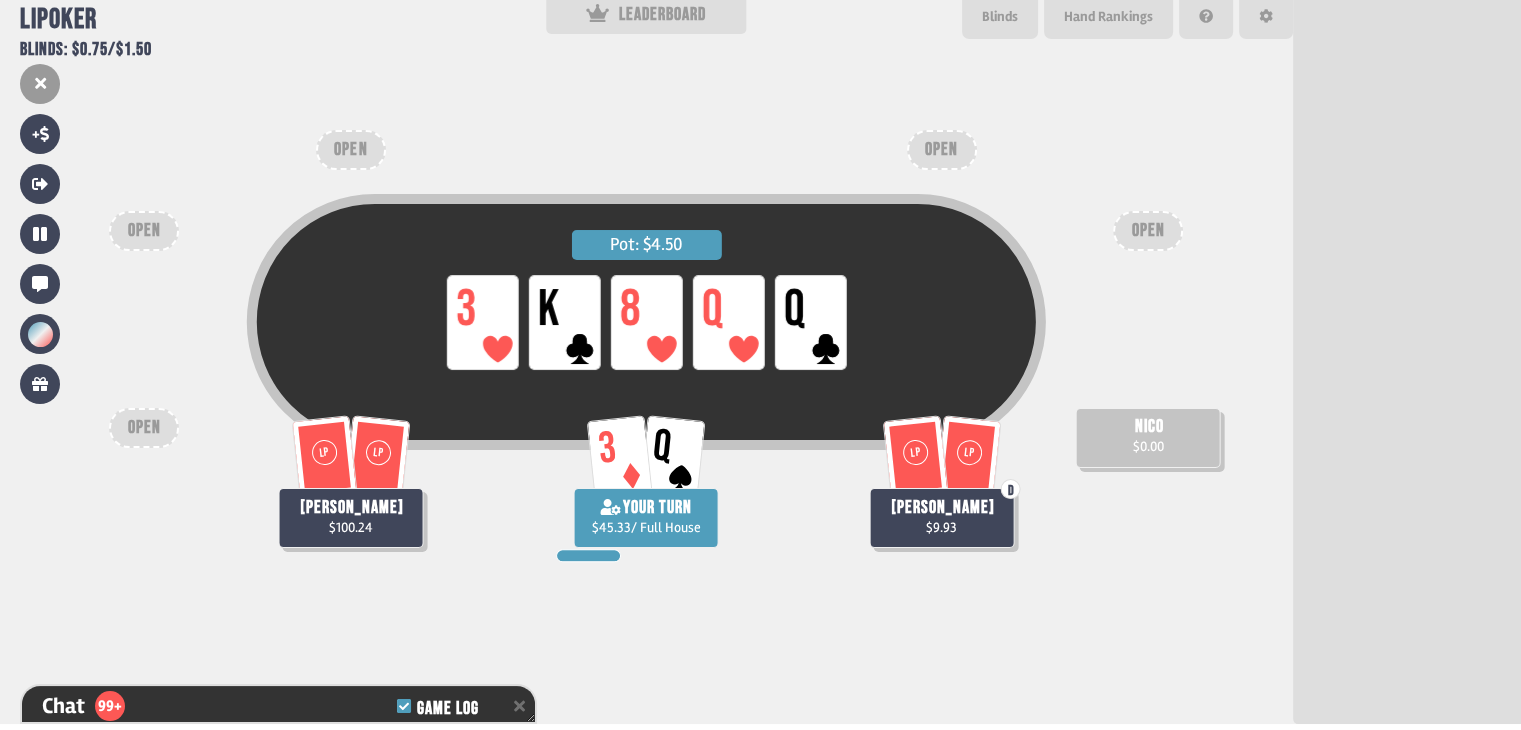 scroll, scrollTop: 46571, scrollLeft: 0, axis: vertical 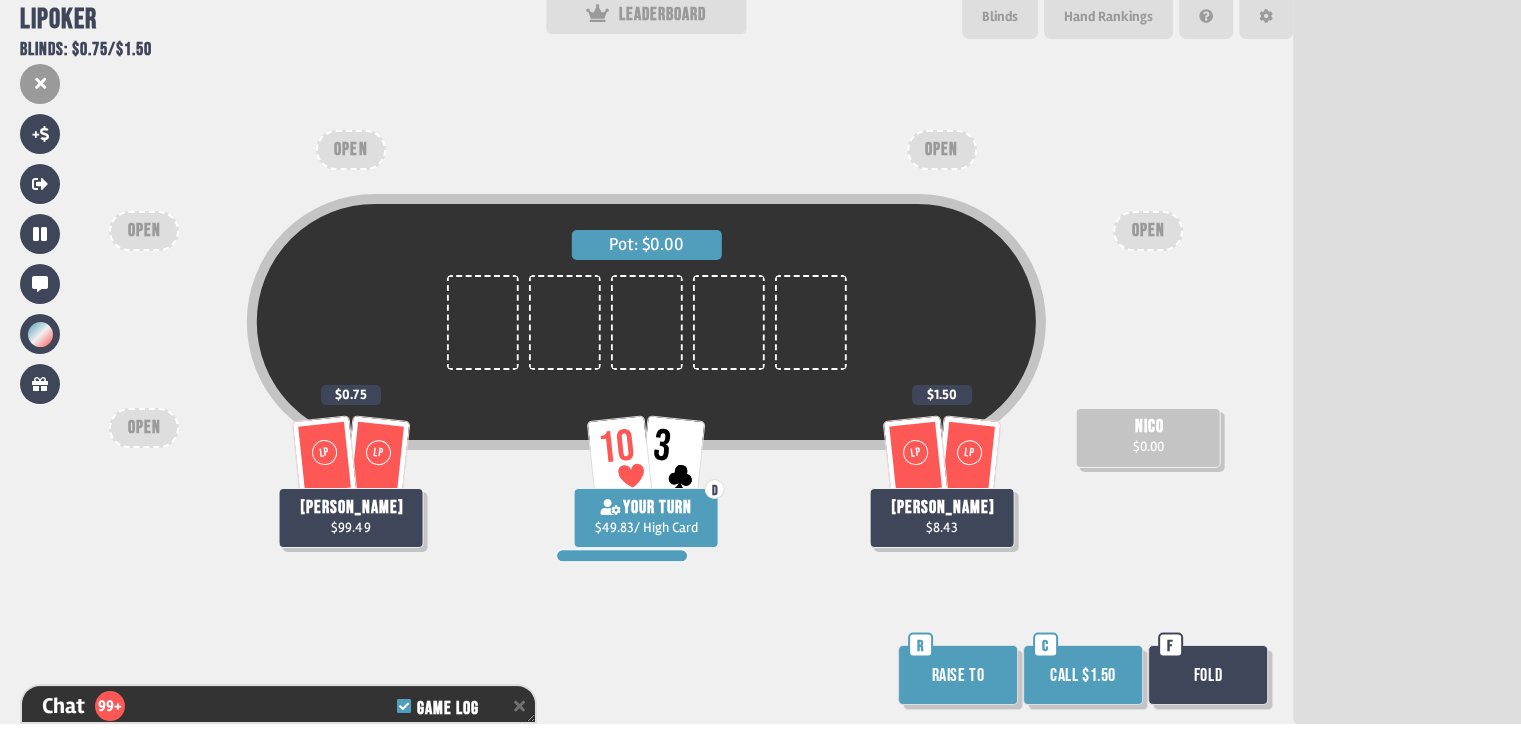 click on "Fold" at bounding box center (1208, 675) 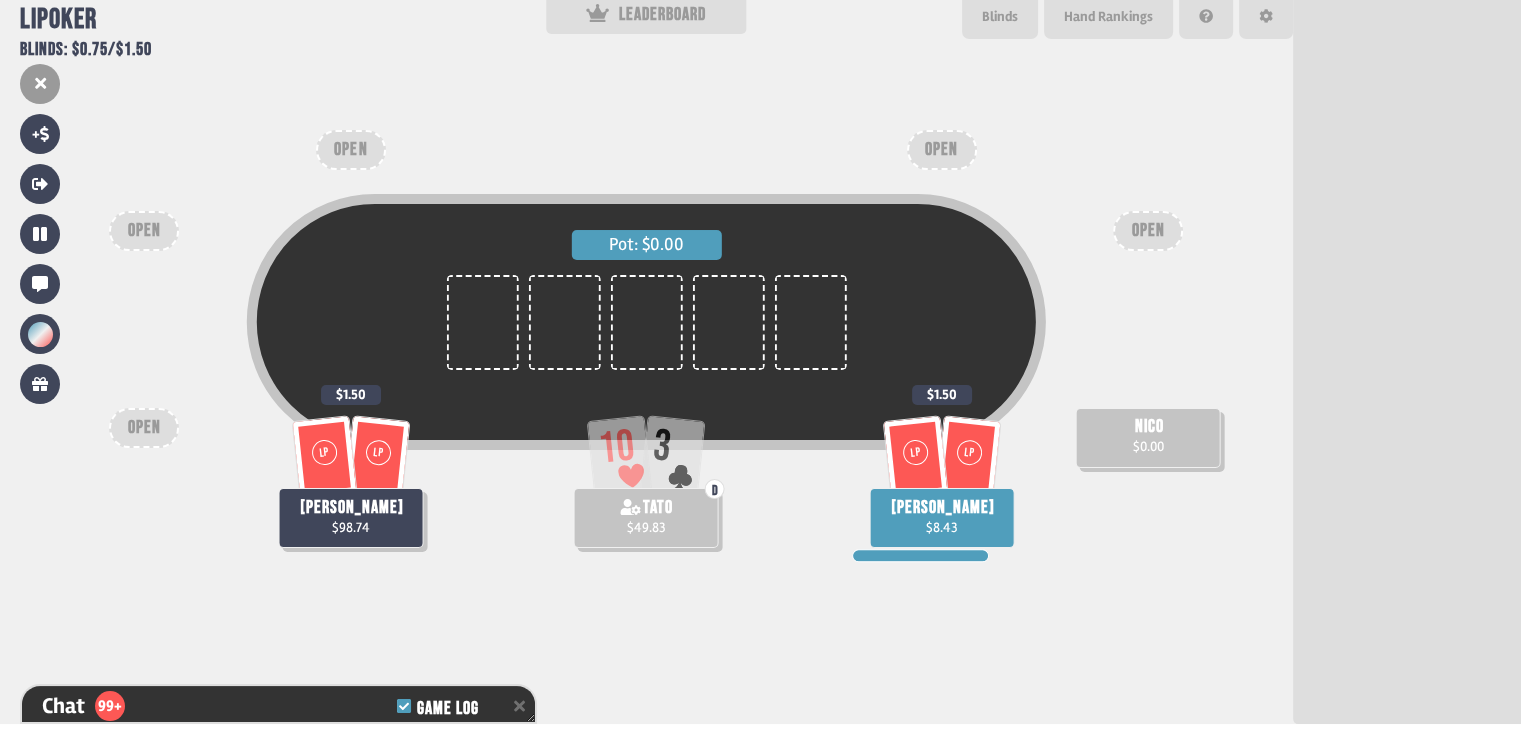 scroll, scrollTop: 0, scrollLeft: 0, axis: both 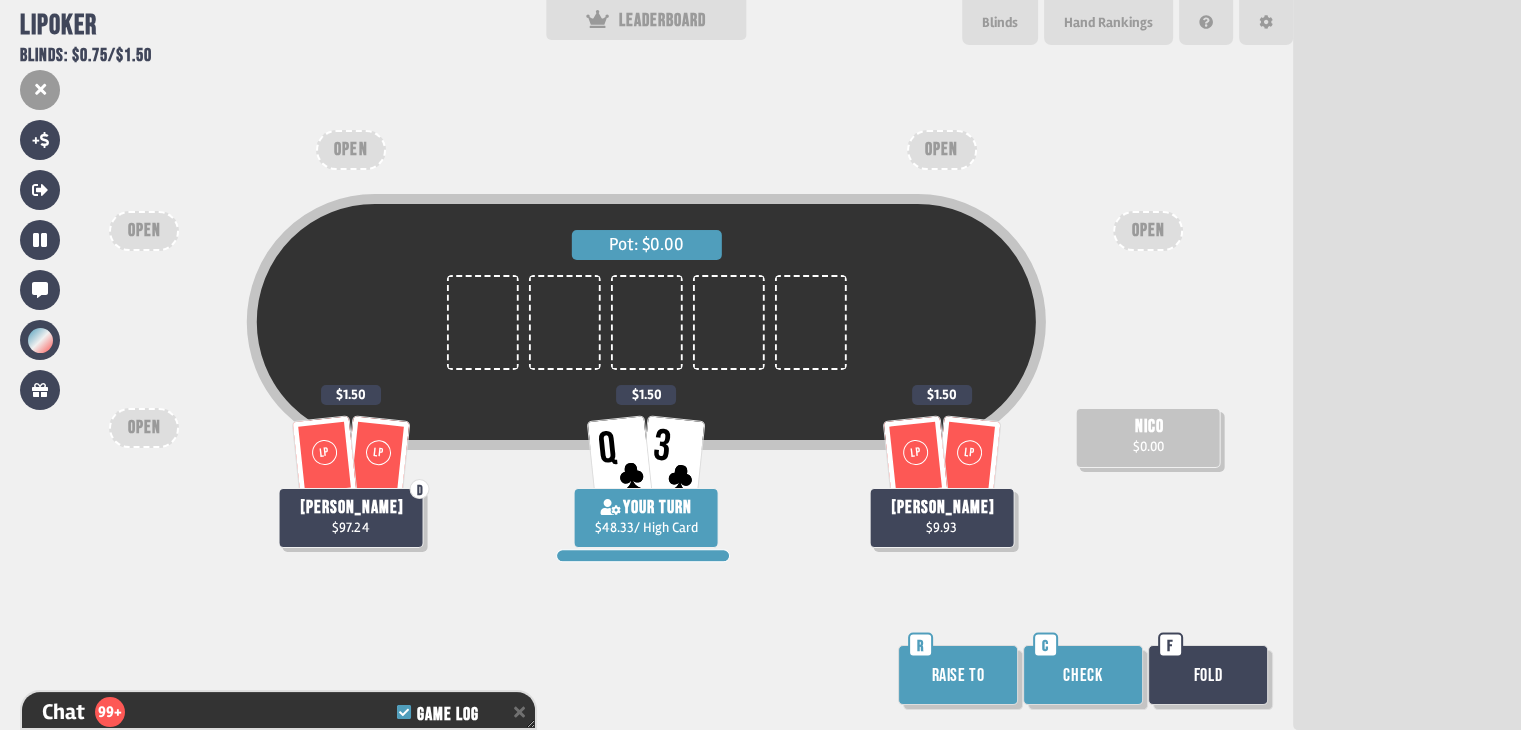click on "Raise to" at bounding box center (958, 675) 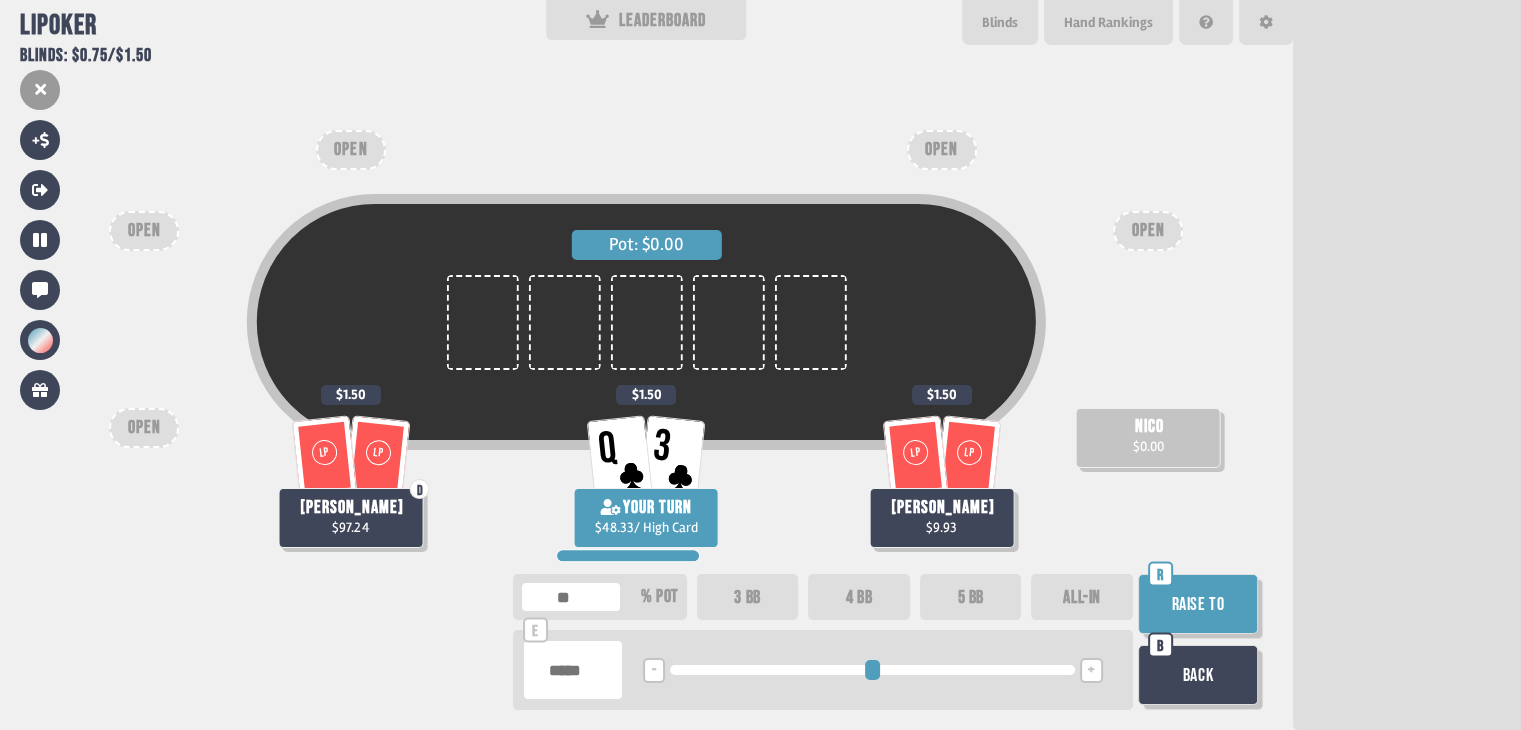 click on "+" at bounding box center [1091, 670] 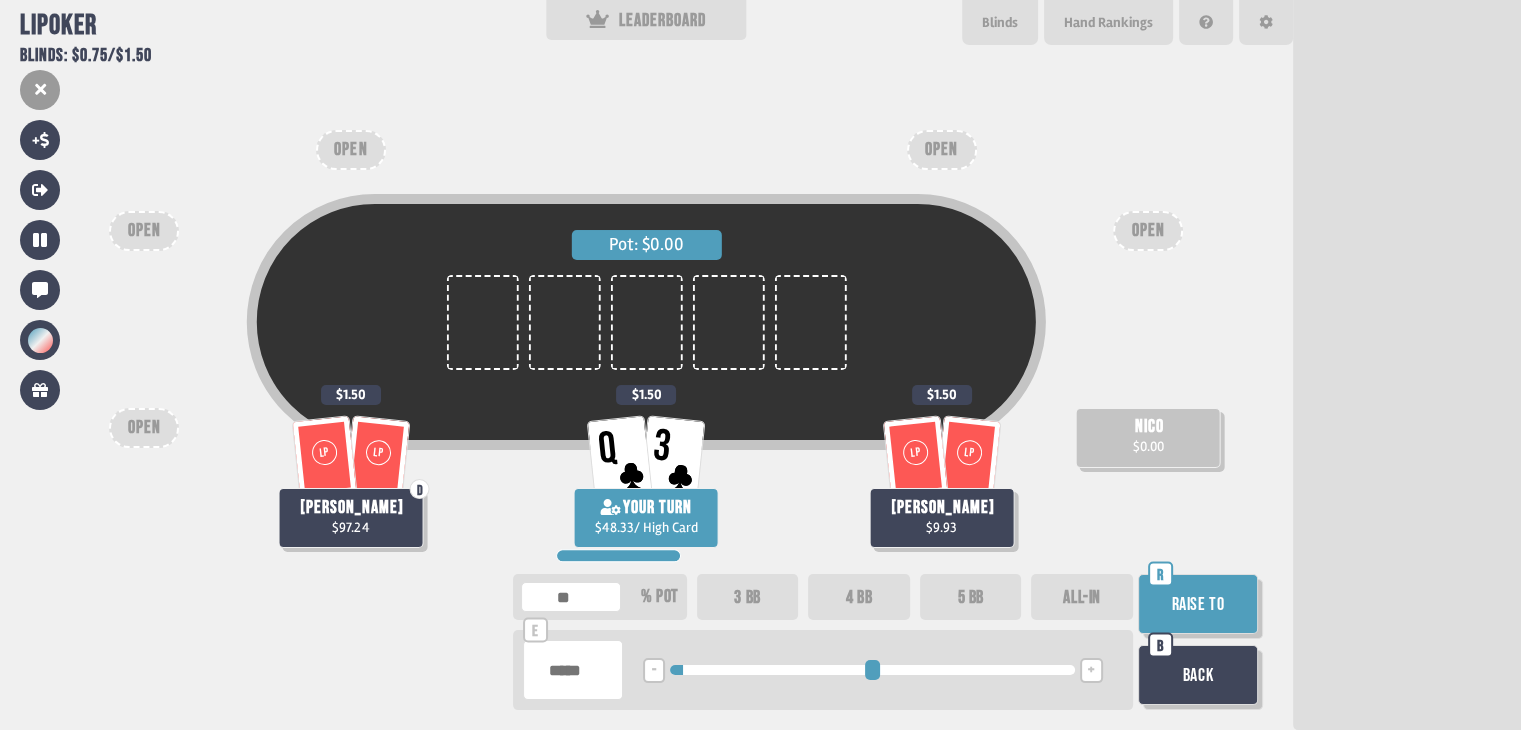 click on "Raise to" at bounding box center (1198, 604) 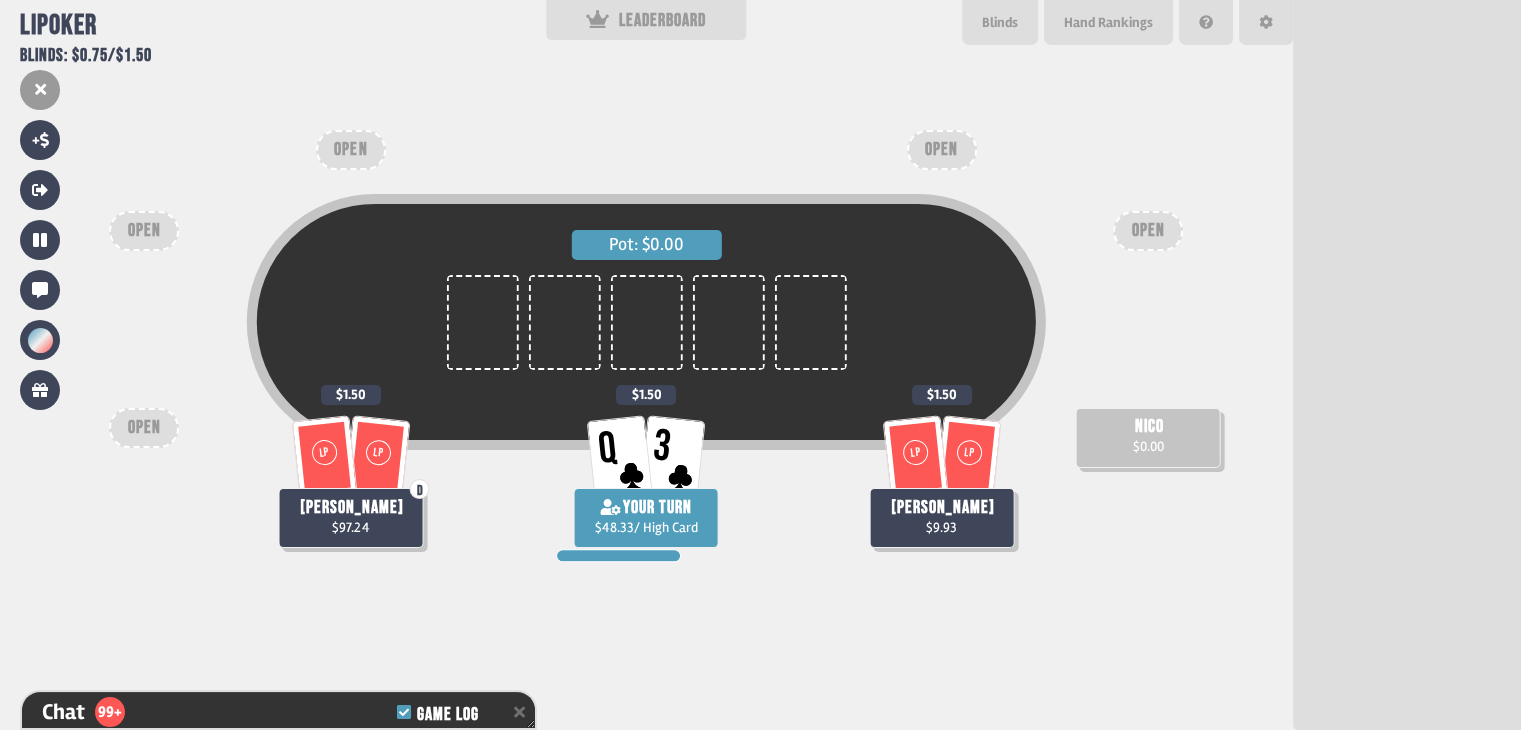 scroll, scrollTop: 47122, scrollLeft: 0, axis: vertical 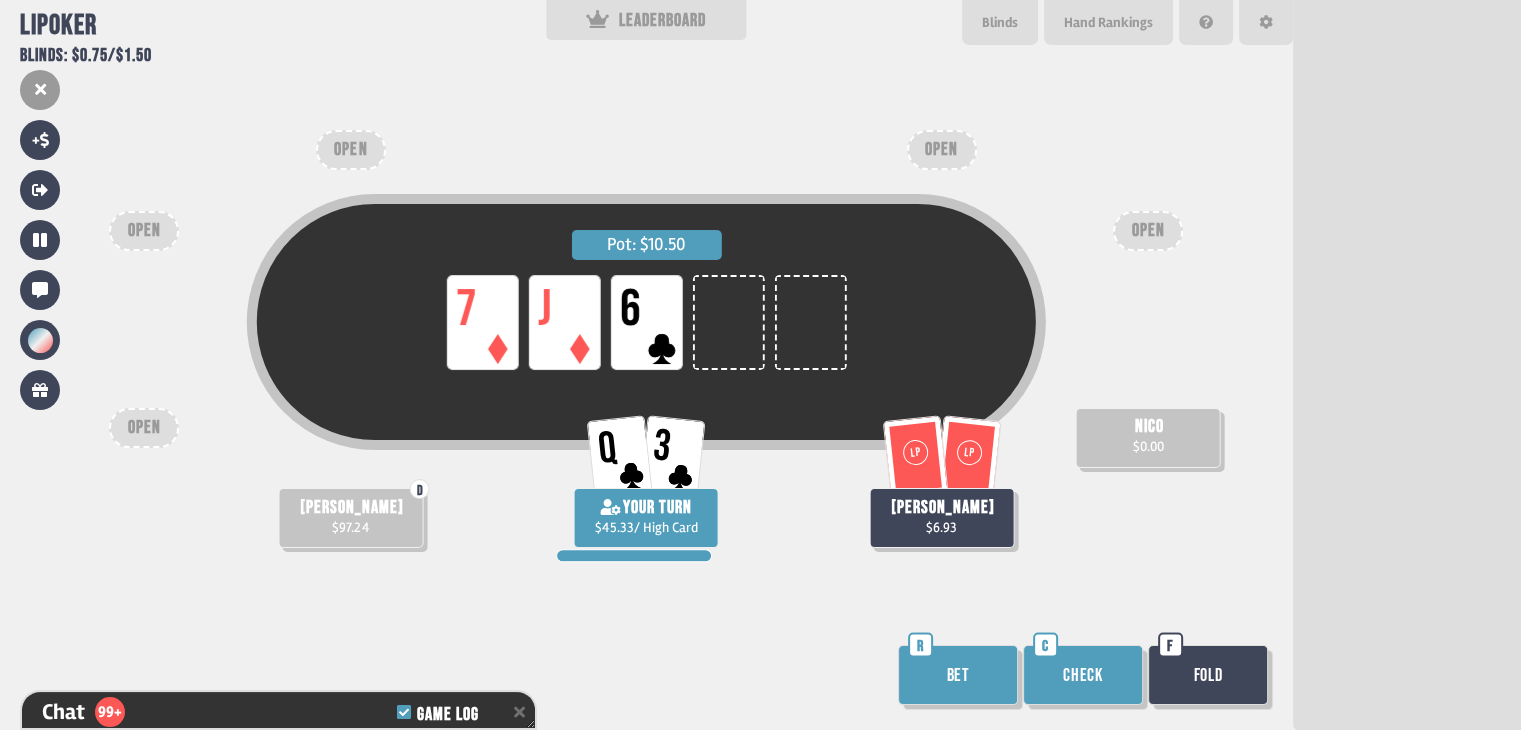 click on "Bet" at bounding box center (958, 675) 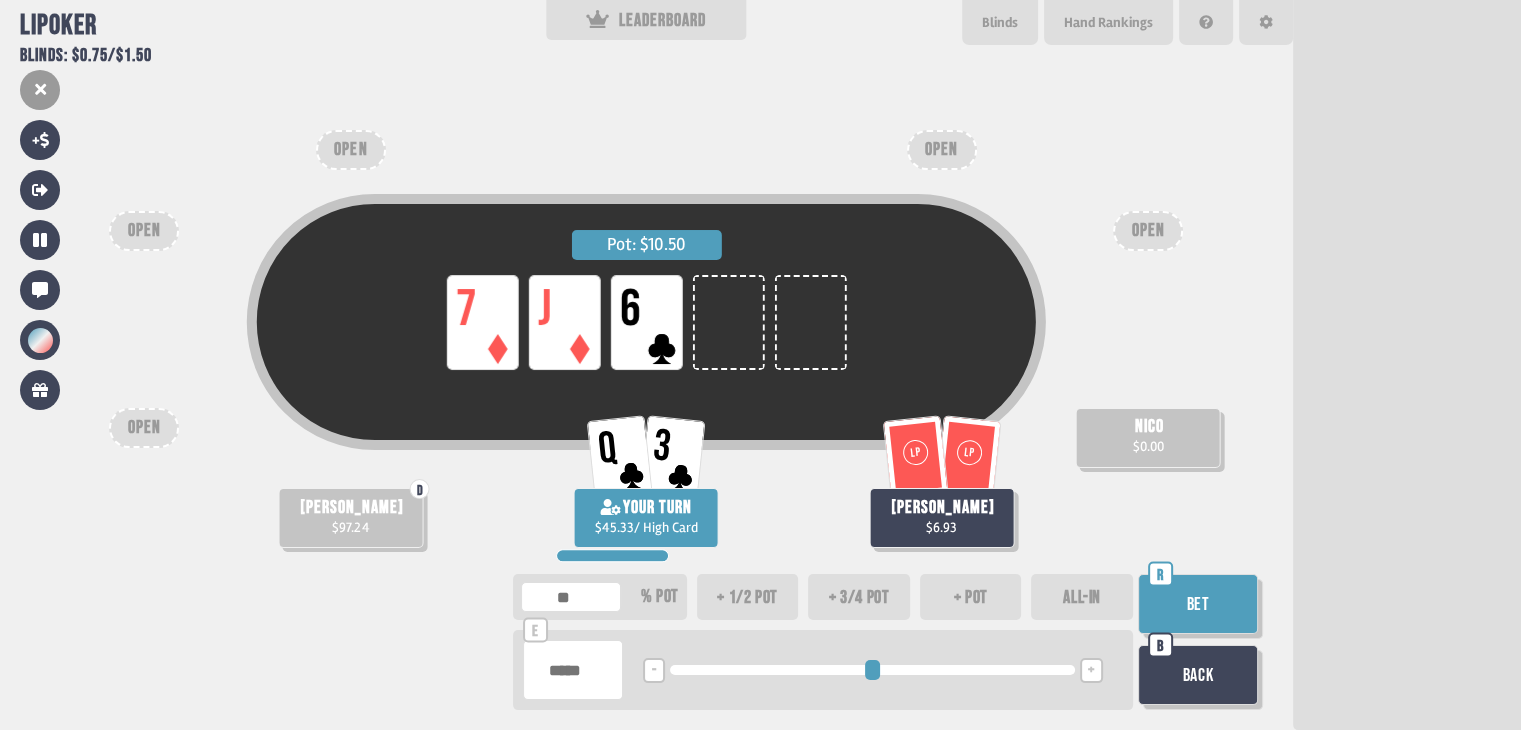 click on "ALL-IN" at bounding box center [1082, 597] 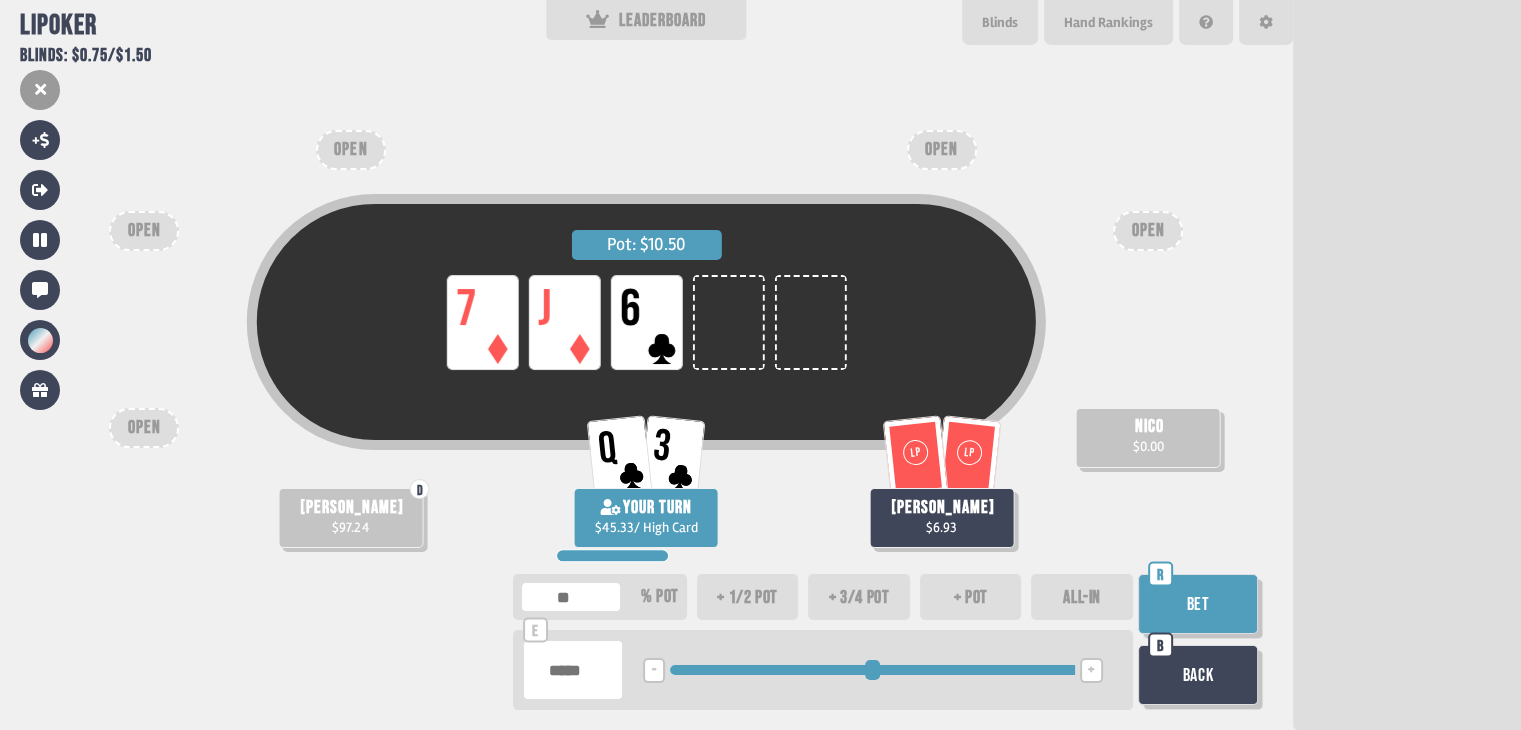 click on "Bet" at bounding box center [1198, 604] 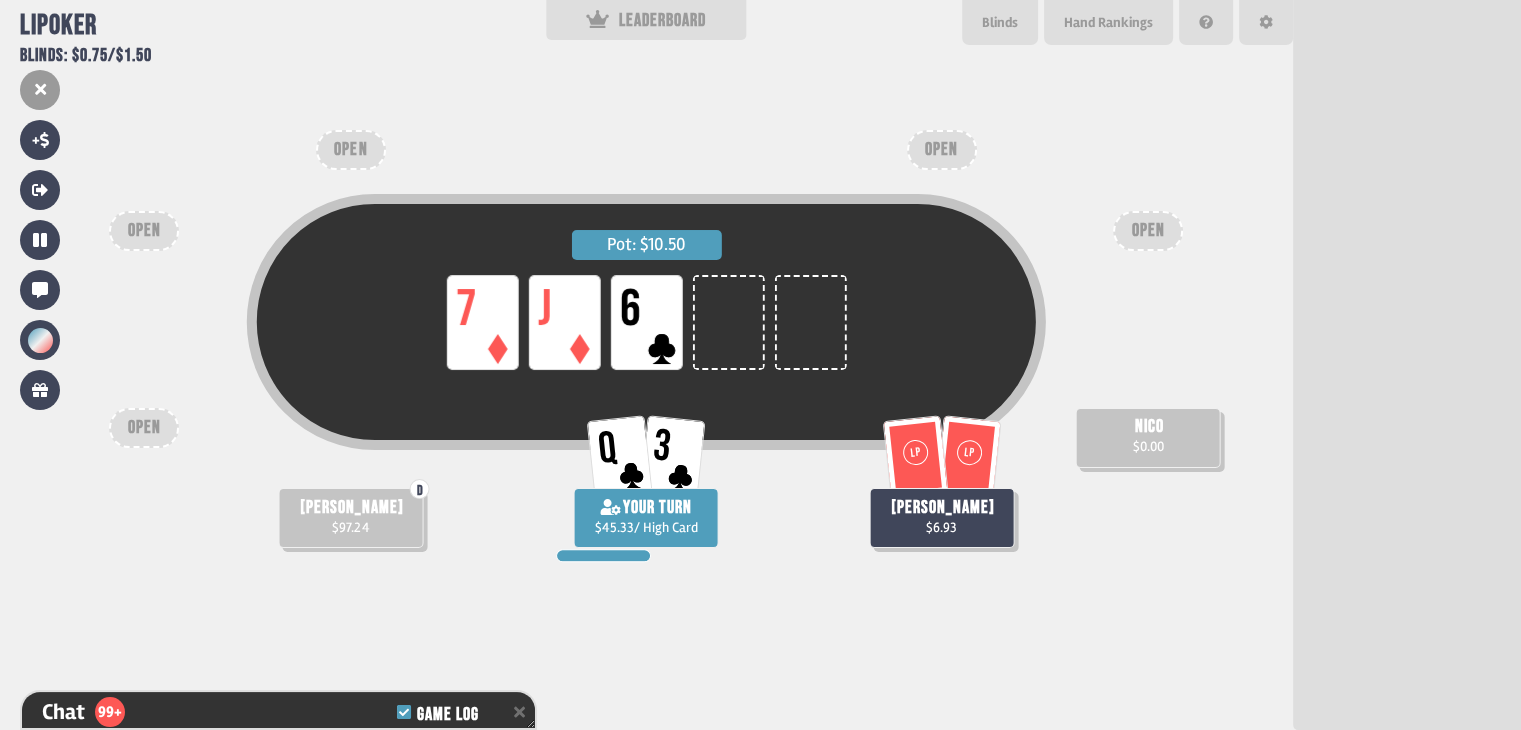 scroll, scrollTop: 47324, scrollLeft: 0, axis: vertical 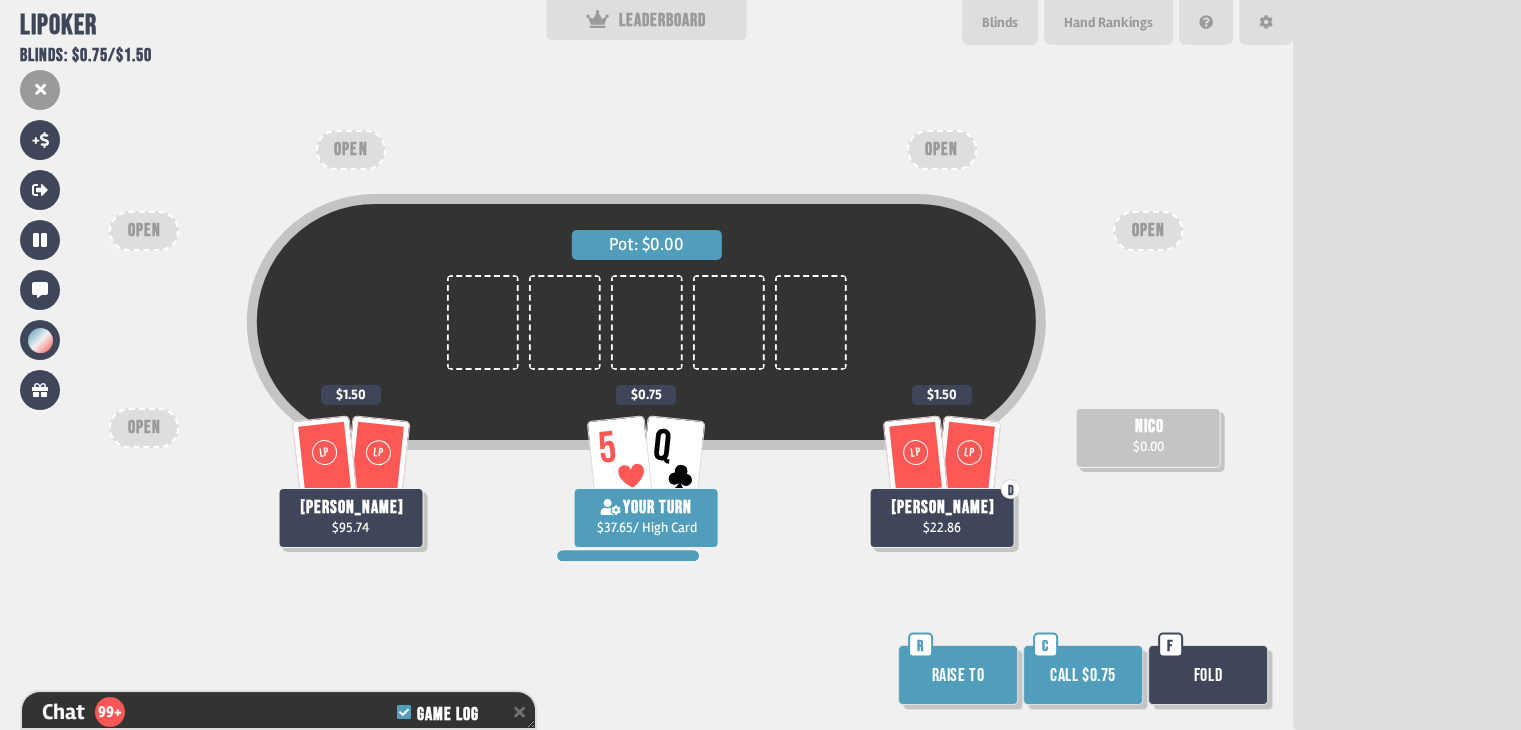 click on "Call $0.75" at bounding box center (1083, 675) 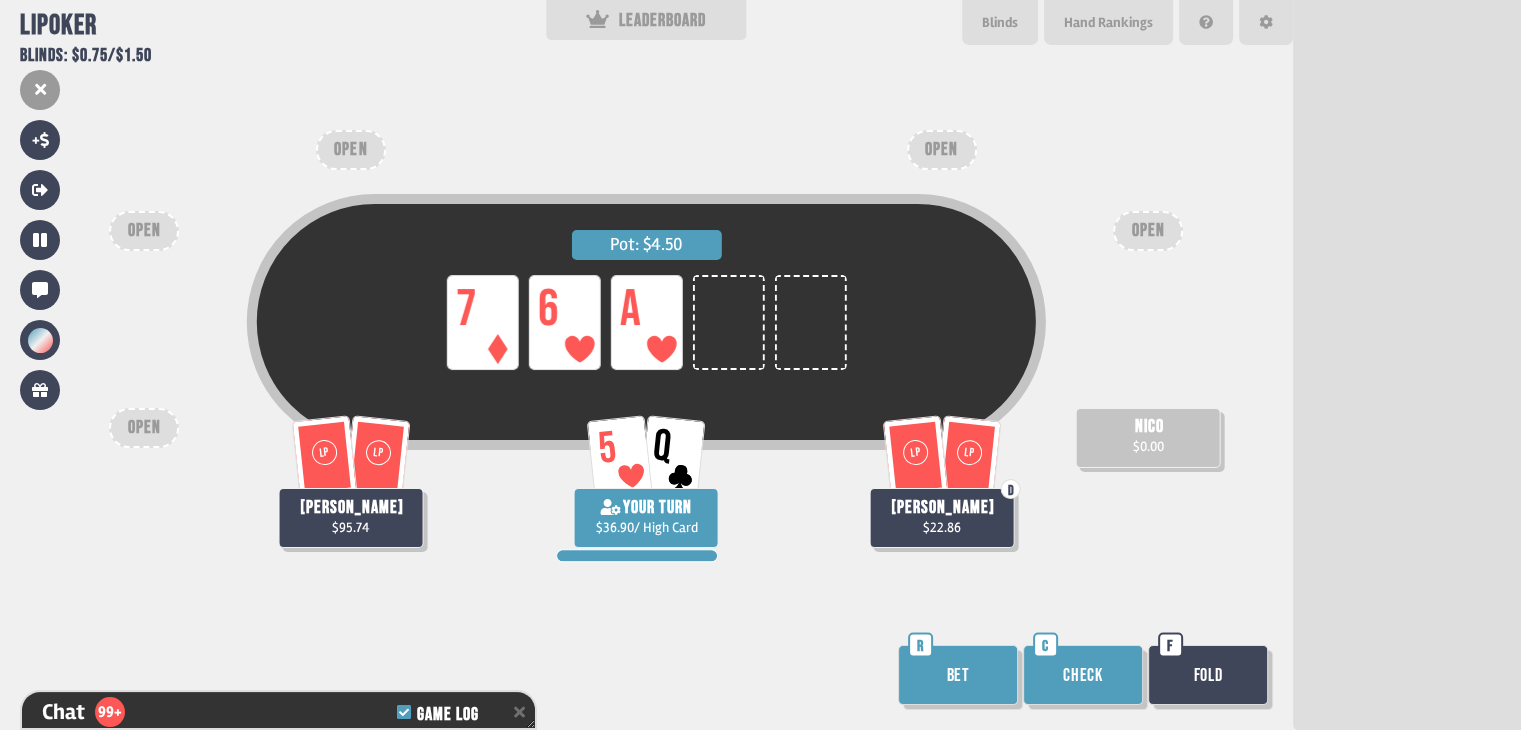click on "Check" at bounding box center [1083, 675] 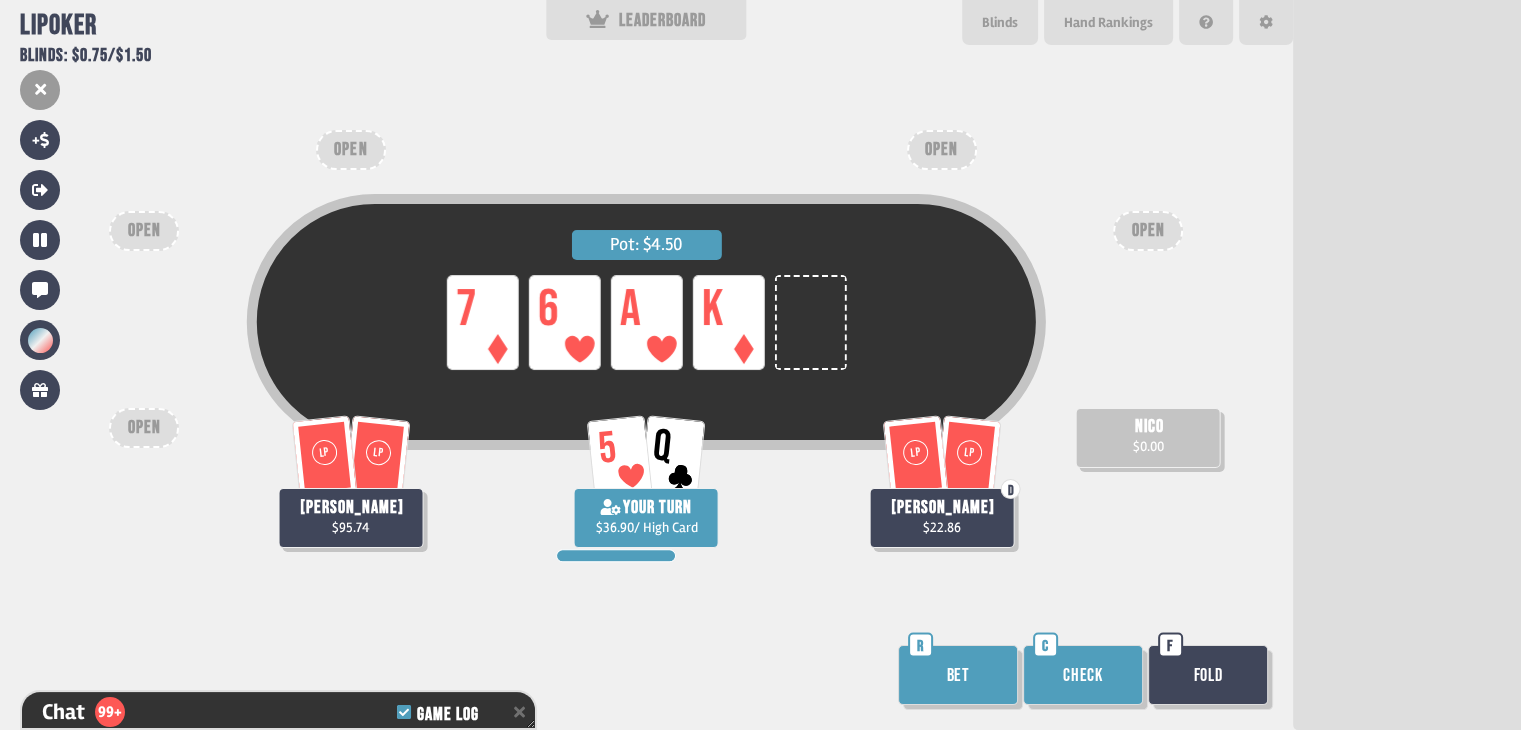 click on "Check" at bounding box center [1083, 675] 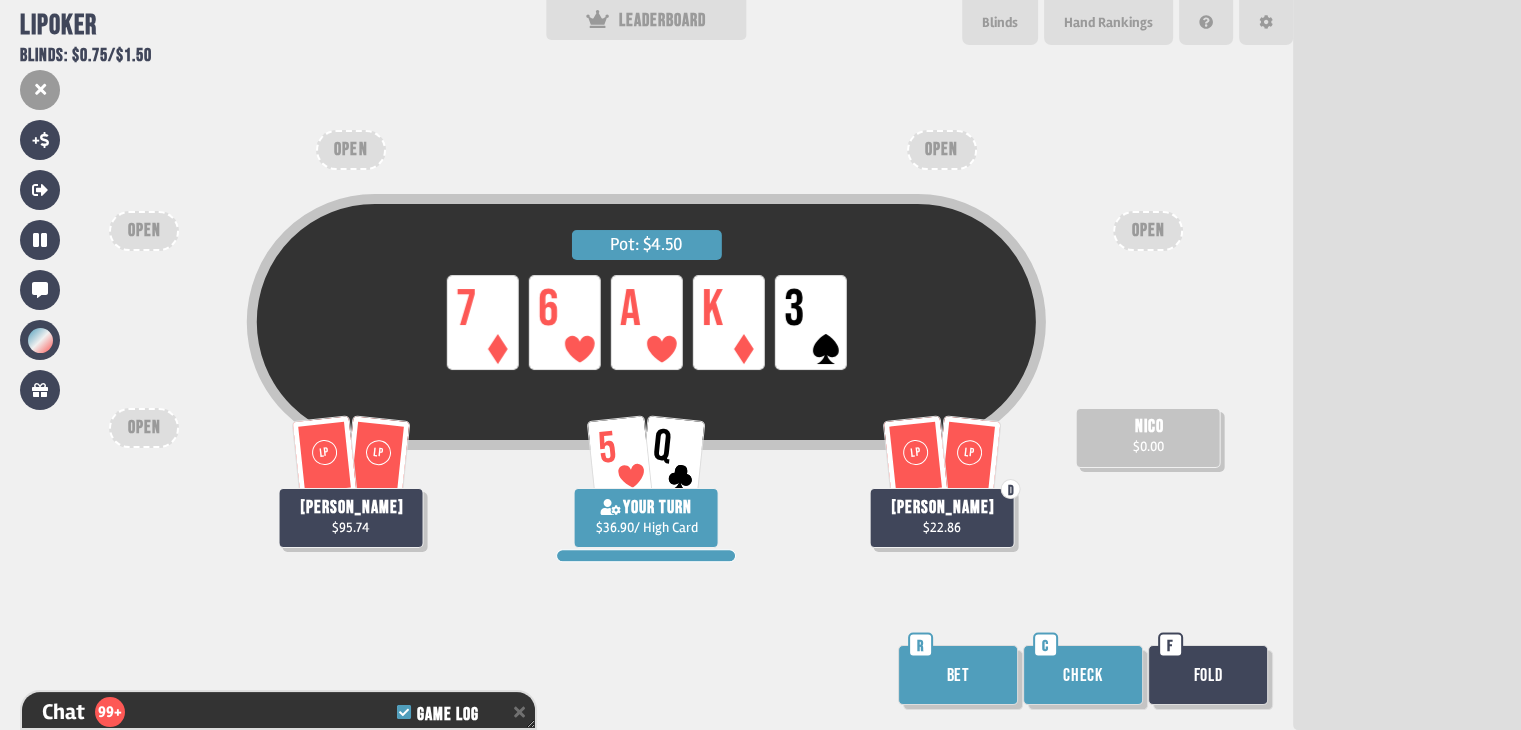 click on "C" at bounding box center [1045, 646] 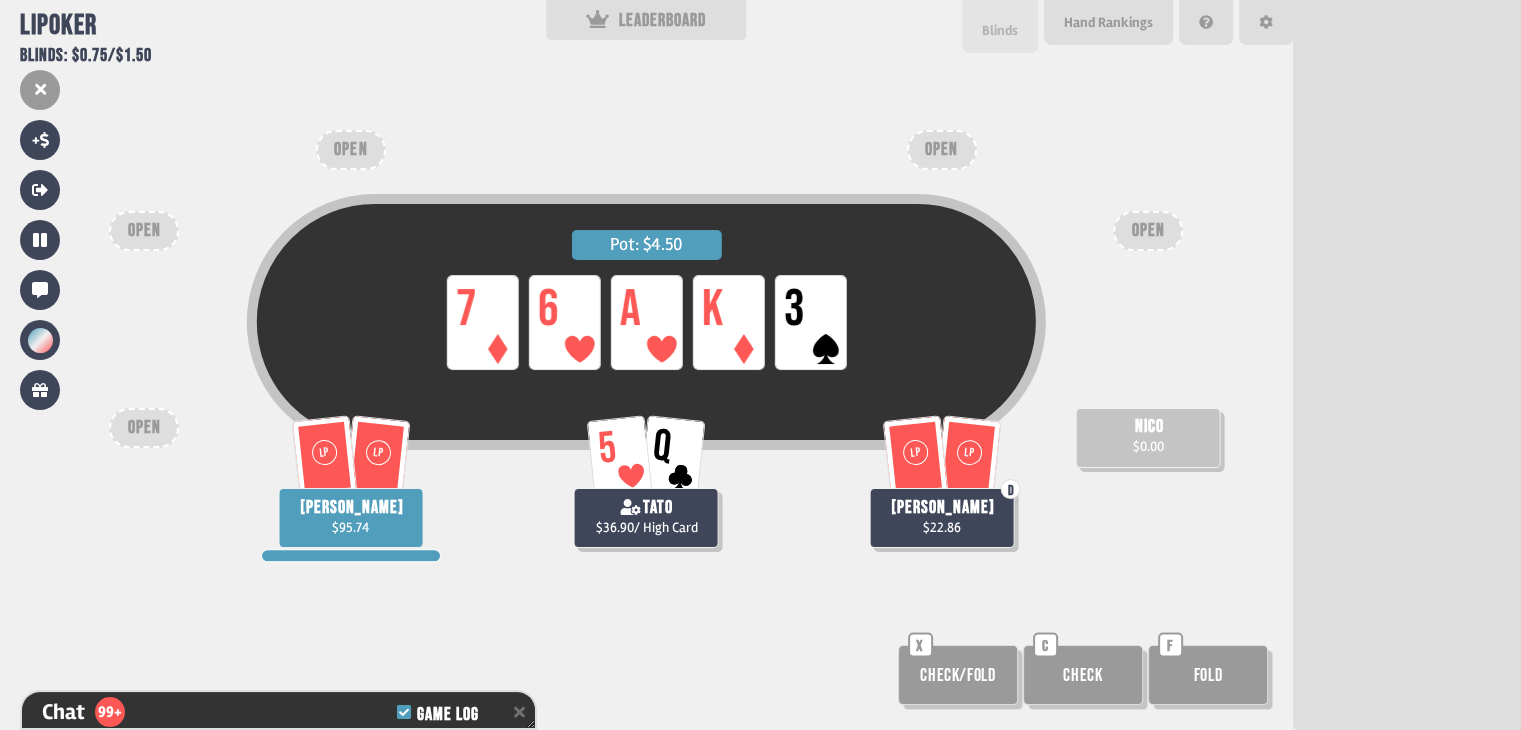 click on "Blinds" at bounding box center [1000, 26] 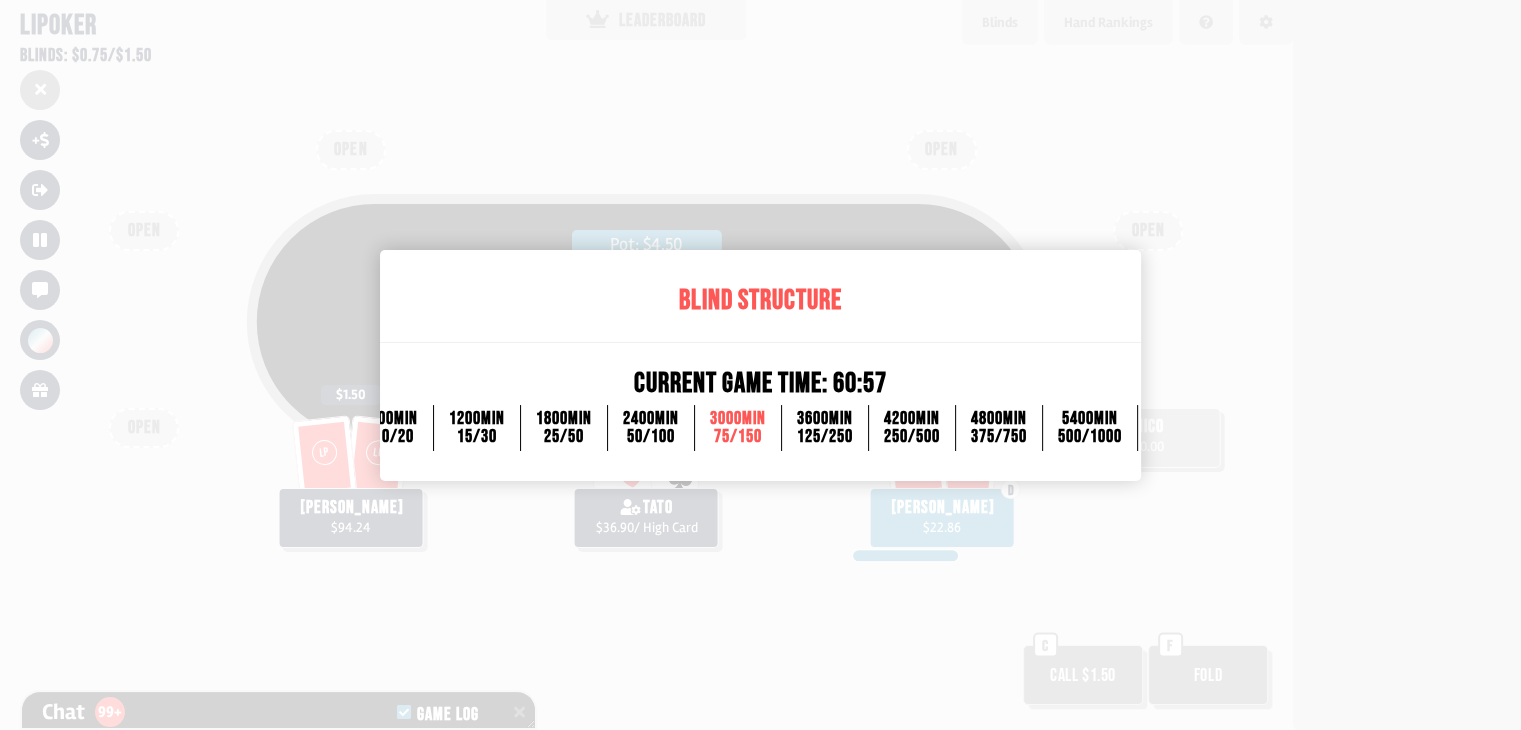 click at bounding box center [760, 365] 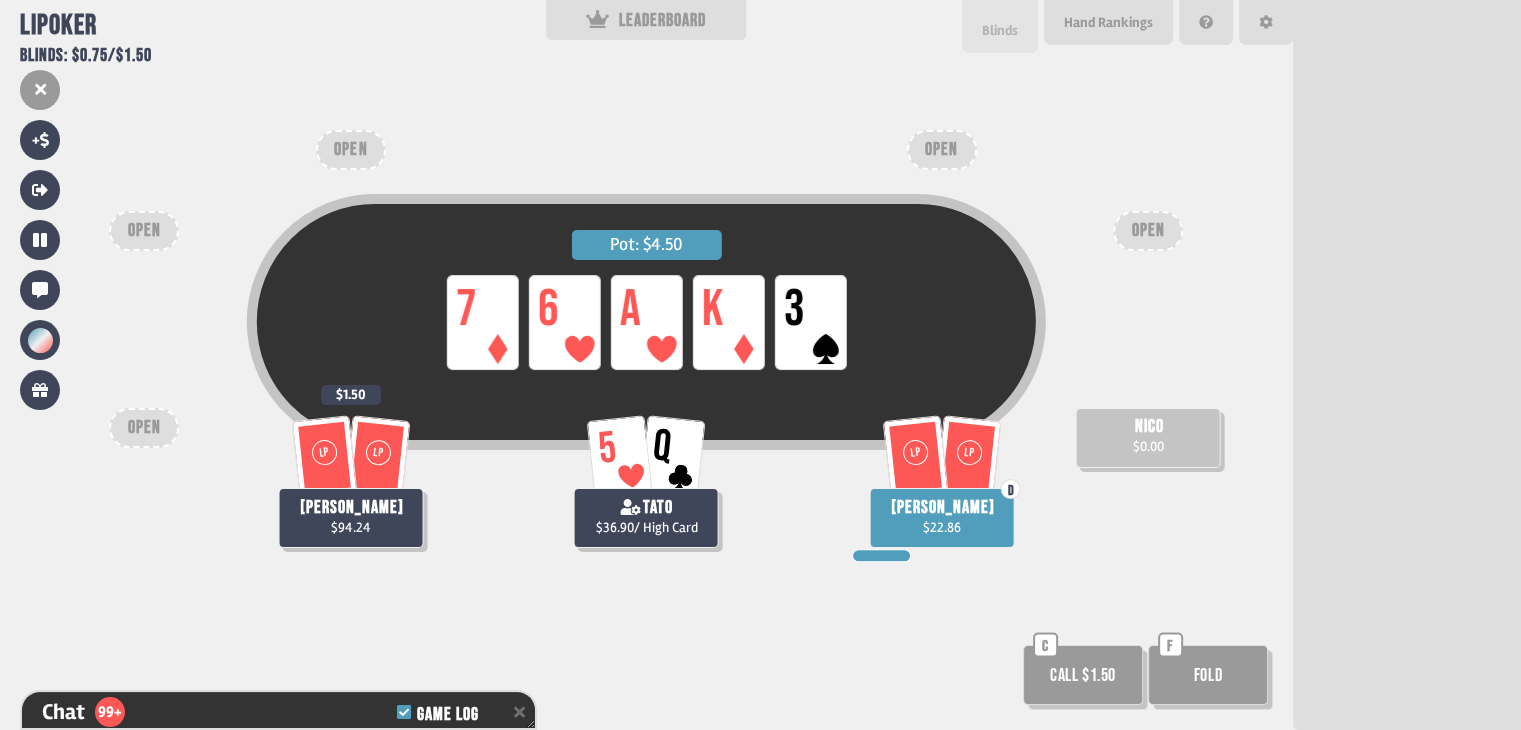 click on "Blinds" at bounding box center [1000, 30] 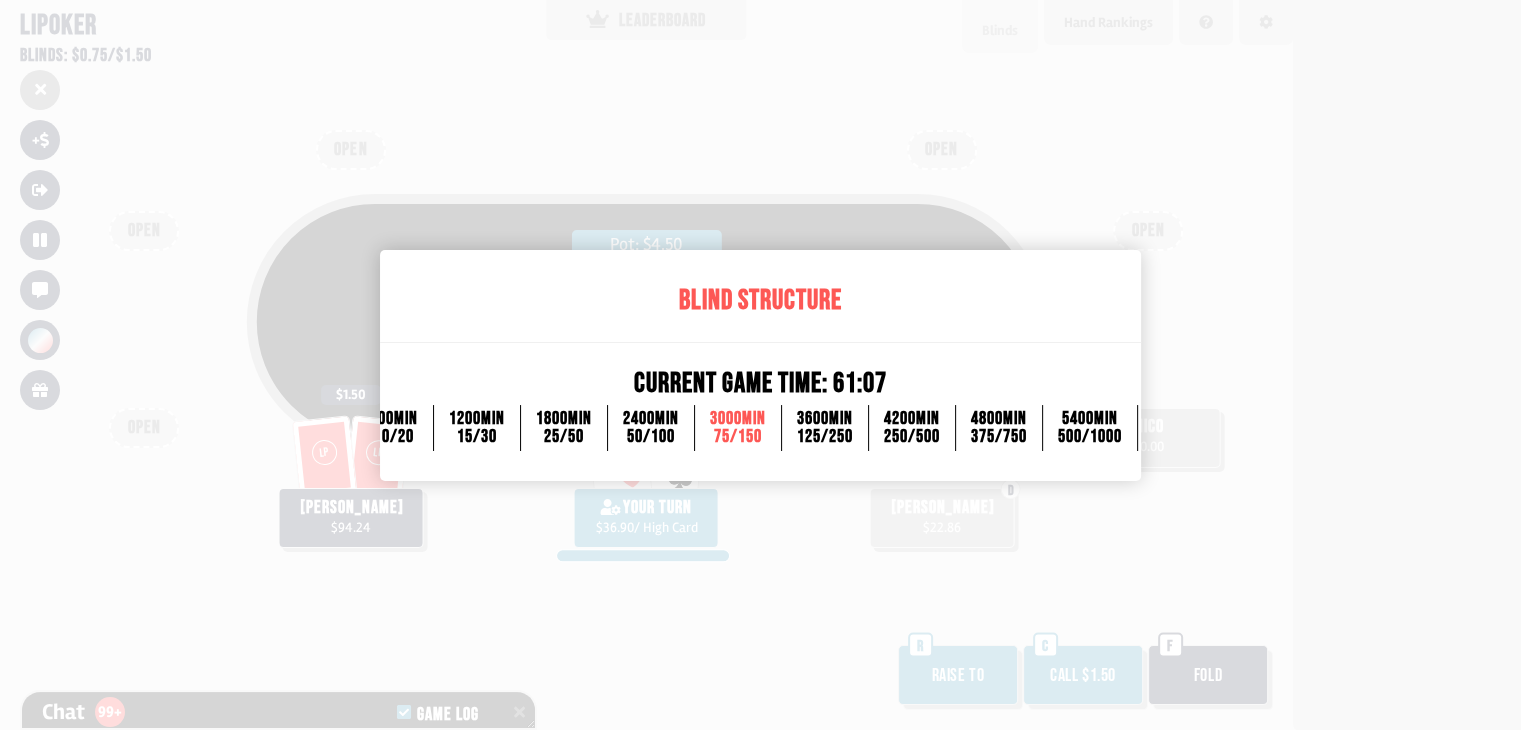click at bounding box center (760, 365) 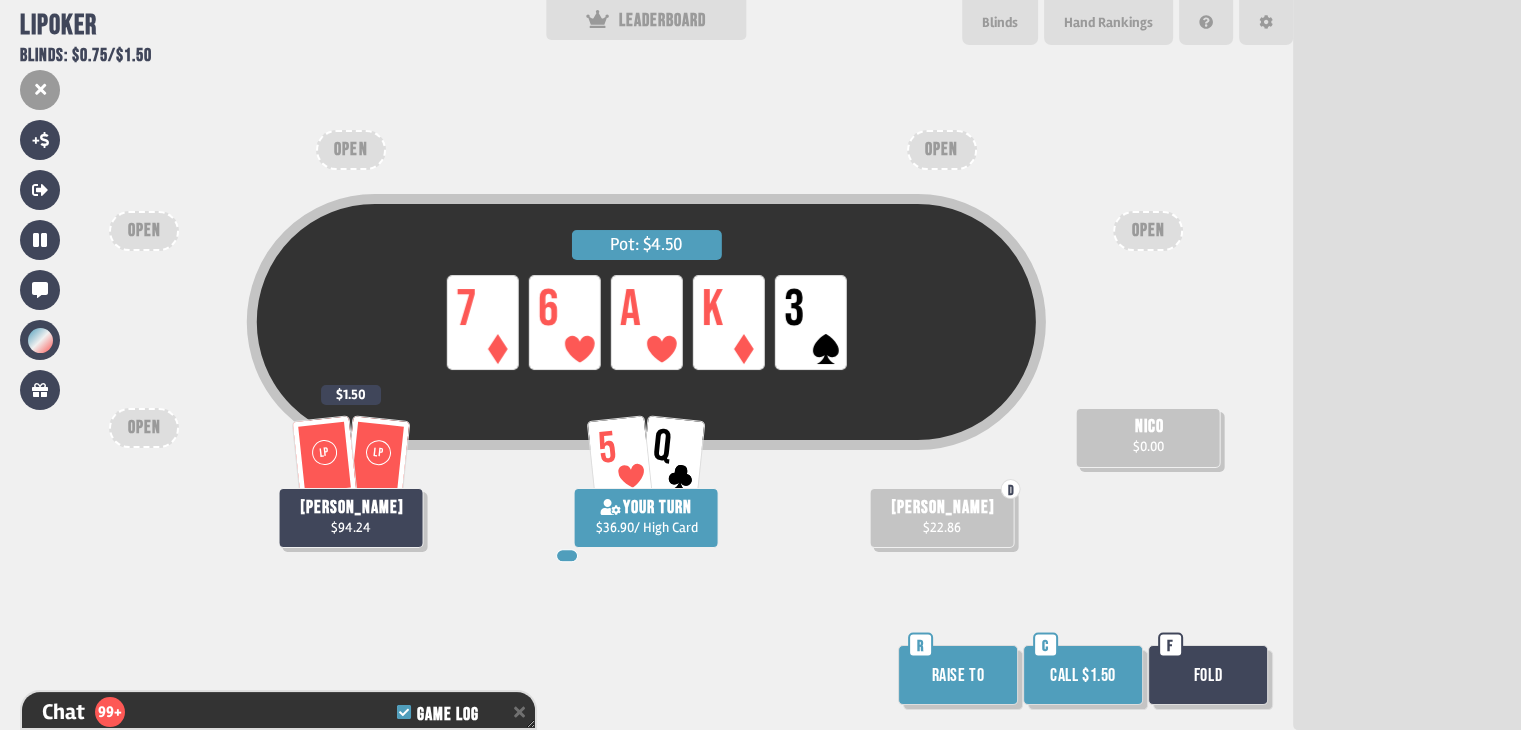 click on "Fold" at bounding box center (1208, 675) 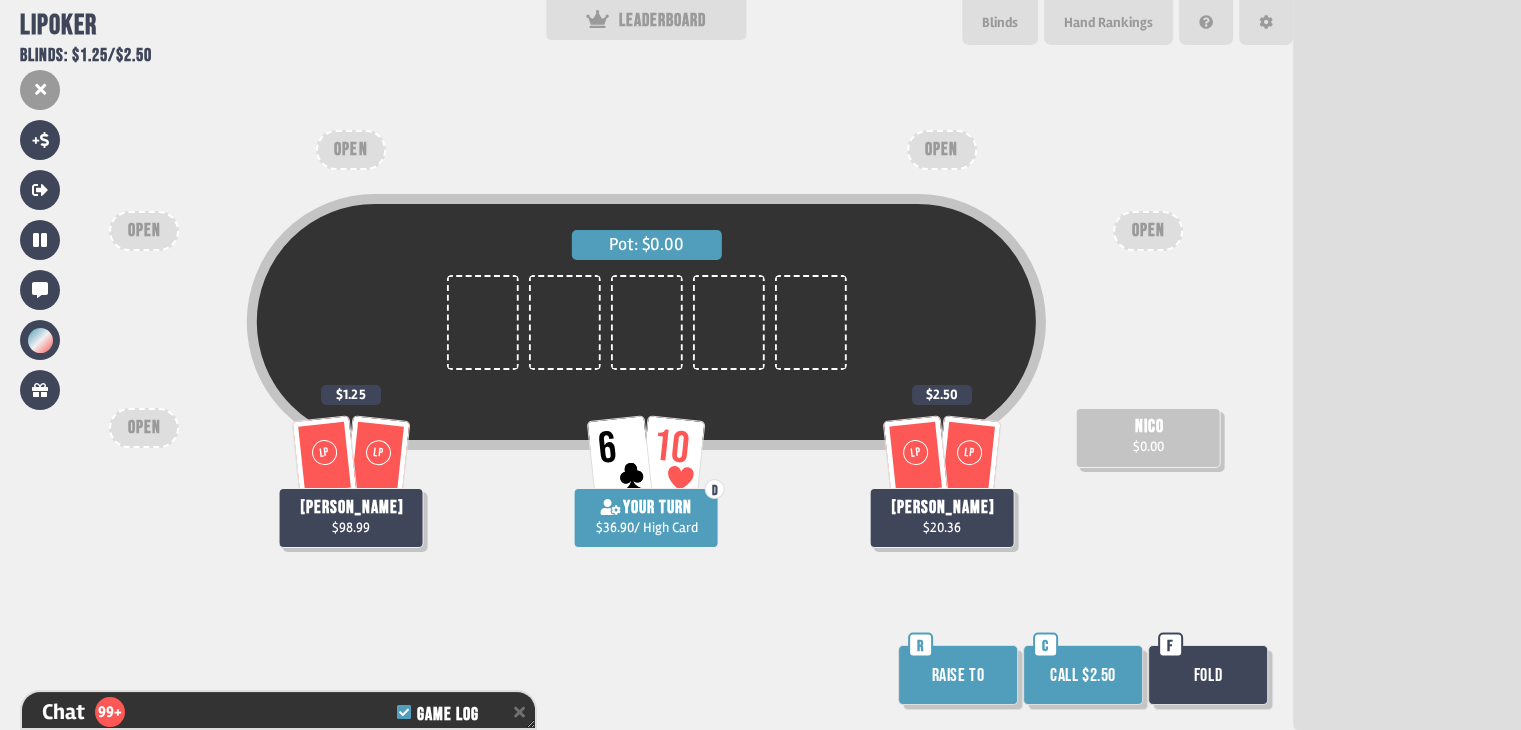 click on "Fold" at bounding box center [1208, 675] 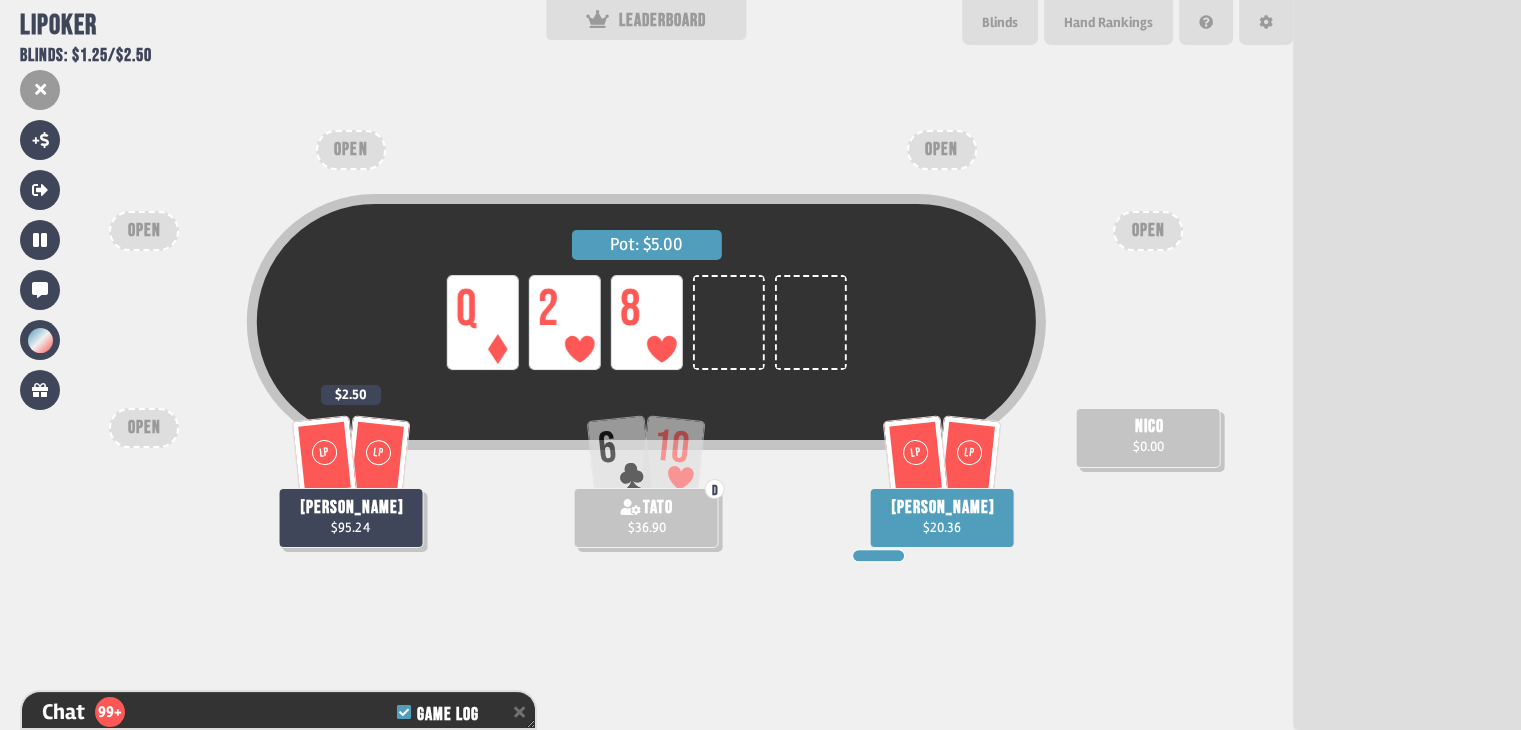 click on "Pot: $5.00   LP Q LP 2 LP 8 LP LP andres $95.24  $2.50  6 10 D tato $36.90  nico $0.00  LP LP daniel $20.36  OPEN OPEN OPEN OPEN OPEN" at bounding box center (646, 365) 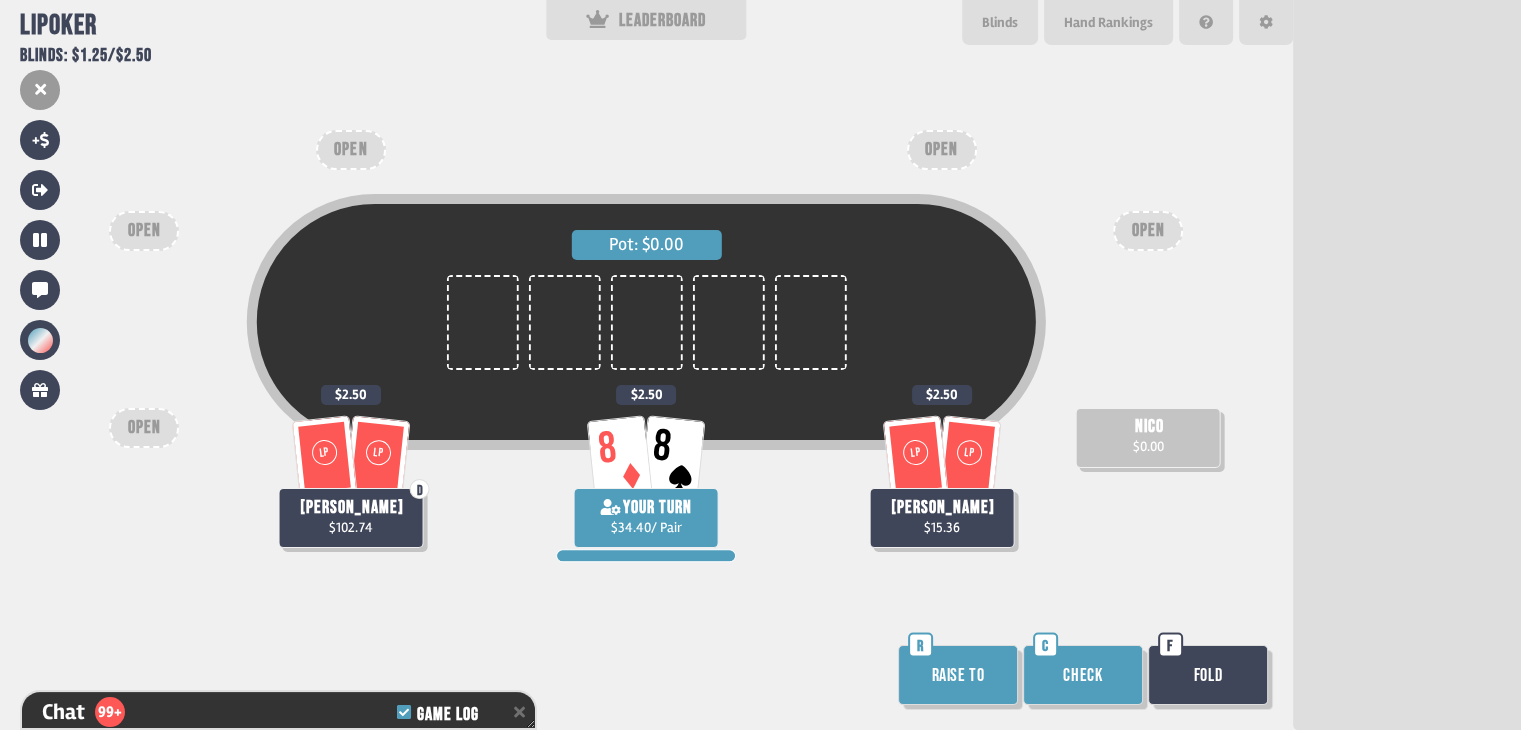 click on "Raise to" at bounding box center [958, 675] 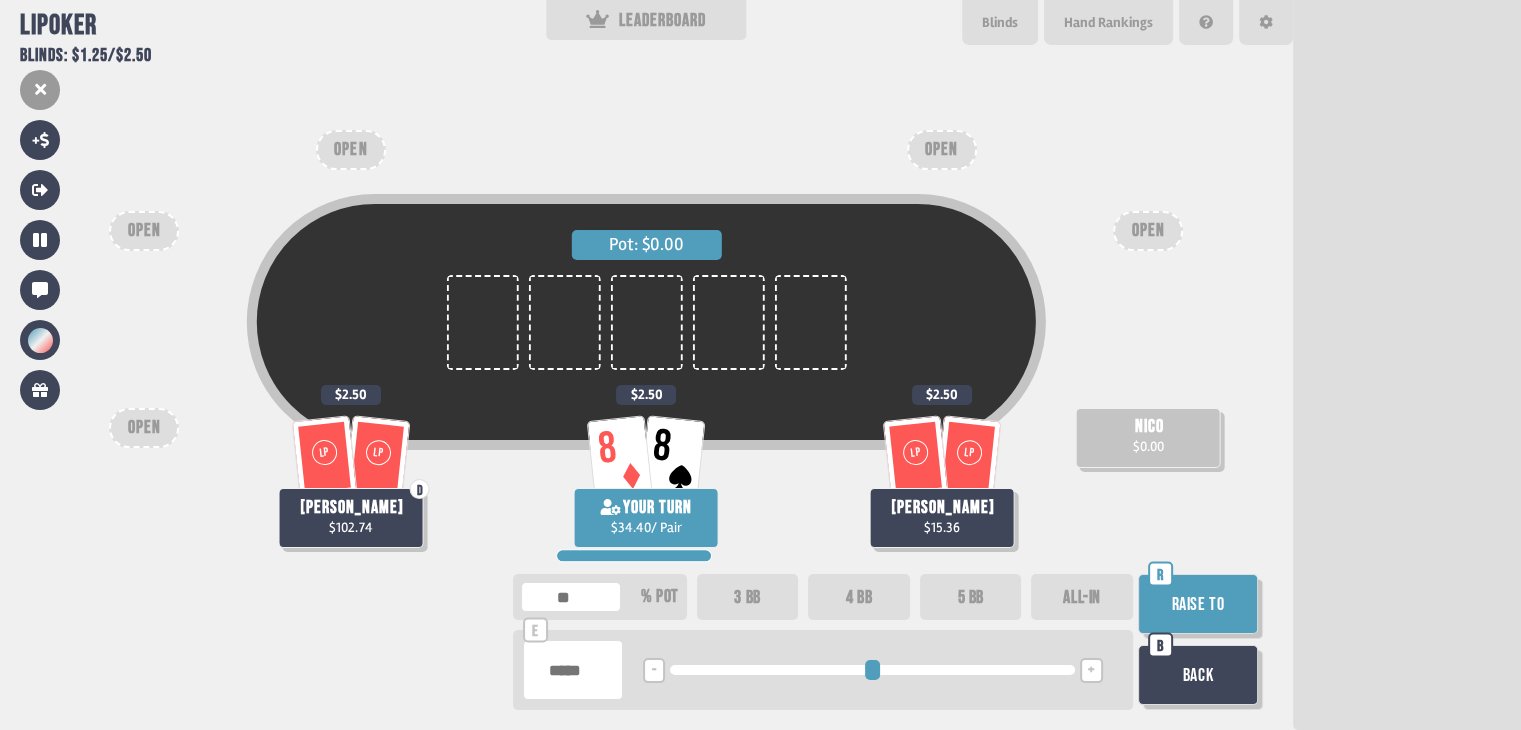 click on "Raise to" at bounding box center (1198, 604) 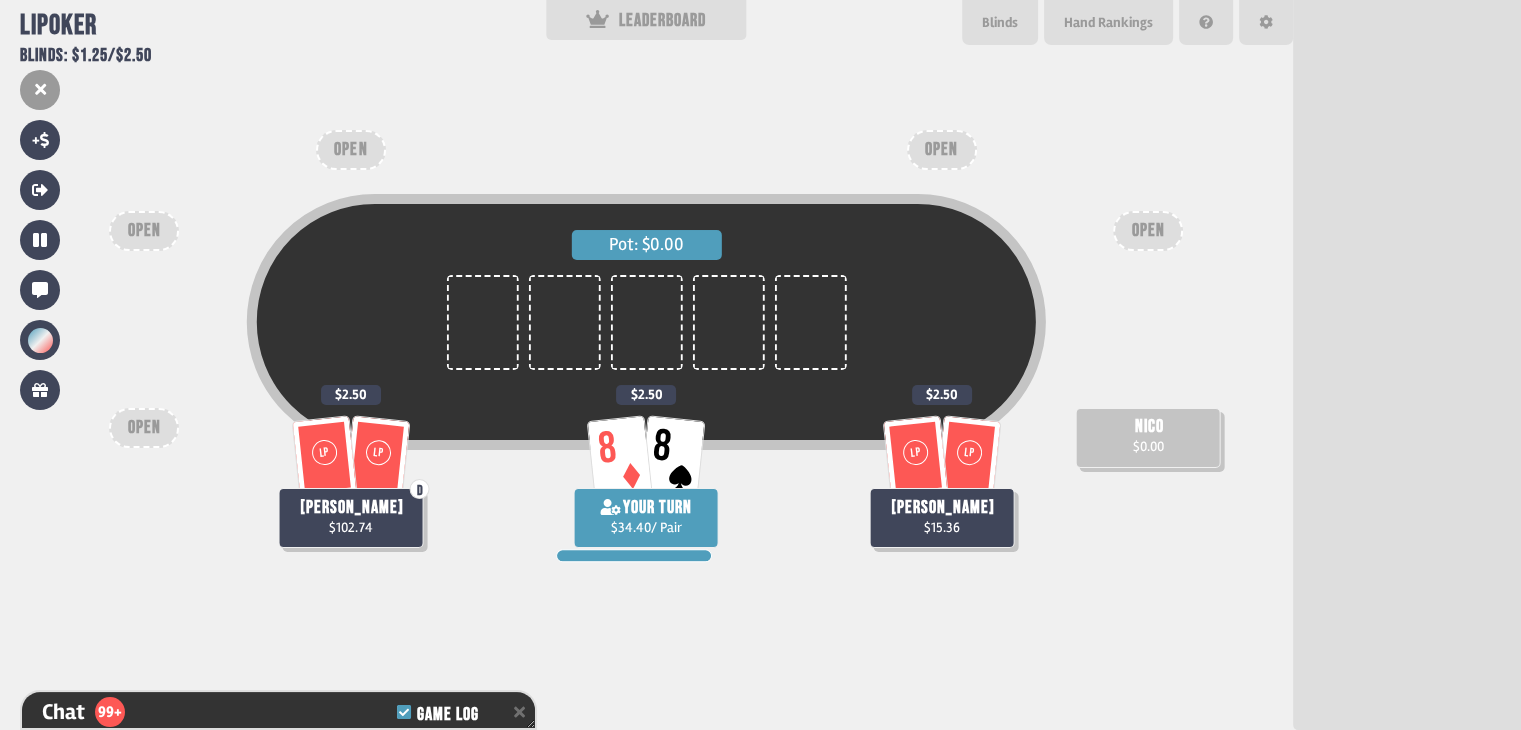 scroll, scrollTop: 48746, scrollLeft: 0, axis: vertical 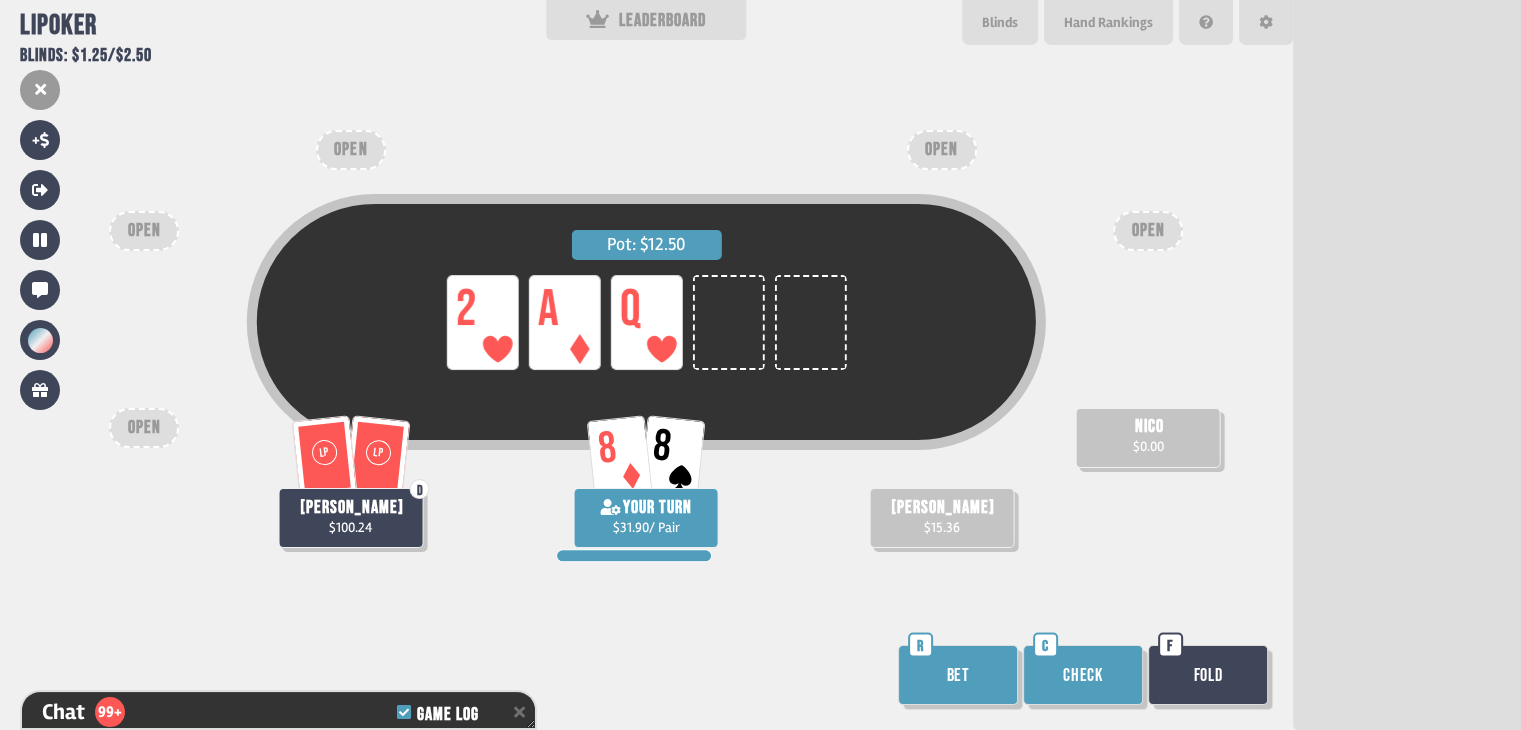 click on "Check" at bounding box center (1083, 675) 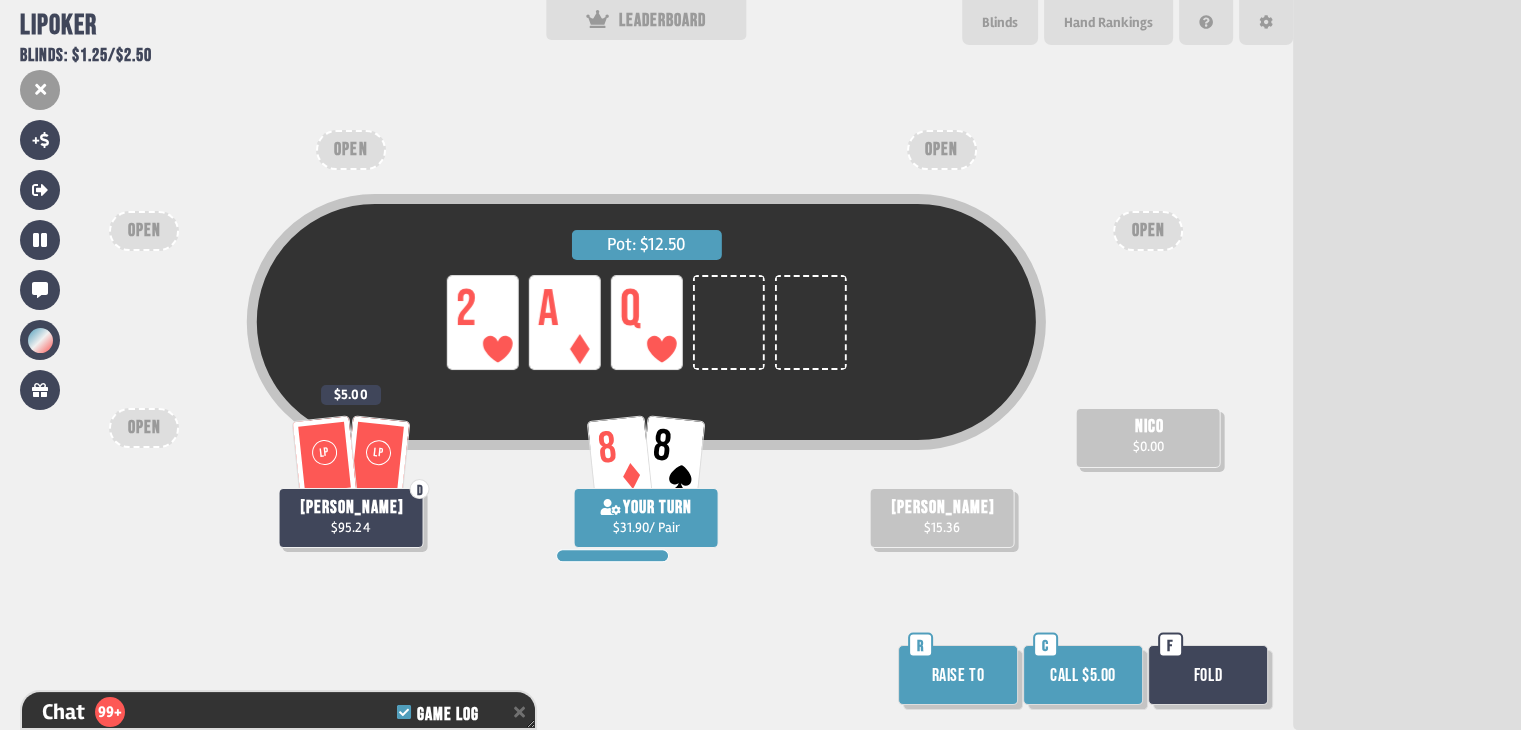 click on "Fold" at bounding box center [1208, 675] 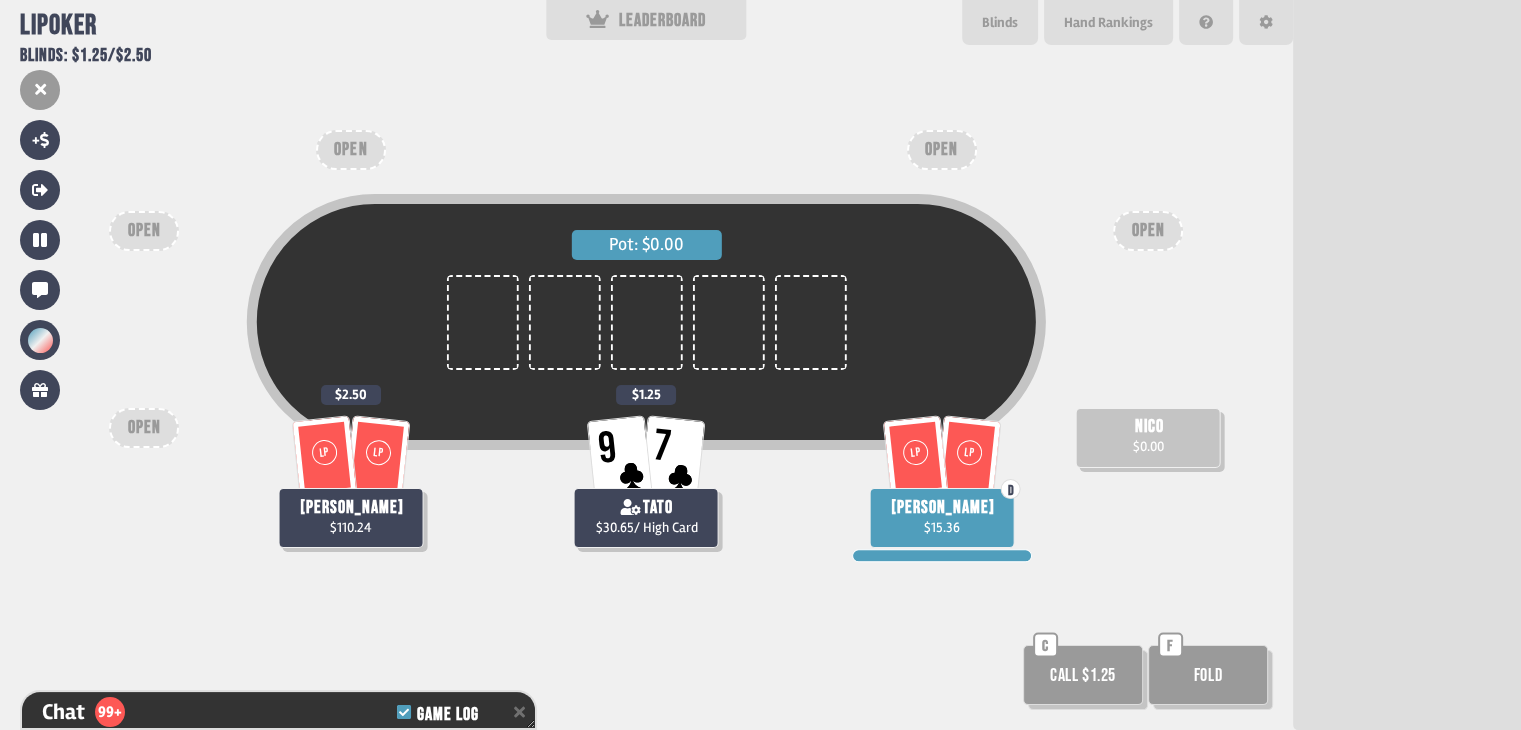 click on "Pot: $0.00   LP LP andres $110.24  $2.50  9 7 tato $30.65   / High Card $1.25  nico $0.00  LP LP D daniel $15.36  OPEN OPEN OPEN OPEN OPEN Call $1.25 C Fold F" at bounding box center [646, 365] 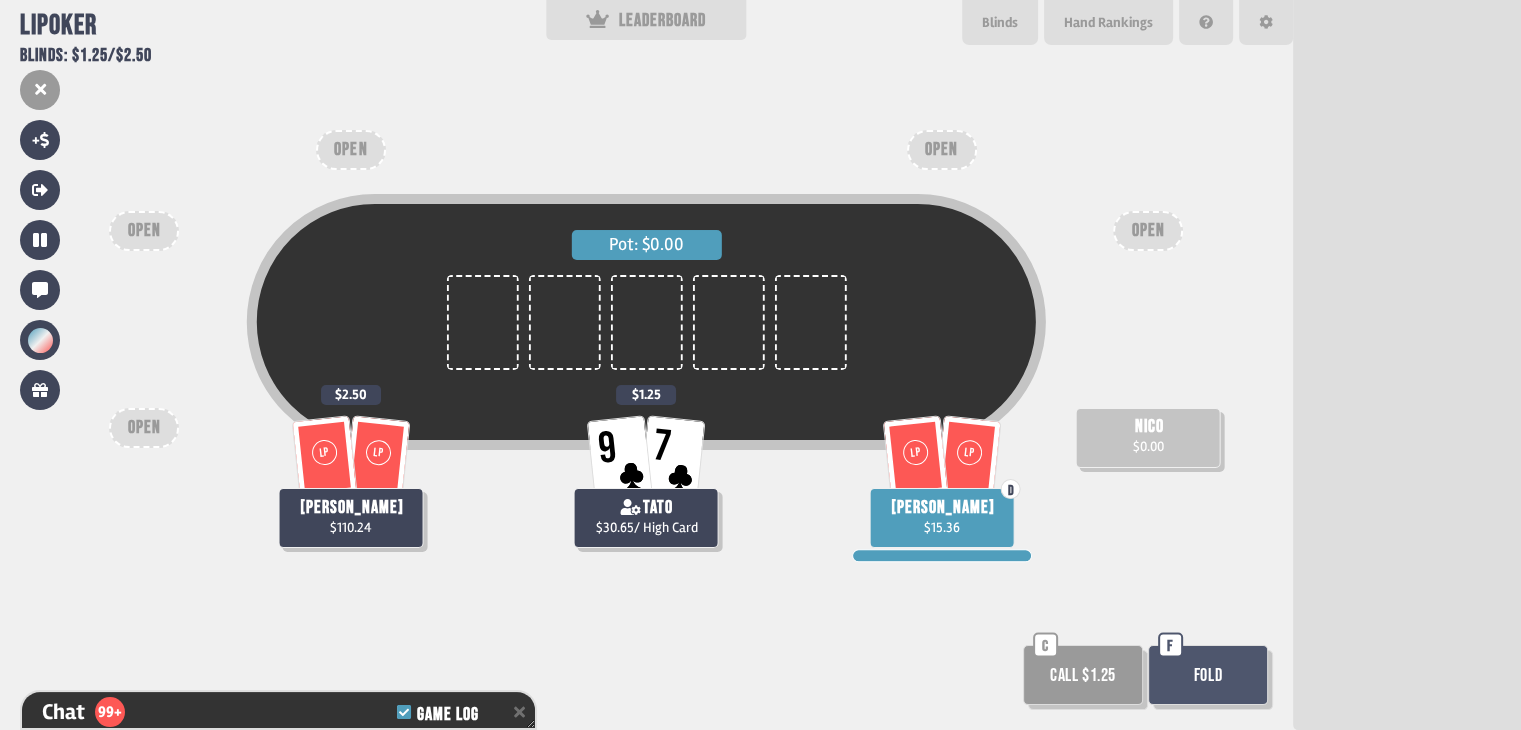 click on "Call $1.25" at bounding box center [1083, 675] 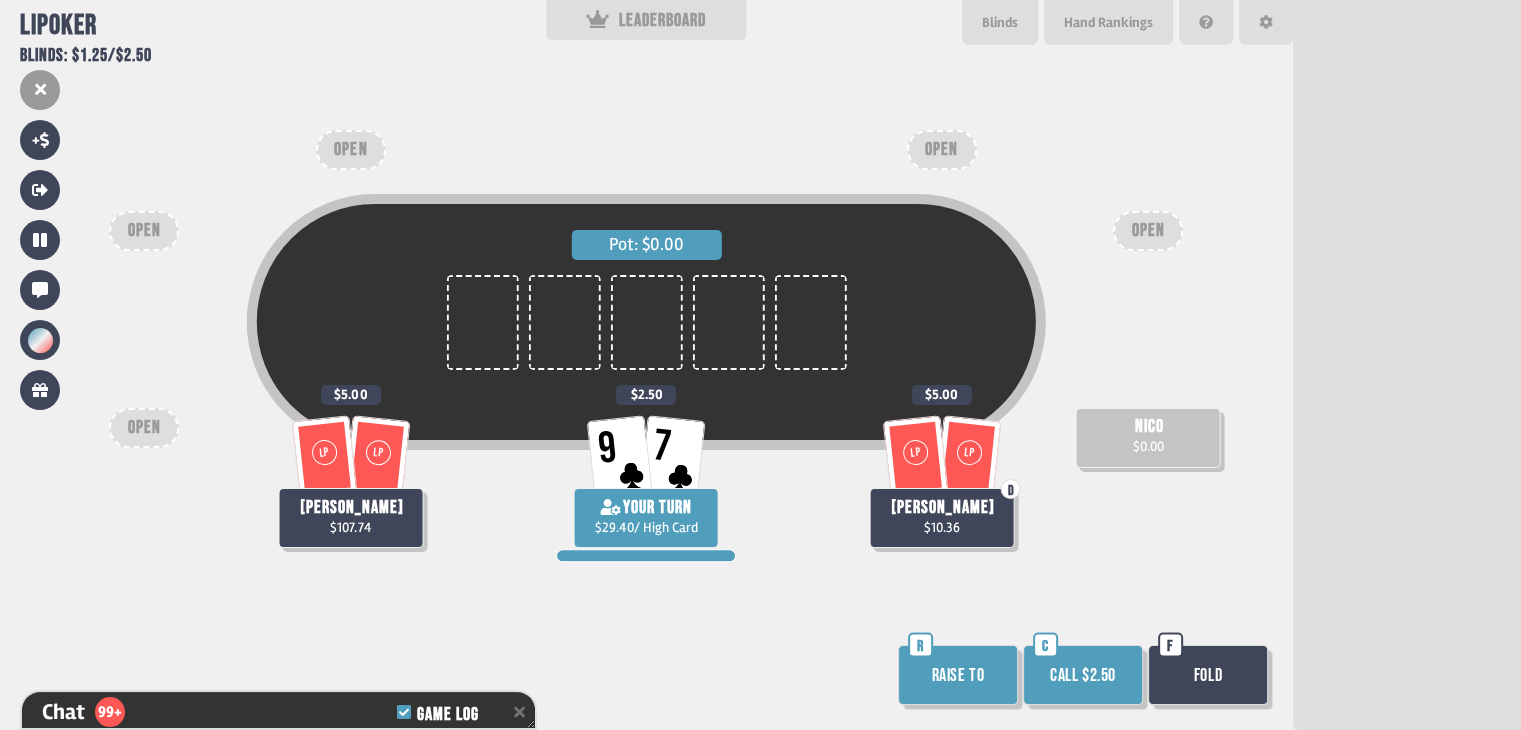 click on "Call $2.50" at bounding box center (1083, 675) 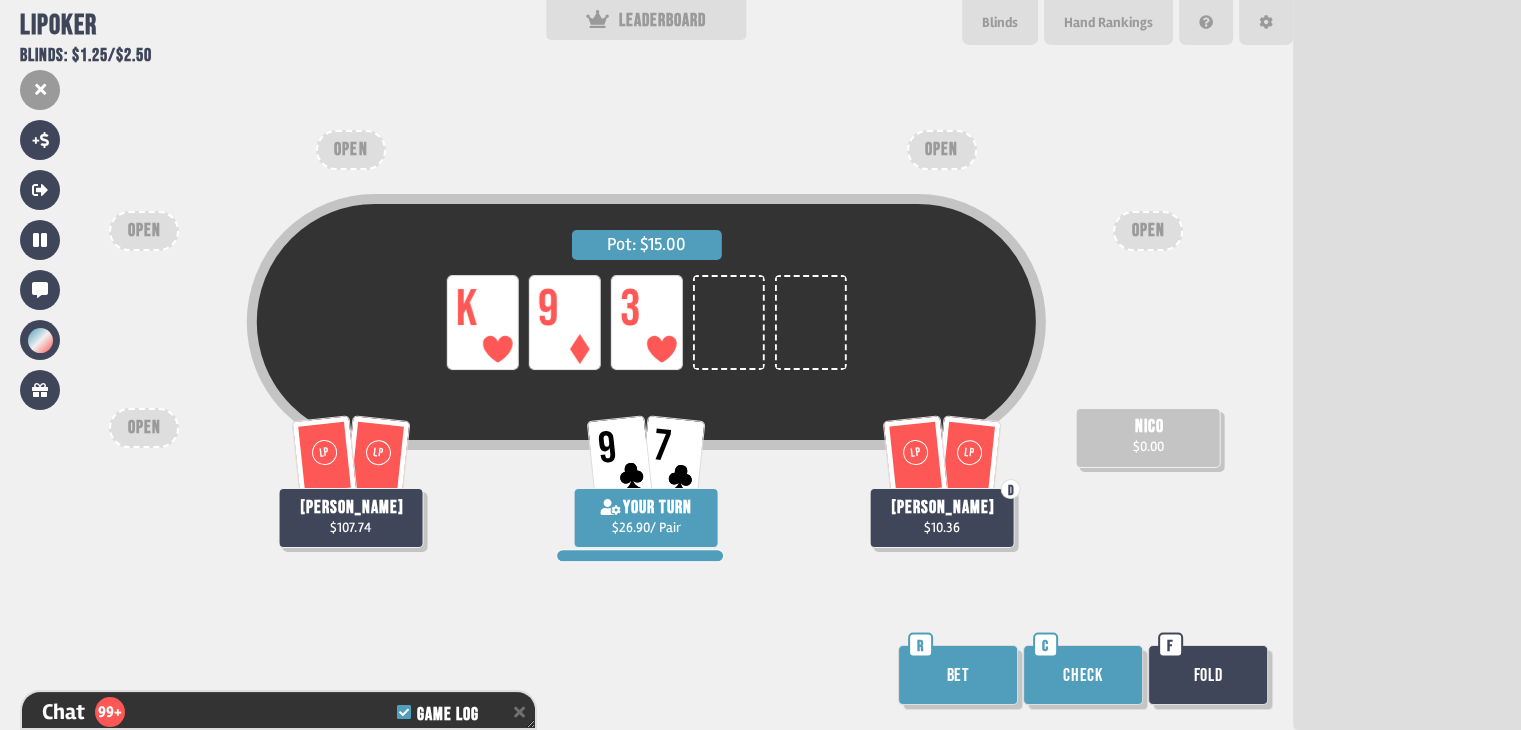 click on "Check" at bounding box center [1083, 675] 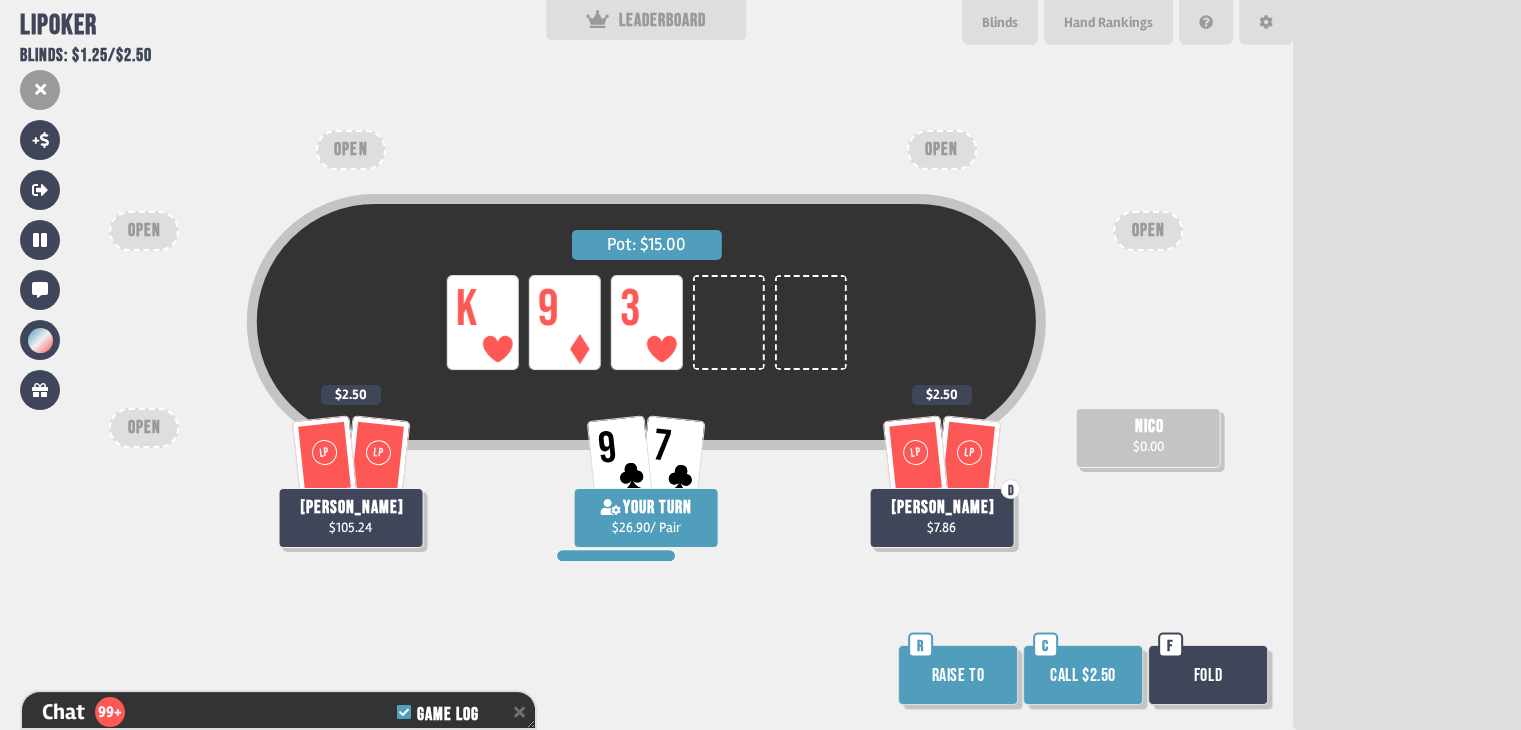 click on "Fold" at bounding box center (1208, 675) 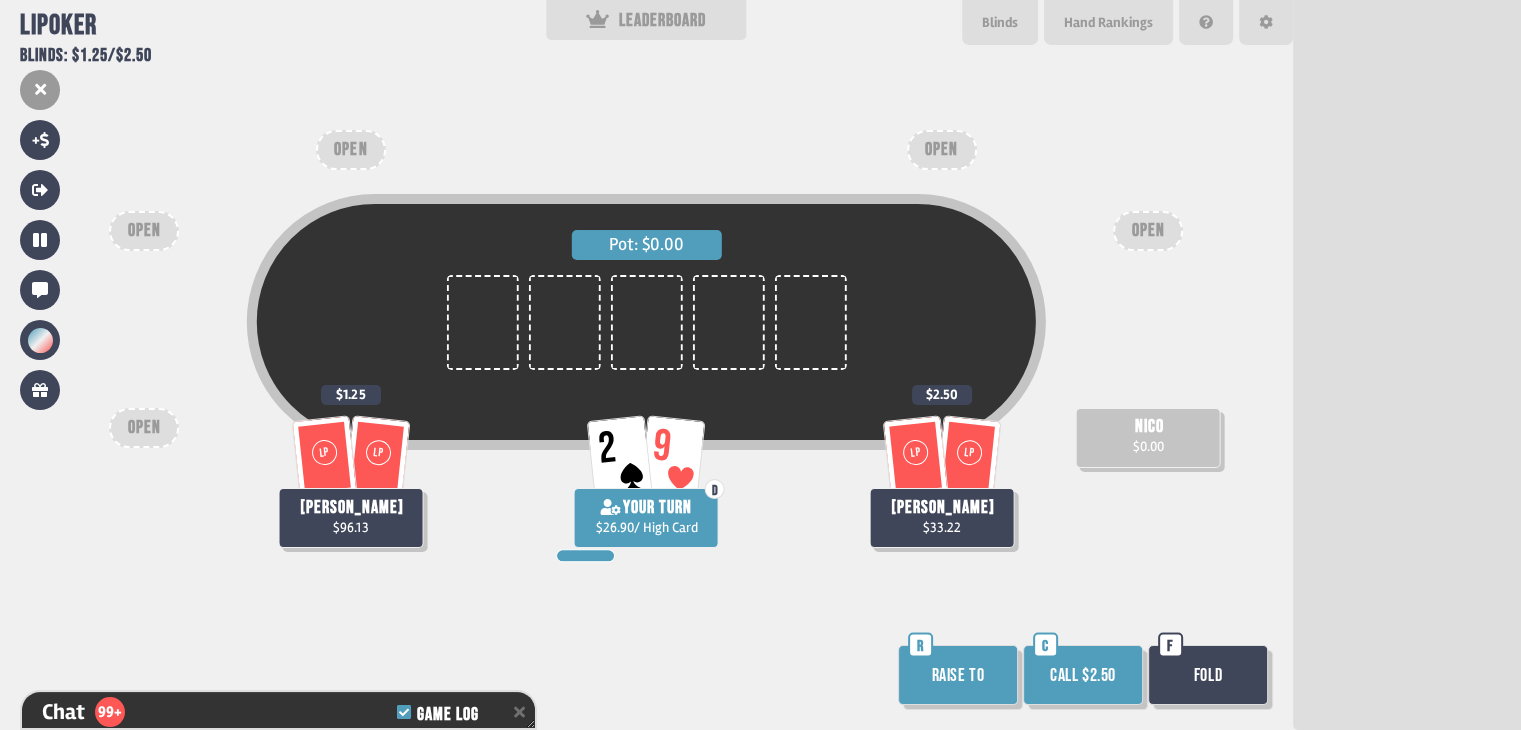 click on "Fold" at bounding box center [1208, 675] 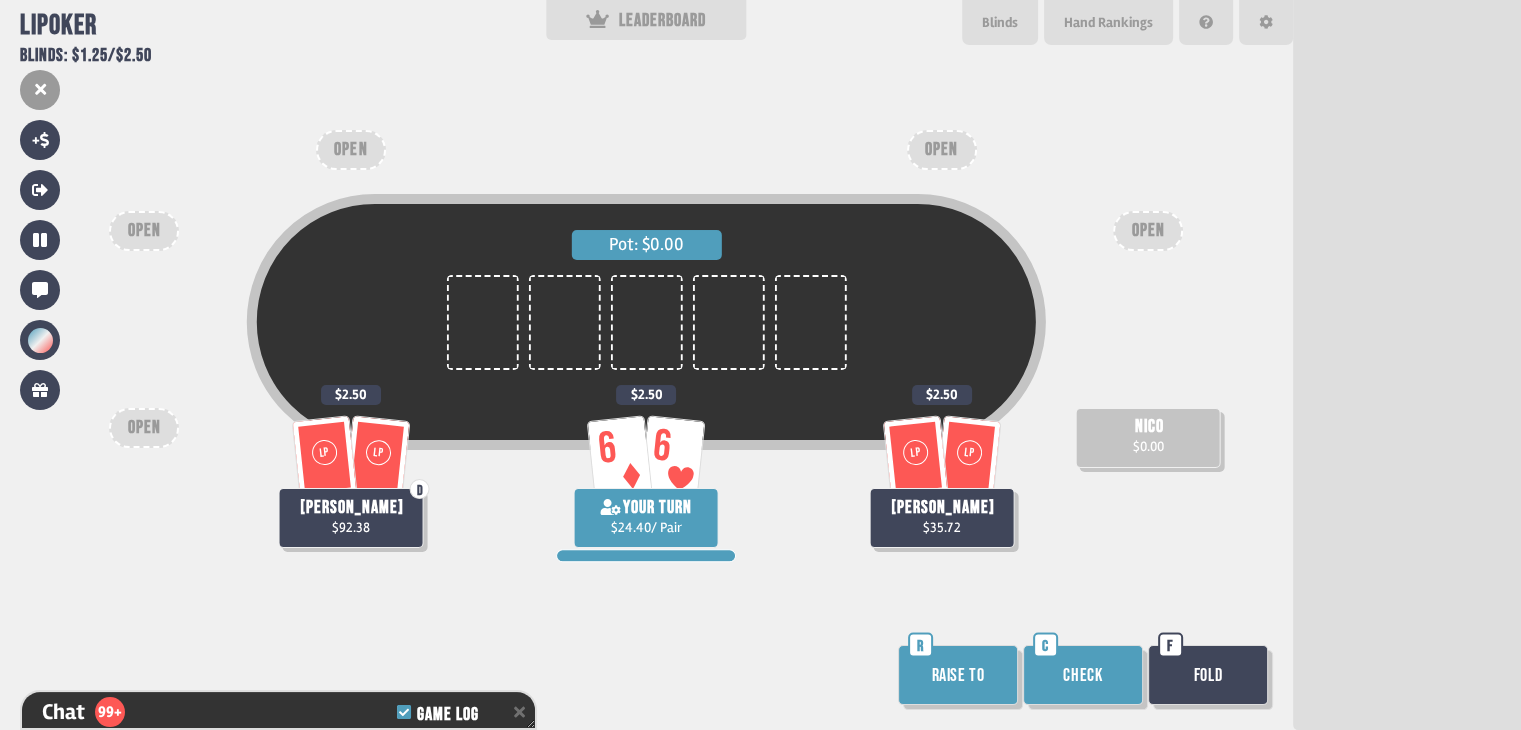 click on "Check" at bounding box center (1083, 675) 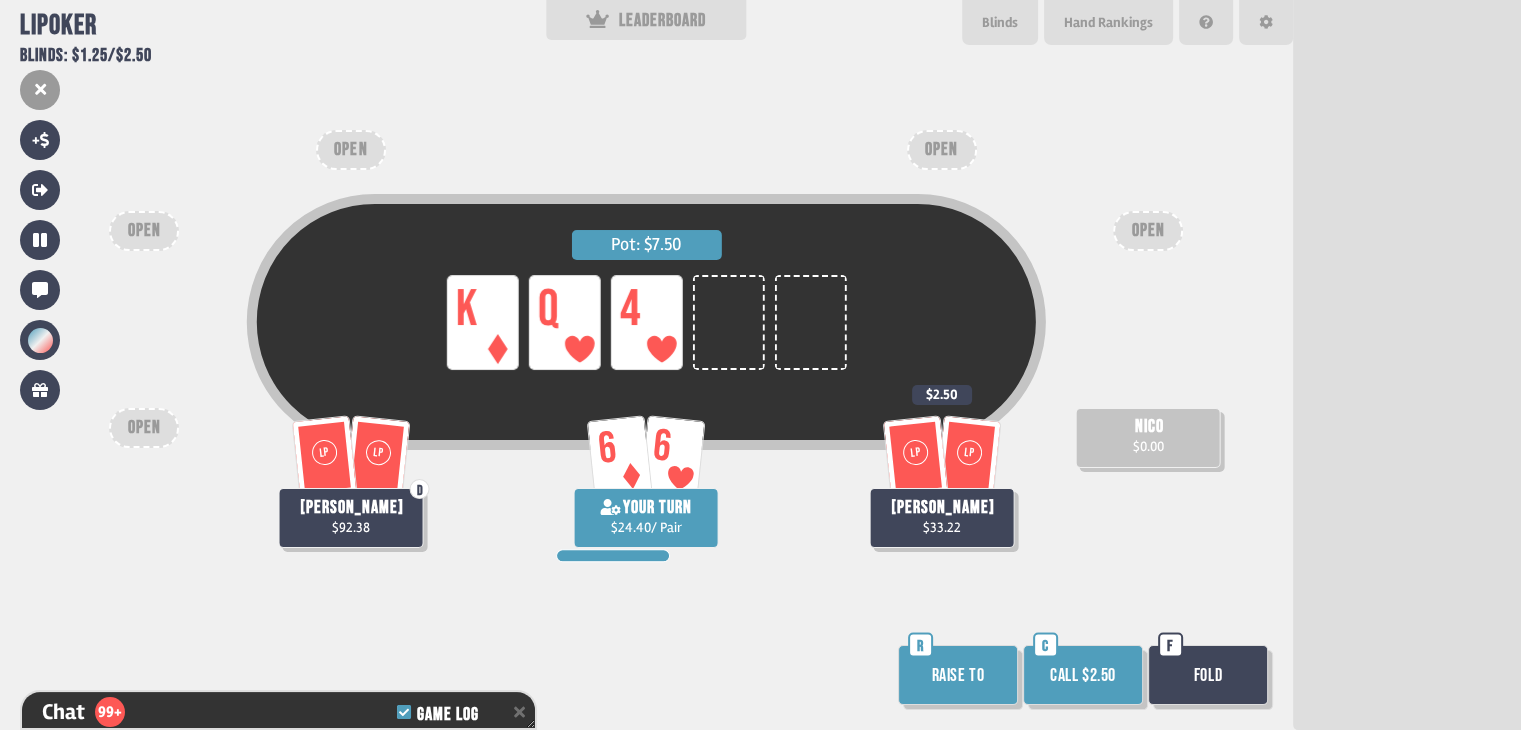 click on "Fold" at bounding box center [1208, 675] 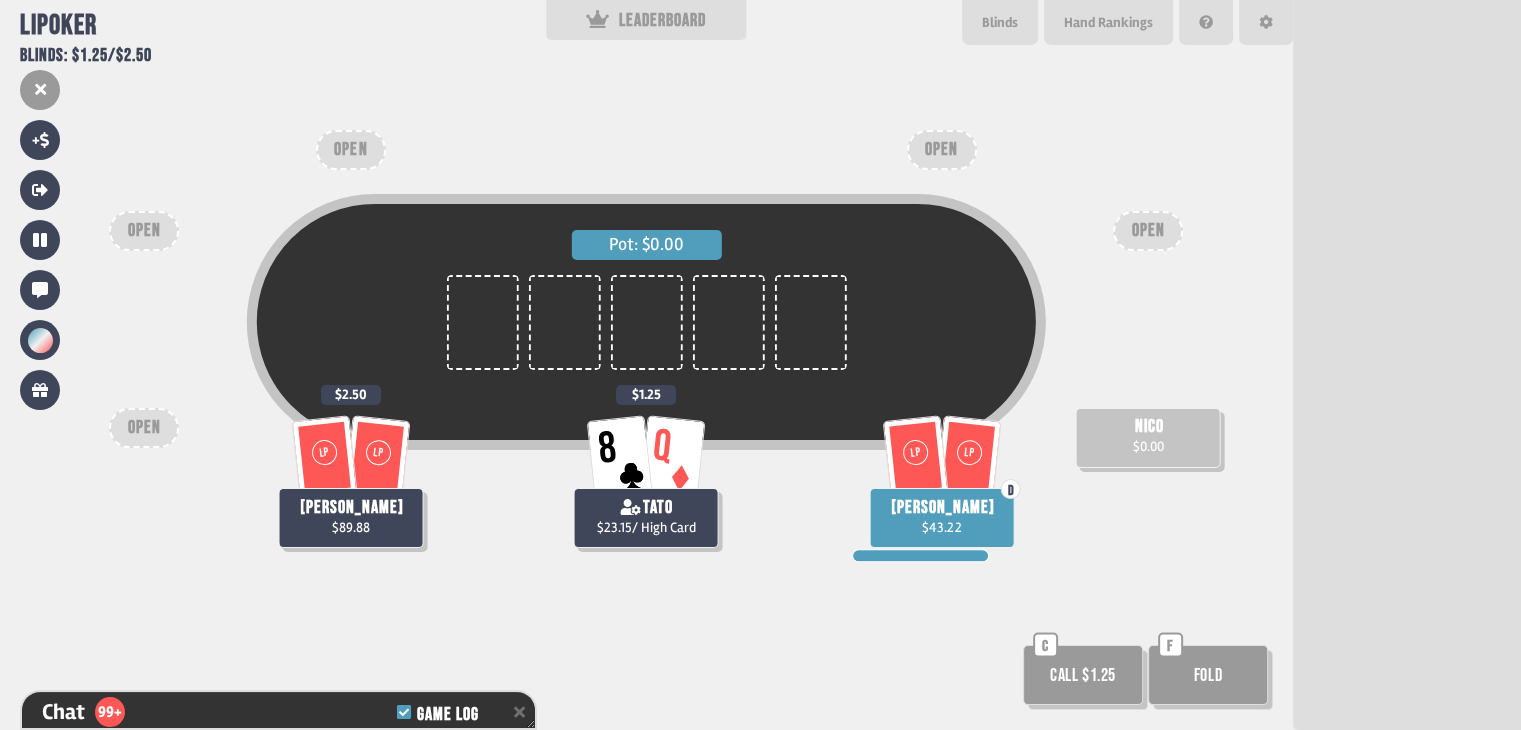 click on "Call $1.25" at bounding box center (1083, 675) 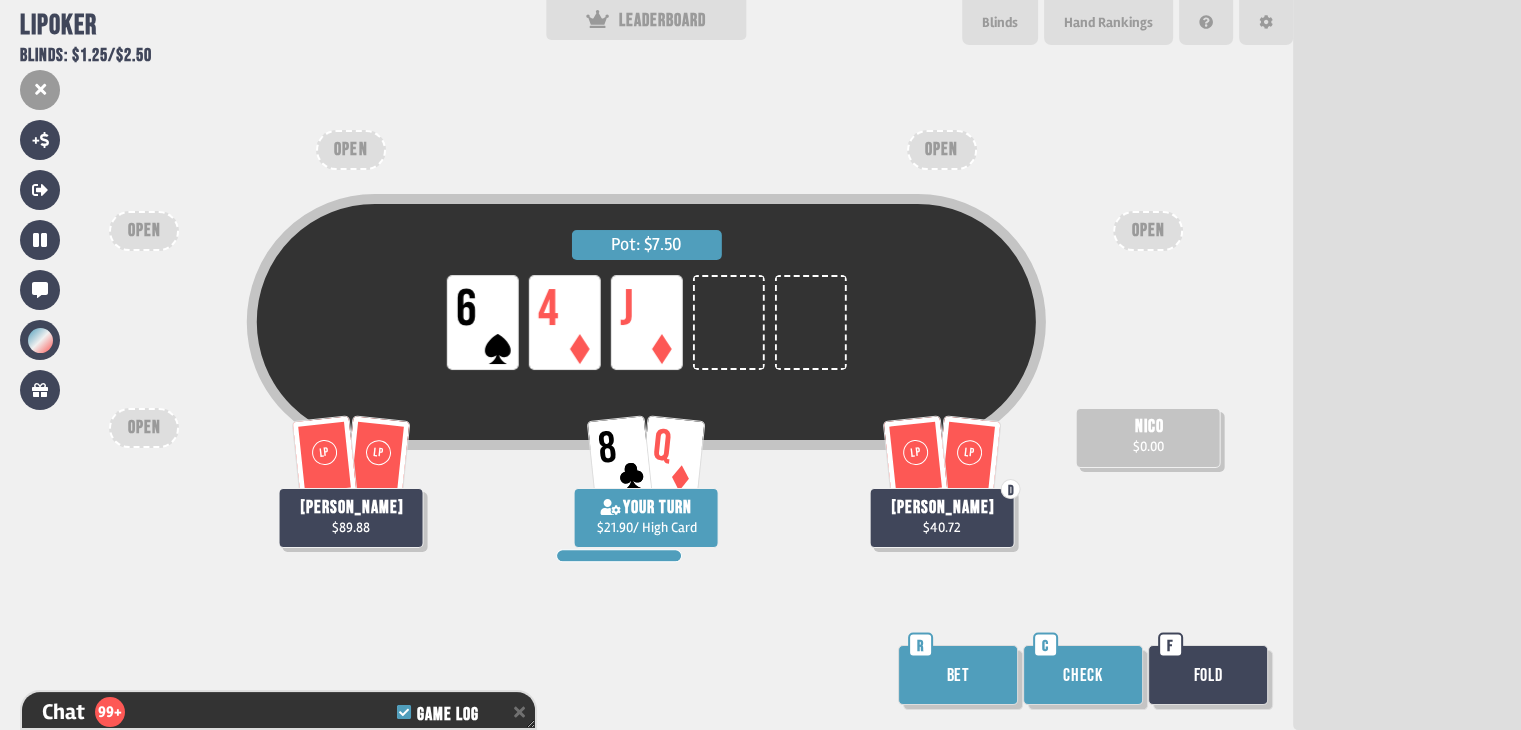 click on "Check" at bounding box center [1083, 675] 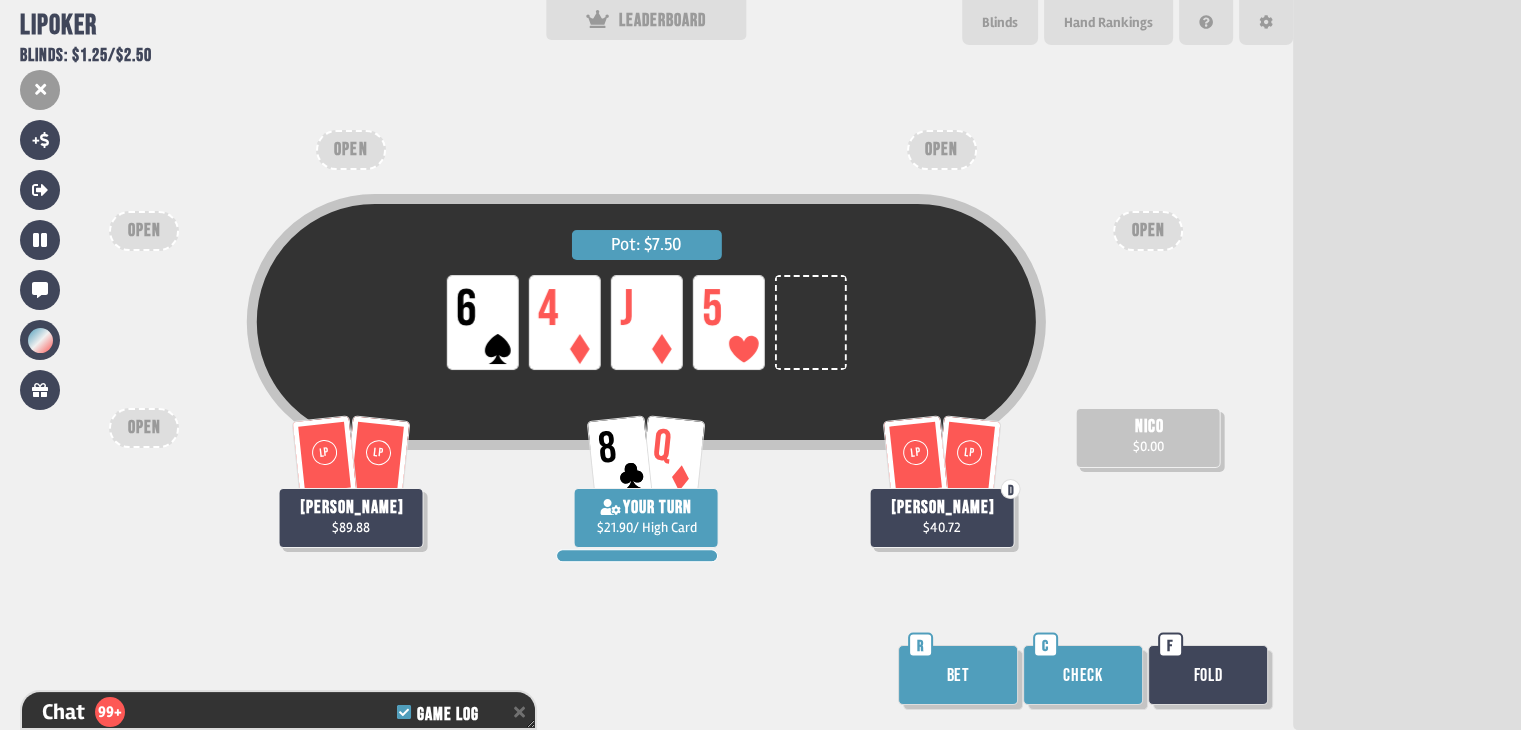 click on "Check" at bounding box center [1083, 675] 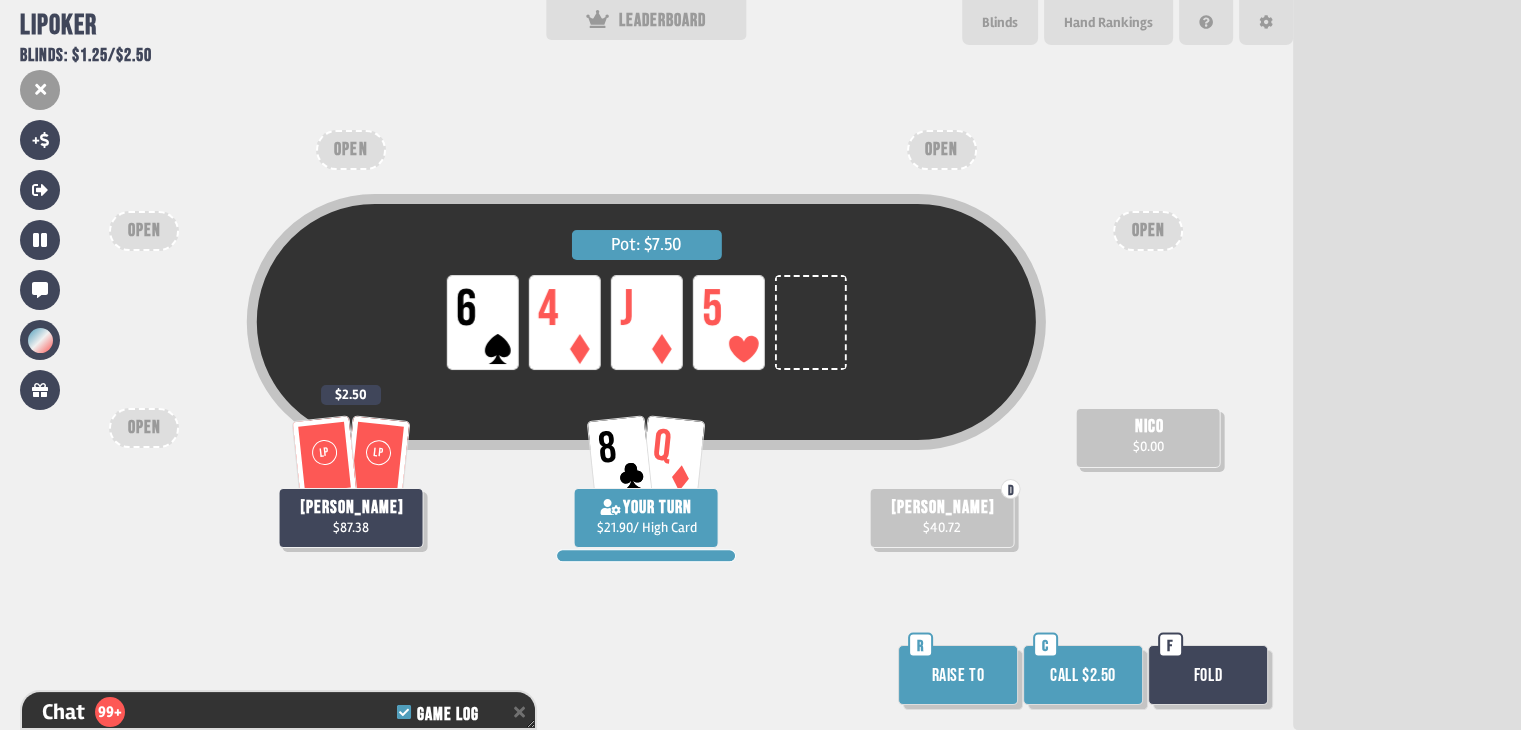 click on "Fold" at bounding box center [1208, 675] 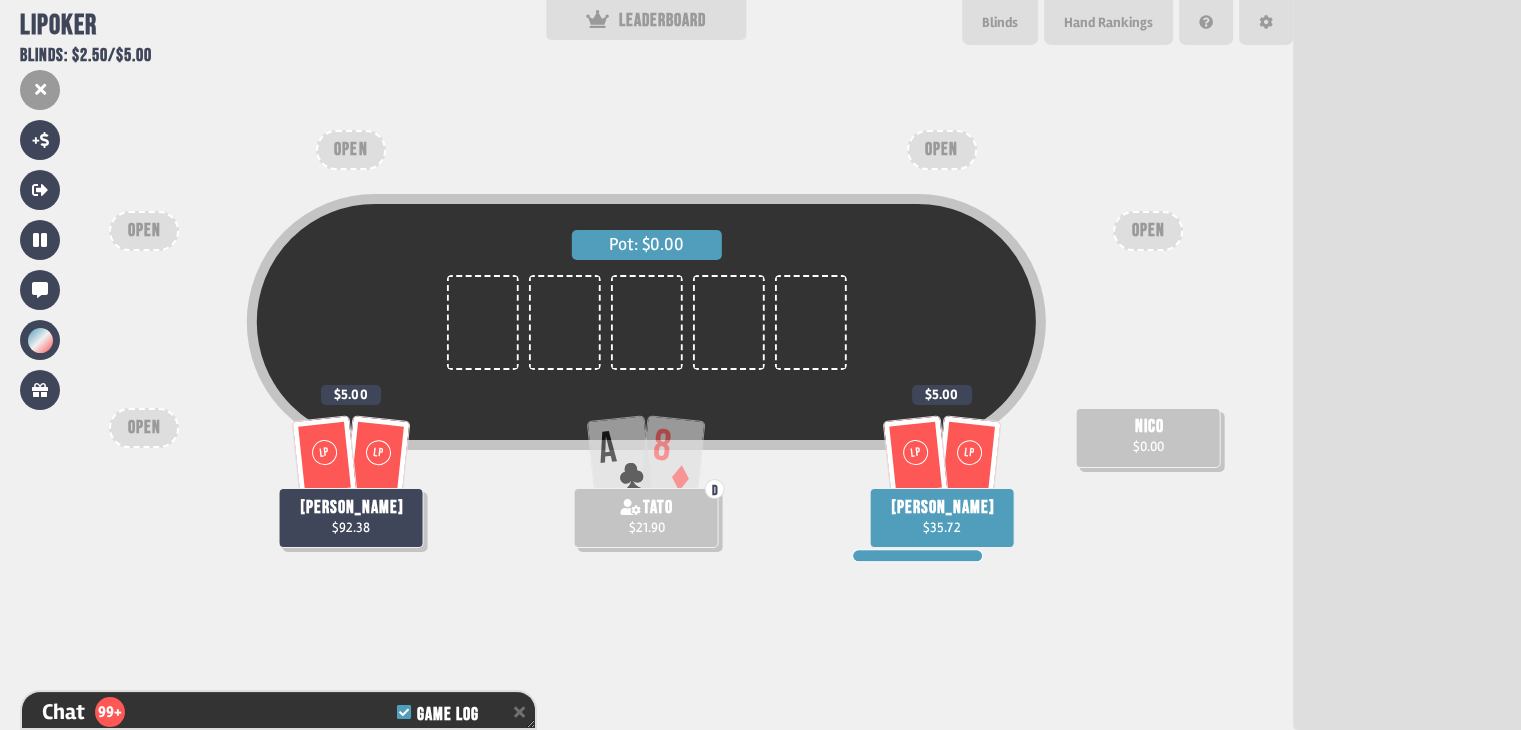 click on "Pot: $0.00   LP LP andres $92.38  $5.00  A 8 D tato $21.90  nico $0.00  LP LP daniel $35.72  $5.00  OPEN OPEN OPEN OPEN OPEN" at bounding box center [646, 365] 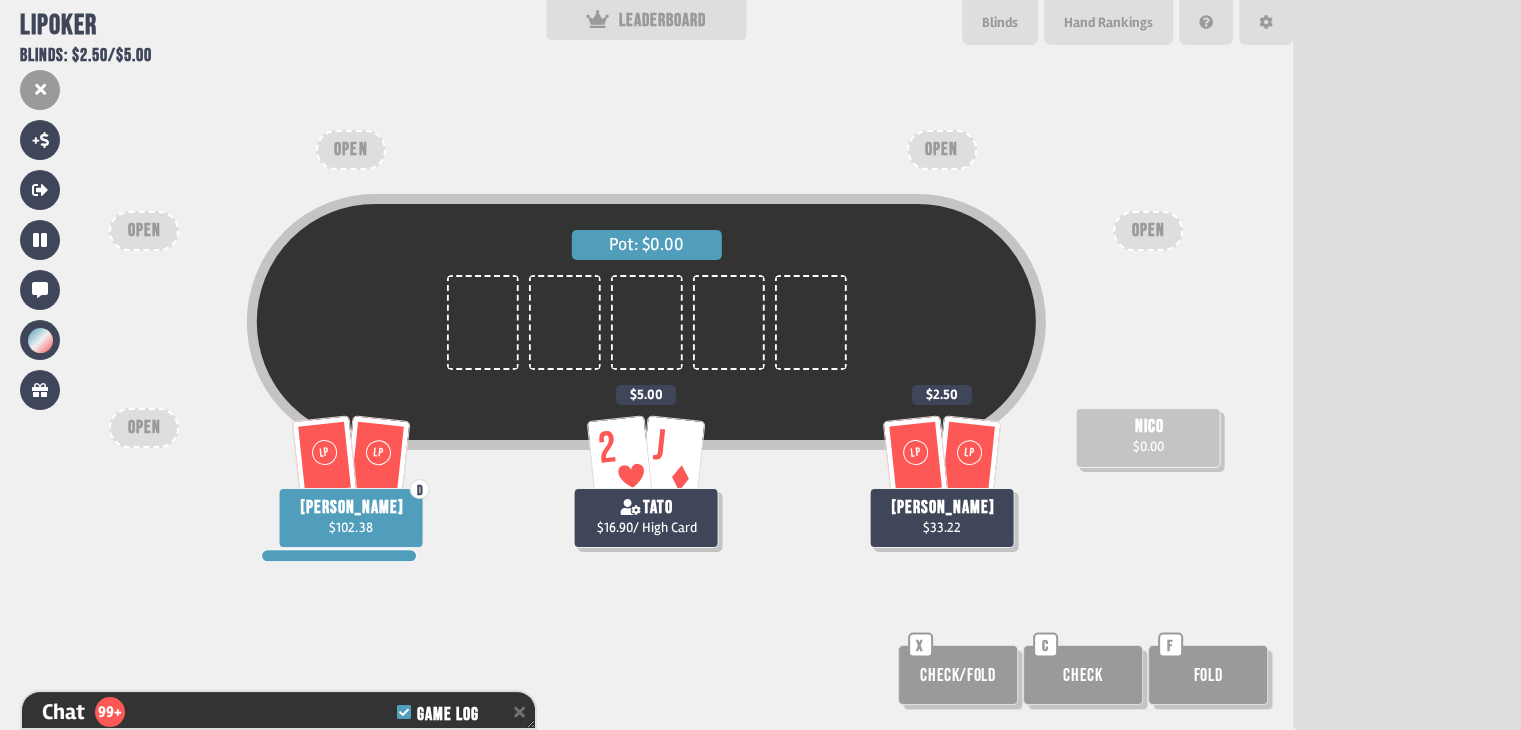 click on "Check" at bounding box center (1083, 675) 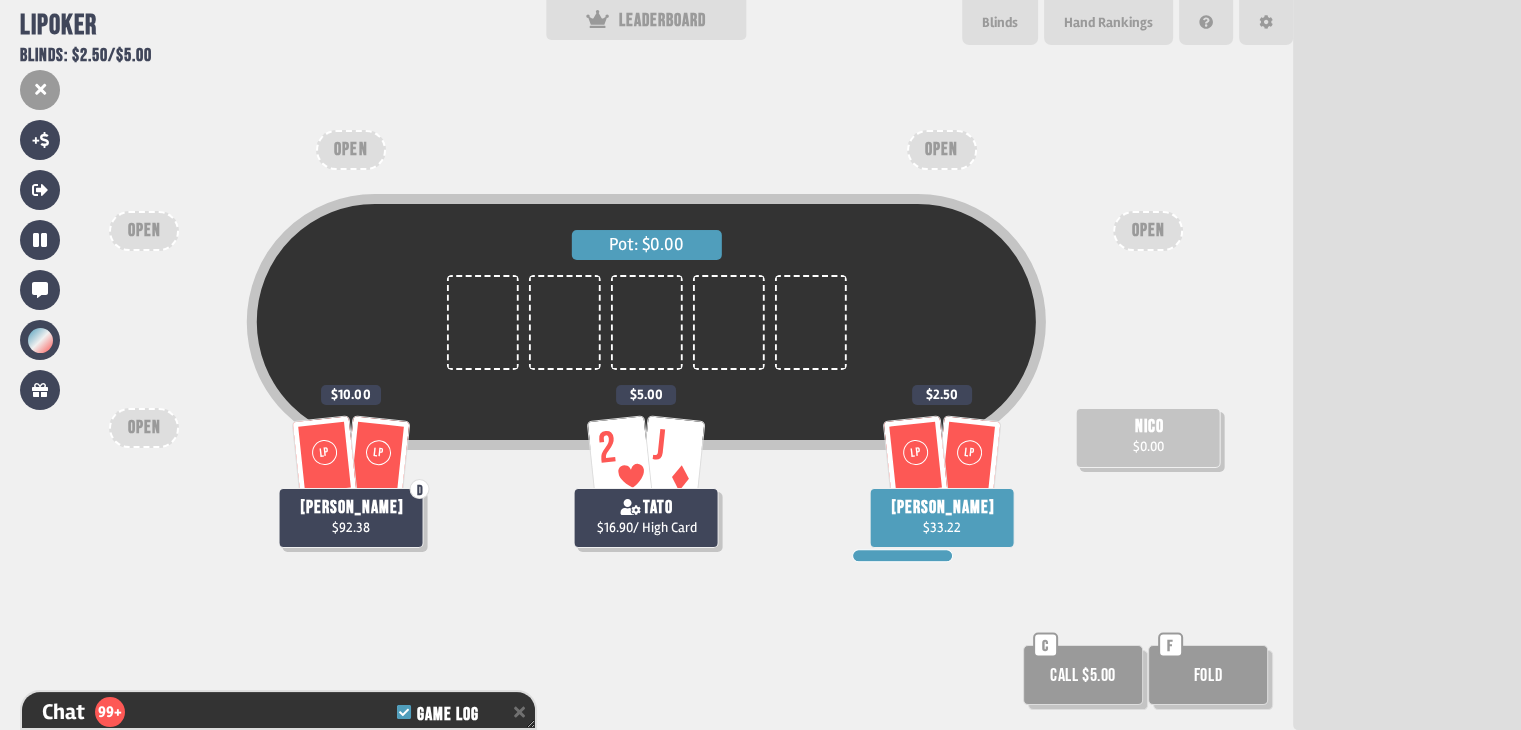 click on "Fold" at bounding box center [1208, 675] 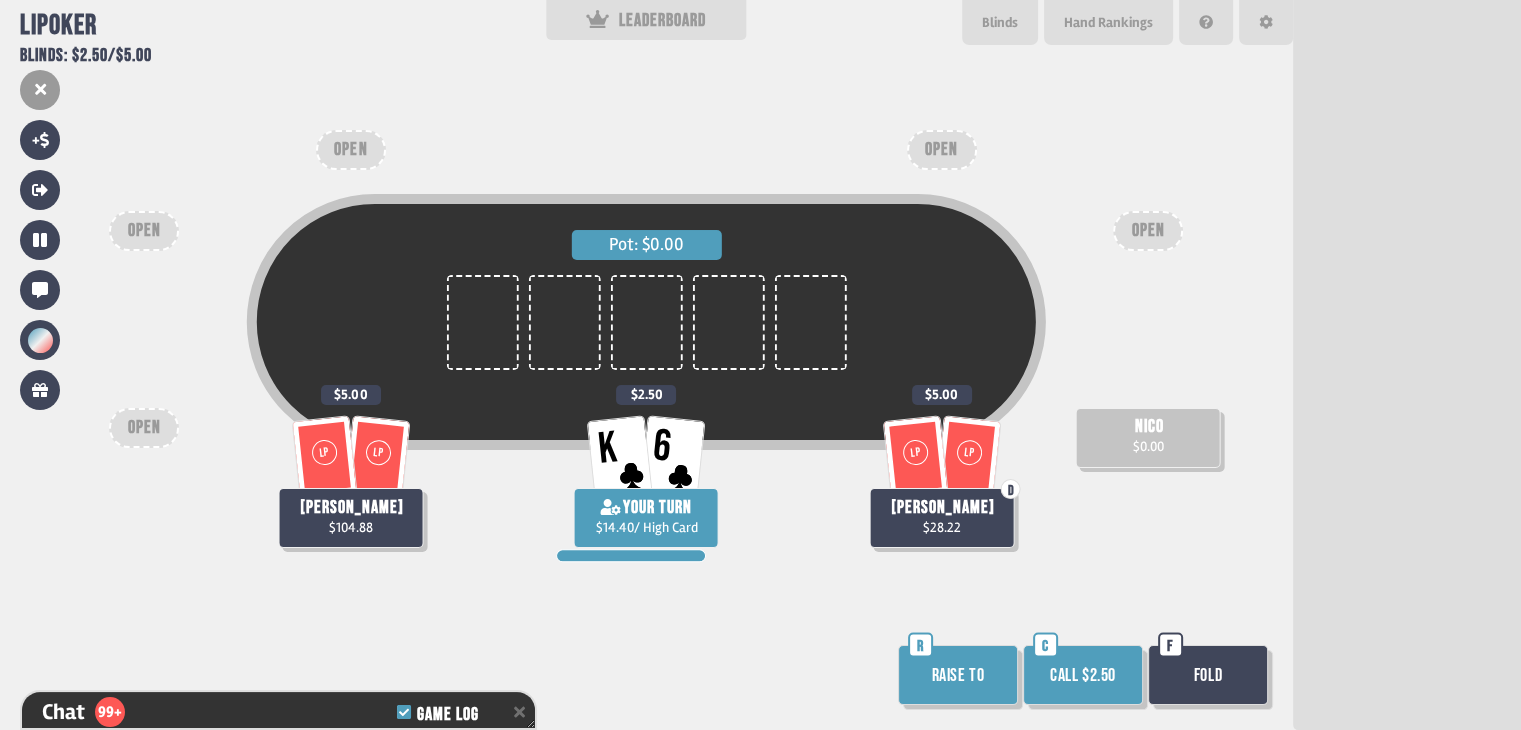 click on "Raise to" at bounding box center (958, 675) 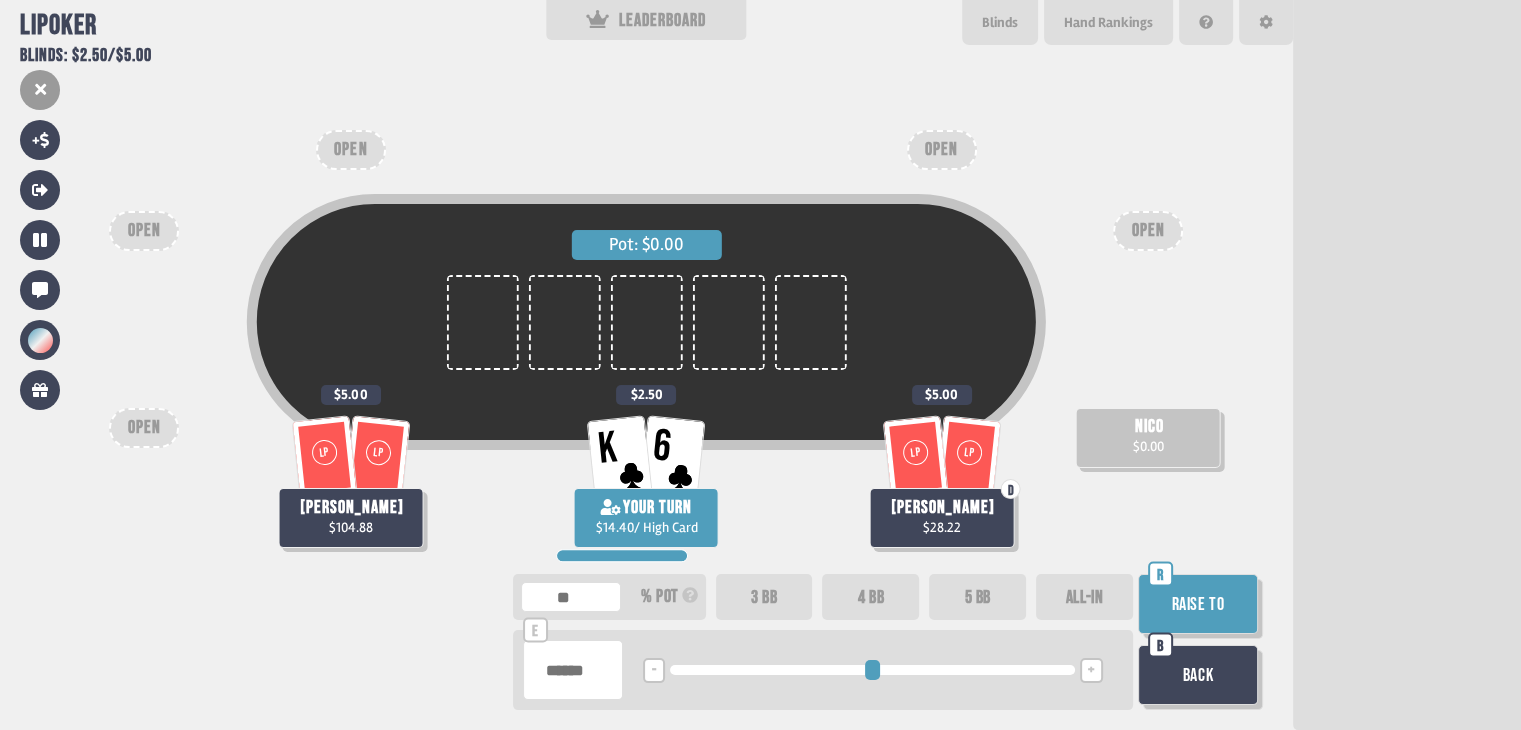 click on "Raise to" at bounding box center [1198, 604] 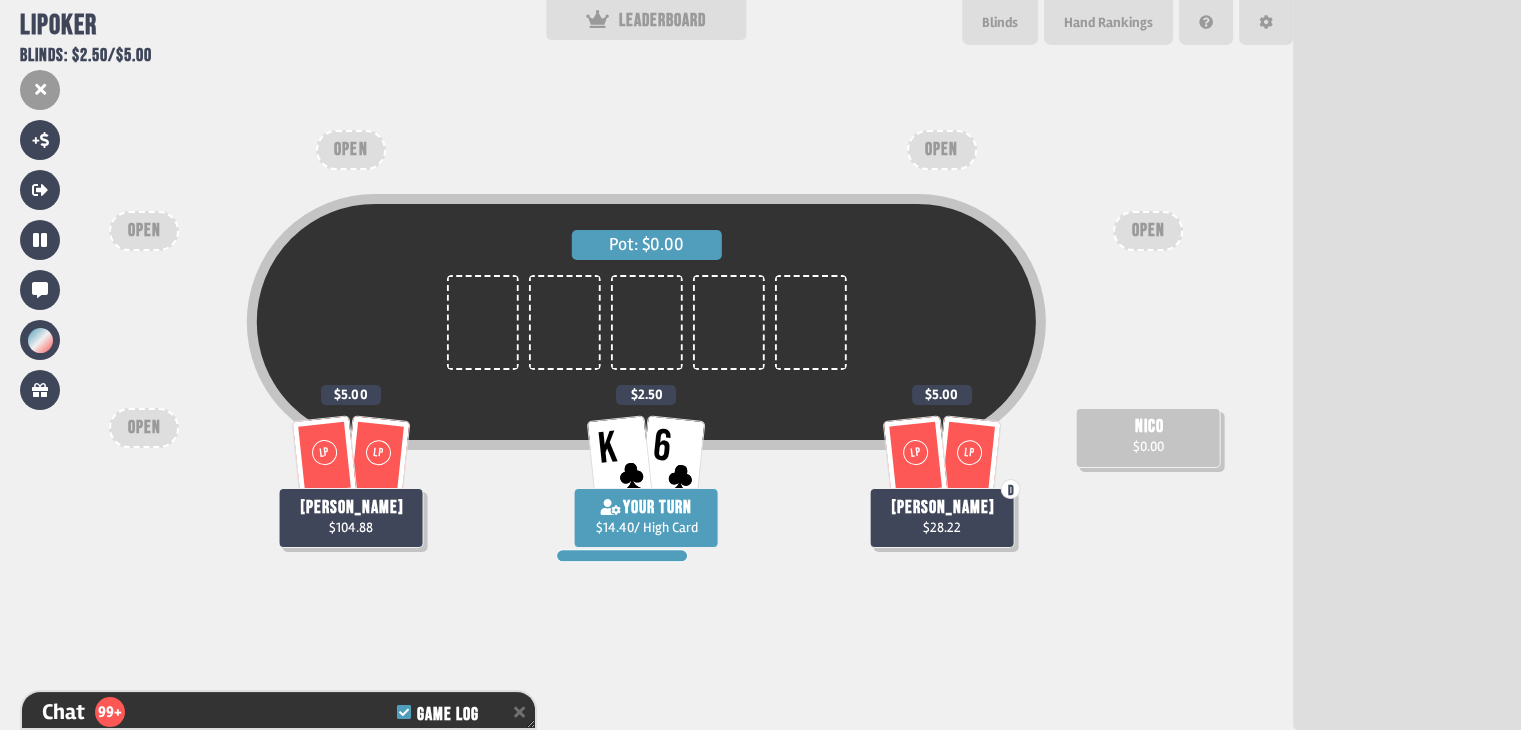 scroll, scrollTop: 51762, scrollLeft: 0, axis: vertical 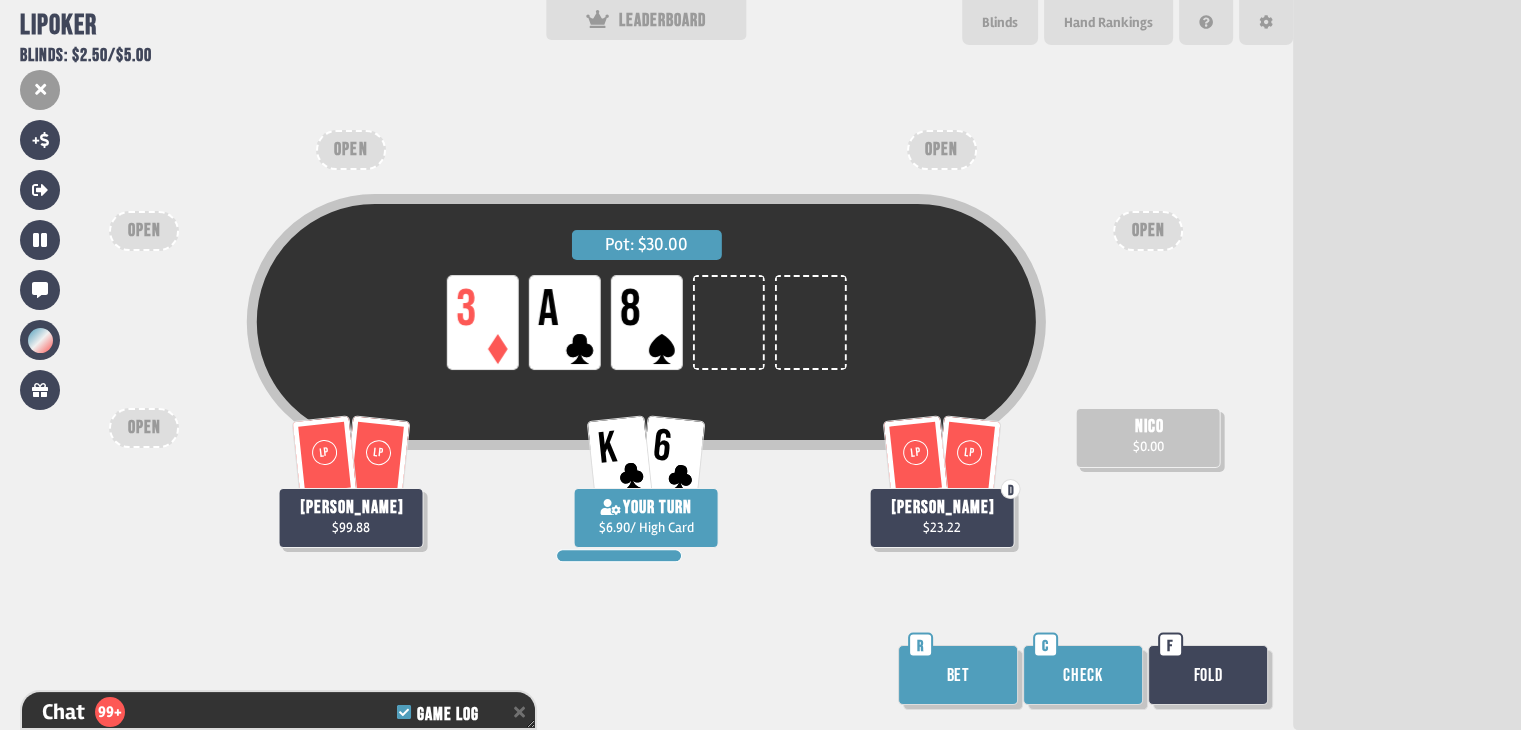click on "Bet" at bounding box center [958, 675] 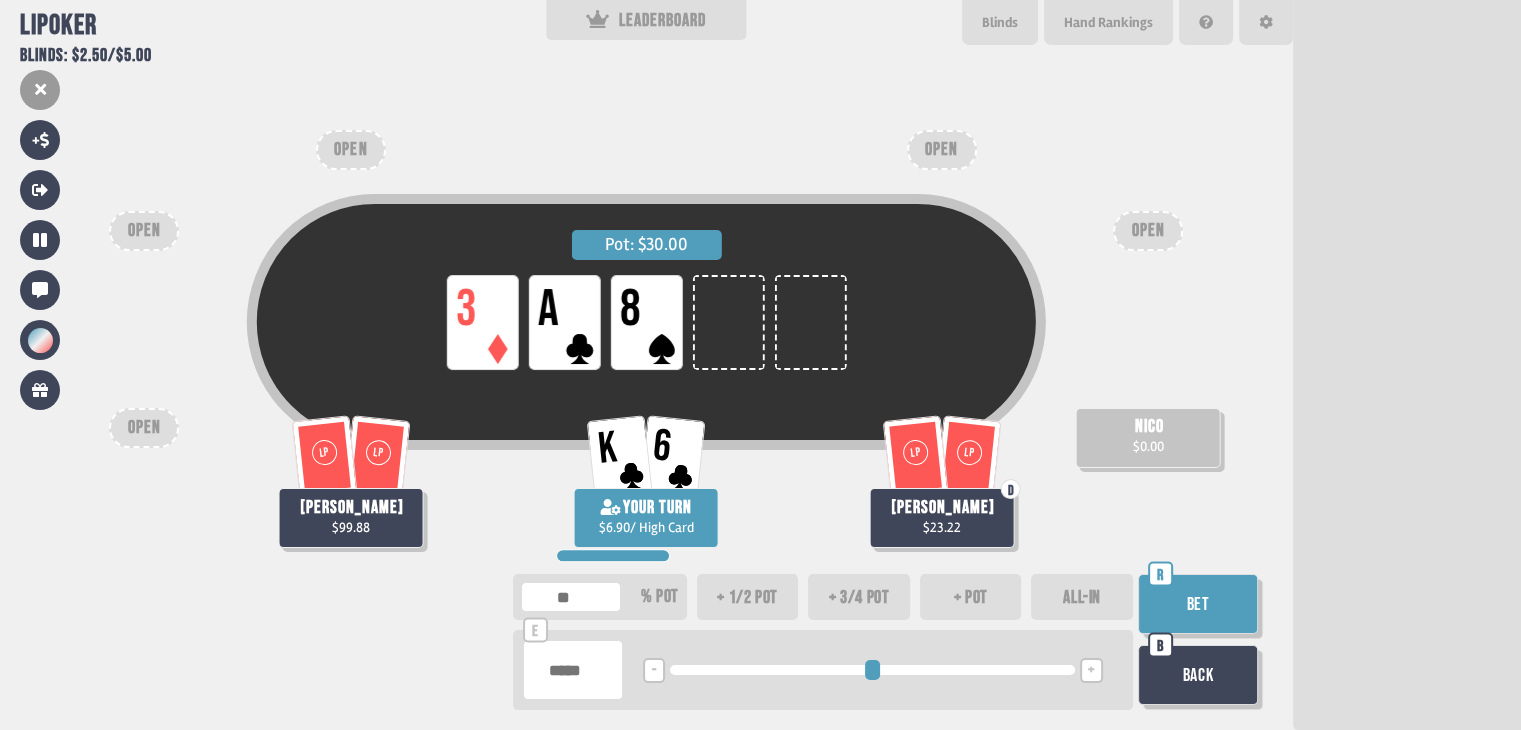 click on "ALL-IN" at bounding box center (1082, 597) 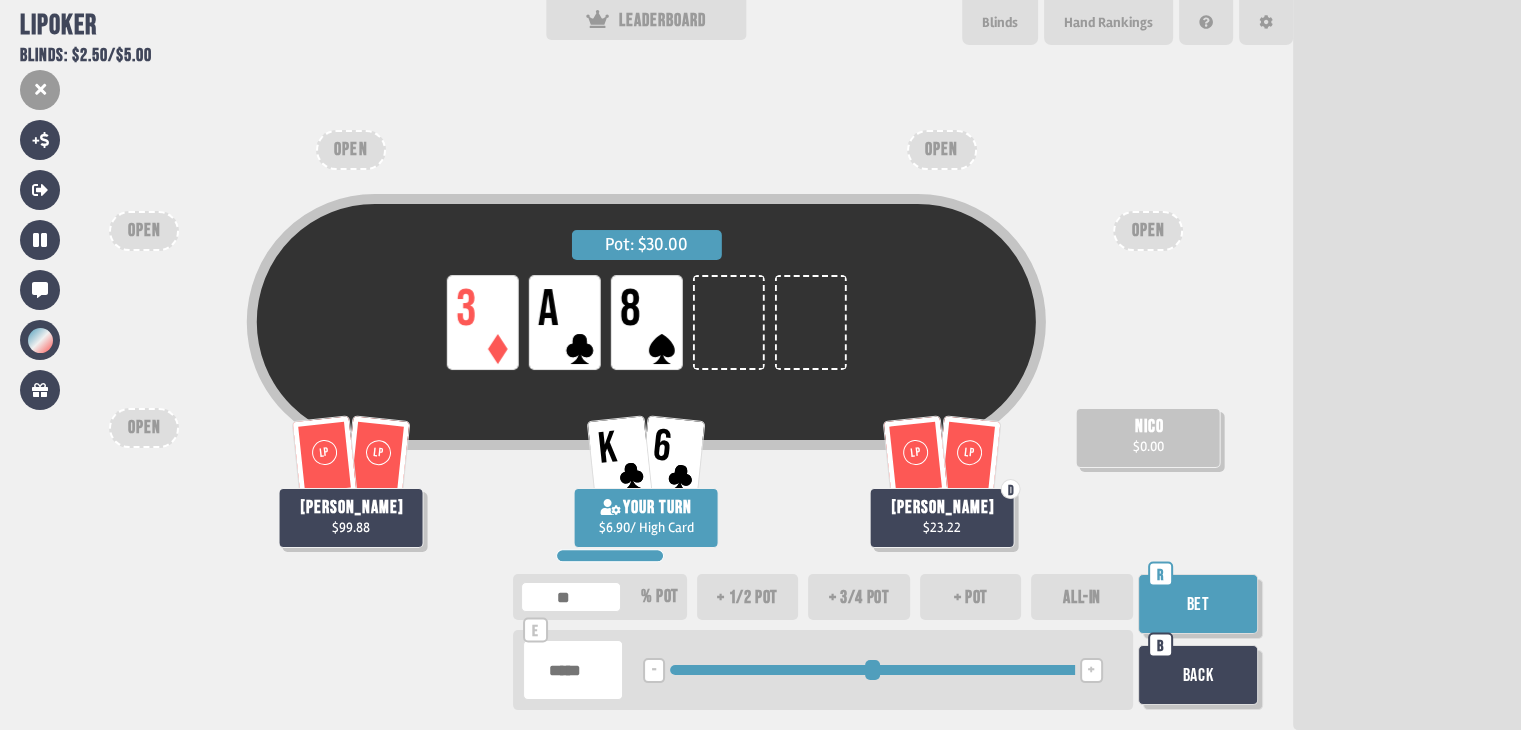 click on "Bet" at bounding box center [1198, 604] 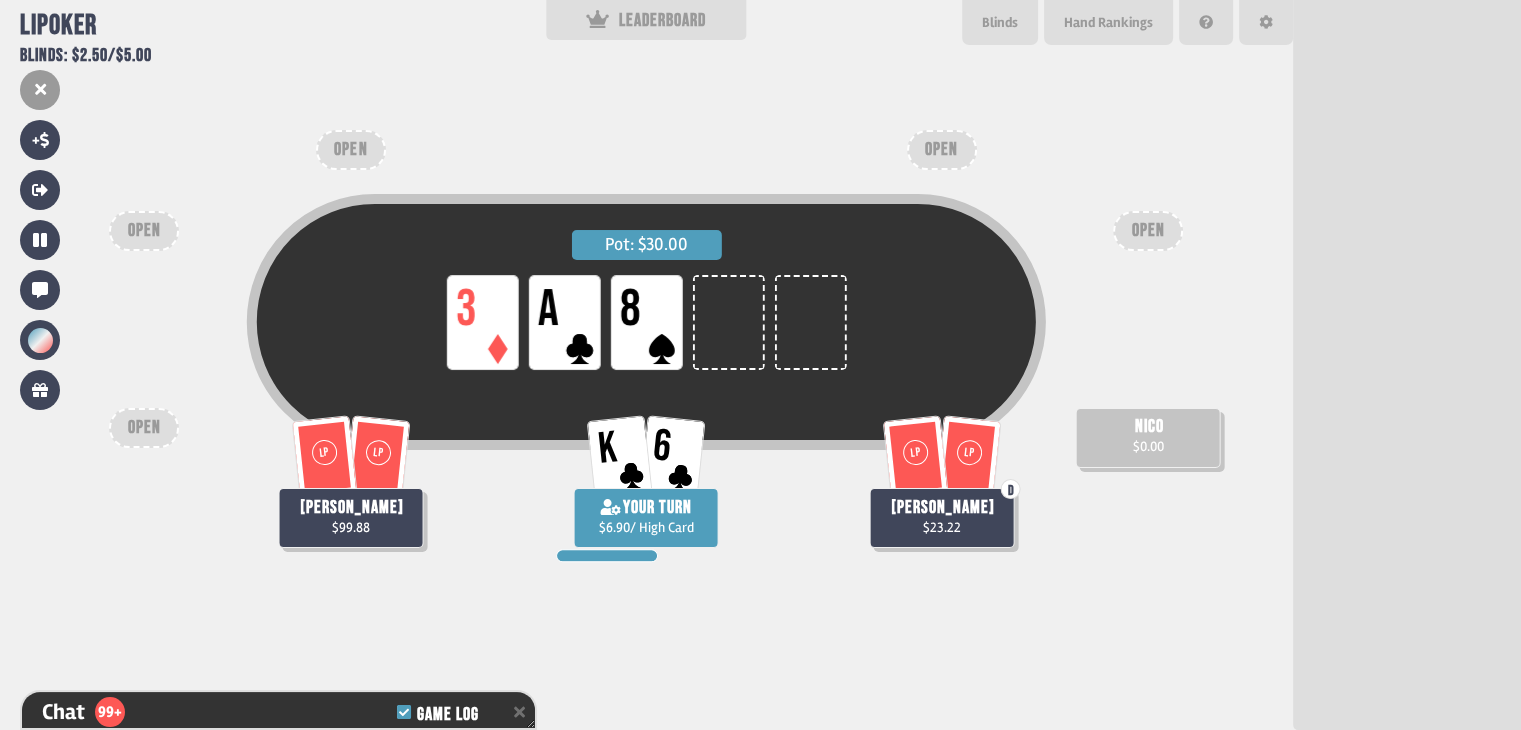 scroll, scrollTop: 51907, scrollLeft: 0, axis: vertical 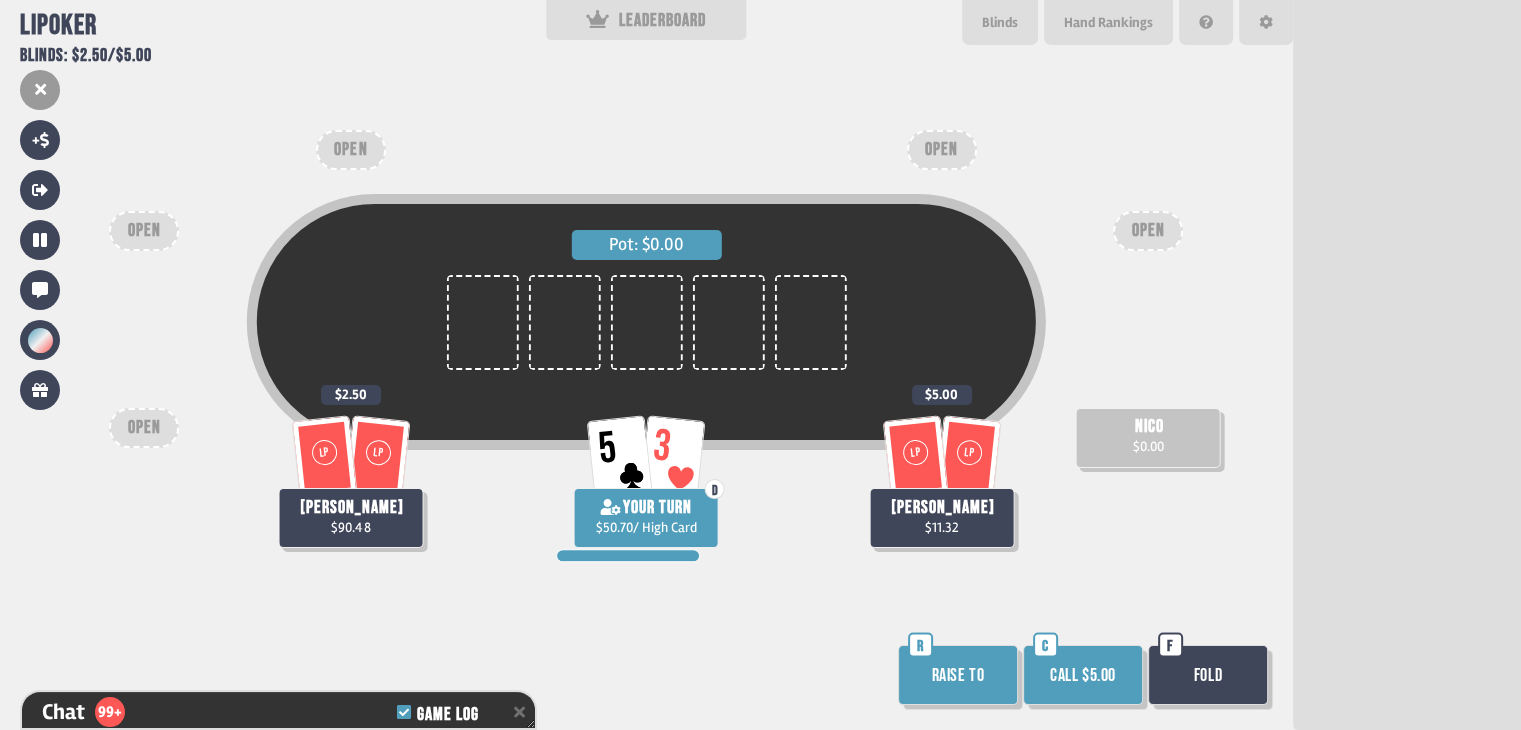 click on "Fold" at bounding box center [1208, 675] 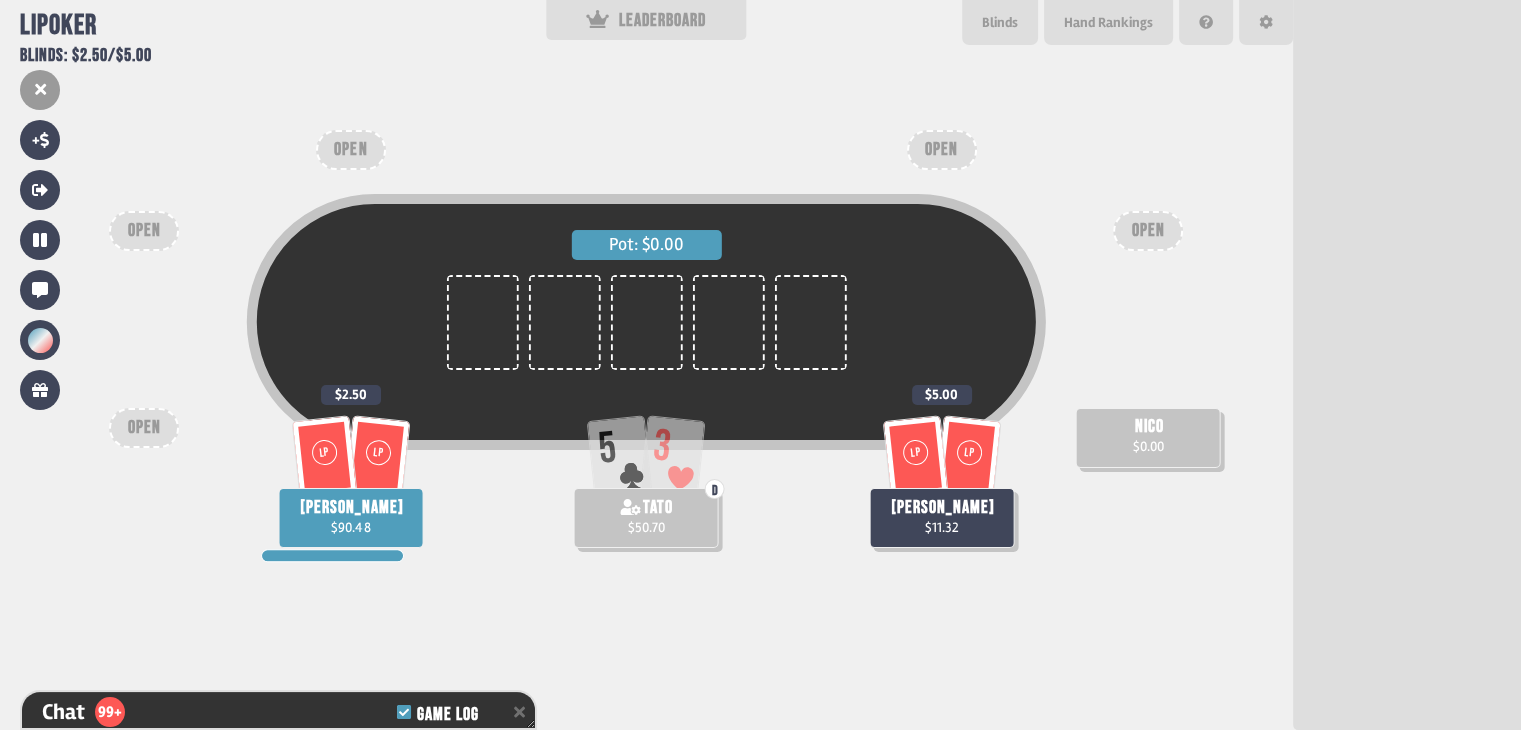 click on "Pot: $0.00   LP LP andres $90.48  $2.50  5 3 D tato $50.70  nico $0.00  LP LP daniel $11.32  $5.00  OPEN OPEN OPEN OPEN OPEN" at bounding box center (646, 365) 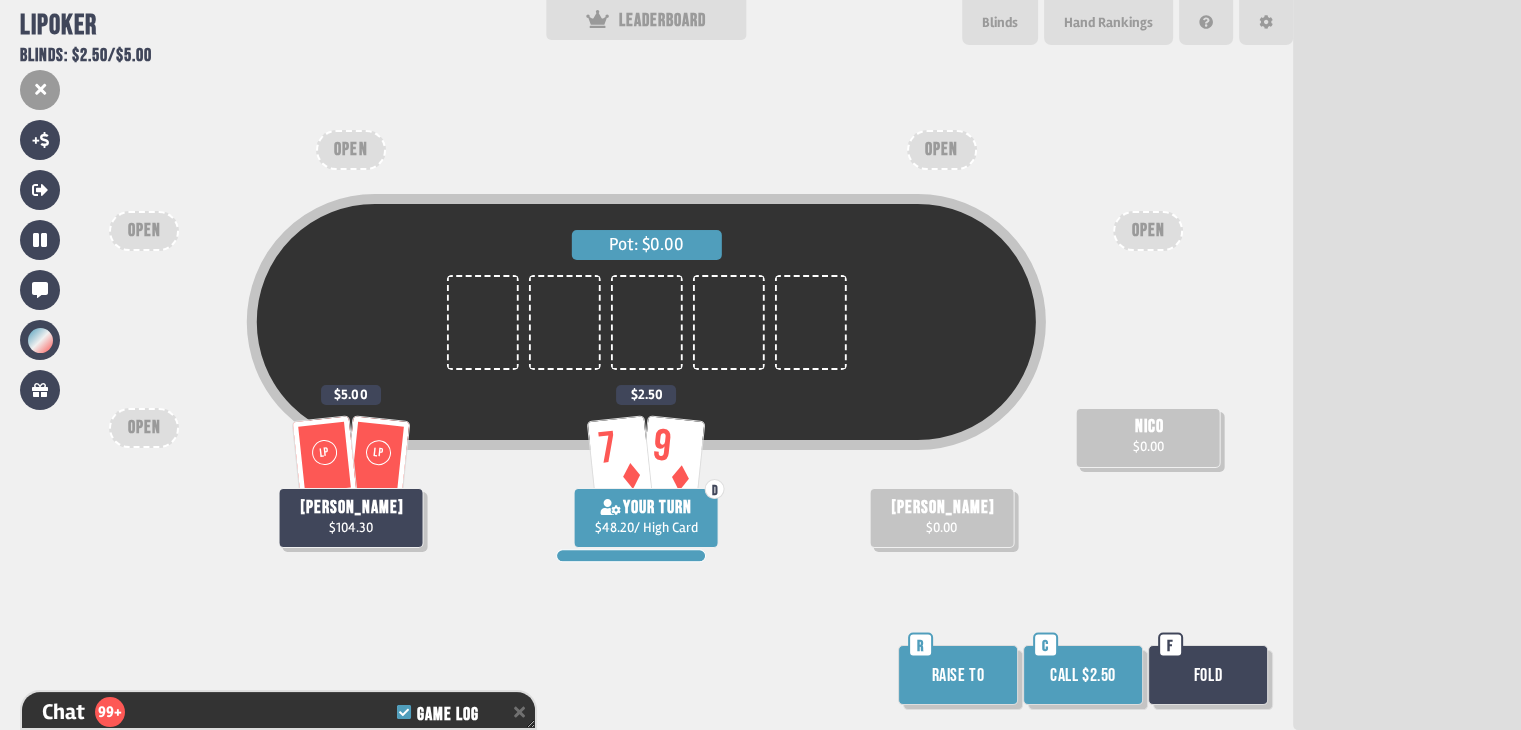 click on "Call $2.50" at bounding box center (1083, 675) 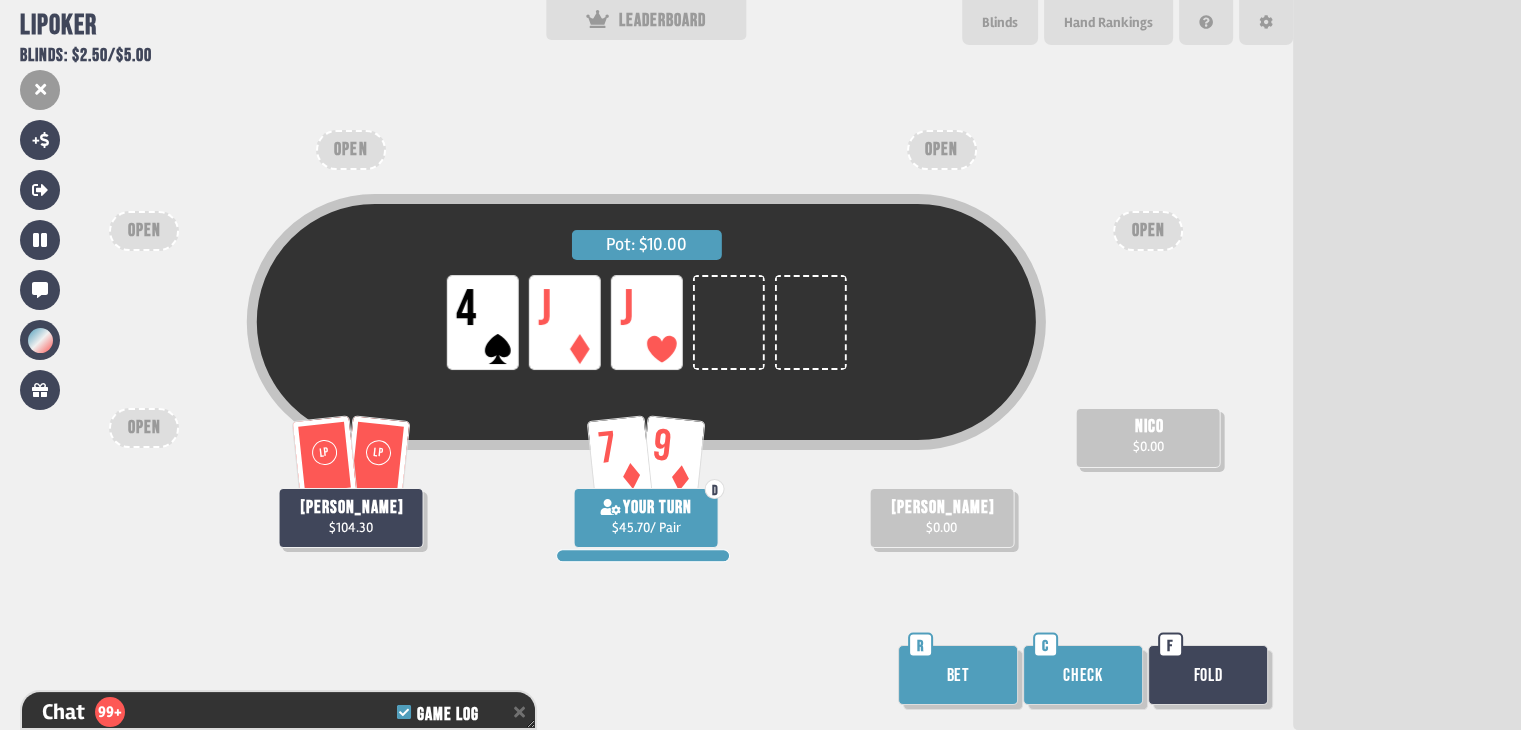click on "Check" at bounding box center [1083, 675] 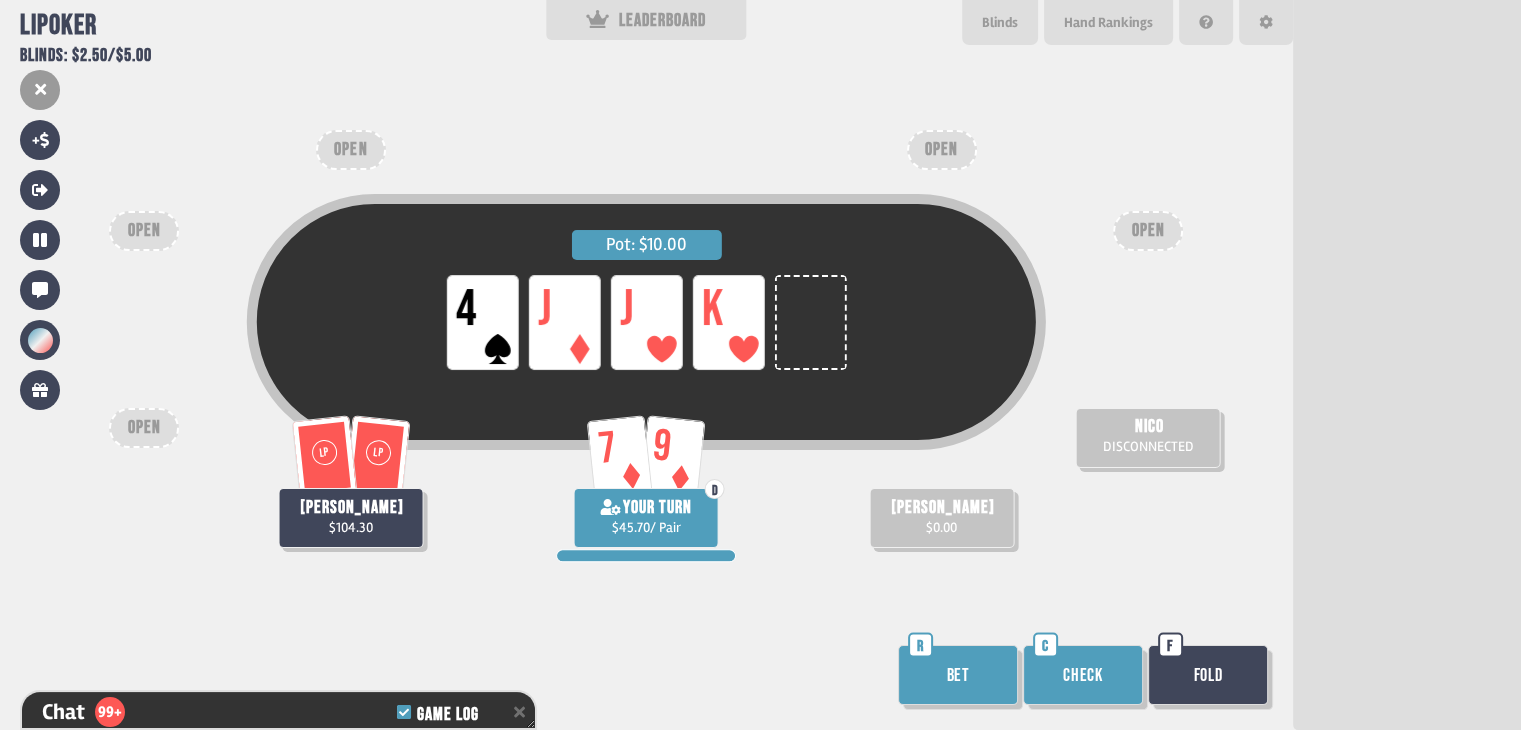 click on "Check" at bounding box center [1083, 675] 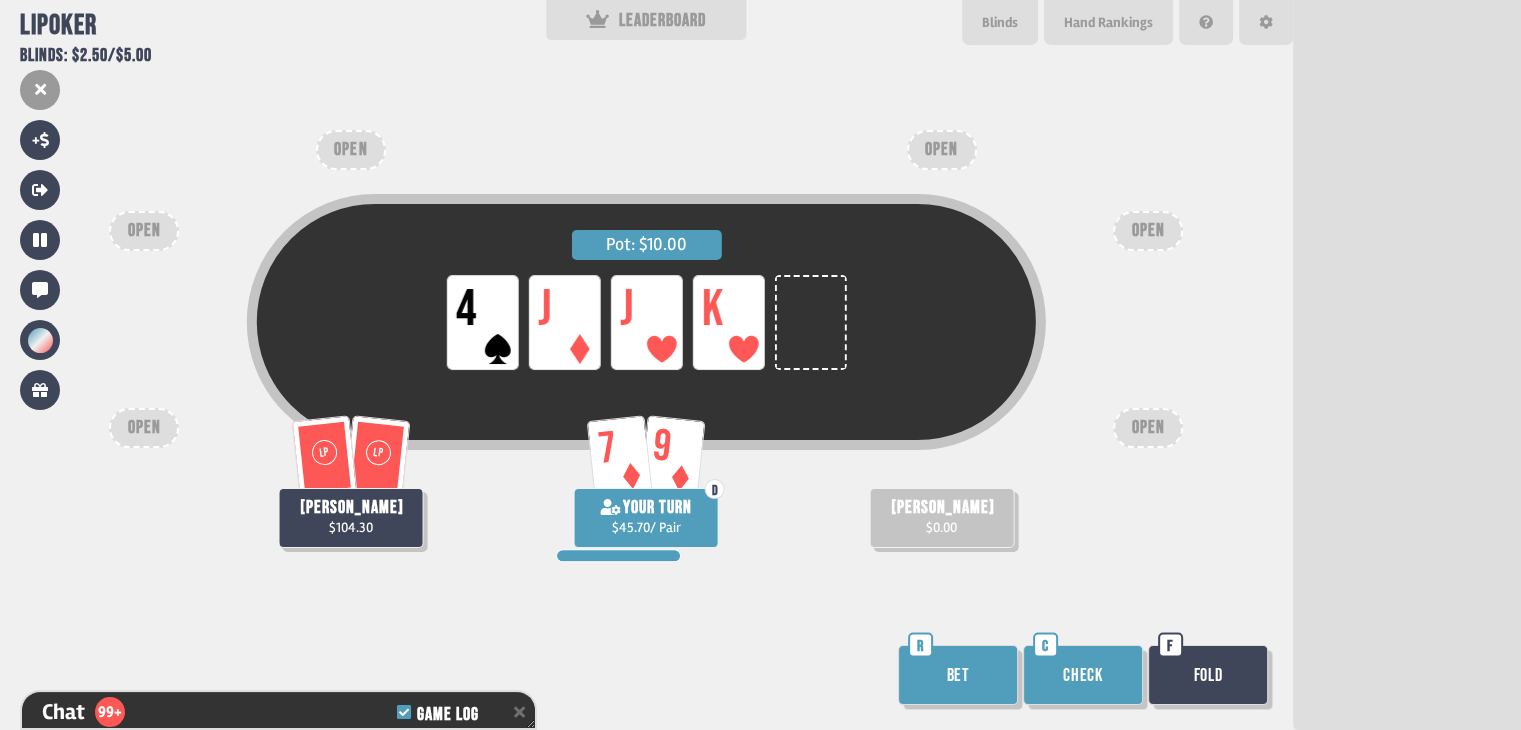 click on "Check" at bounding box center [1083, 675] 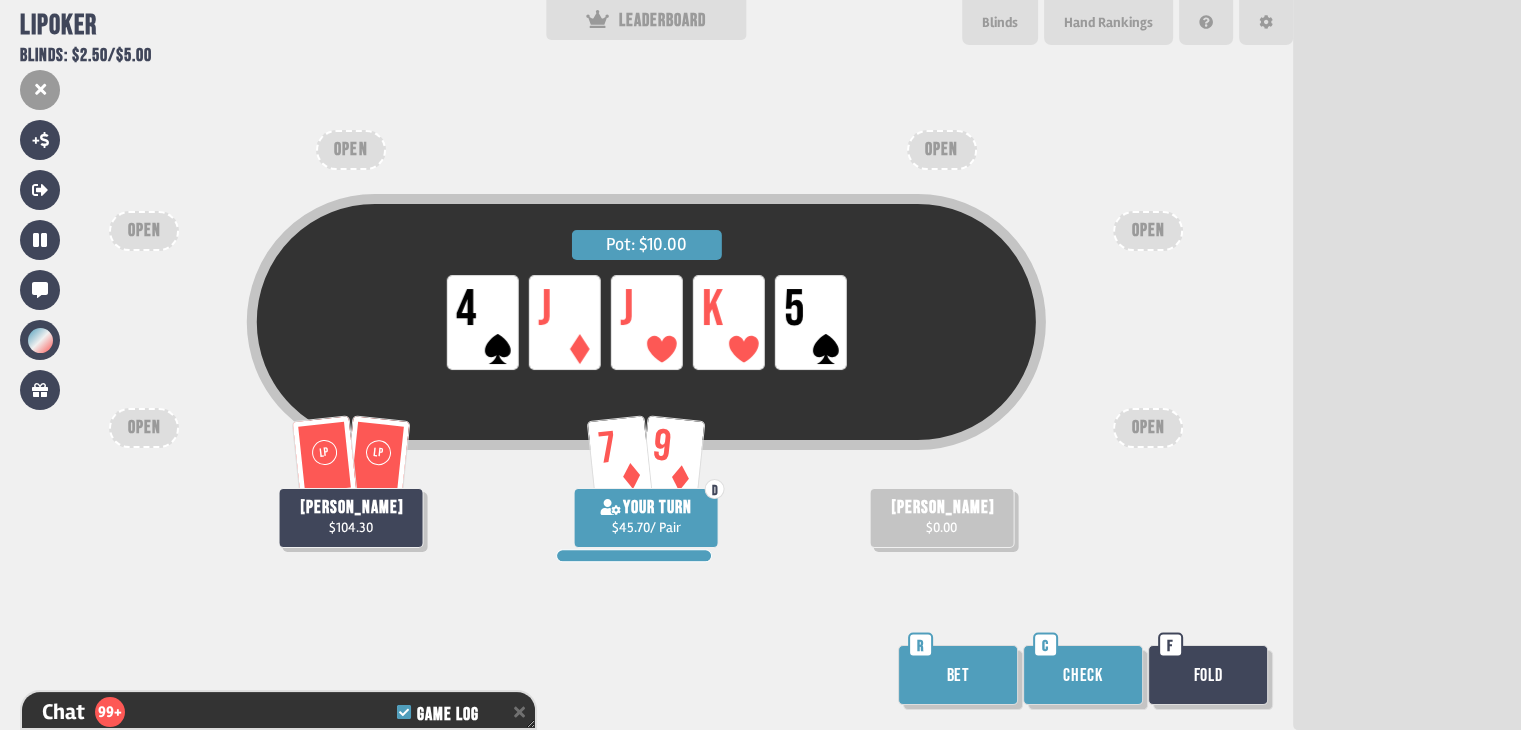 click on "Check" at bounding box center [1083, 675] 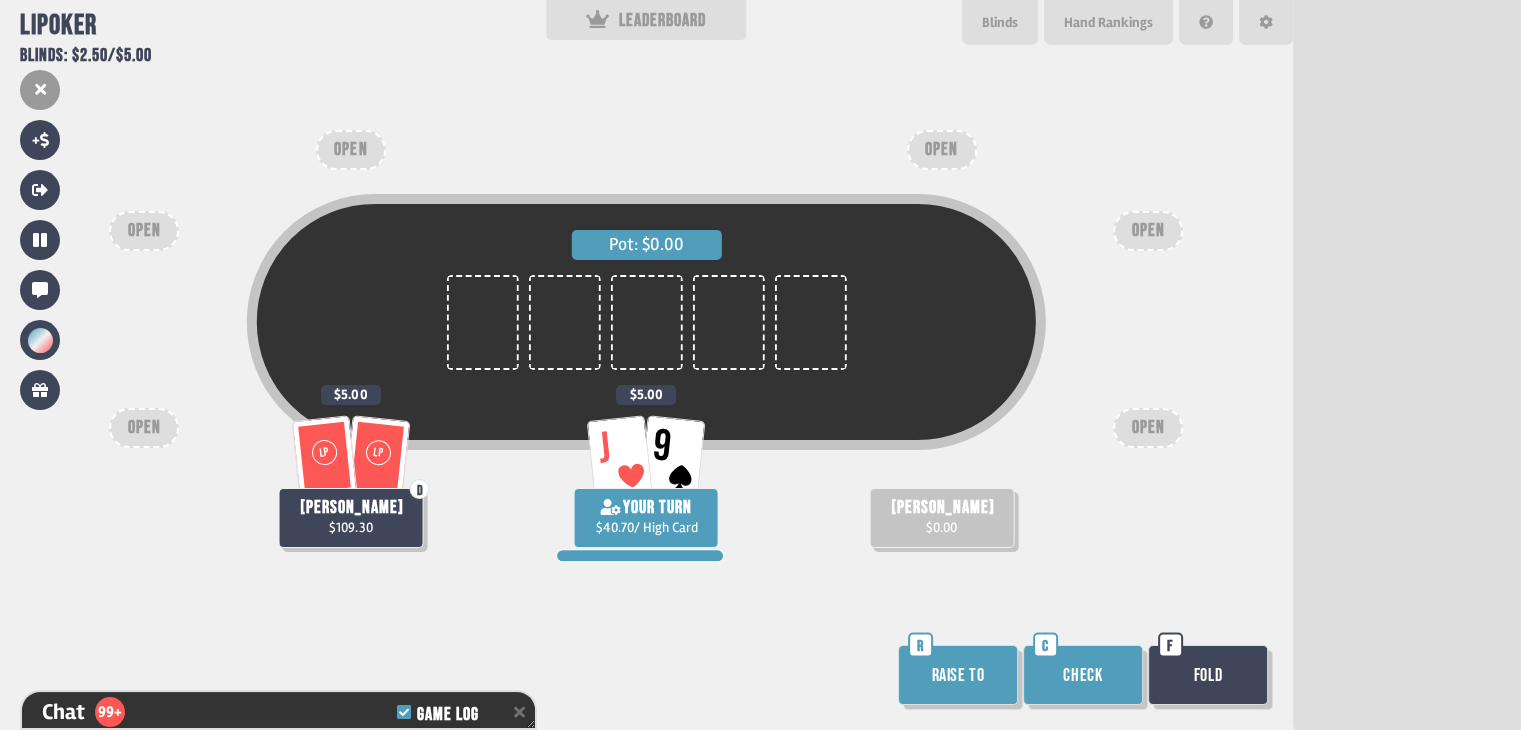 click on "Check" at bounding box center [1083, 675] 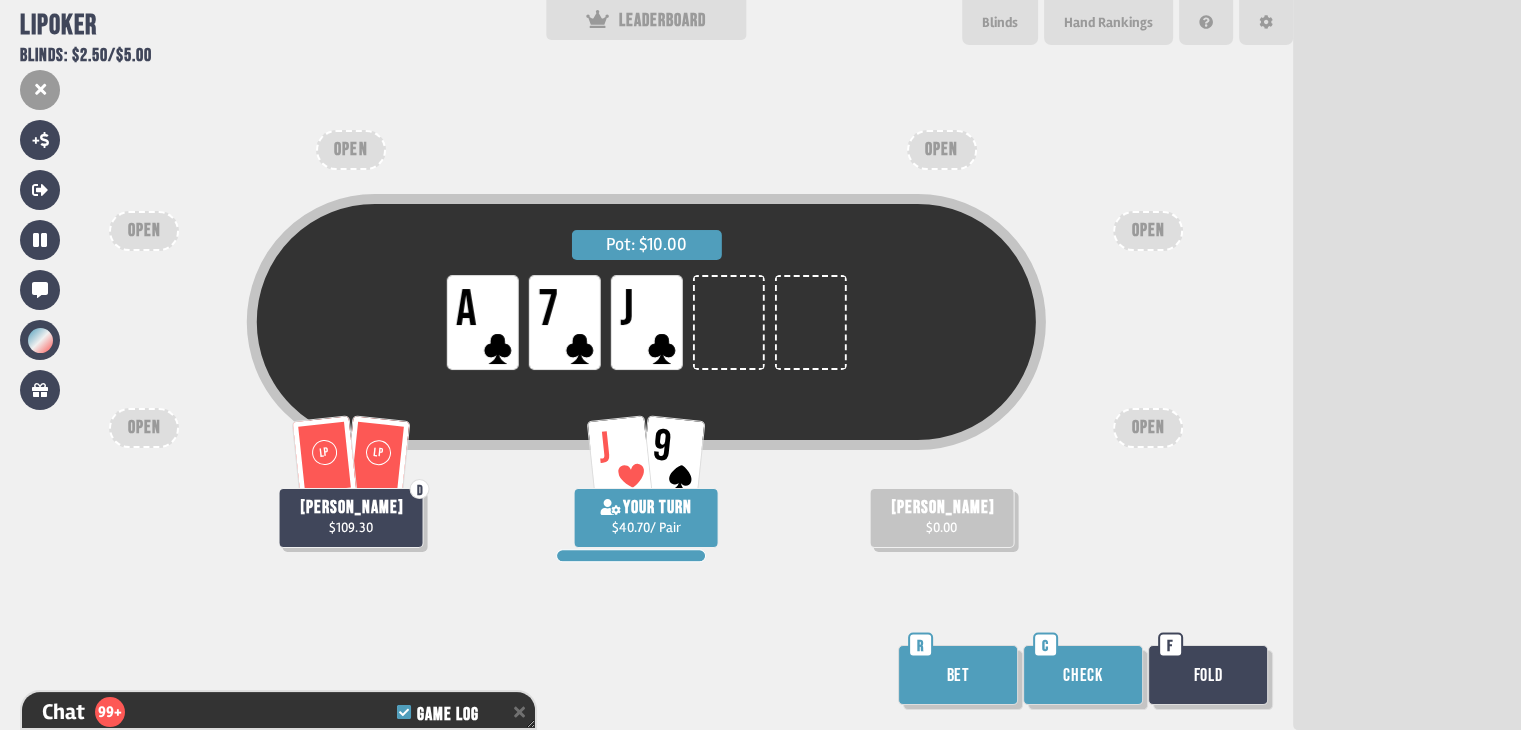 click on "Check" at bounding box center (1083, 675) 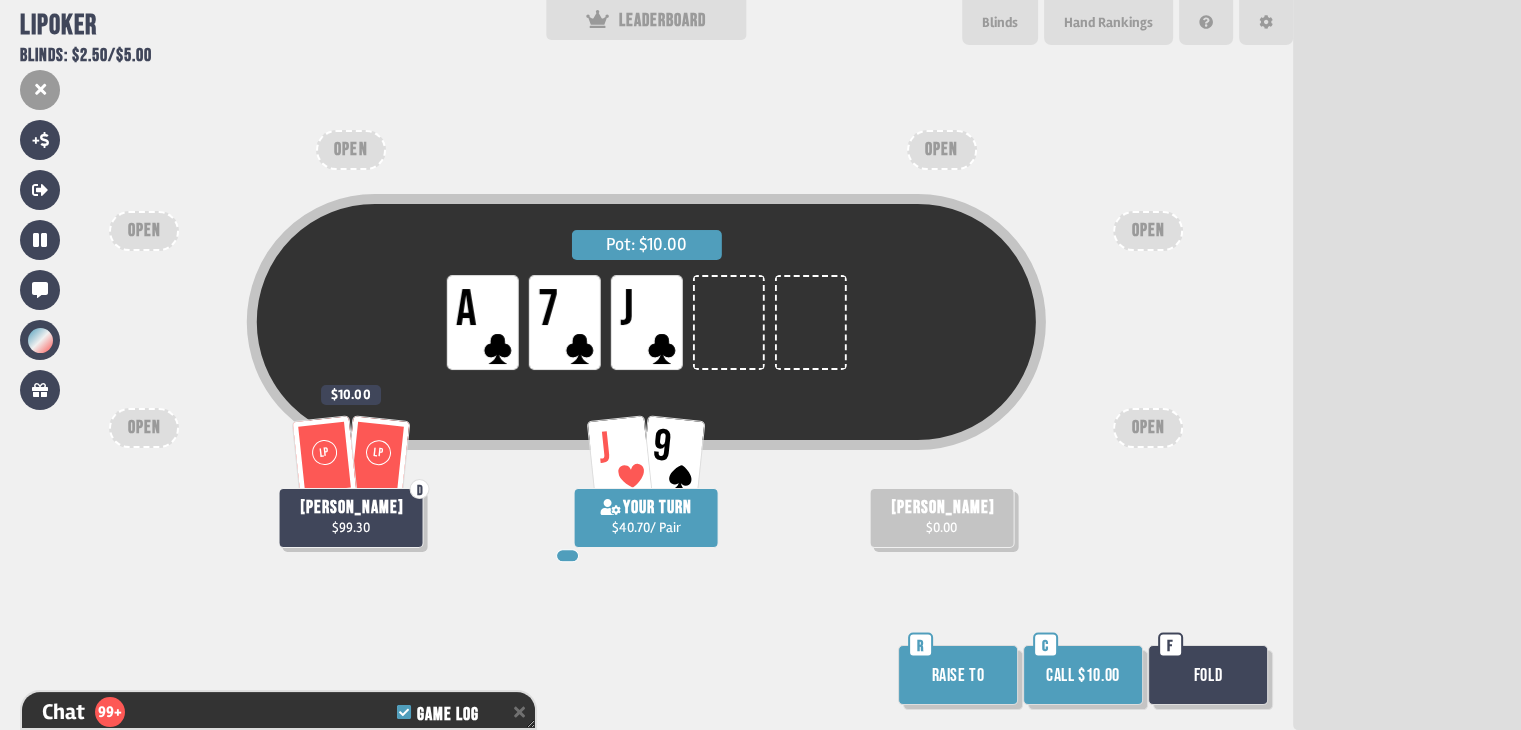click on "Fold" at bounding box center (1208, 675) 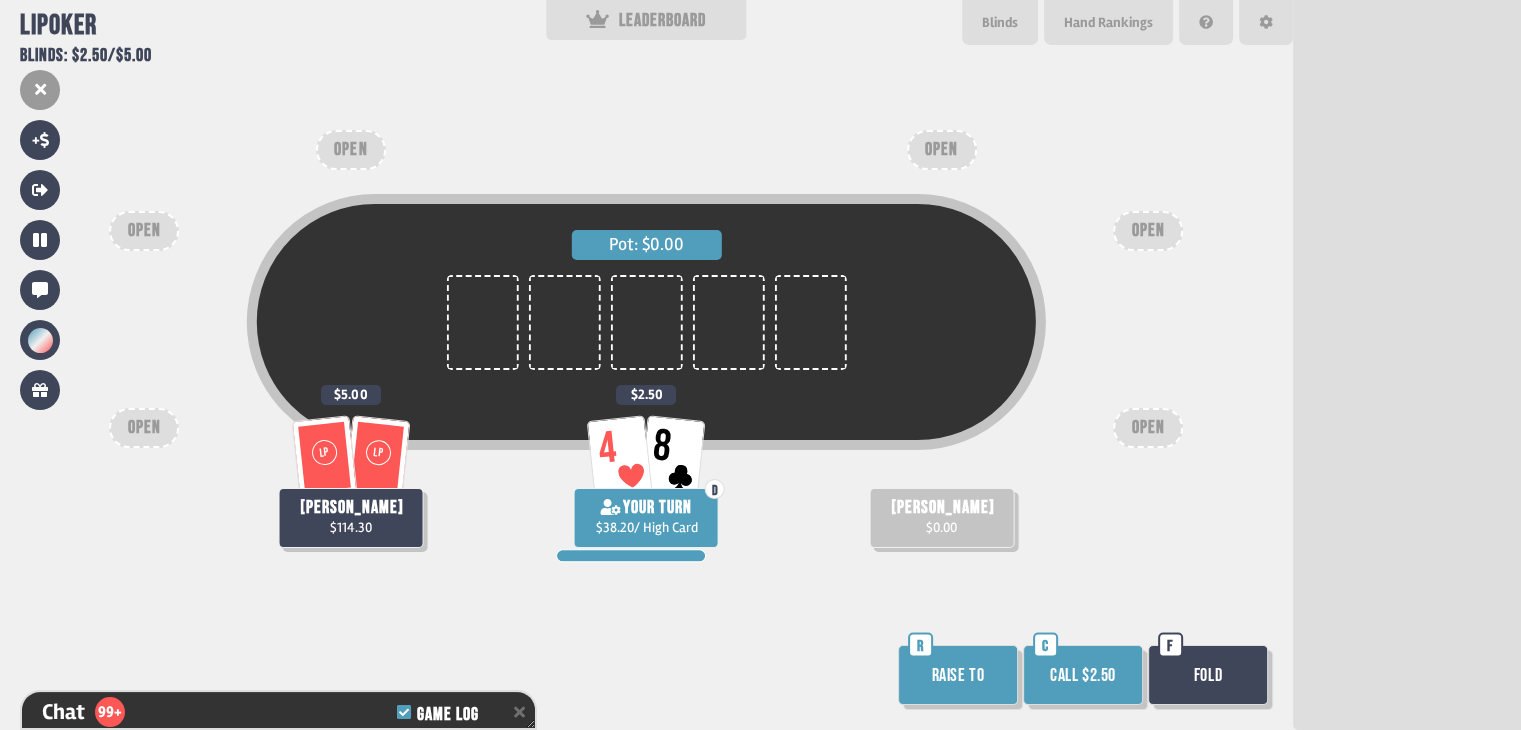 click on "Fold" at bounding box center [1208, 675] 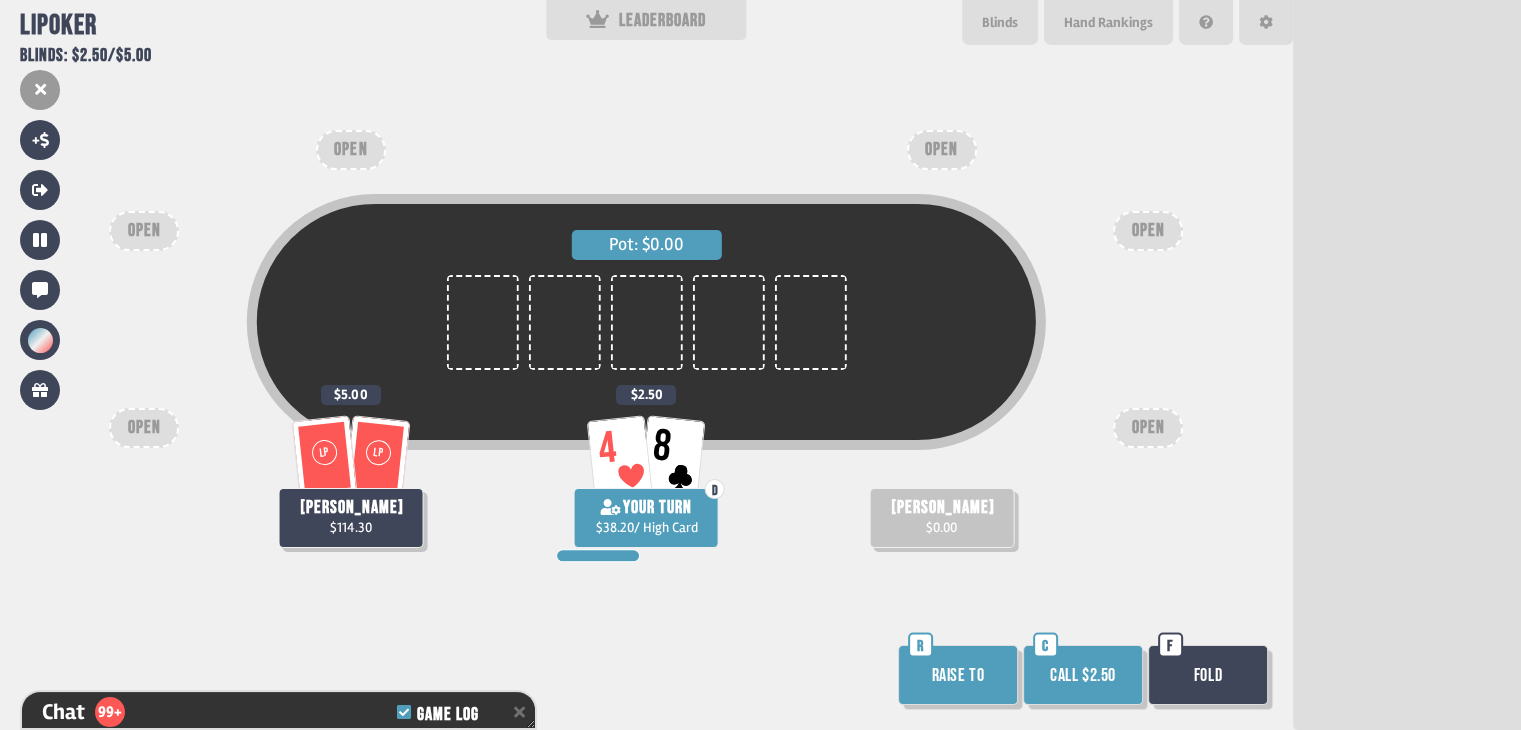click on "Fold" at bounding box center (1208, 675) 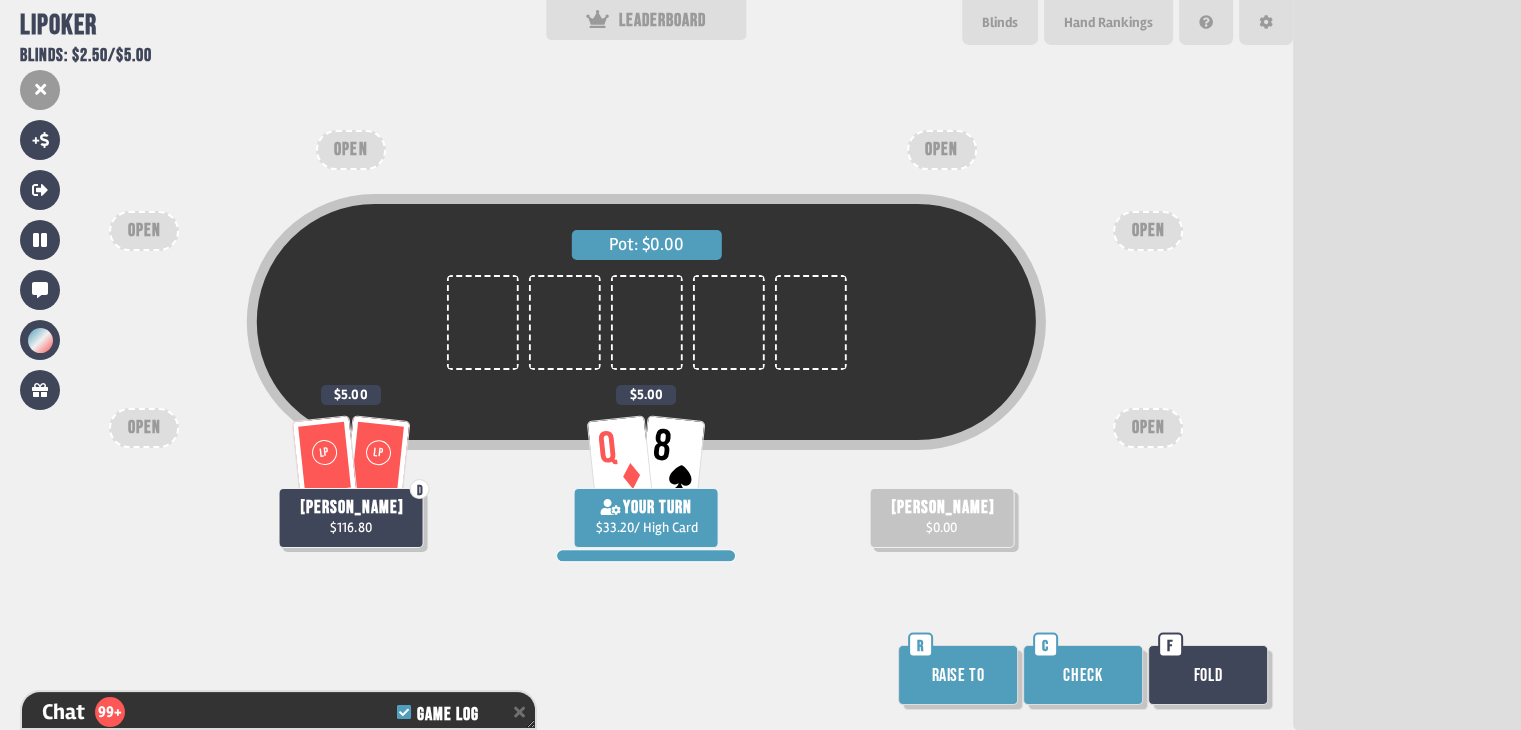 click on "Raise to" at bounding box center (958, 675) 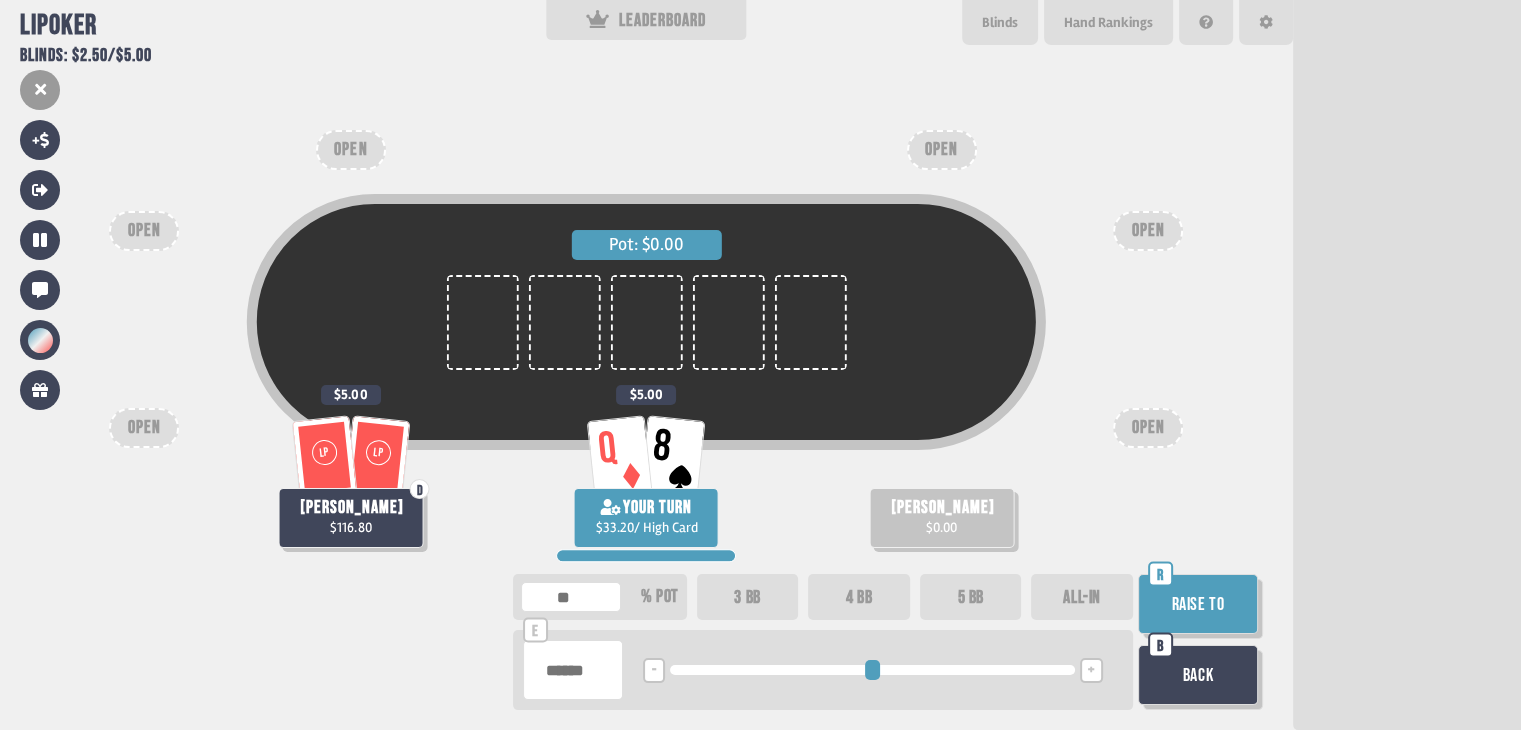 click on "+" at bounding box center [1091, 671] 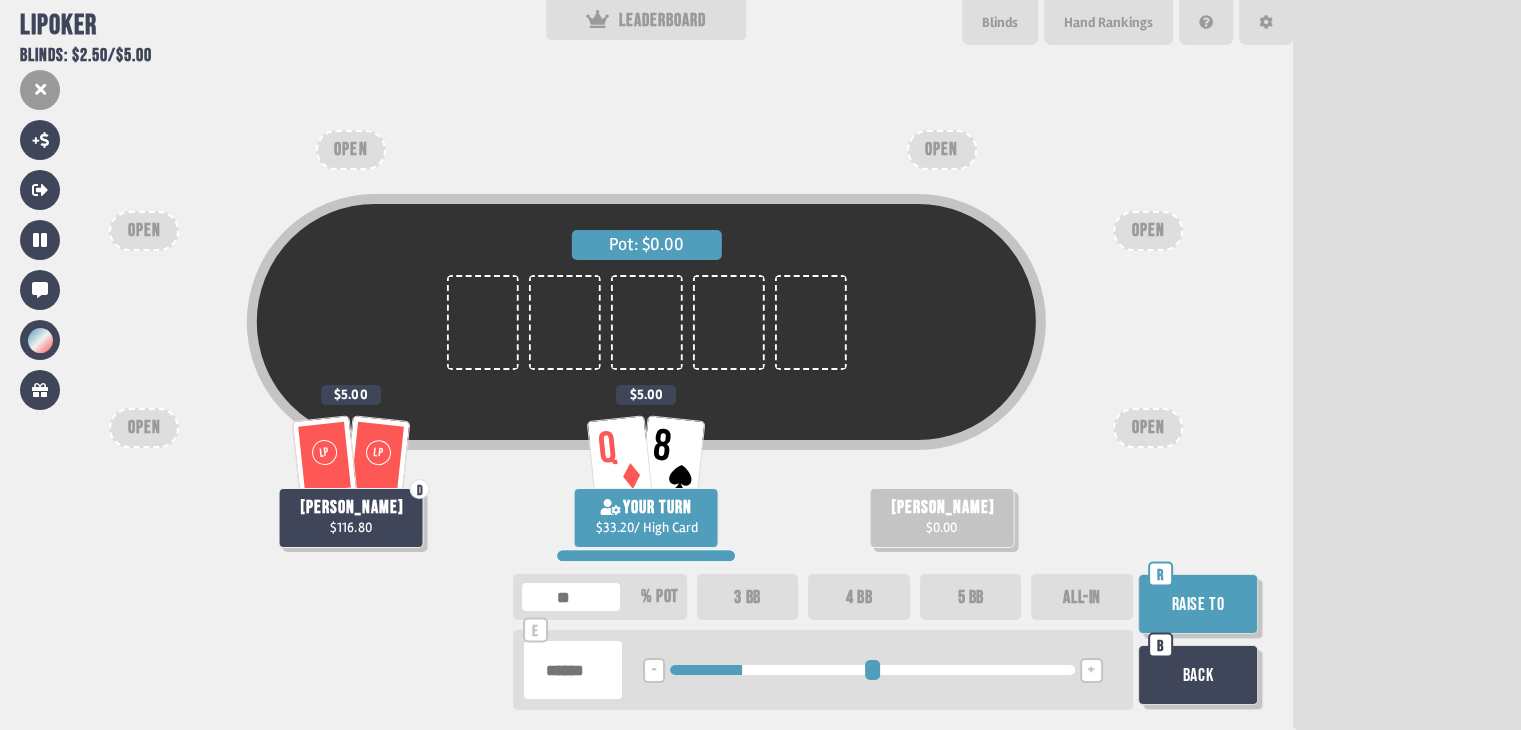 click on "Raise to" at bounding box center [1198, 604] 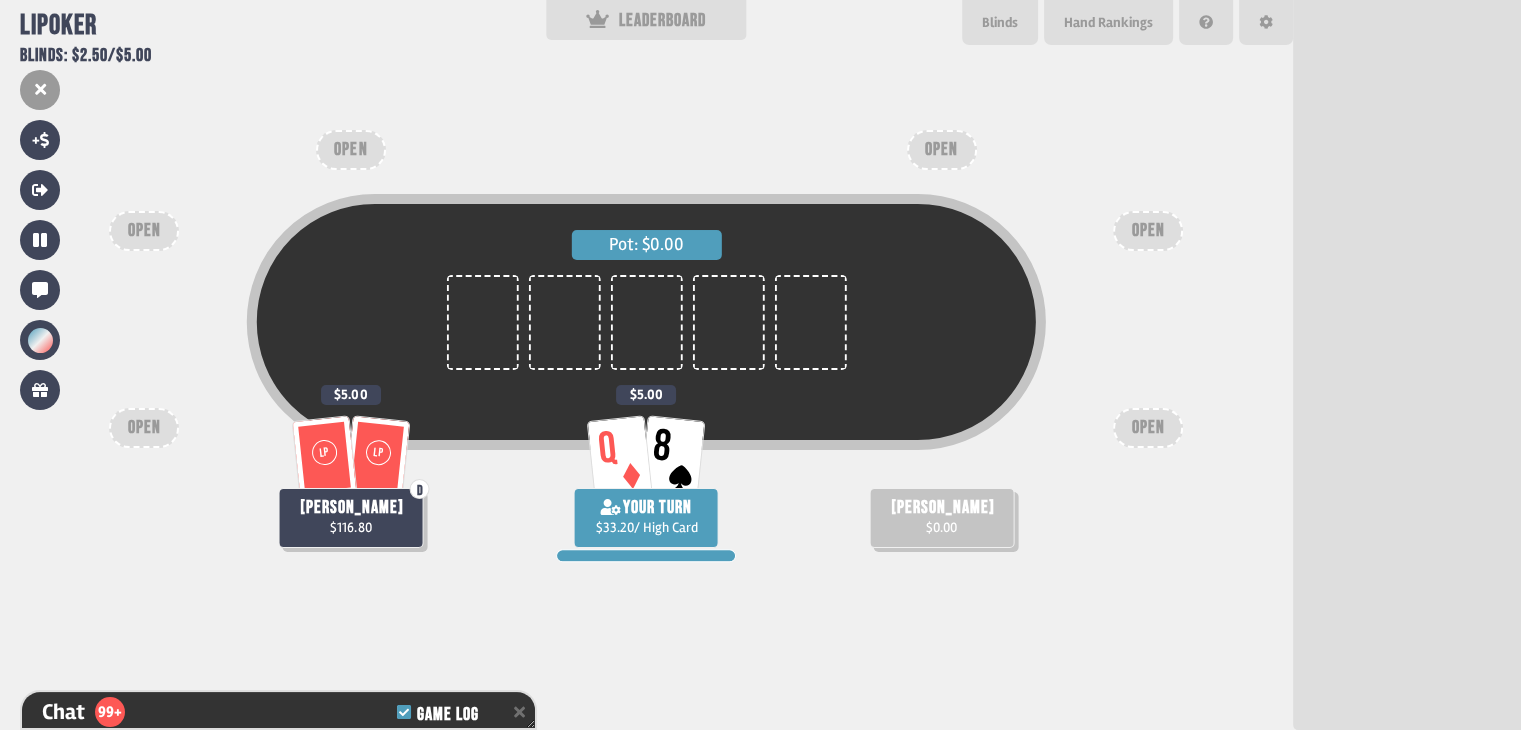 scroll, scrollTop: 53936, scrollLeft: 0, axis: vertical 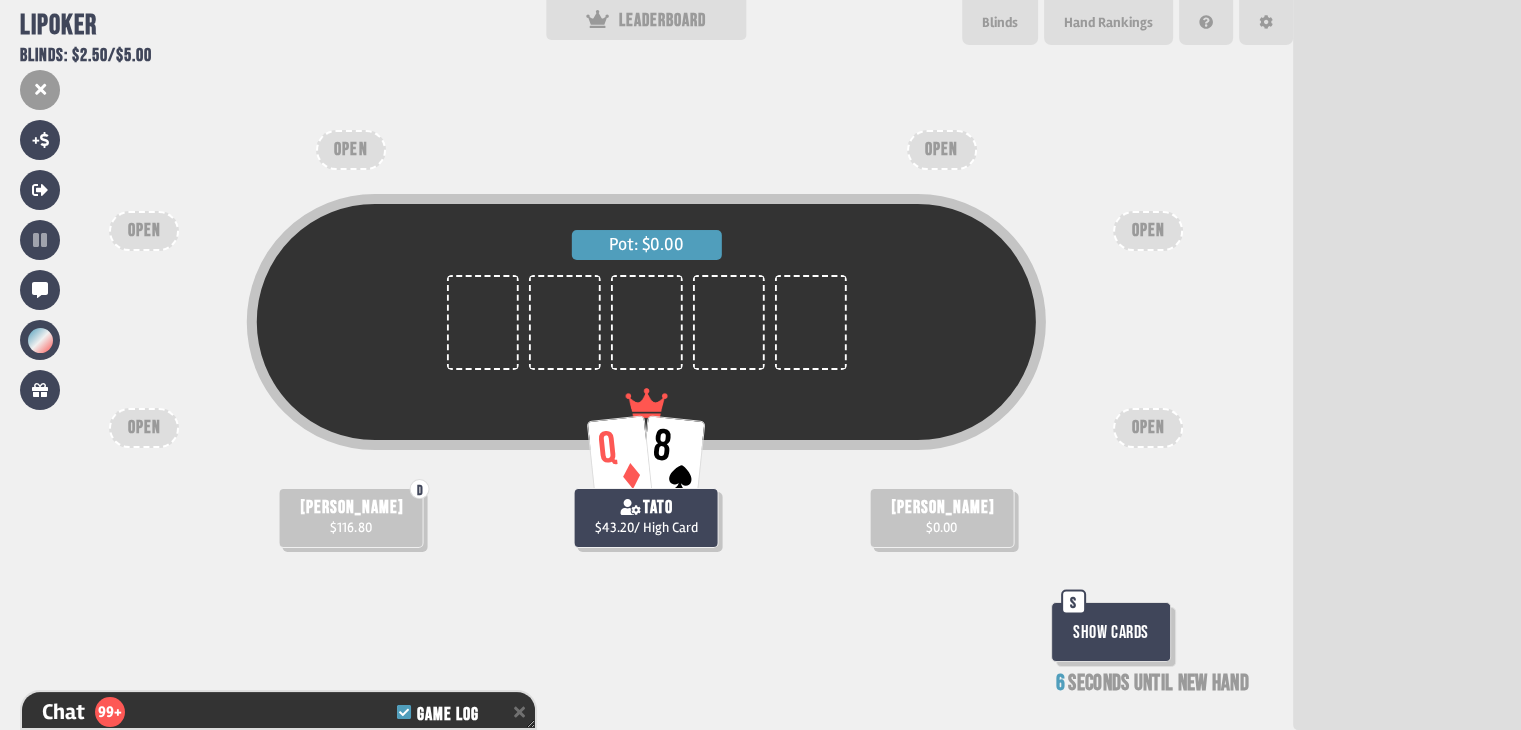 type on "***" 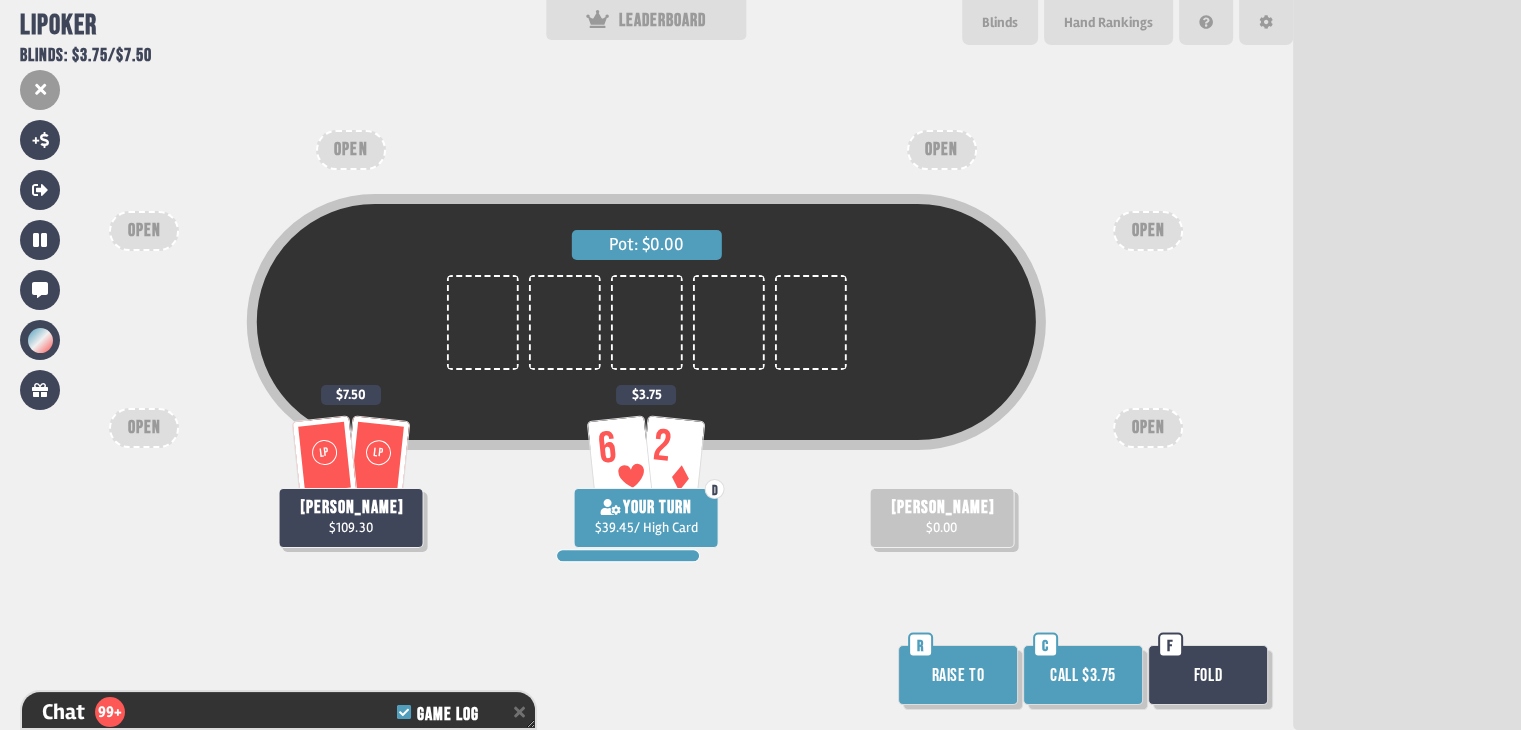 click on "Fold" at bounding box center (1208, 675) 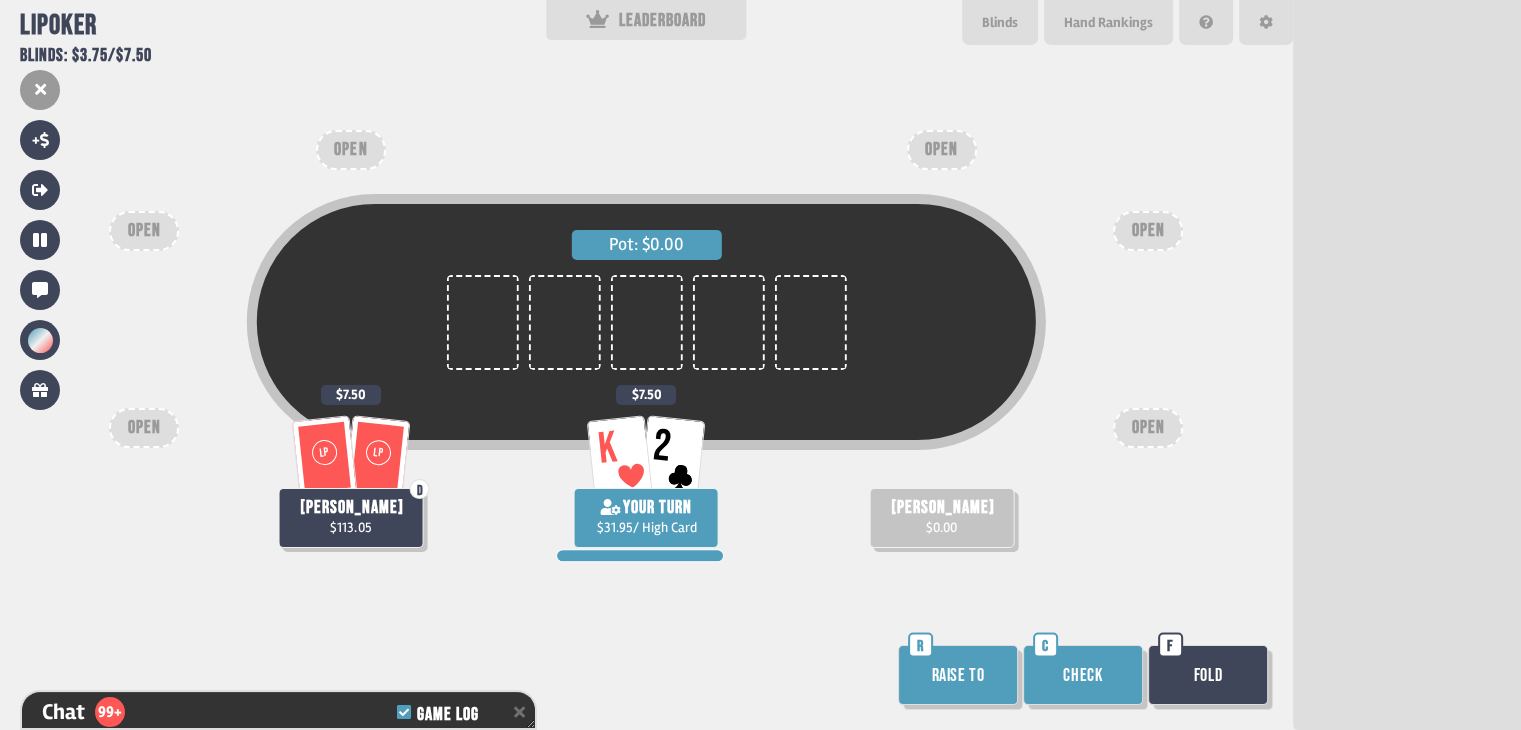 click on "Check" at bounding box center (1083, 675) 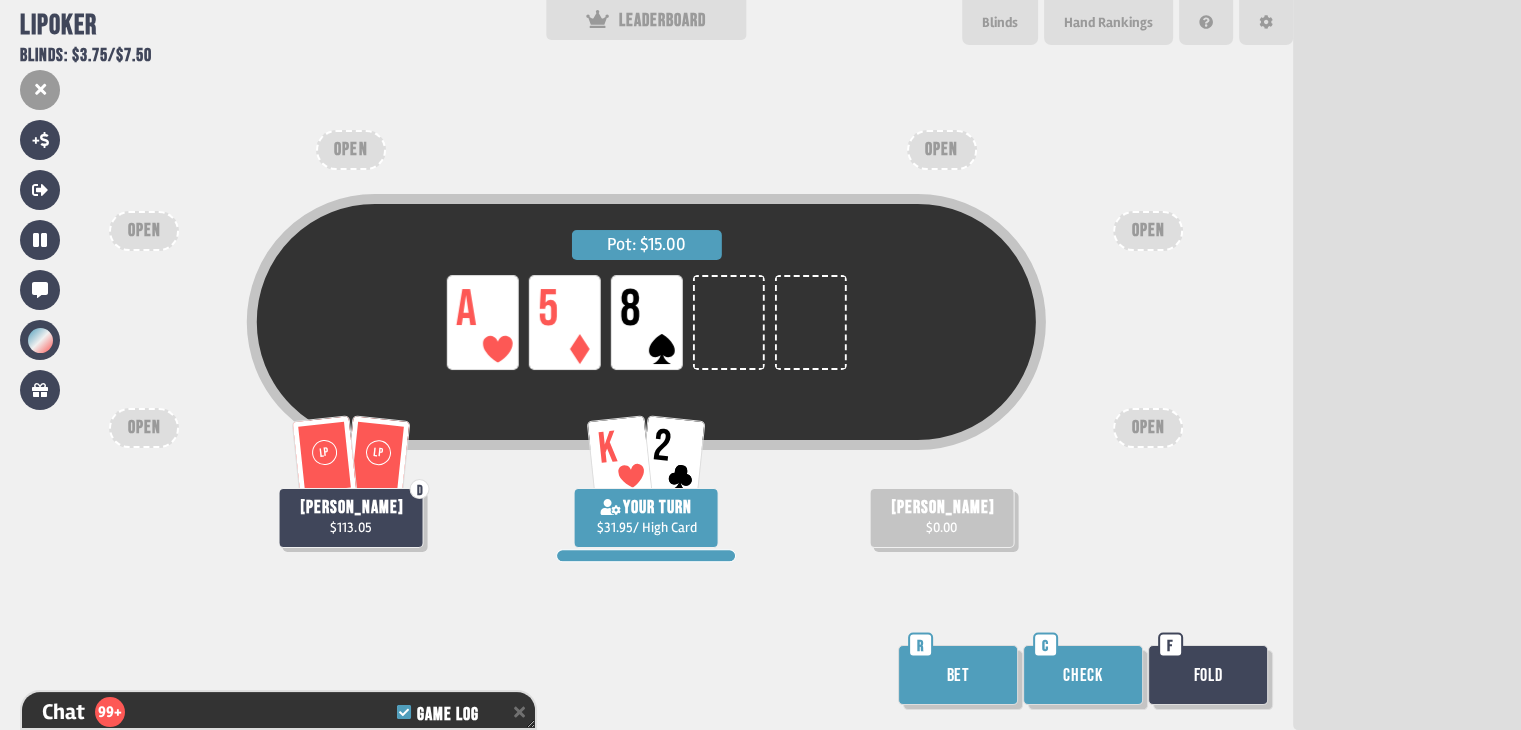 click on "Check" at bounding box center [1083, 675] 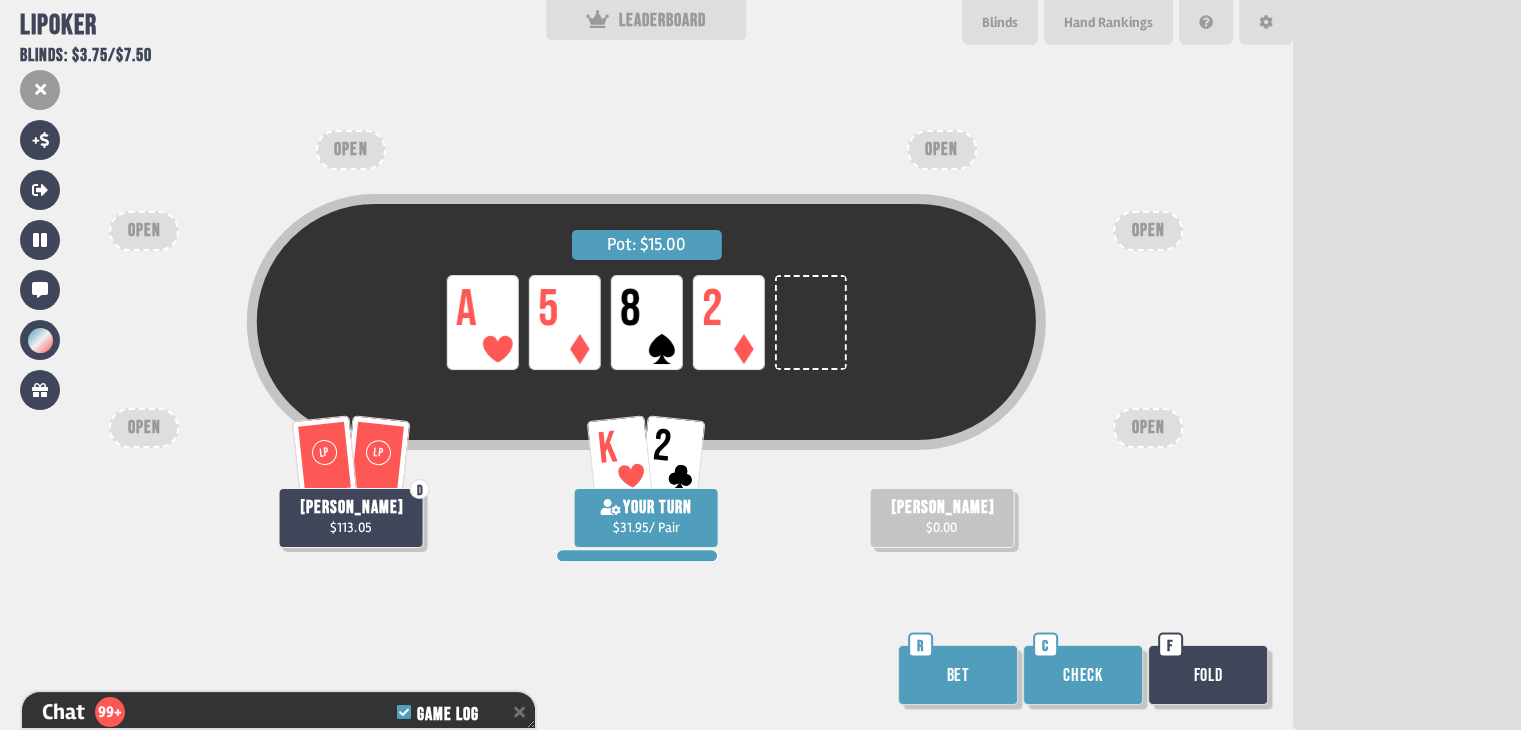 click on "Check" at bounding box center (1083, 675) 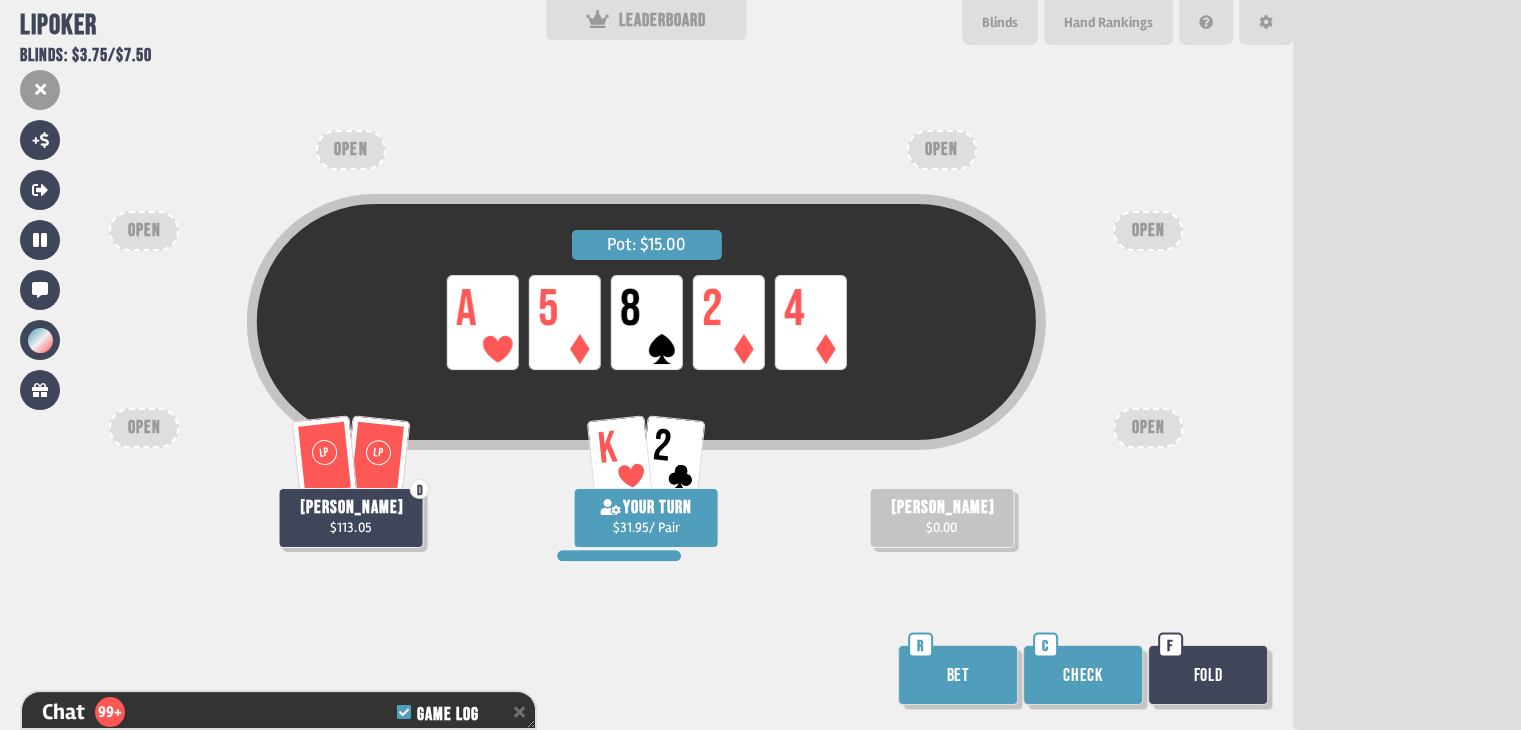 click on "Check" at bounding box center [1083, 675] 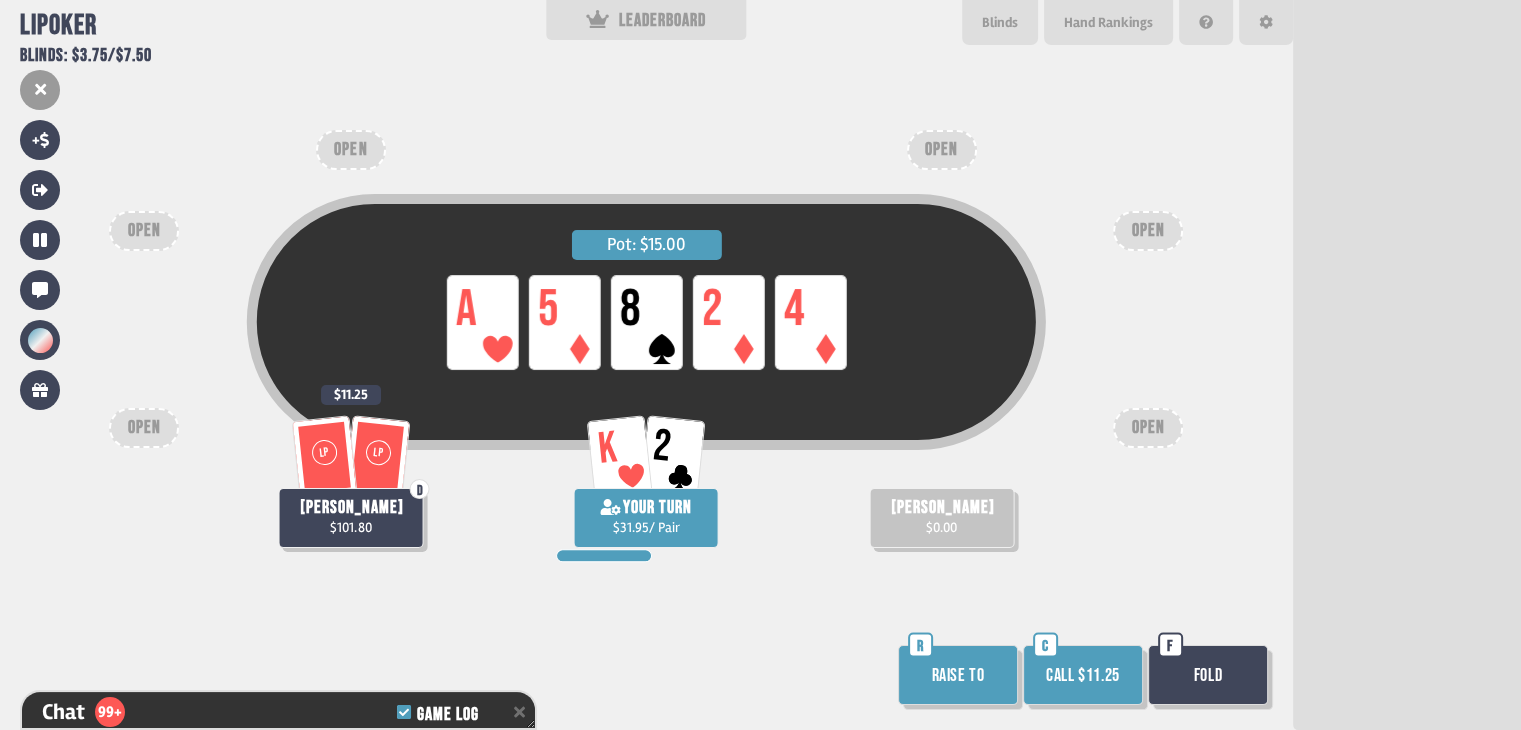 click on "Fold" at bounding box center [1208, 675] 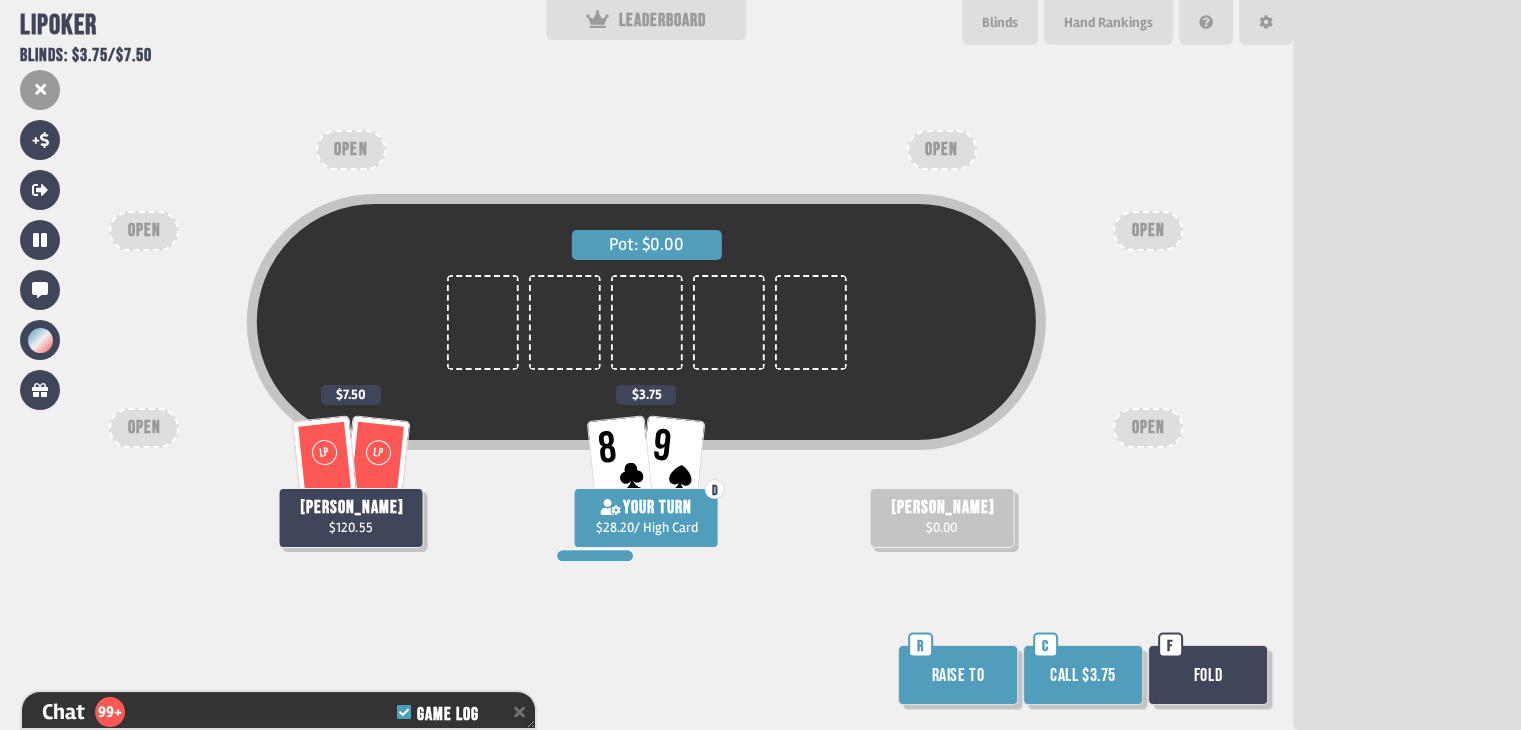 click on "Raise to" at bounding box center (958, 675) 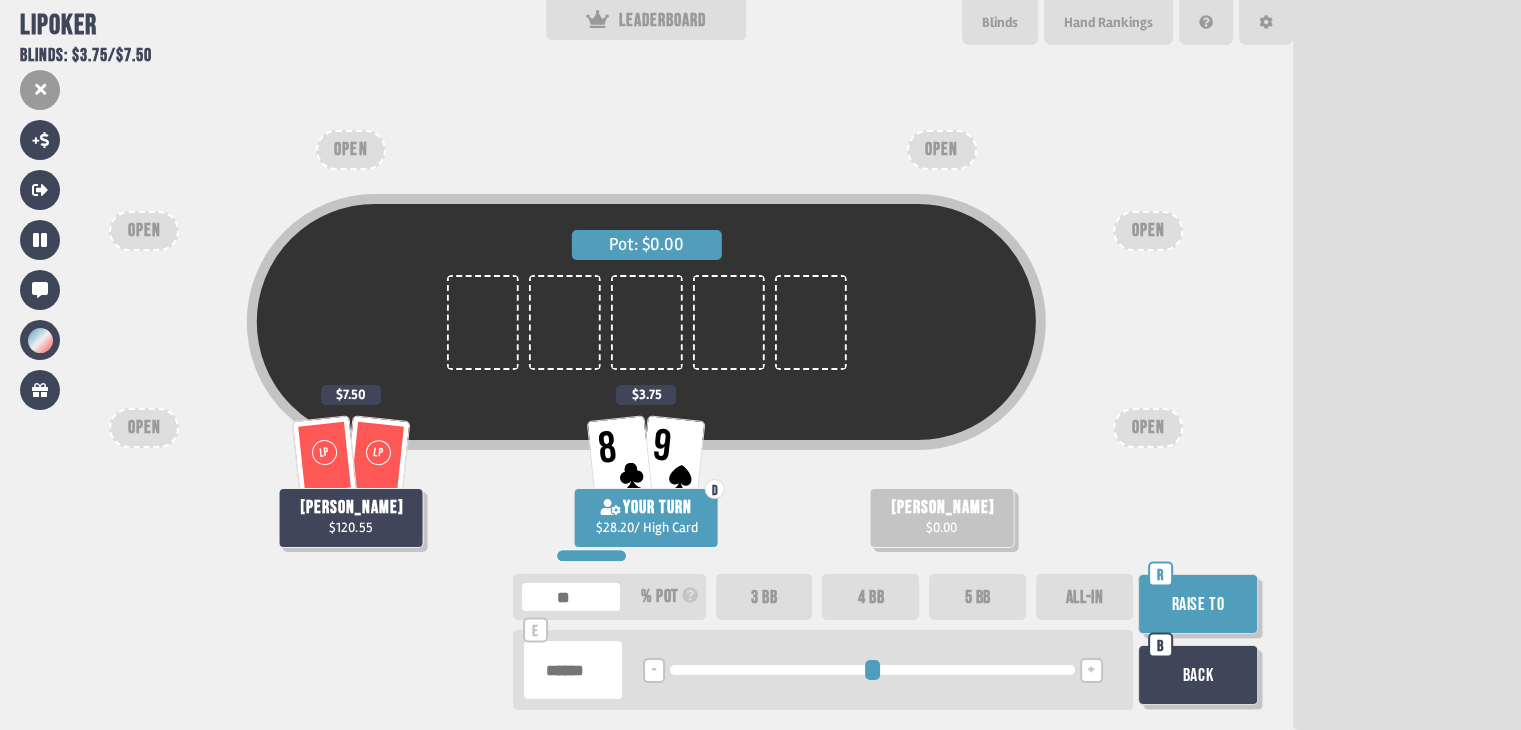 click on "ALL-IN" at bounding box center (1084, 597) 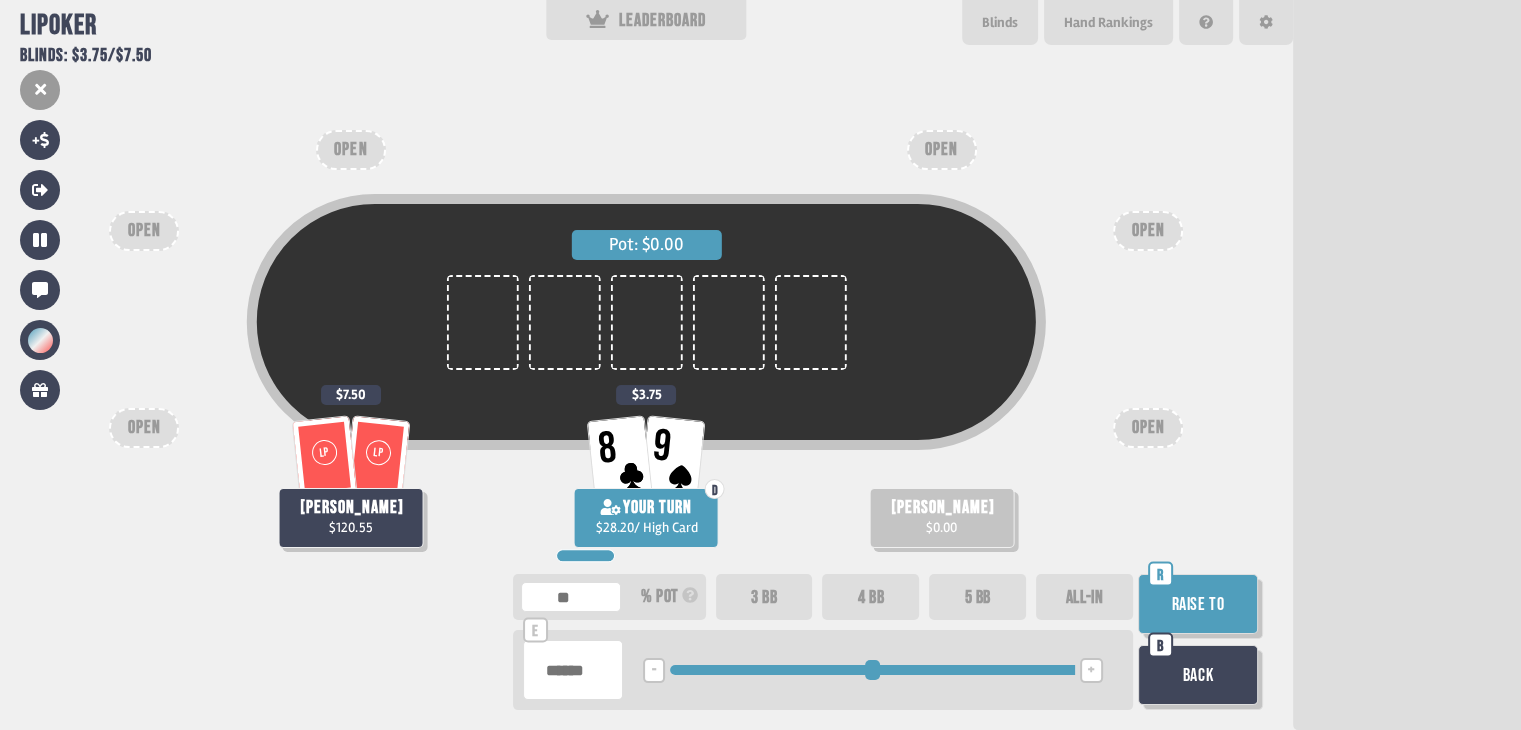 click on "Raise to" at bounding box center (1198, 604) 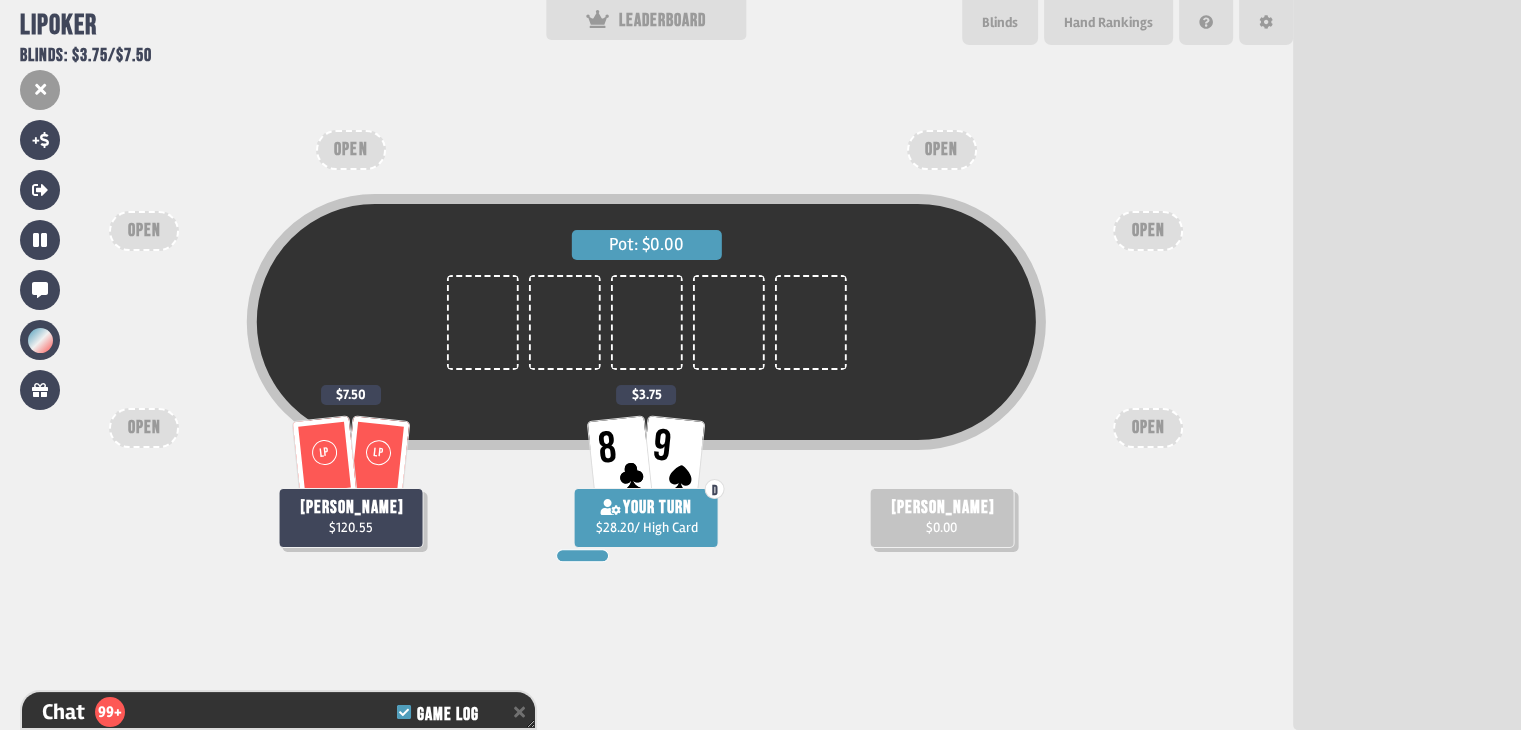 scroll, scrollTop: 54894, scrollLeft: 0, axis: vertical 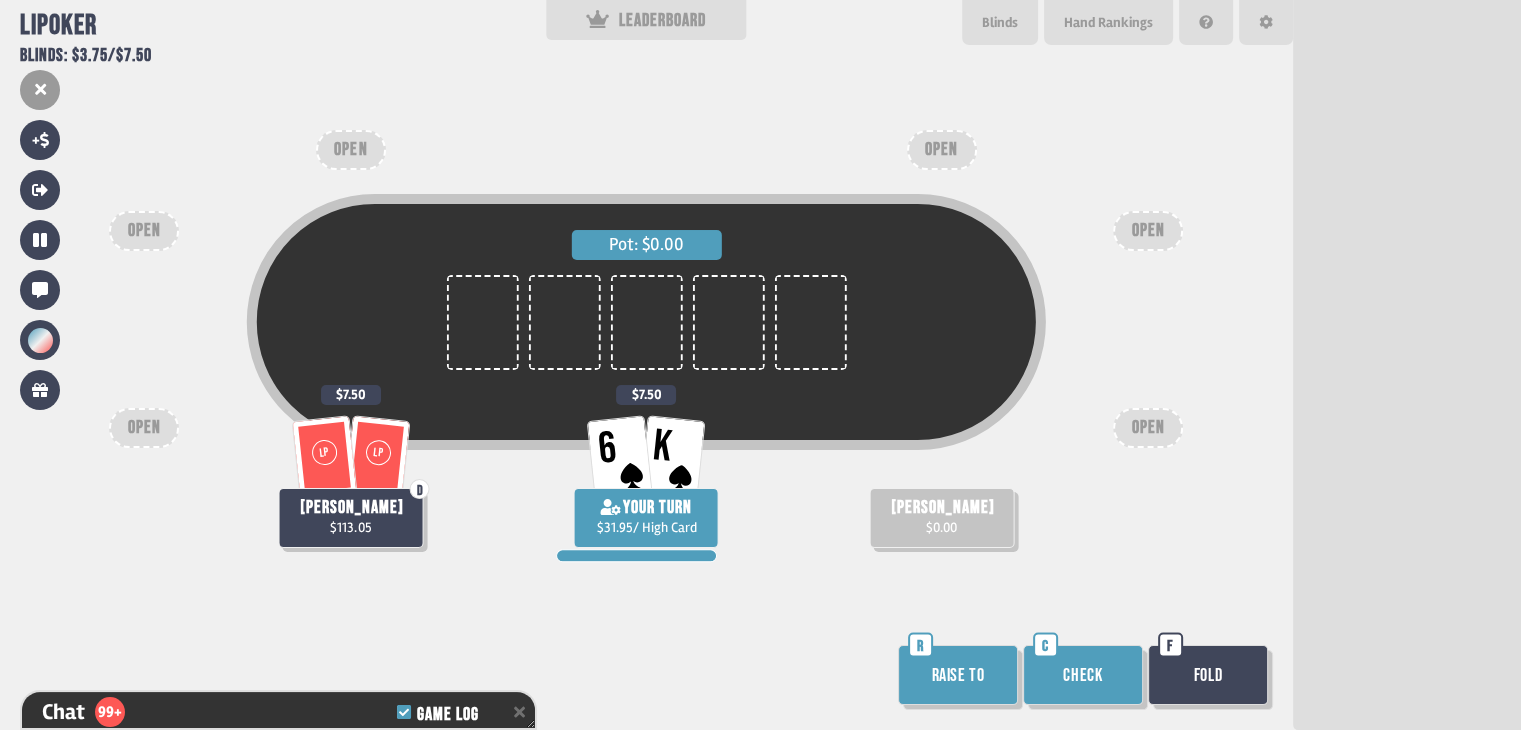 click on "Raise to" at bounding box center (958, 675) 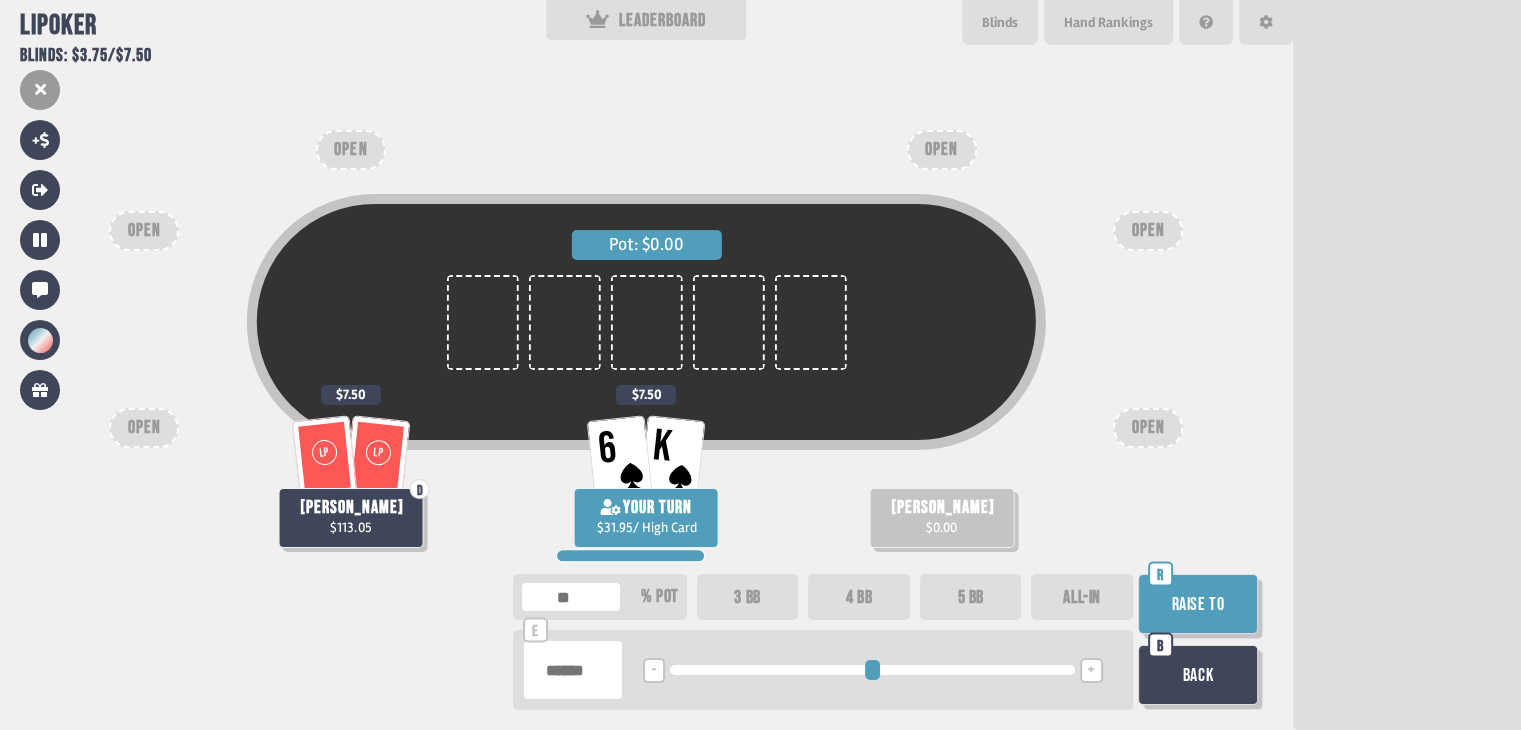 click on "ALL-IN" at bounding box center [1082, 597] 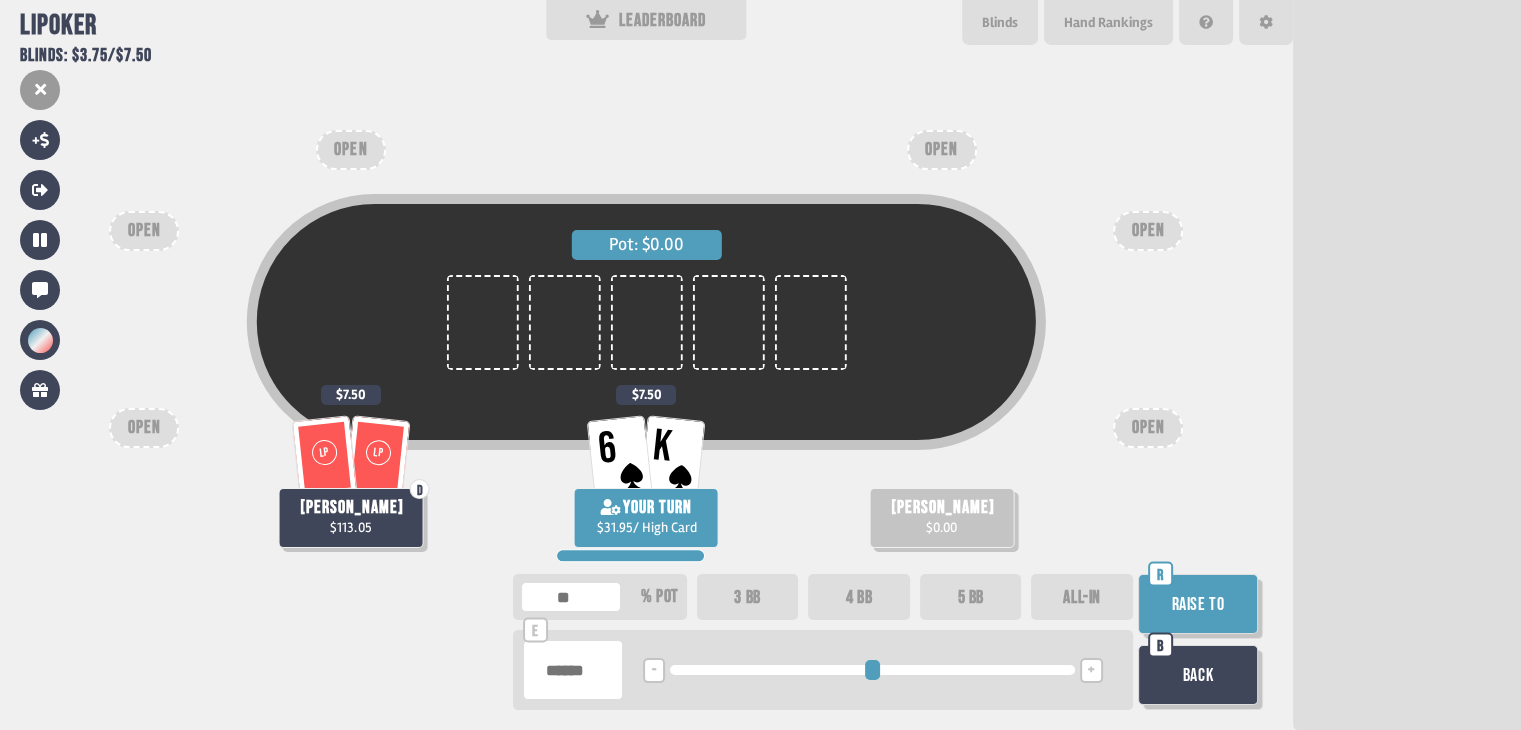 type on "*****" 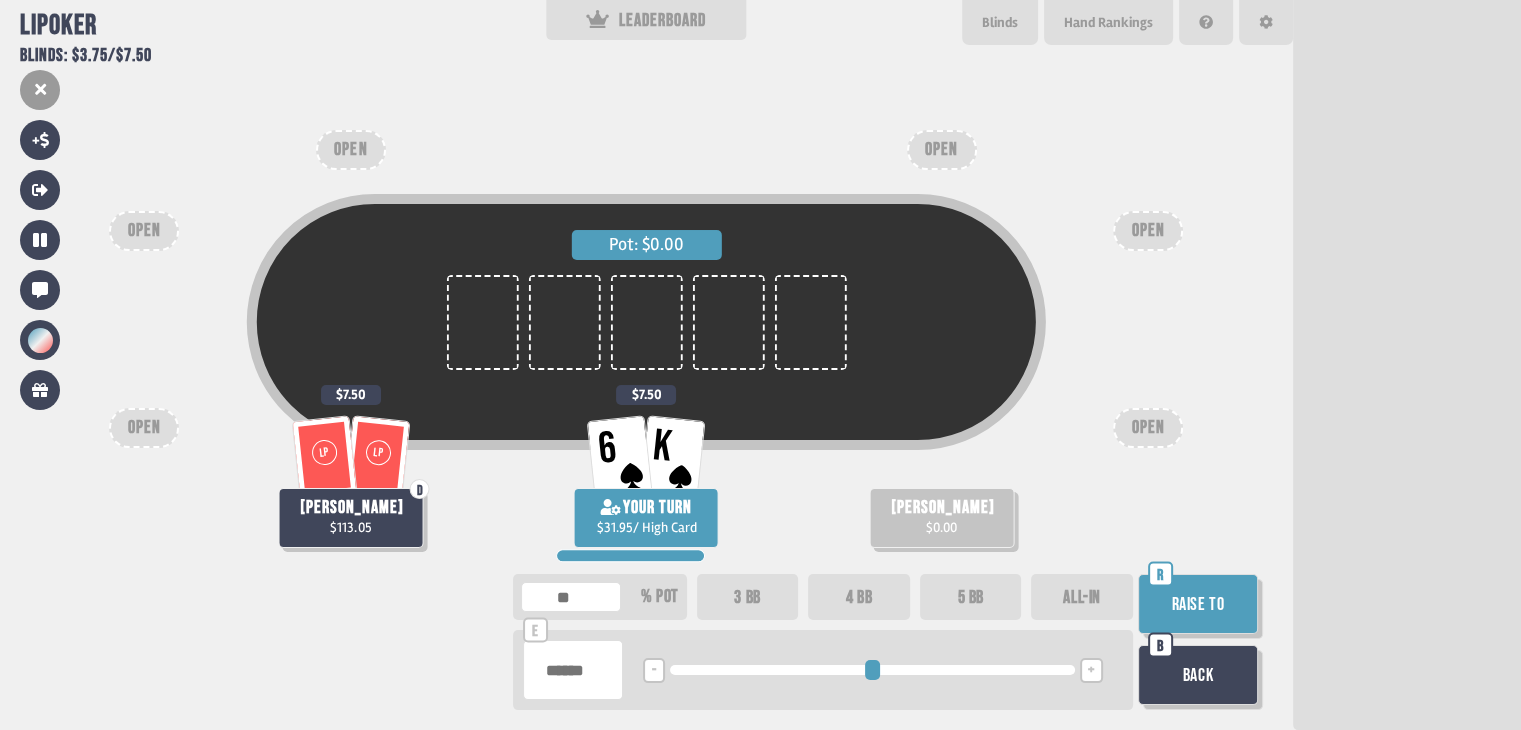 type on "****" 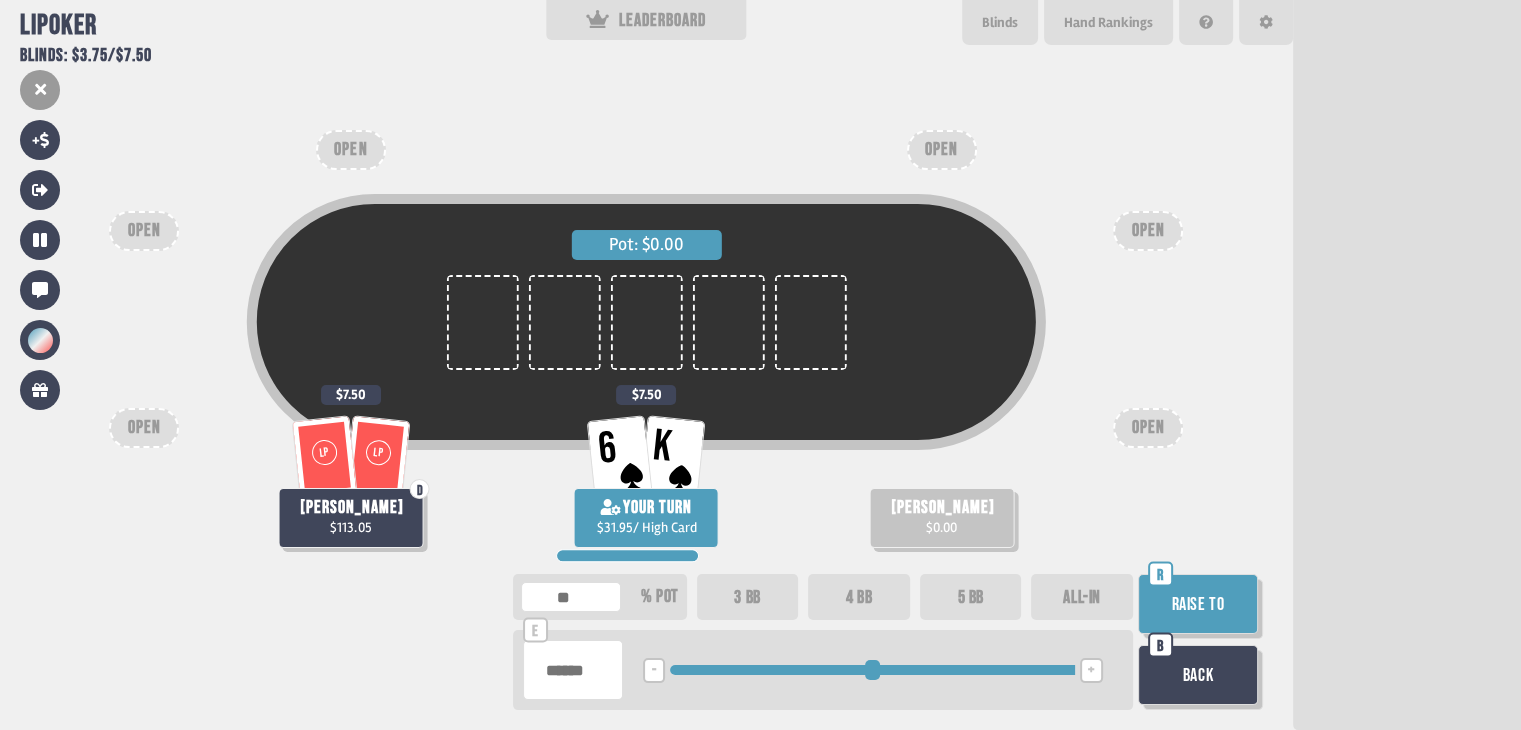 click on "Raise to" at bounding box center (1198, 604) 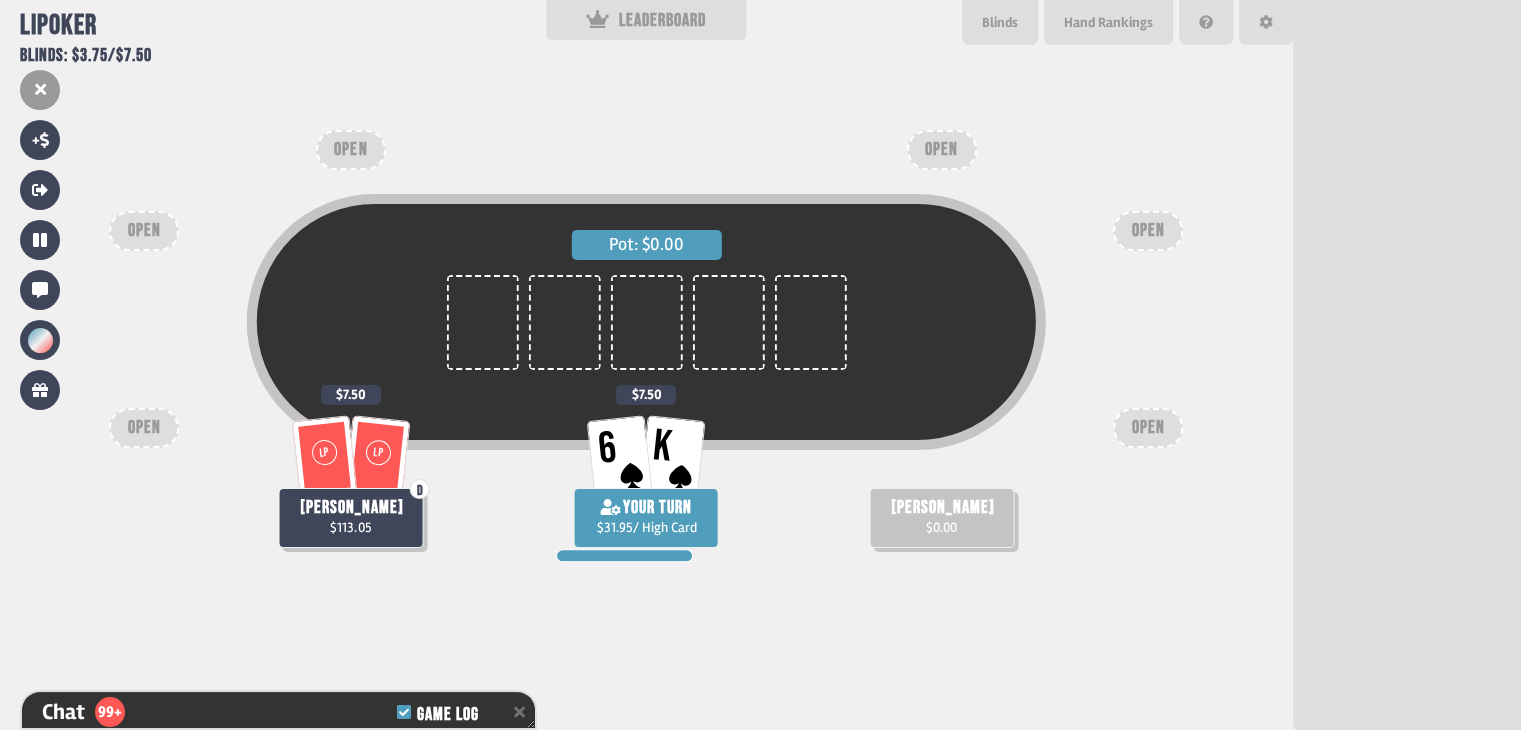 scroll, scrollTop: 55126, scrollLeft: 0, axis: vertical 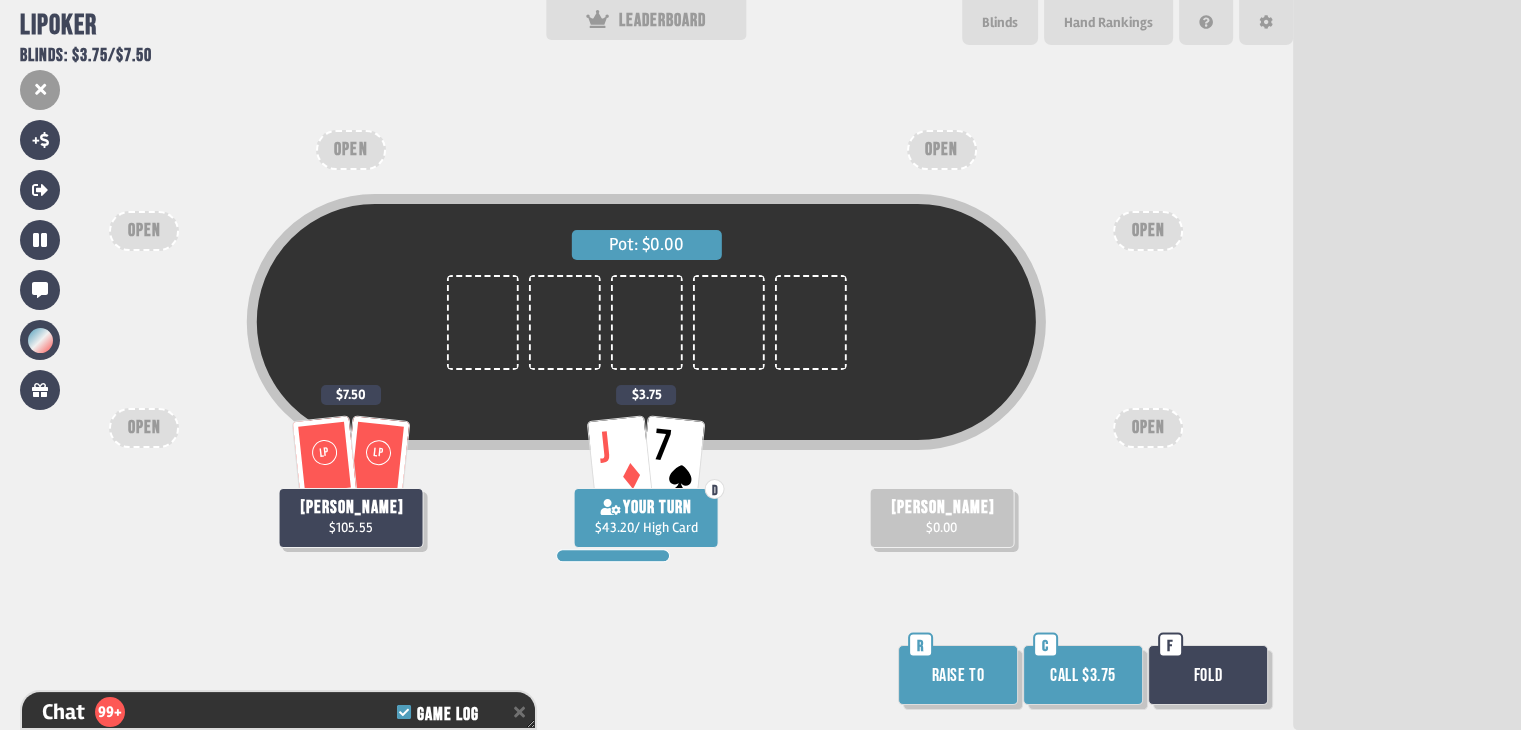 click on "Fold" at bounding box center [1208, 675] 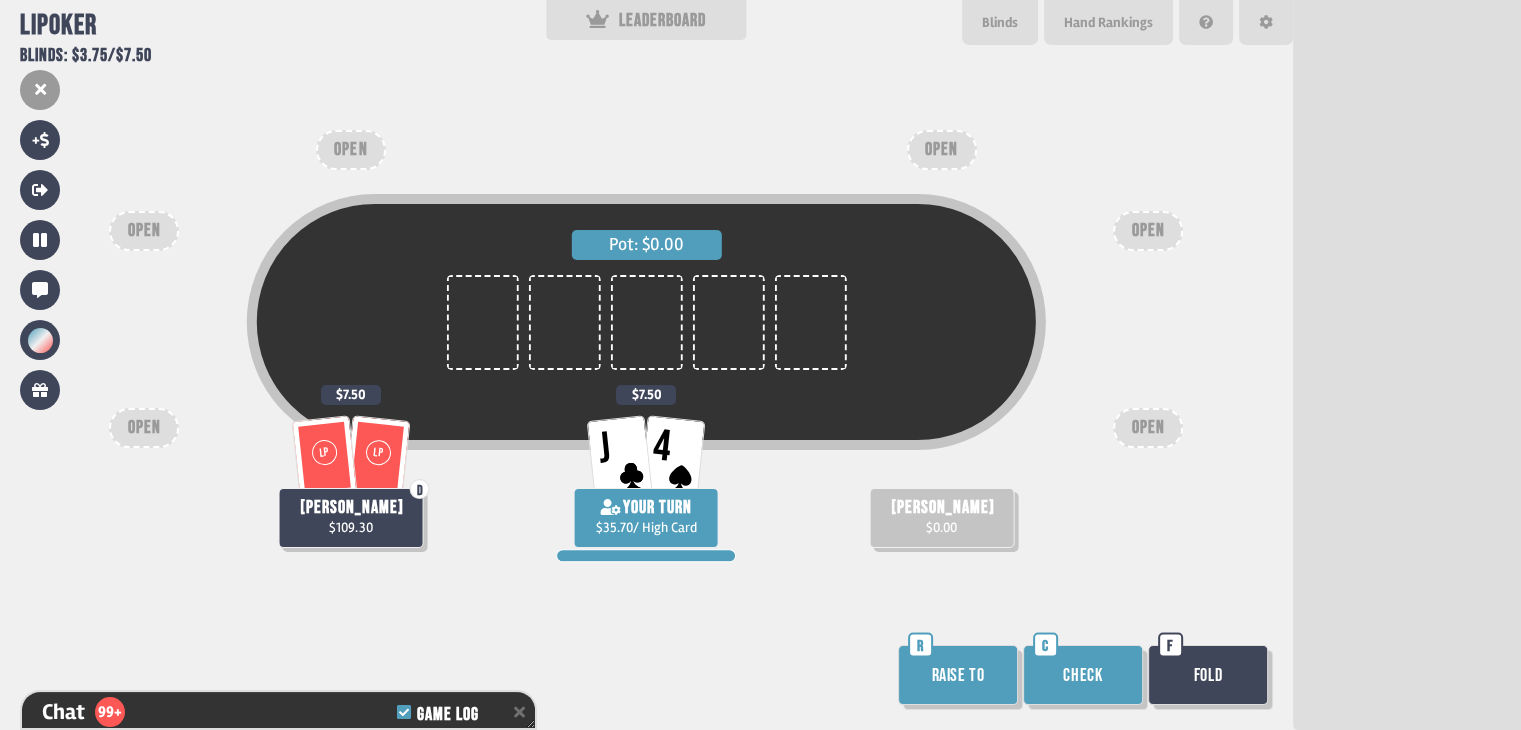 click on "Check" at bounding box center (1083, 675) 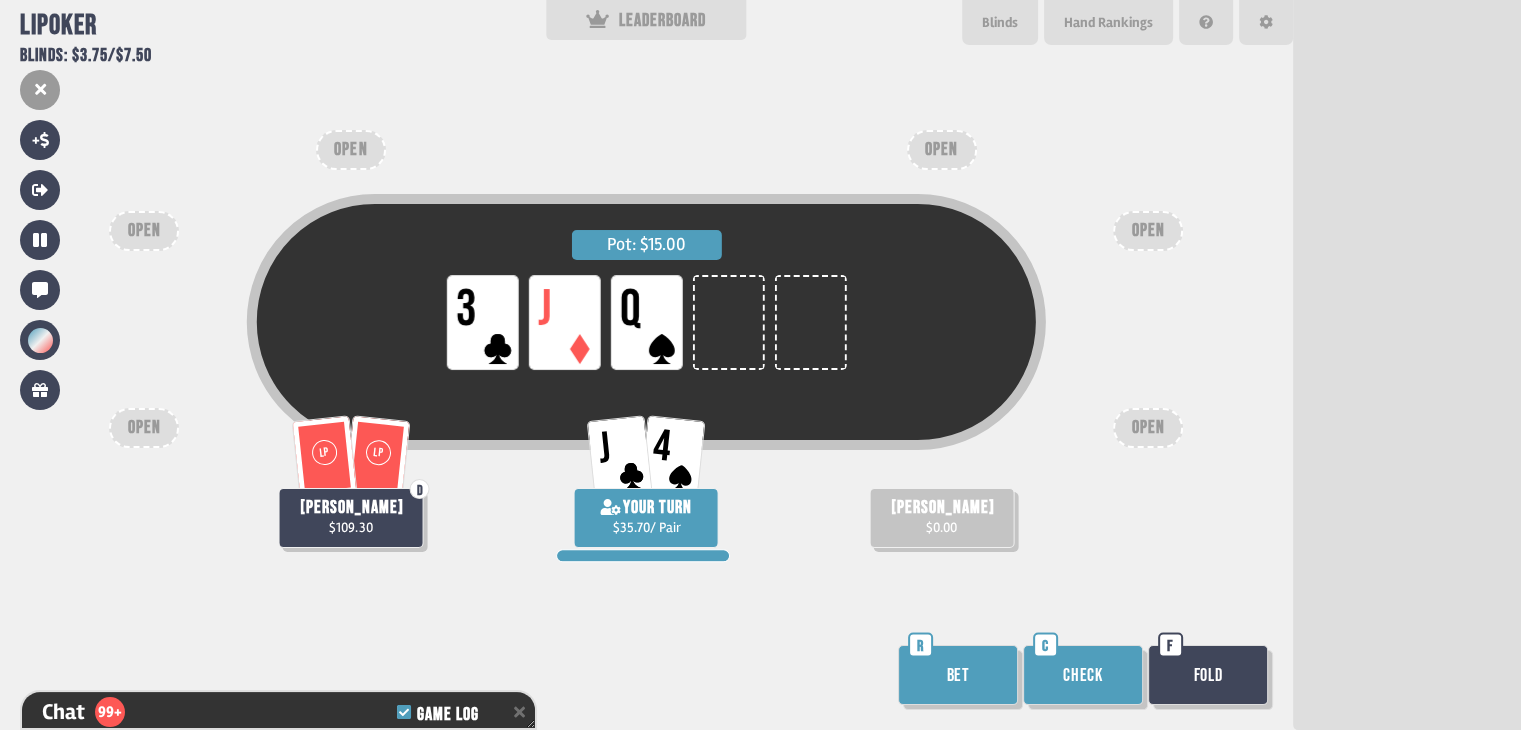 click on "Check" at bounding box center (1083, 675) 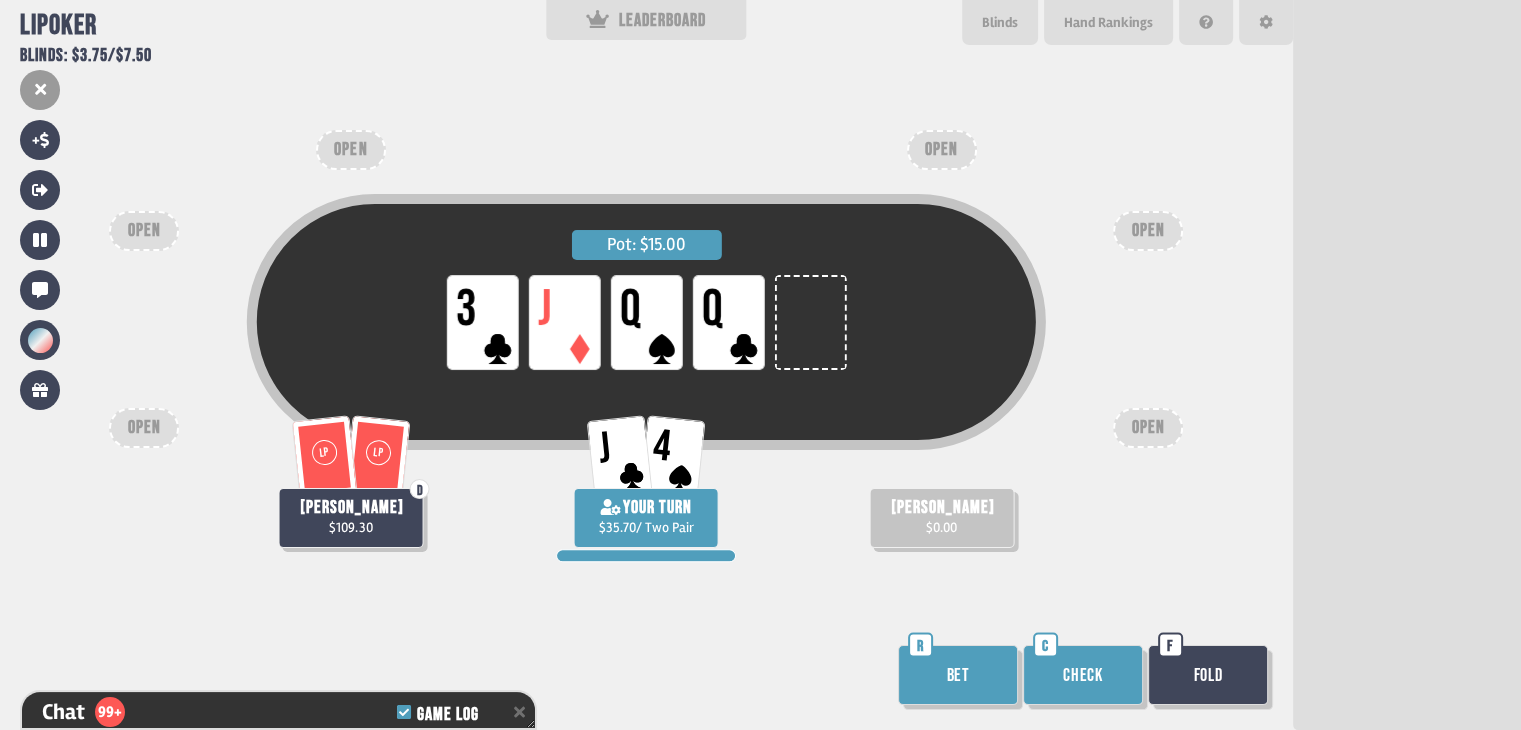 click on "Bet" at bounding box center [958, 675] 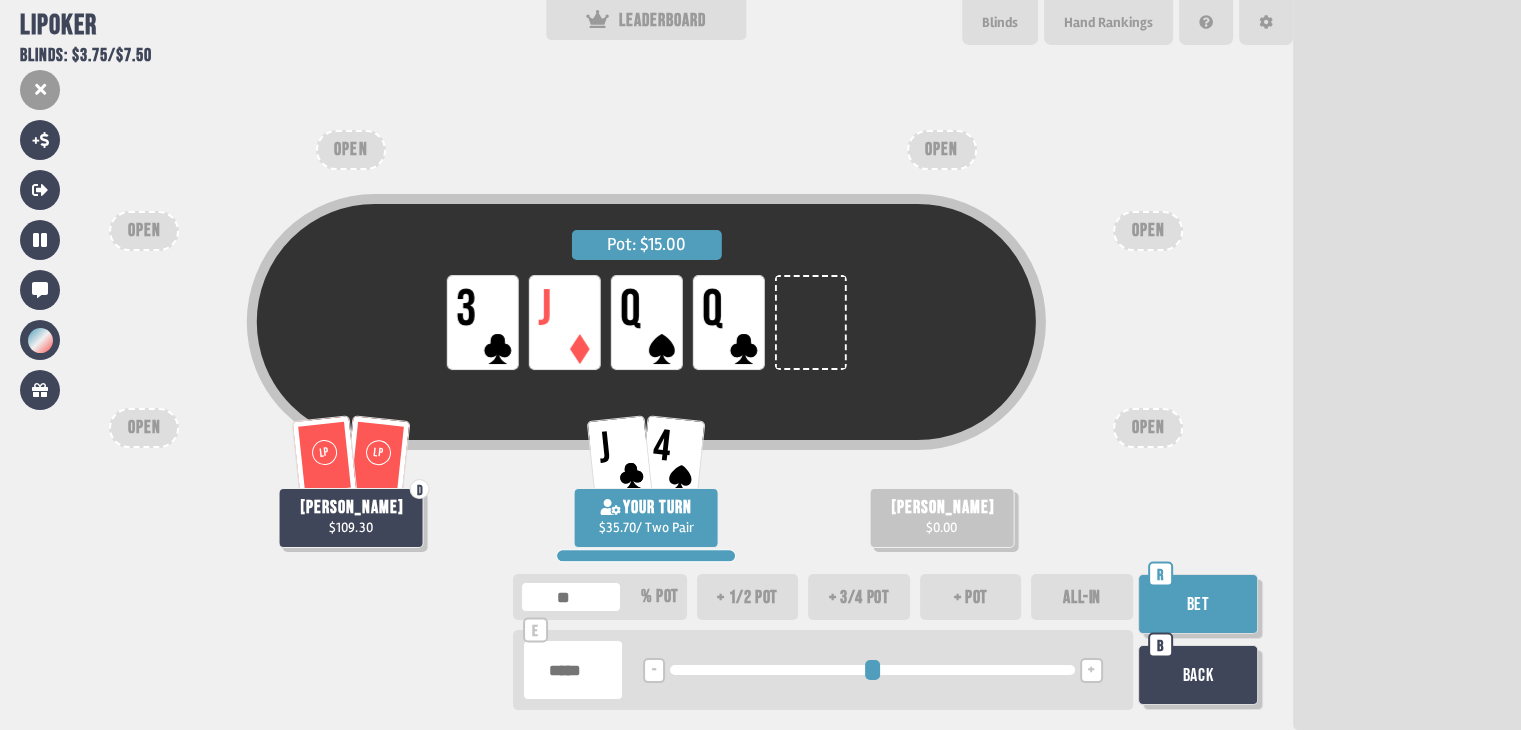 click on "ALL-IN" at bounding box center (1082, 597) 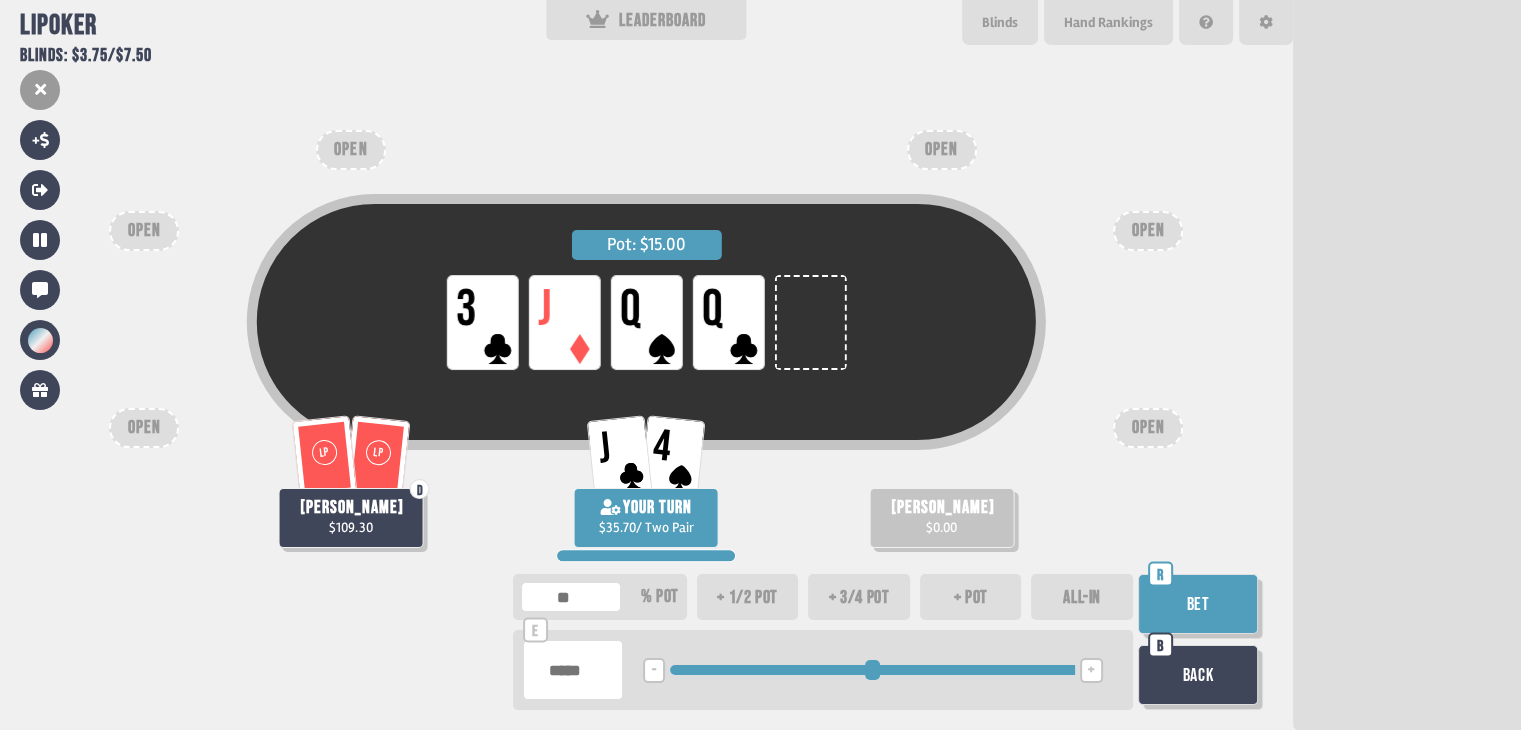 click on "Bet" at bounding box center (1198, 604) 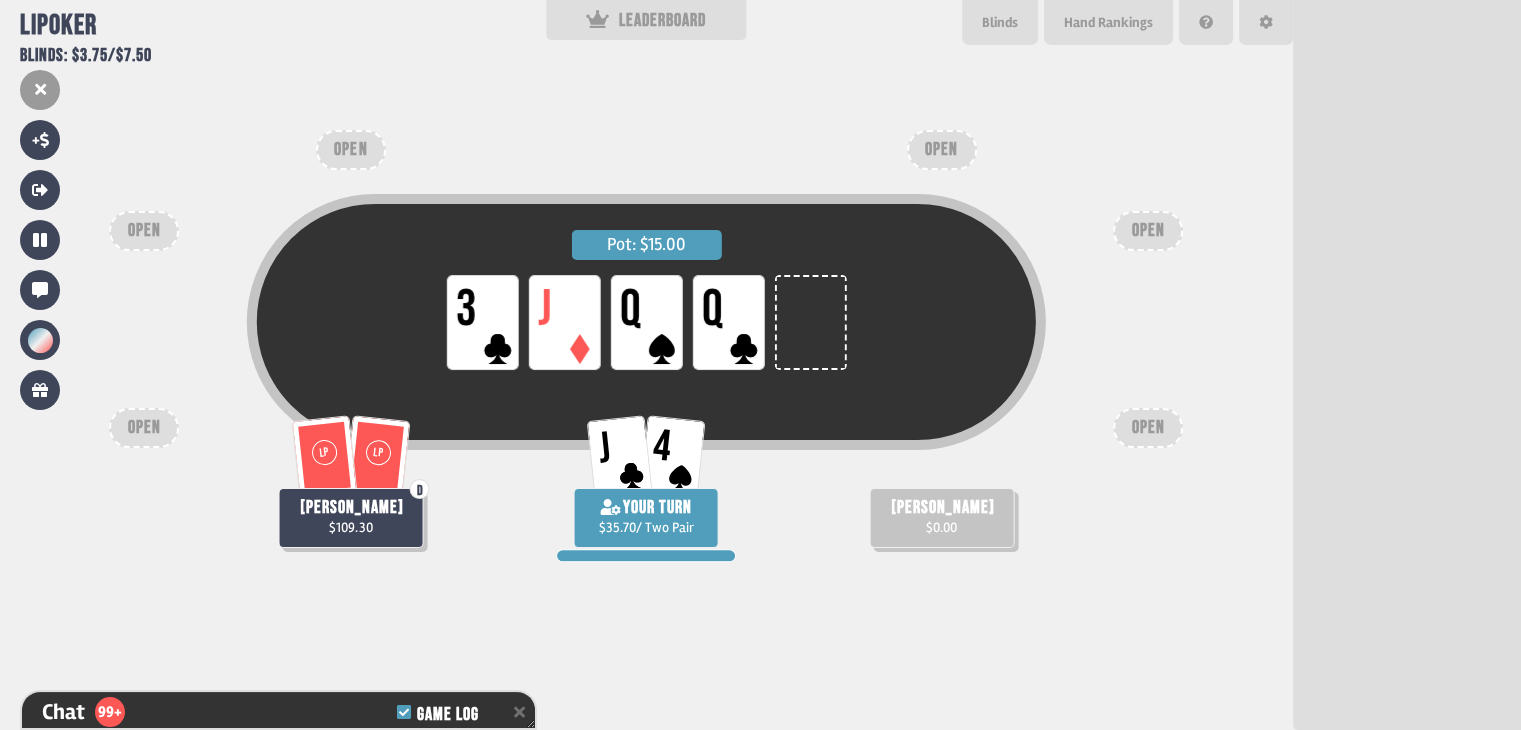 scroll, scrollTop: 55735, scrollLeft: 0, axis: vertical 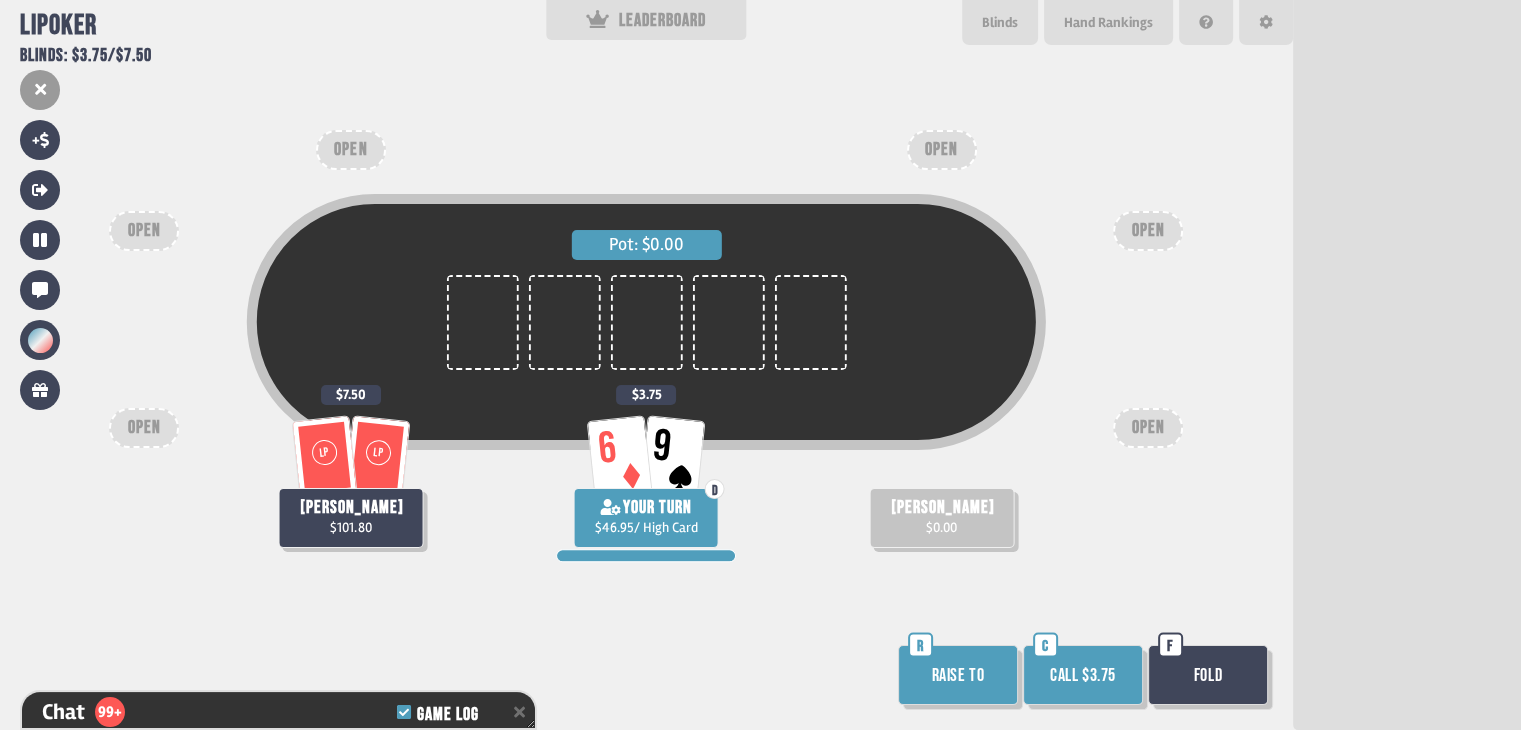 click on "Call $3.75" at bounding box center [1083, 675] 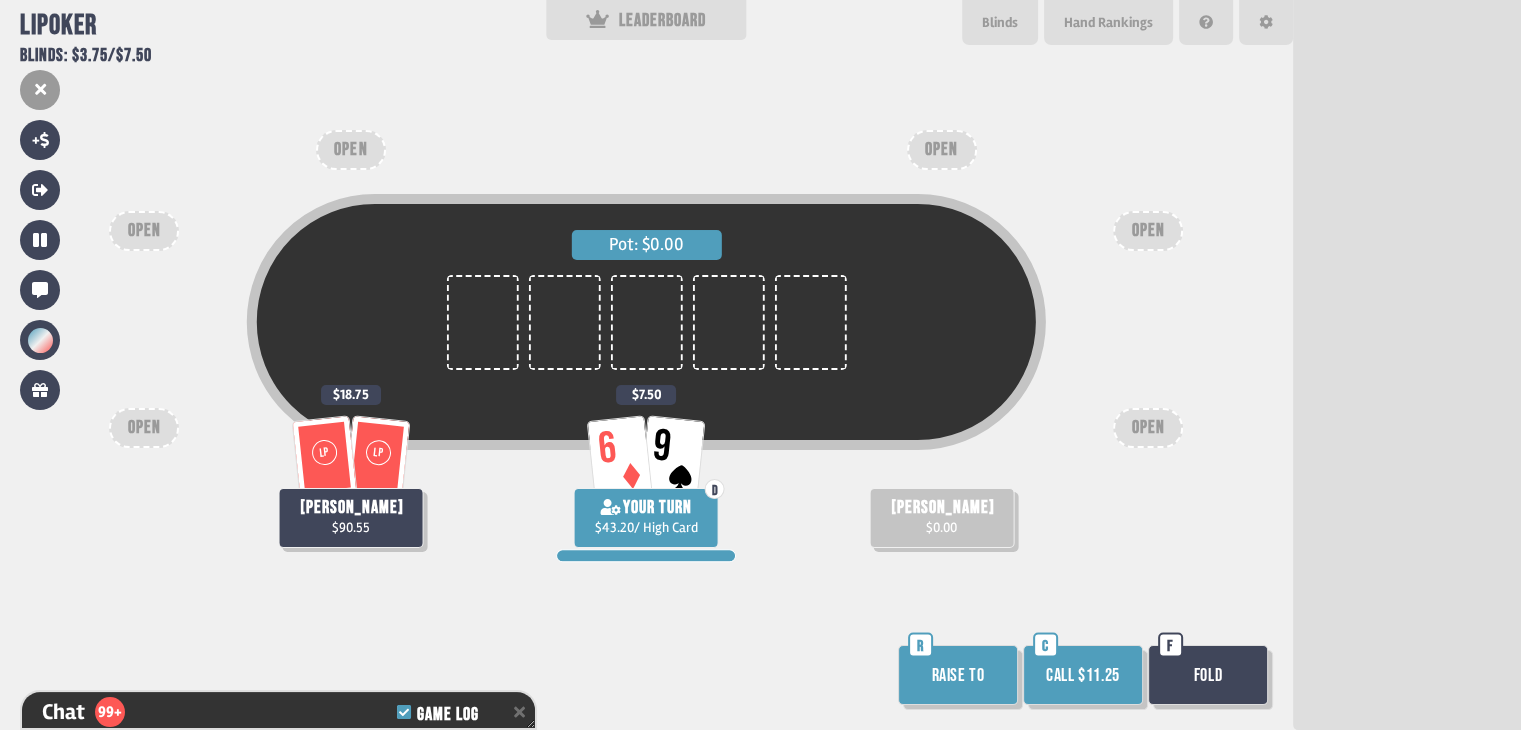 click on "Call $11.25" at bounding box center (1083, 675) 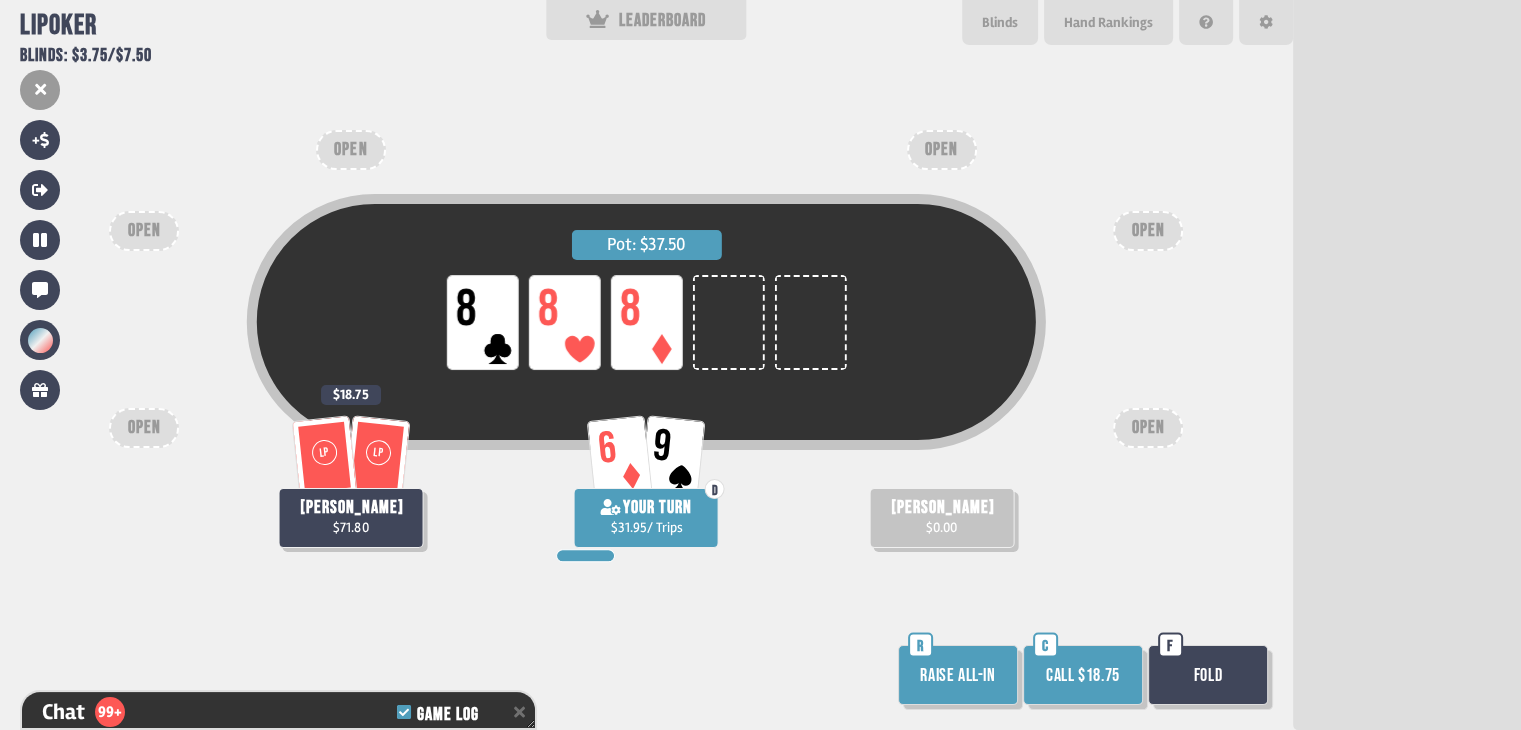 click on "Fold" at bounding box center (1208, 675) 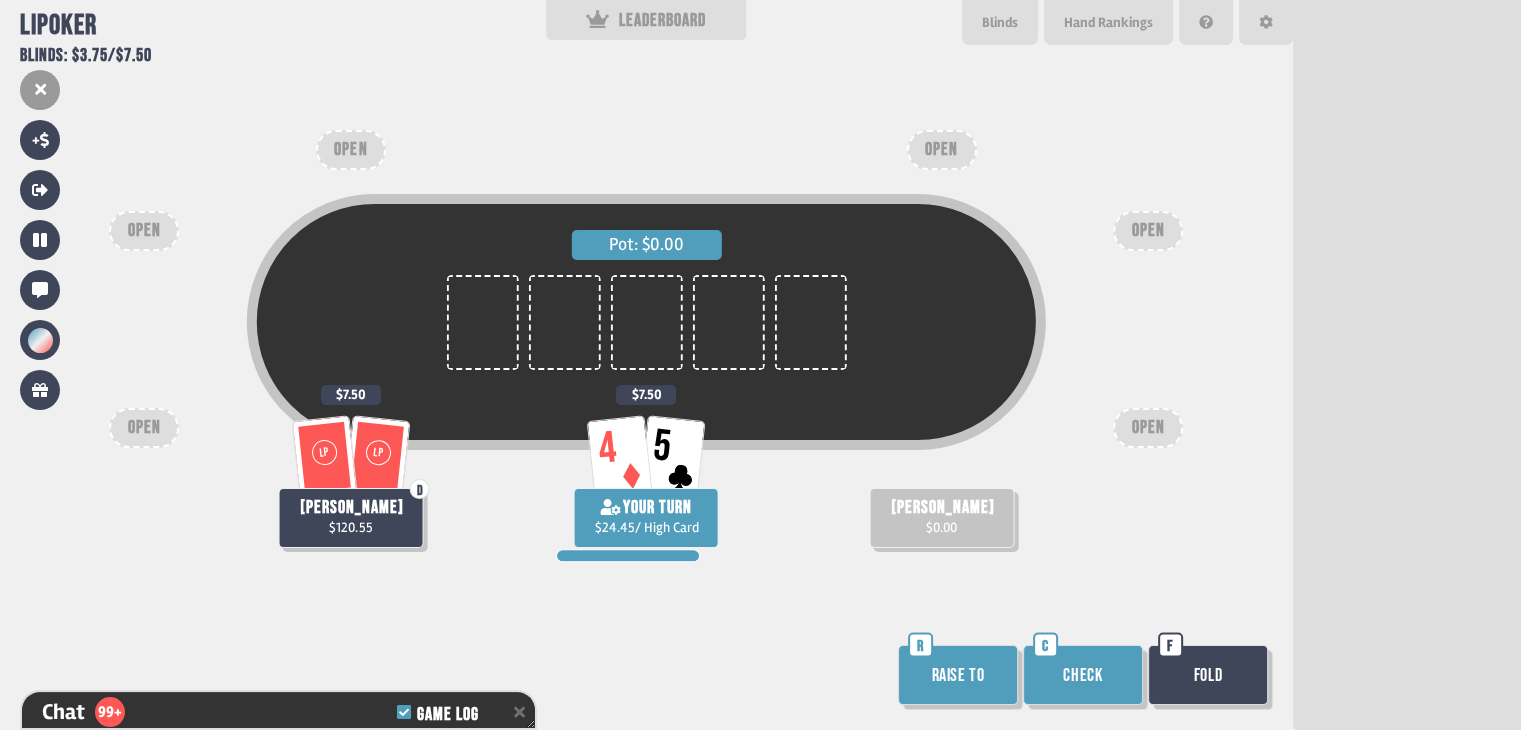 click on "Check" at bounding box center (1083, 675) 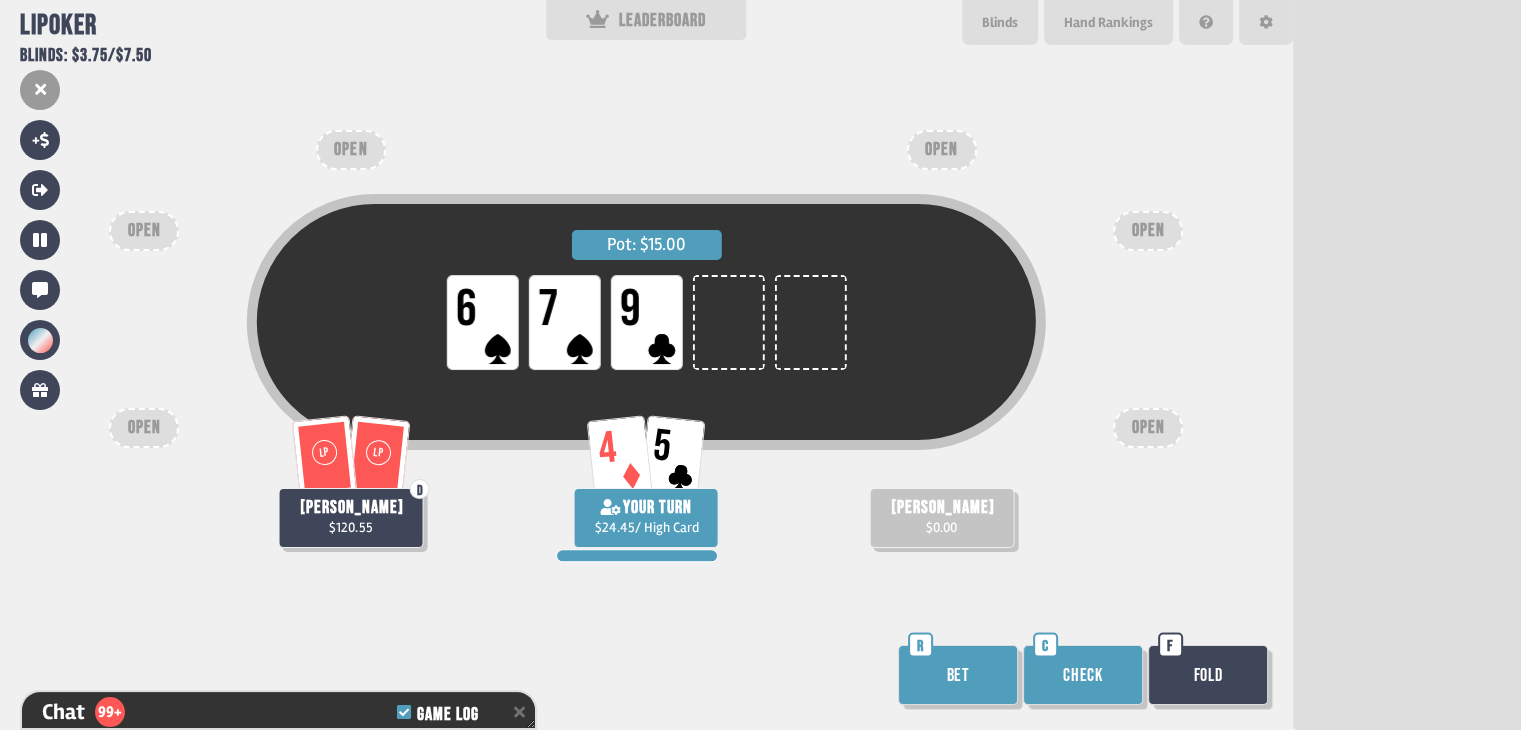click on "Check" at bounding box center (1083, 675) 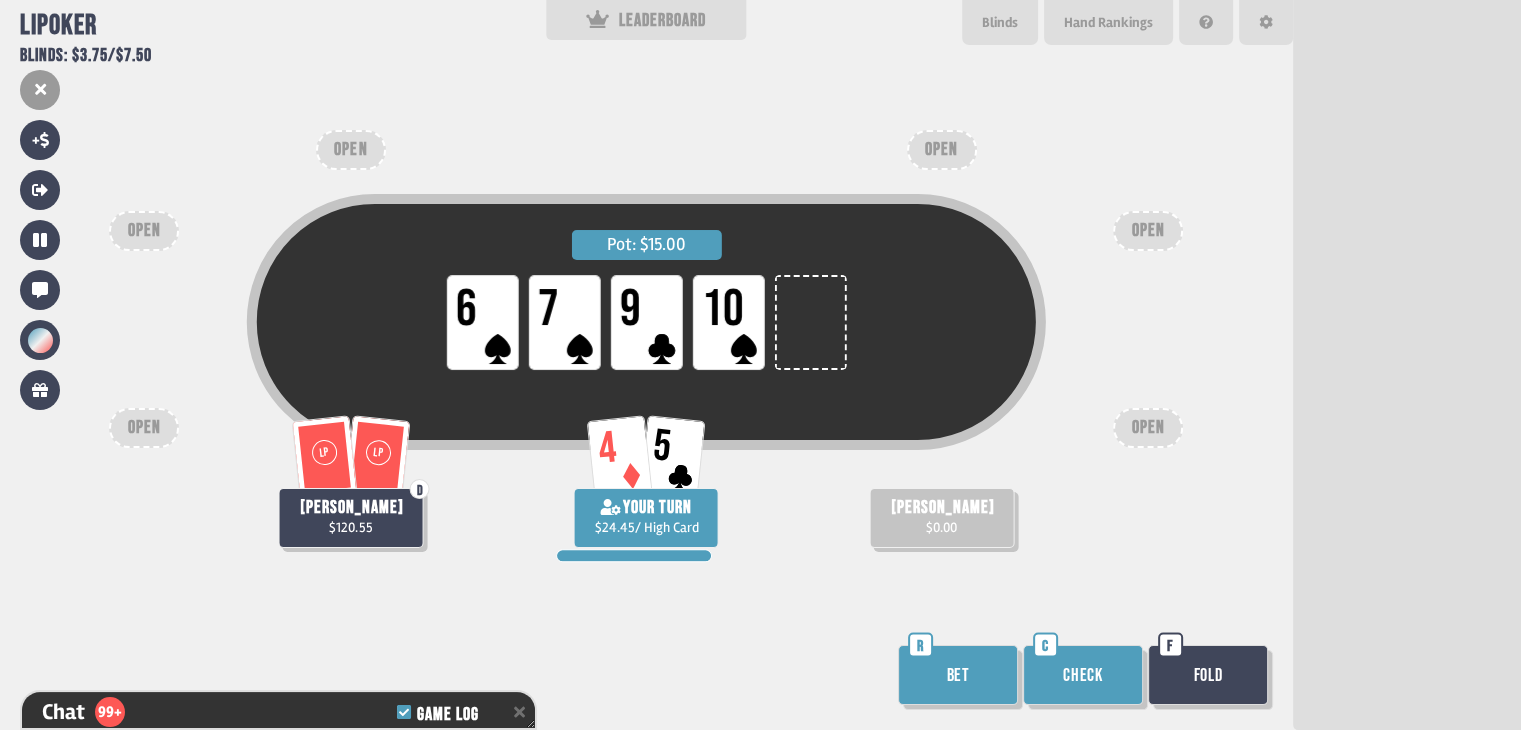 click on "Check" at bounding box center [1083, 675] 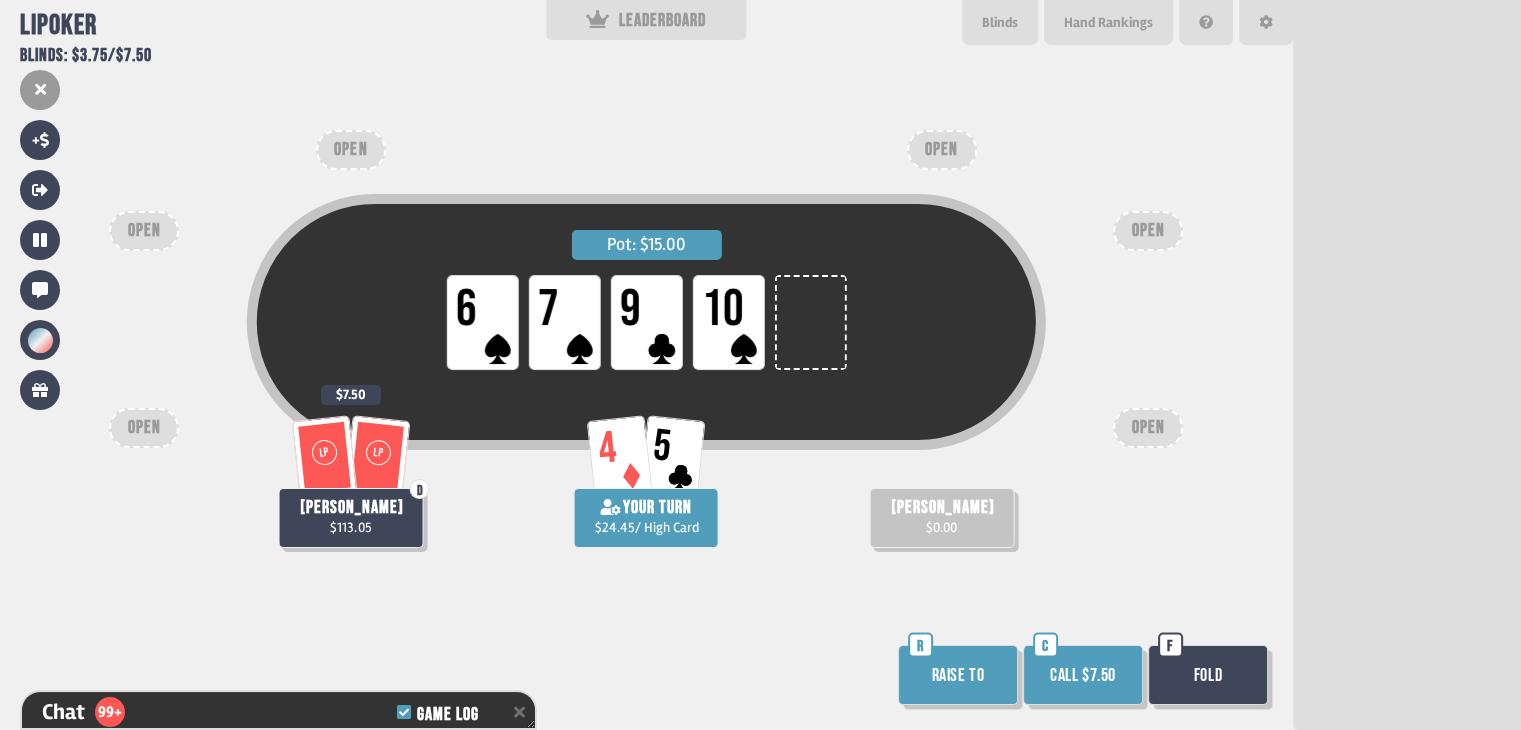 click on "Fold" at bounding box center (1208, 675) 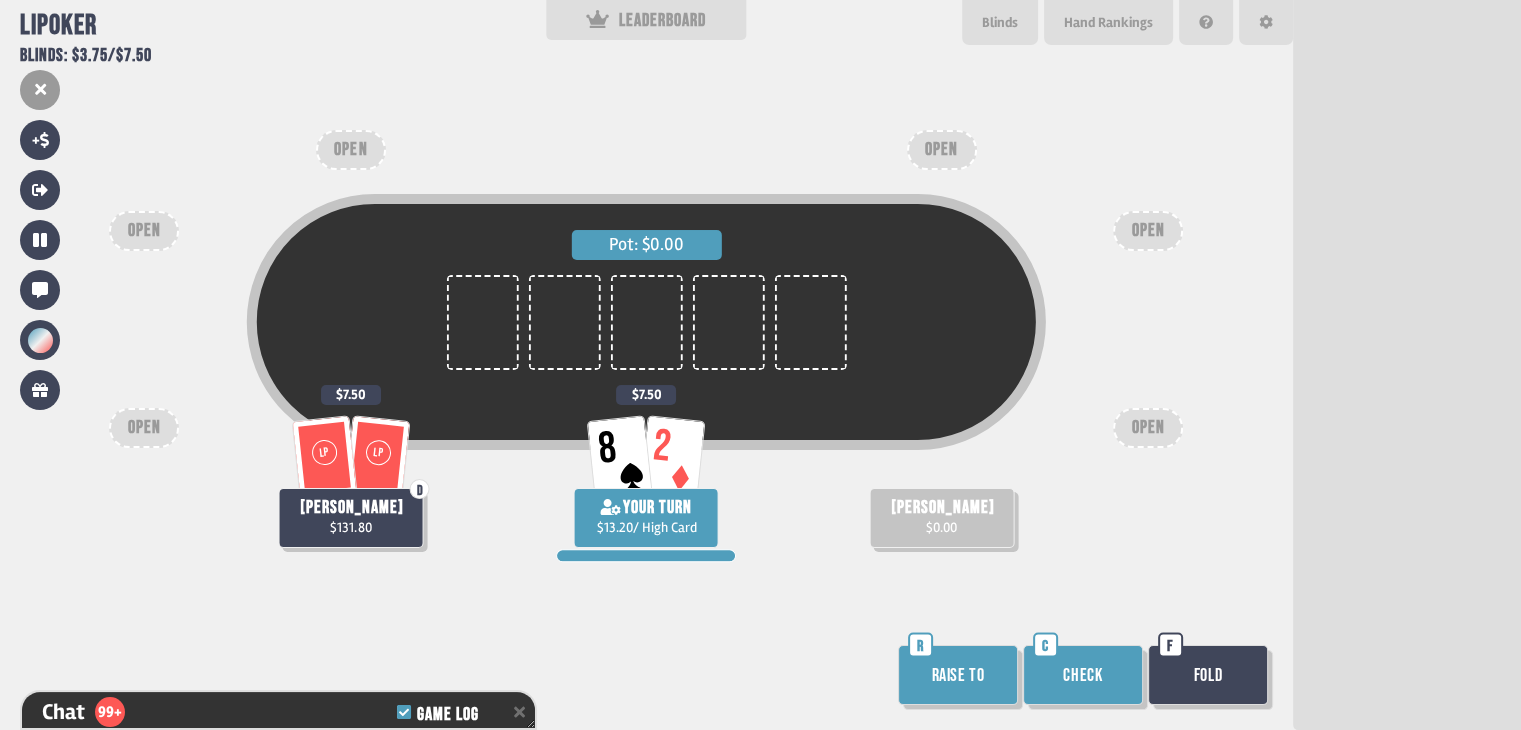 click on "Pot: $0.00   LP LP D andres $131.80  $7.50  8 2 YOUR TURN $13.20   / High Card $7.50  daniel $0.00  OPEN OPEN OPEN OPEN OPEN OPEN Raise to R Check C Fold F" at bounding box center [646, 365] 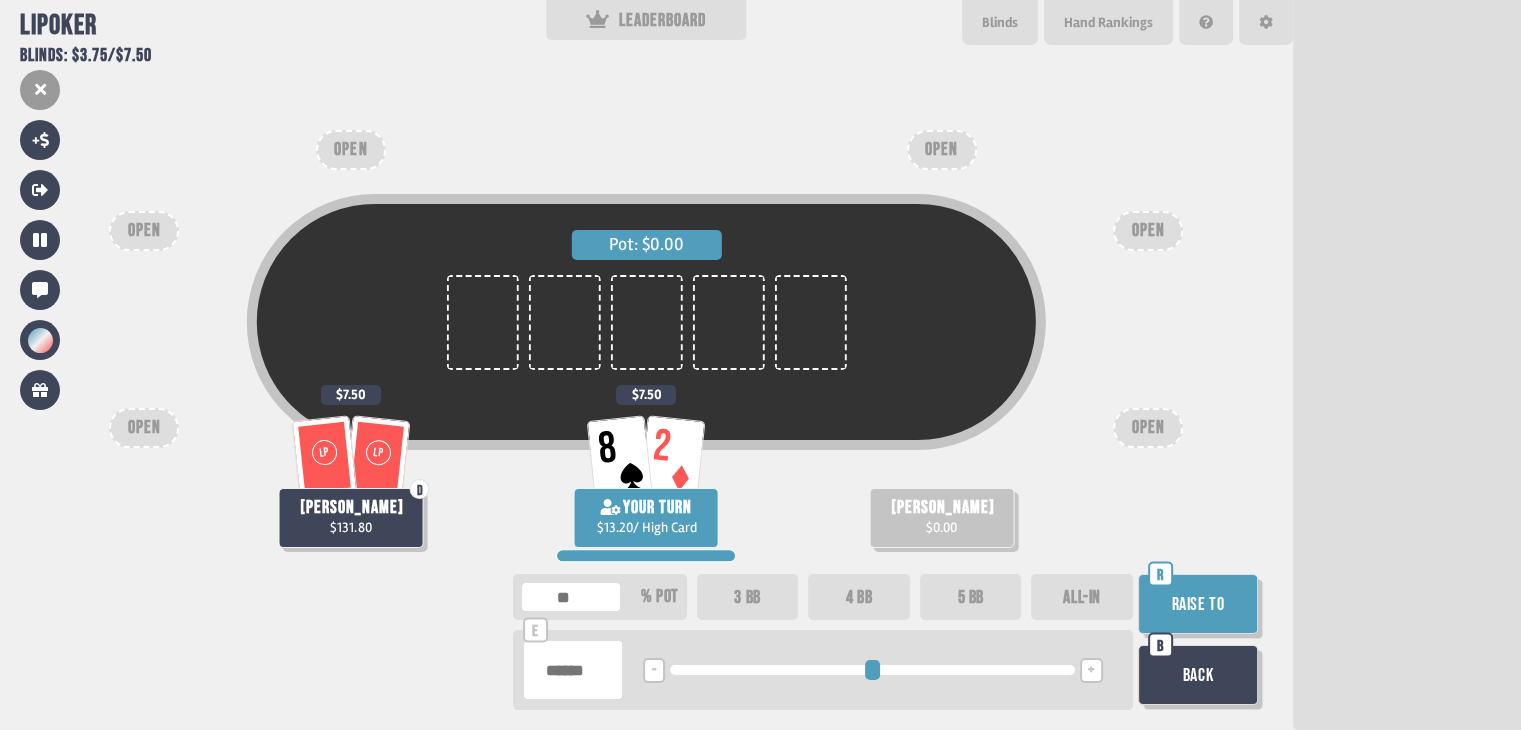 drag, startPoint x: 1067, startPoint y: 593, endPoint x: 1148, endPoint y: 593, distance: 81 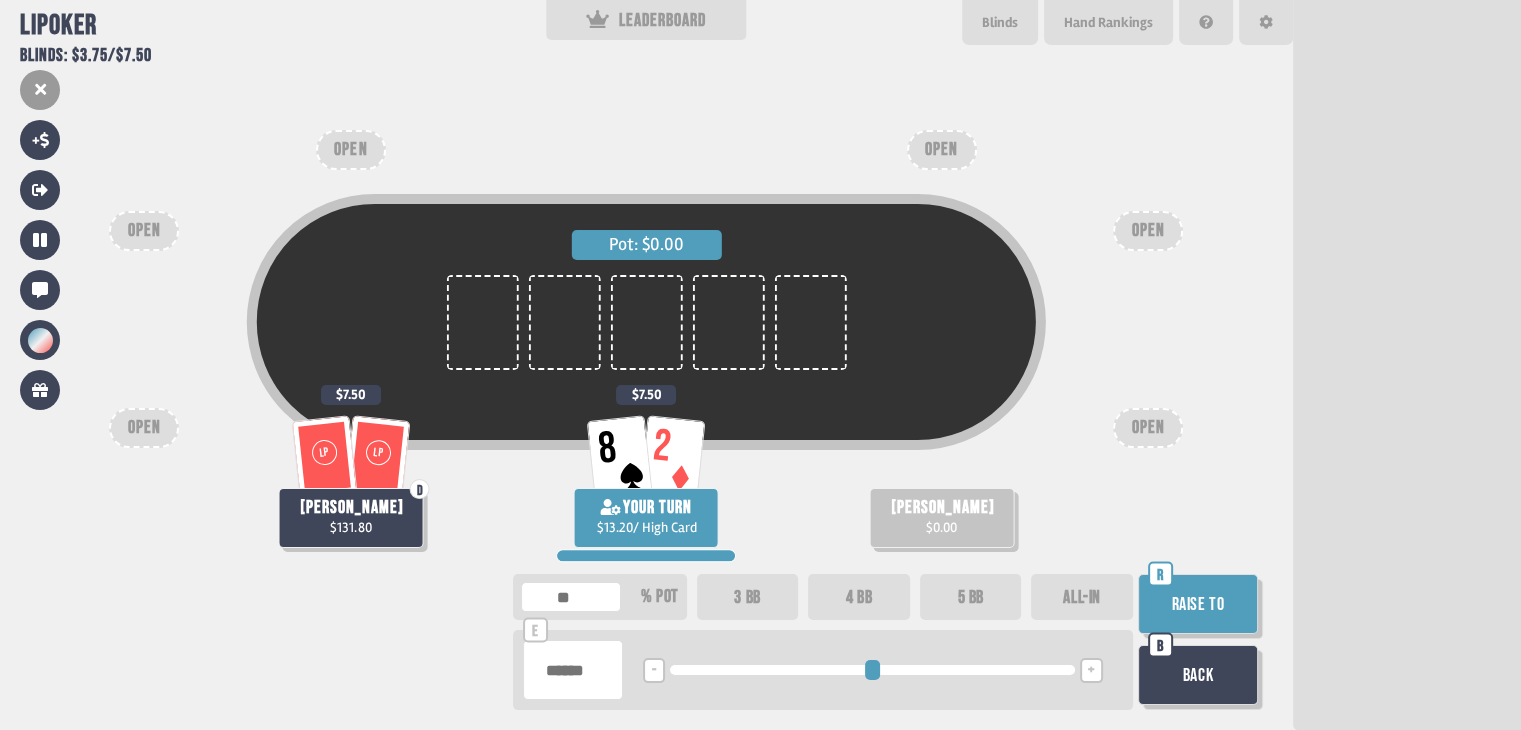 click on "ALL-IN" at bounding box center [1082, 597] 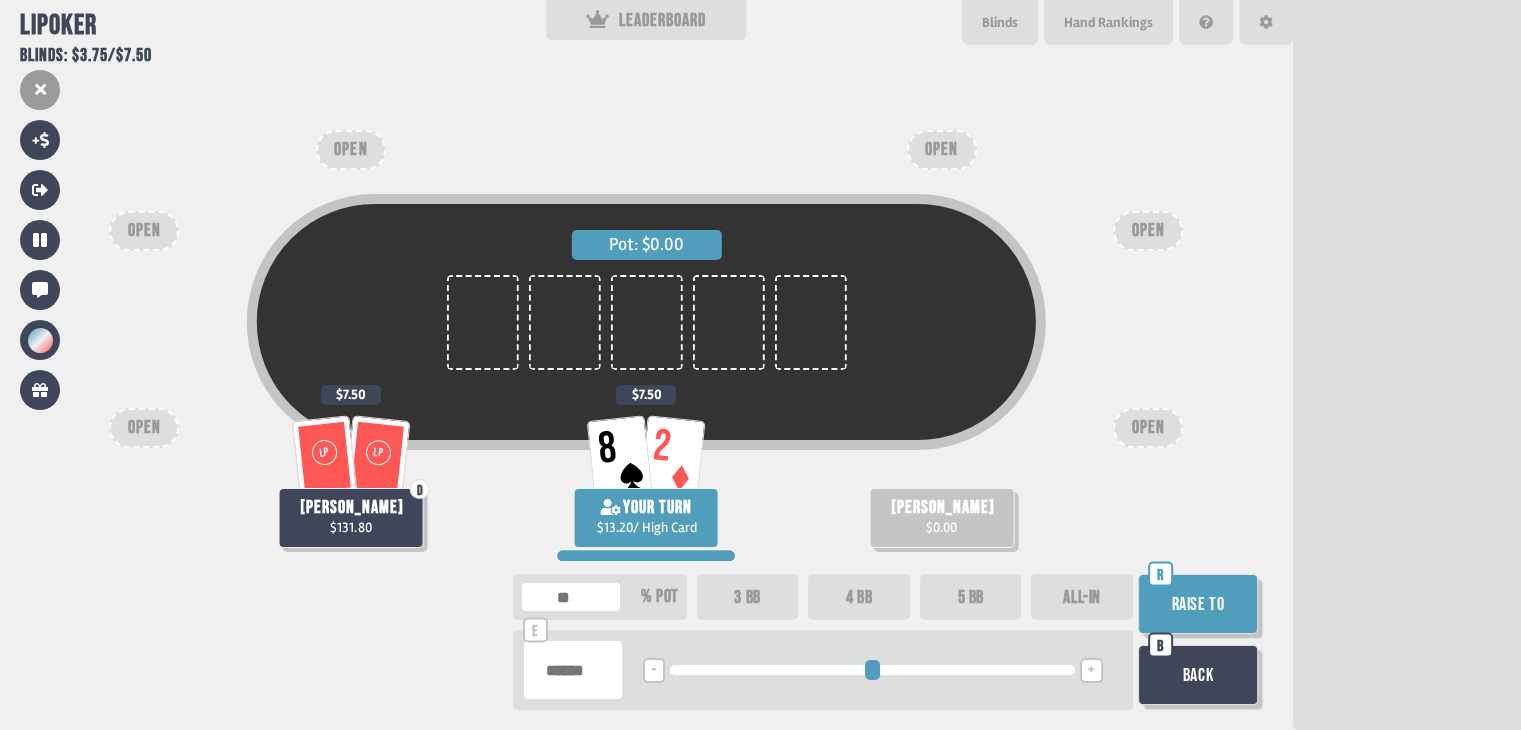 type on "**" 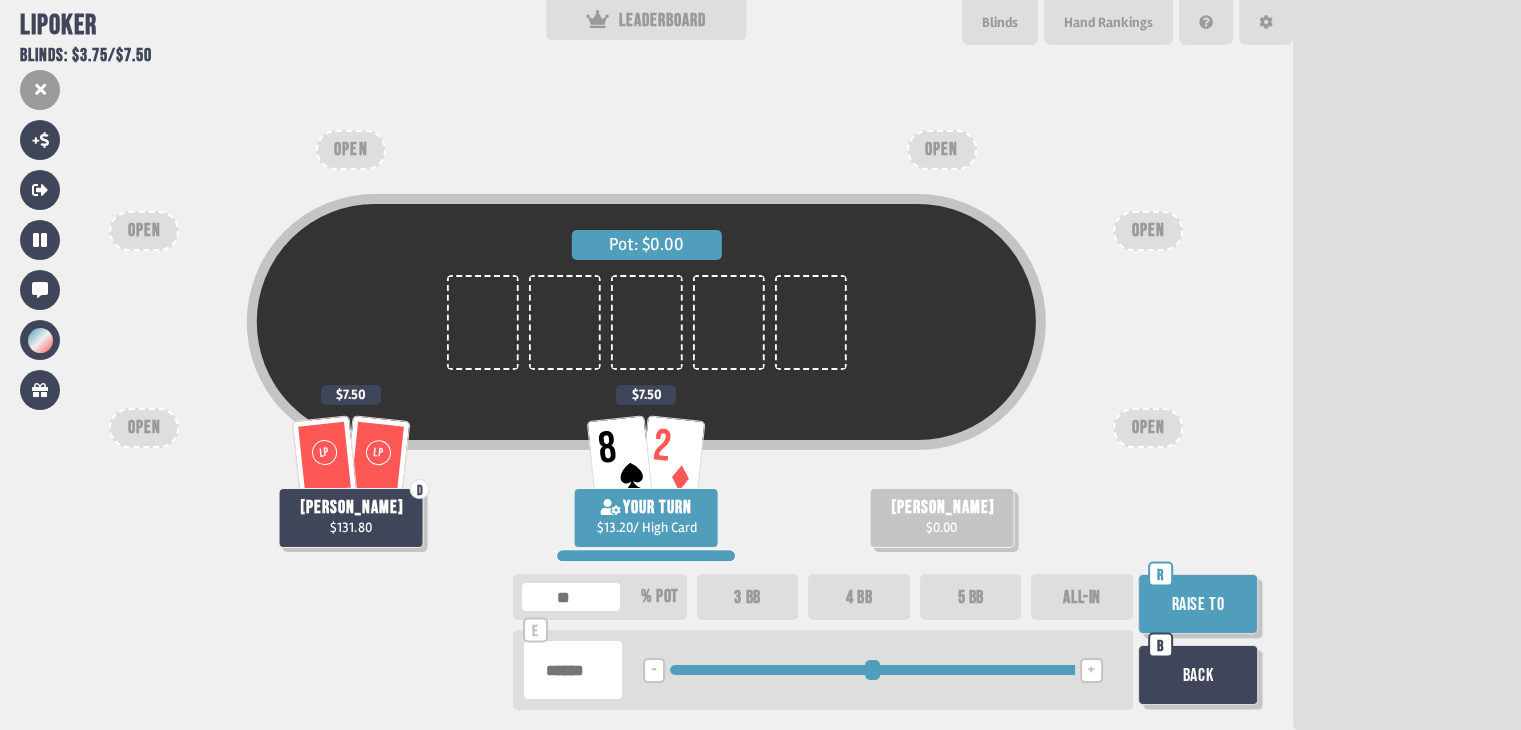 click on "Raise to" at bounding box center (1198, 604) 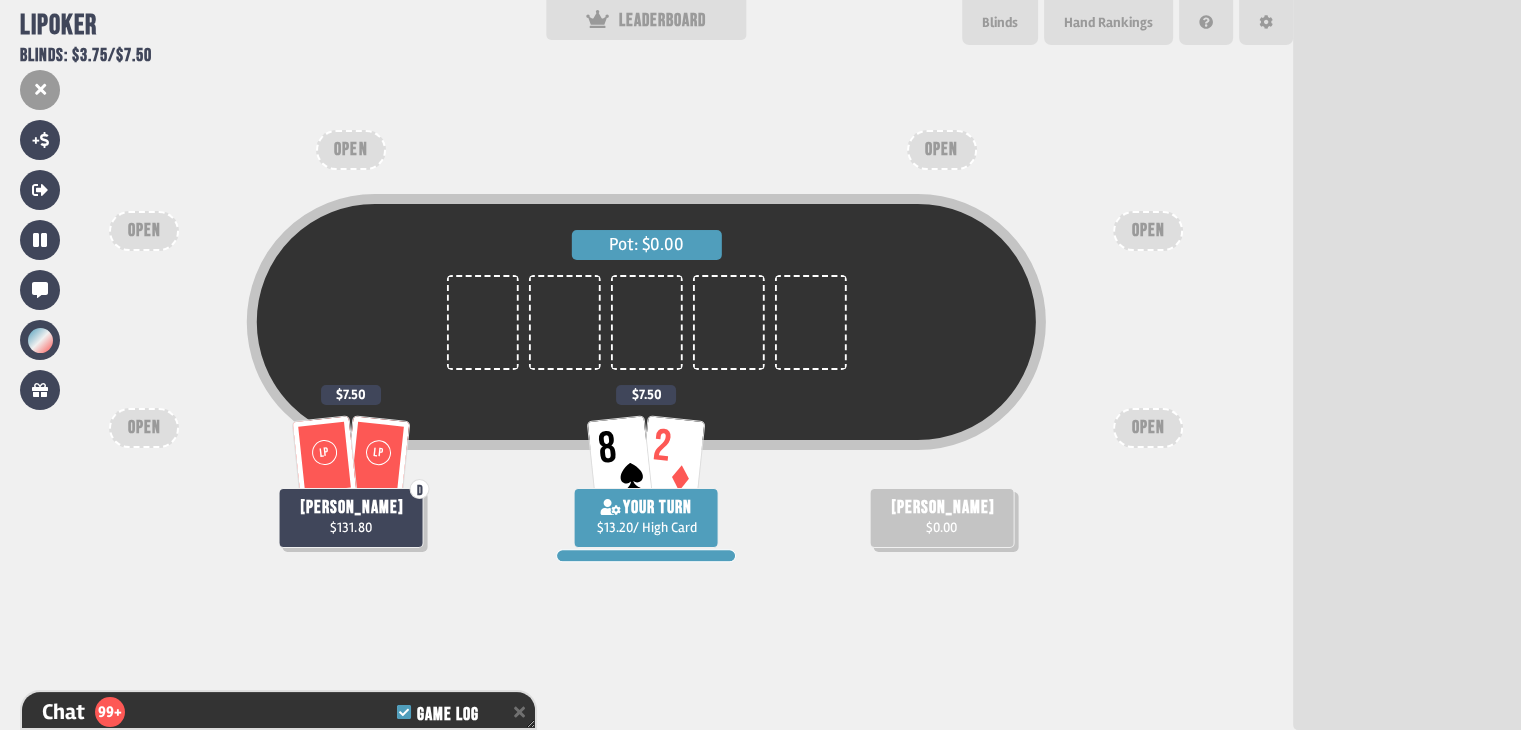 scroll, scrollTop: 57068, scrollLeft: 0, axis: vertical 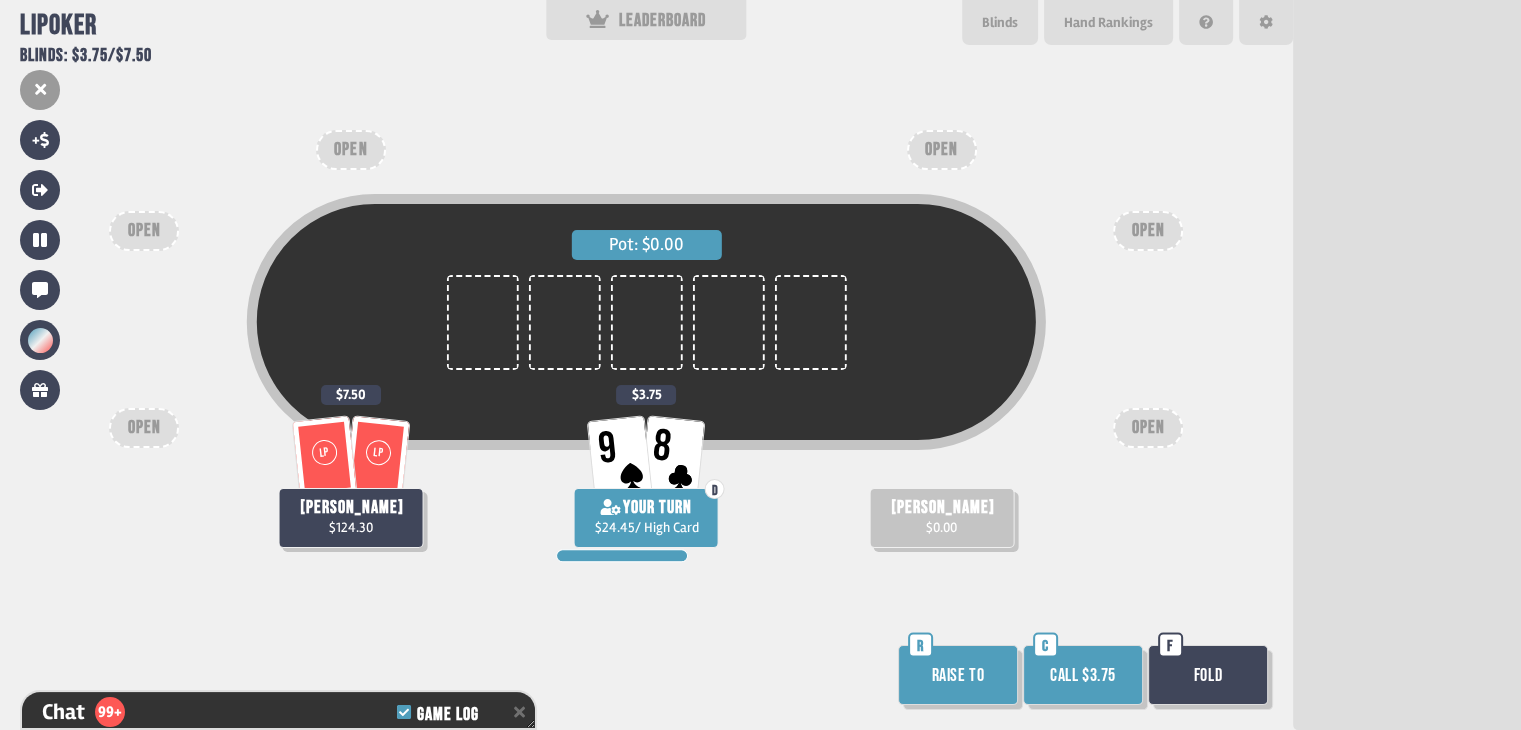 click on "Raise to" at bounding box center [958, 675] 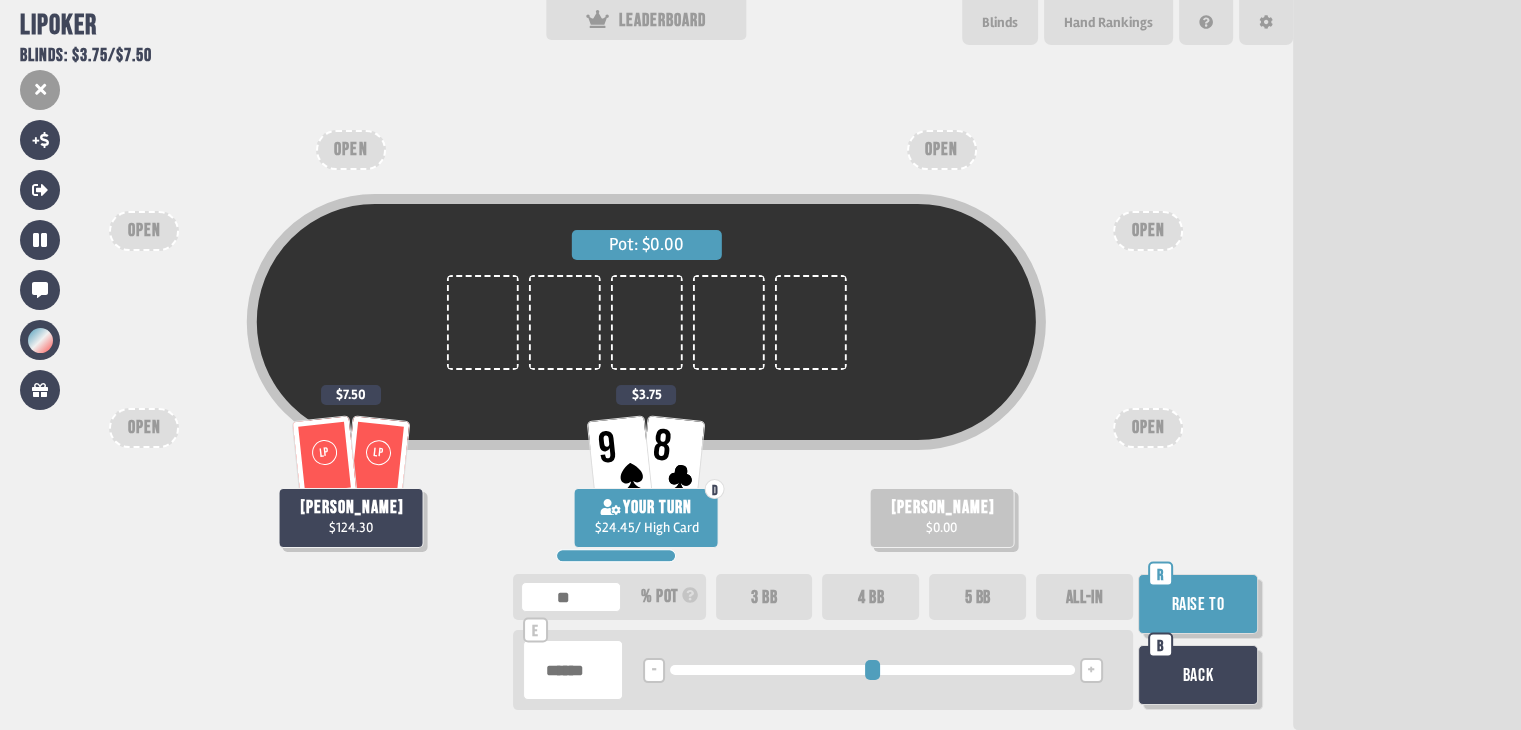 click on "ALL-IN" at bounding box center (1084, 597) 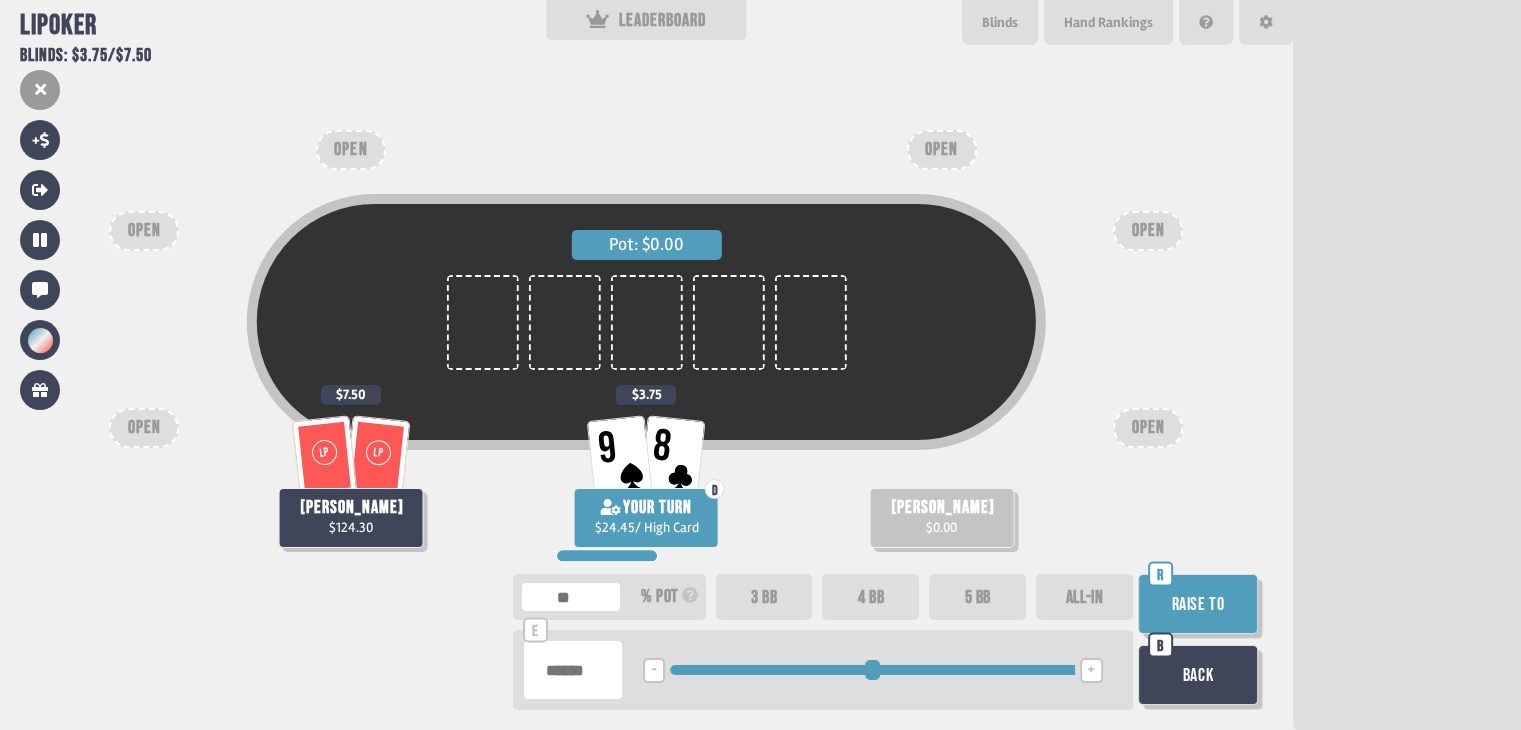 click on "Raise to" at bounding box center (1198, 604) 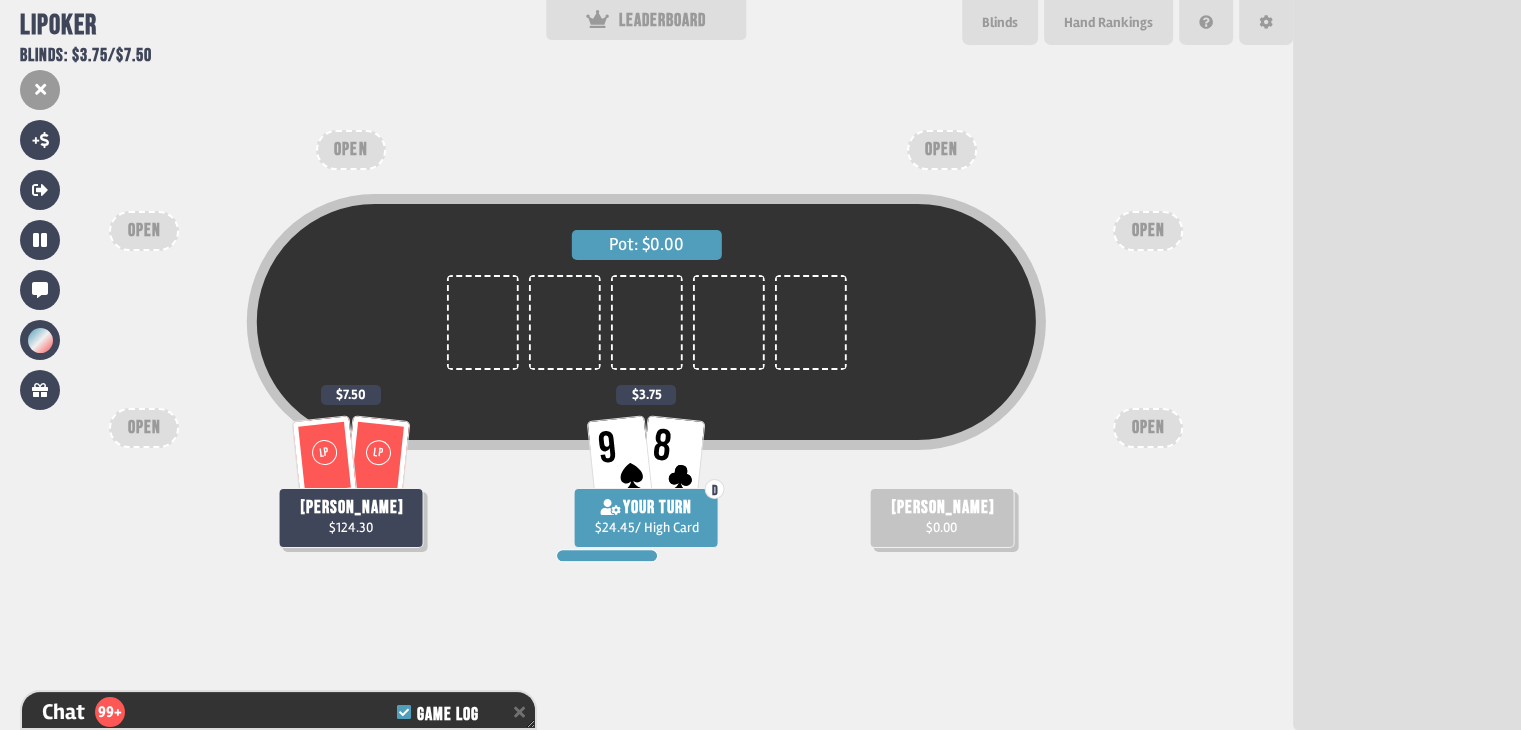 scroll, scrollTop: 57243, scrollLeft: 0, axis: vertical 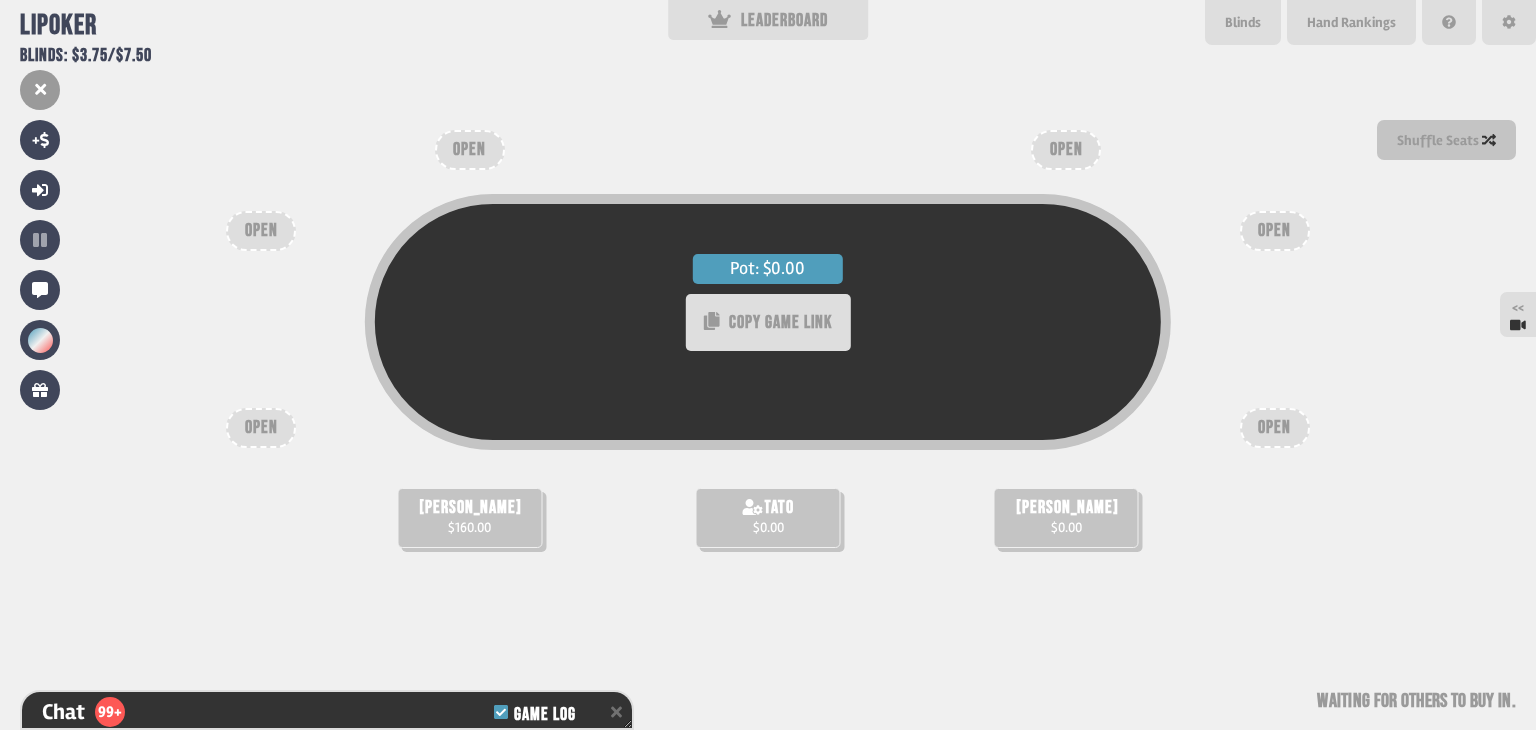 click on "Pot: $0.00   COPY GAME LINK andres $160.00  tato $0.00  daniel $0.00  OPEN OPEN OPEN OPEN OPEN OPEN Waiting for others to buy in" at bounding box center (768, 365) 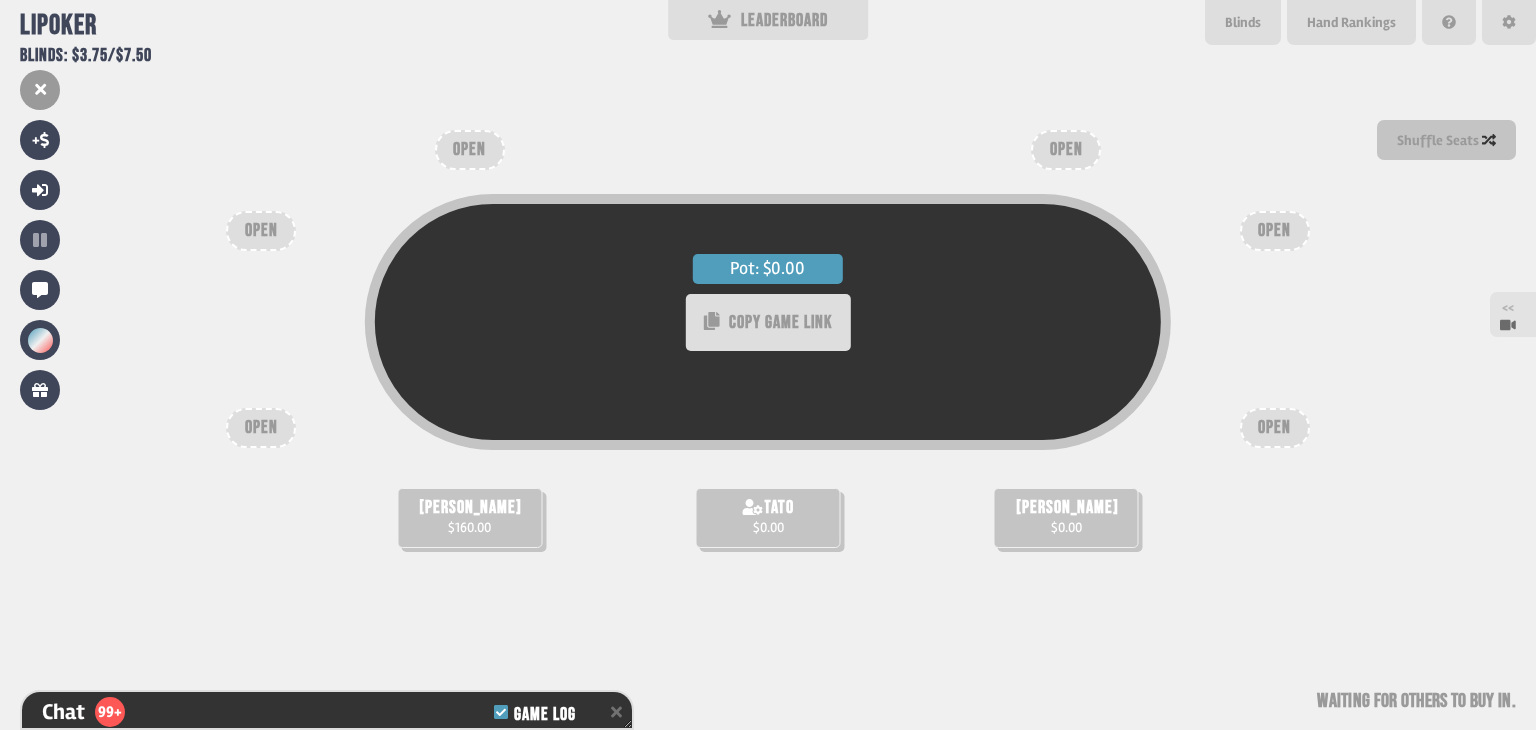 click on "<<" at bounding box center (1508, 314) 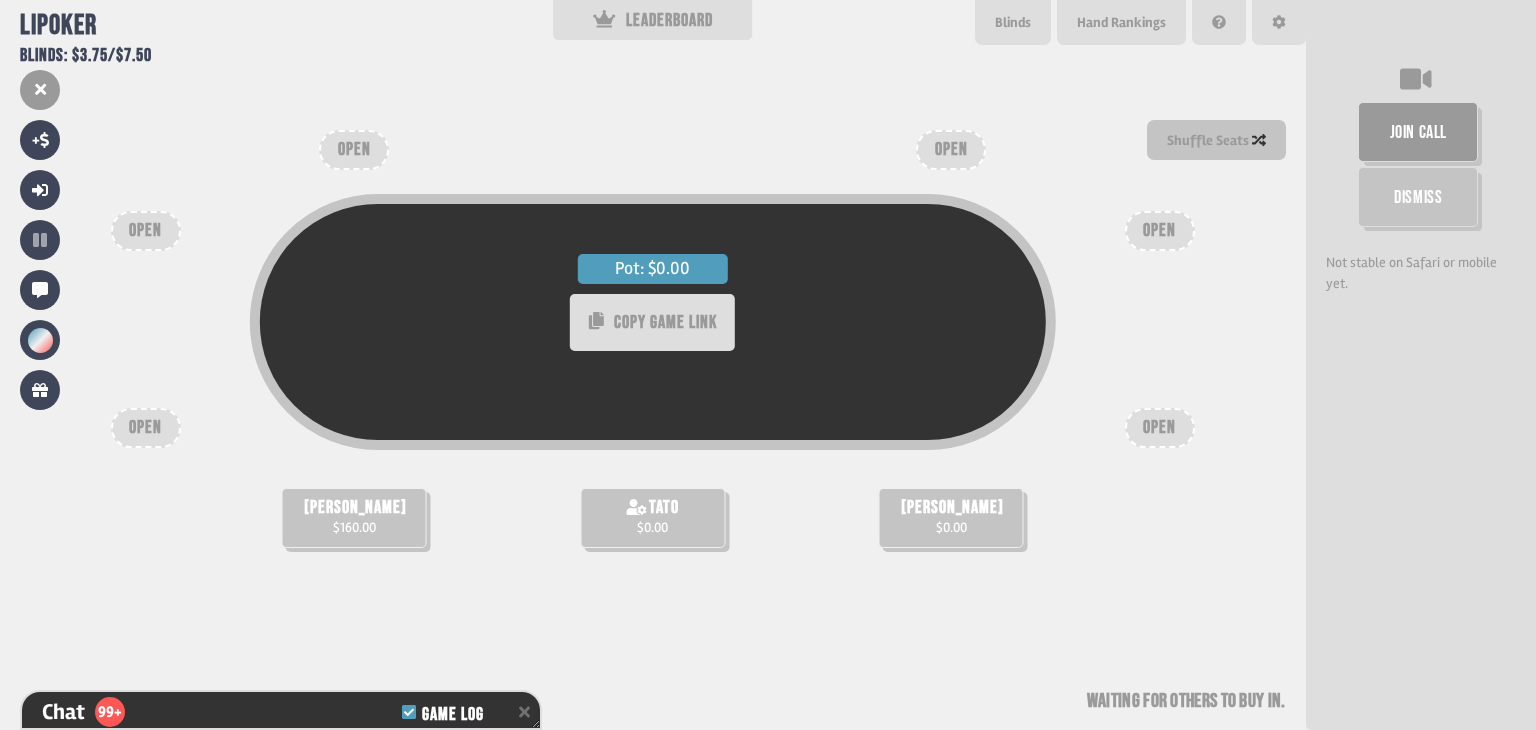 click on "join call" at bounding box center (1418, 132) 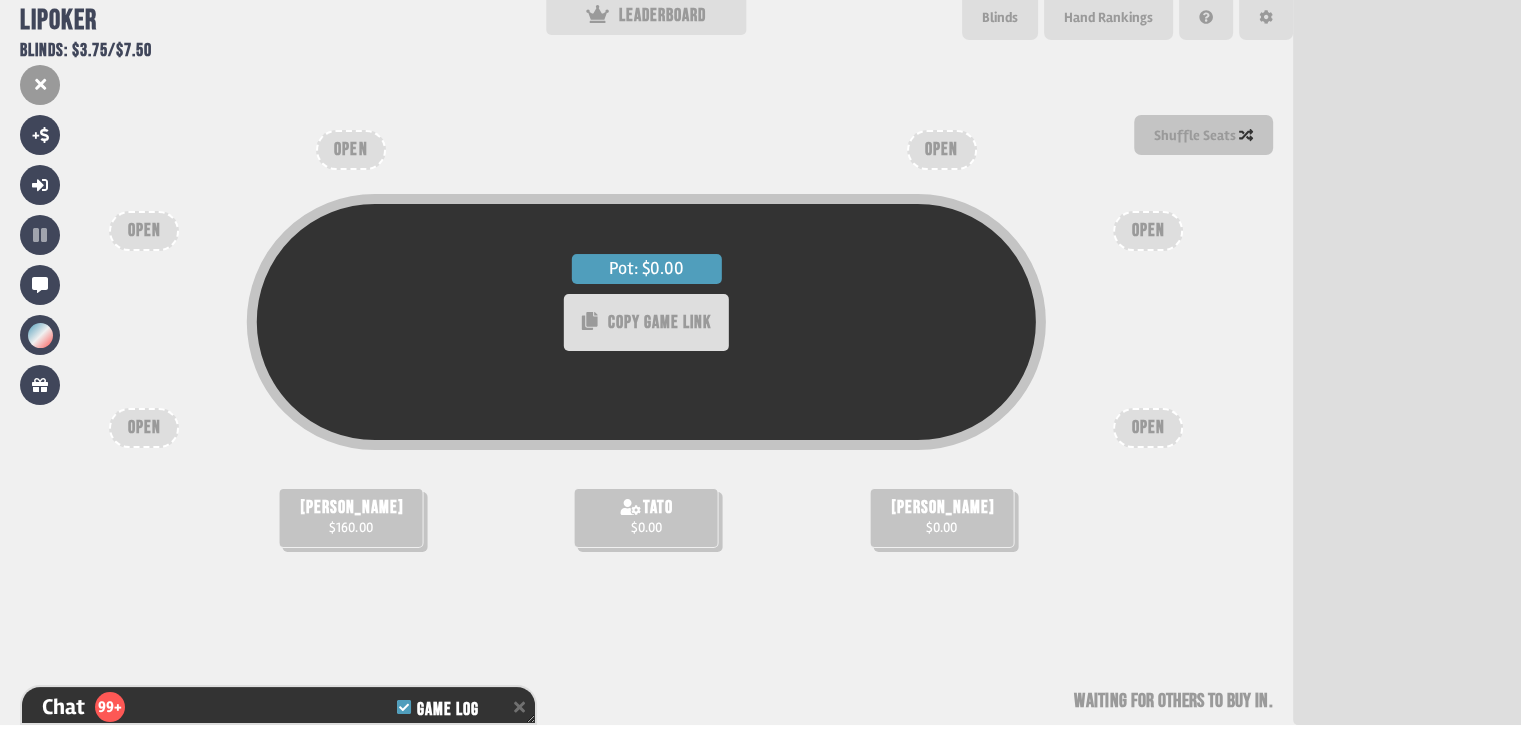 scroll, scrollTop: 6, scrollLeft: 0, axis: vertical 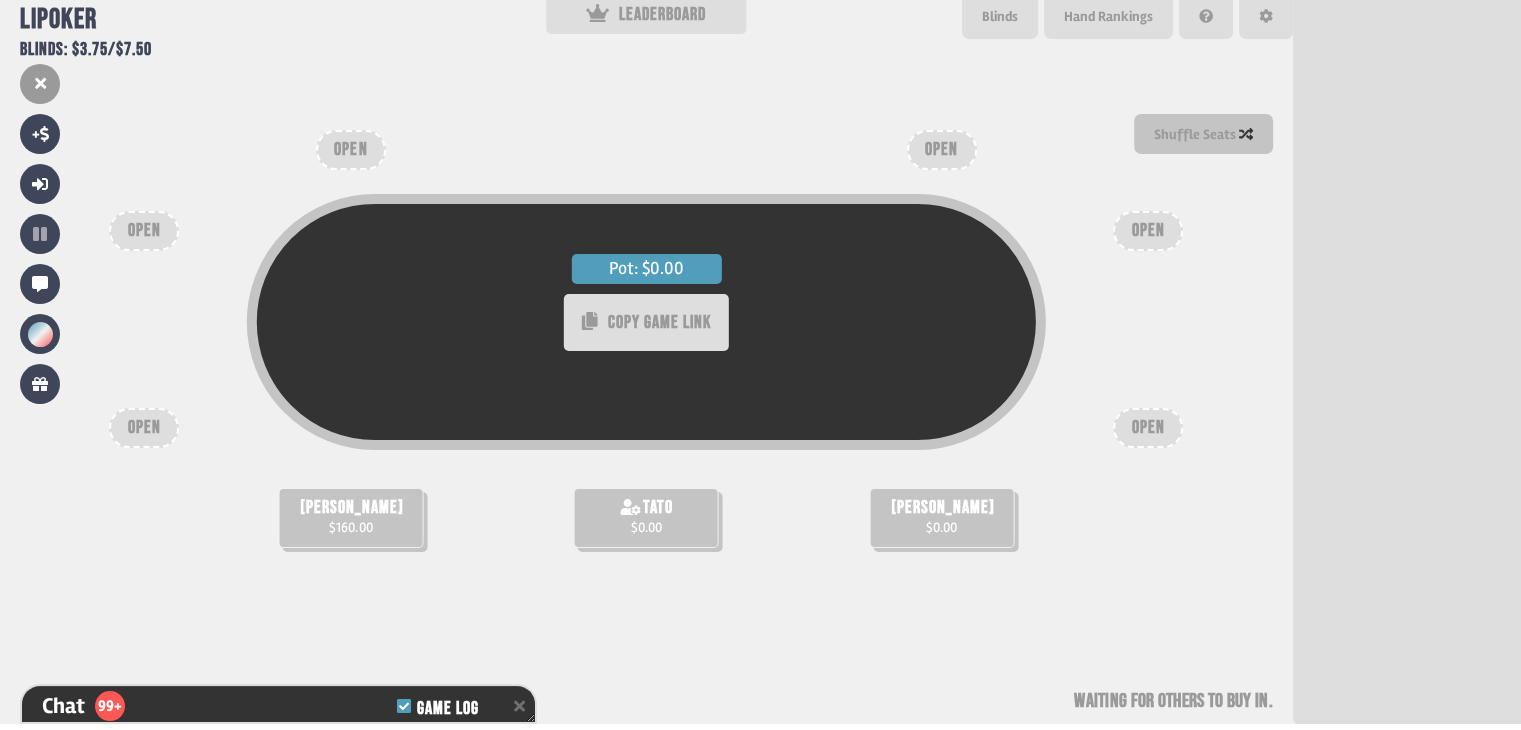click on "Pot: $0.00   COPY GAME LINK" at bounding box center [646, 358] 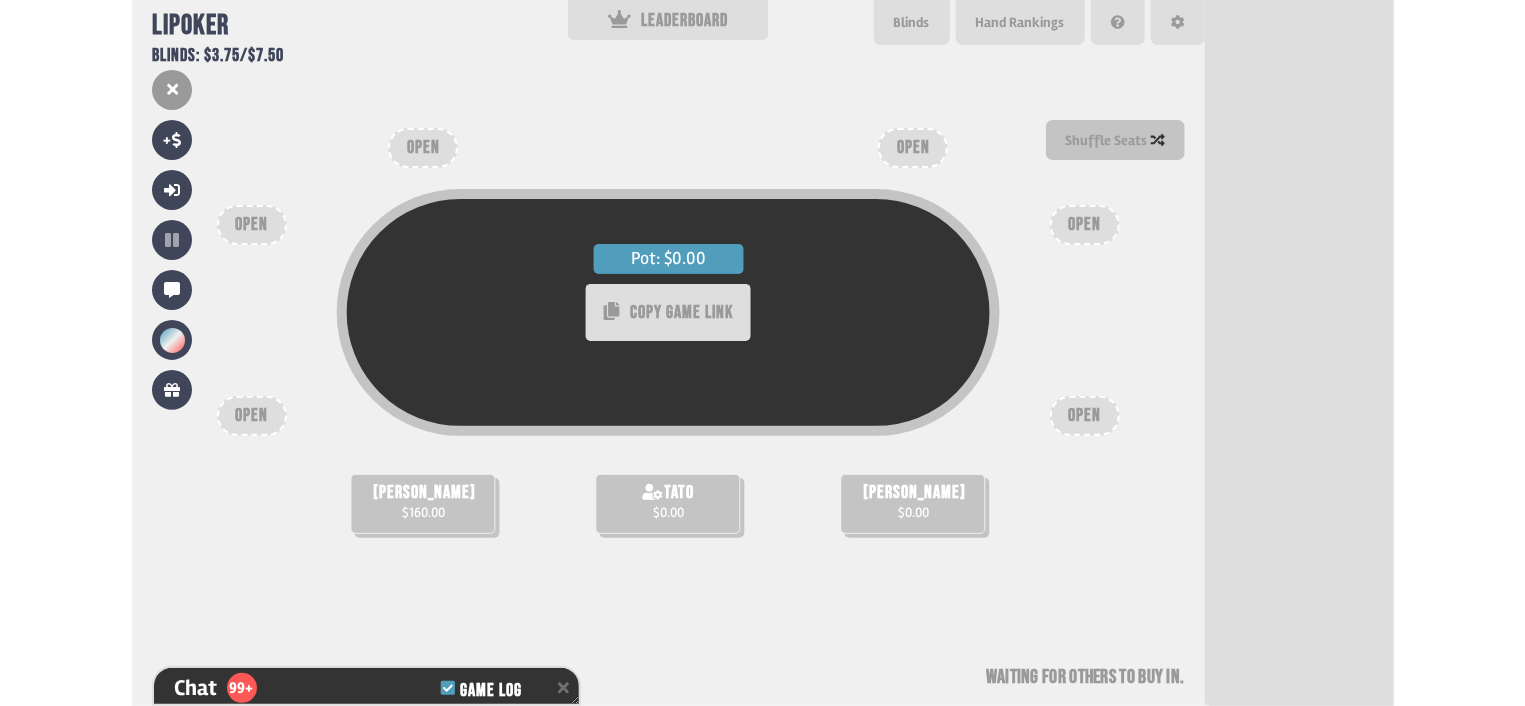 scroll, scrollTop: 6, scrollLeft: 0, axis: vertical 